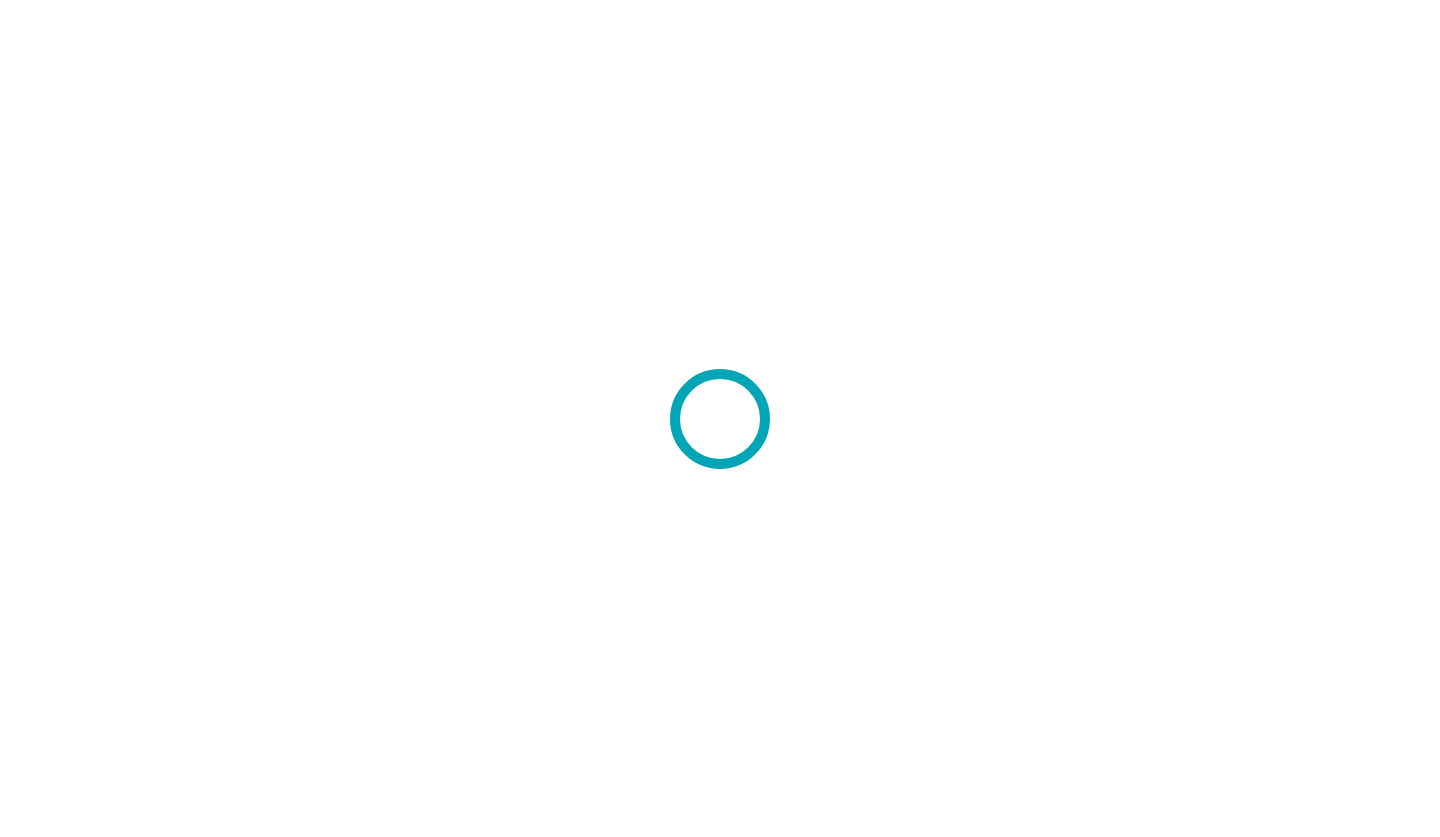 scroll, scrollTop: 0, scrollLeft: 0, axis: both 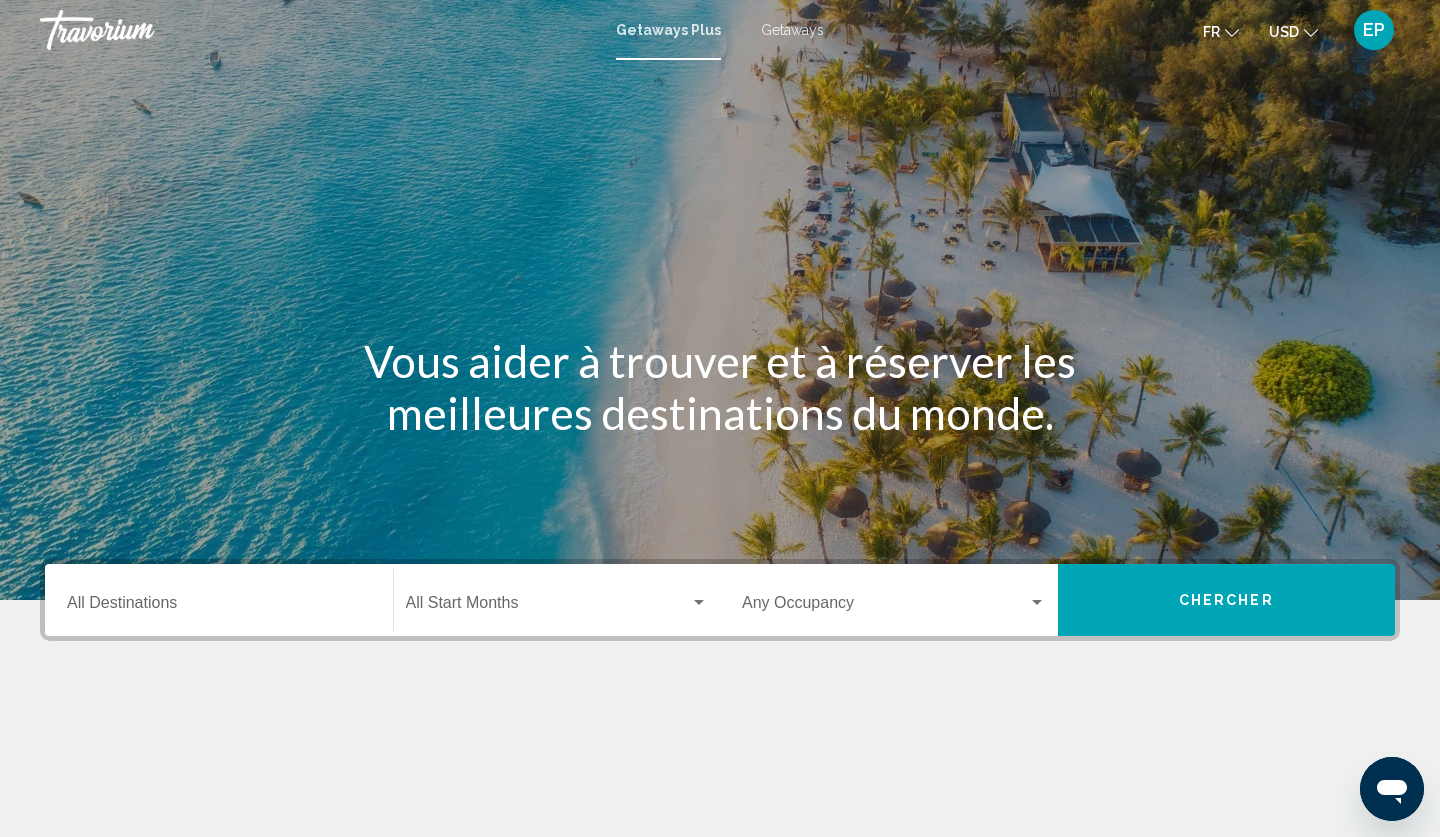 click 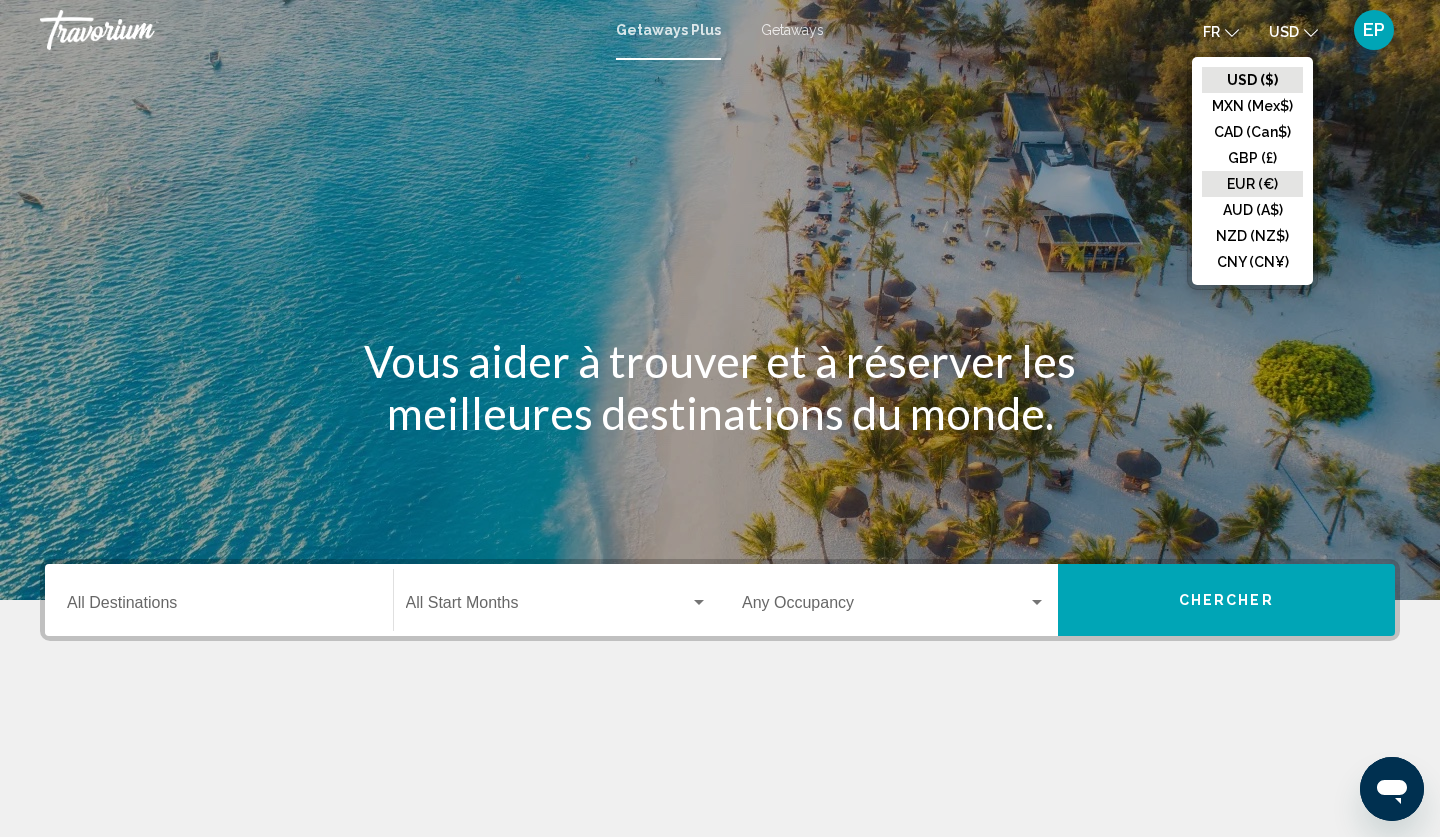 click on "EUR (€)" 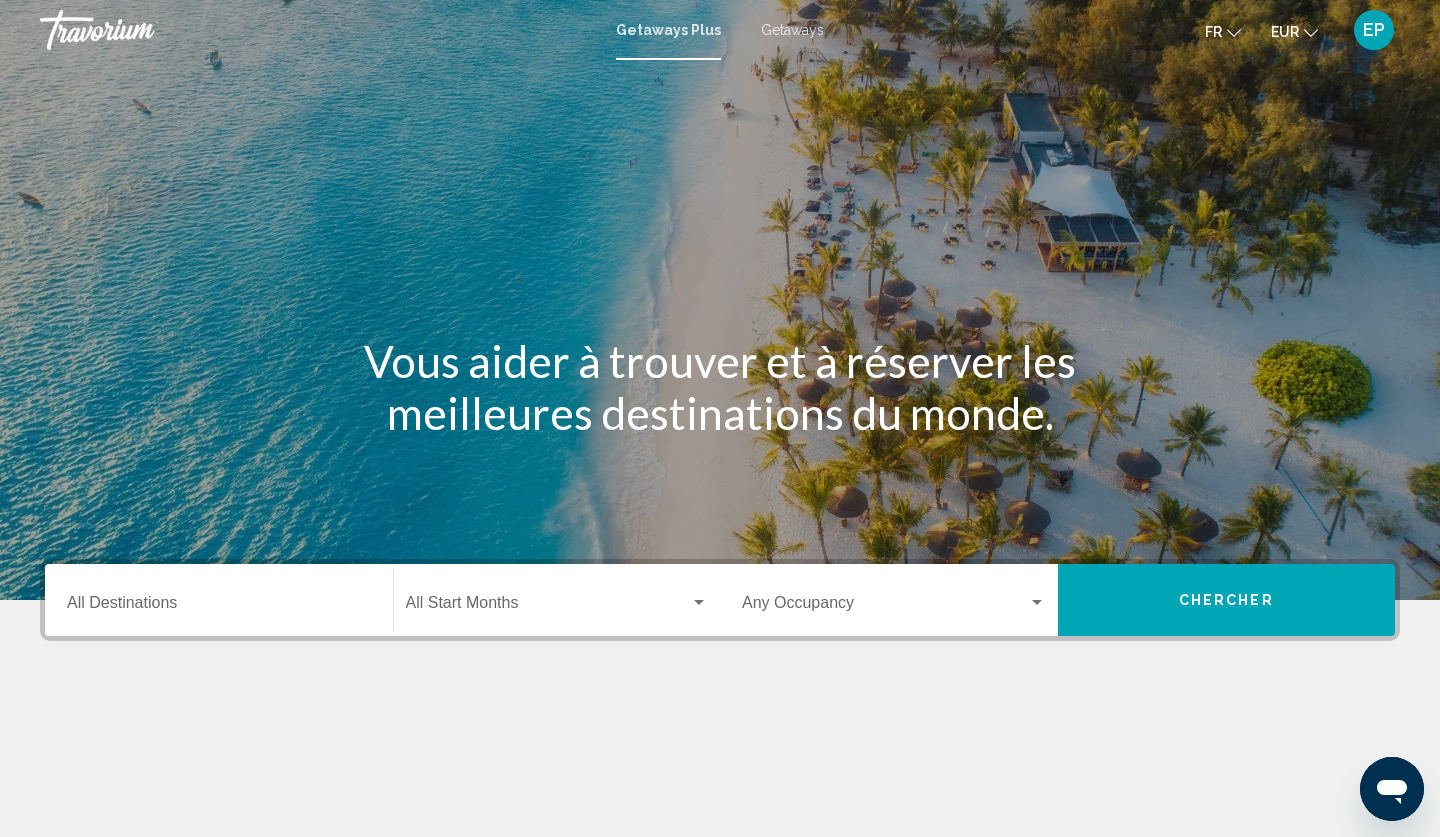 click at bounding box center (885, 607) 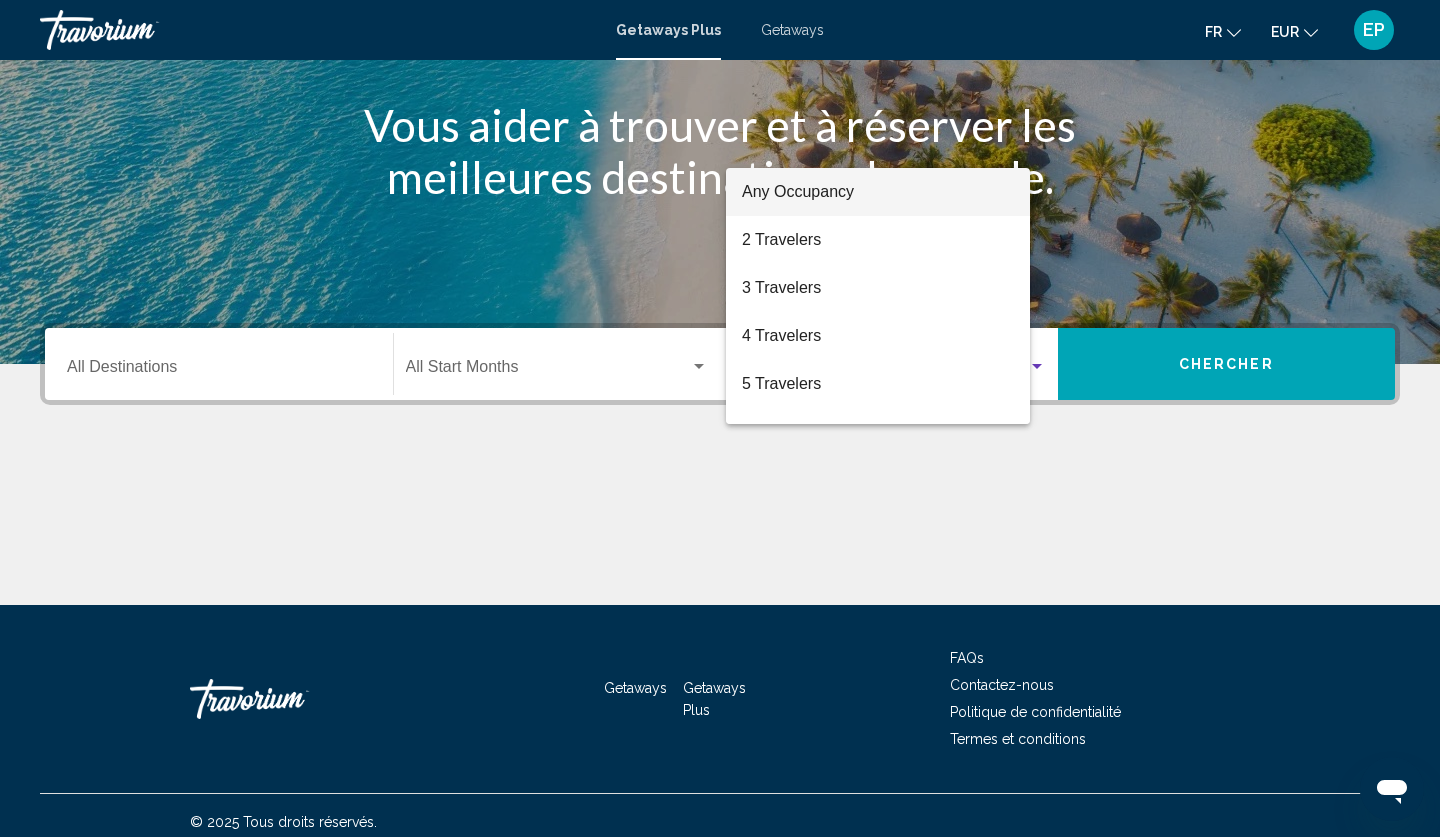 scroll, scrollTop: 249, scrollLeft: 0, axis: vertical 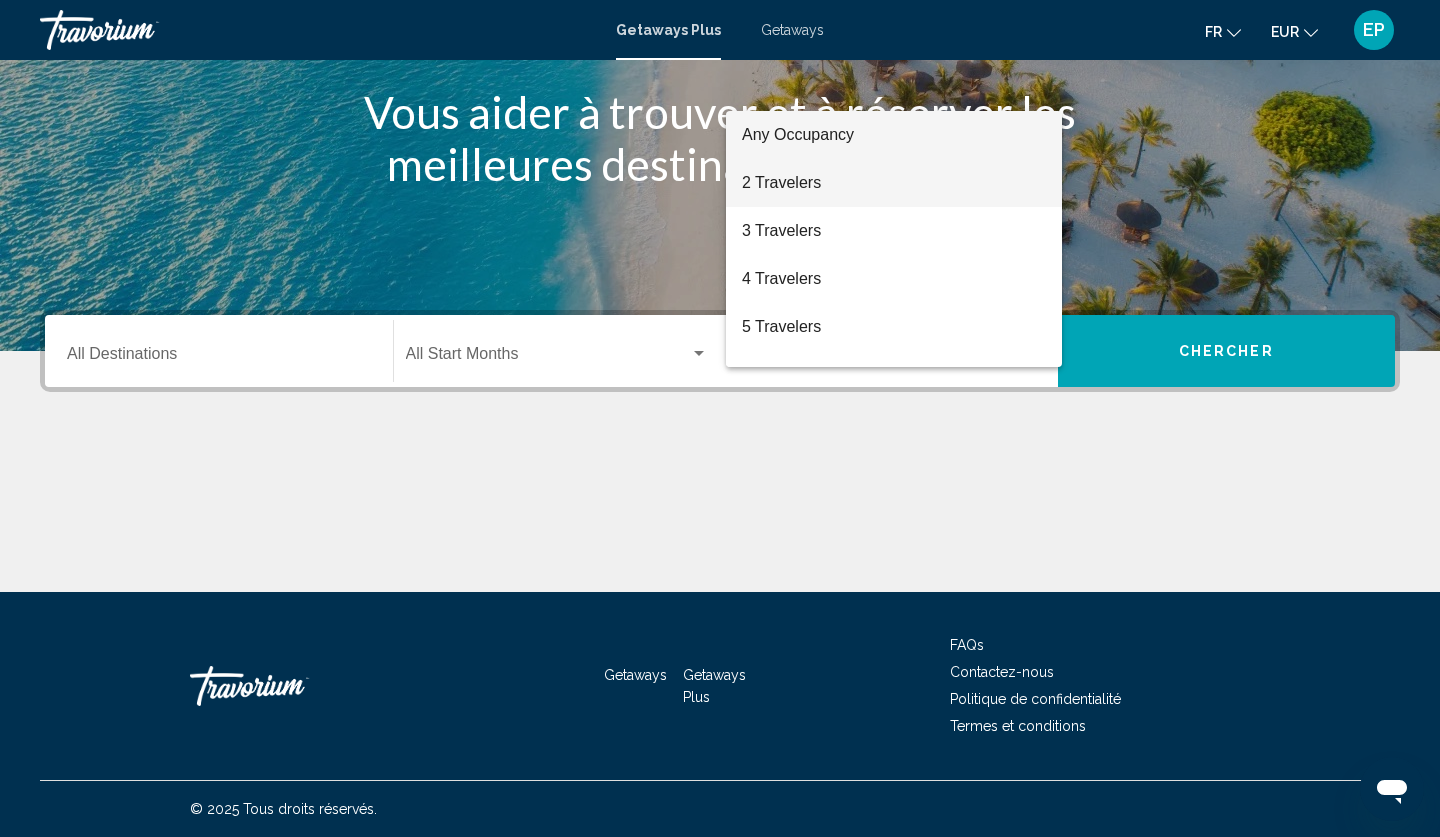 click on "2 Travelers" at bounding box center (894, 183) 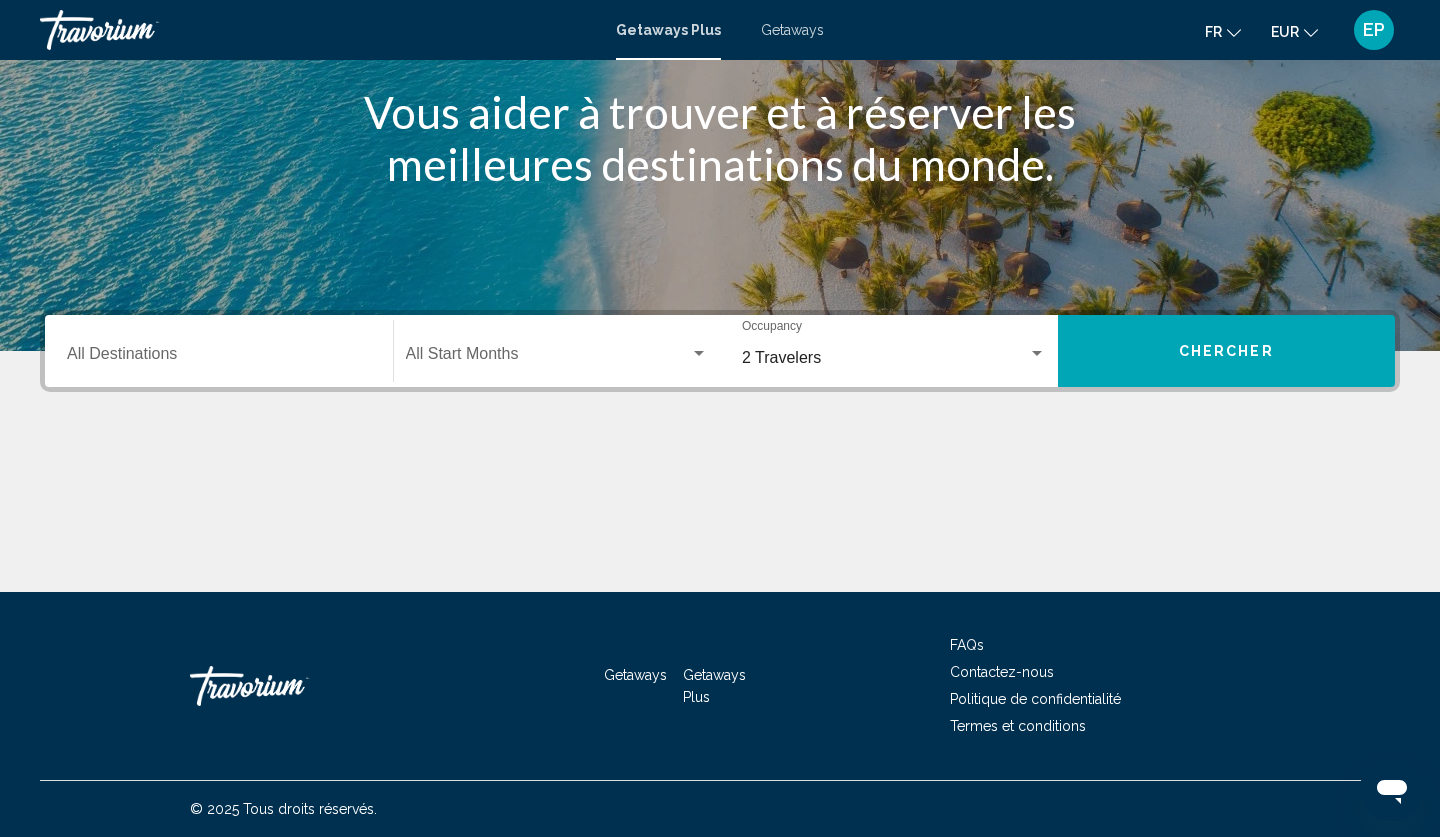 click on "FAQs" at bounding box center (967, 645) 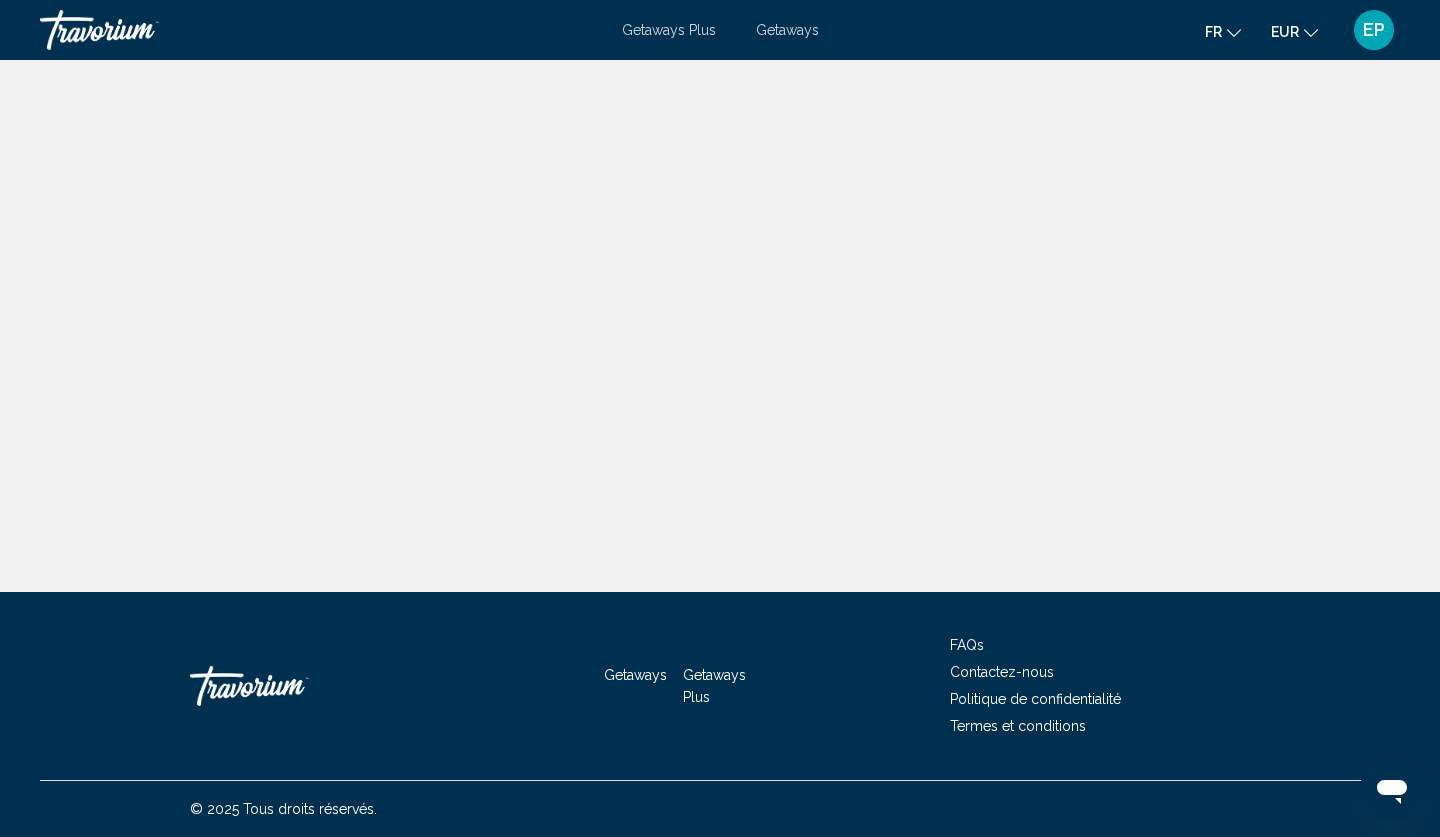 scroll, scrollTop: 0, scrollLeft: 0, axis: both 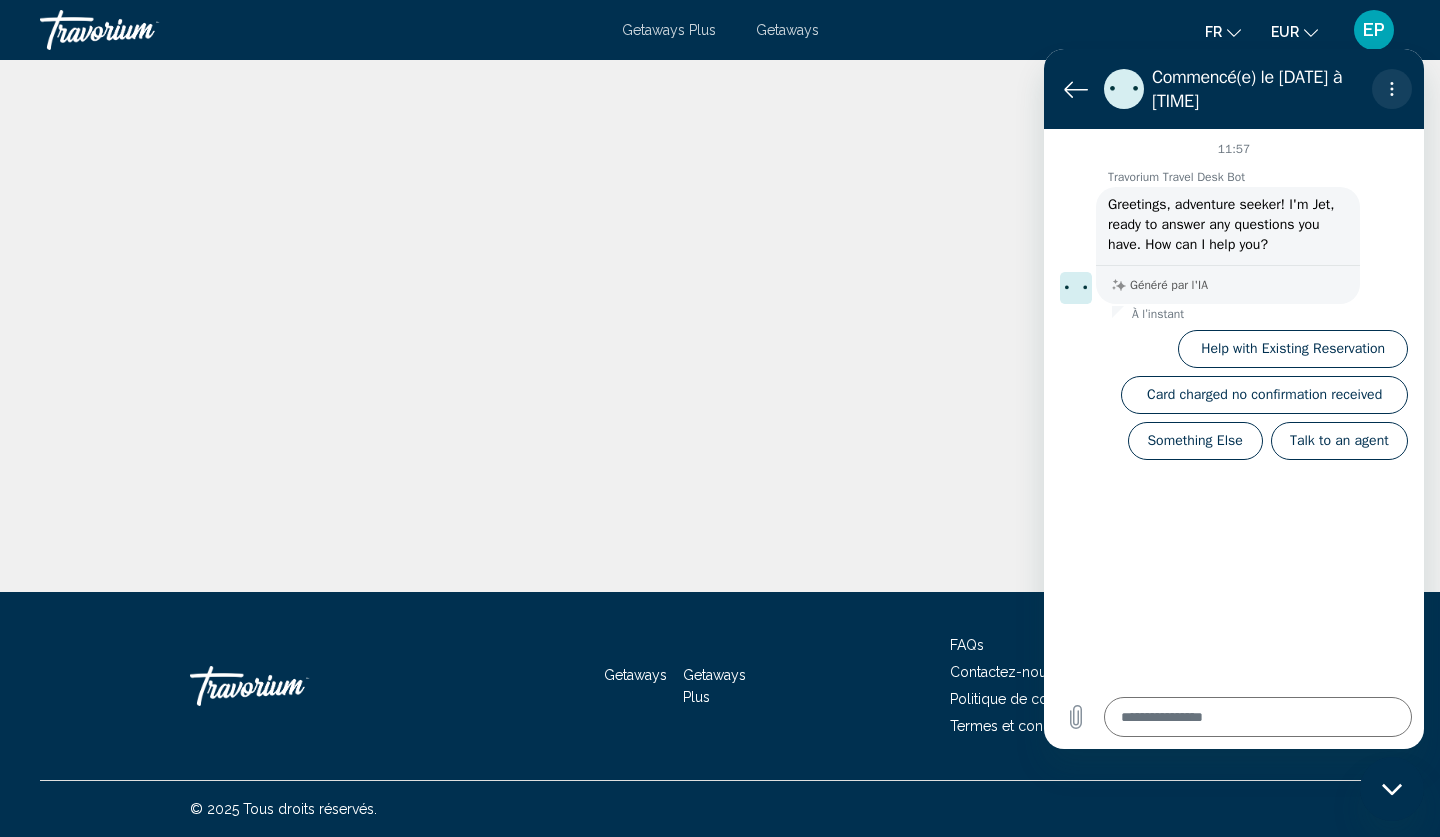click 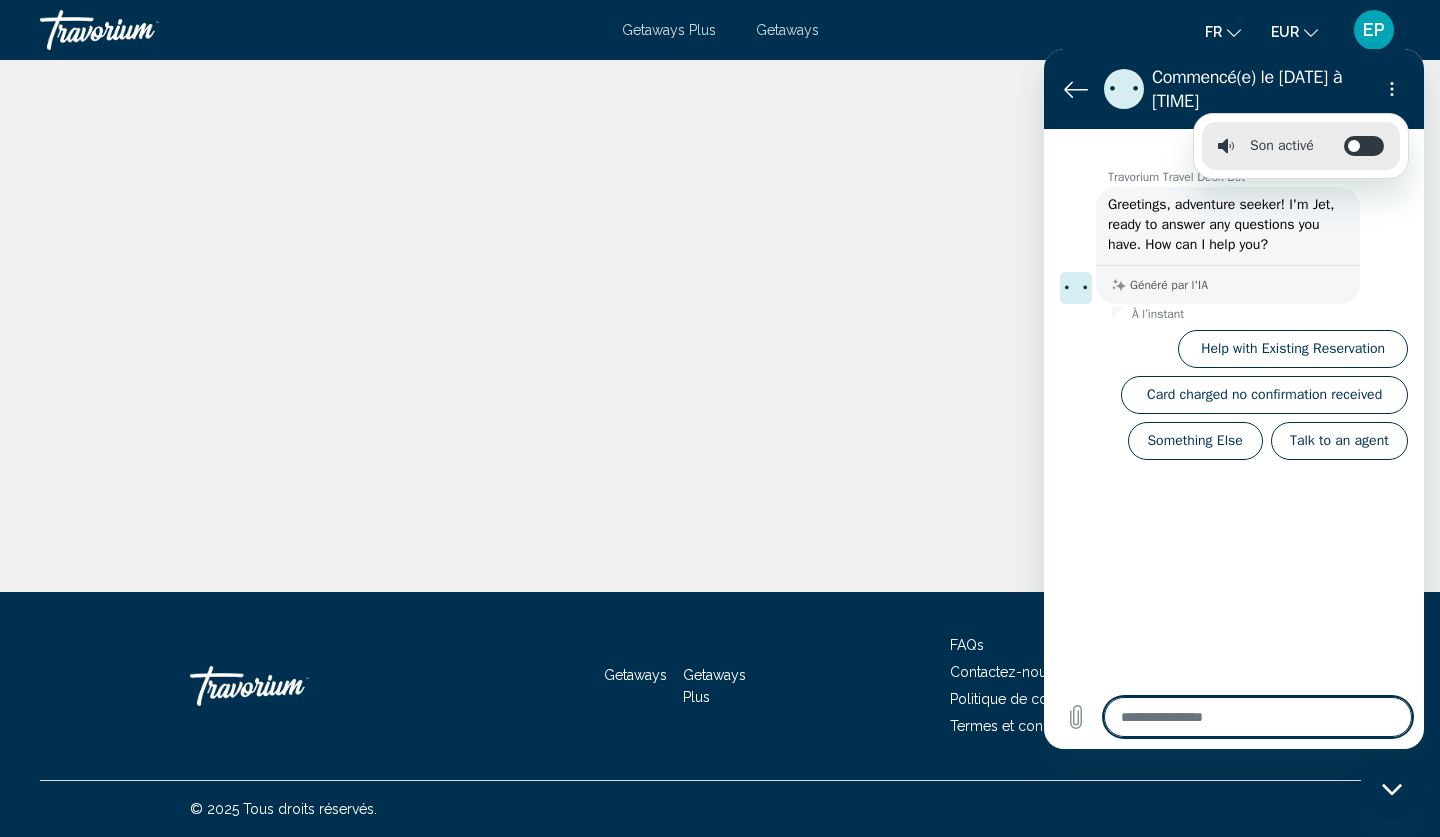 click at bounding box center (1258, 717) 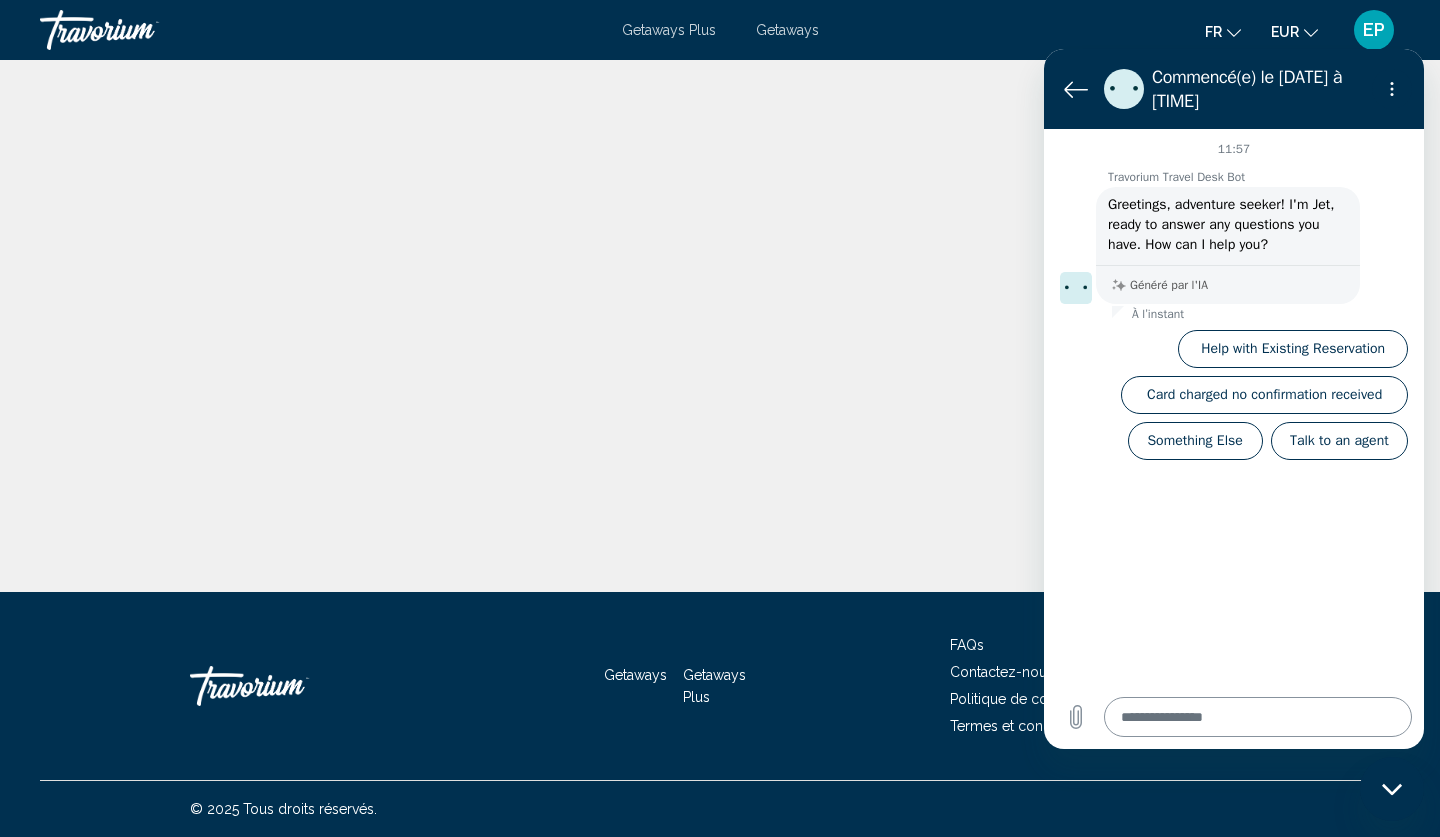 click at bounding box center [1258, 717] 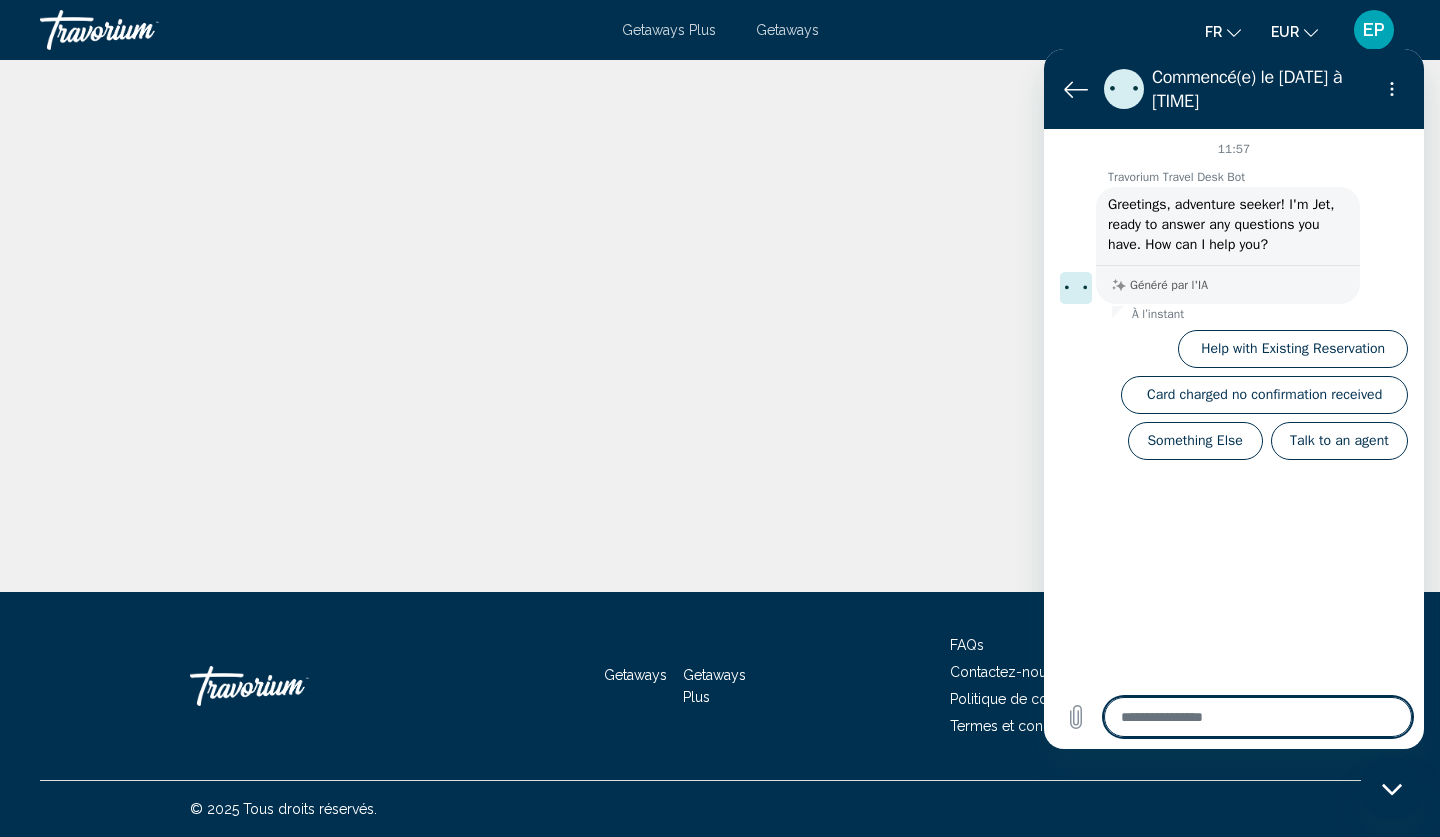 type on "*" 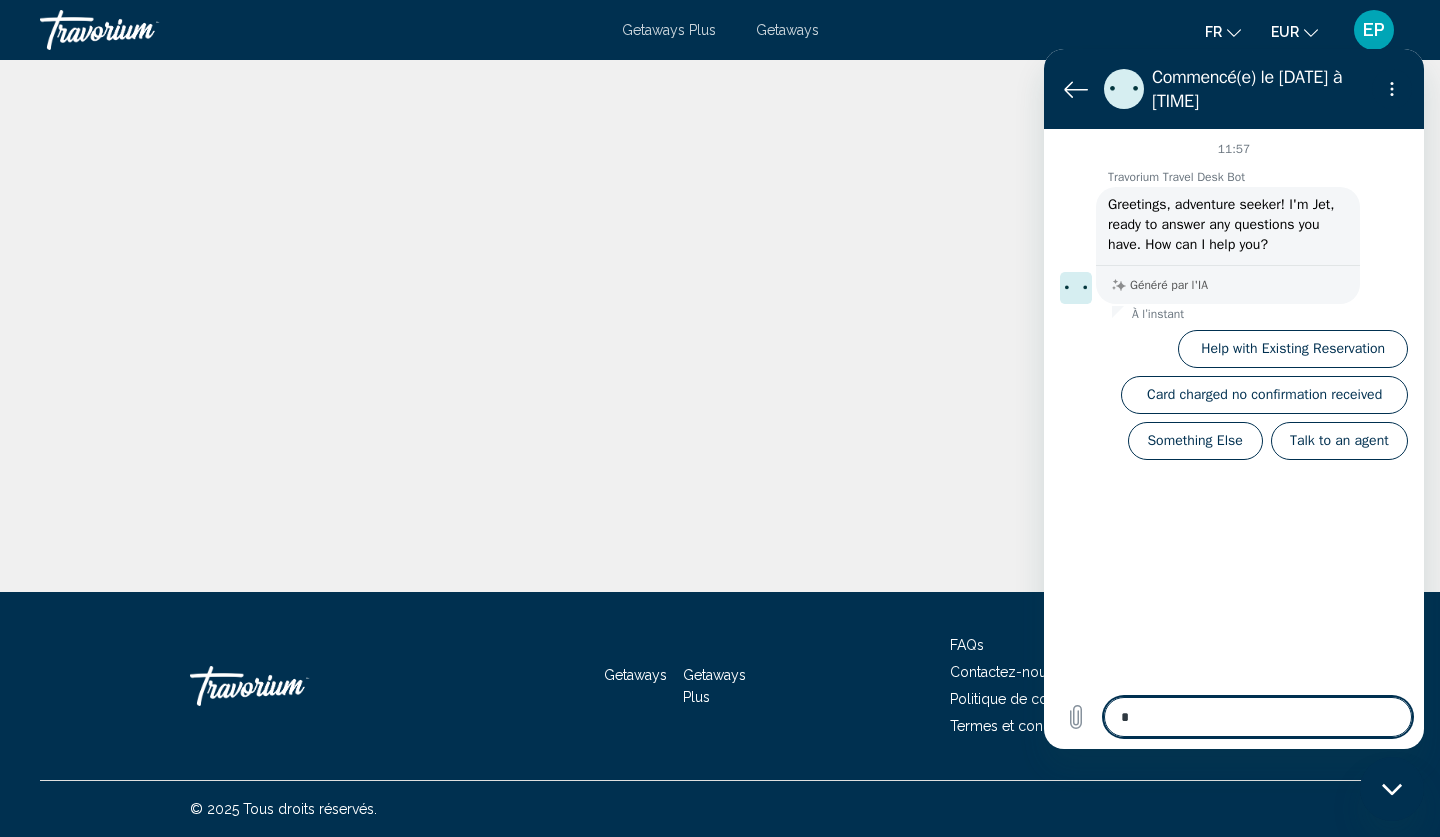 type on "**" 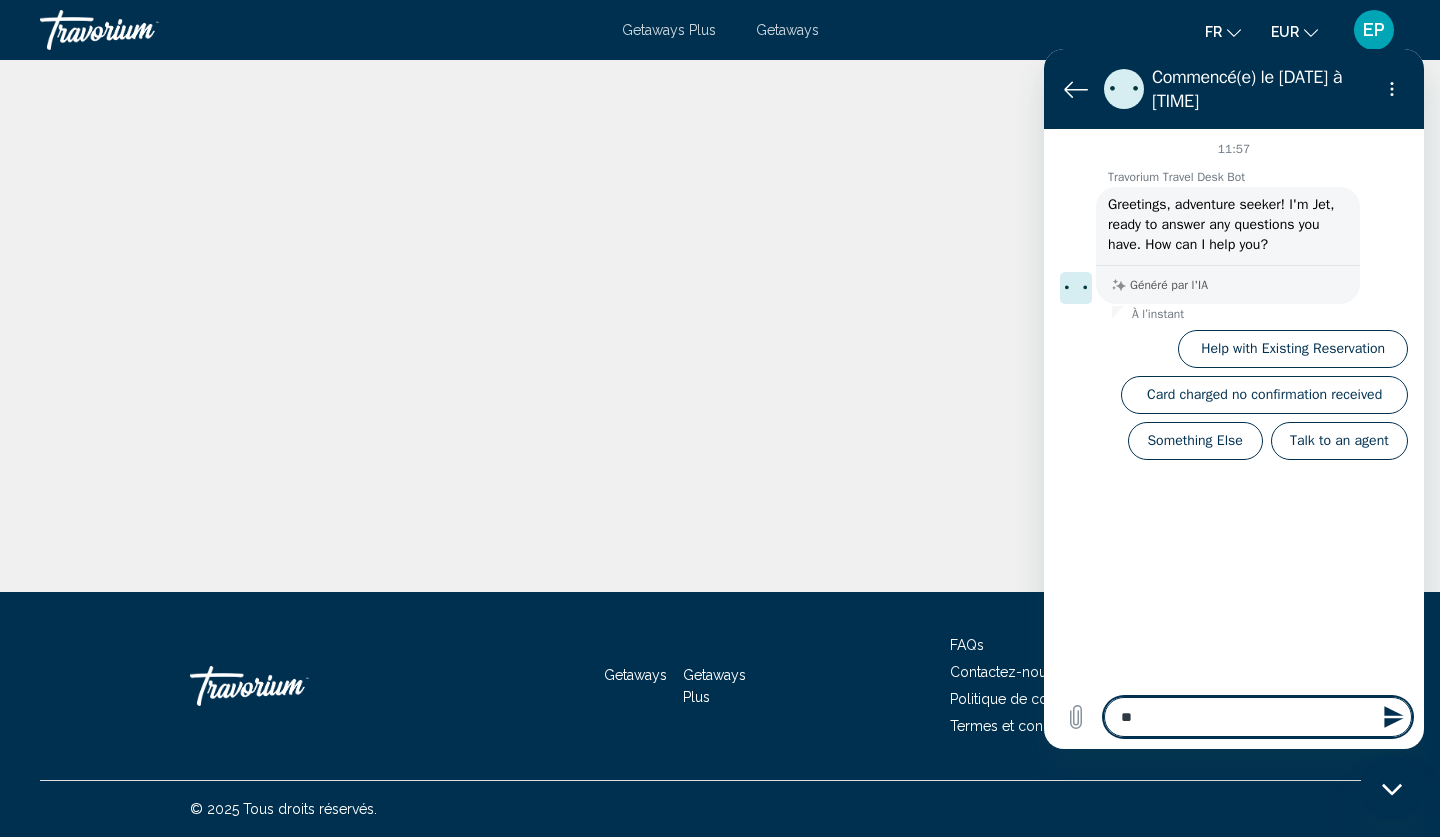 type on "**" 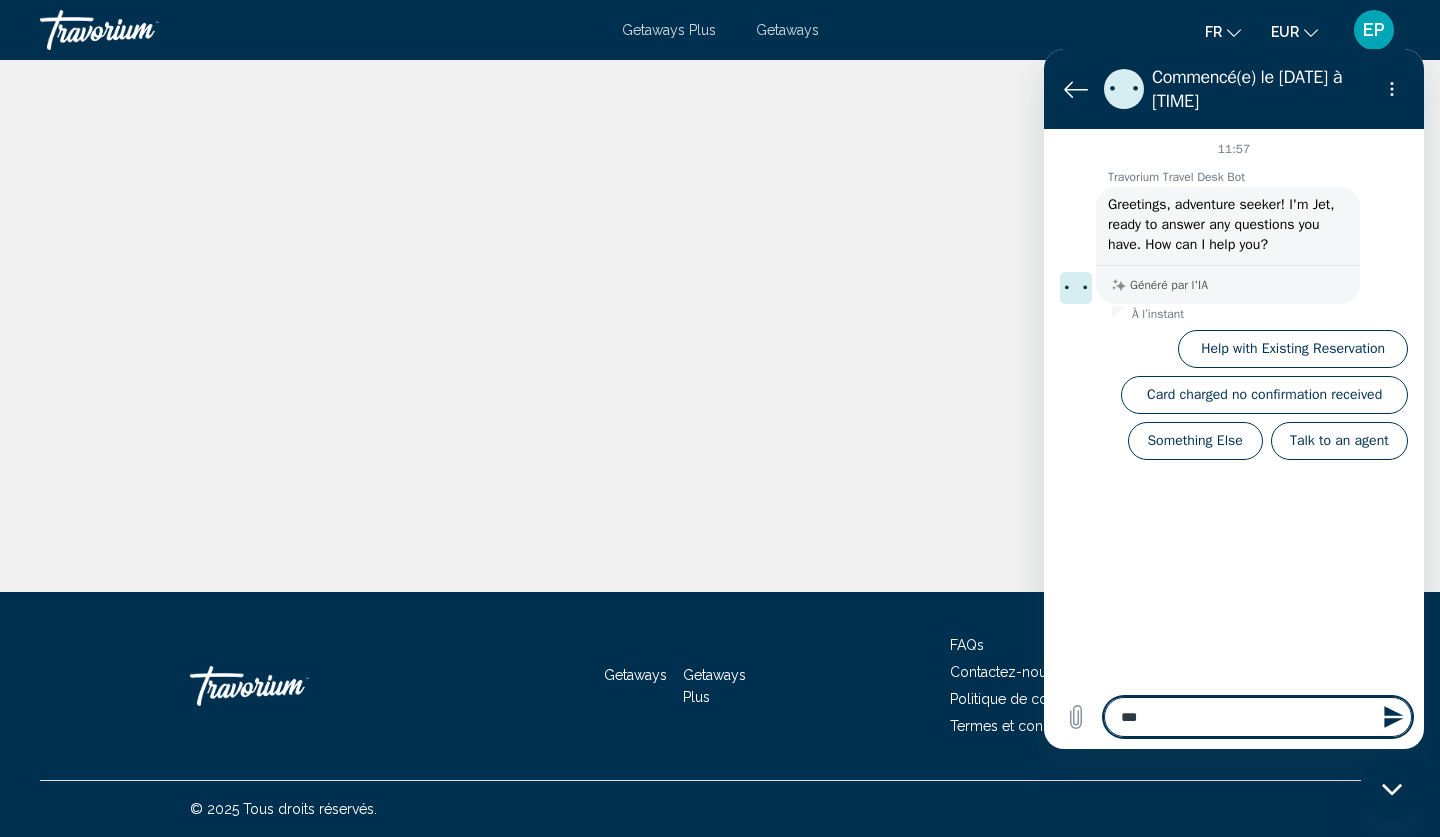 type on "****" 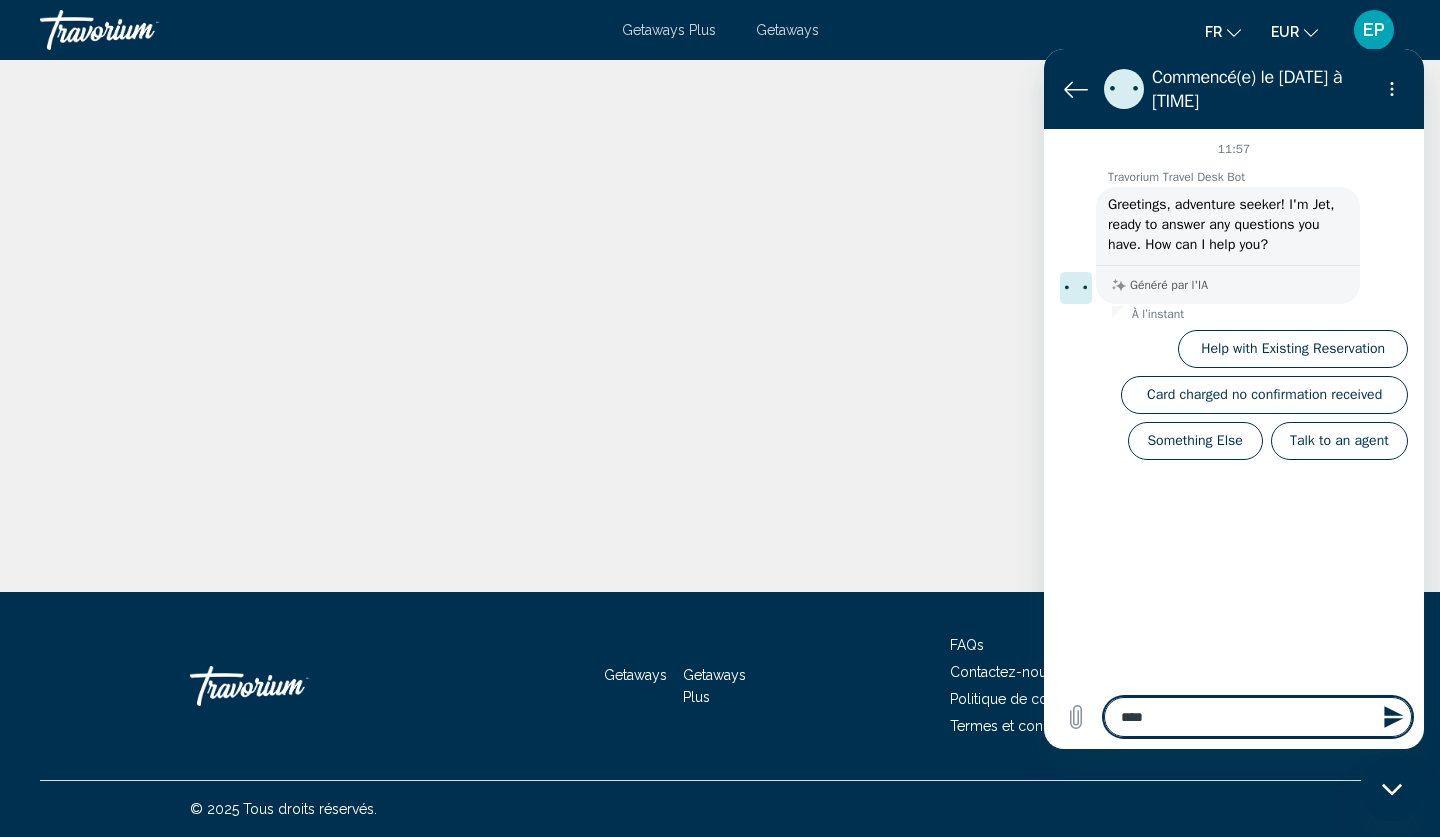 type on "*****" 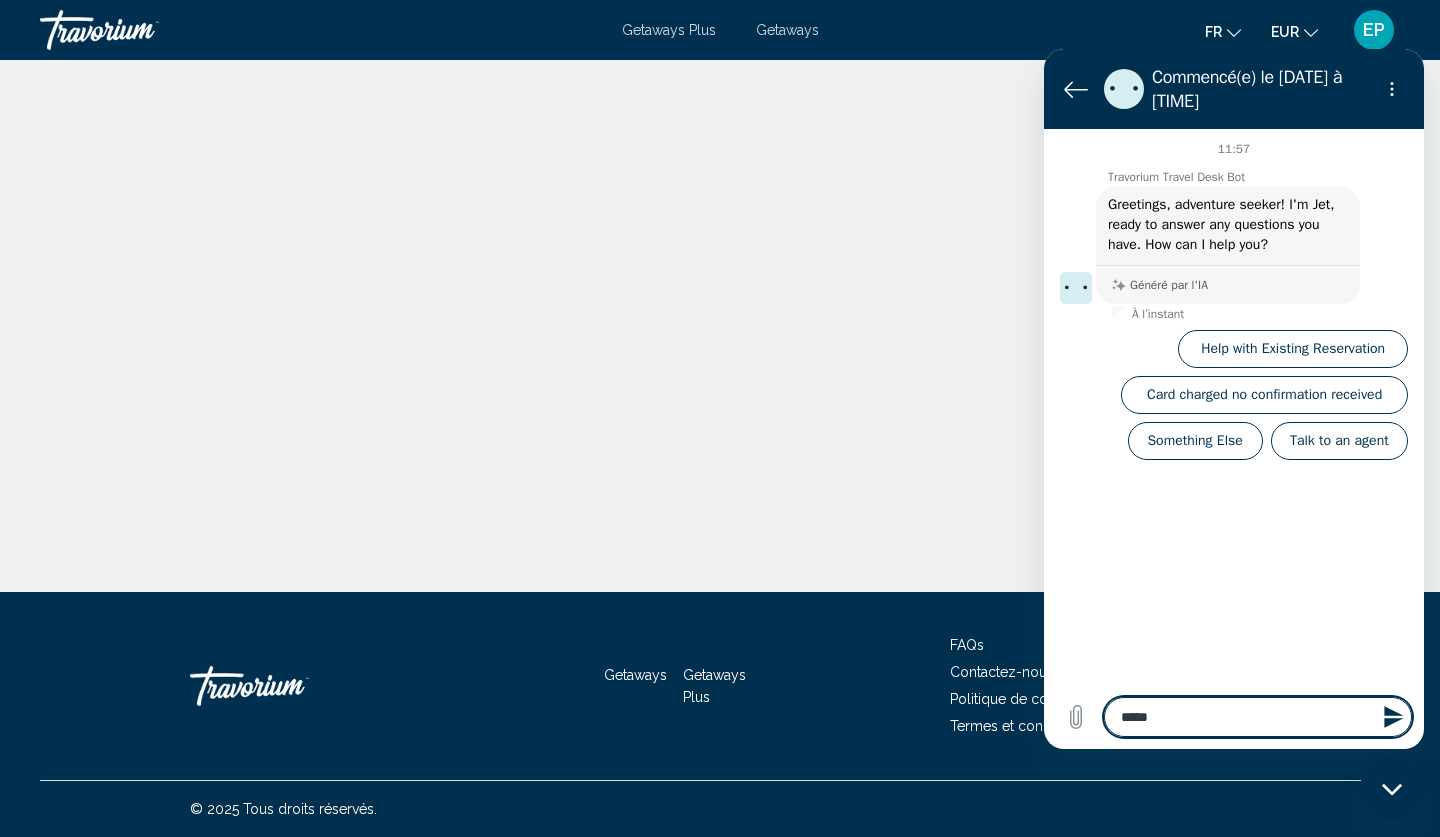 type on "******" 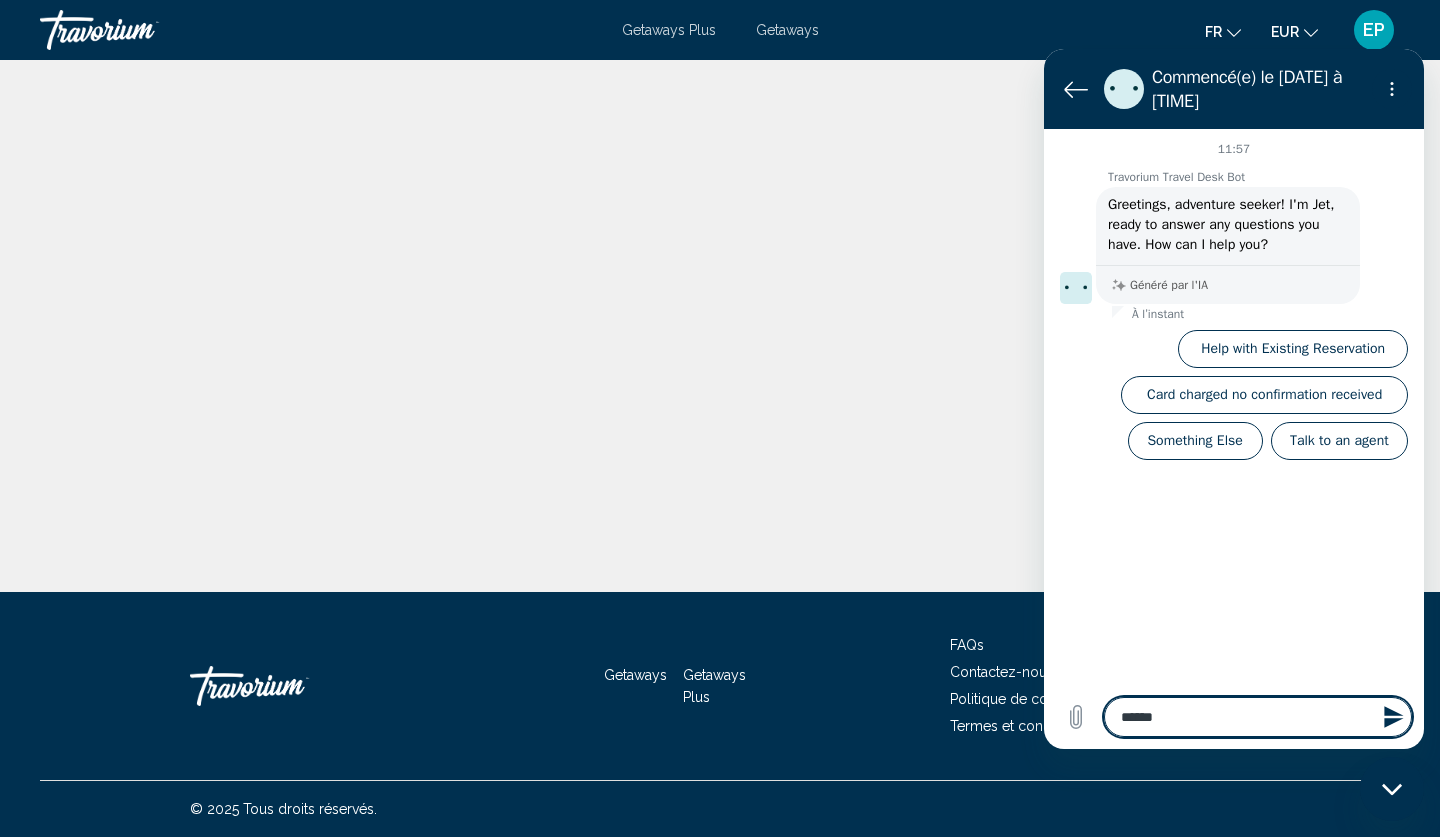 type on "*******" 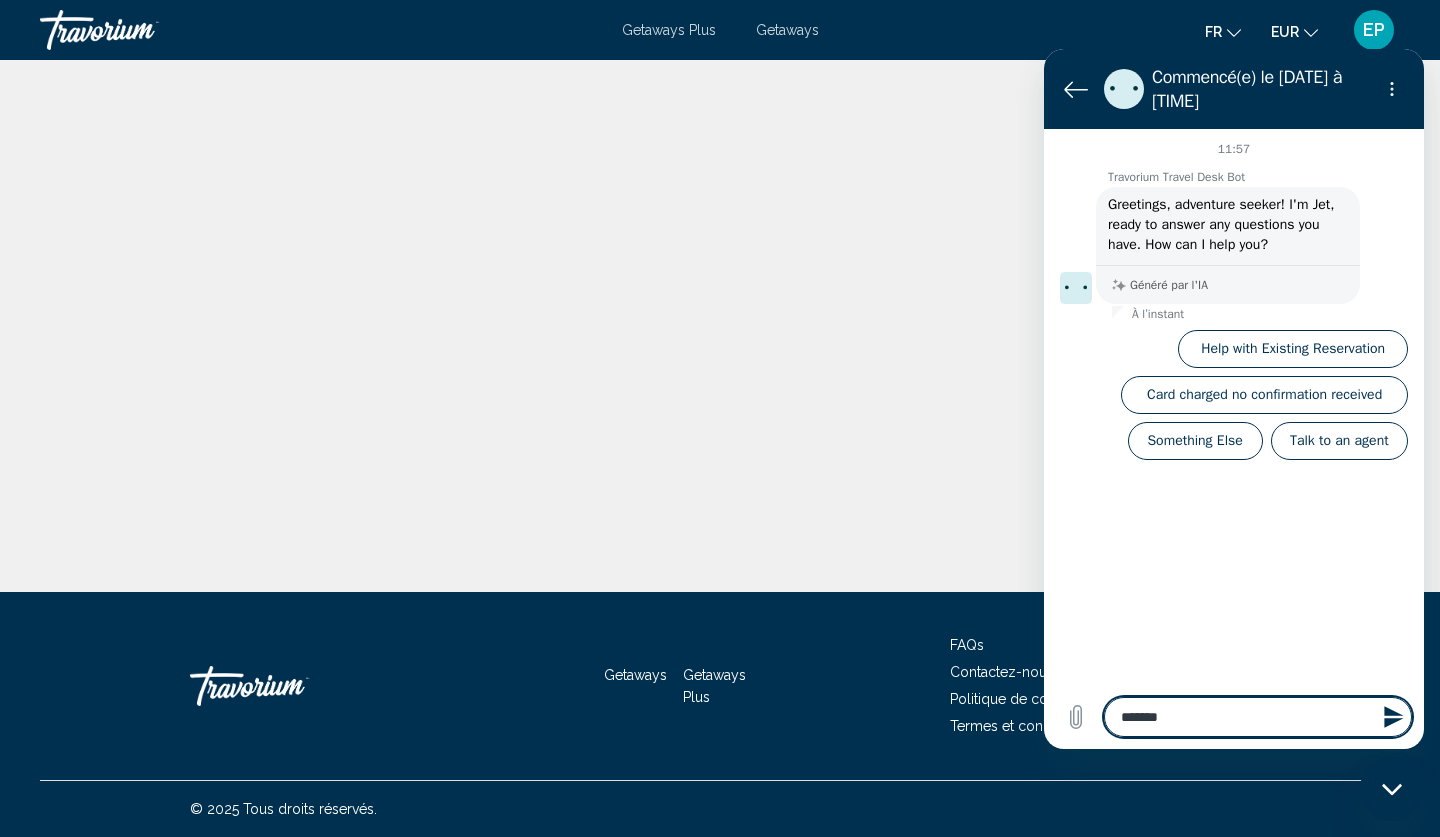 type on "********" 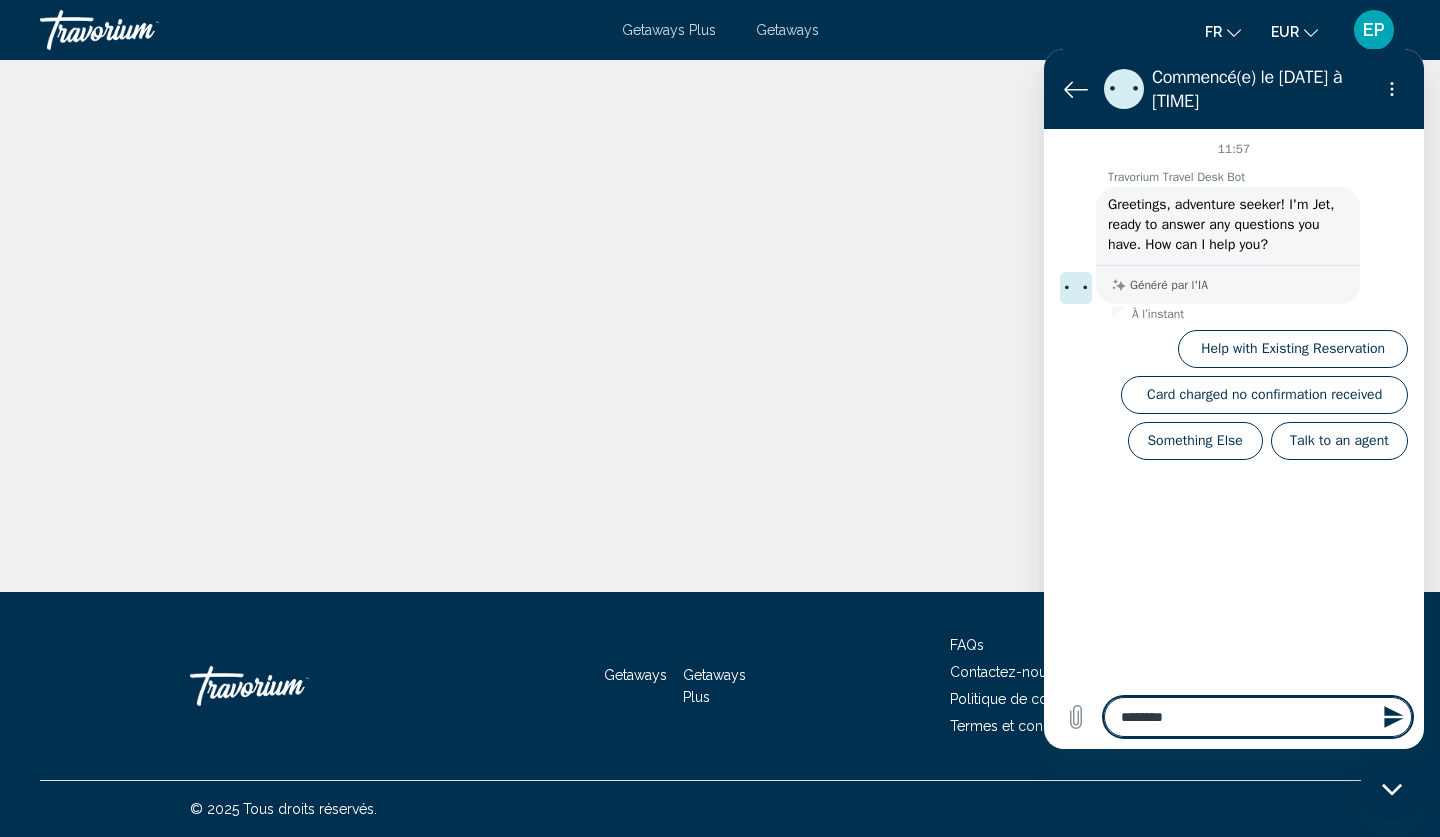 type on "*********" 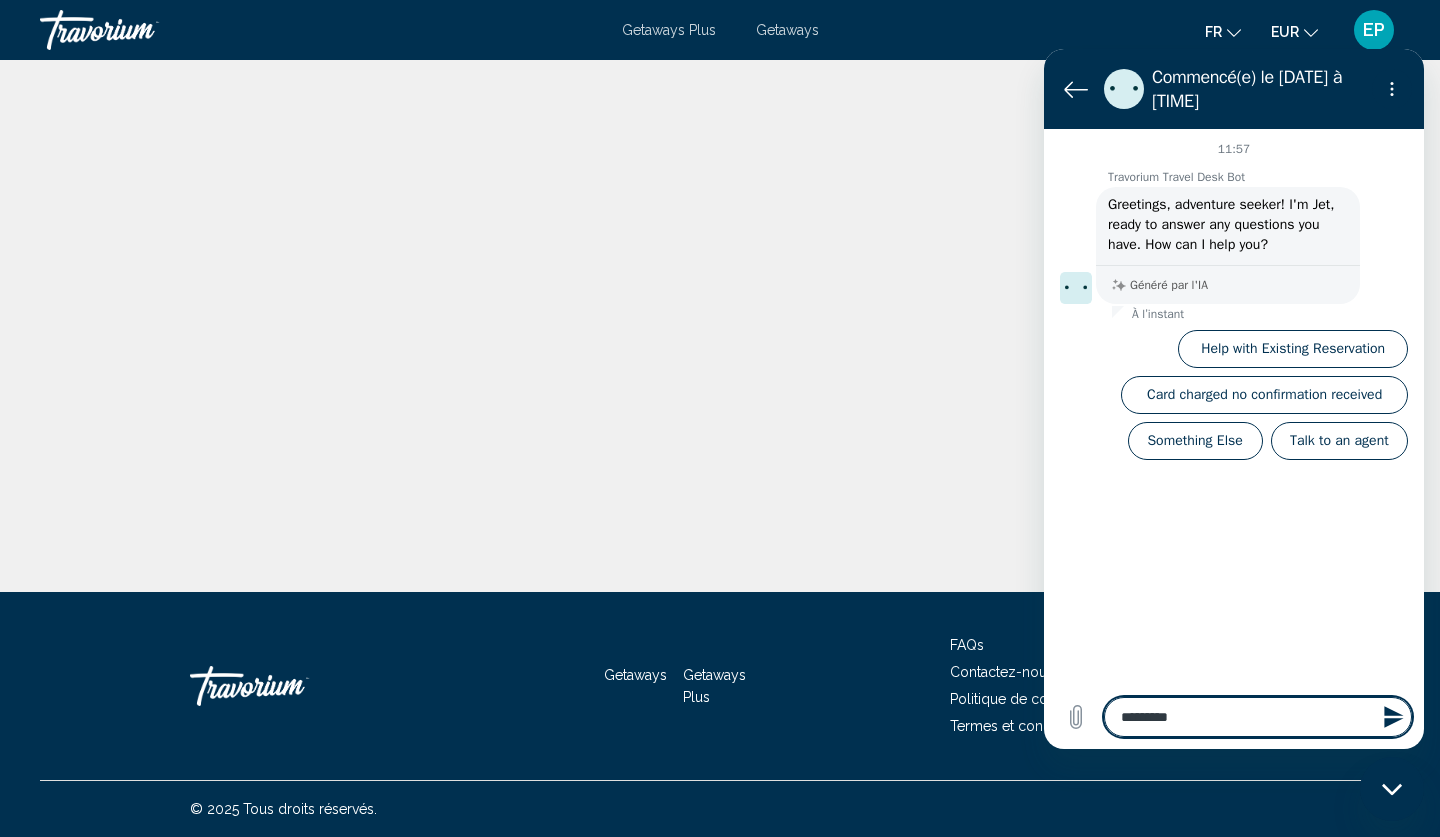 type on "**********" 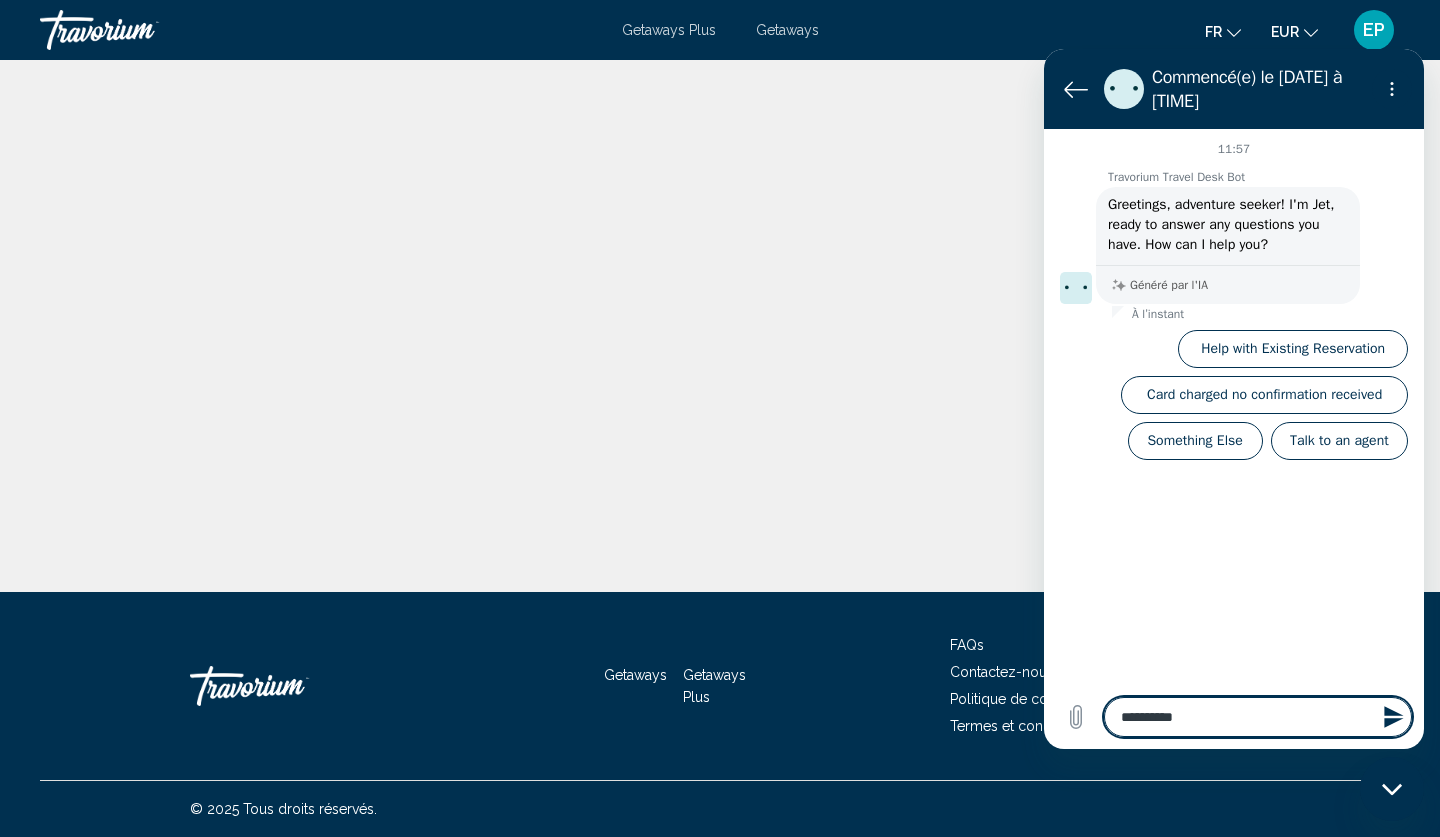 type on "**********" 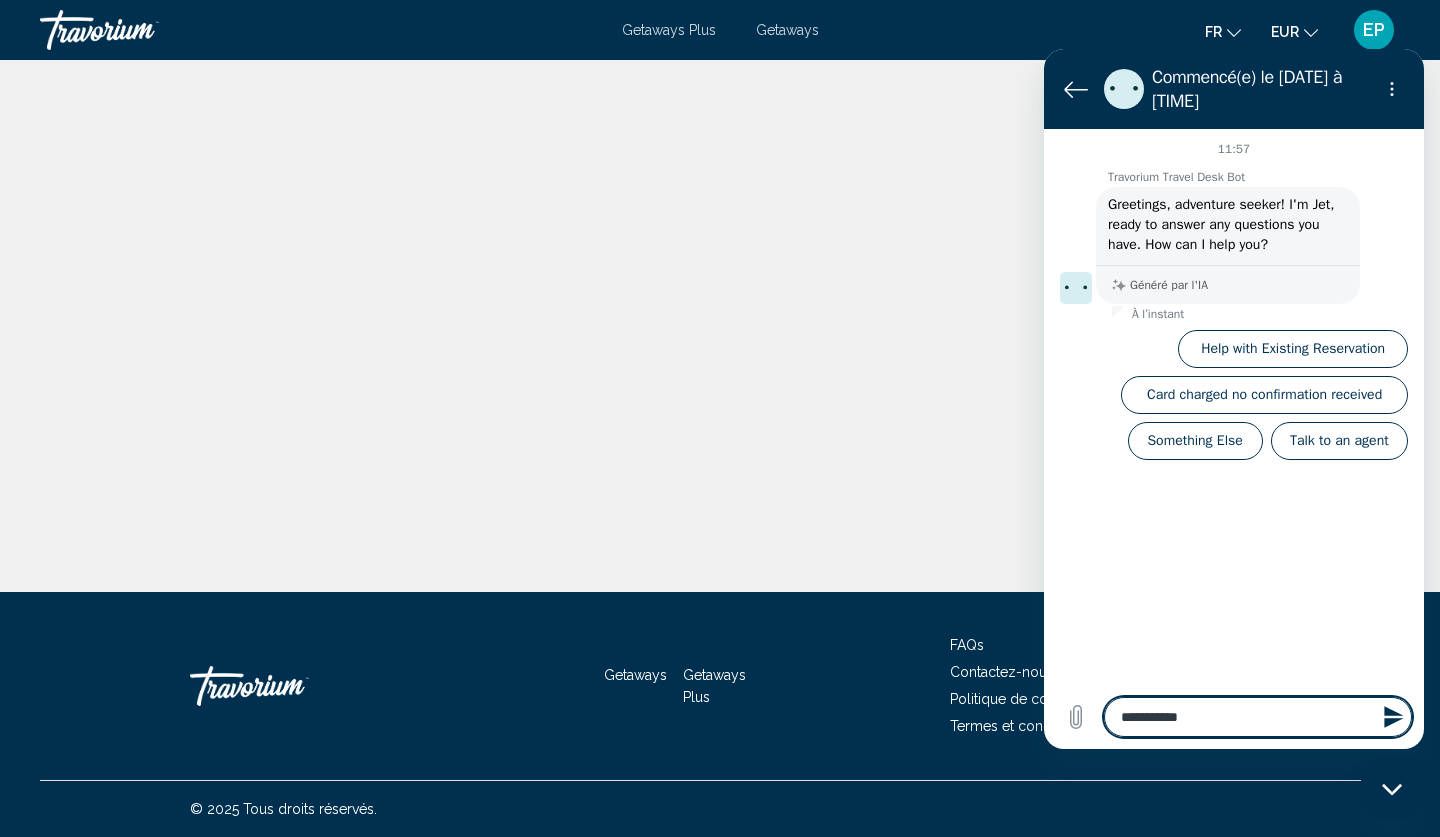 type on "**********" 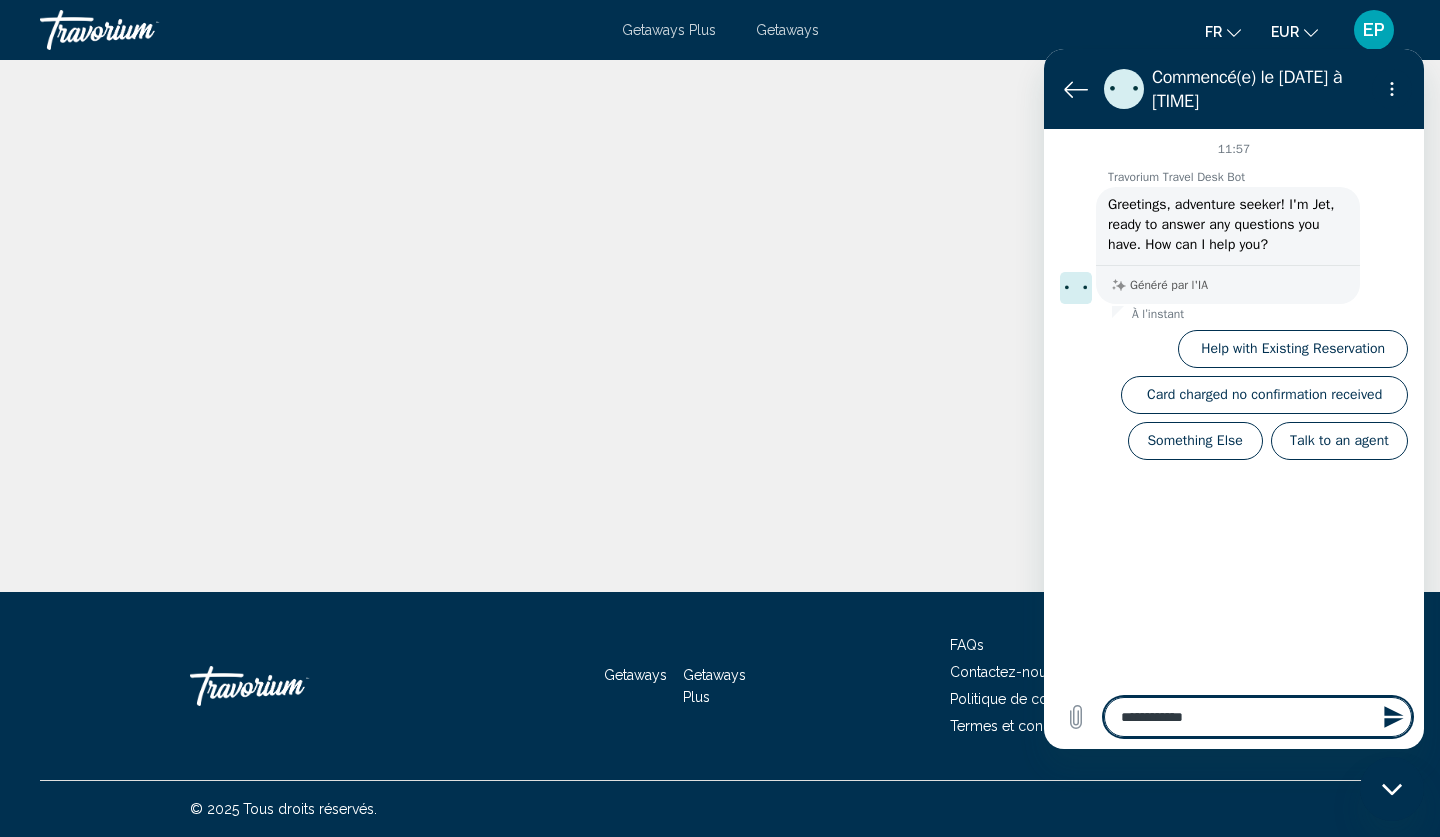 type on "**********" 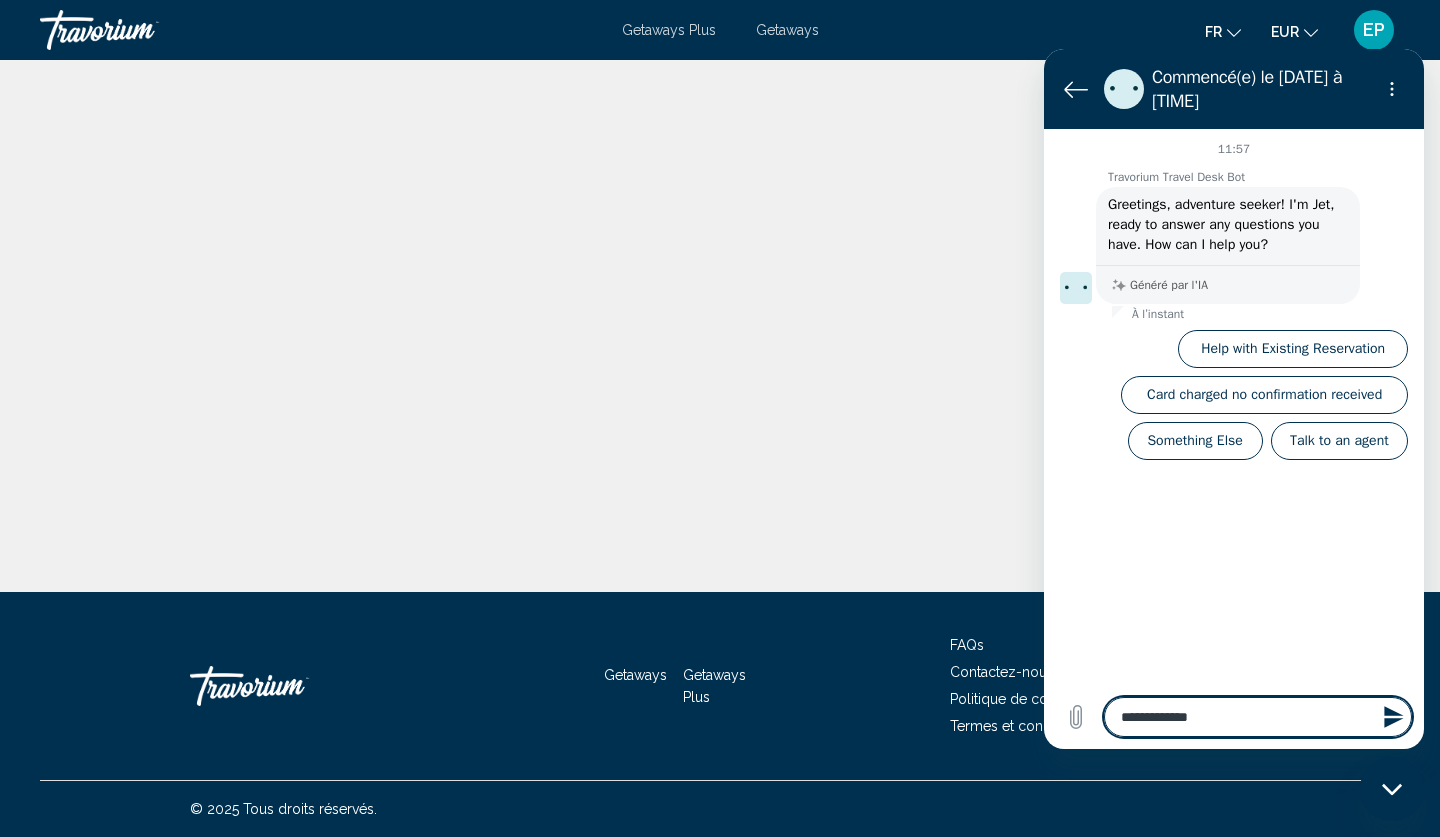 type on "**********" 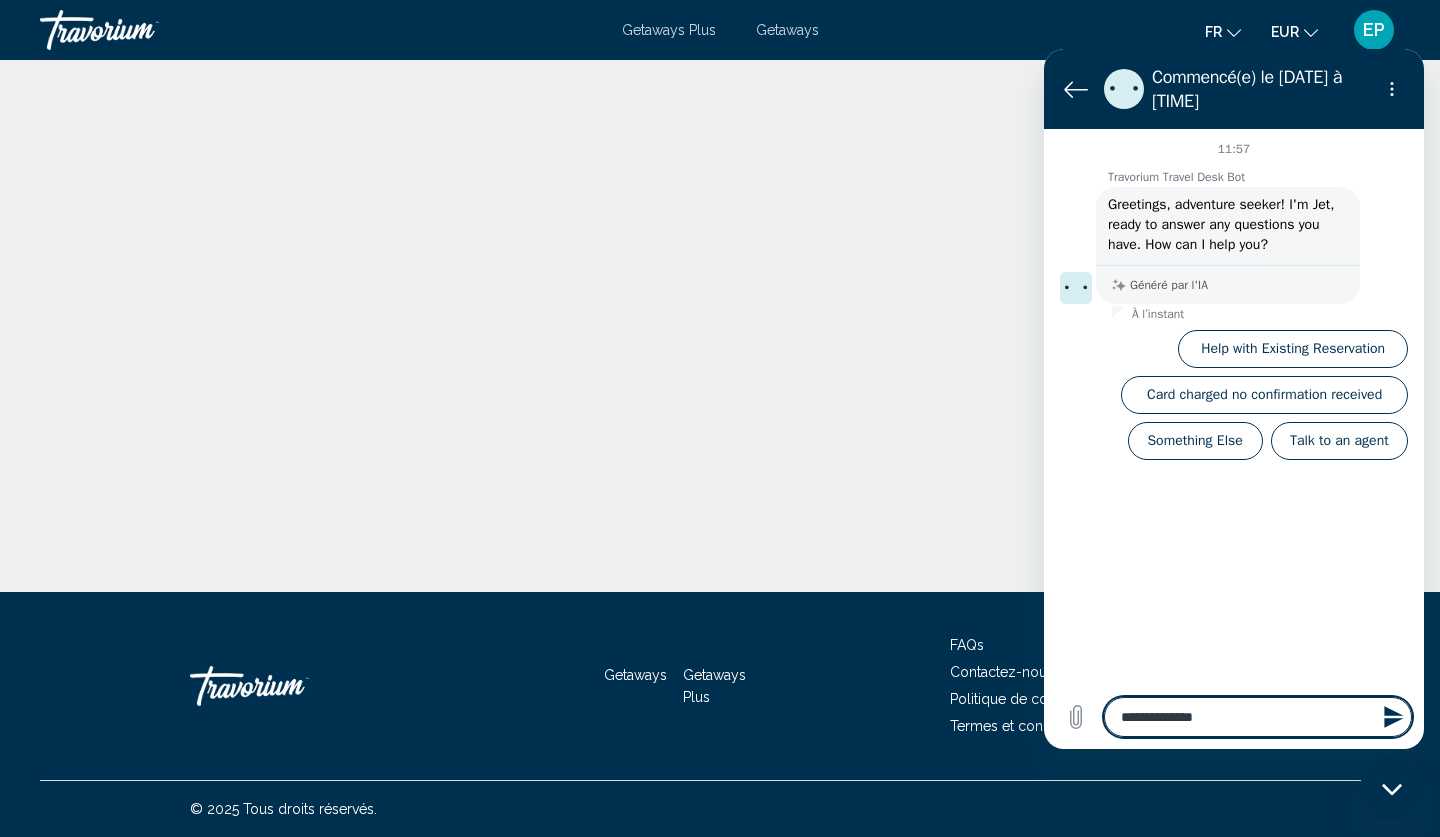 type on "**********" 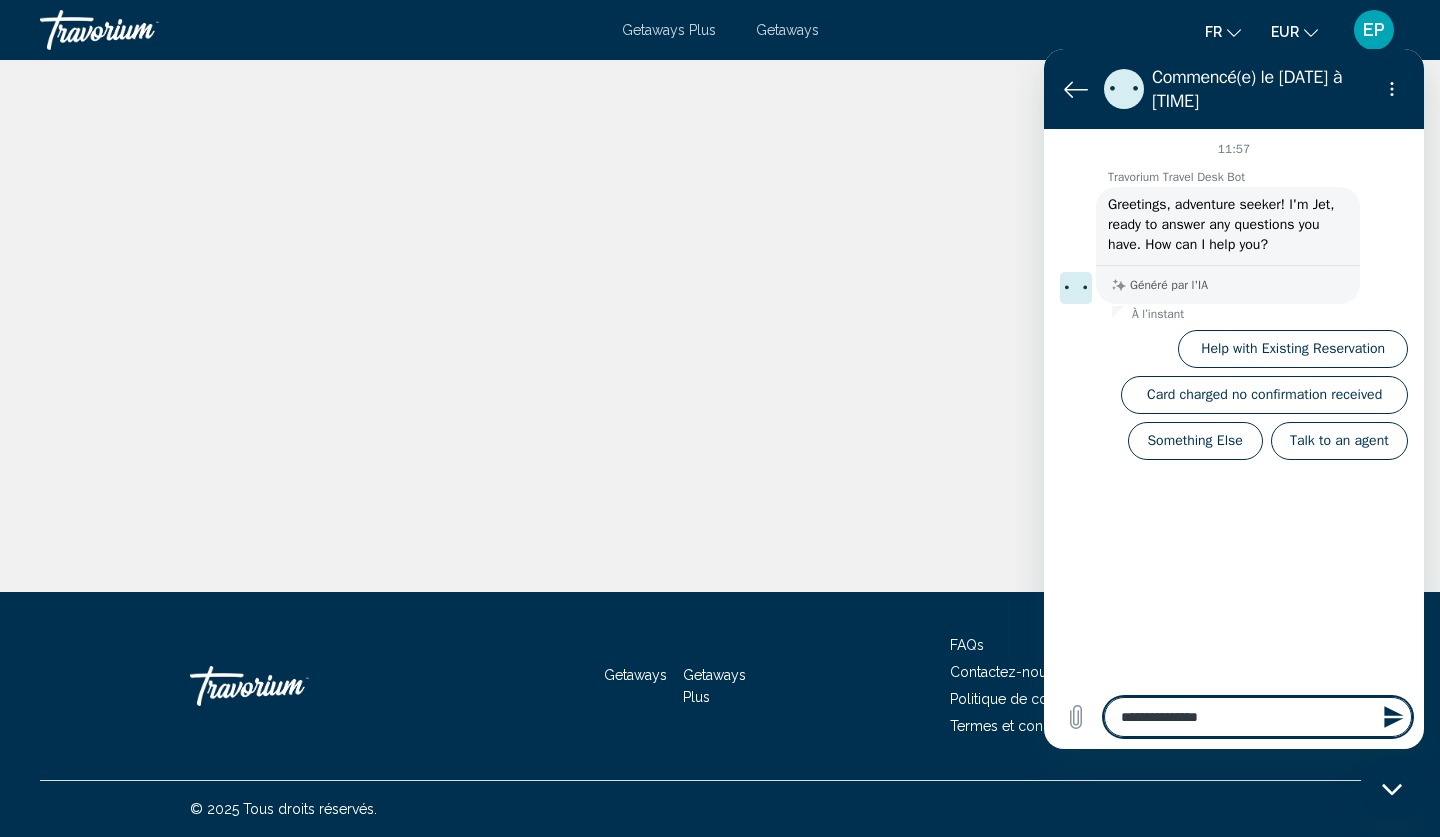 type on "**********" 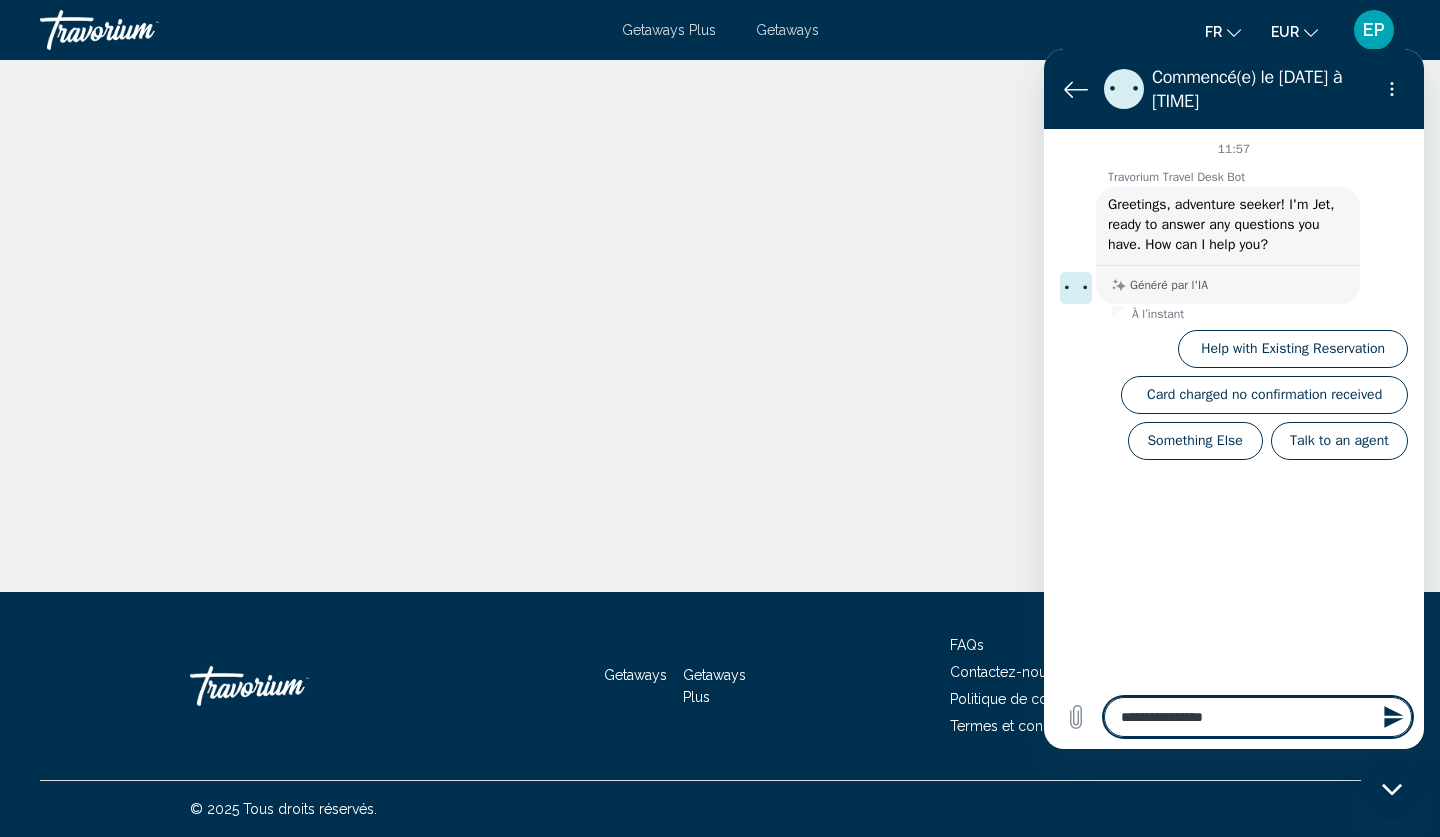 type on "**********" 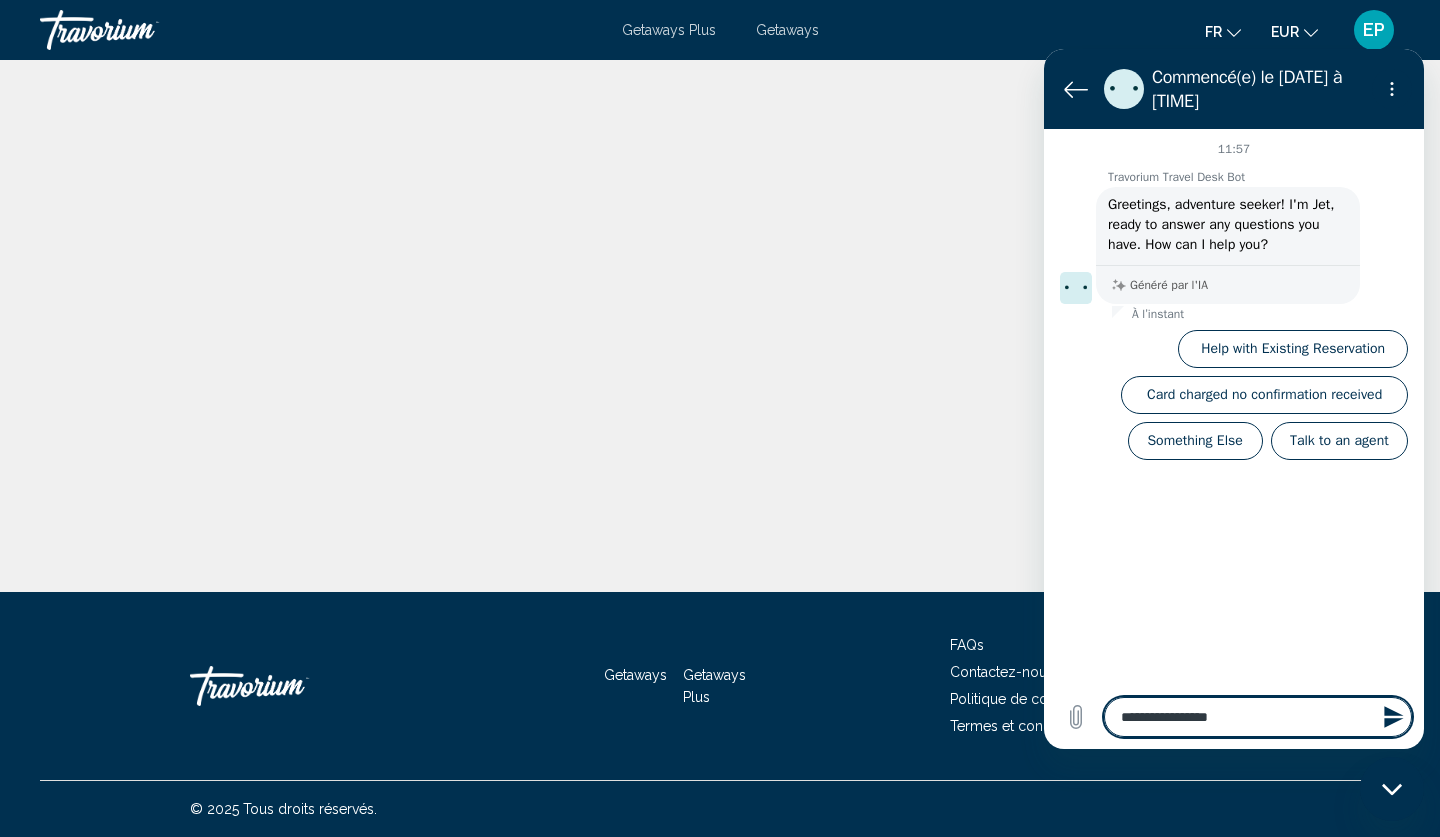 type on "**********" 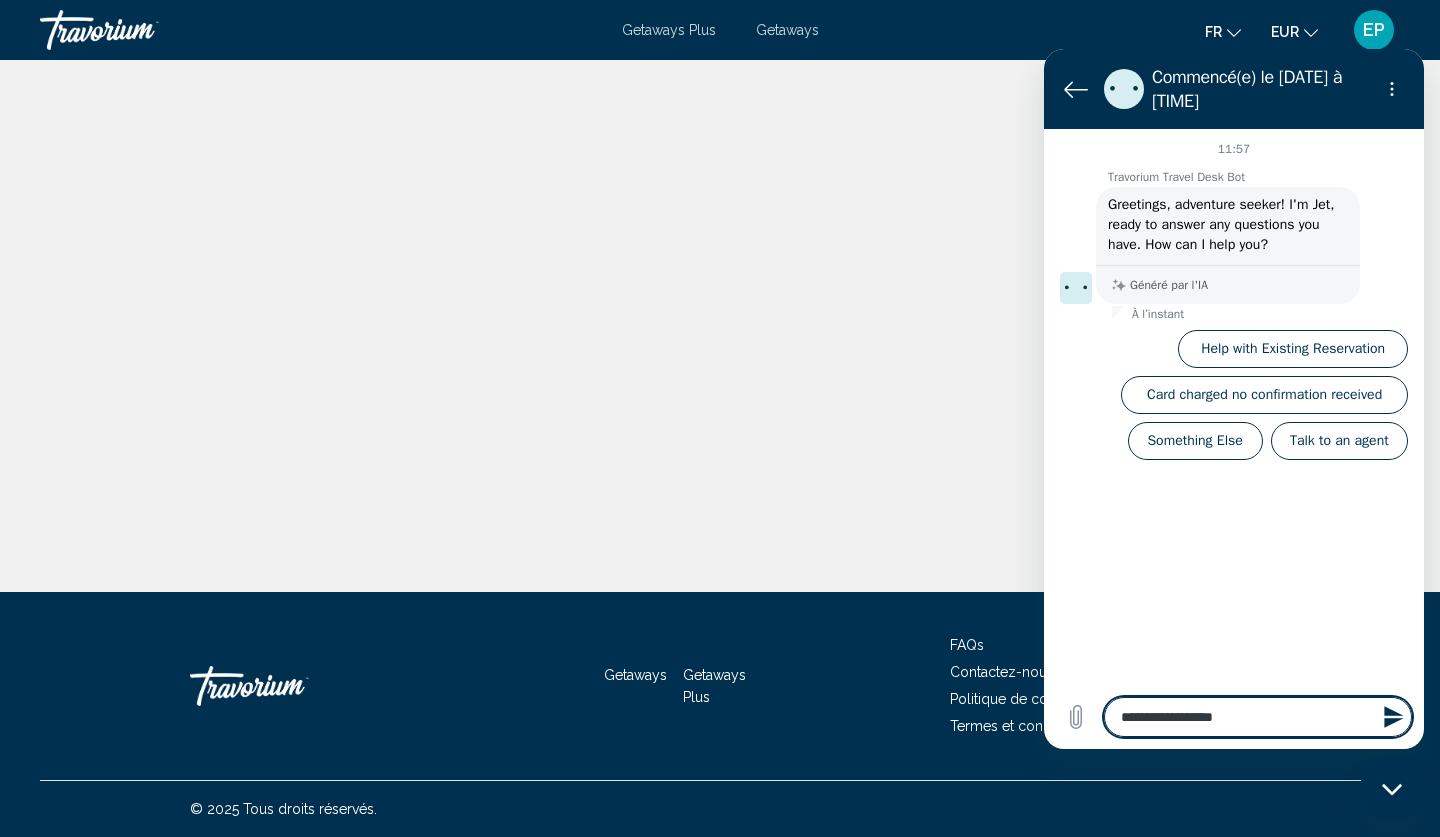 type on "**********" 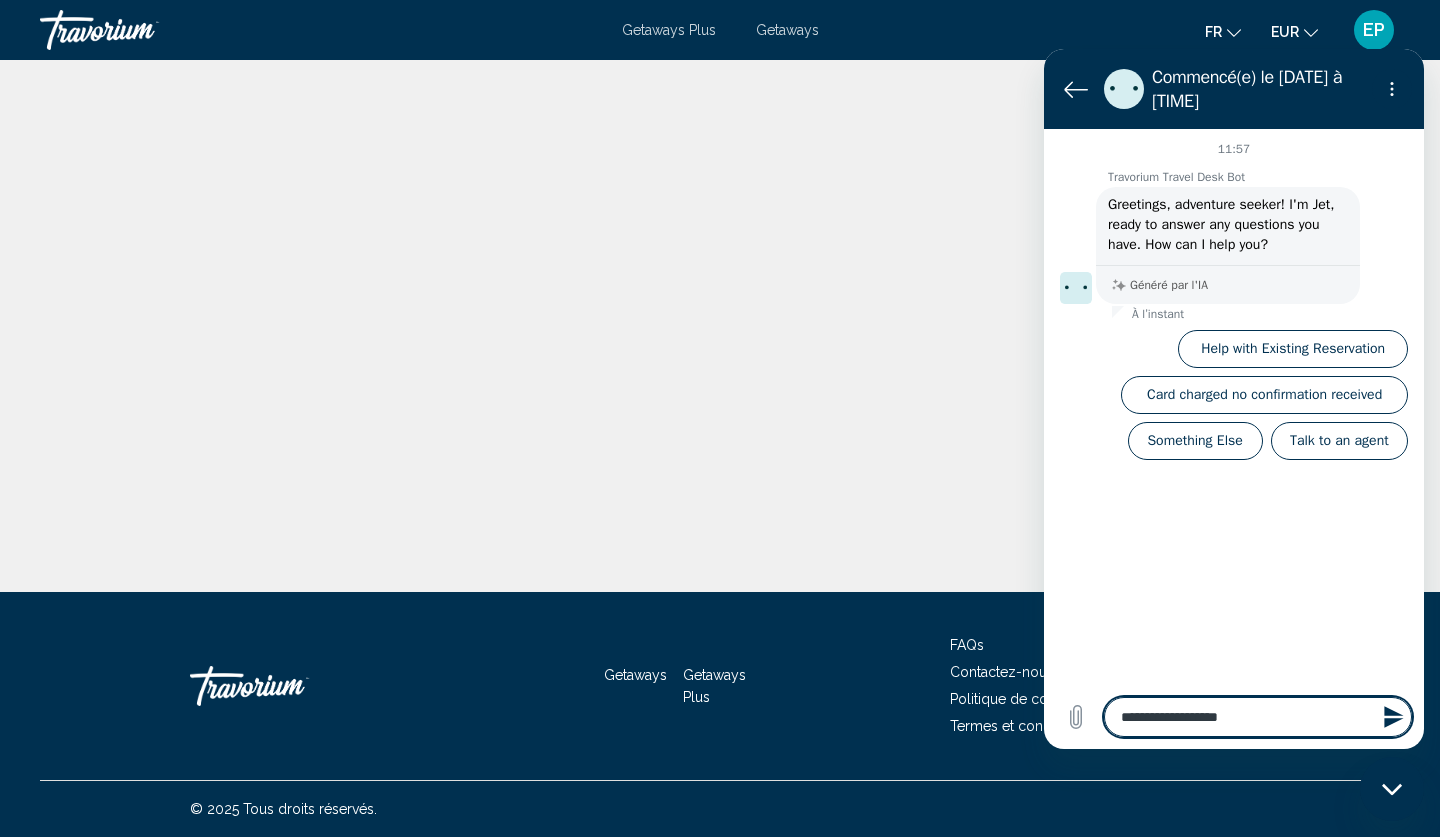 type on "**********" 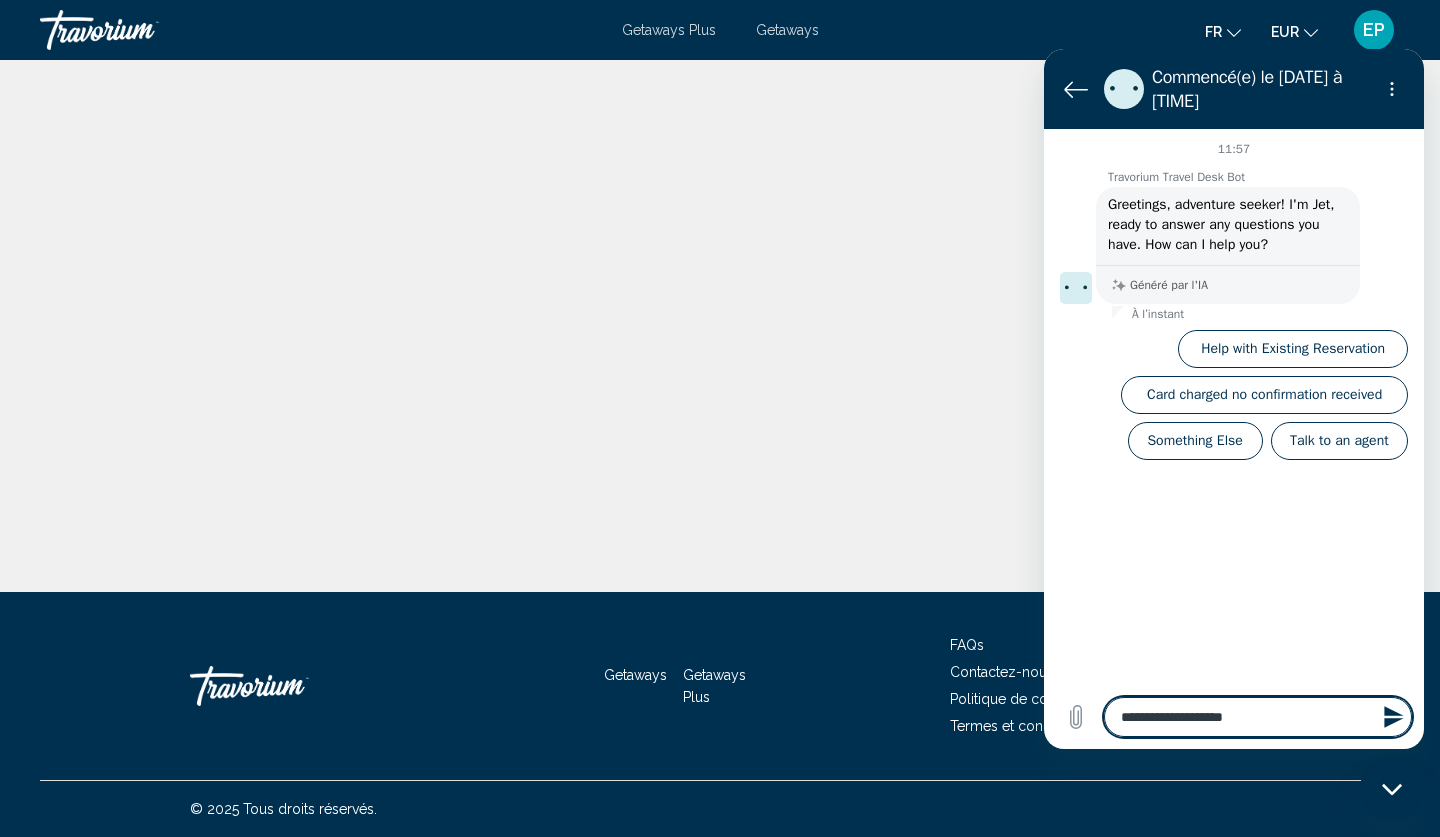 type on "**********" 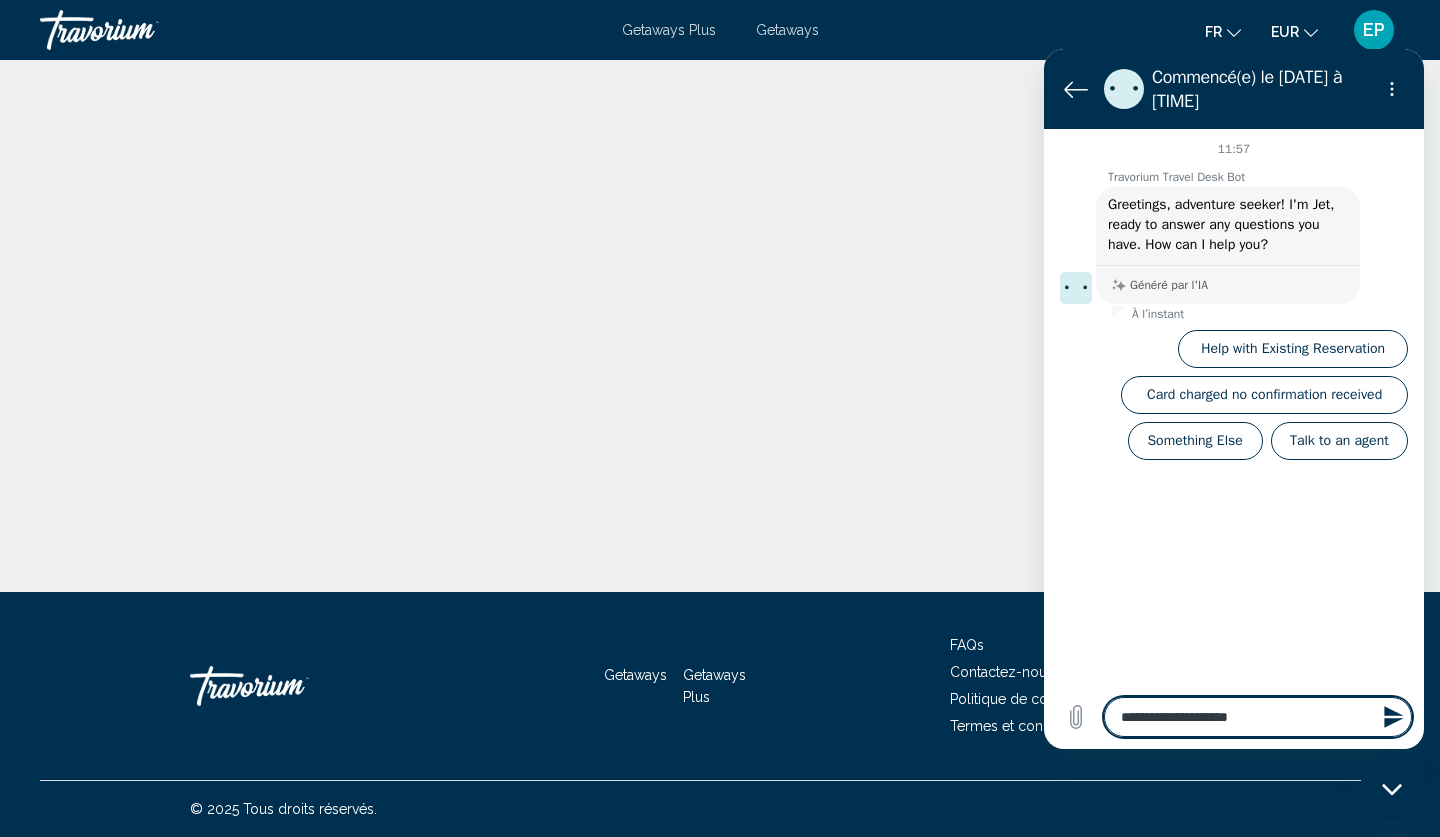 type on "**********" 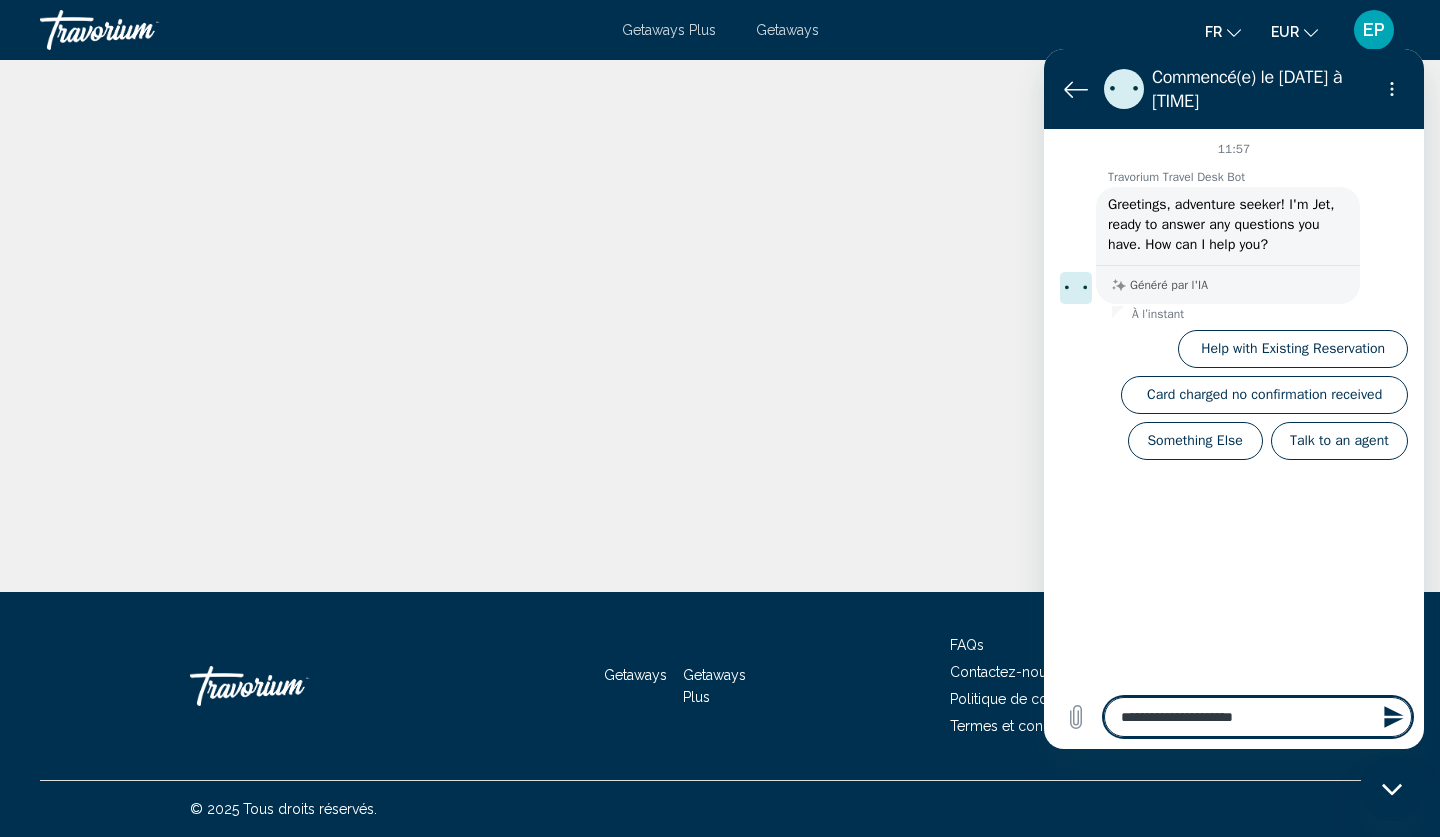 type on "**********" 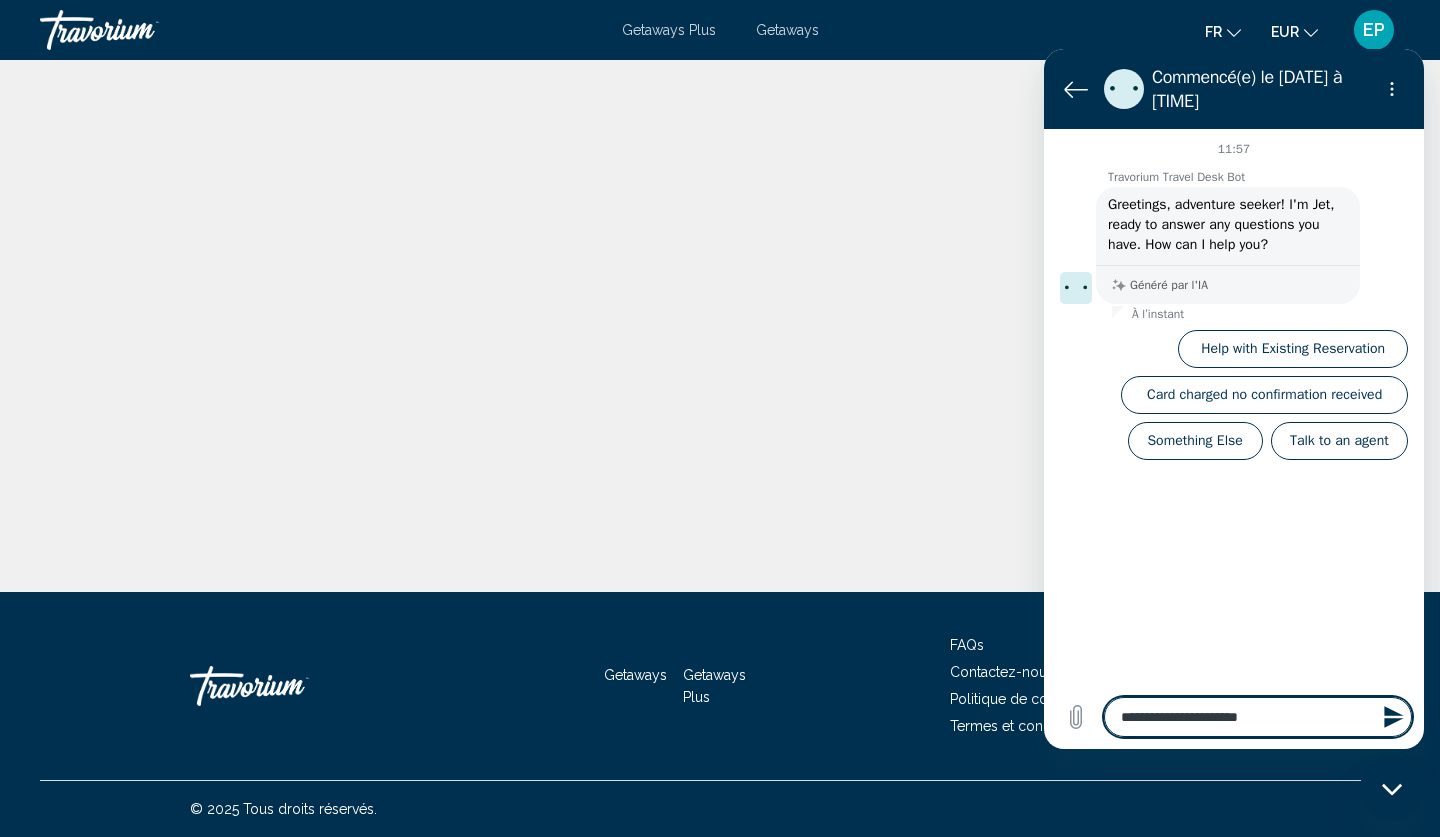 type on "**********" 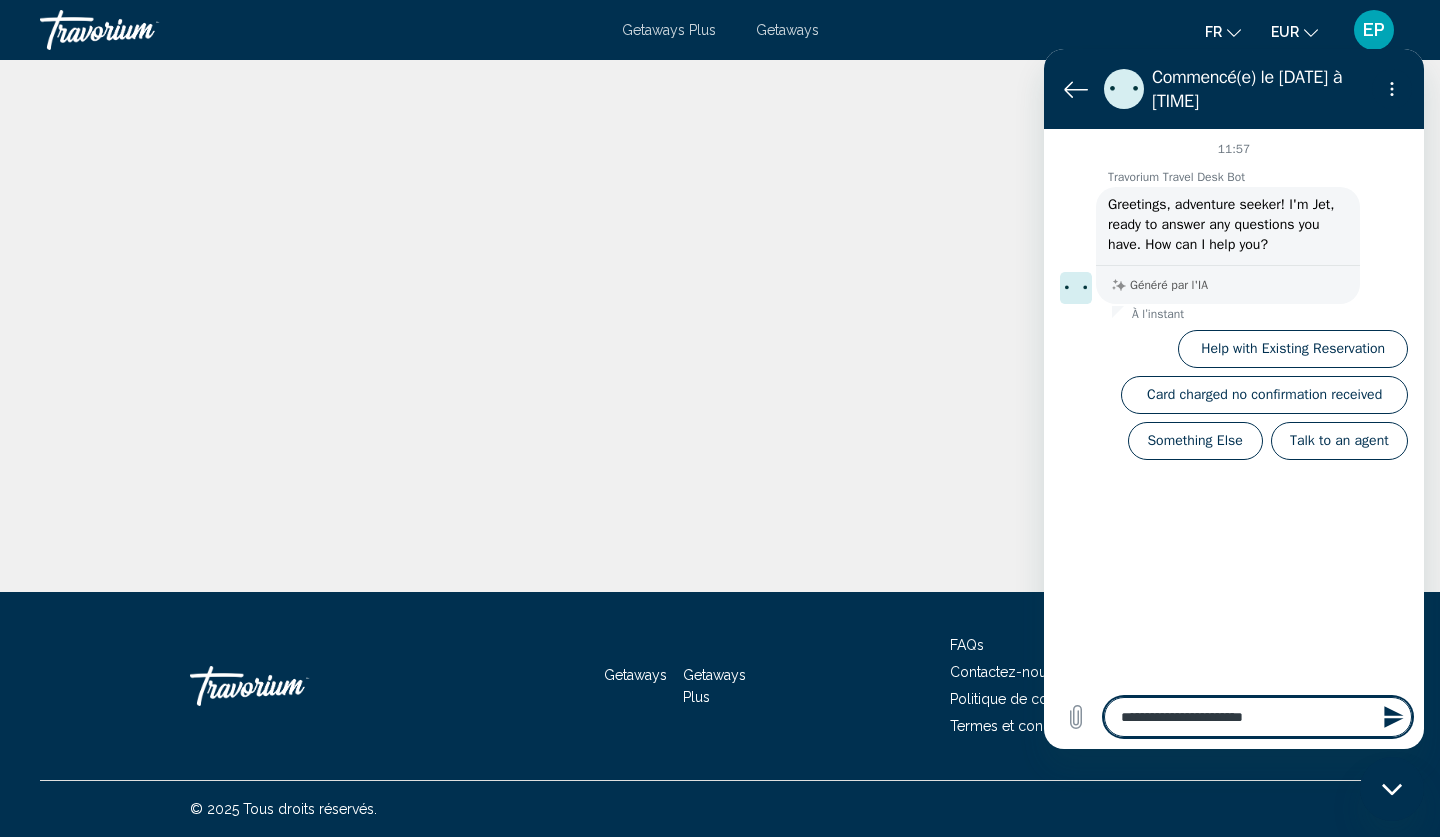 type on "**********" 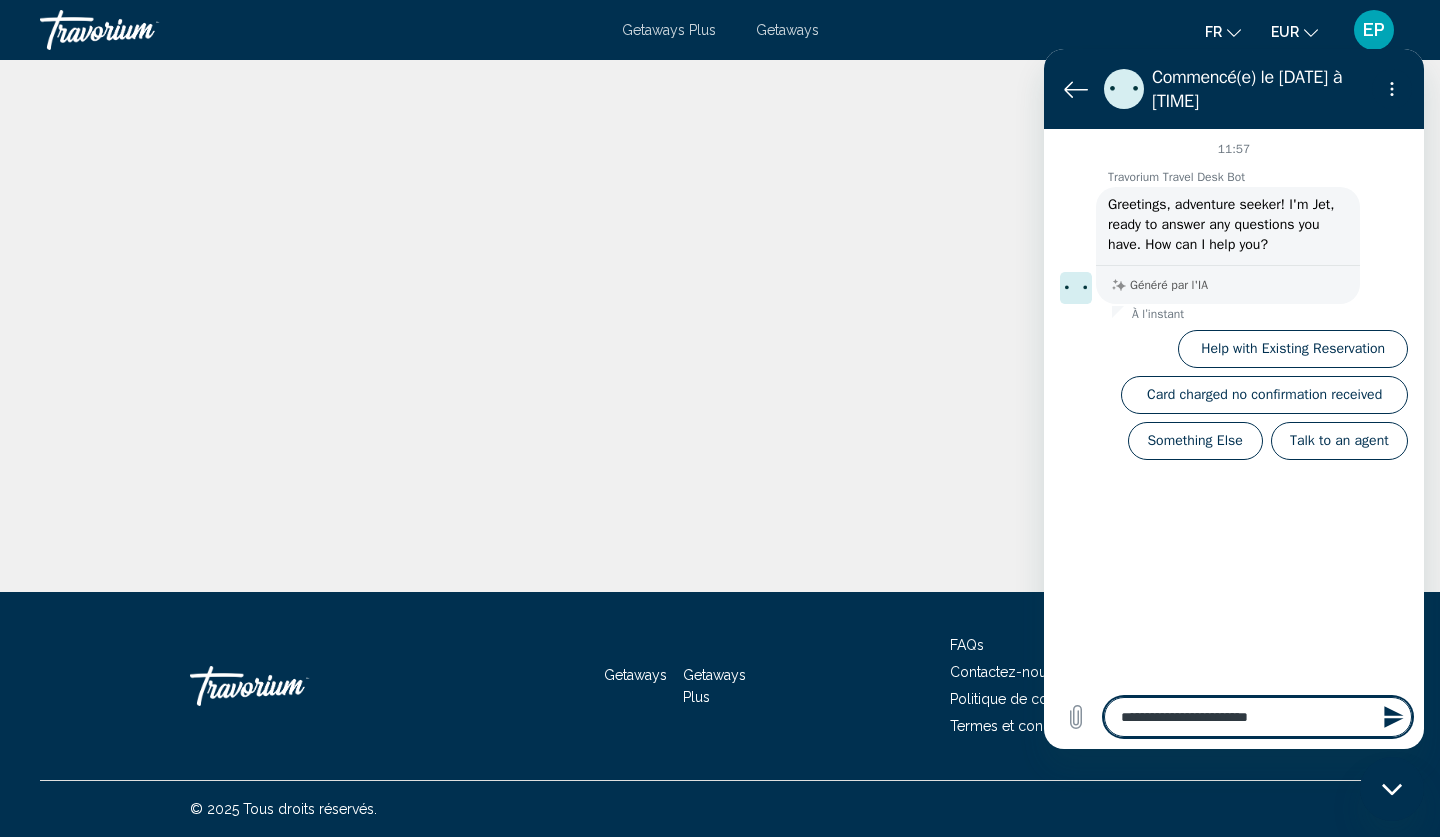 type on "**********" 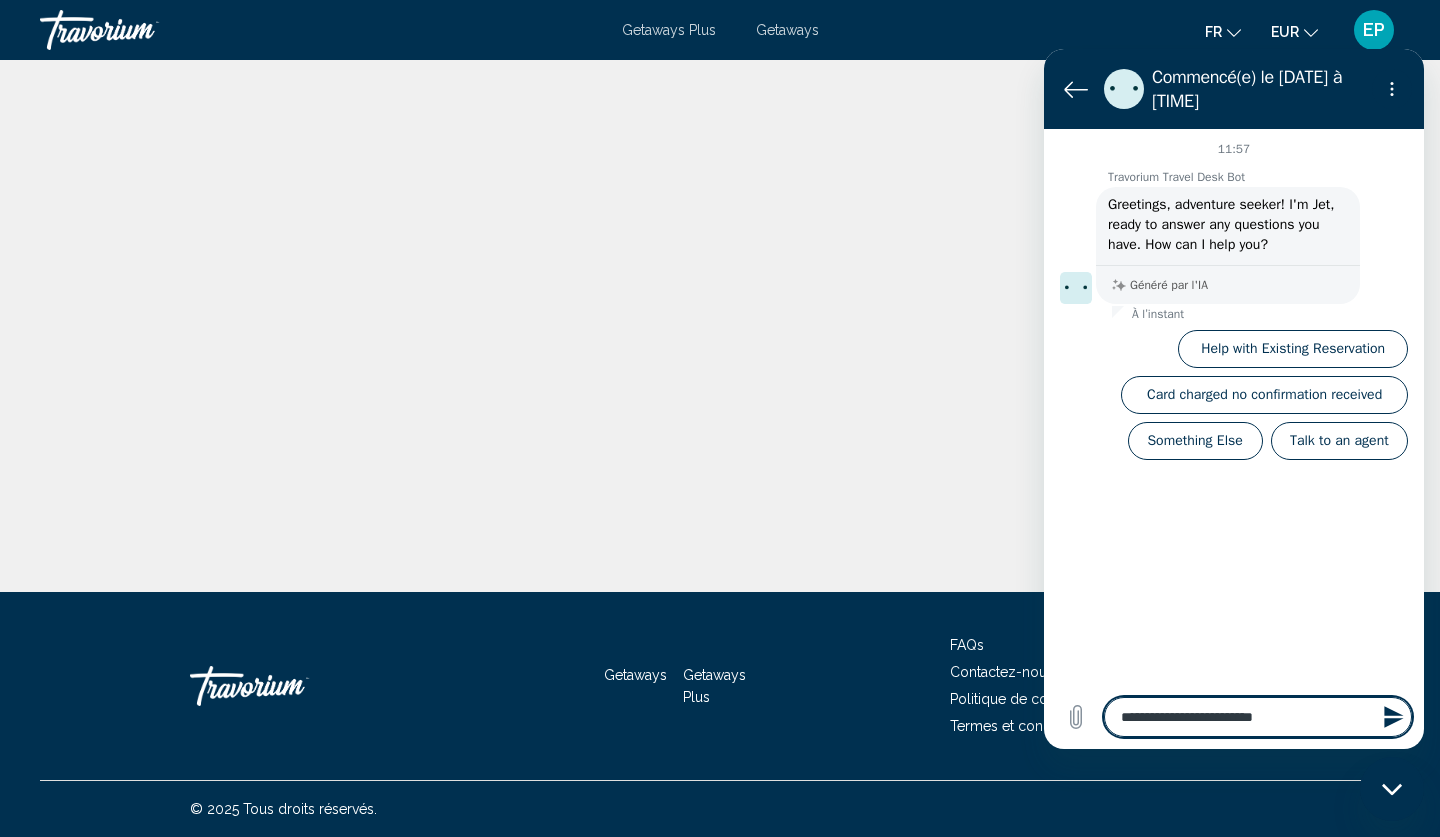type on "**********" 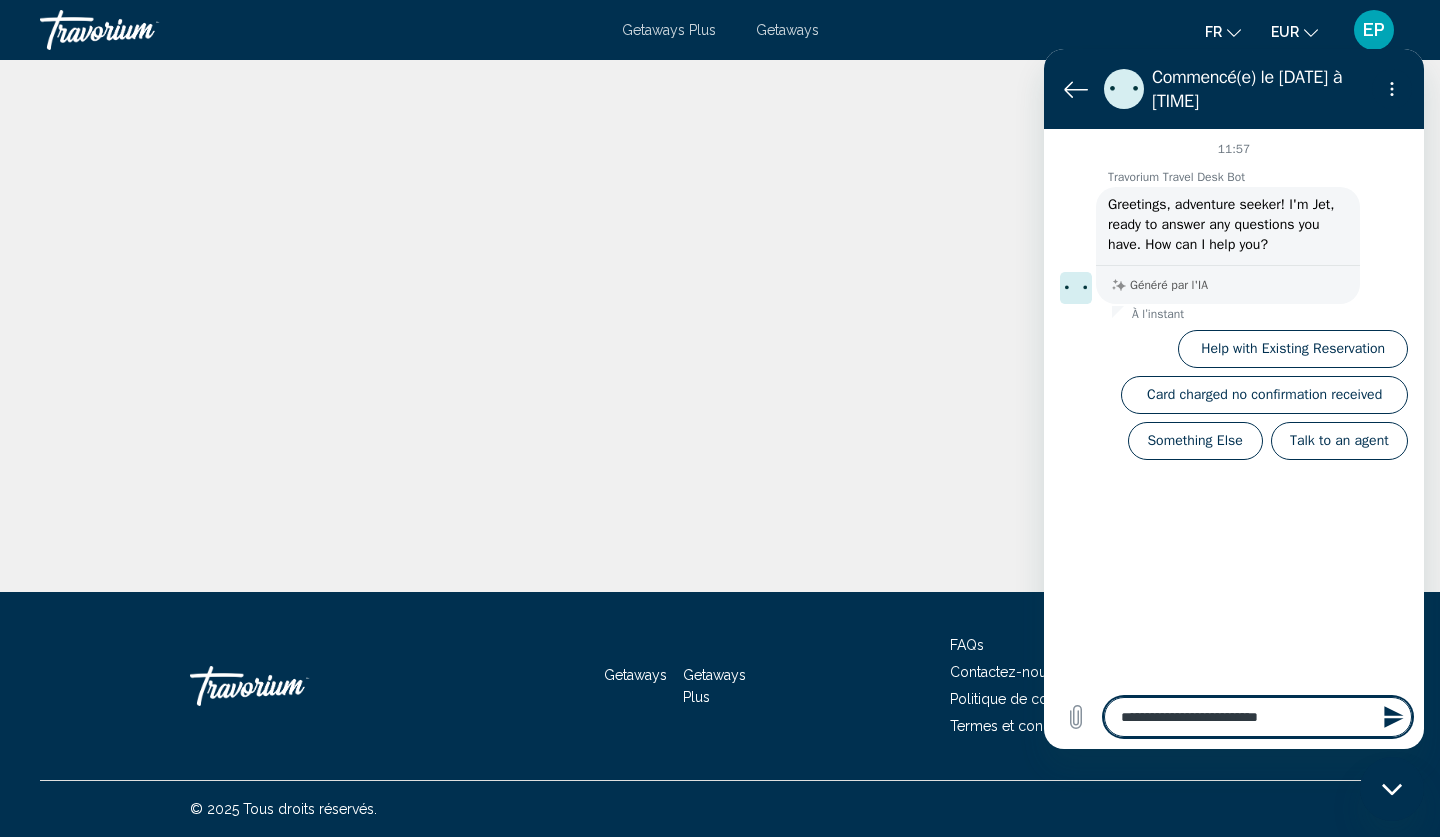 type on "**********" 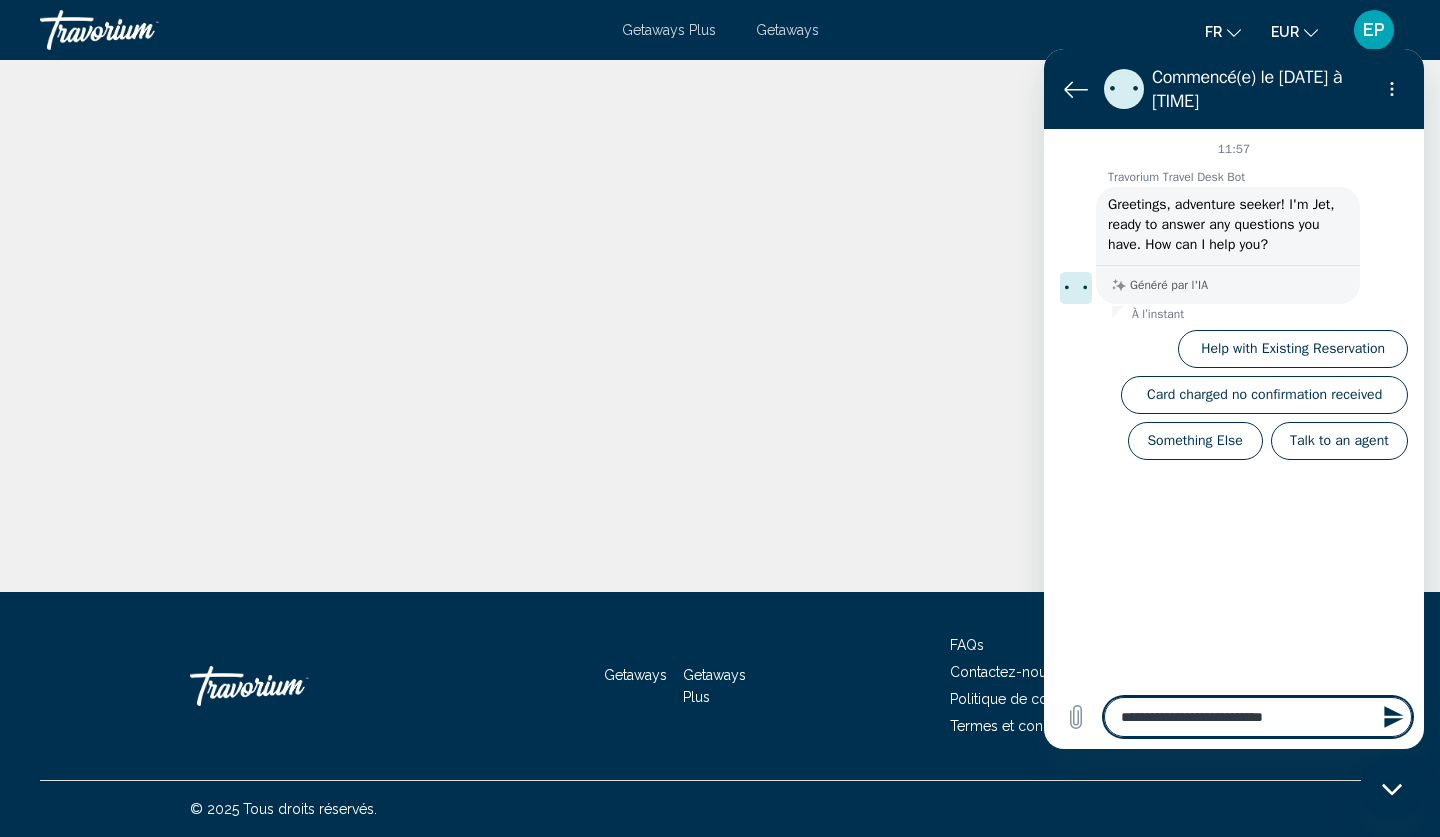 type on "**********" 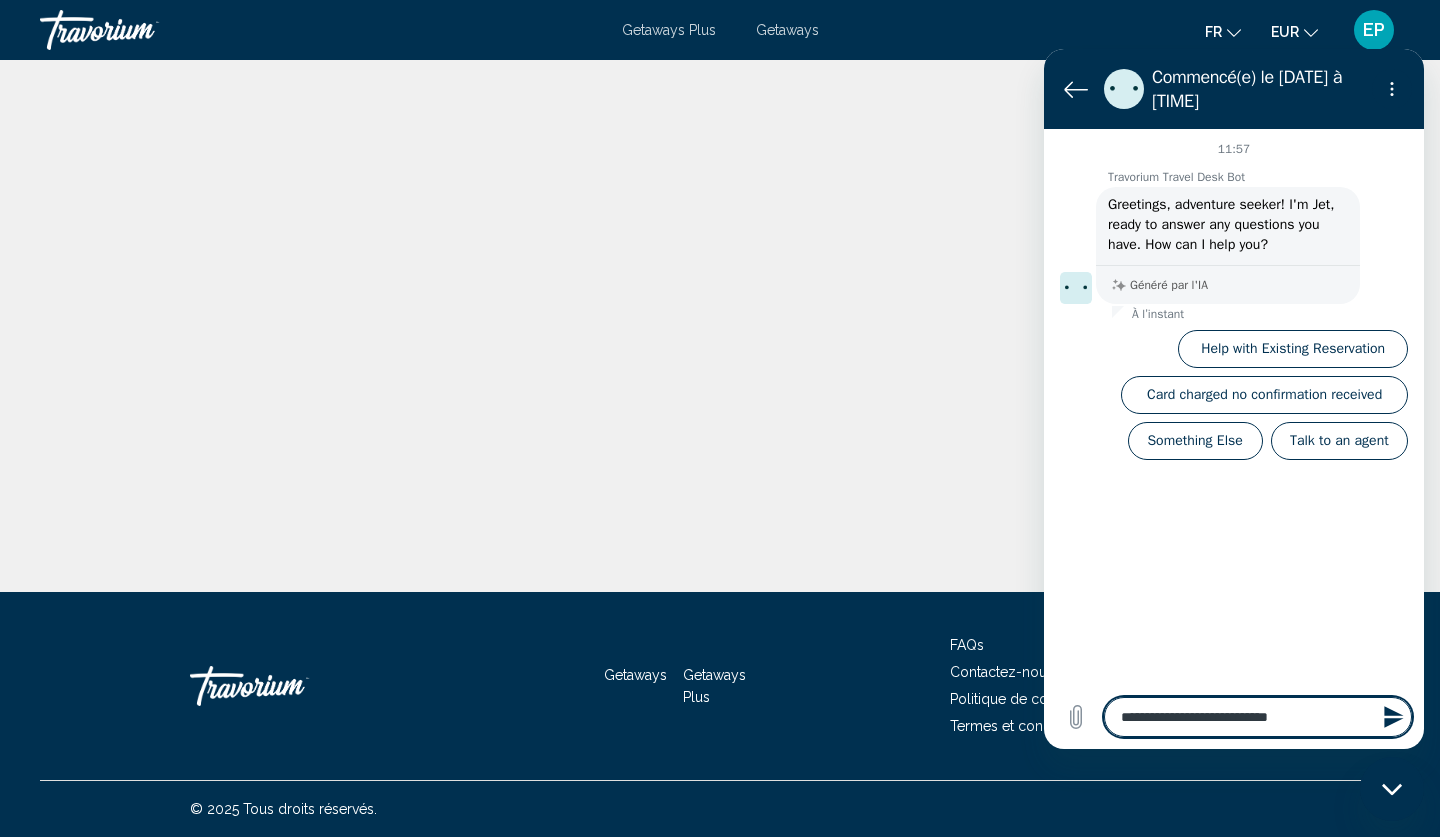type on "**********" 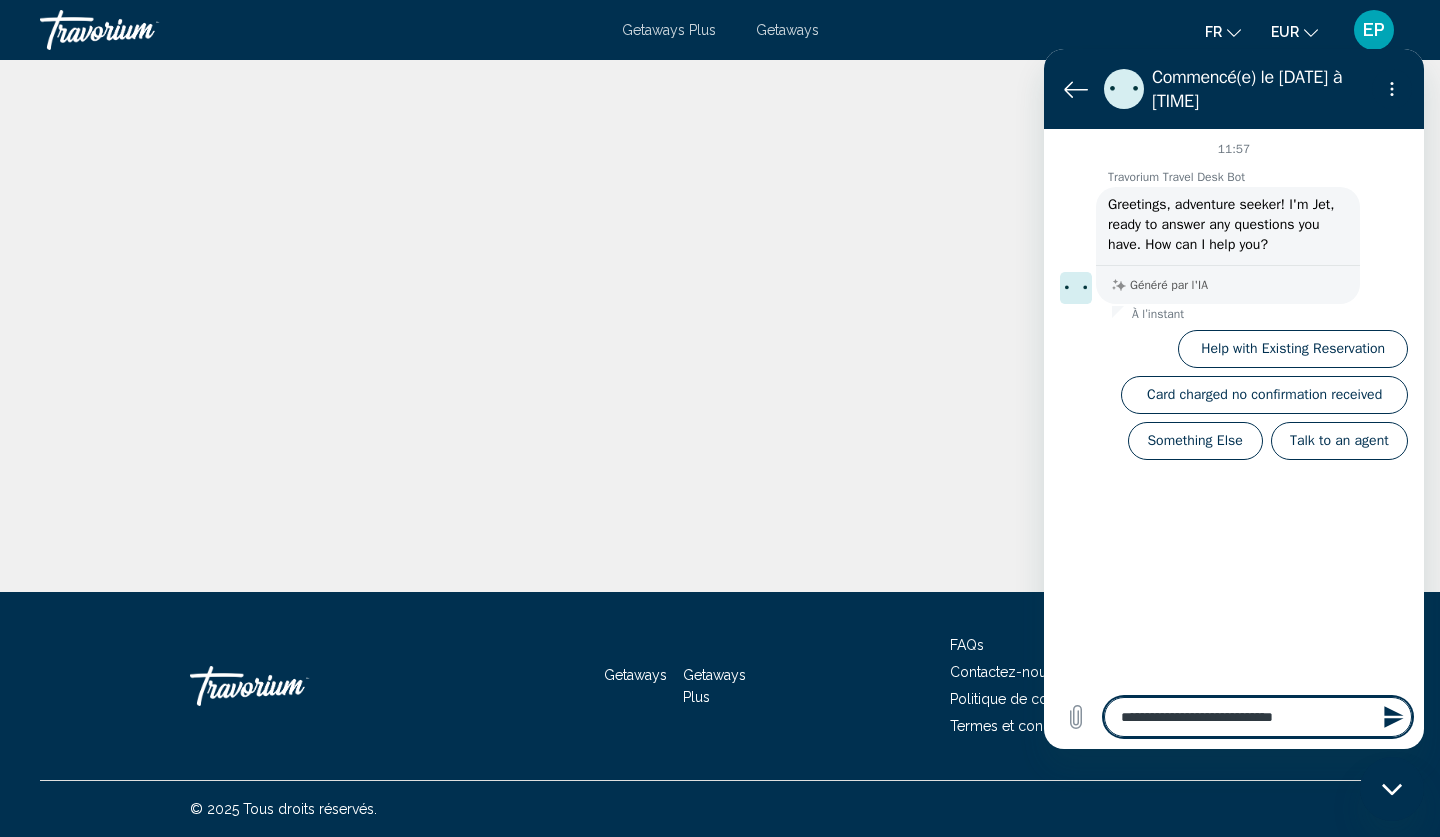 type on "**********" 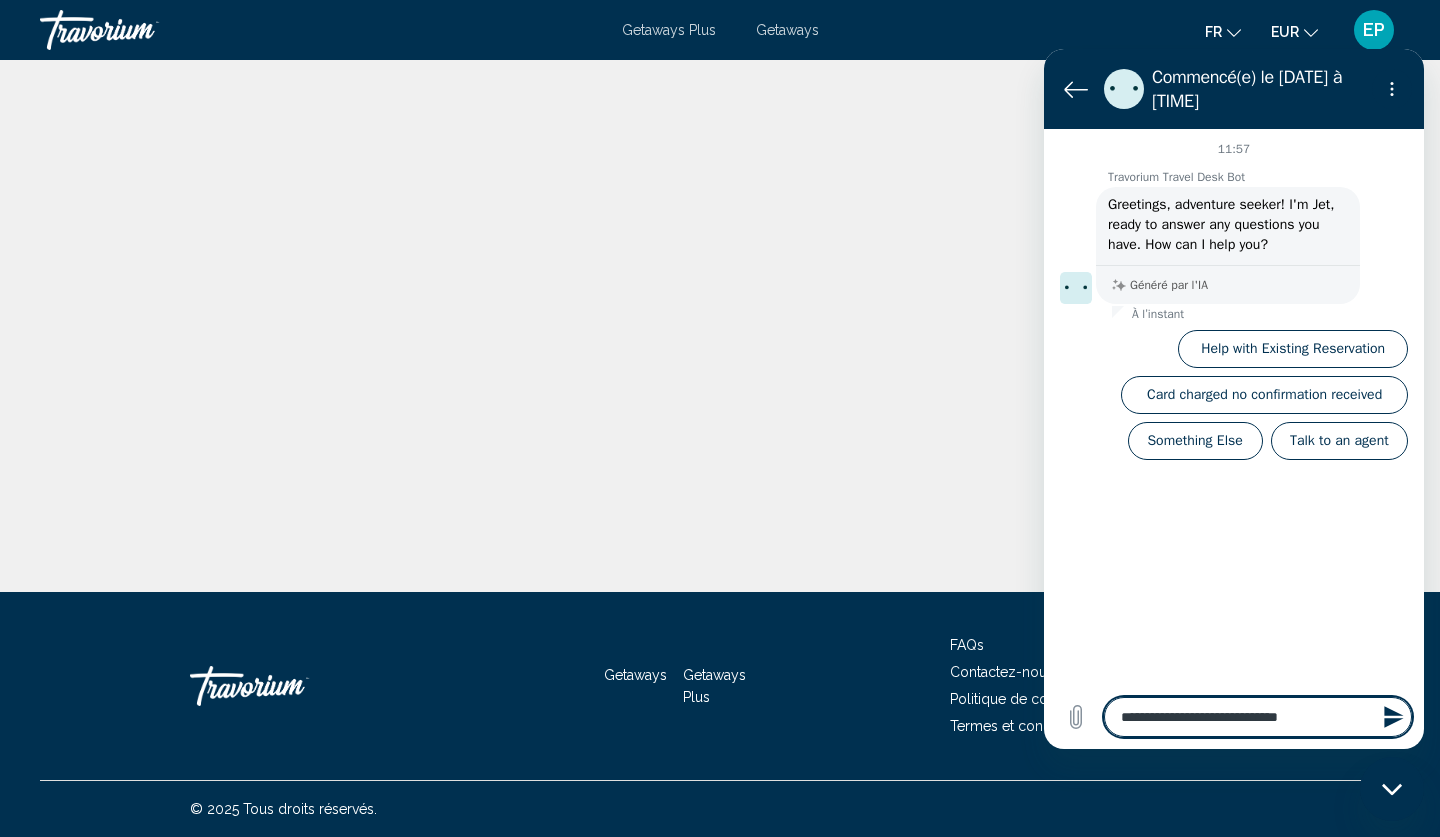 type on "**********" 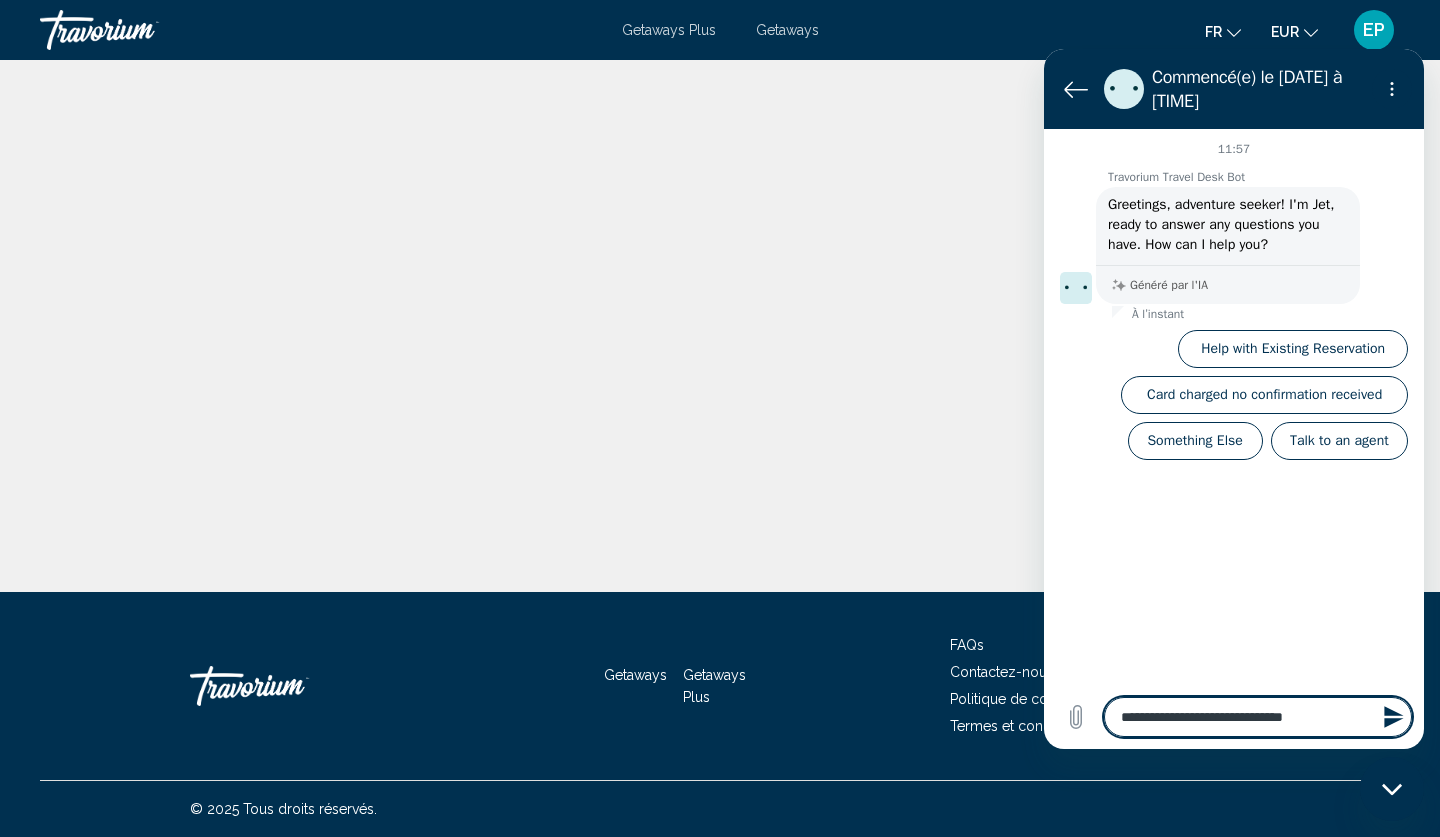 type on "**********" 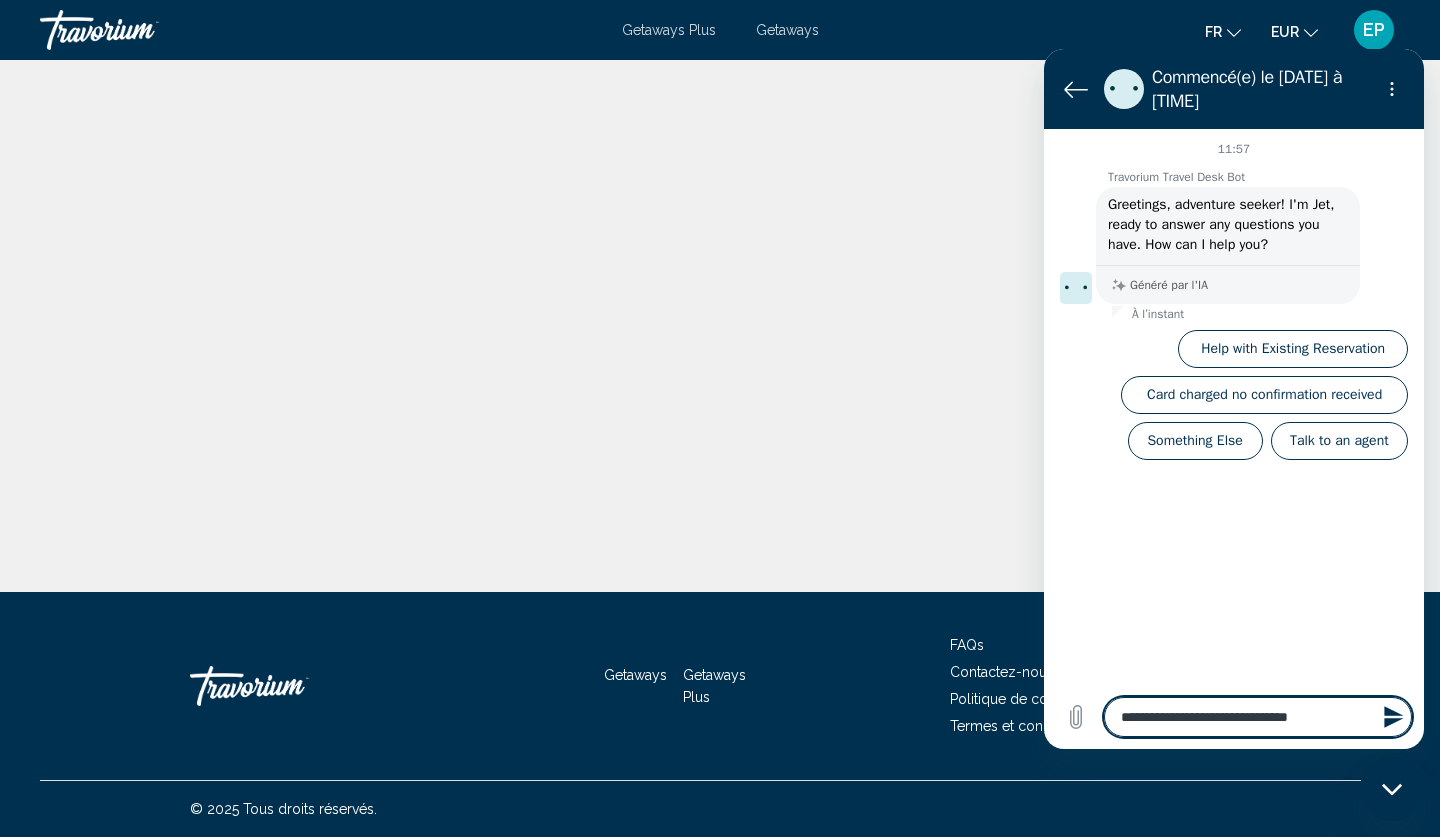 type on "**********" 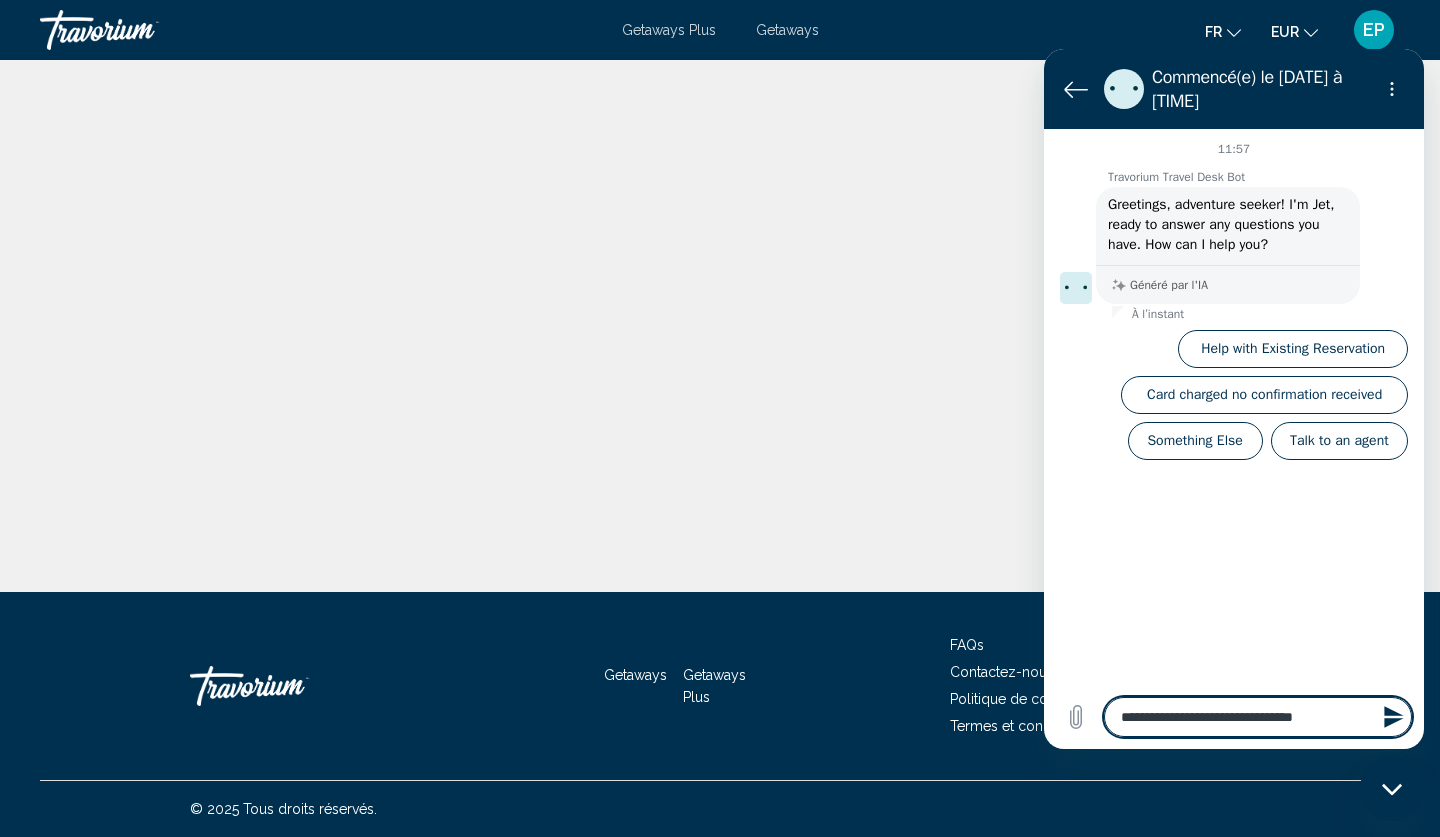 type on "**********" 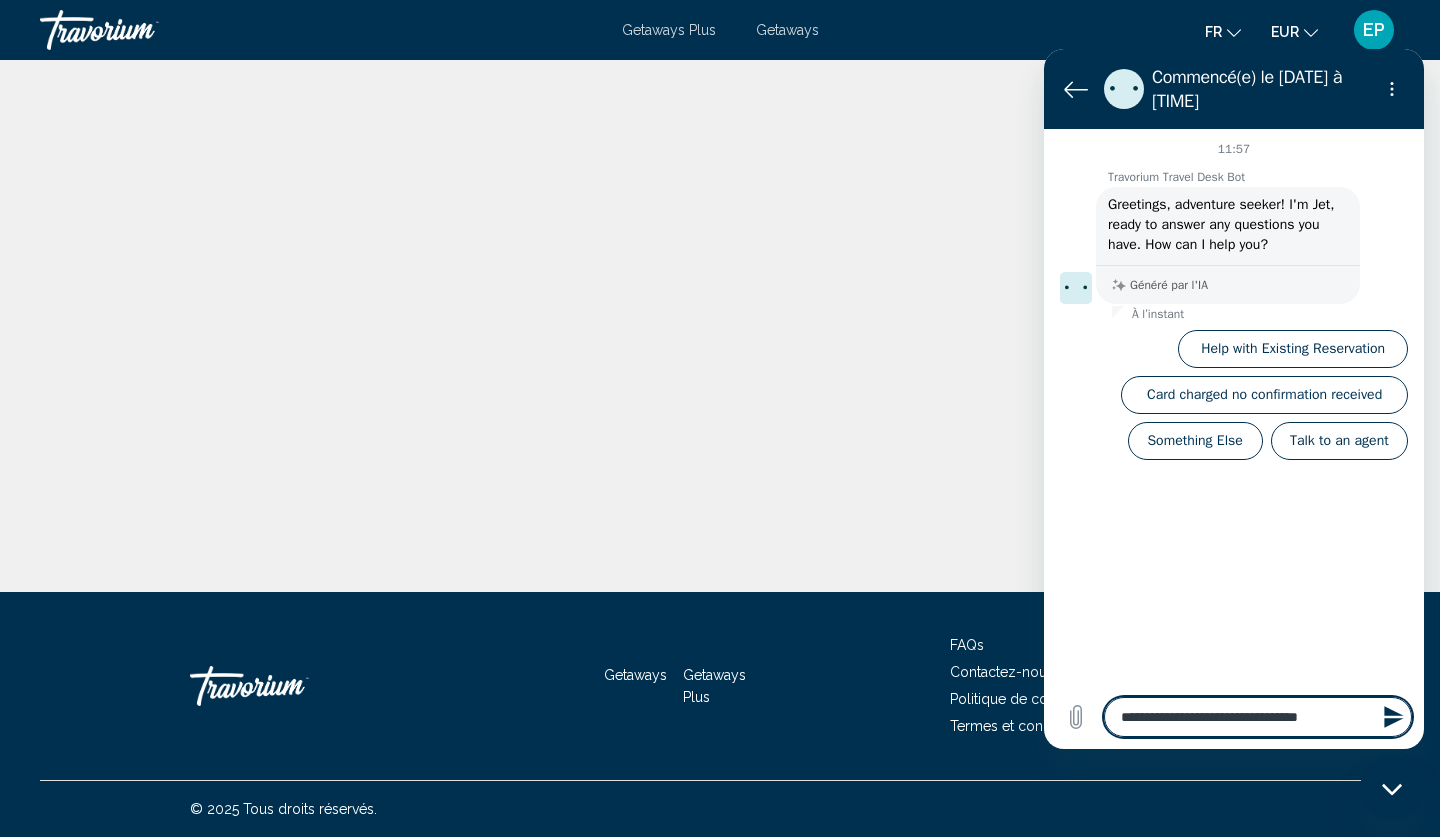 type on "**********" 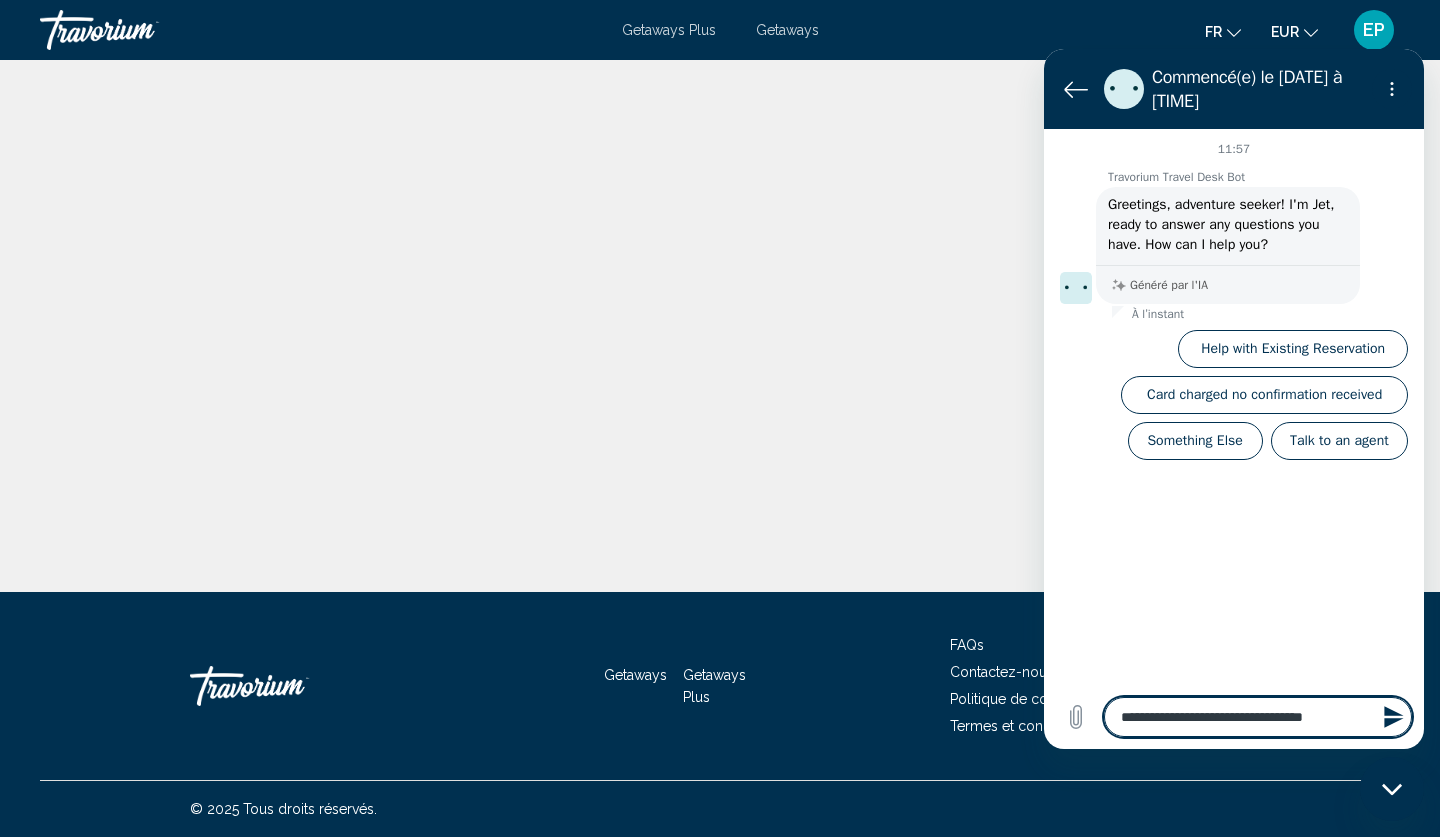 type on "**********" 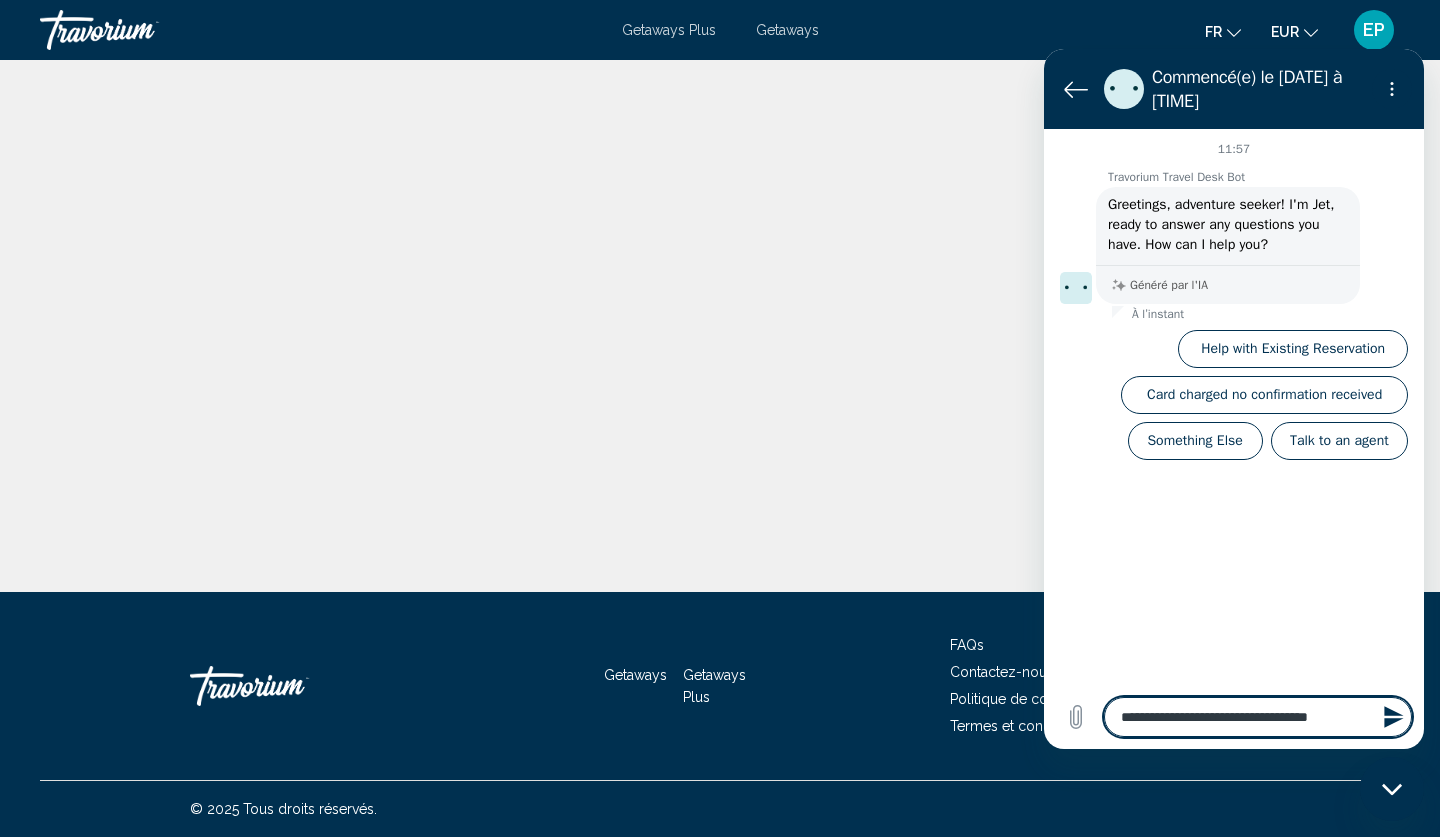 type on "**********" 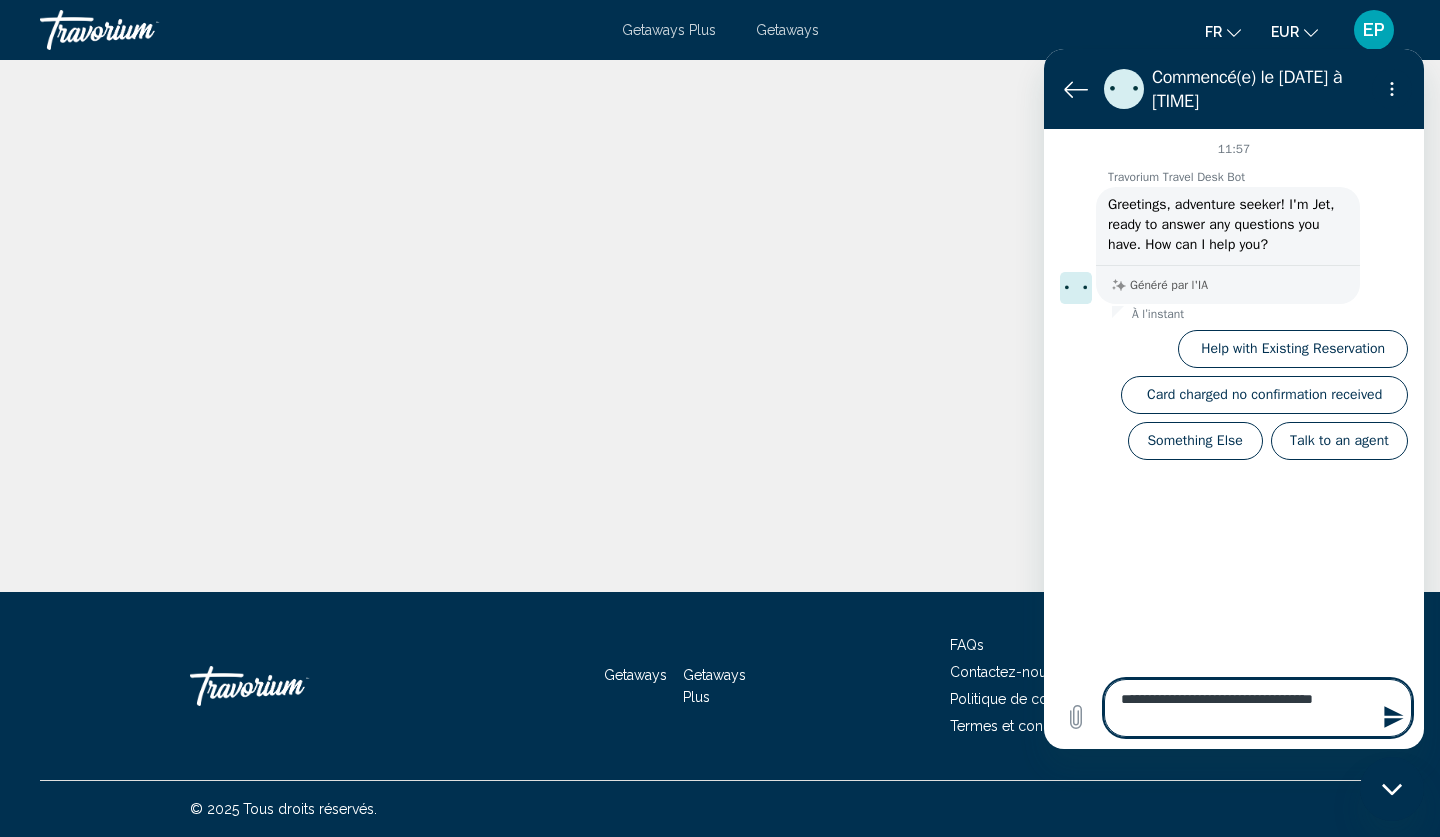 type on "**********" 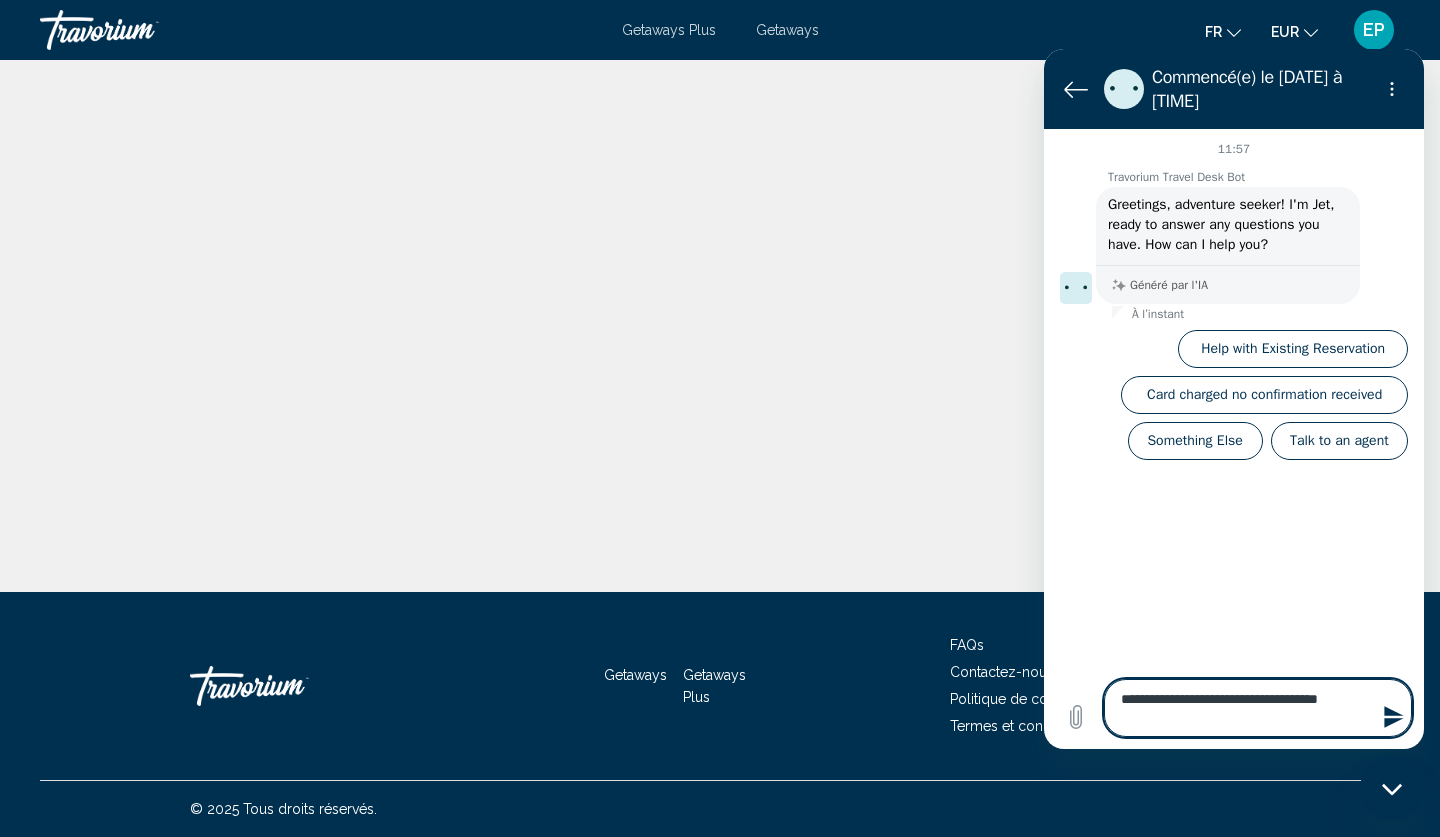 type on "**********" 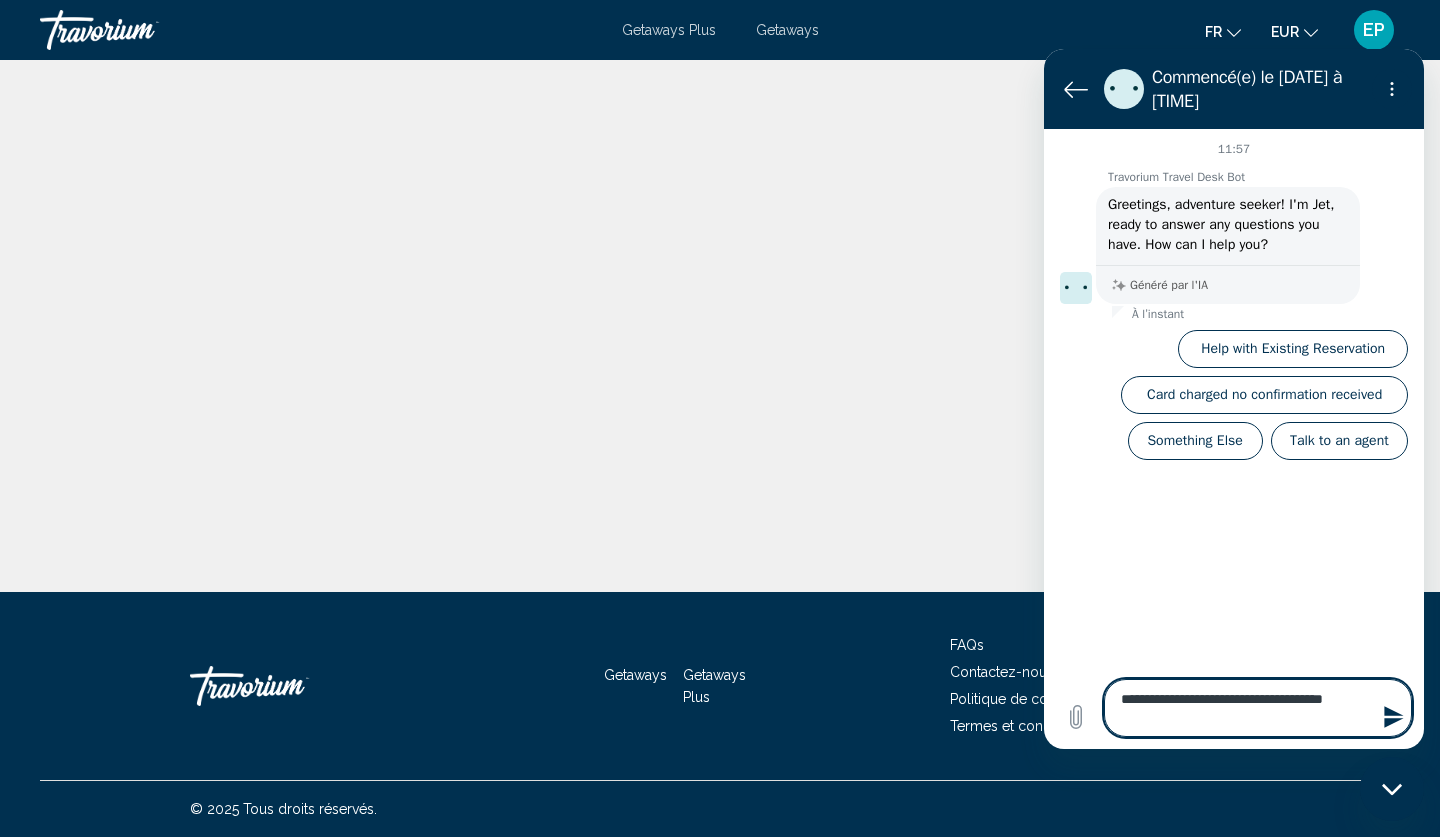 type on "**********" 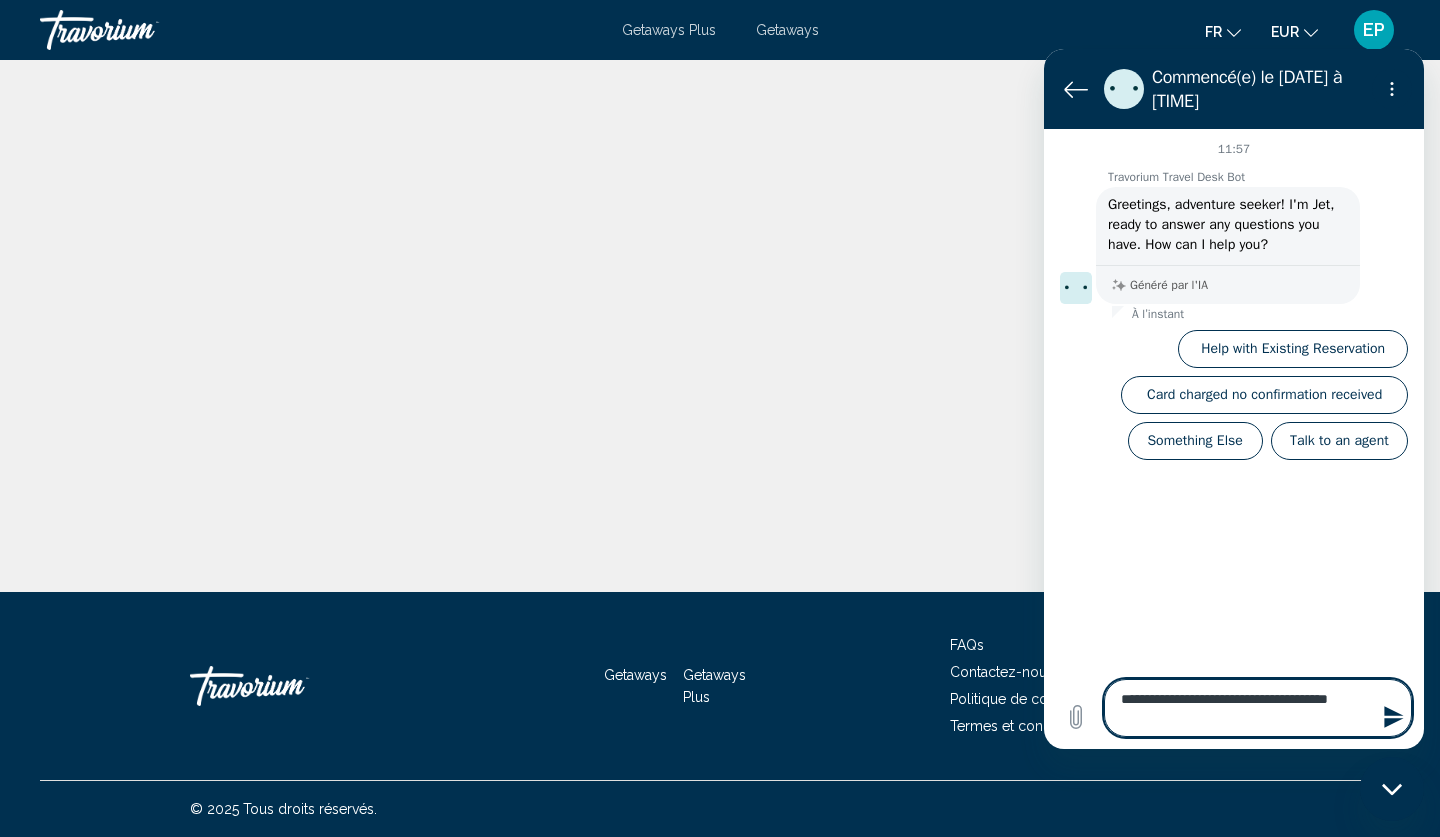 type on "**********" 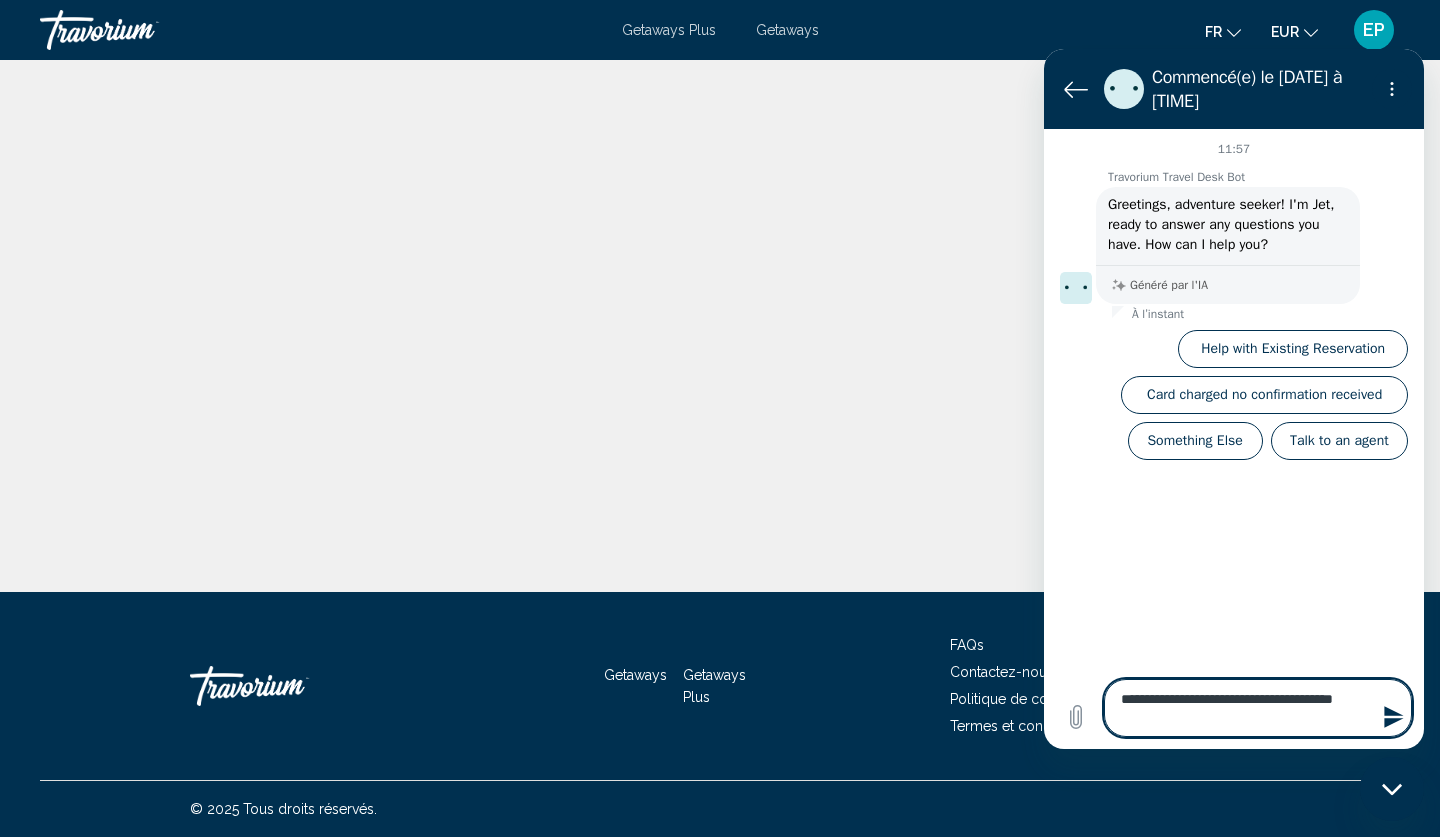 type on "**********" 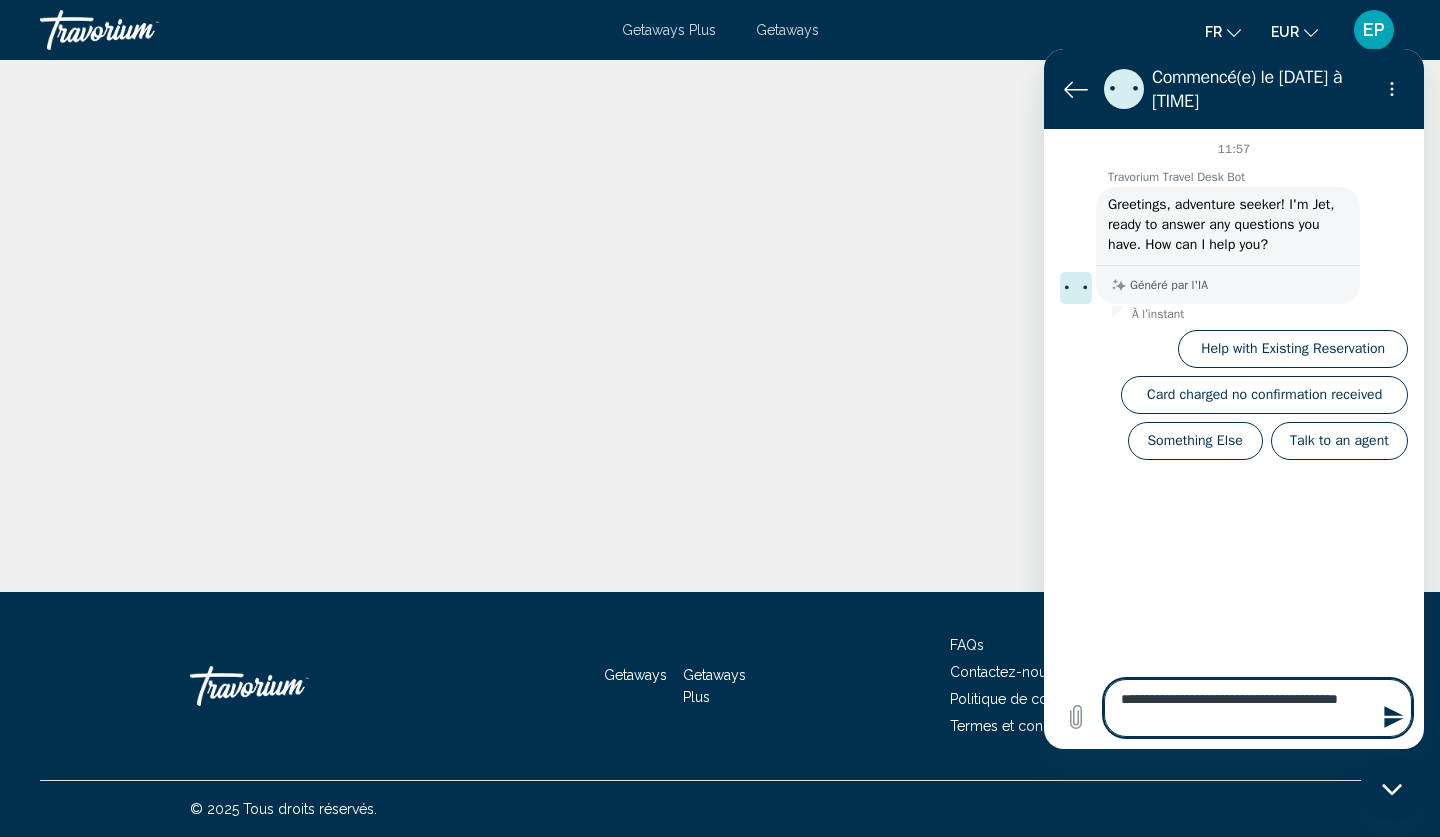 type on "**********" 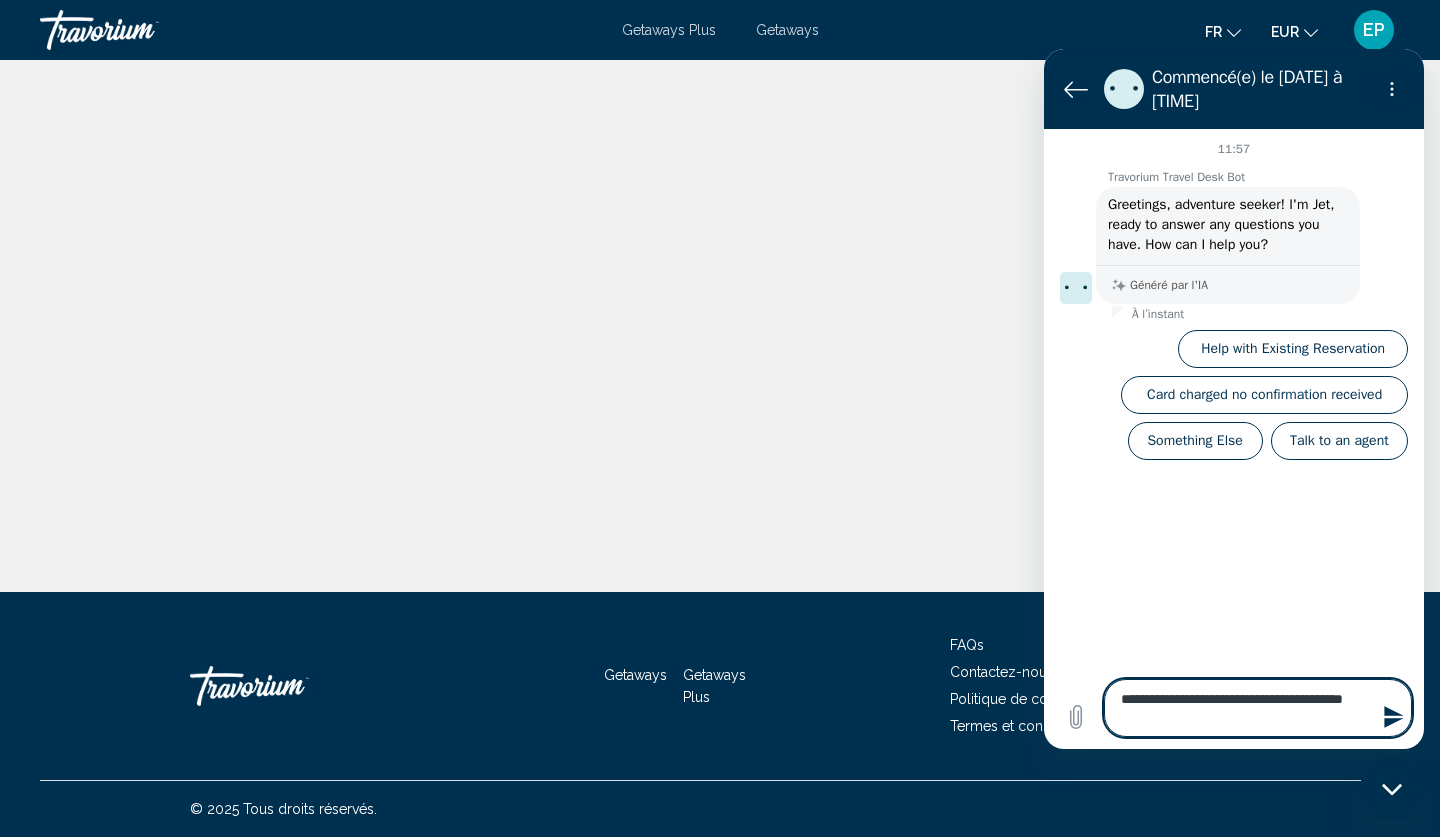 type on "**********" 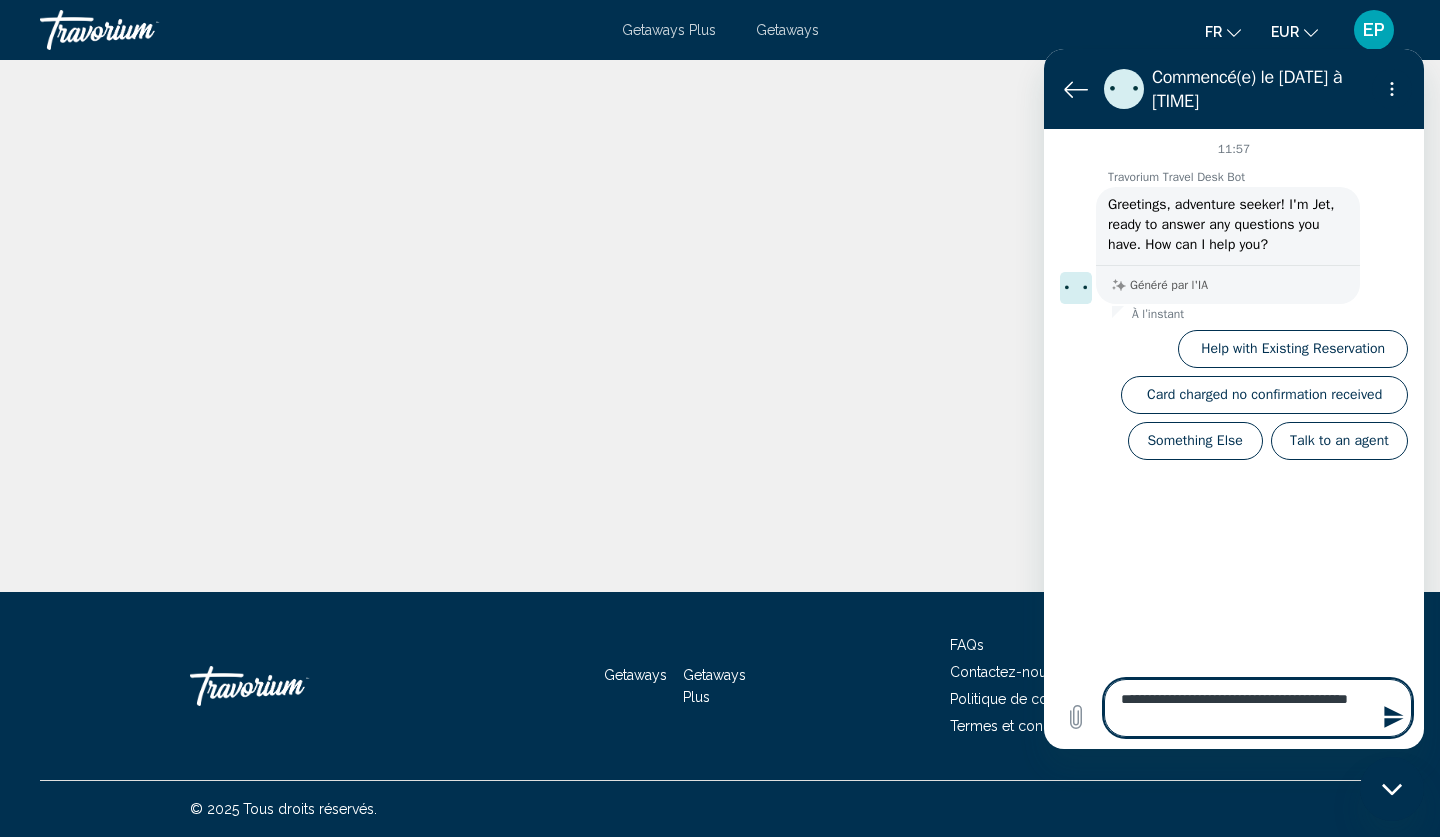 type 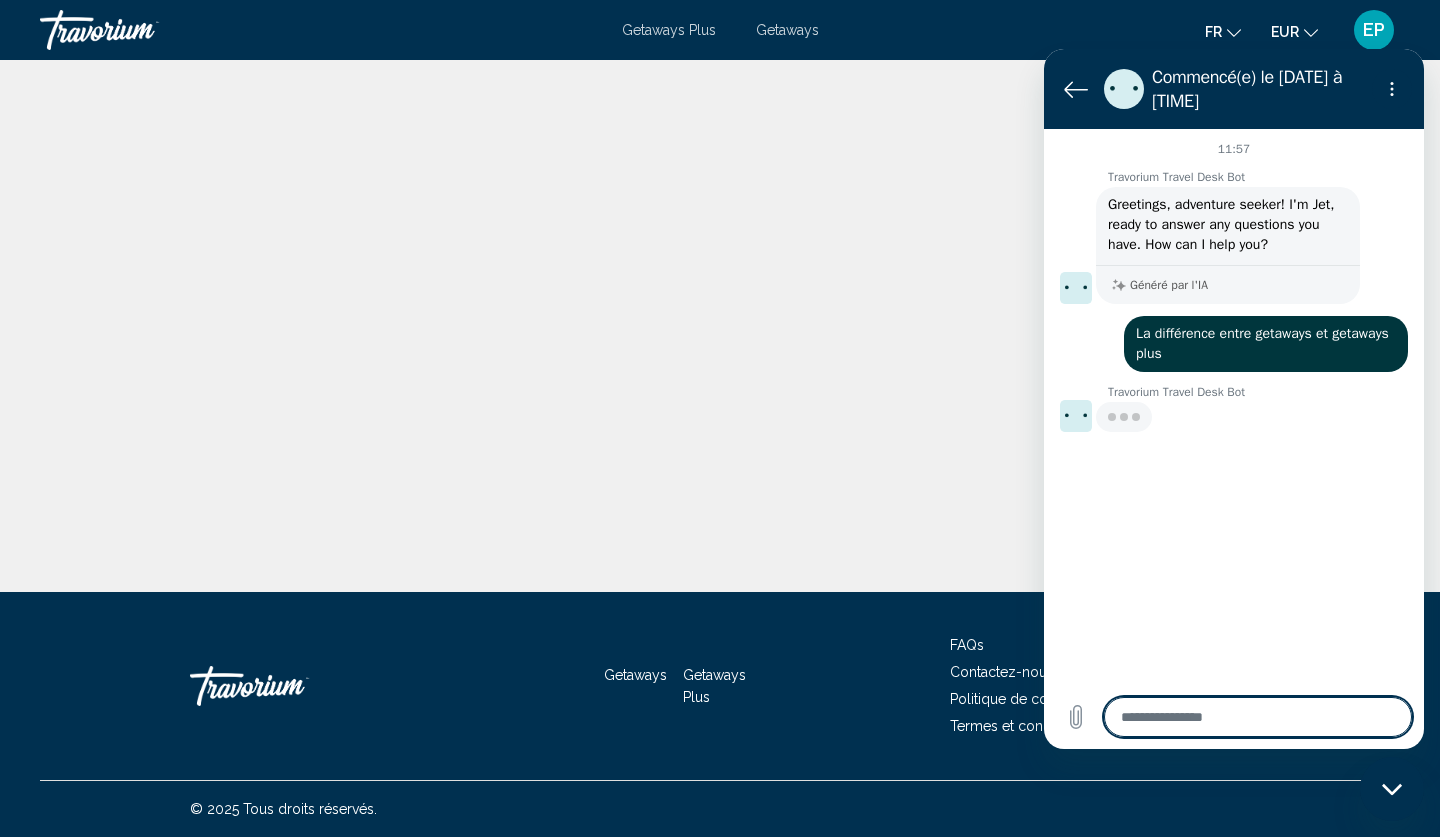type on "*" 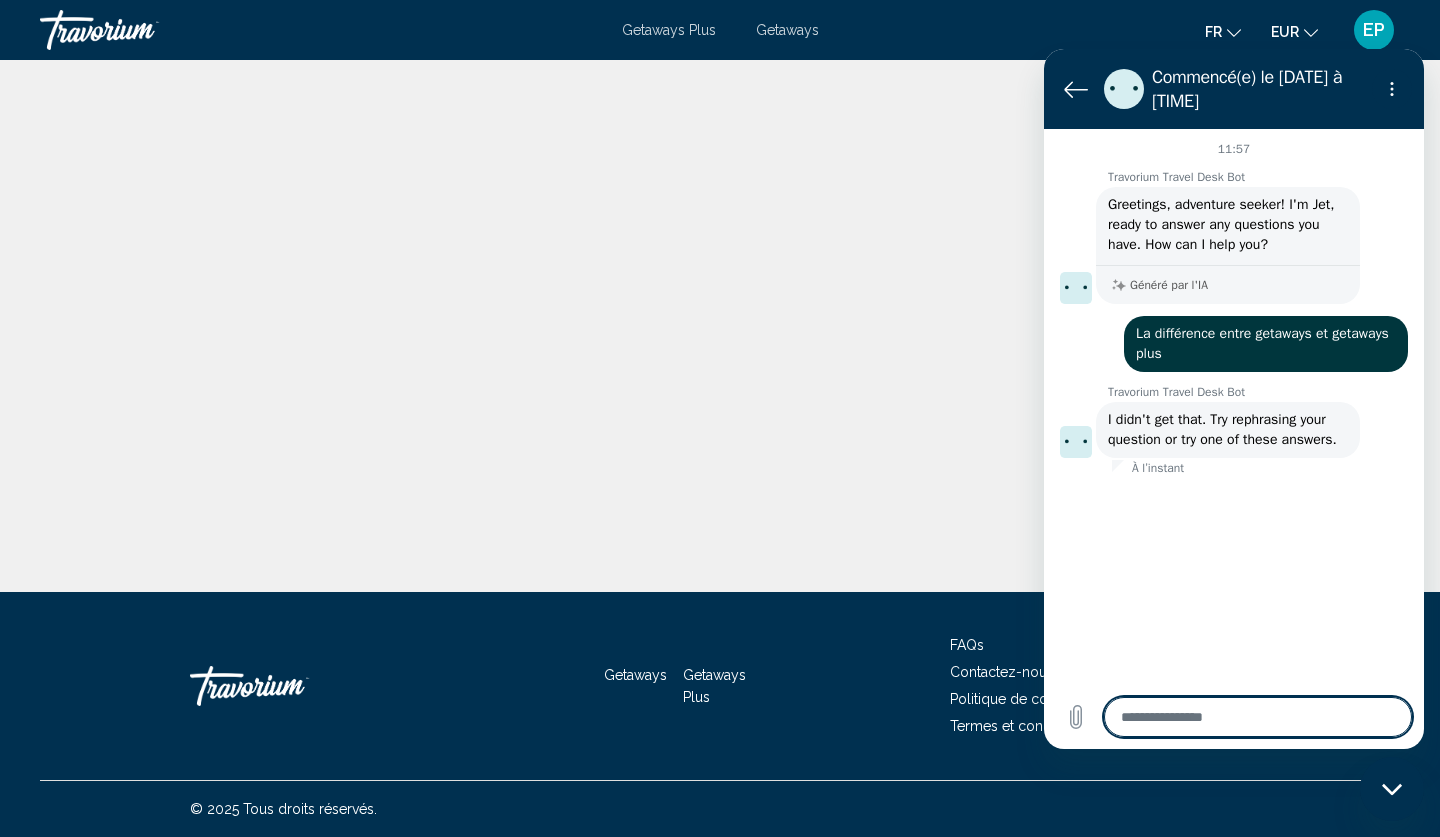 type on "*" 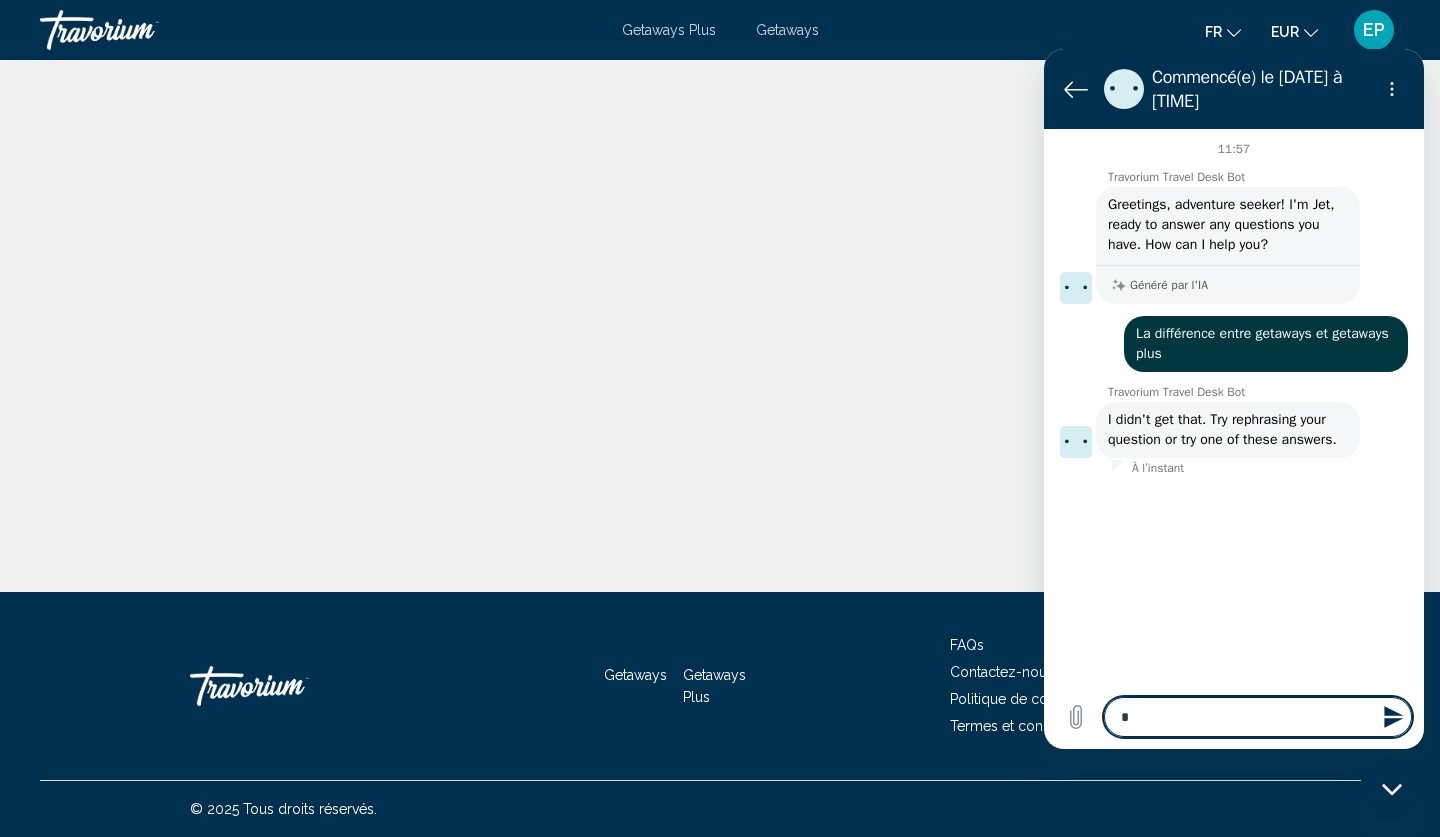 type on "**" 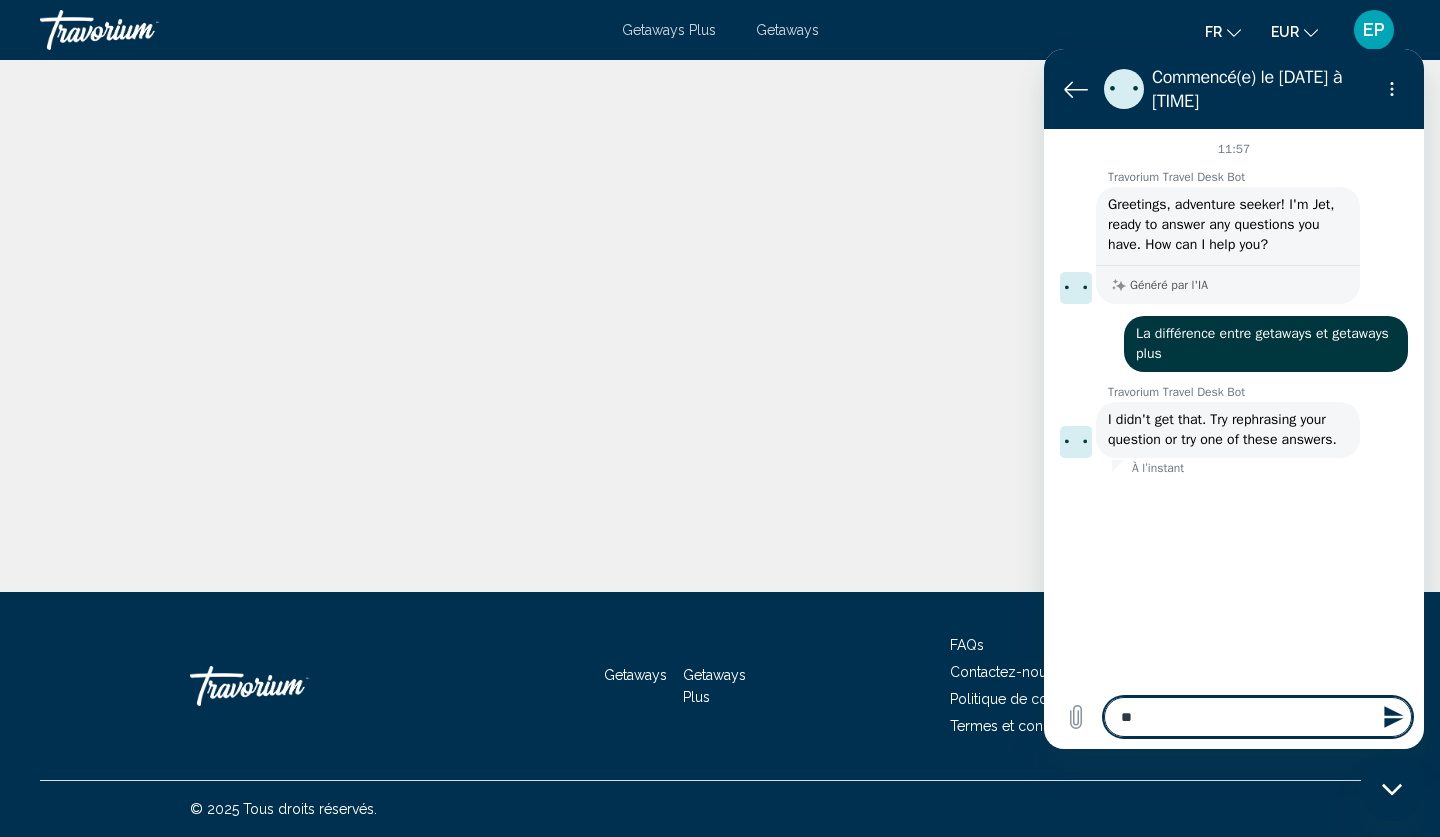 type on "***" 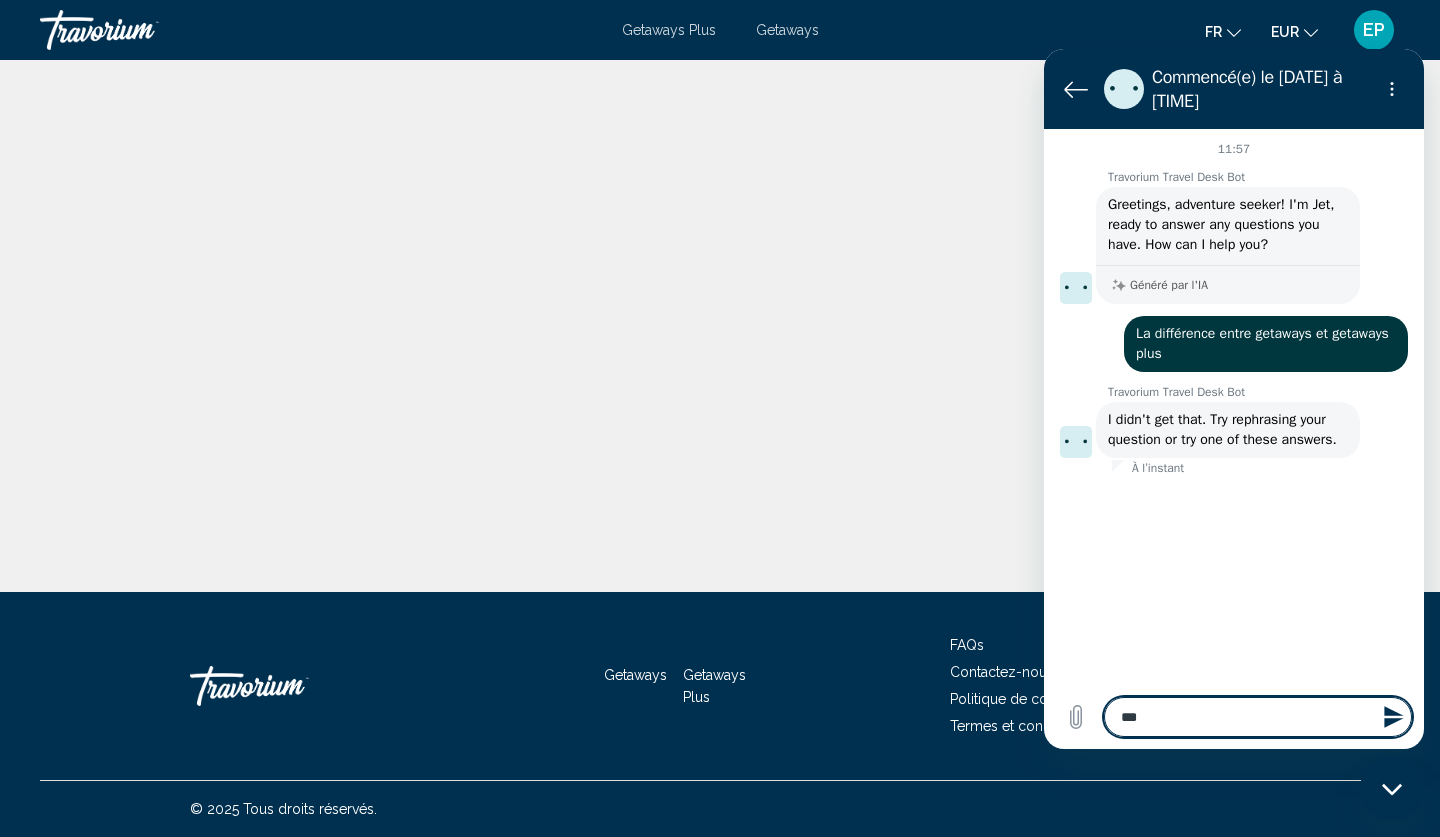 type on "*" 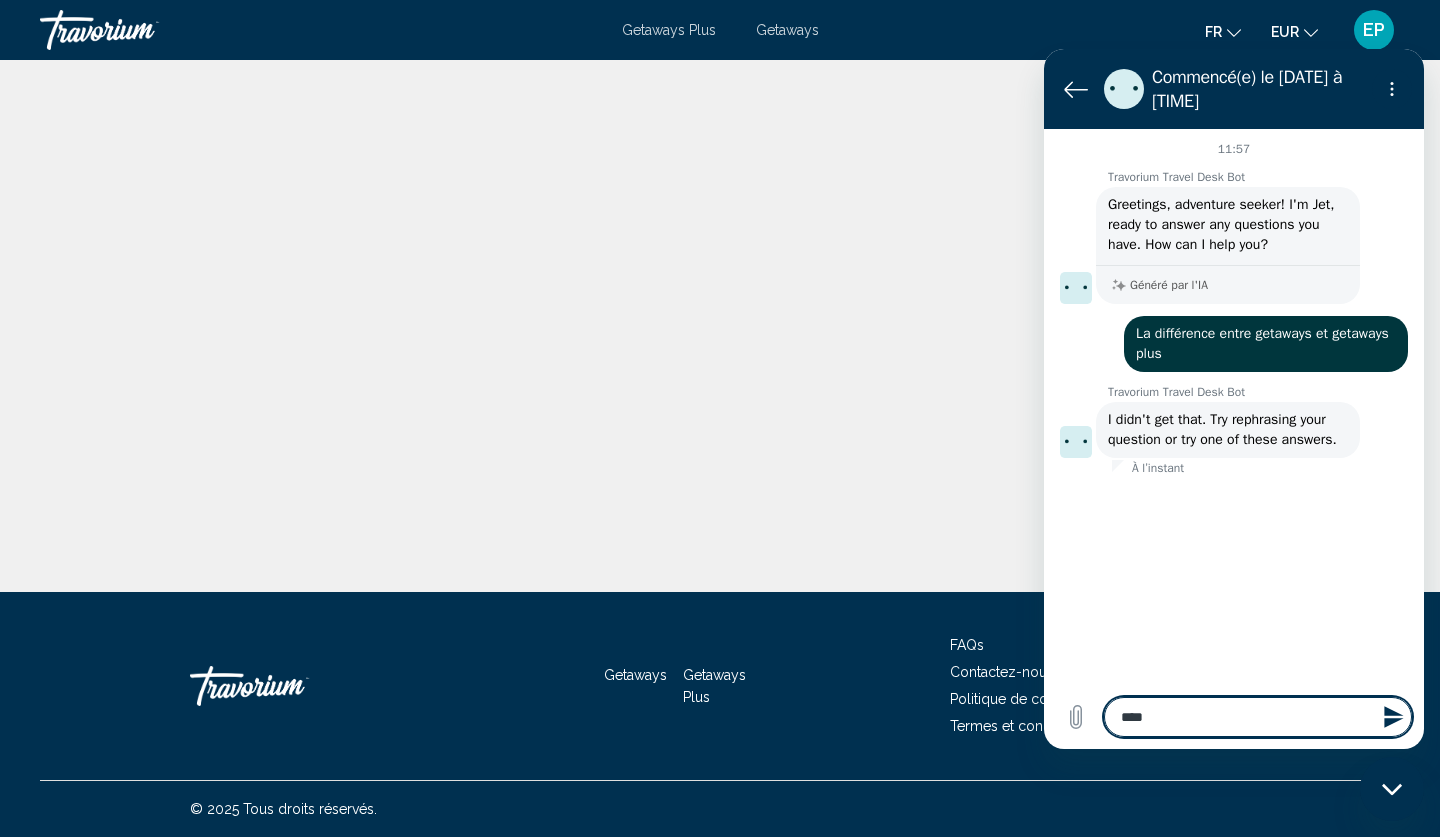 type on "*****" 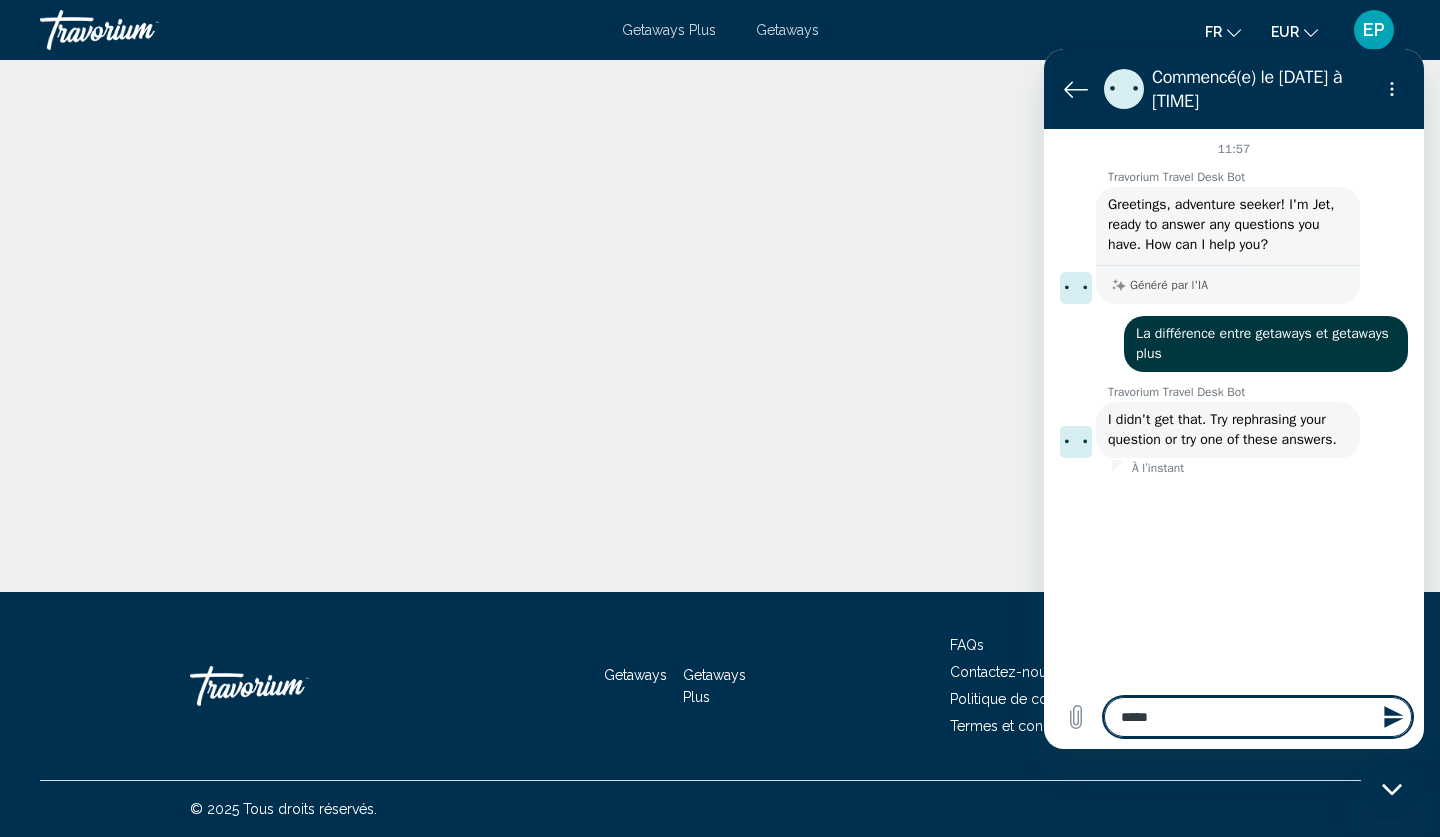 type on "******" 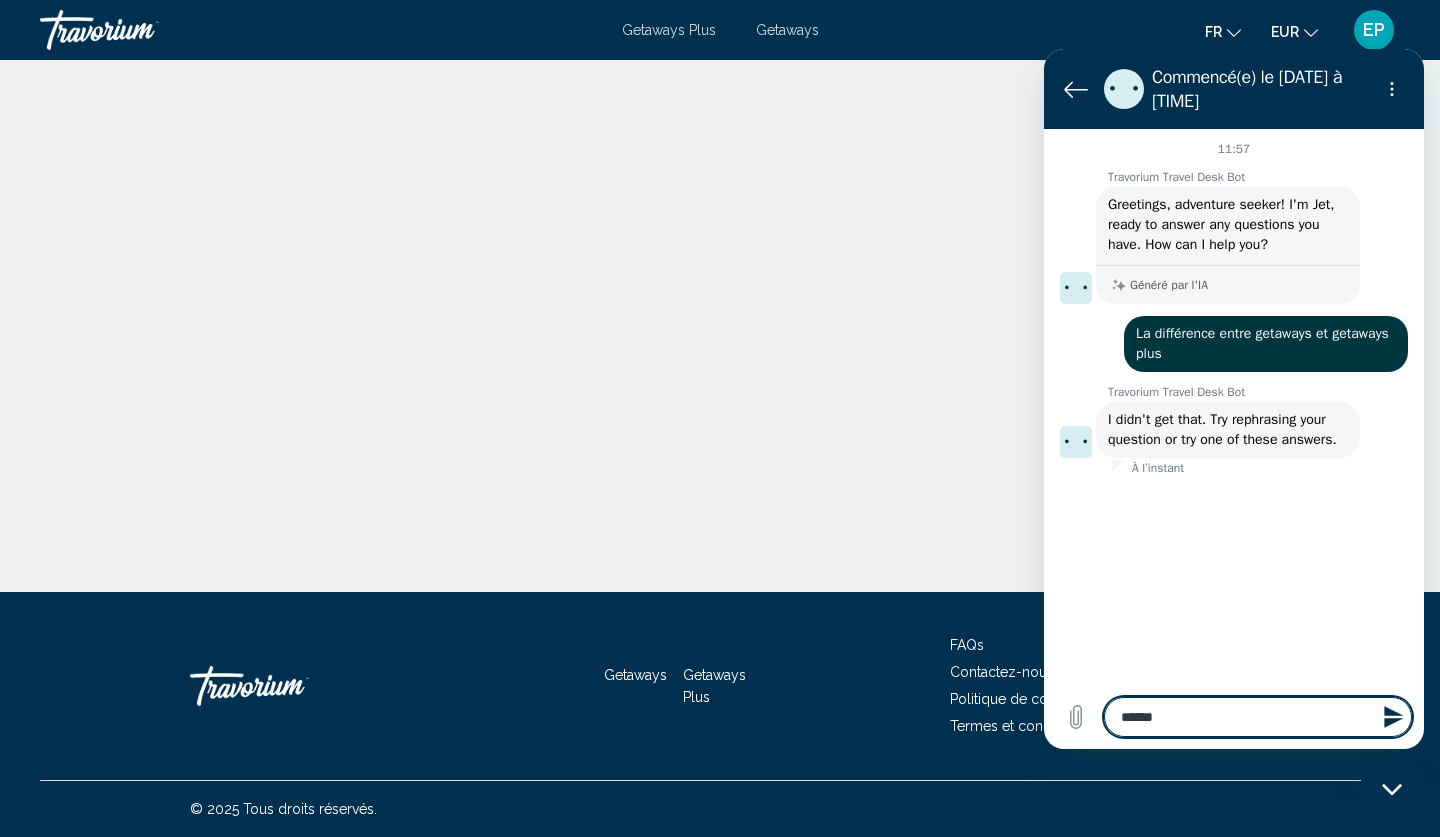 type on "*******" 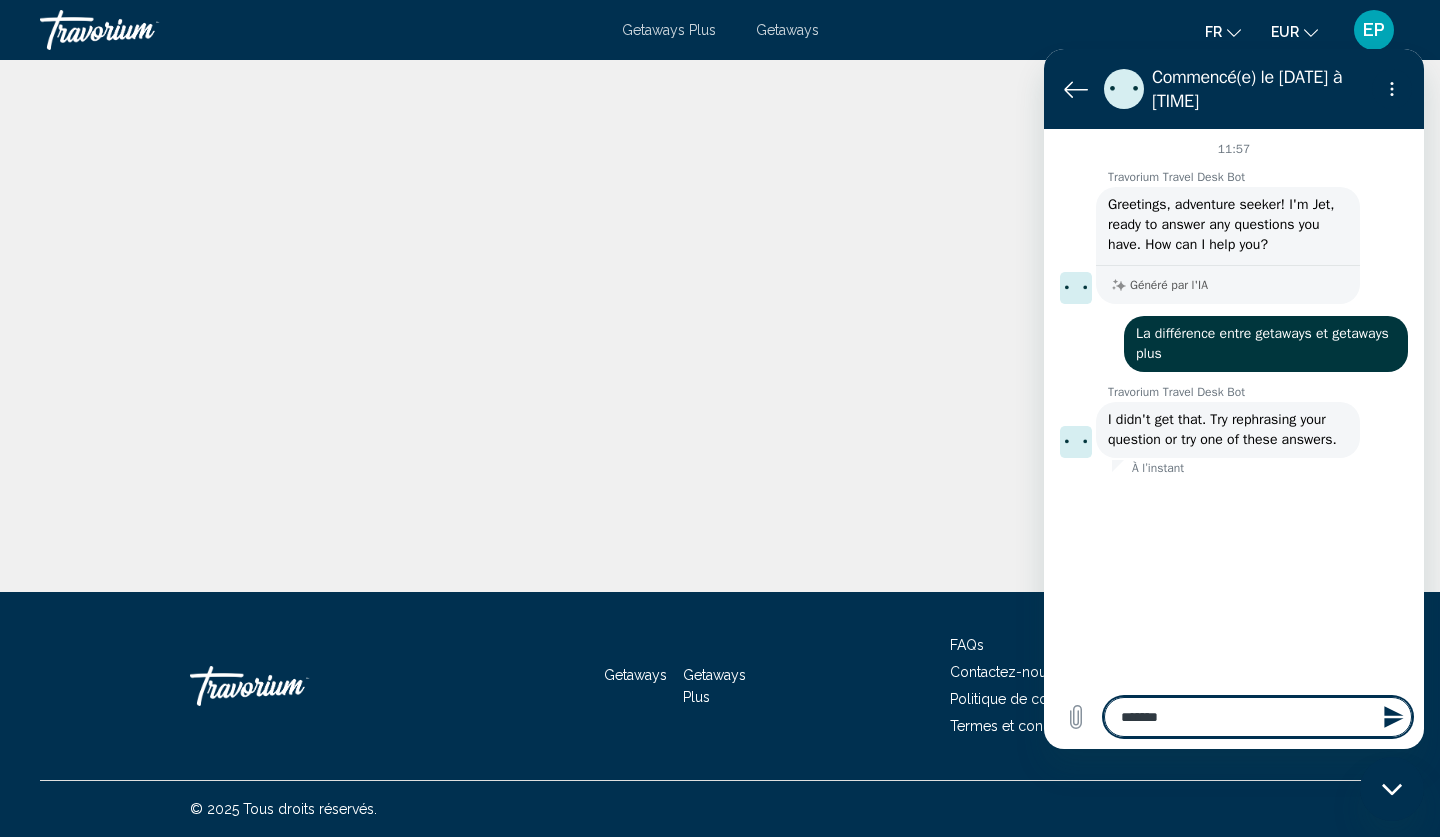 type on "********" 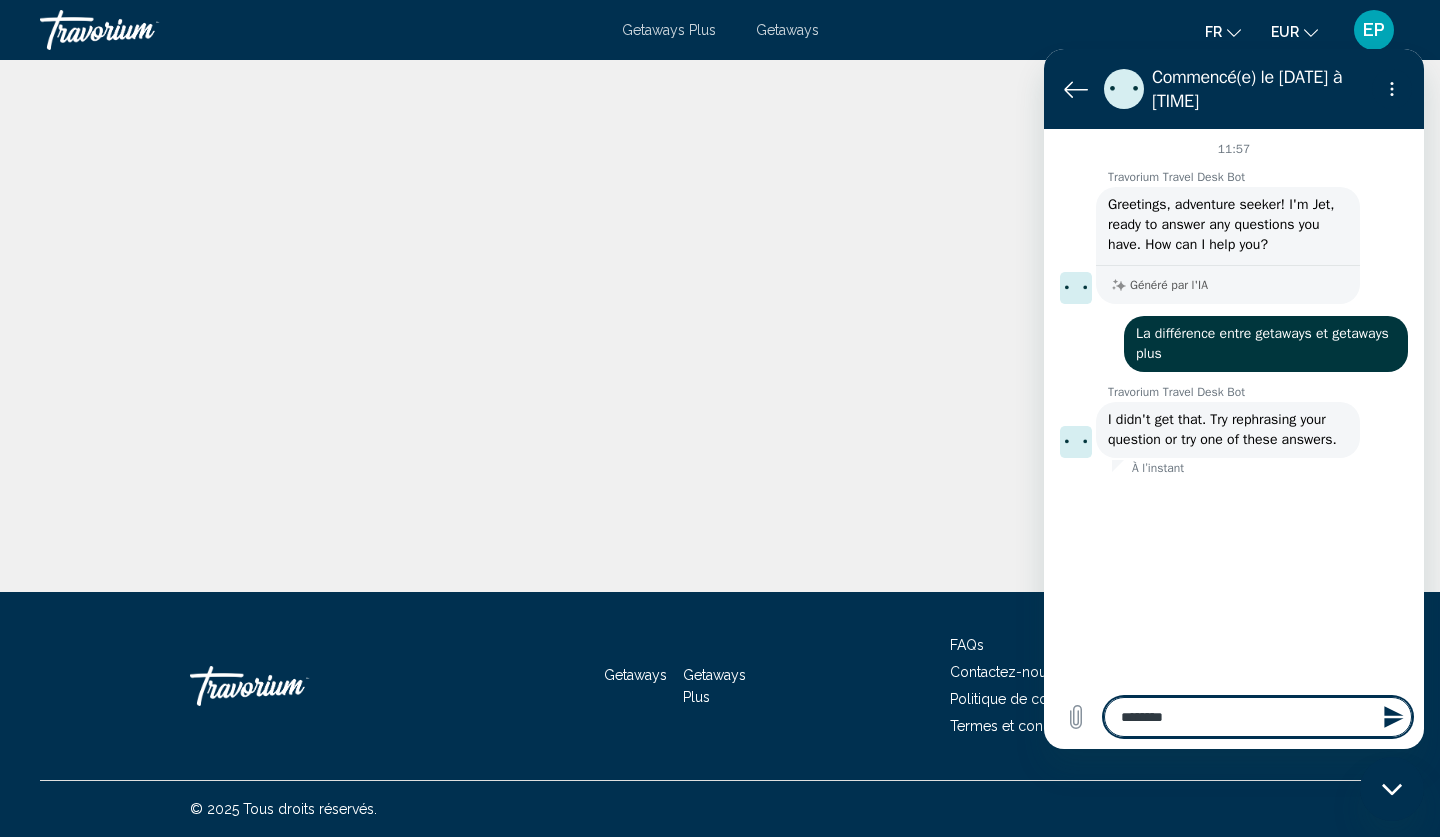 type on "*********" 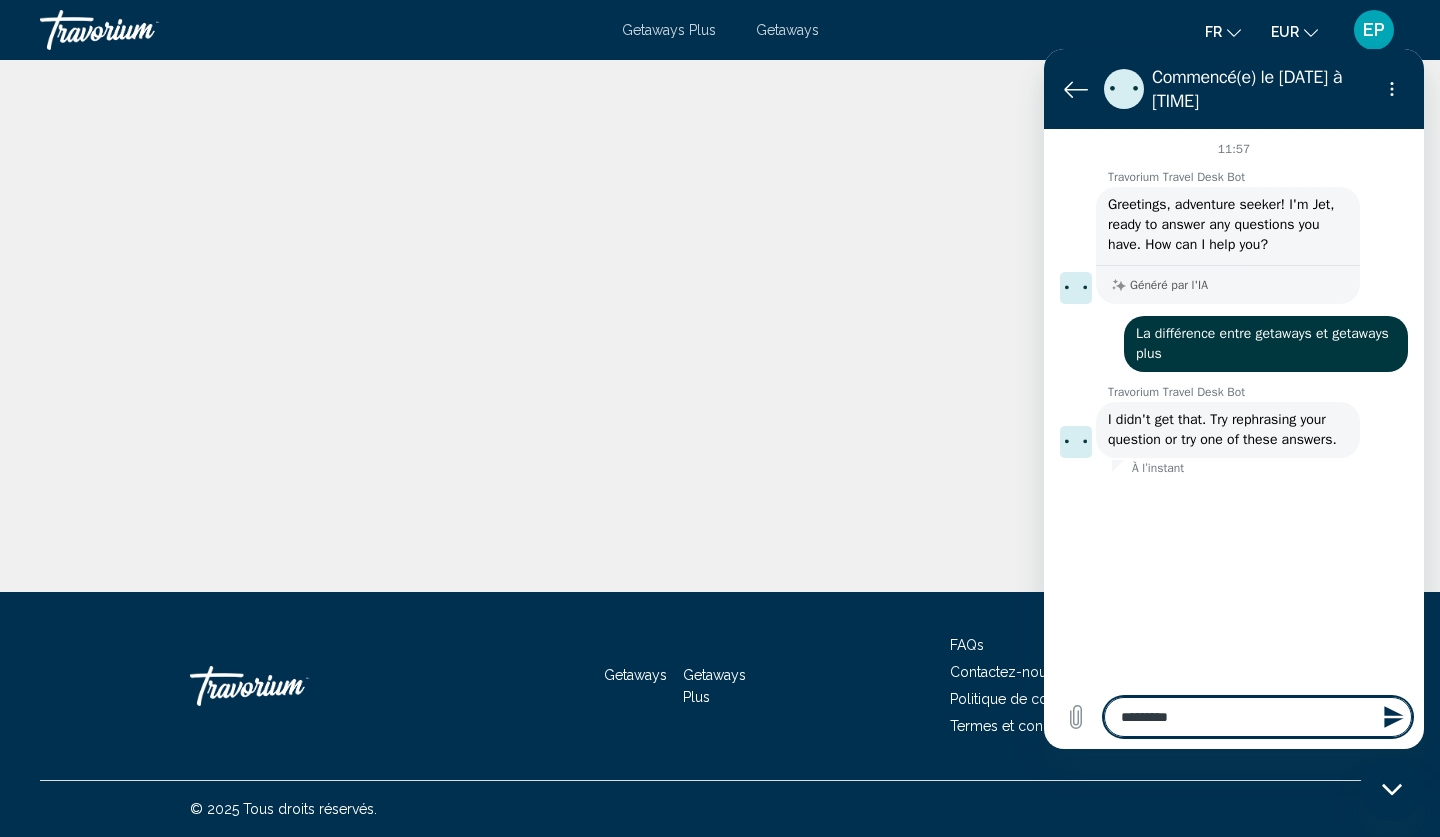type on "**********" 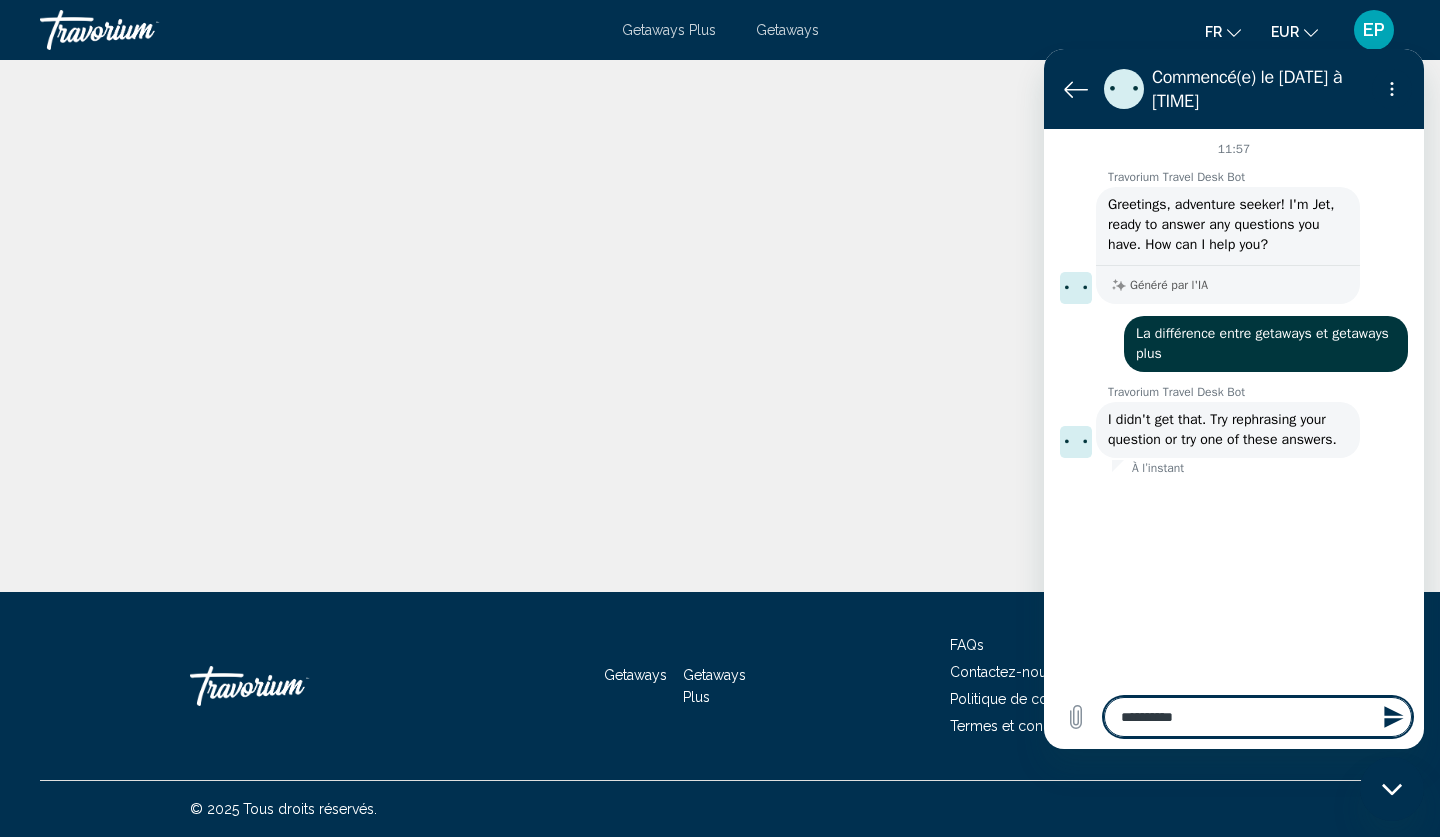 type on "**********" 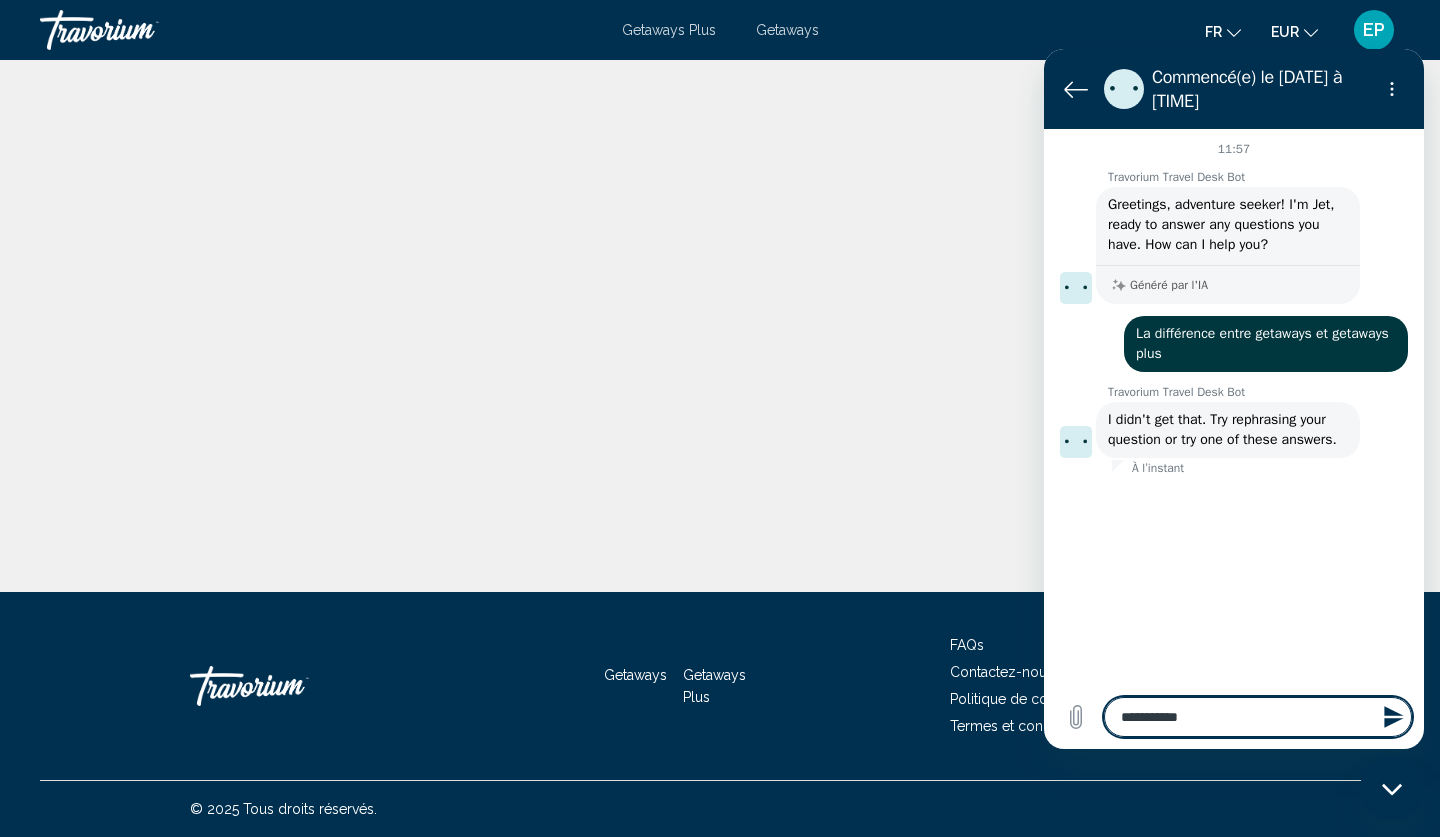 type on "**********" 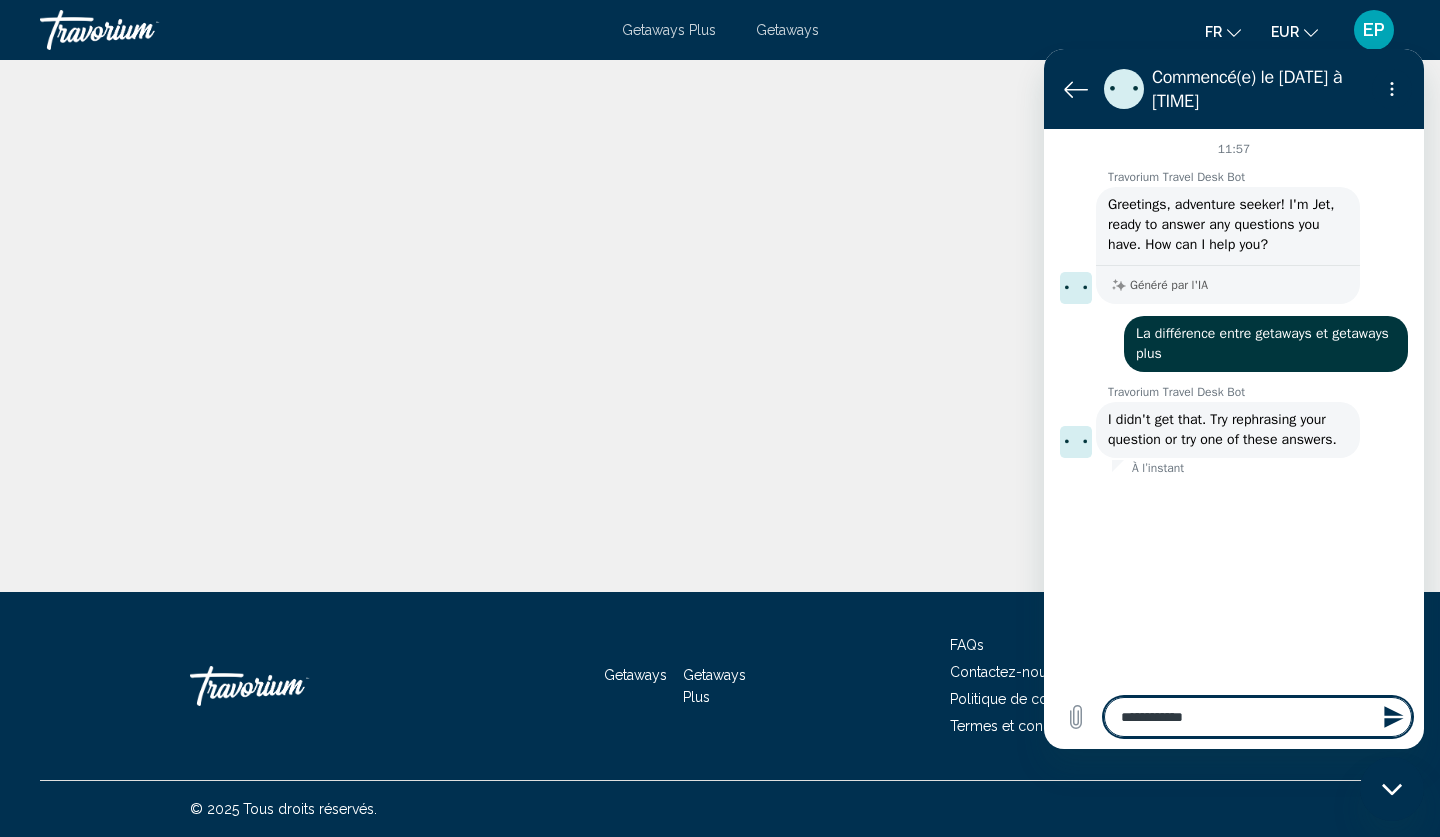type on "**********" 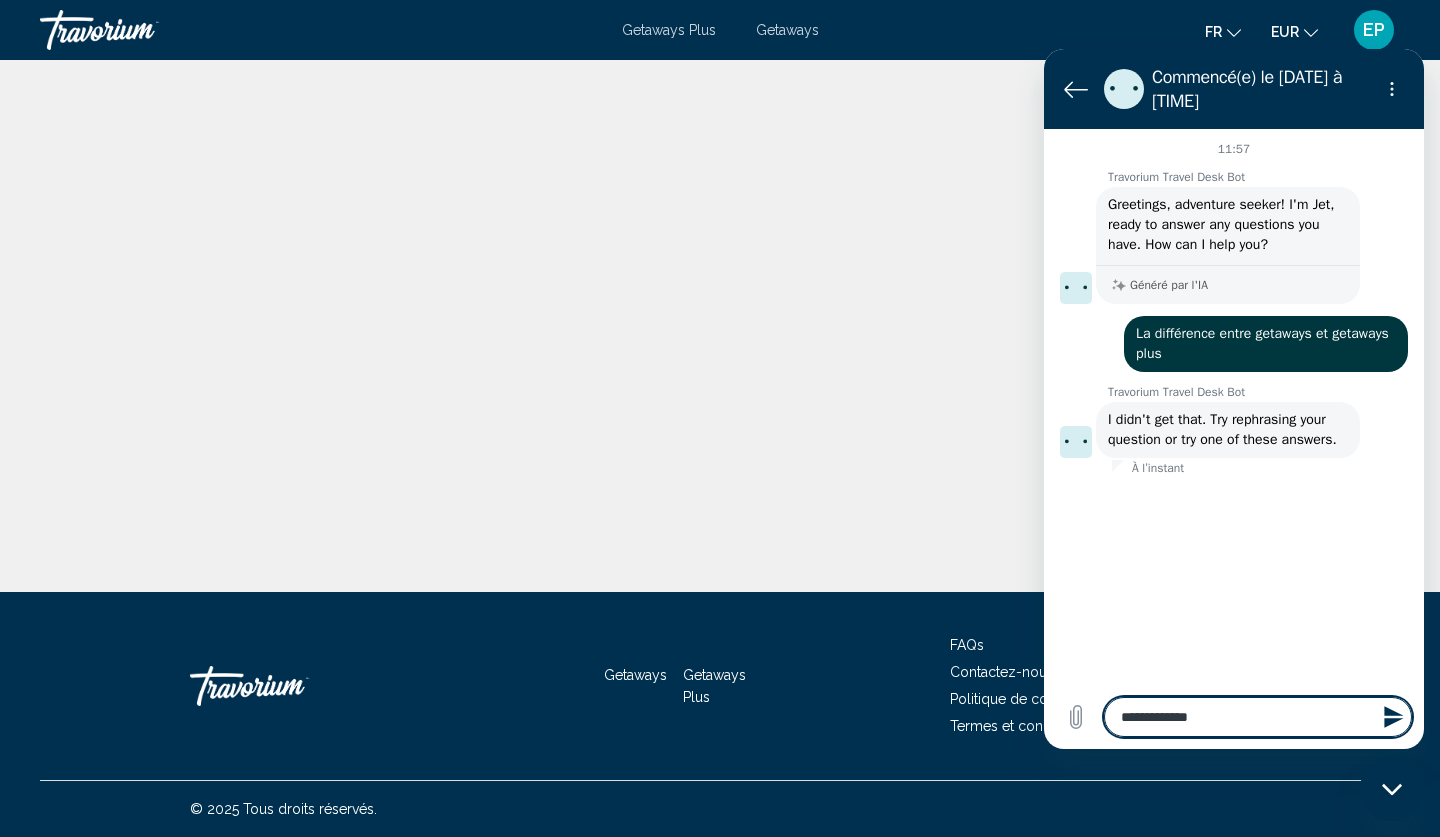 type on "**********" 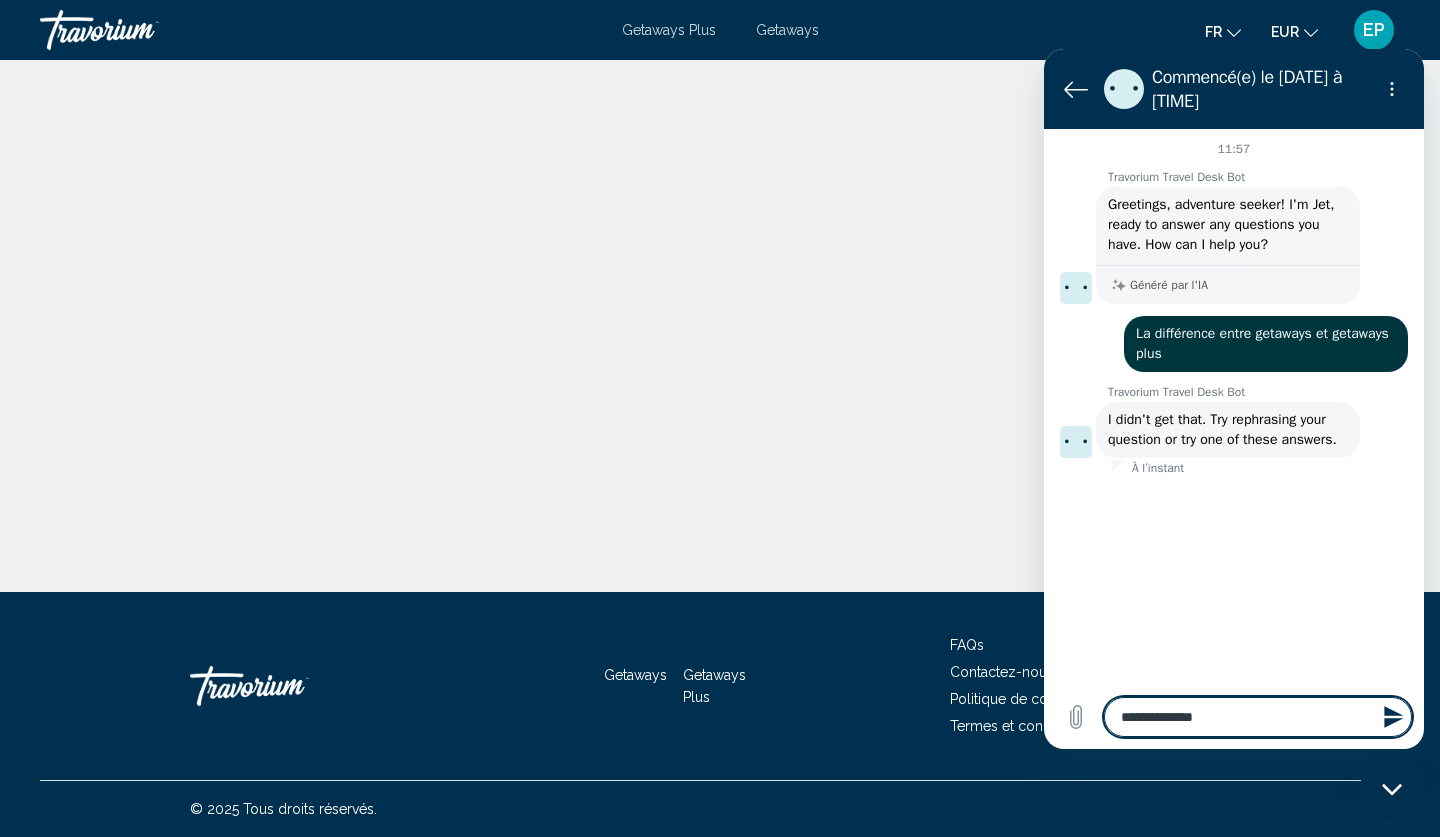 type on "**********" 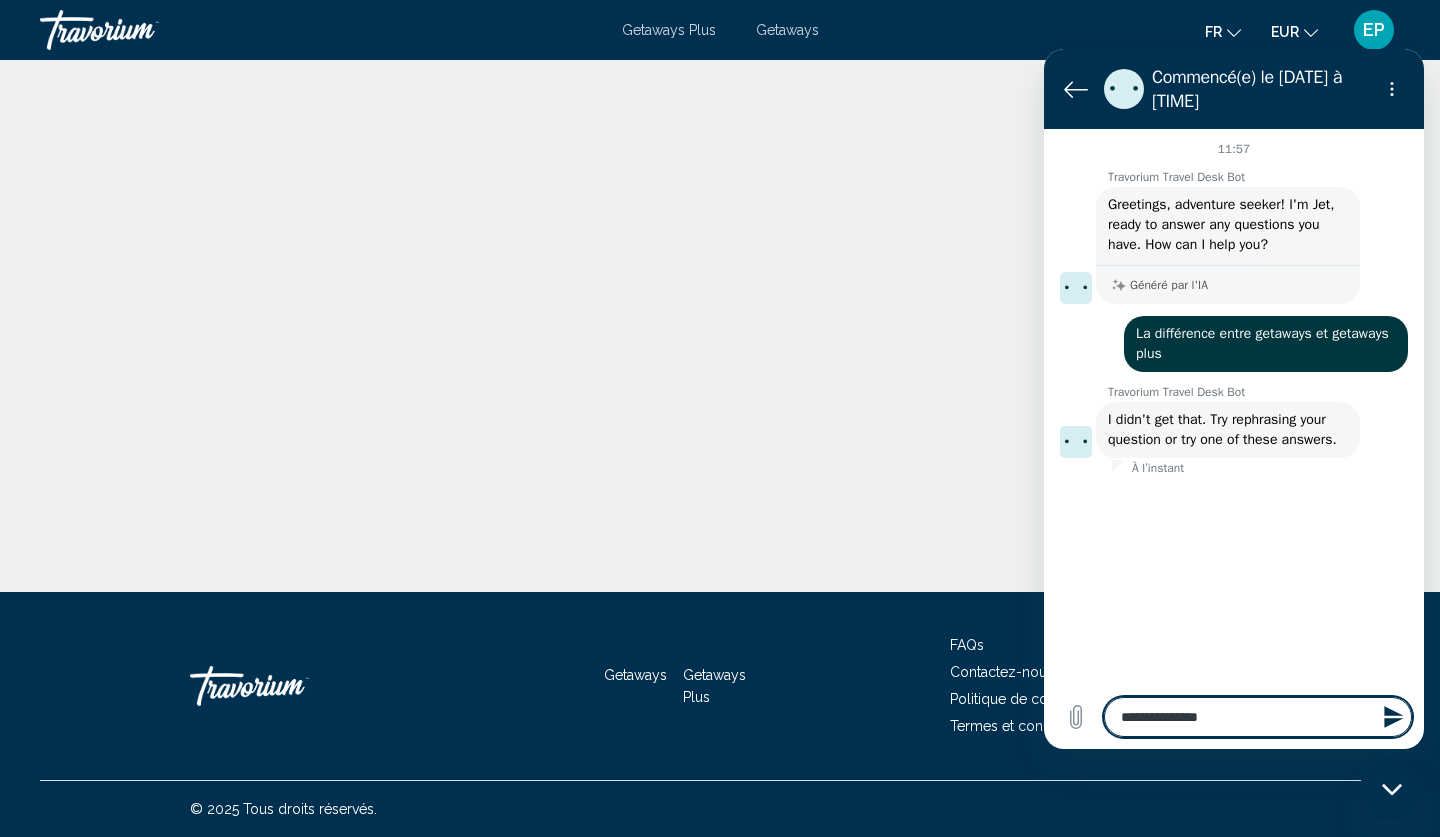 type on "**********" 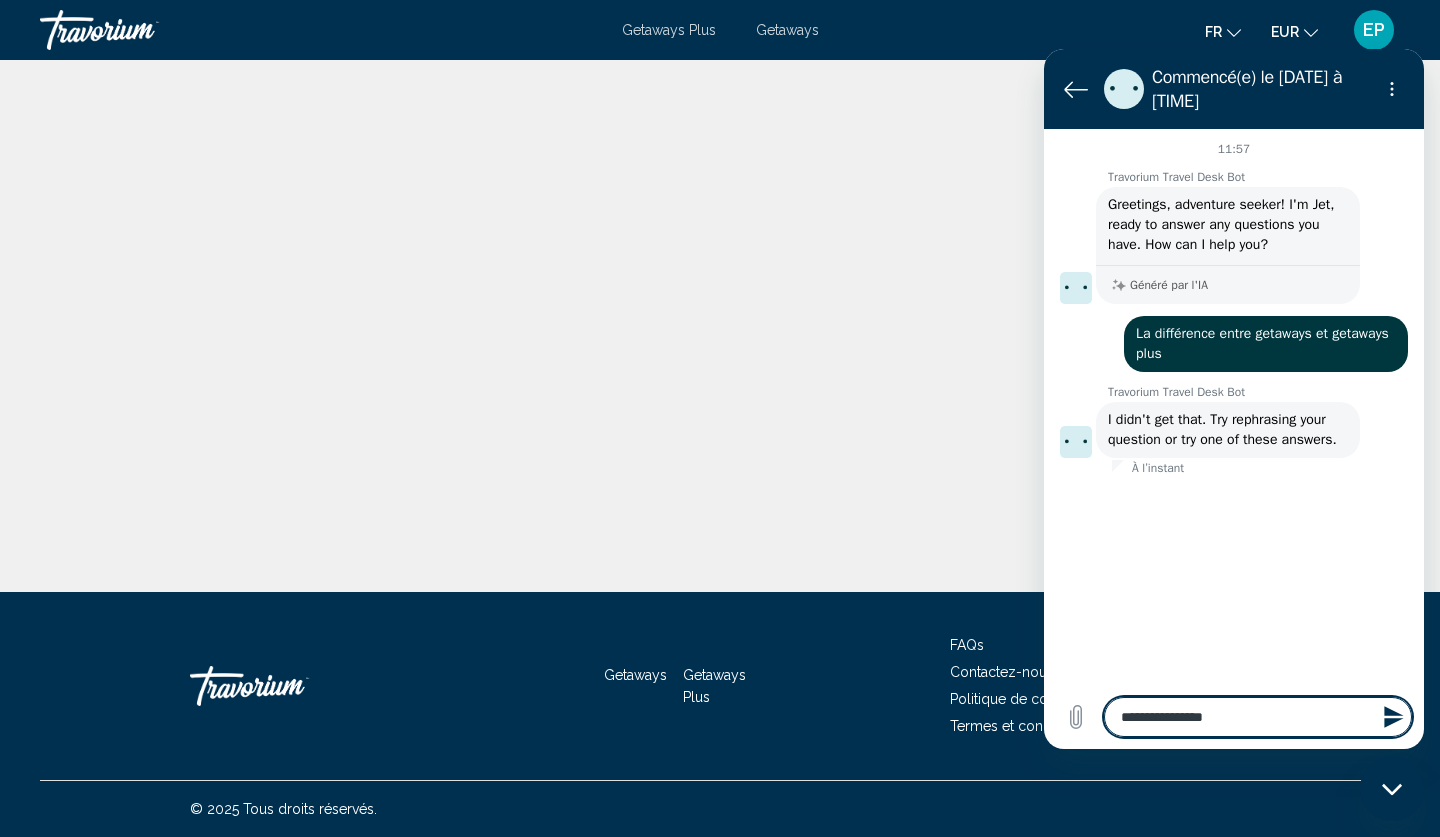 type on "**********" 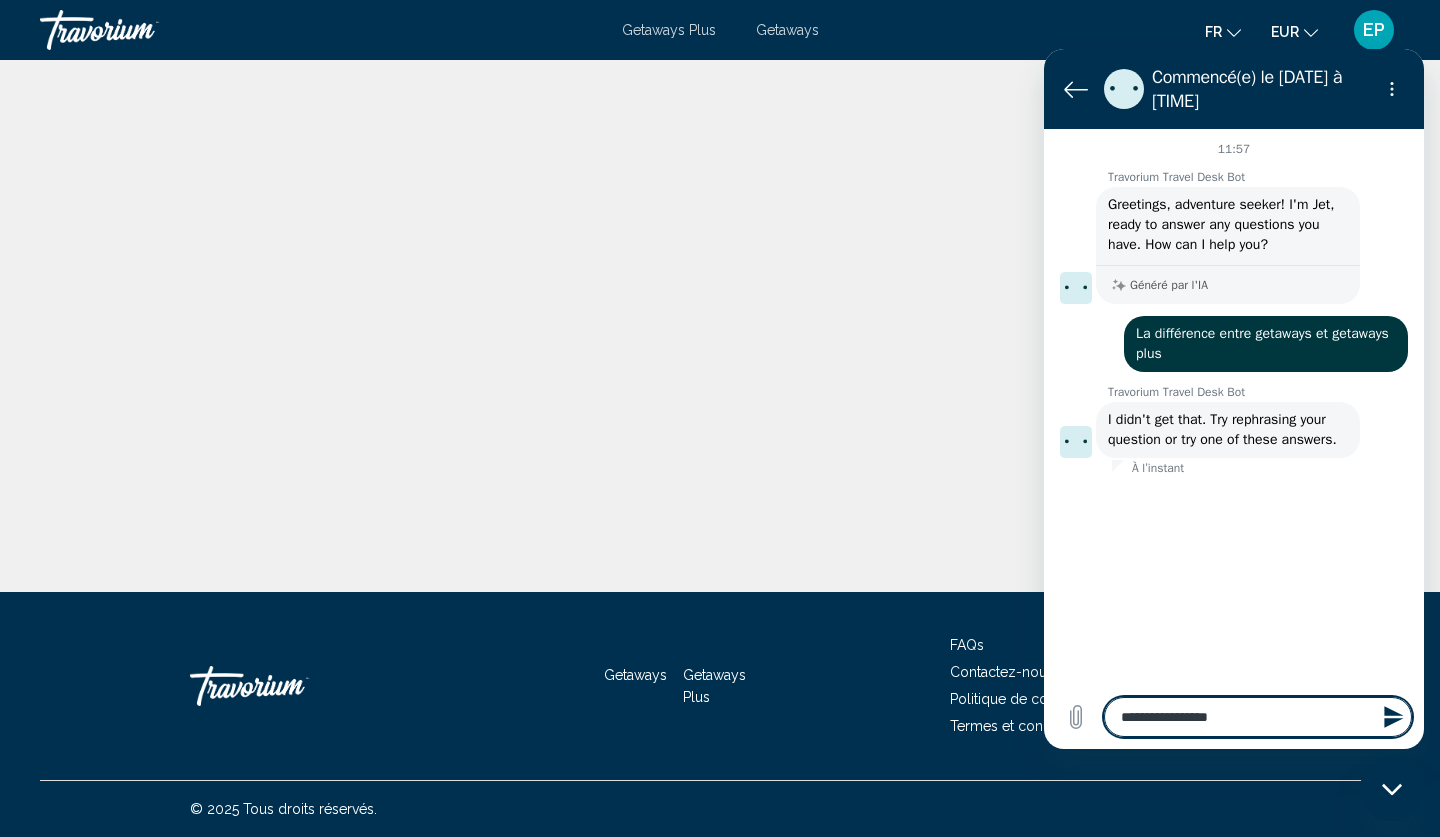 type on "**********" 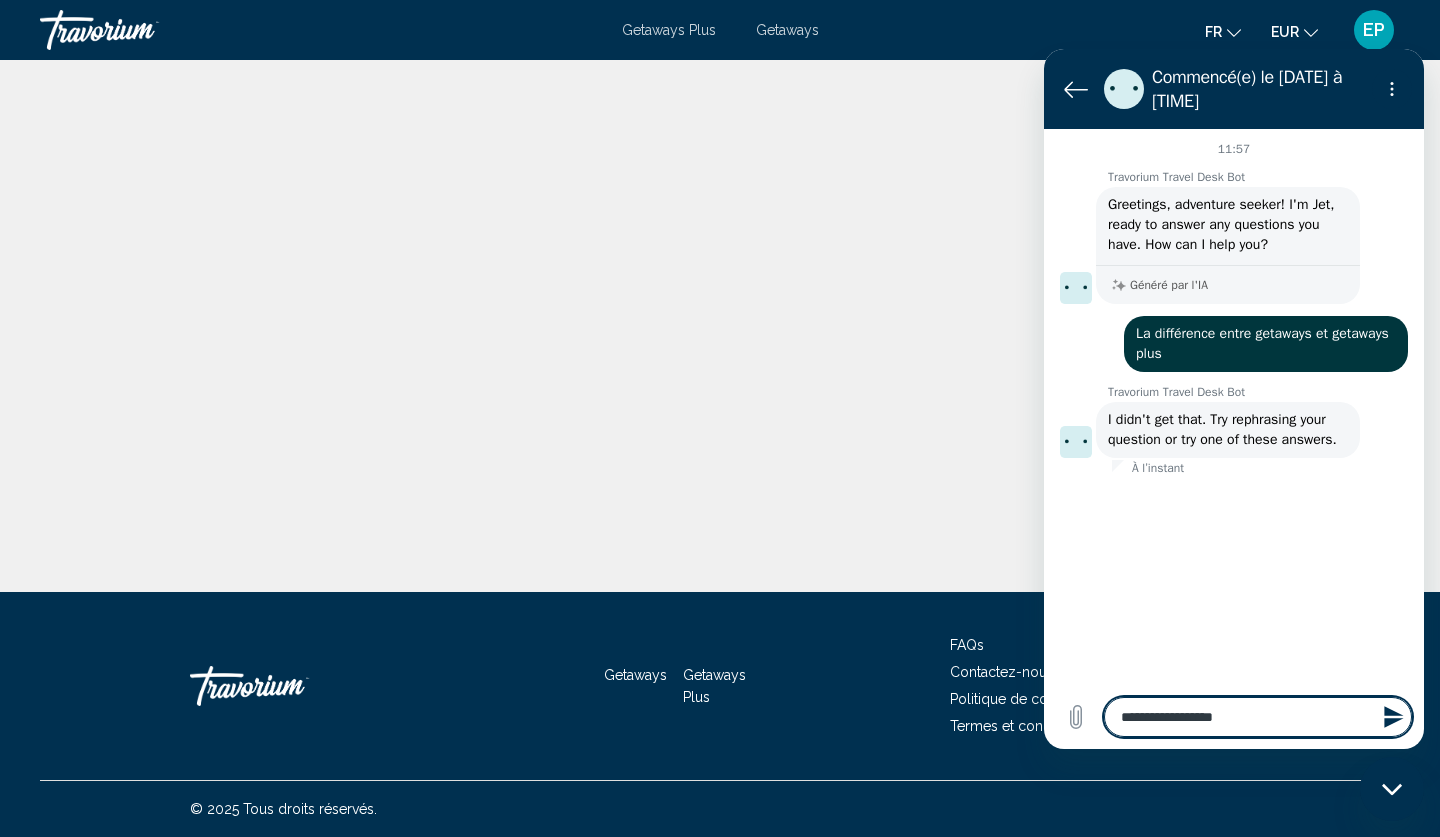 type on "**********" 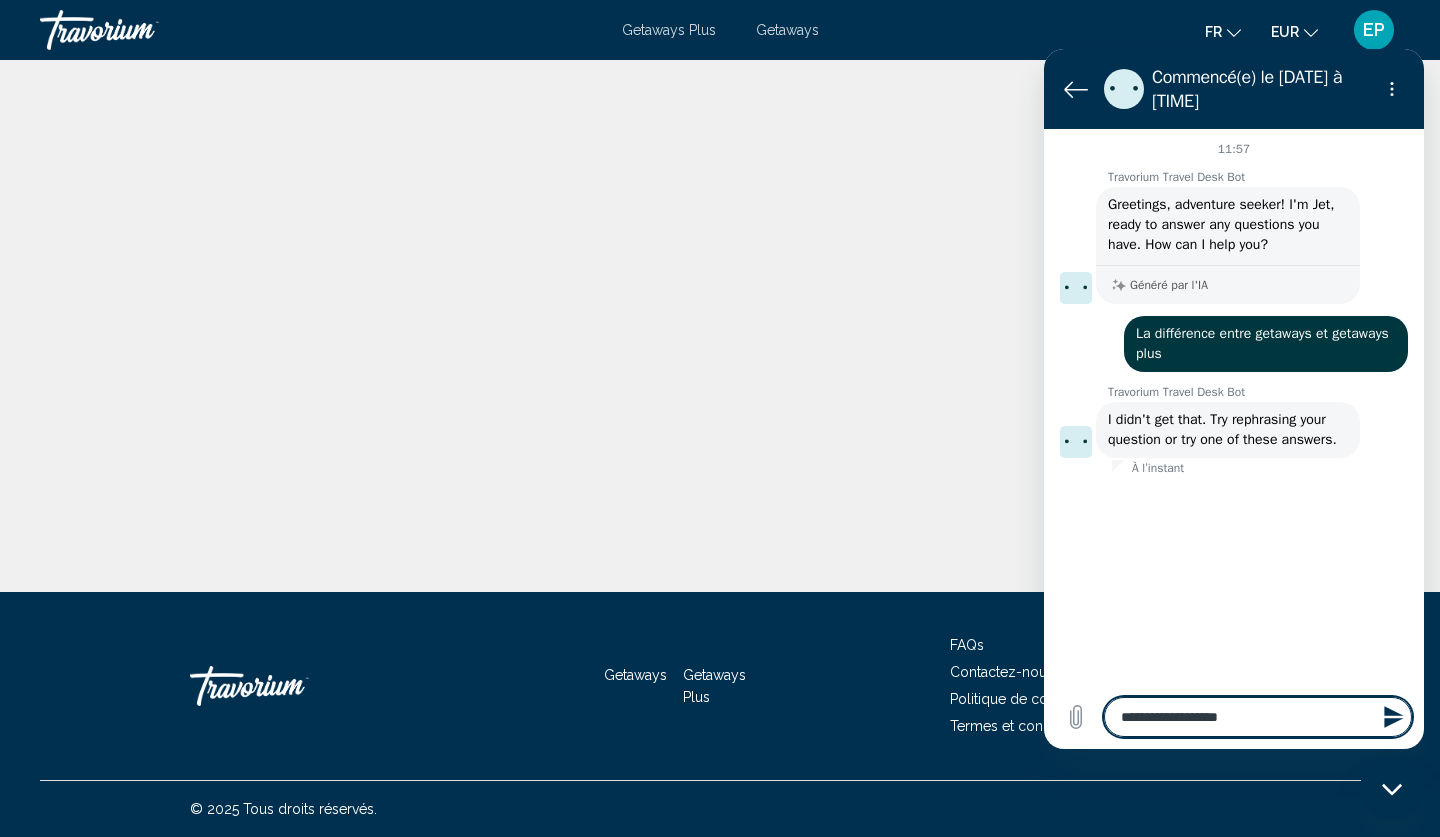 type on "**********" 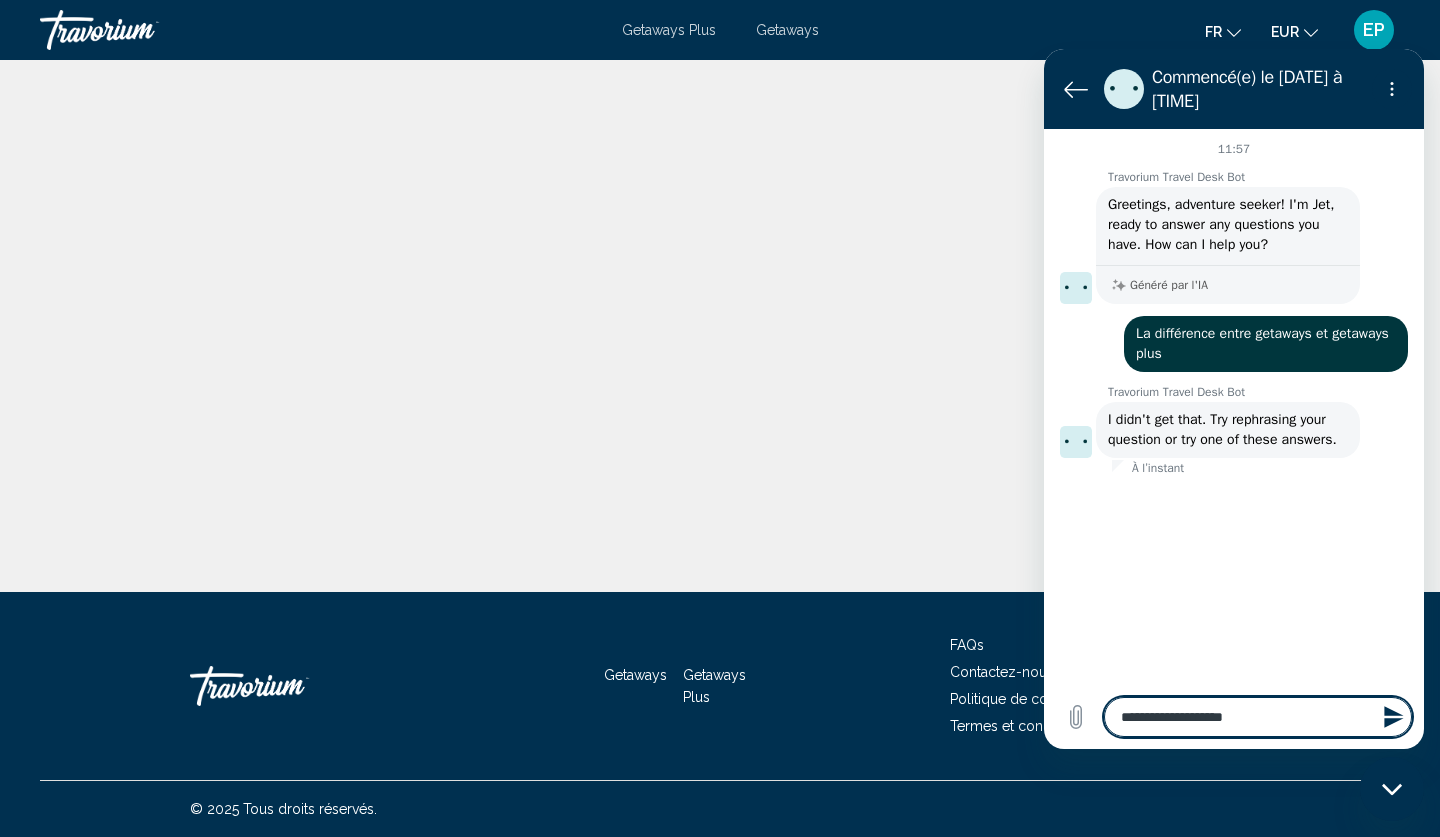 type on "**********" 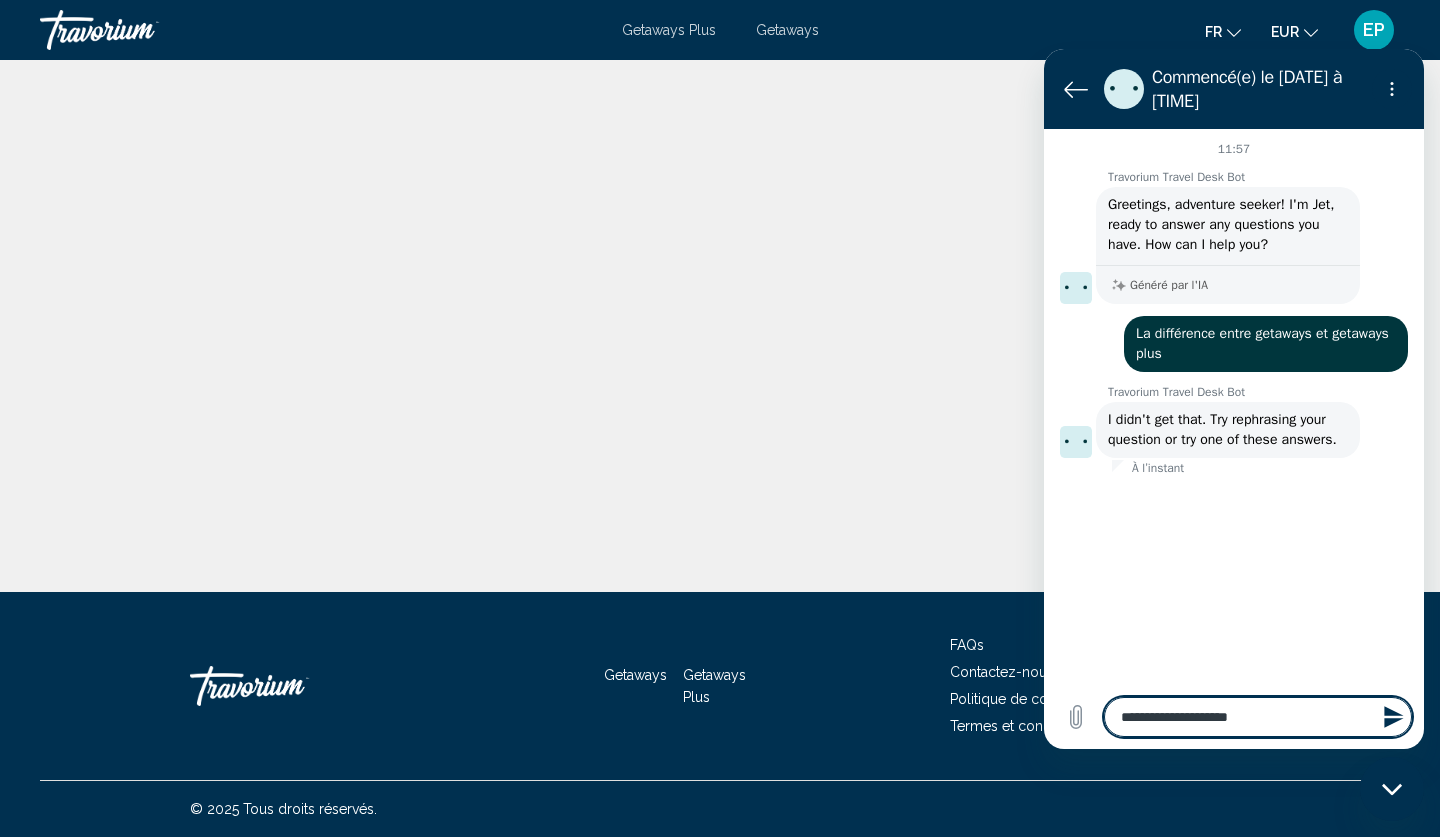 type on "**********" 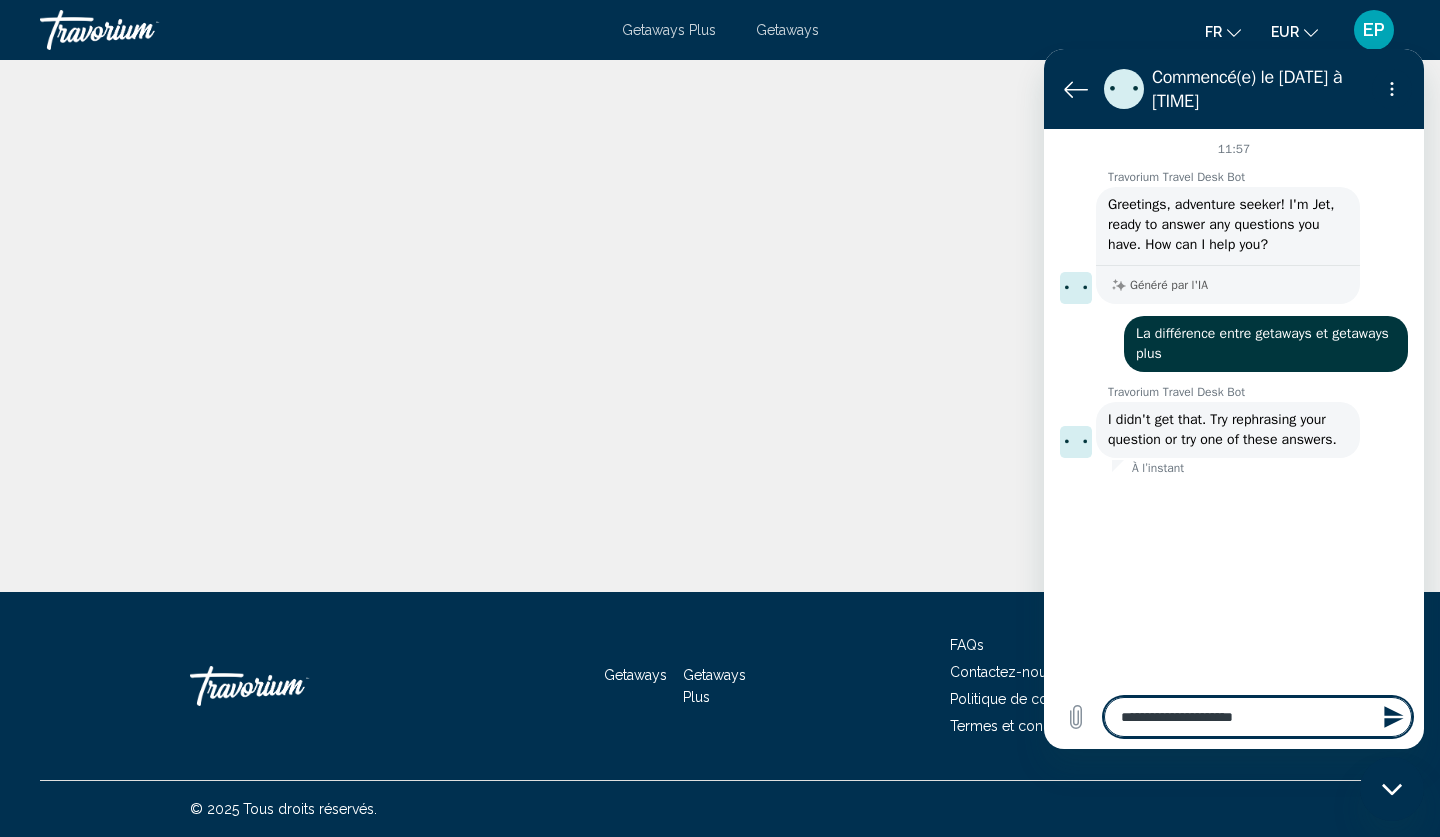 type on "**********" 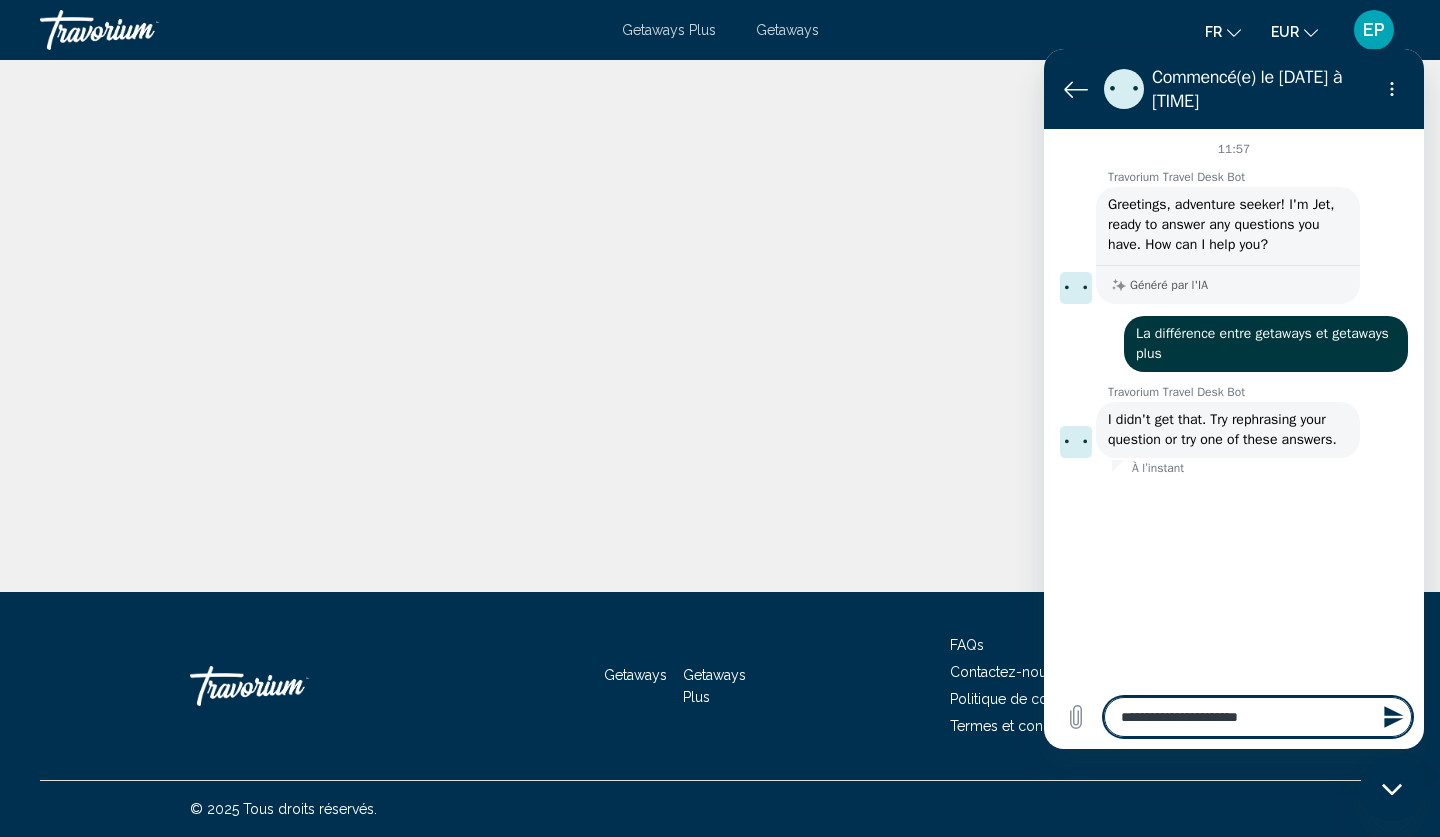 type on "**********" 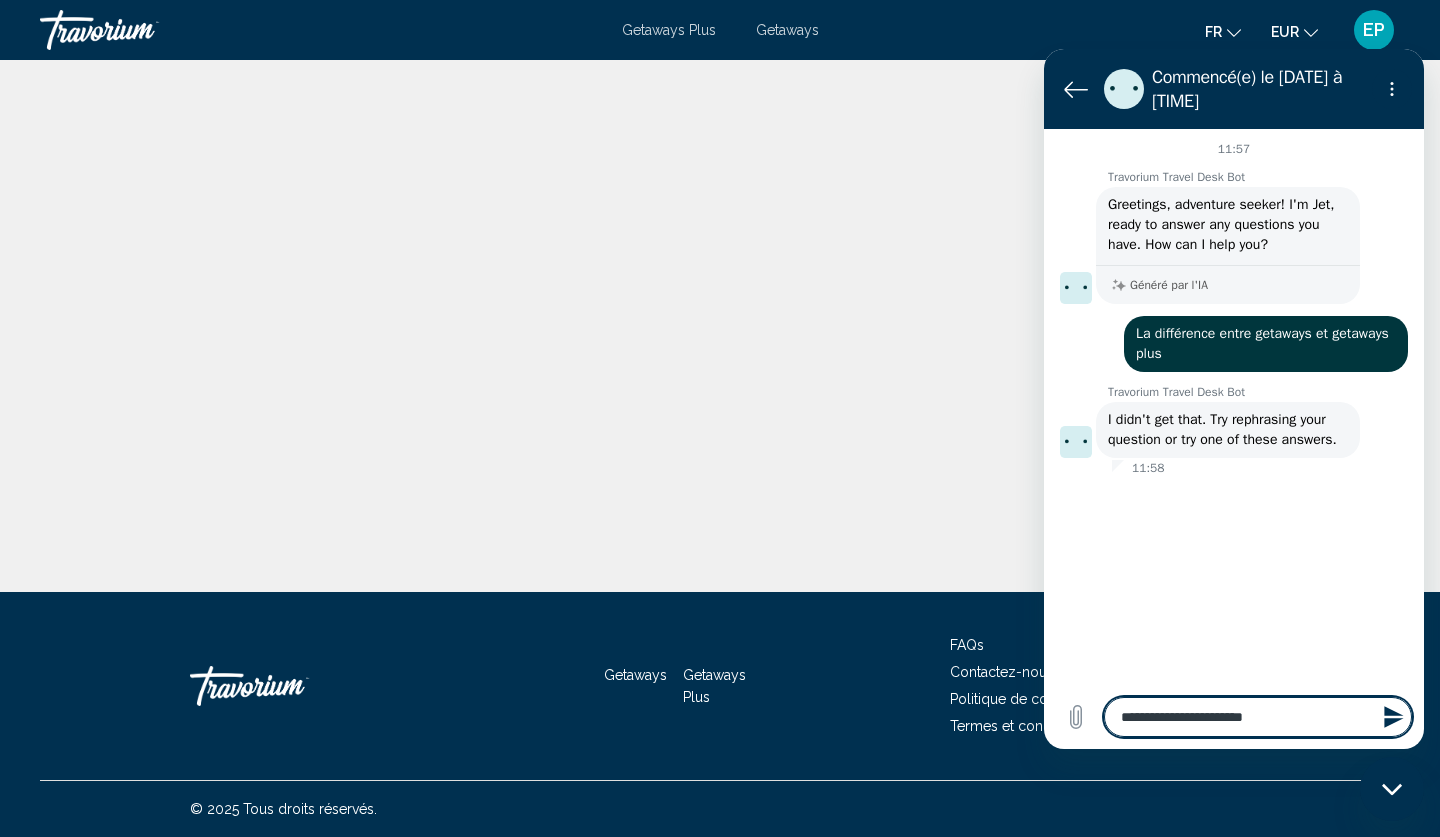 type on "**********" 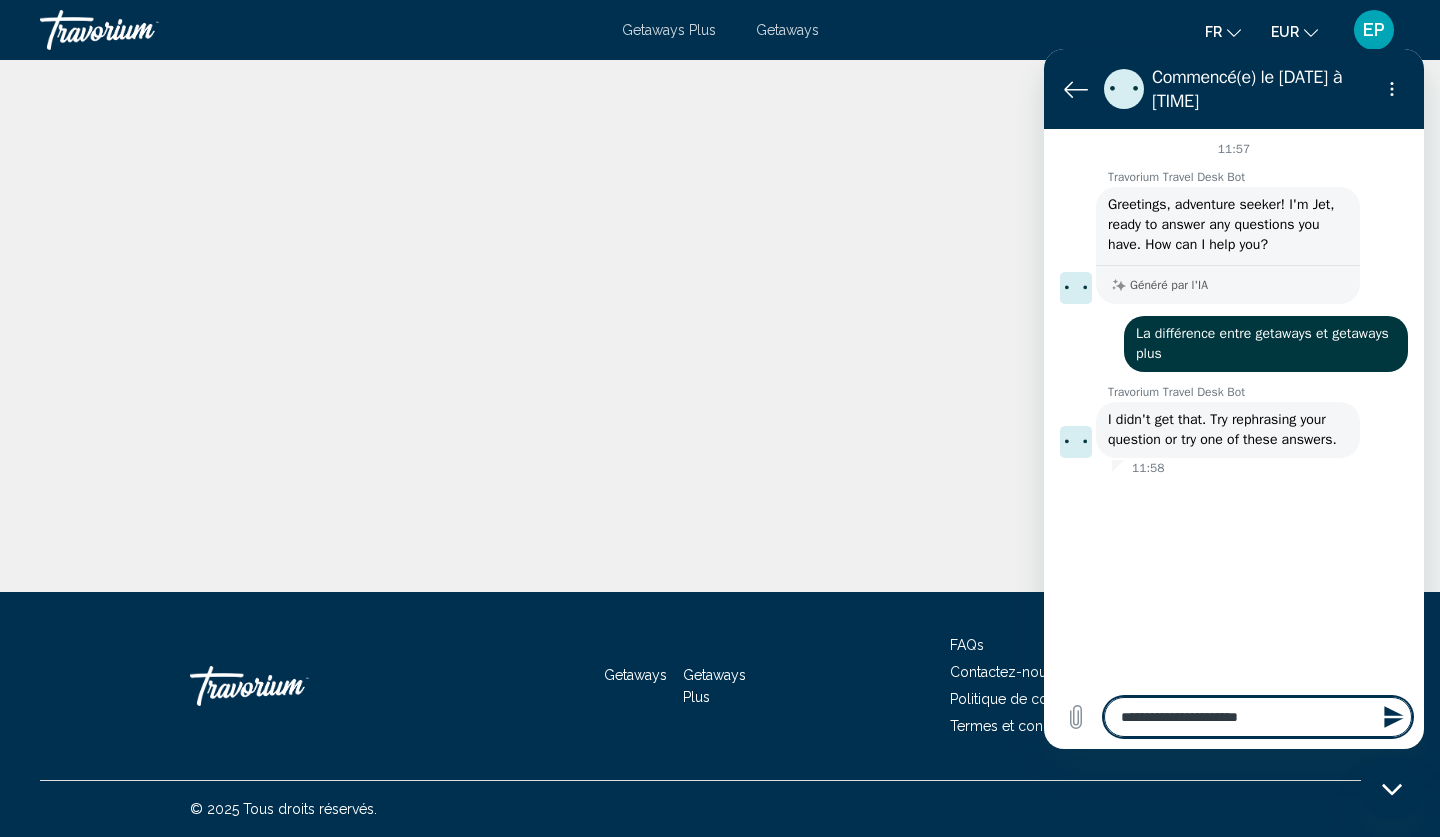 click on "**********" at bounding box center [1258, 717] 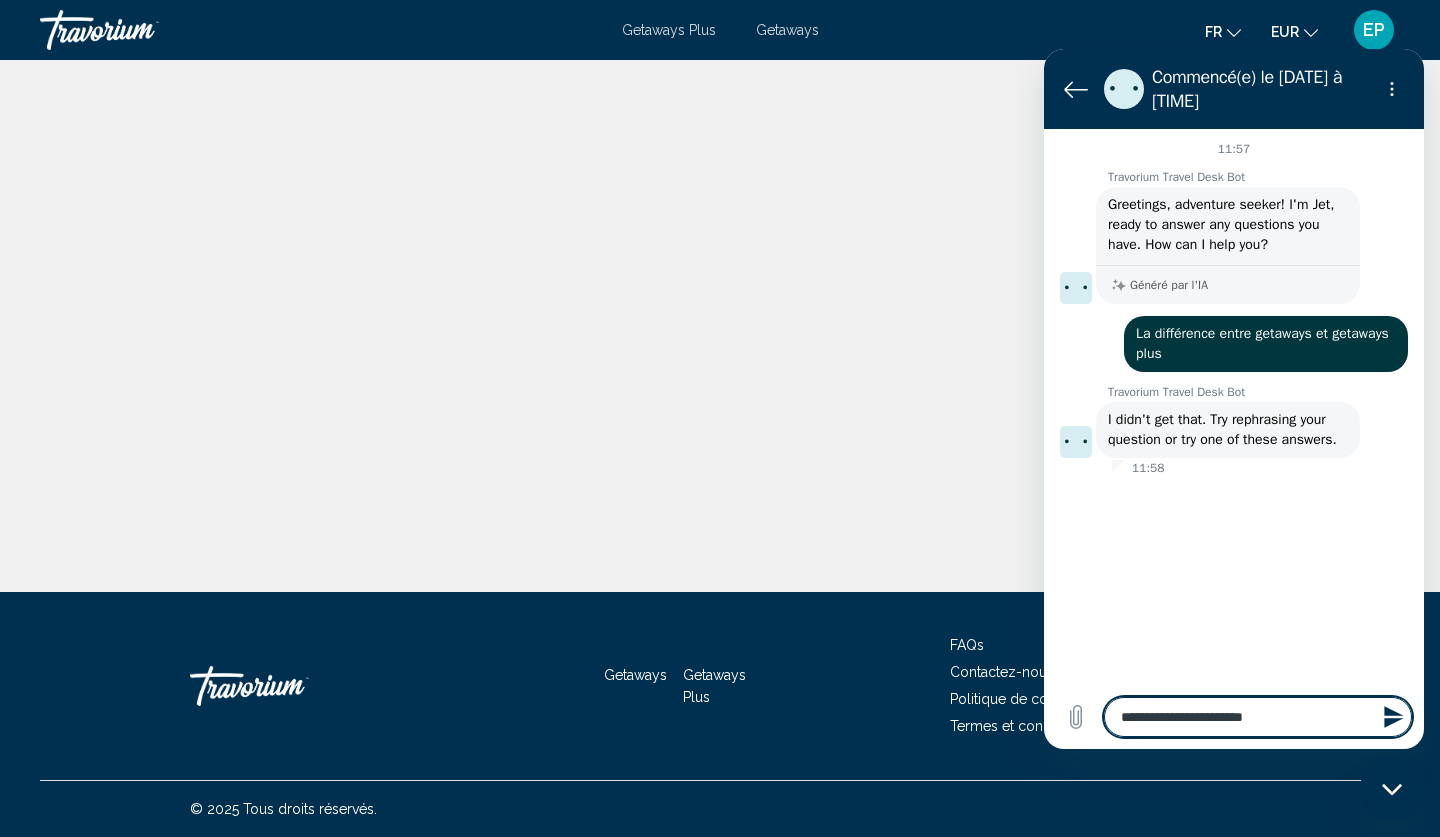 type on "**********" 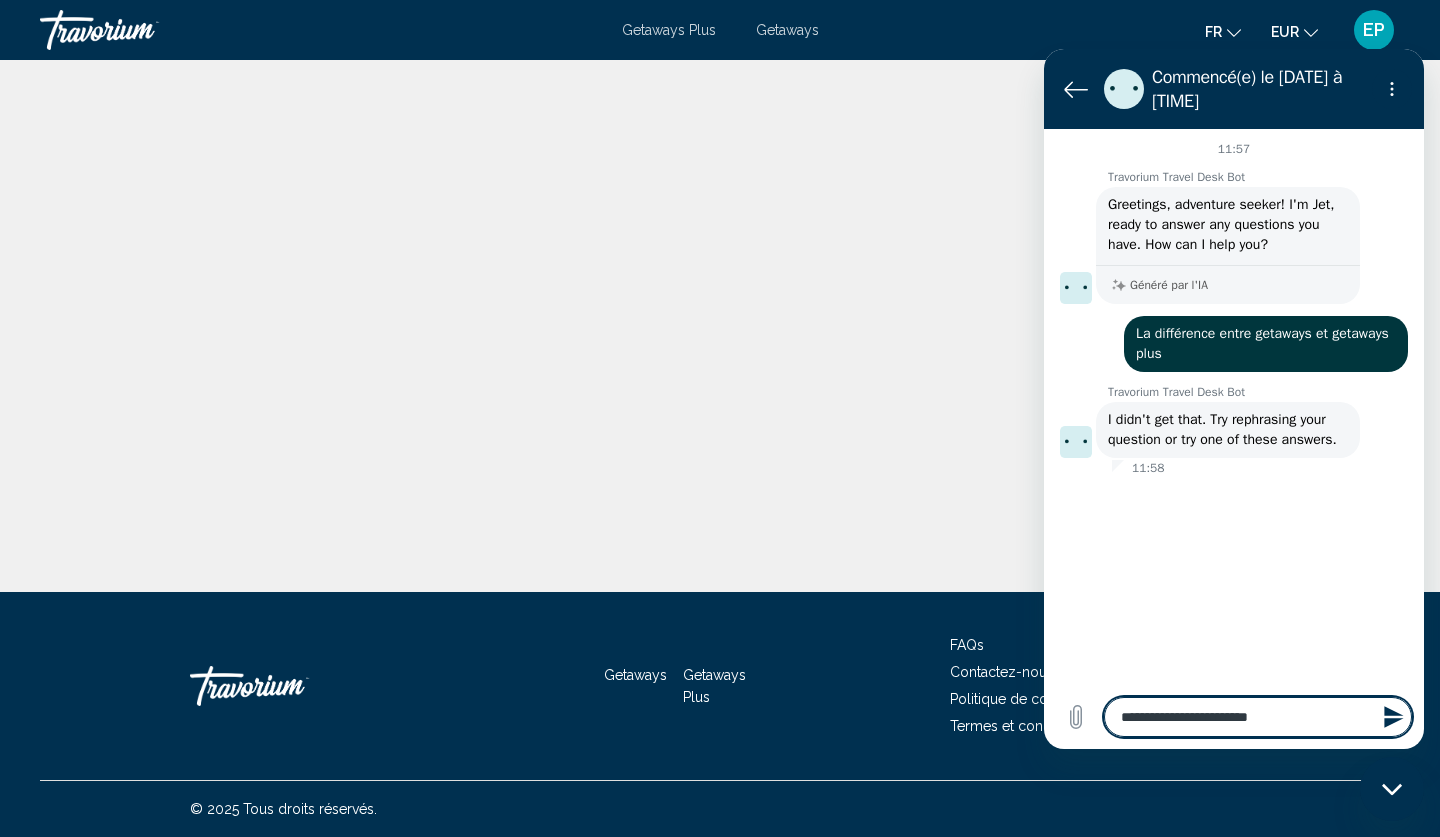 type on "**********" 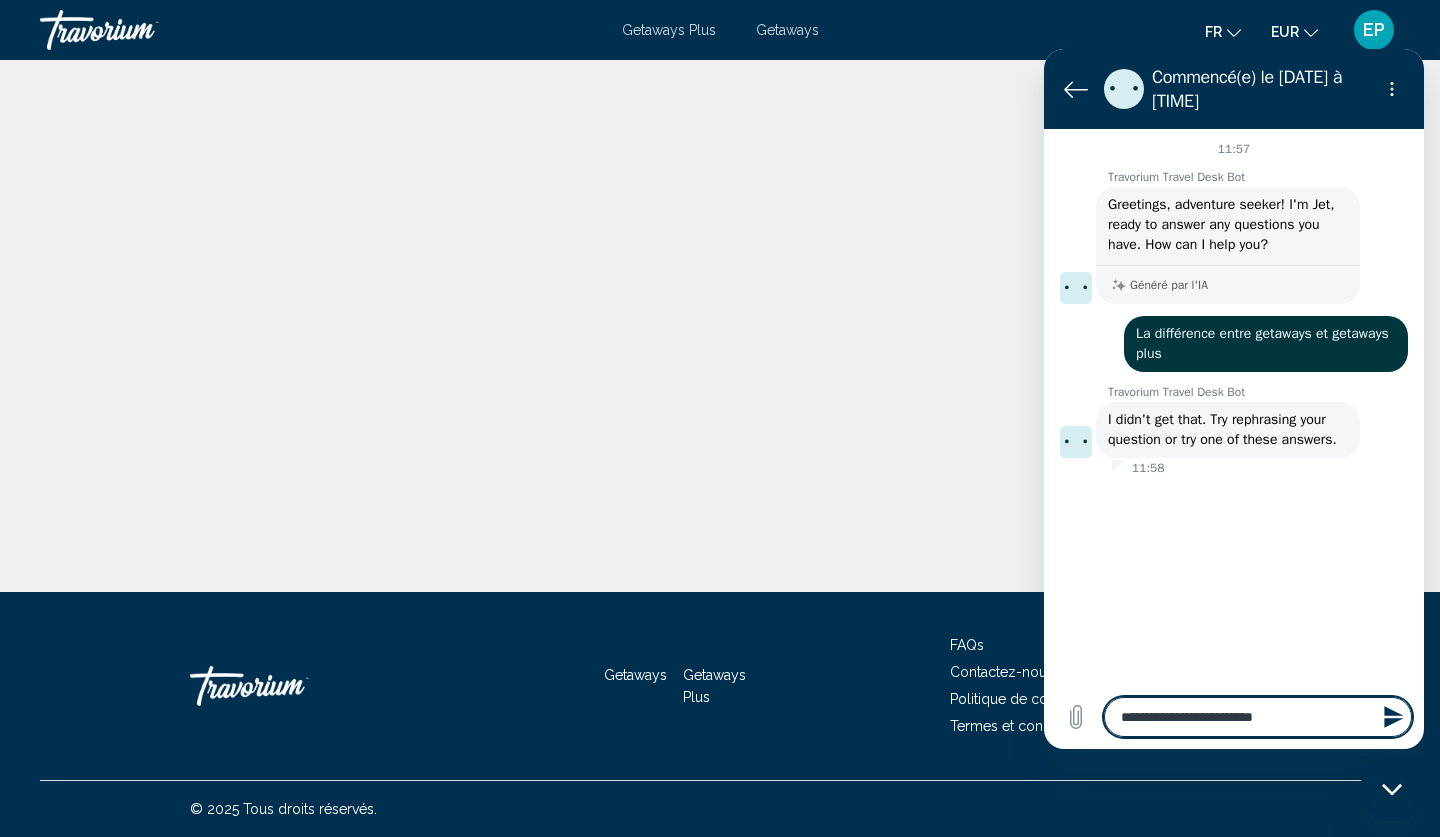 type on "**********" 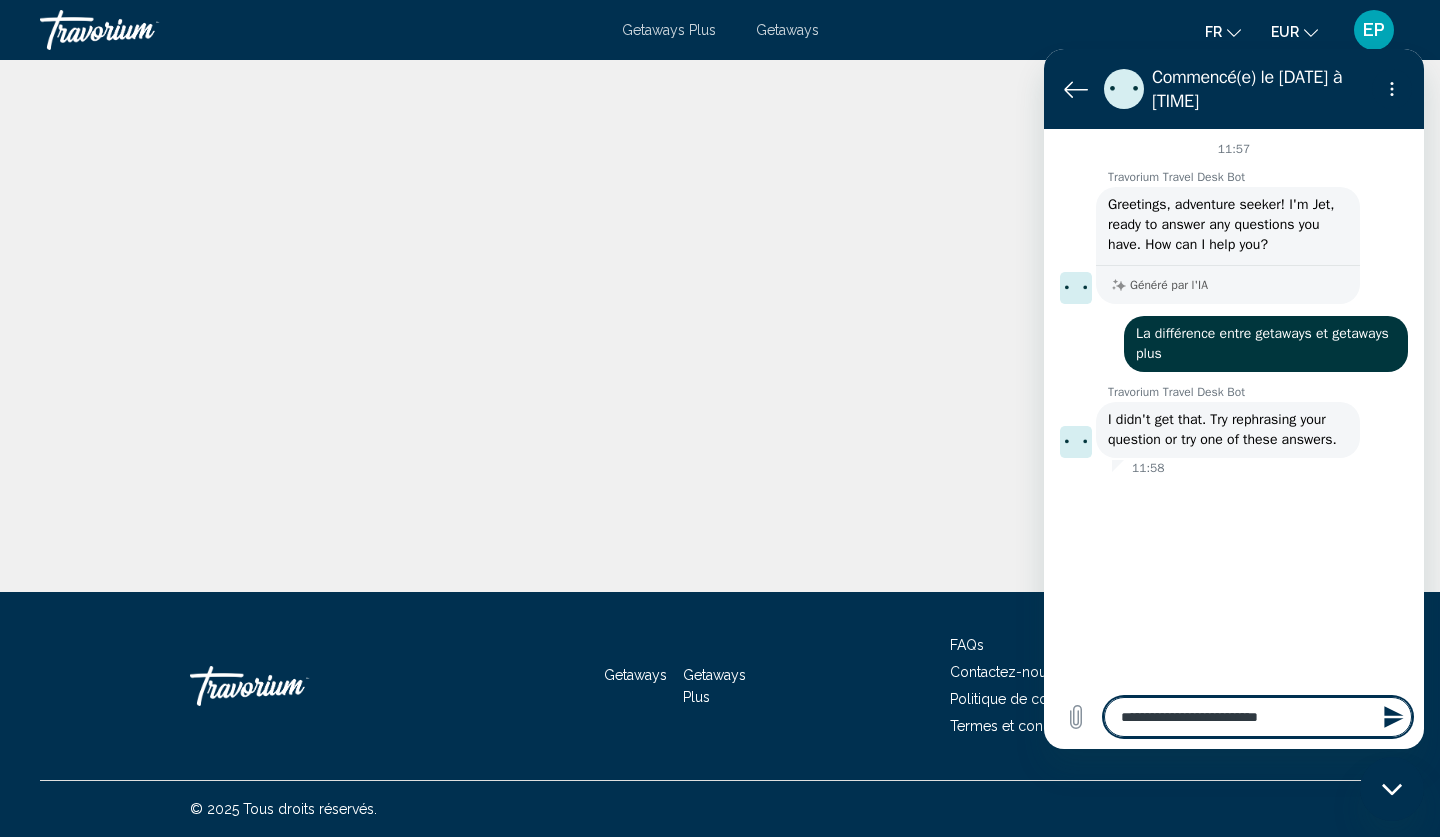 type on "**********" 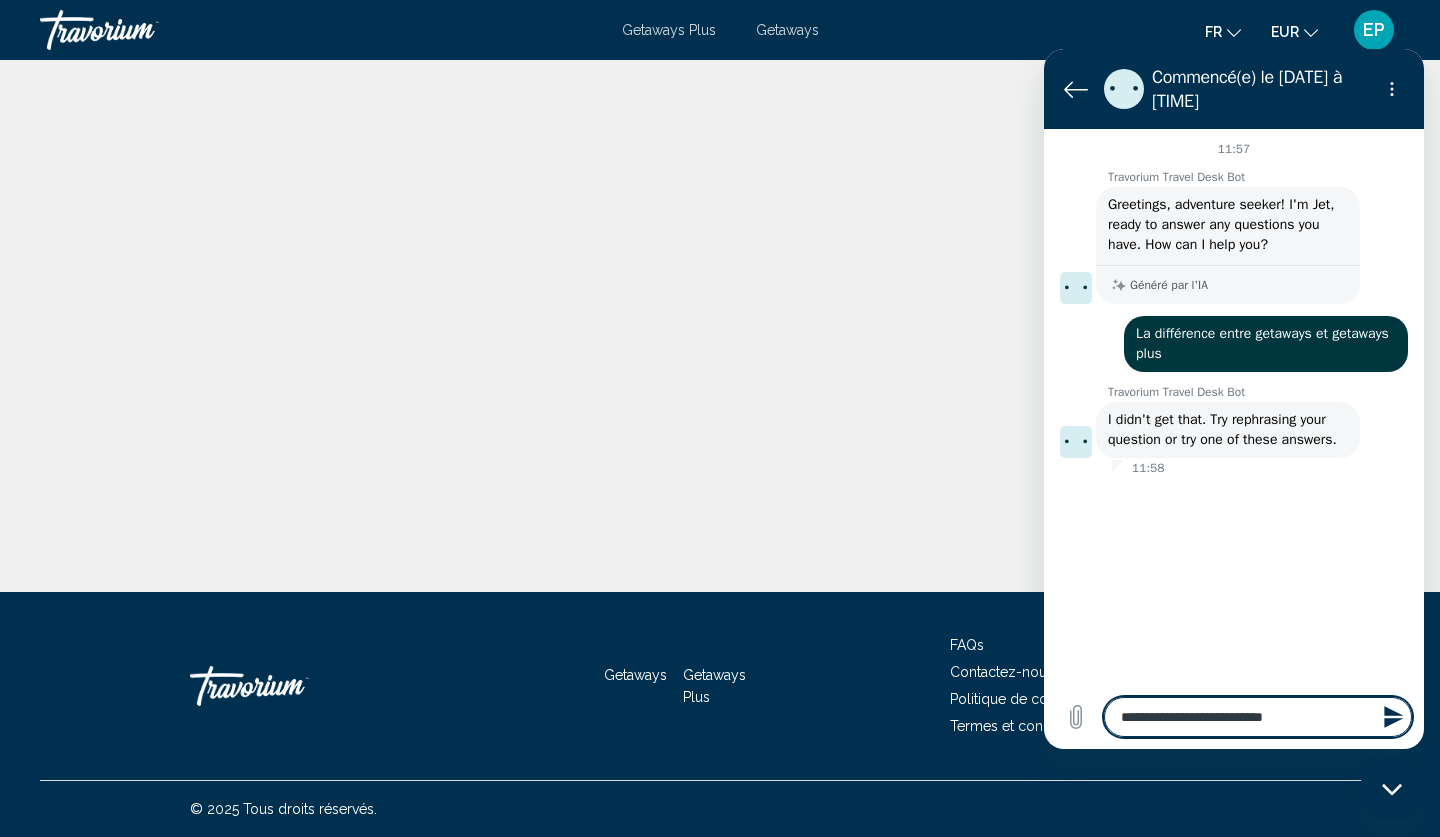 type on "**********" 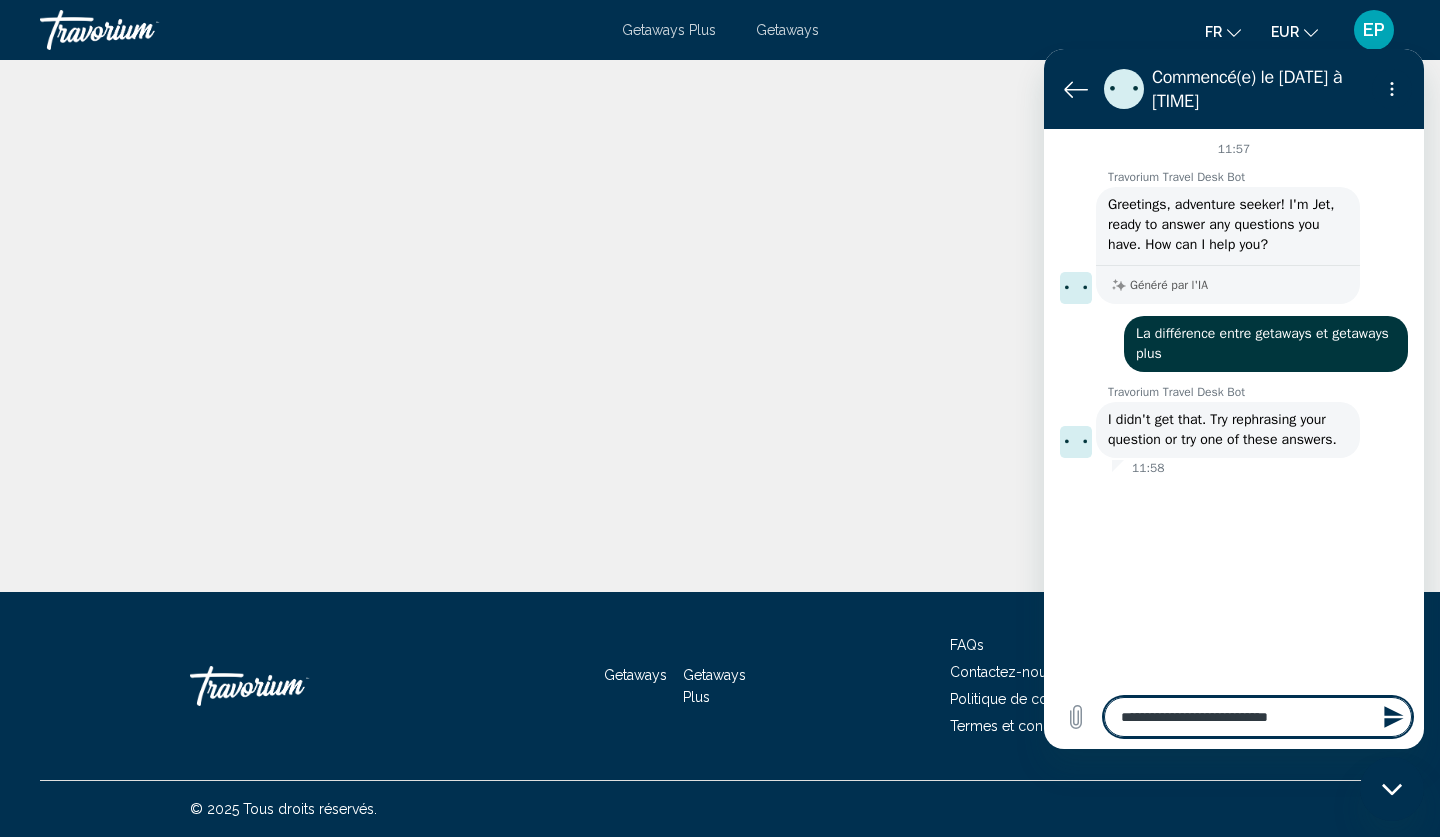 type on "**********" 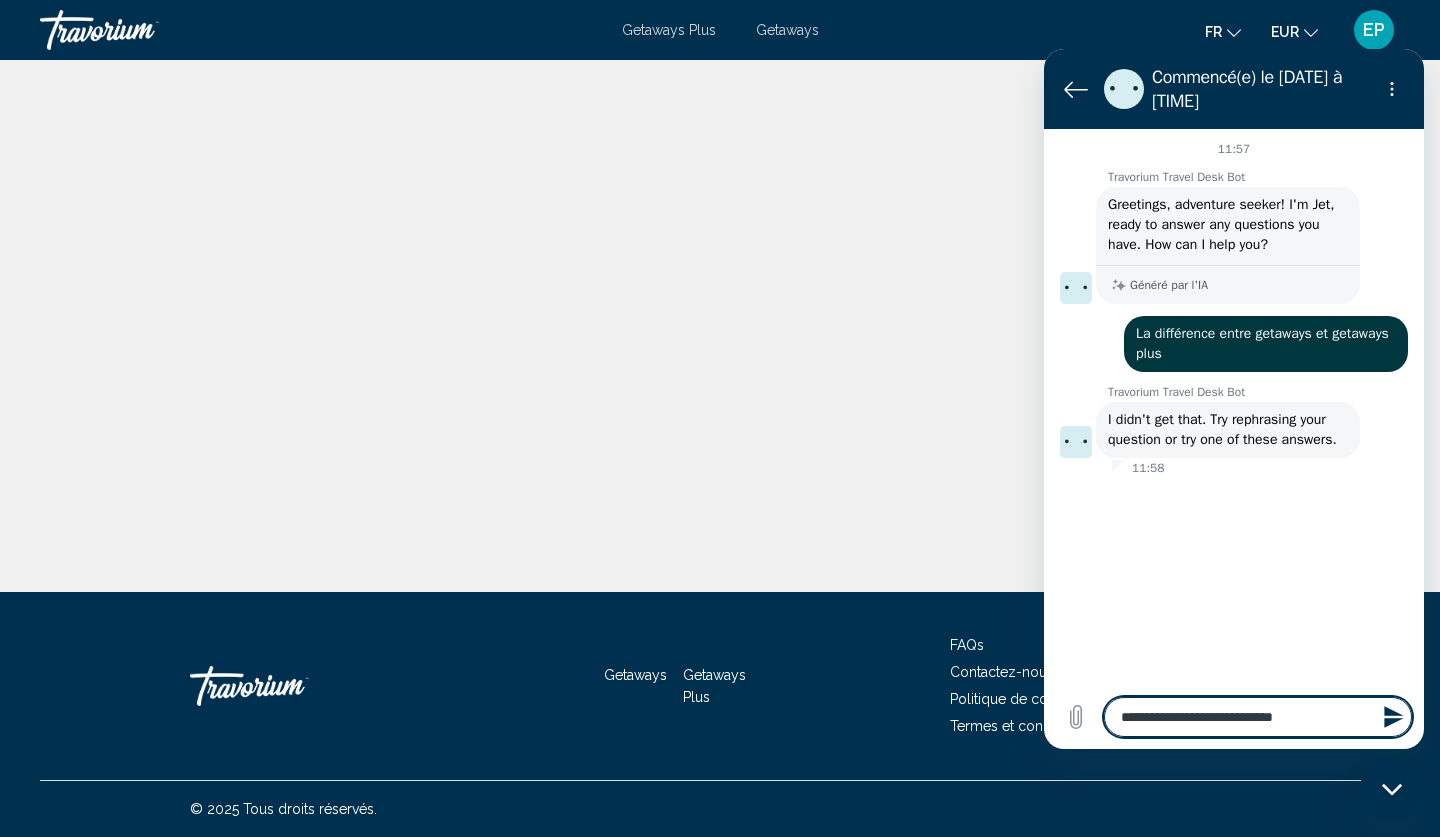 type on "**********" 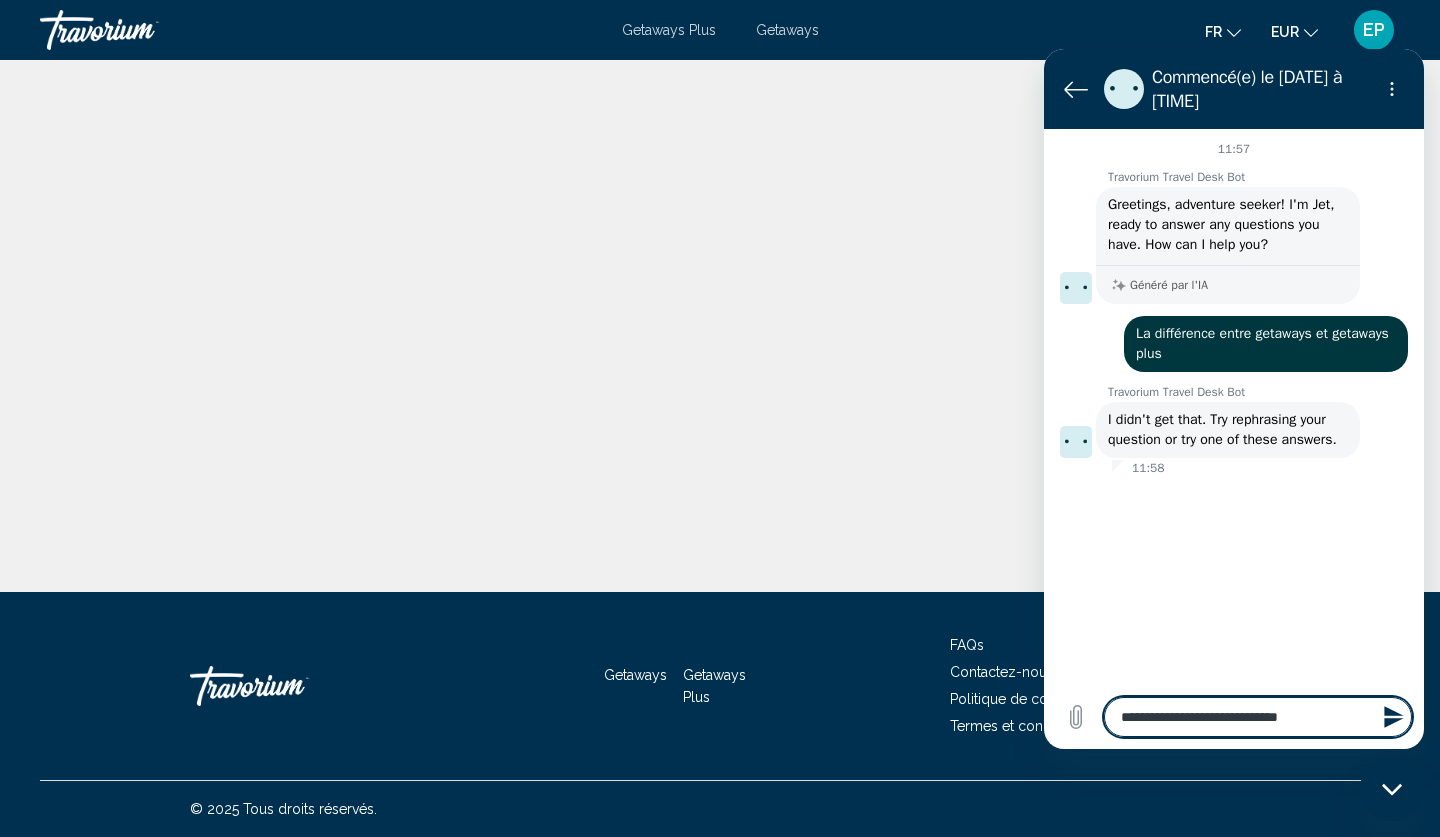 type on "**********" 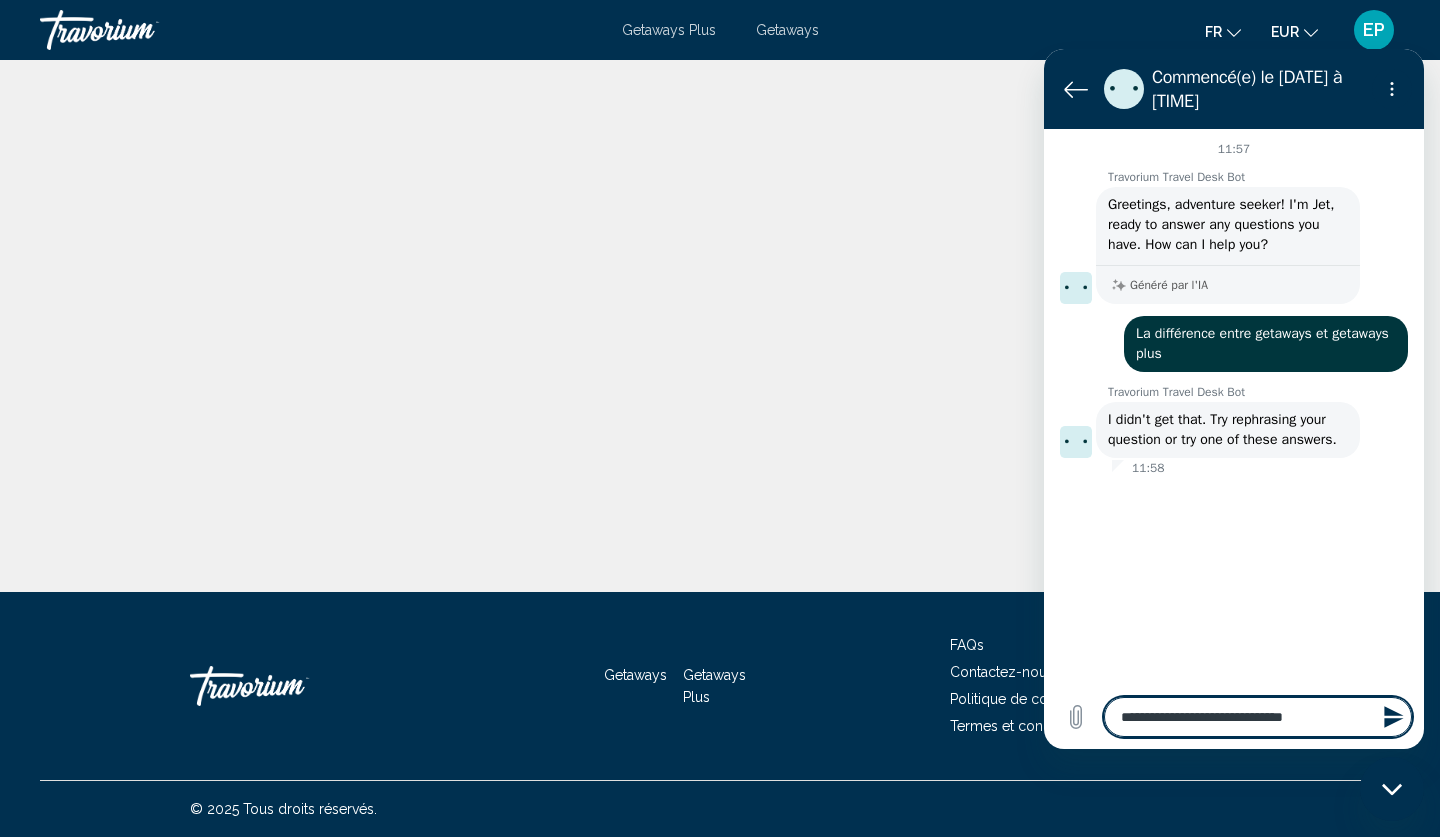 type on "**********" 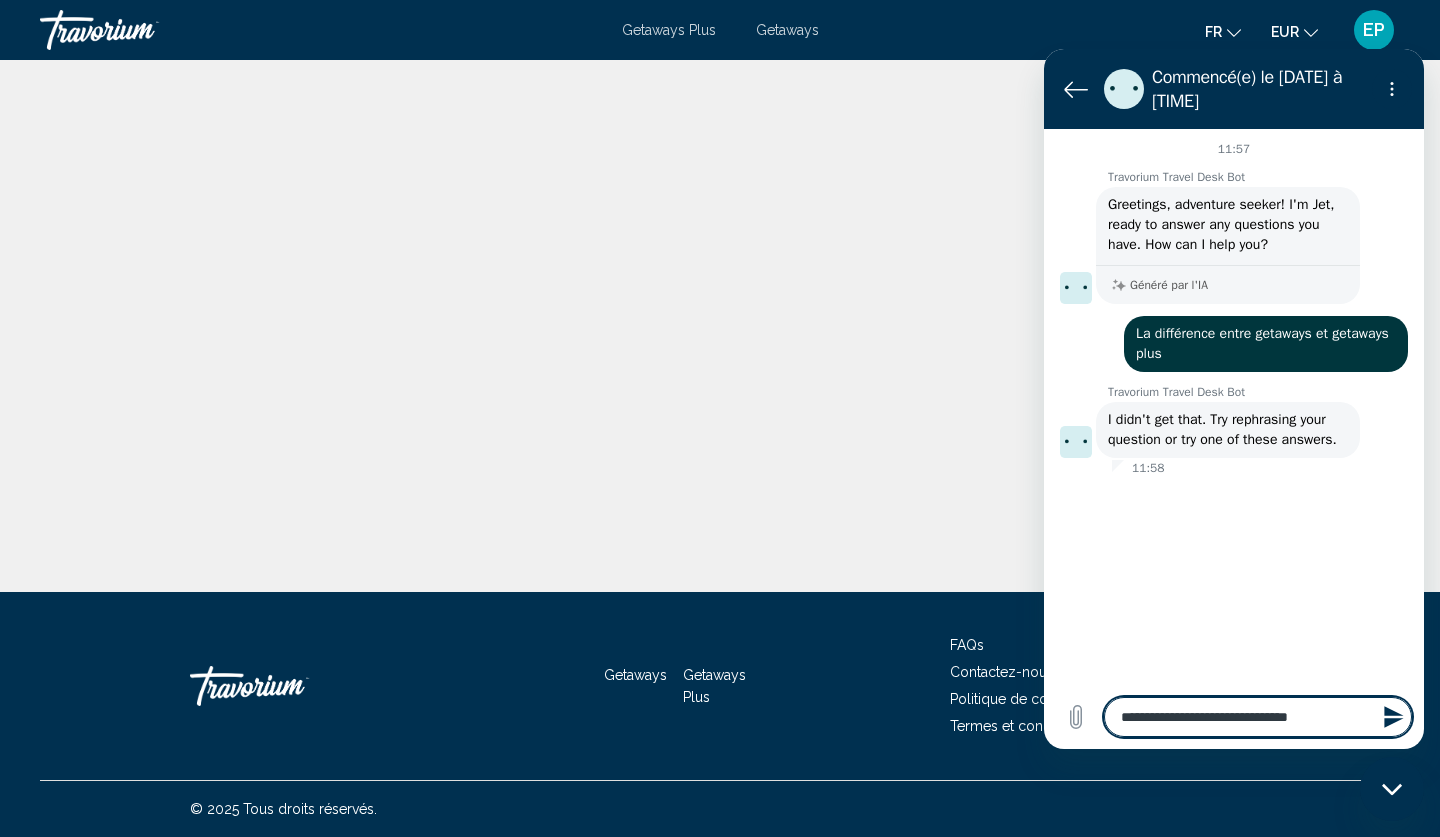 type on "**********" 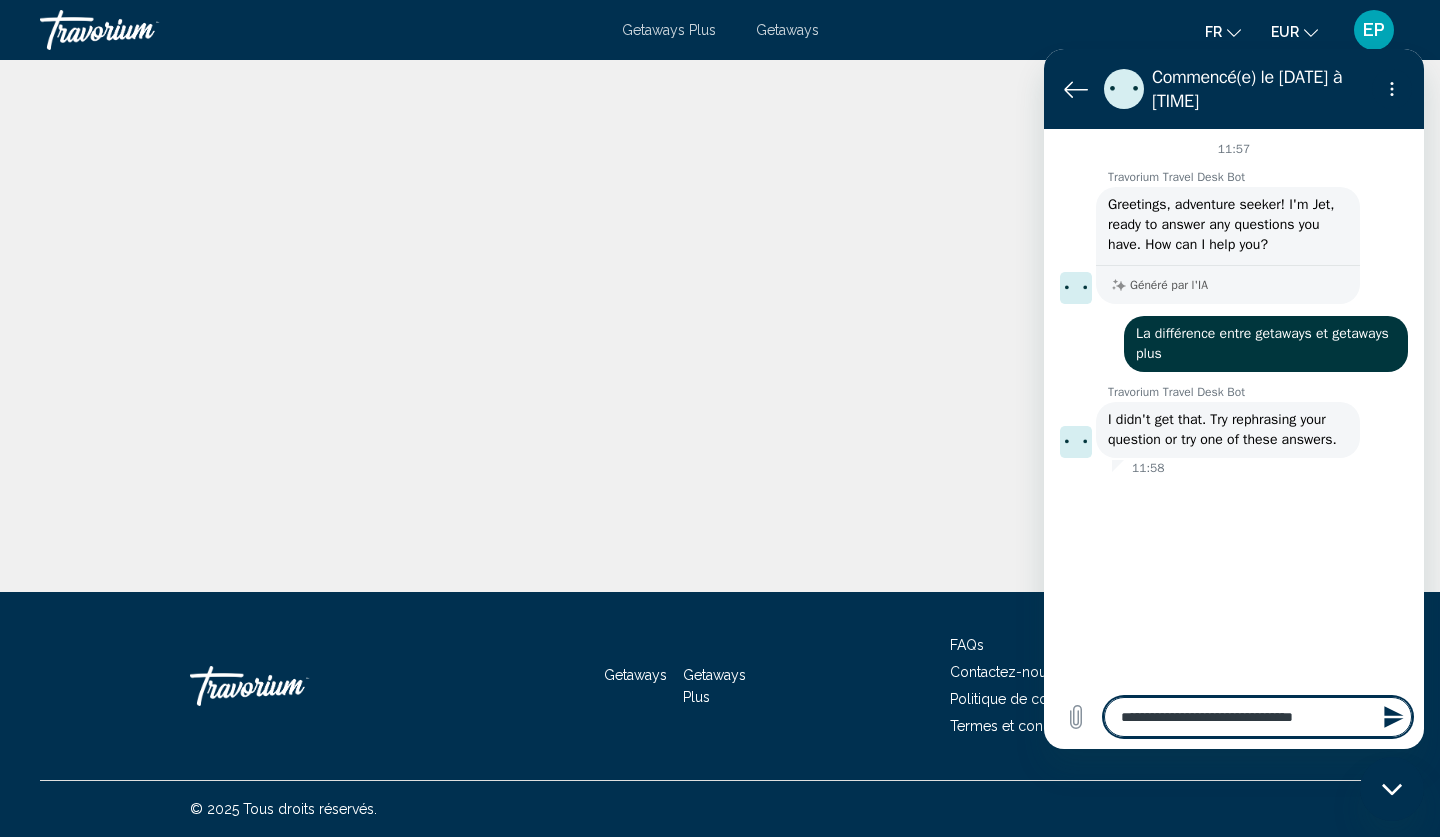 type on "**********" 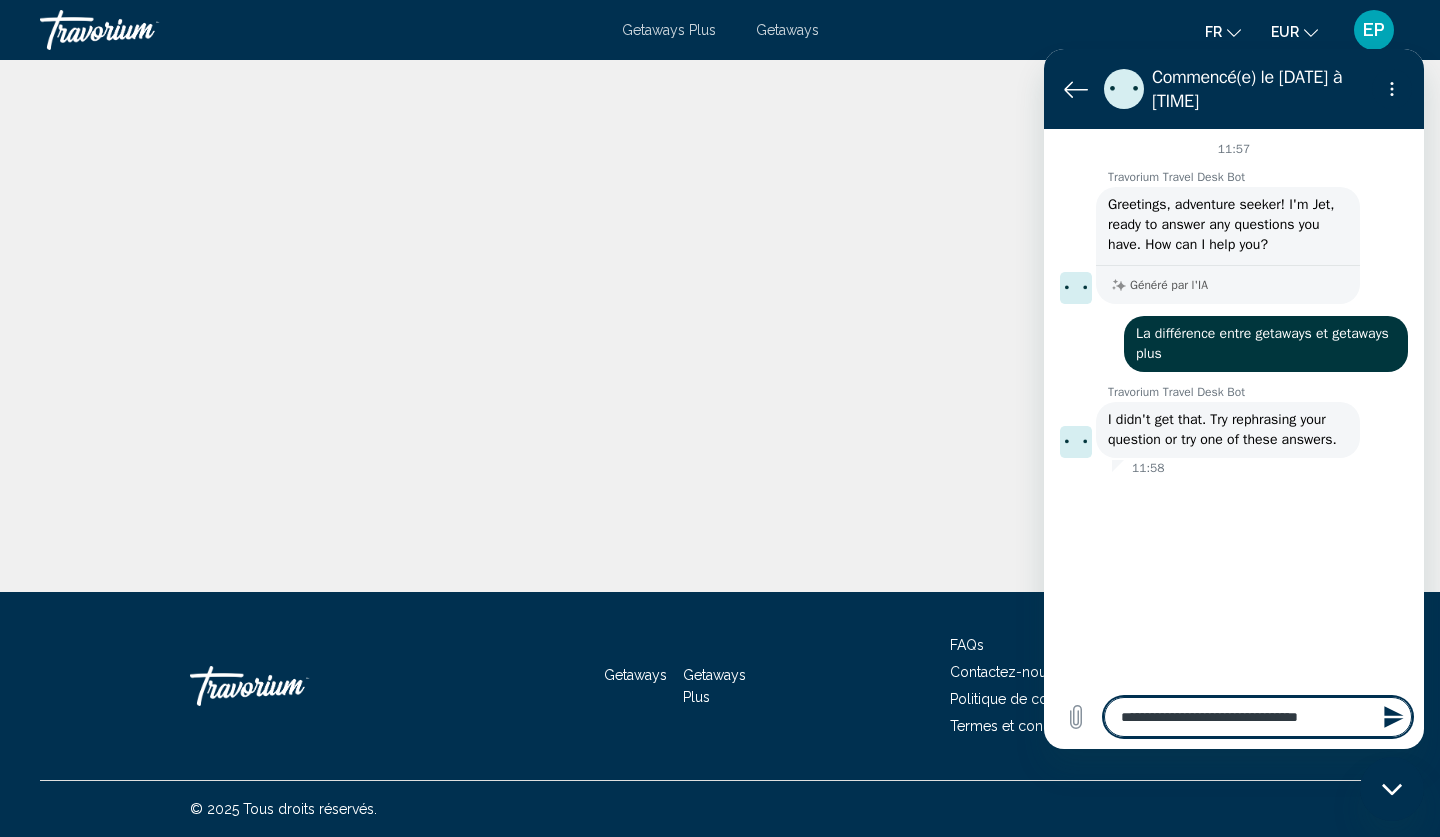 type on "**********" 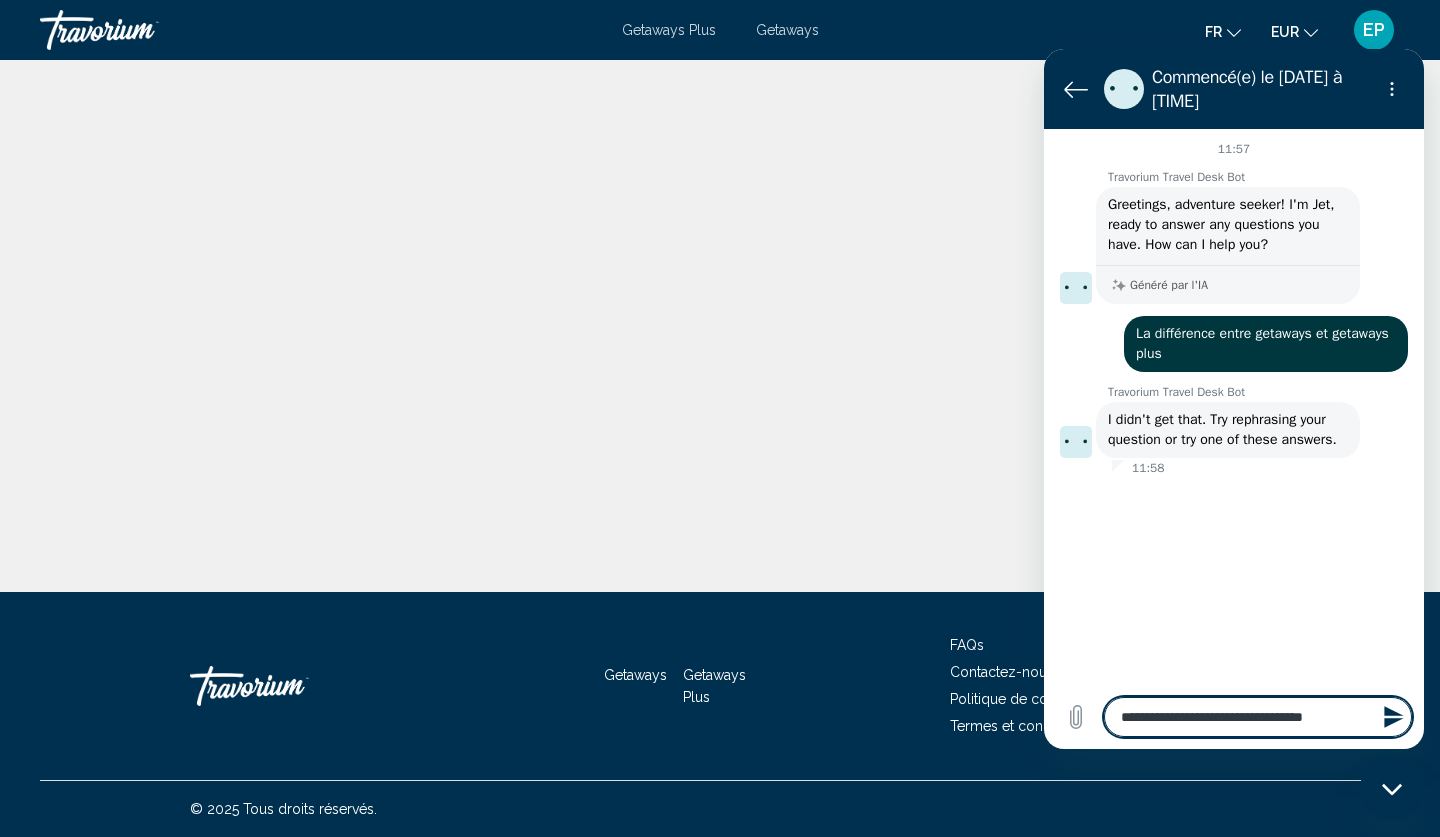 type on "**********" 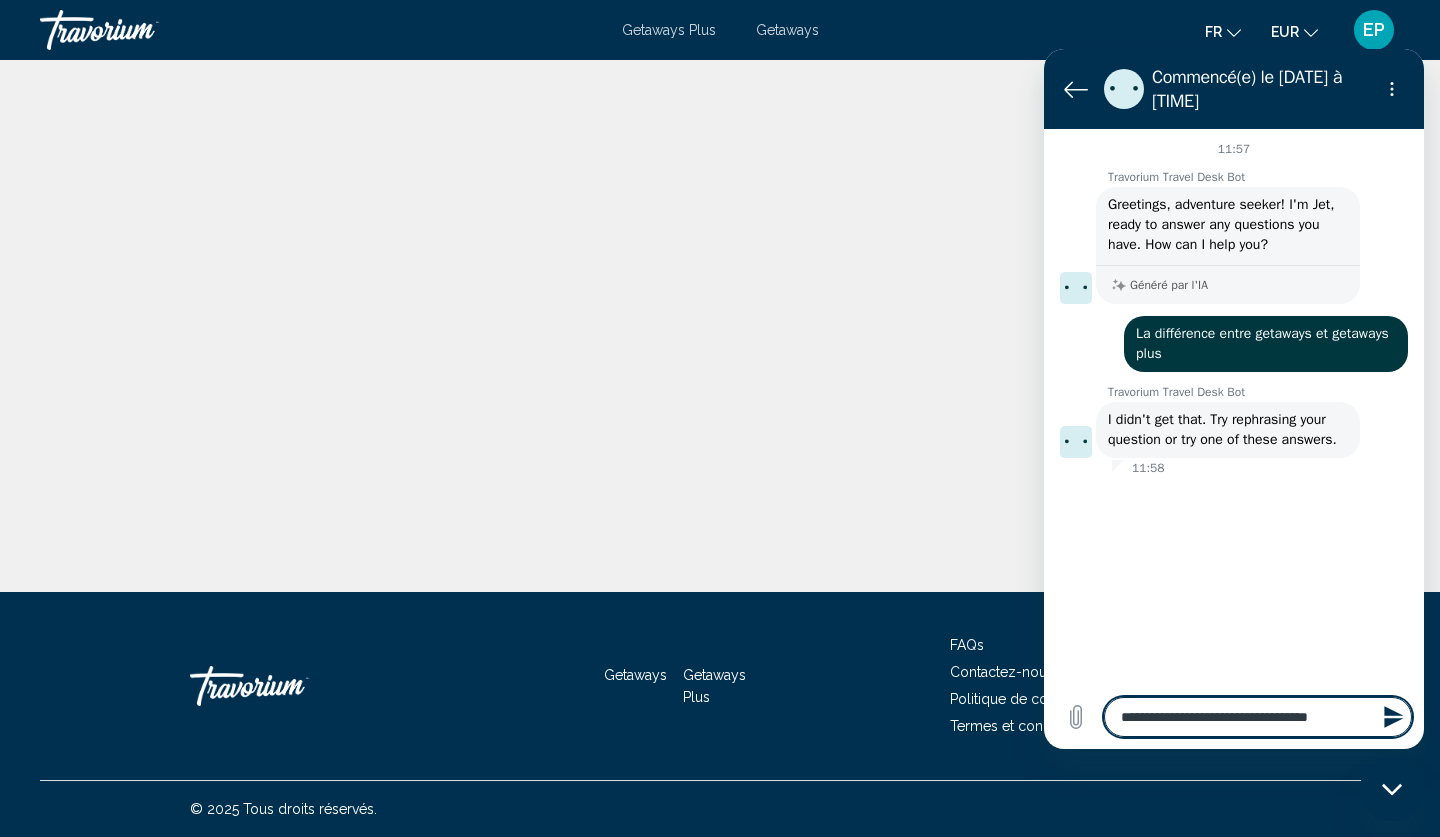 type on "**********" 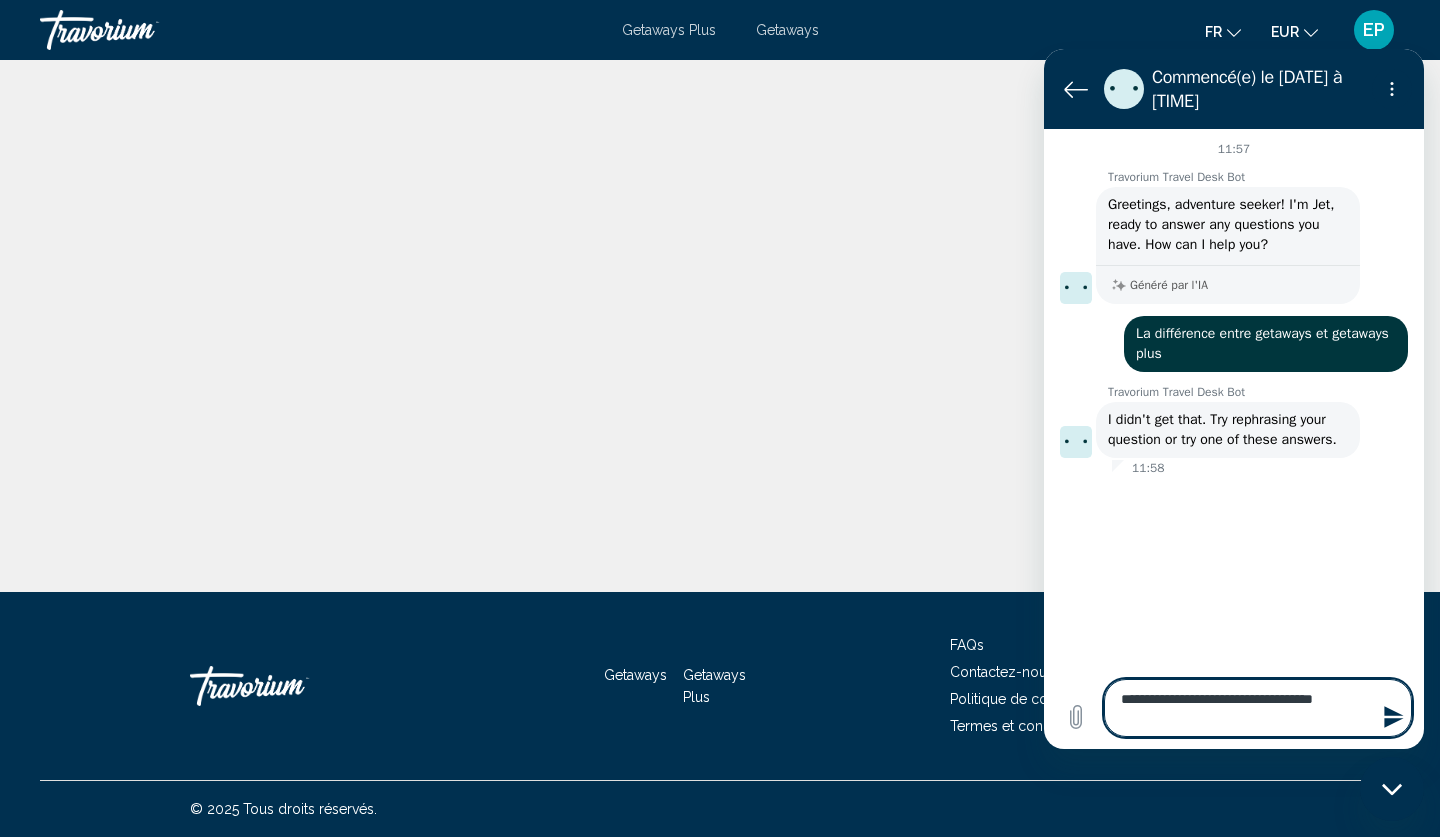 type on "**********" 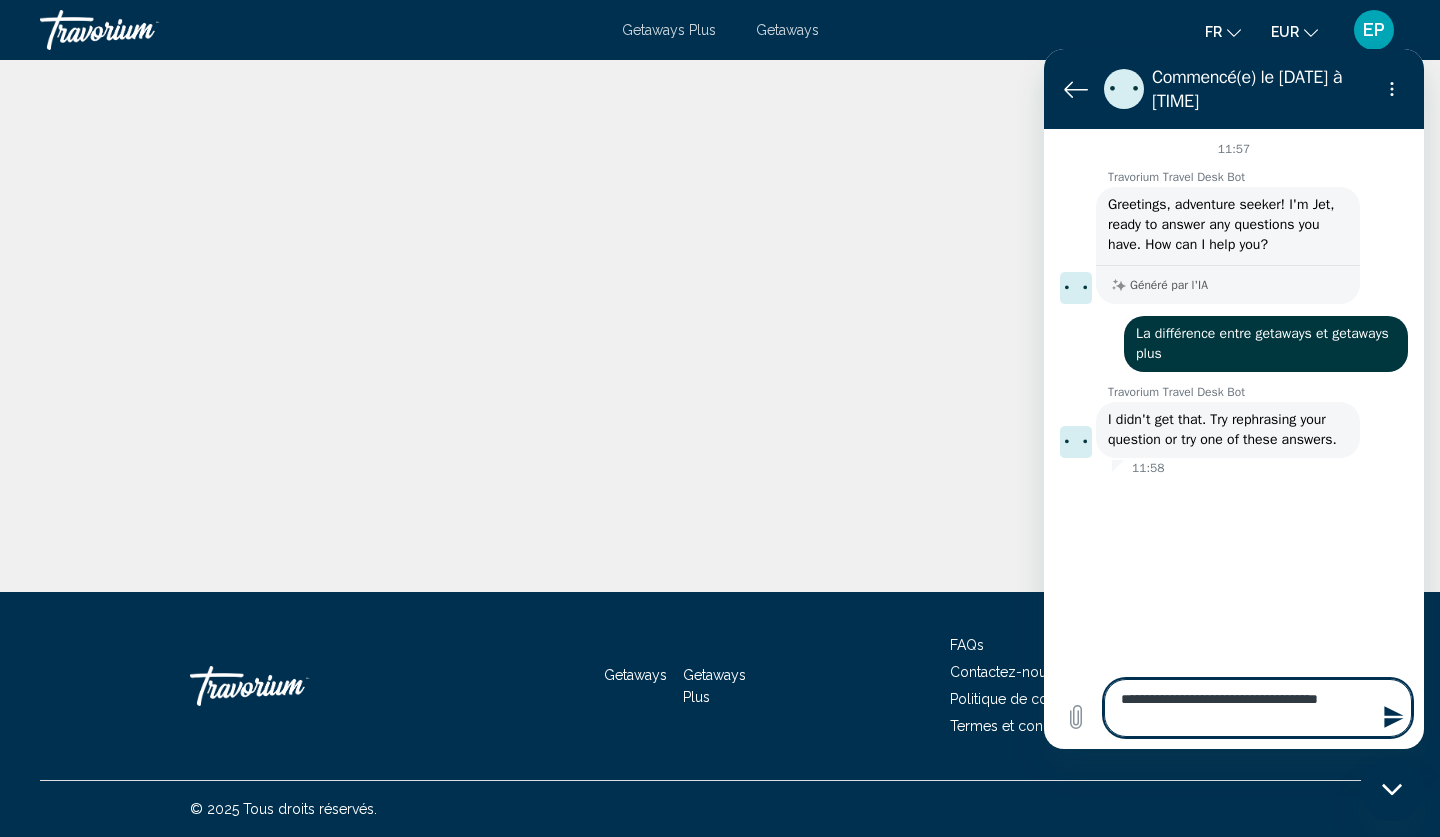type on "**********" 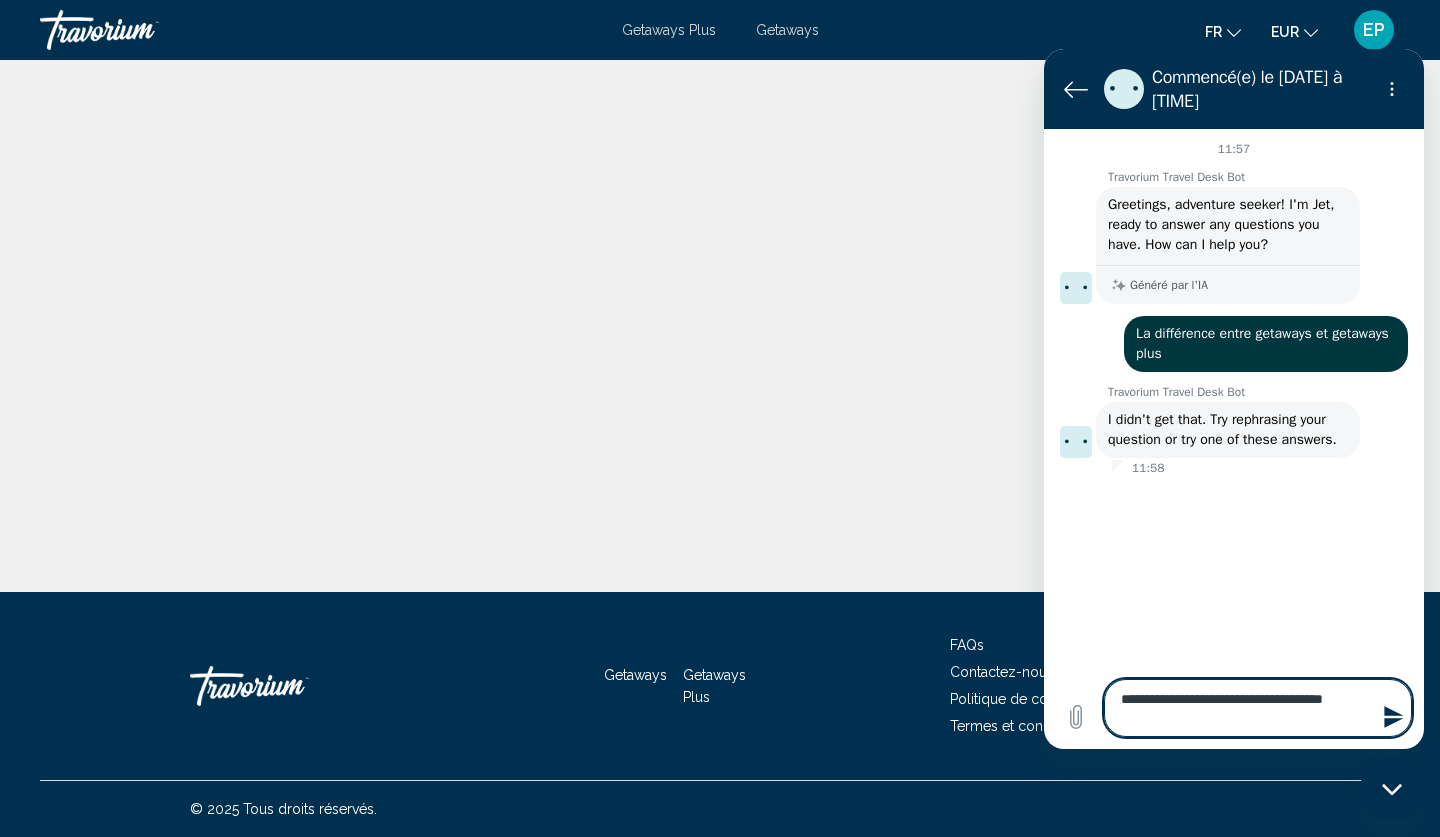 type on "**********" 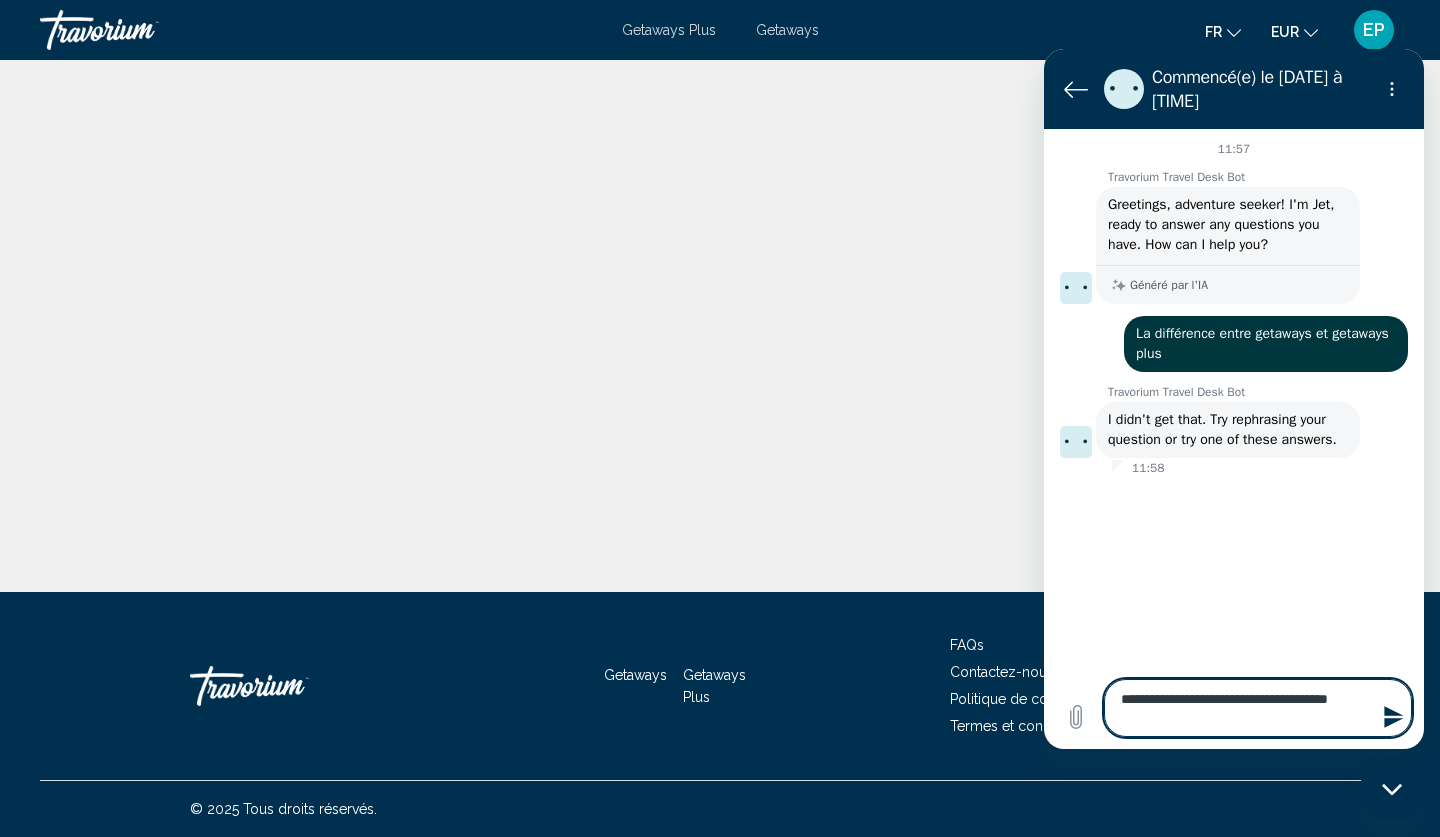 type on "**********" 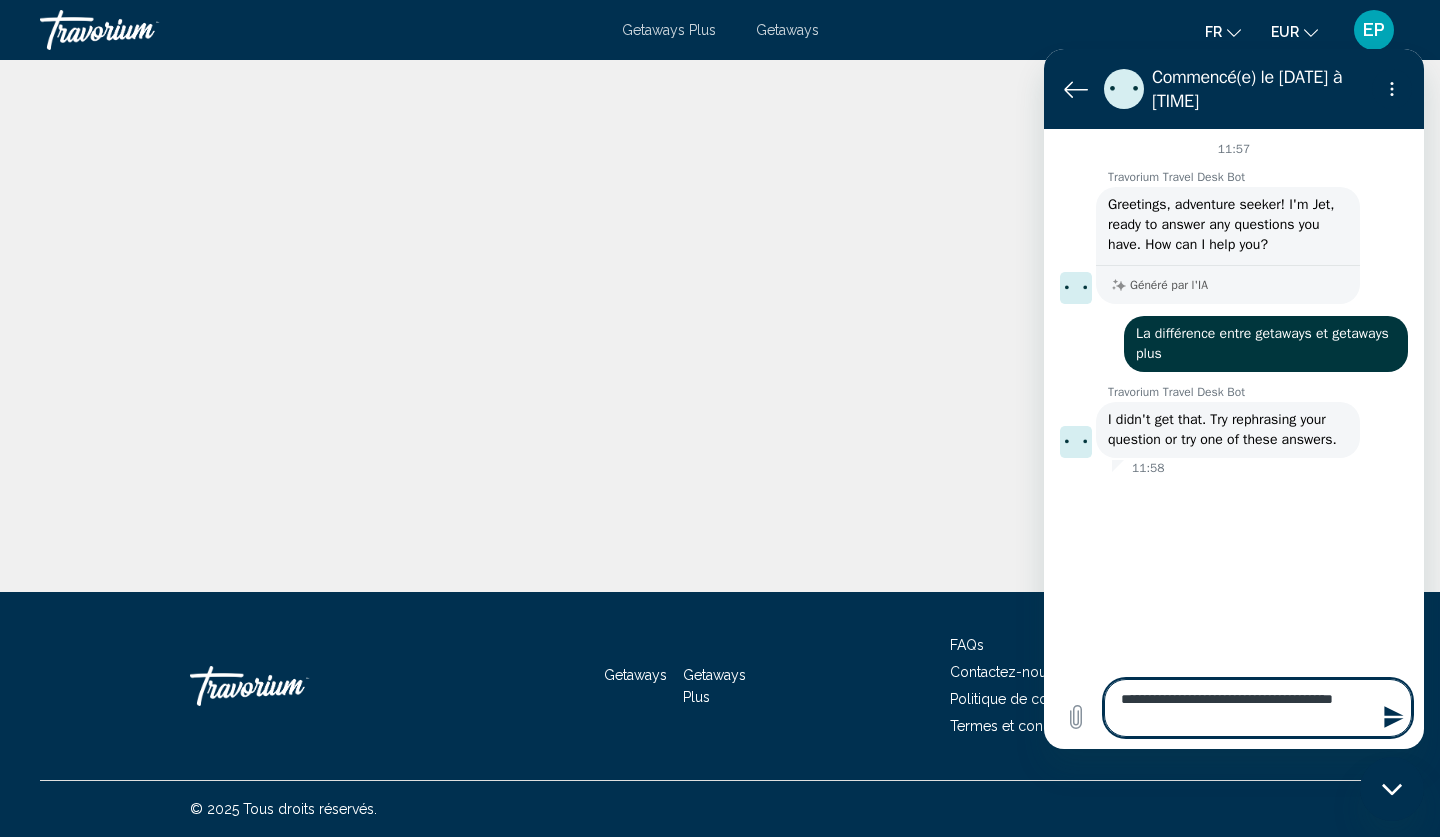 type on "**********" 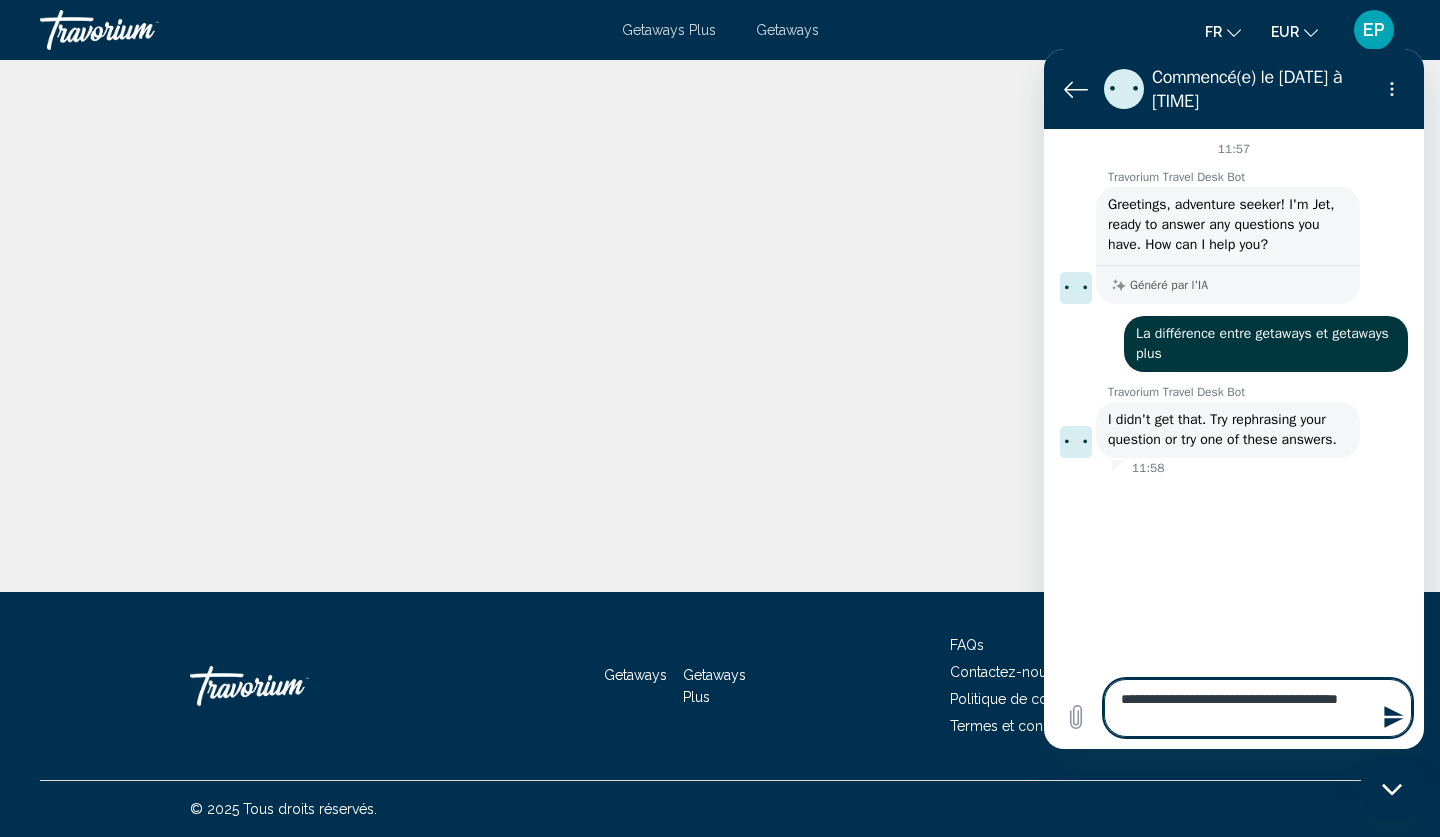 type on "**********" 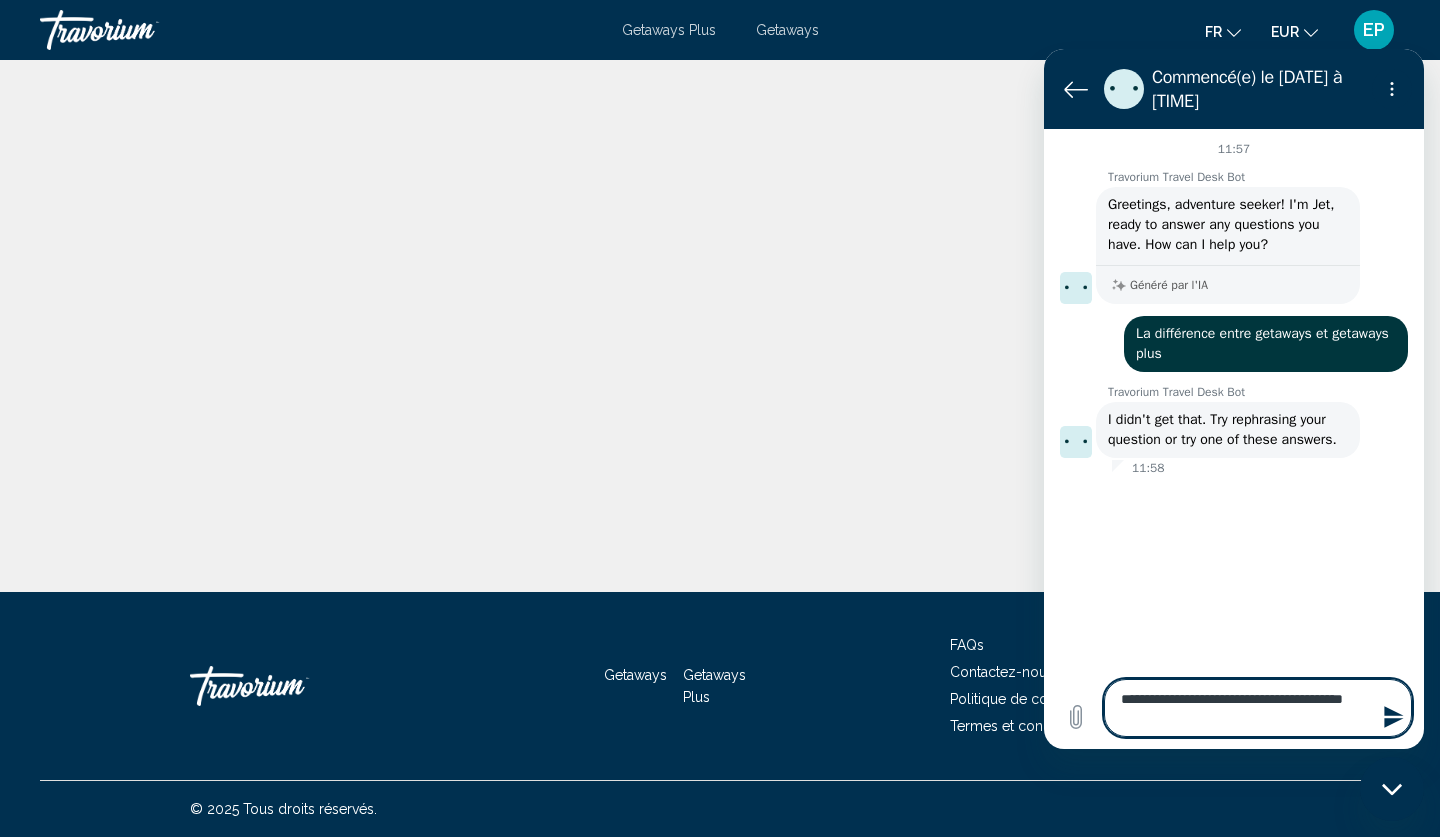 type on "**********" 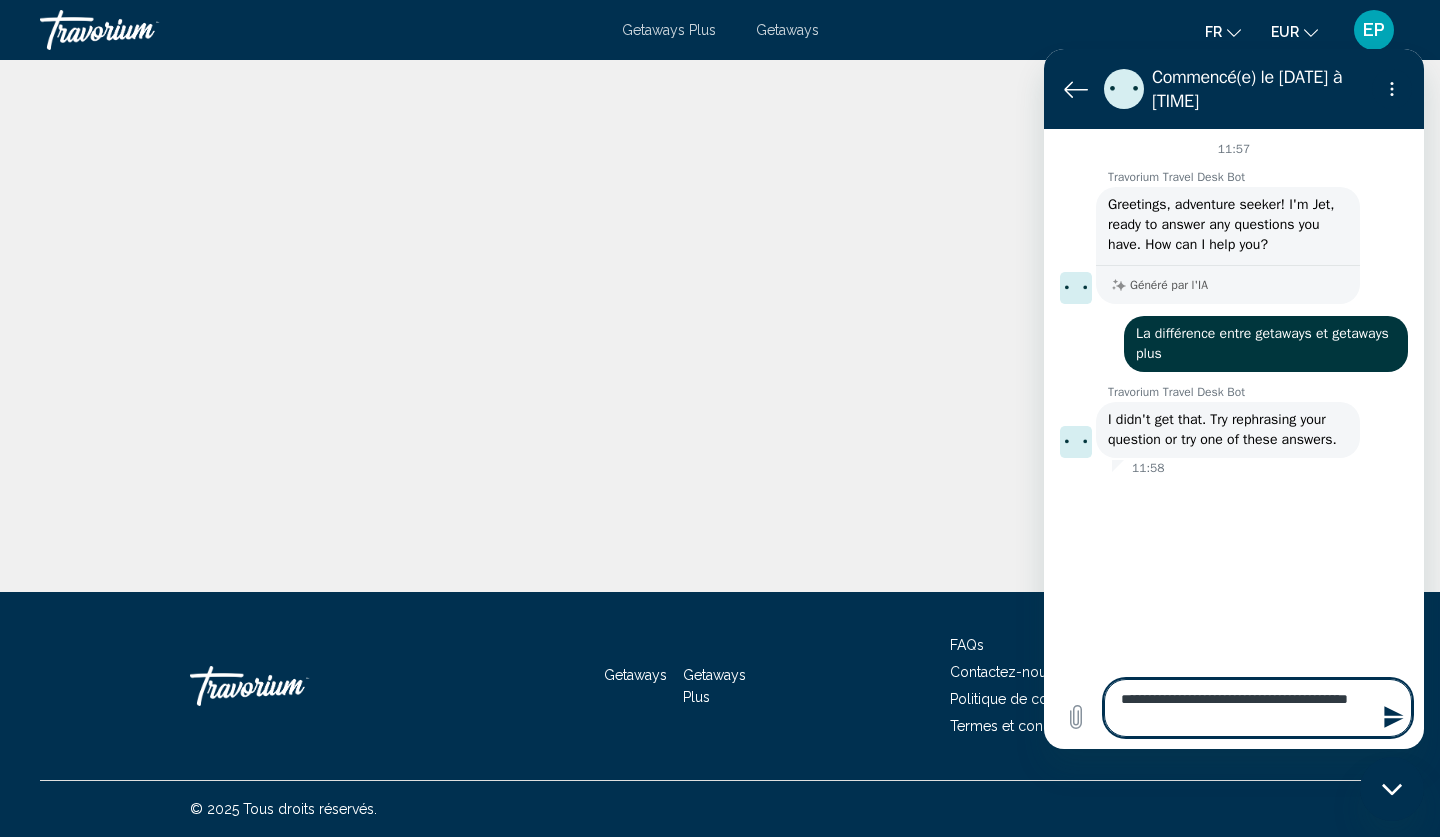 type on "**********" 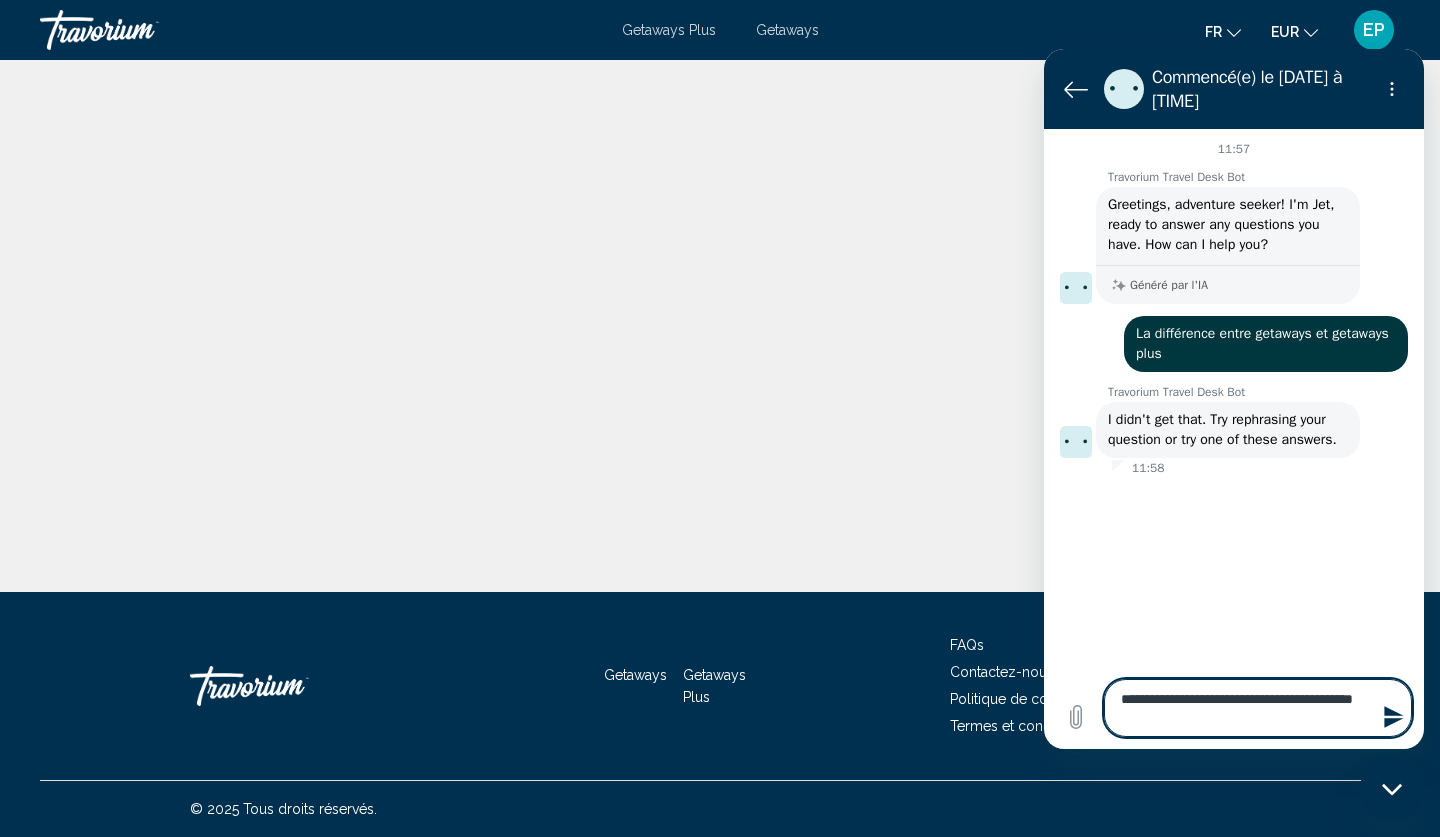 type on "**********" 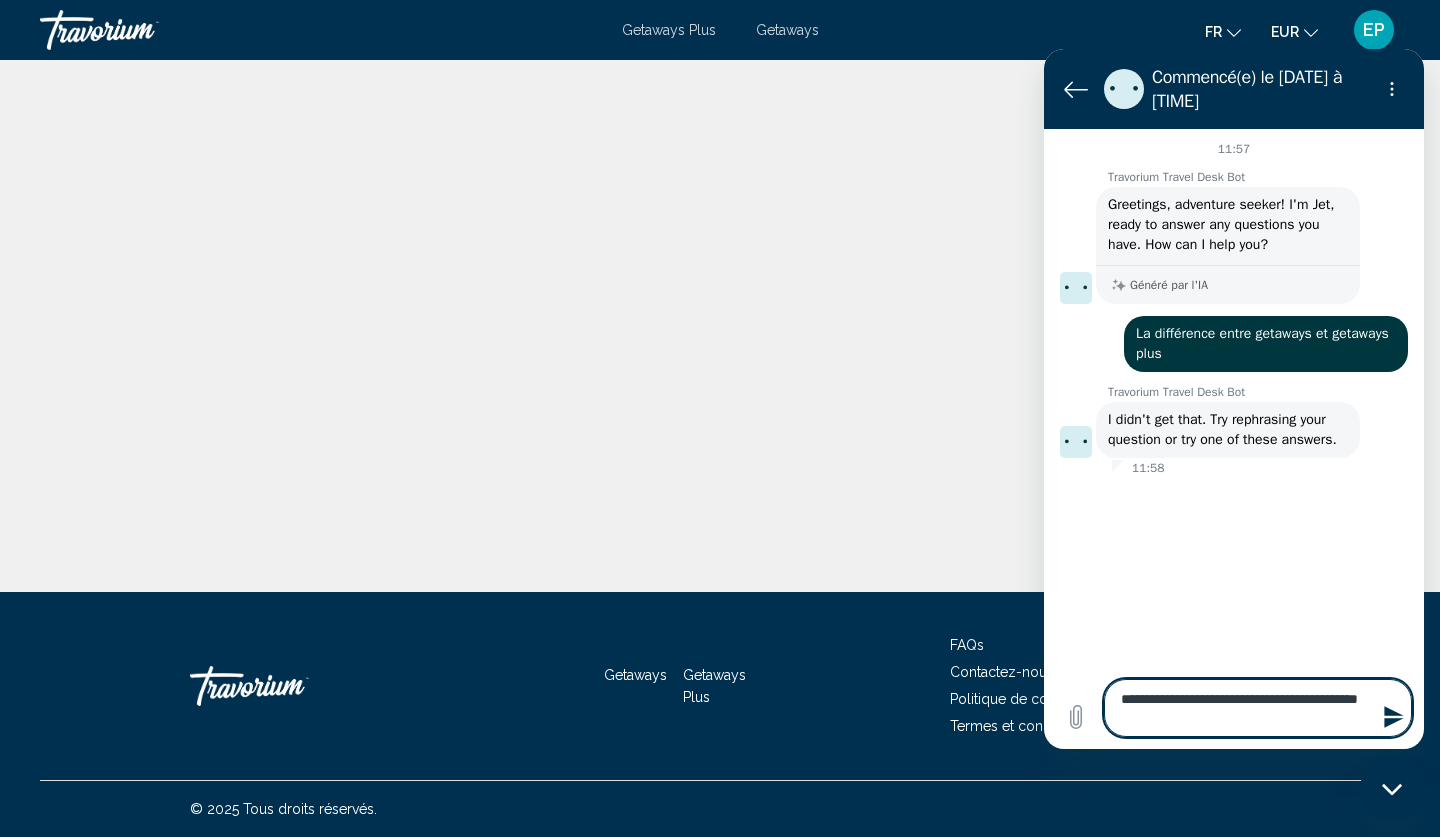 type on "**********" 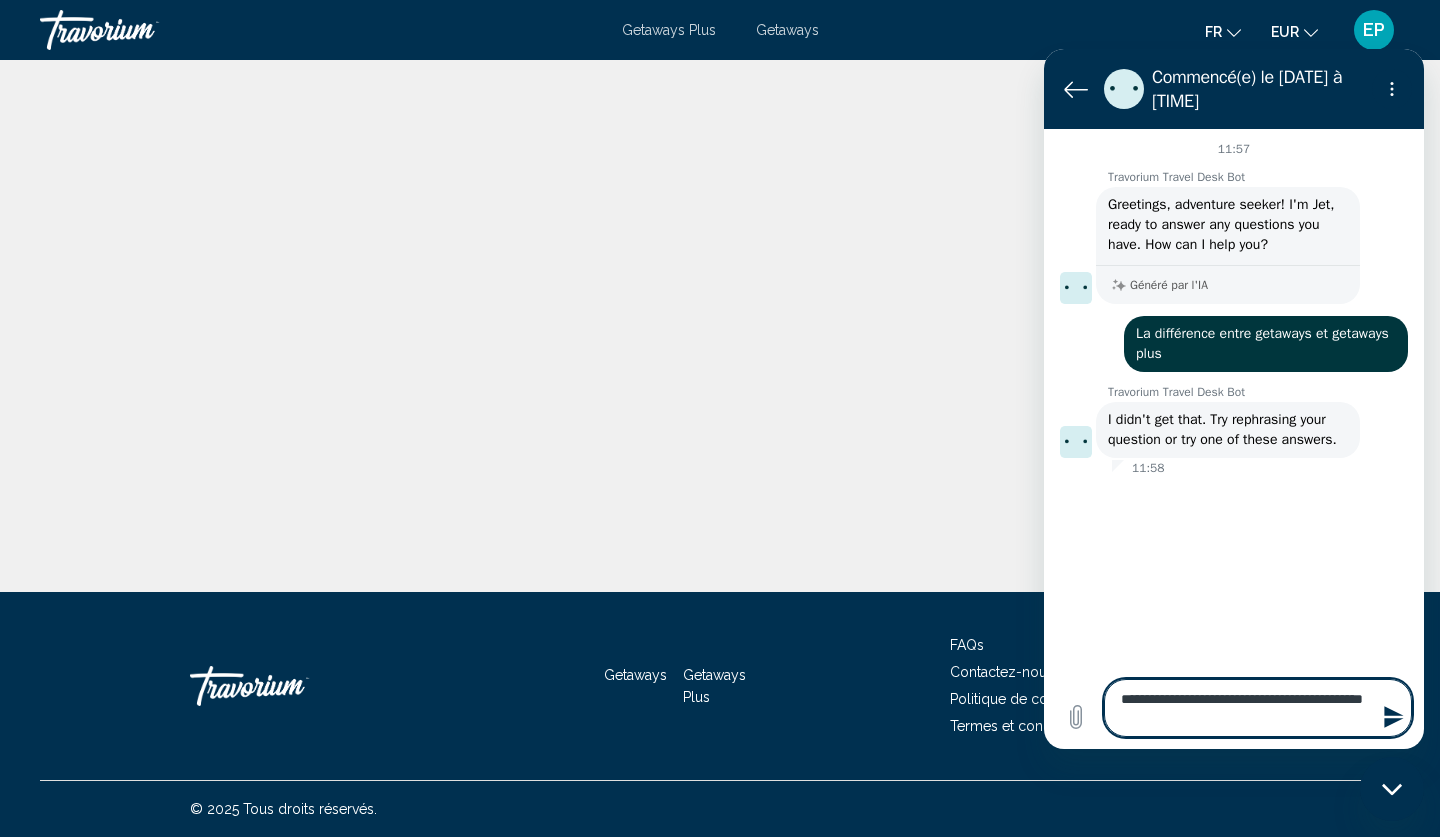 type on "**********" 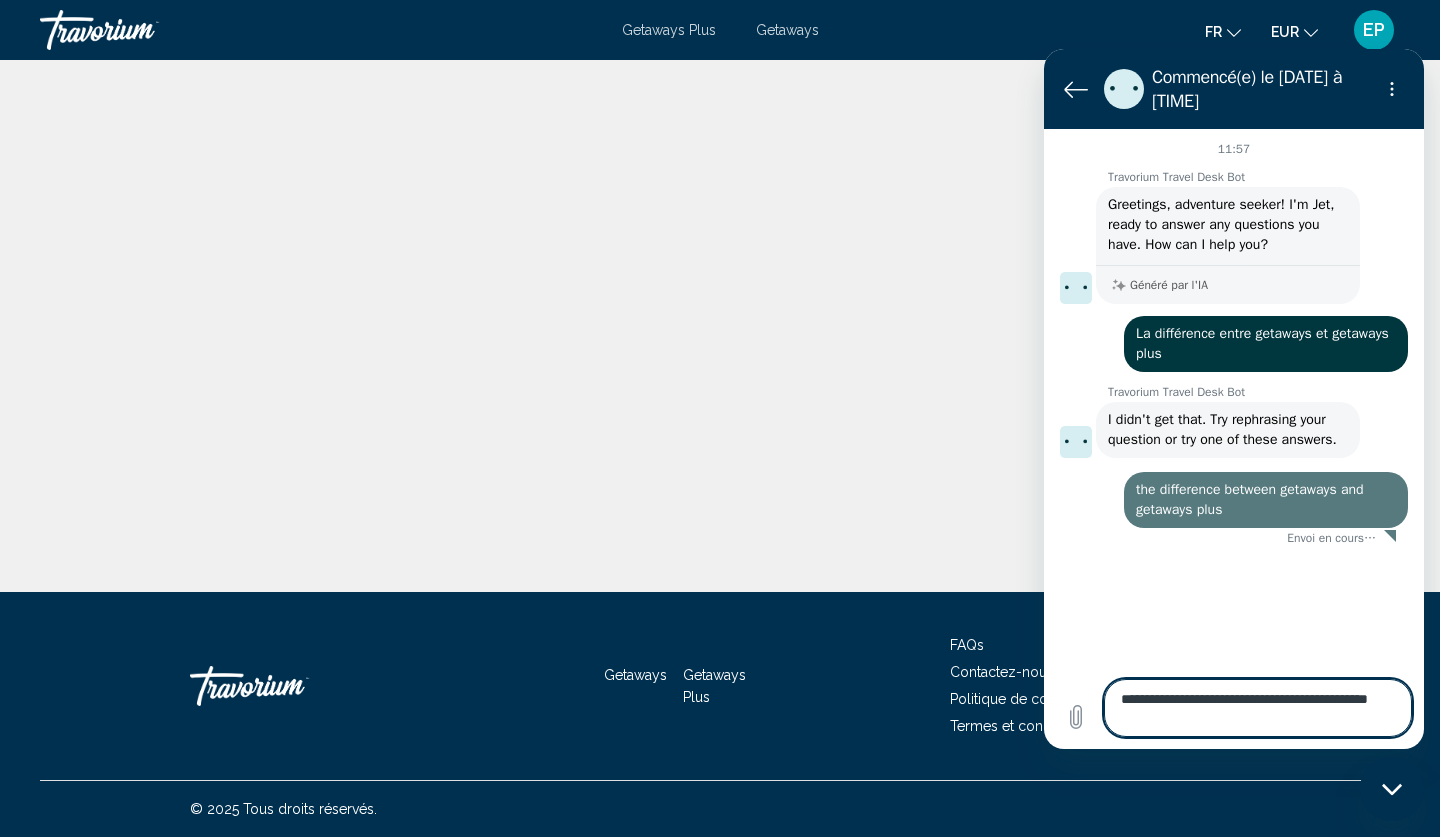 type 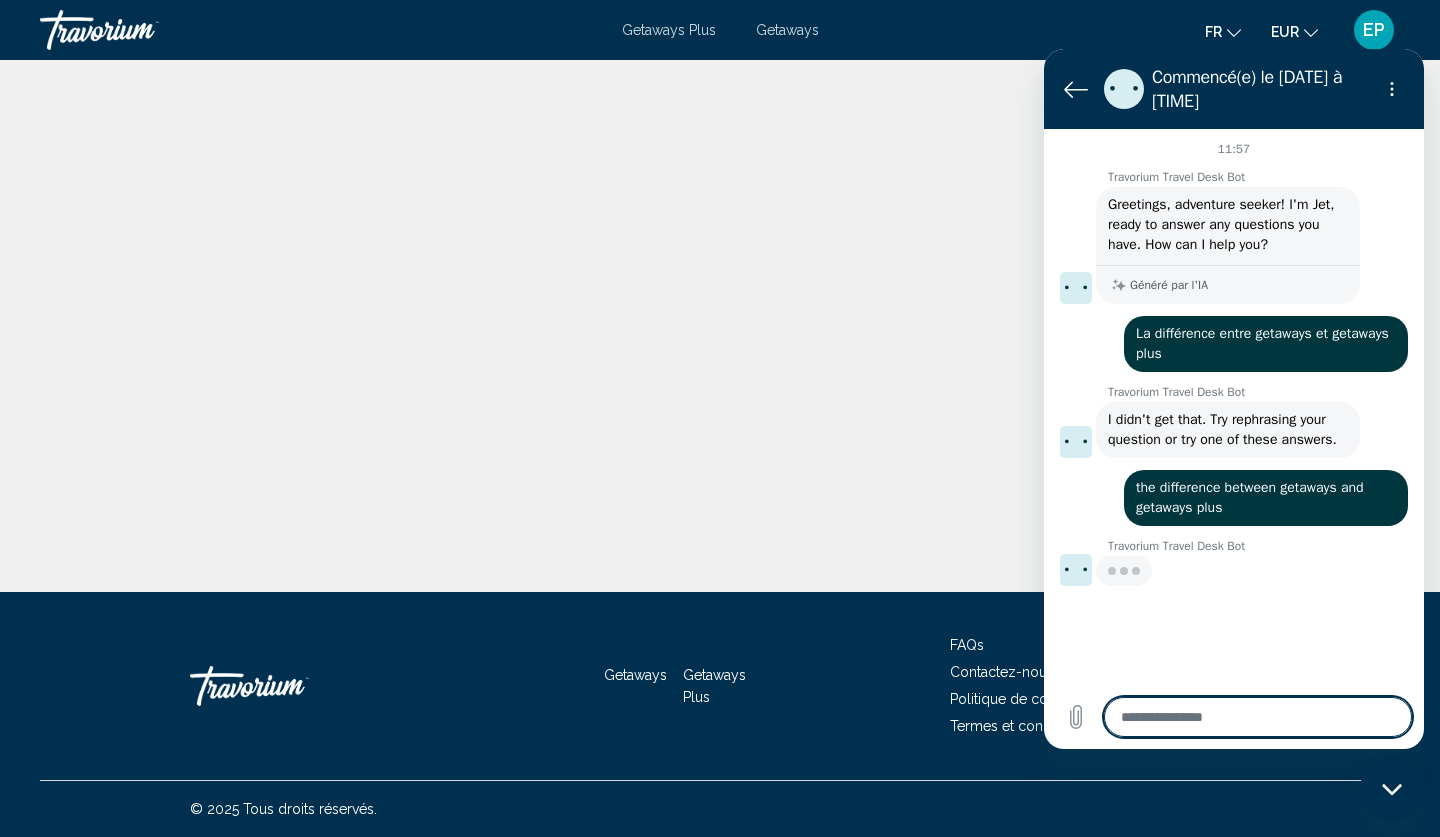 type on "*" 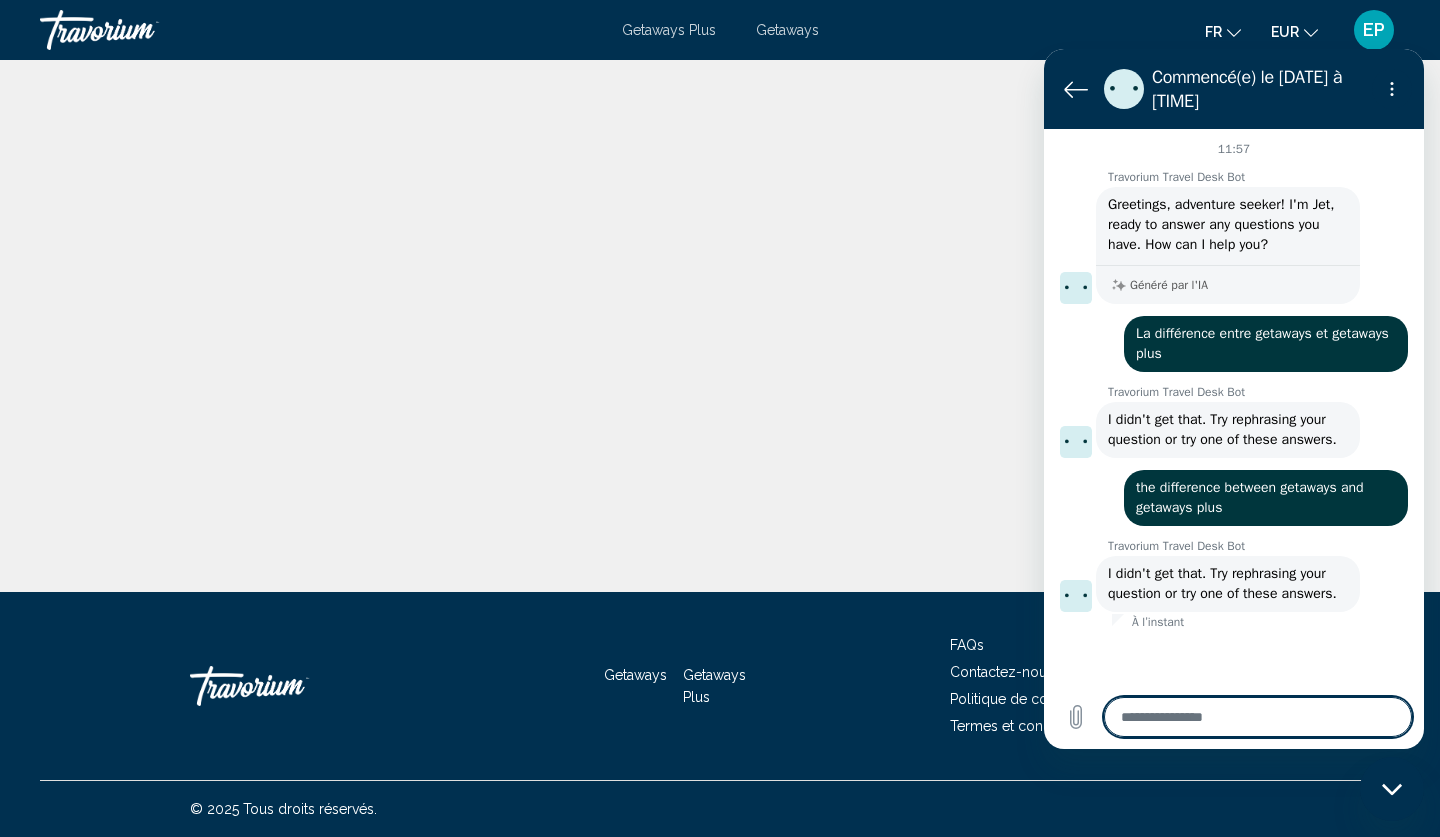click at bounding box center (1258, 717) 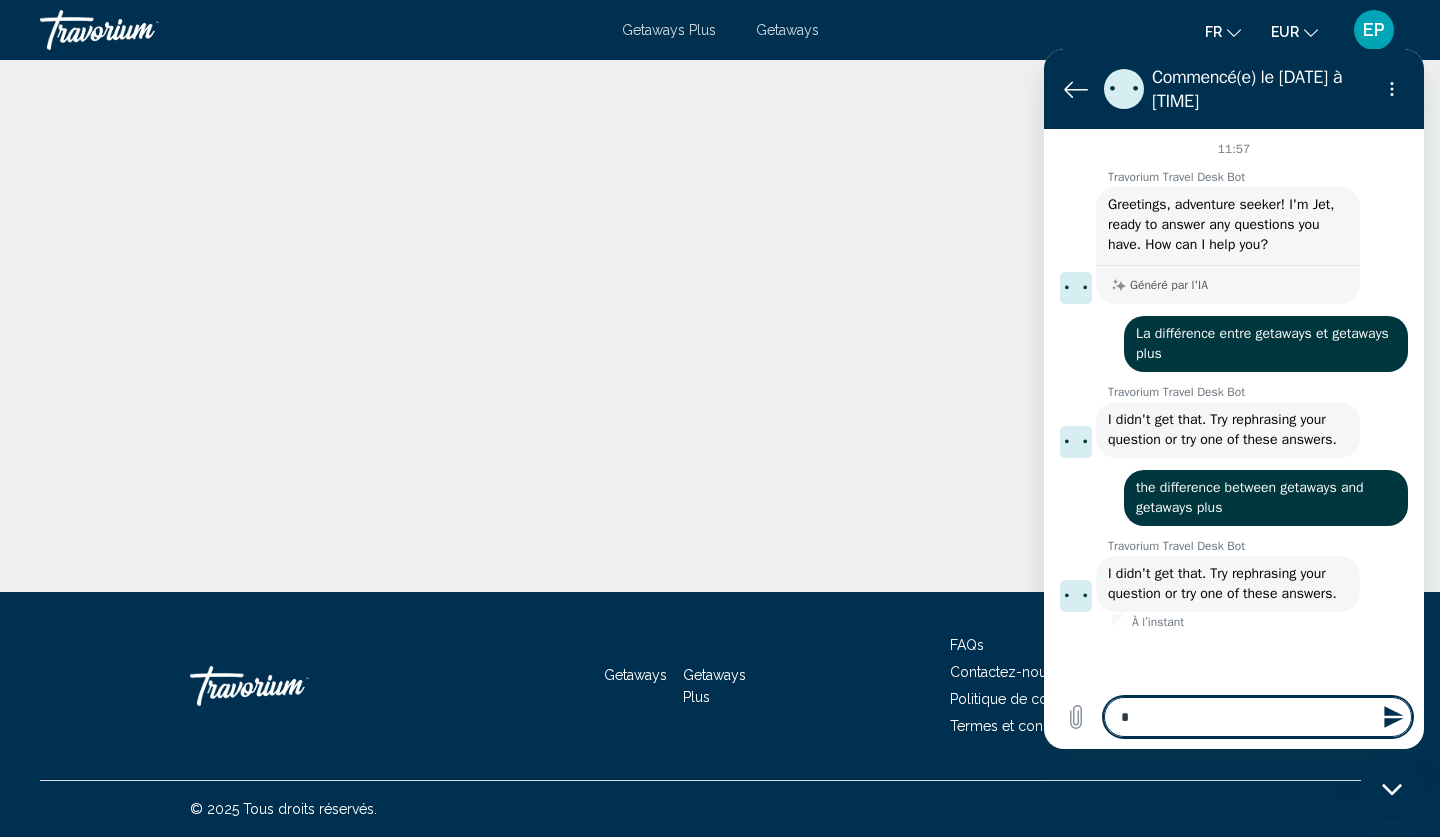 type on "**" 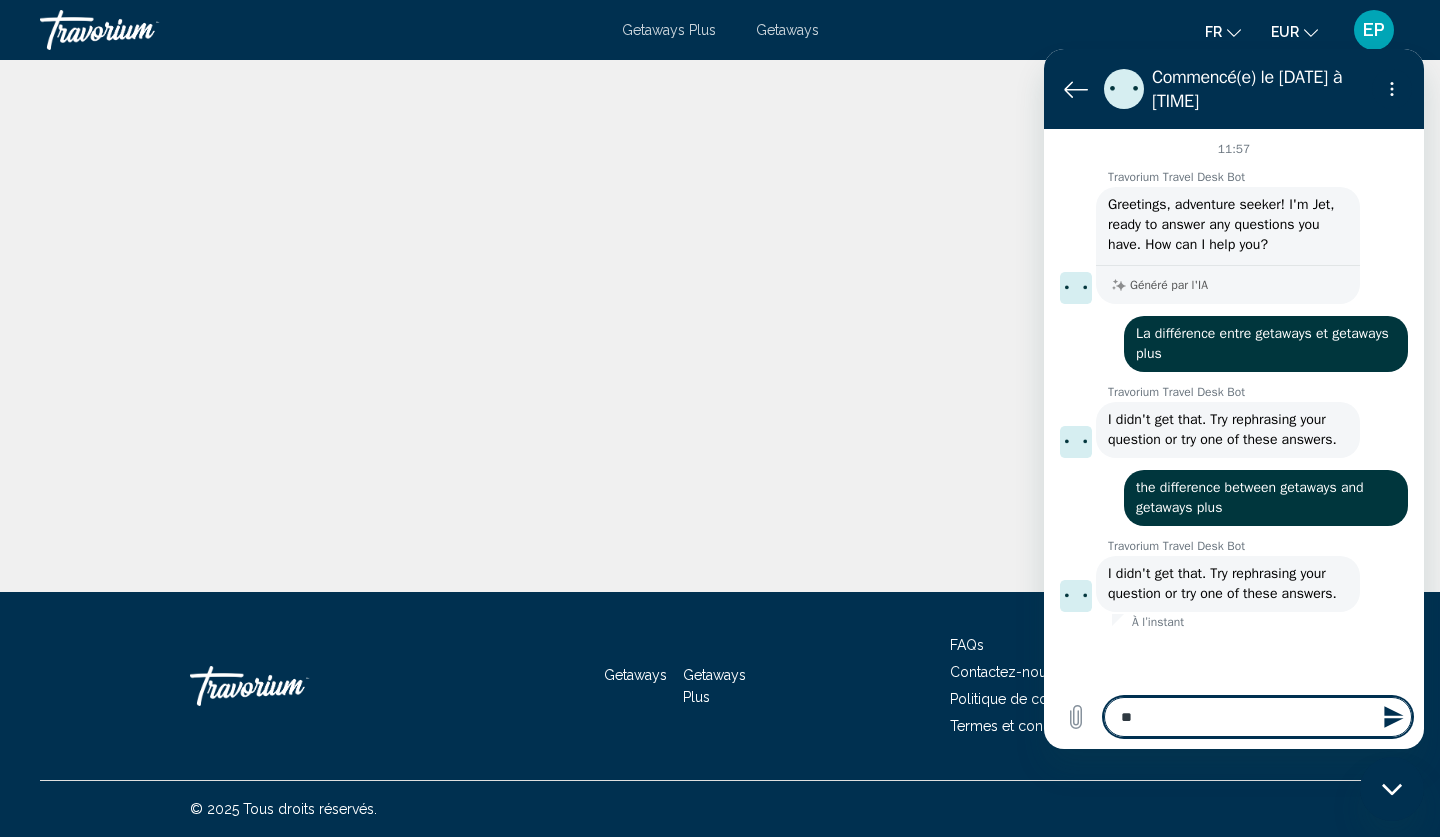 type 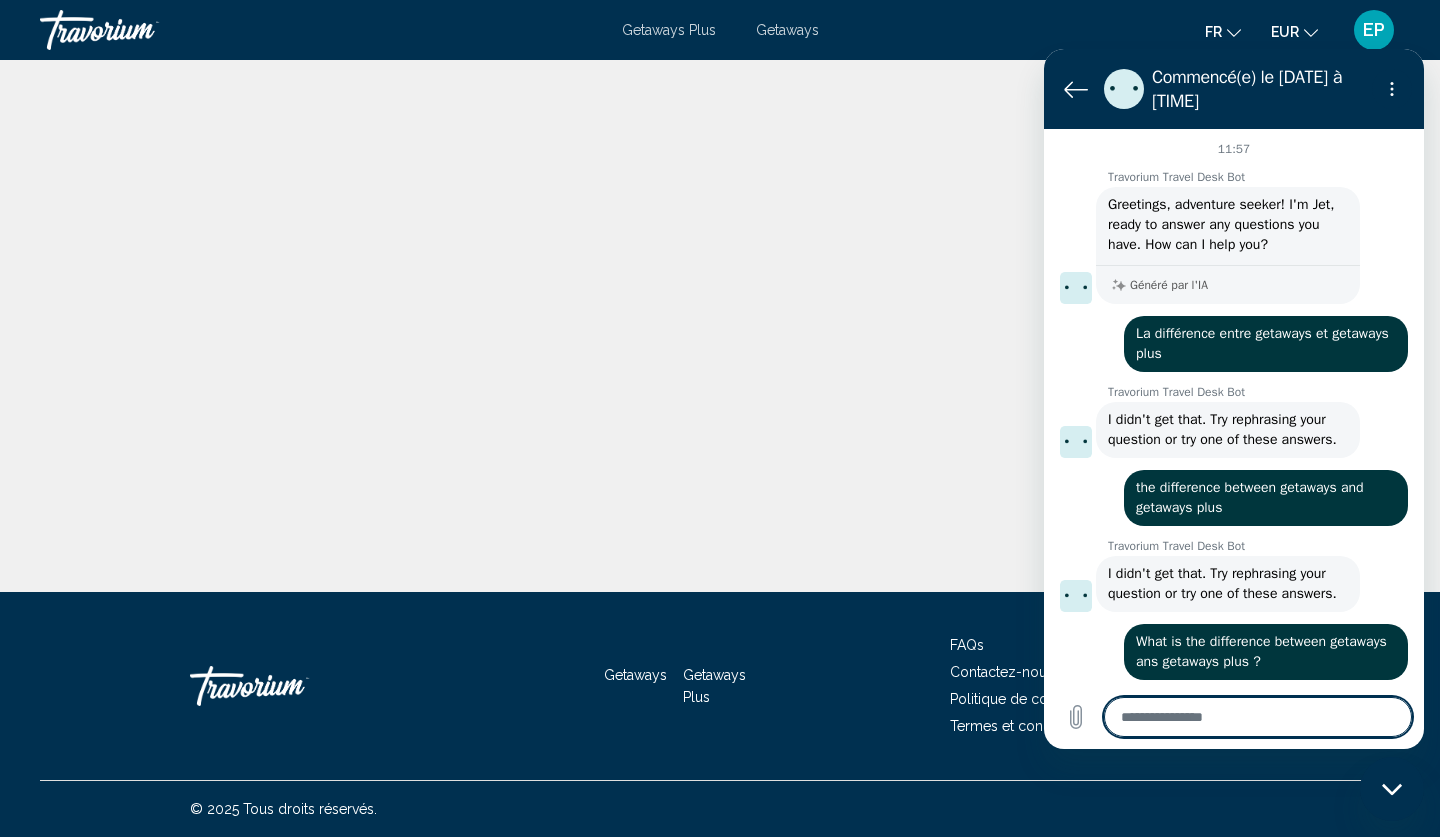 scroll, scrollTop: 0, scrollLeft: 0, axis: both 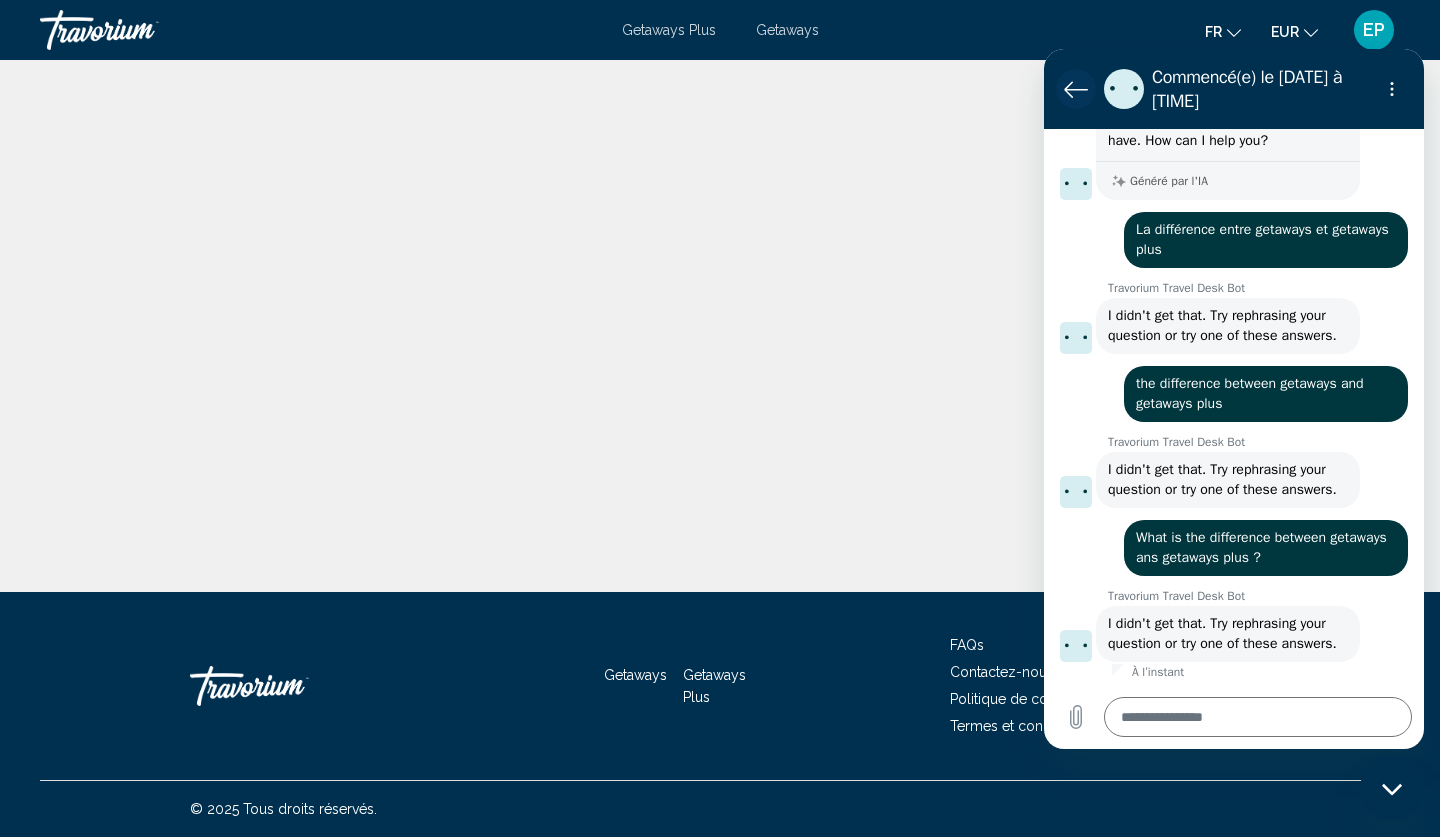 click at bounding box center [1076, 89] 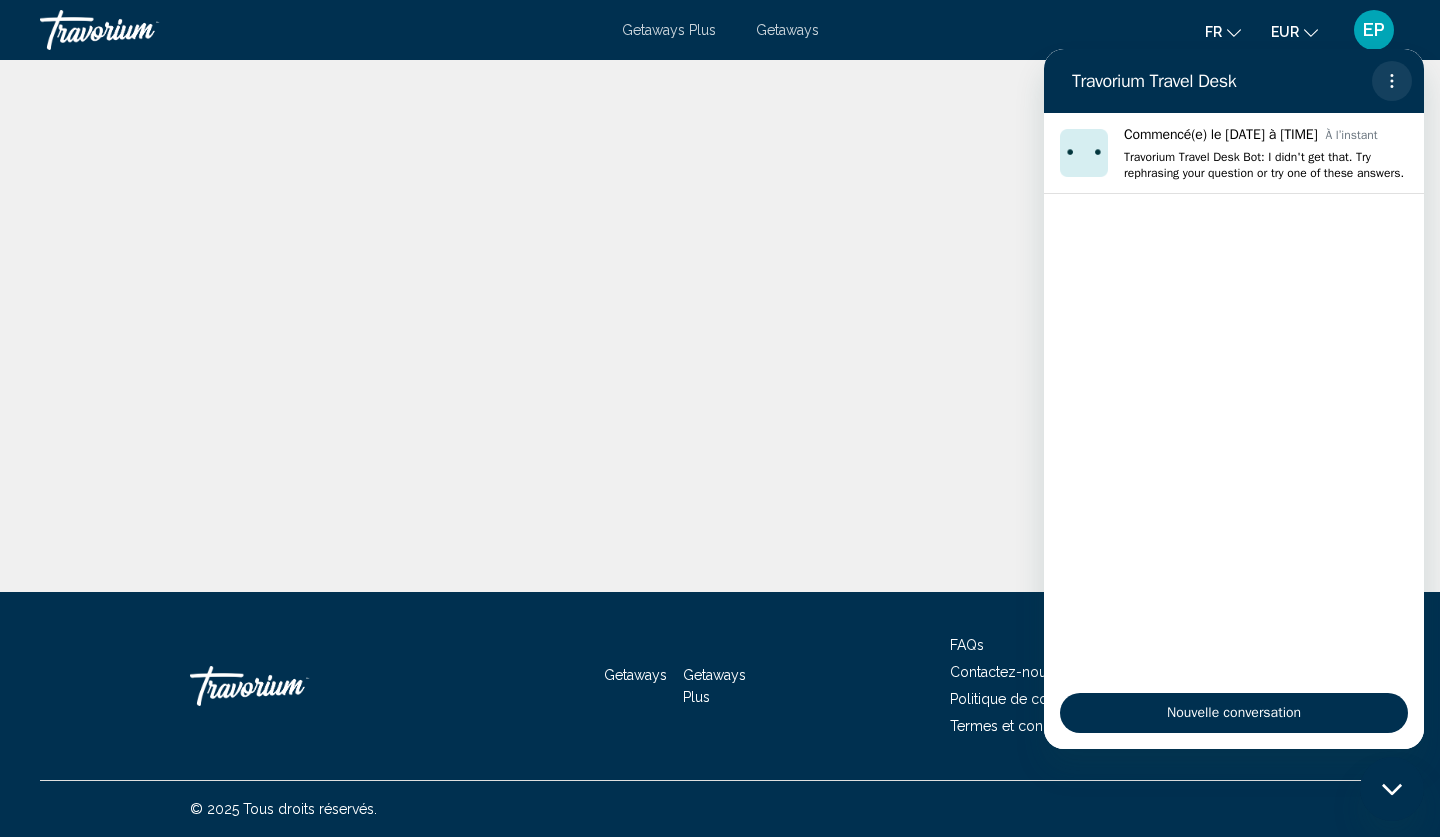 click at bounding box center (1392, 81) 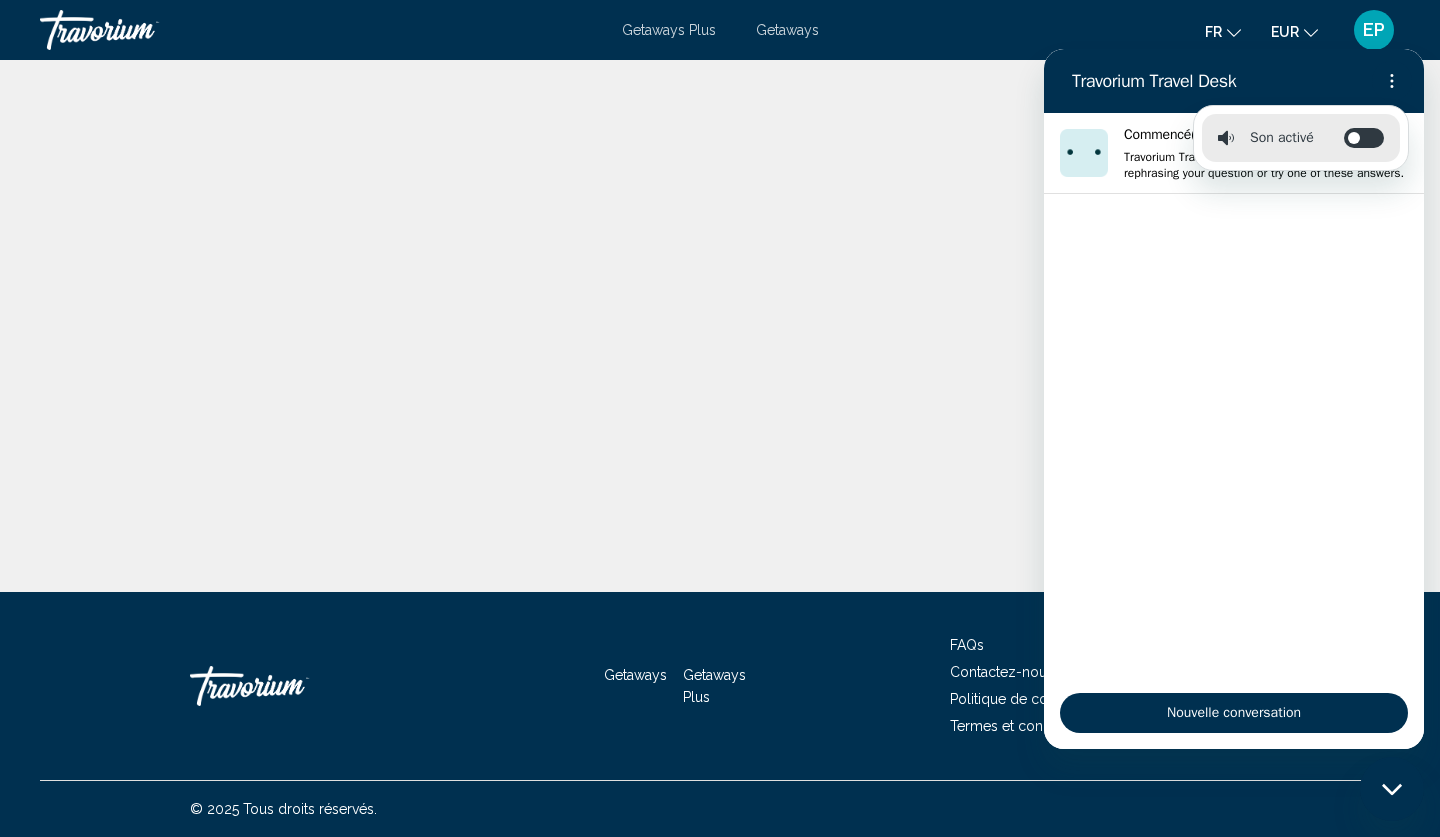 click at bounding box center [720, 296] 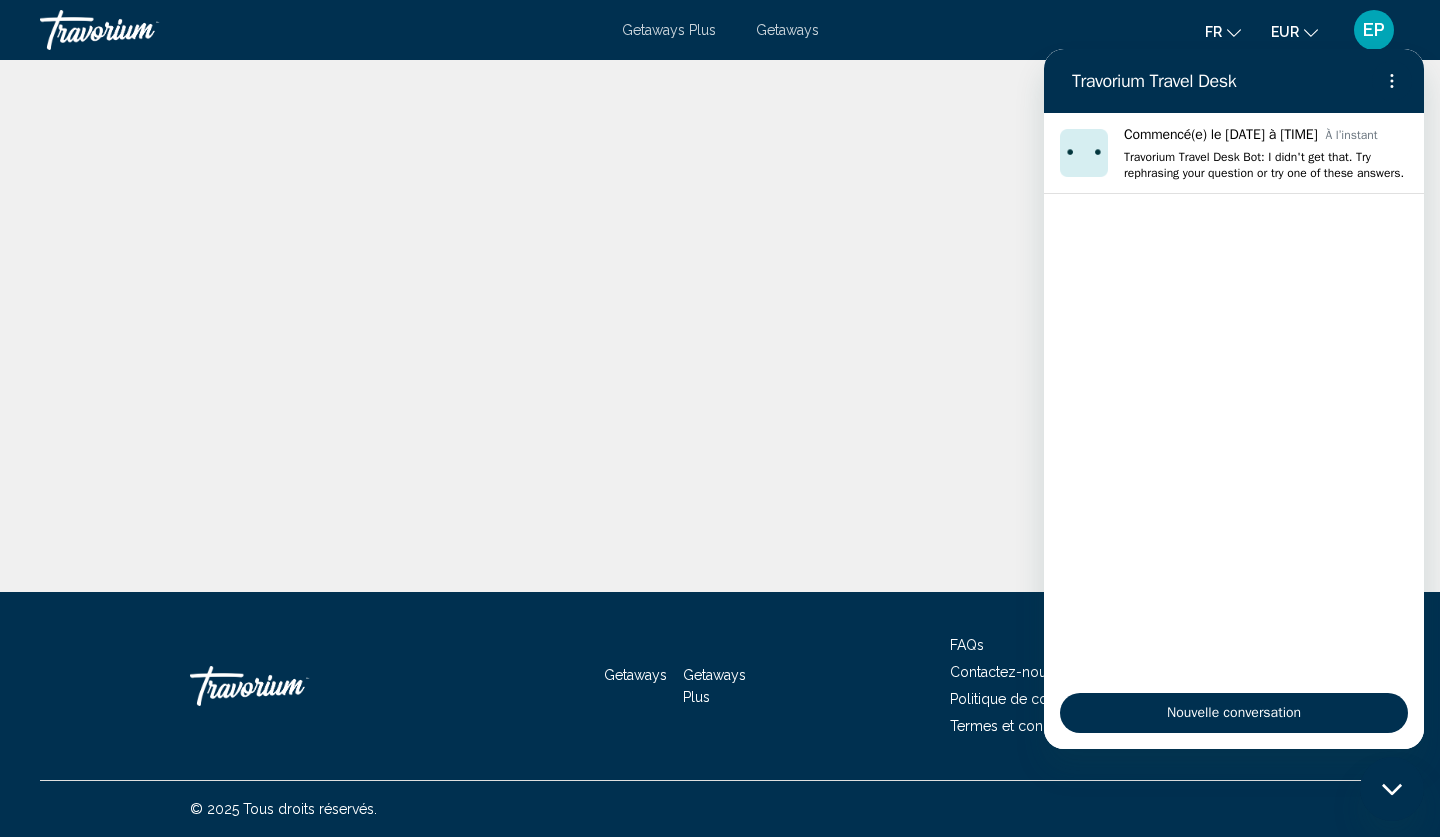 click at bounding box center (720, 296) 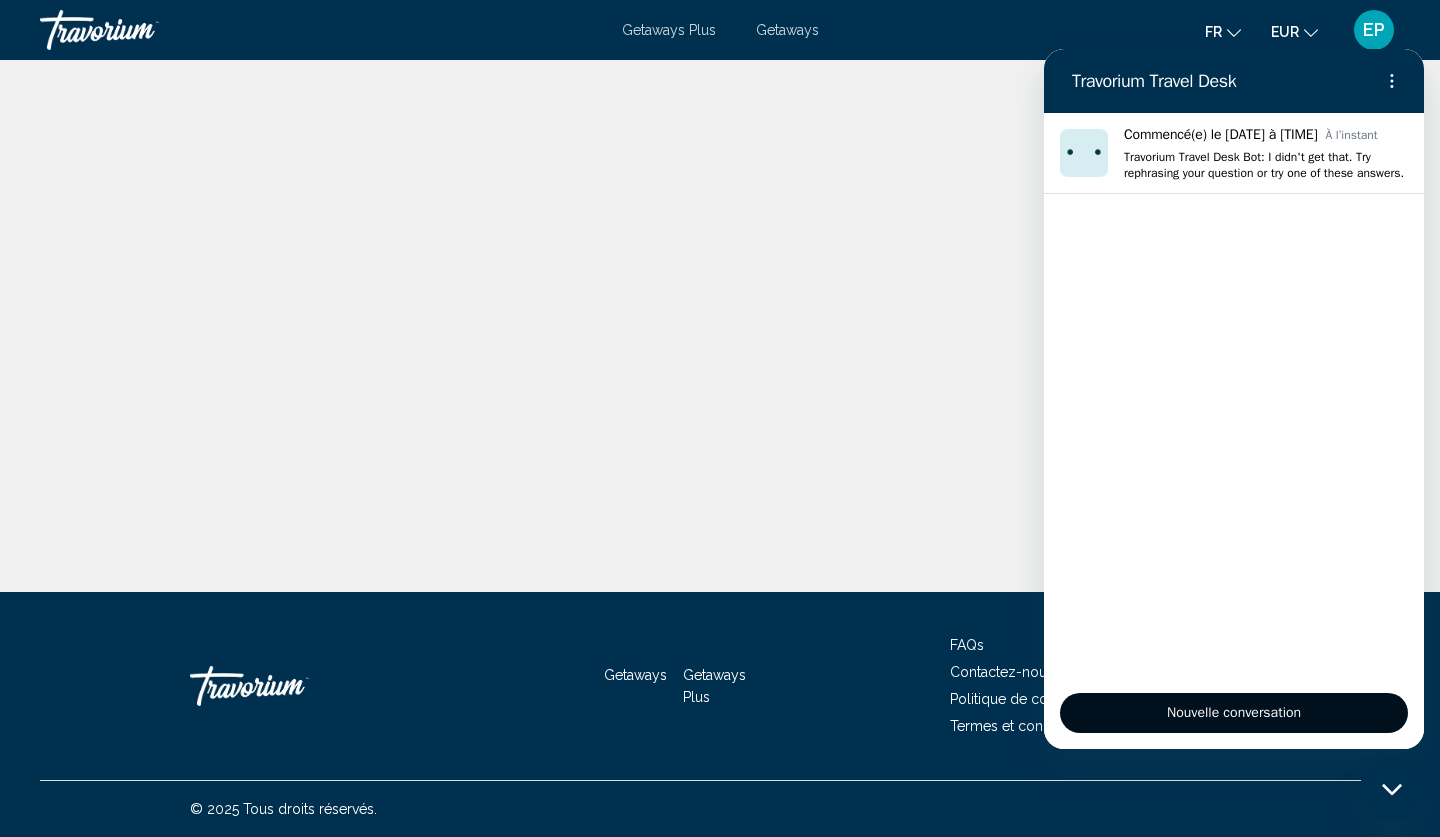 click on "Nouvelle conversation" at bounding box center [1234, 713] 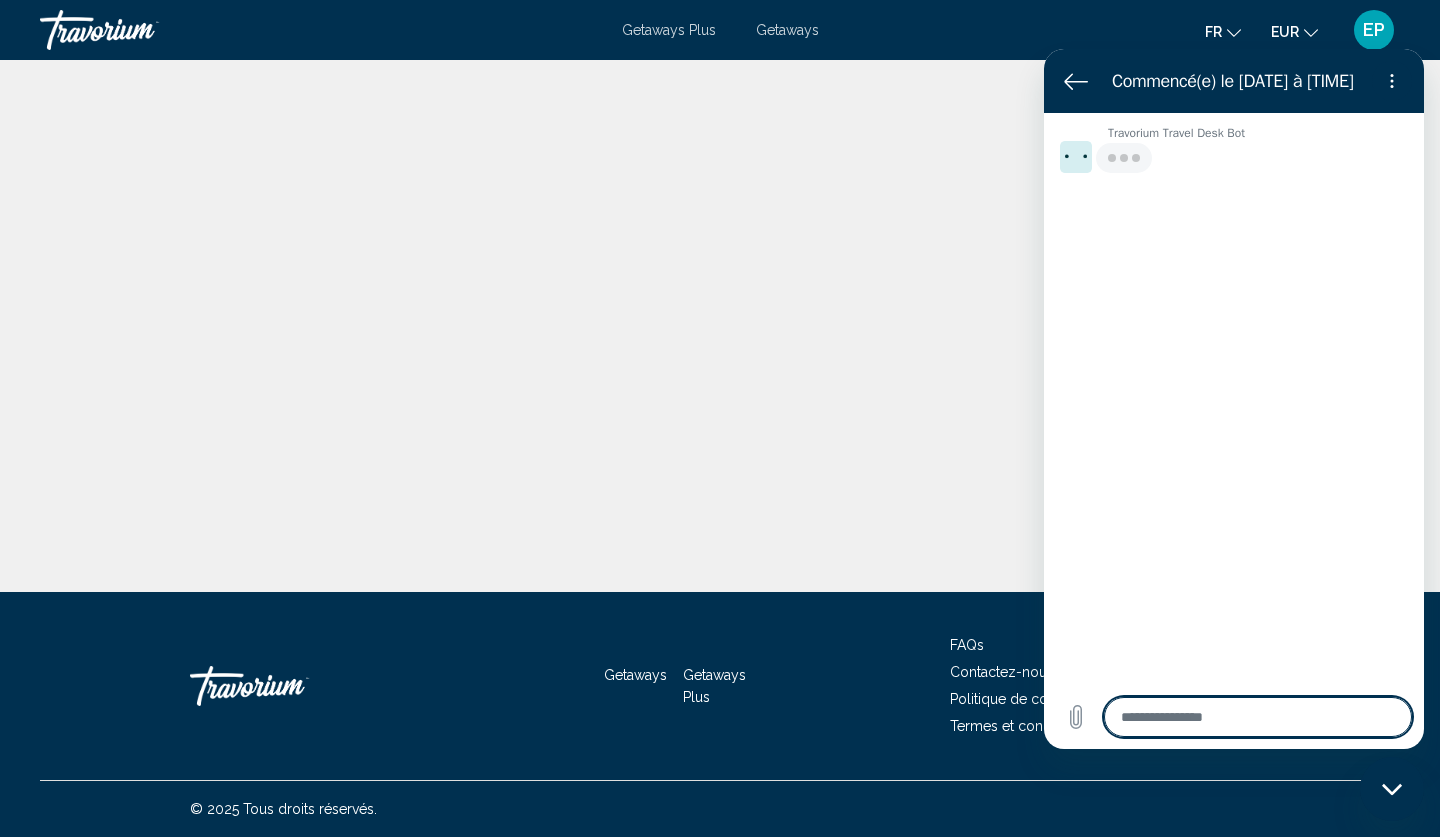 click 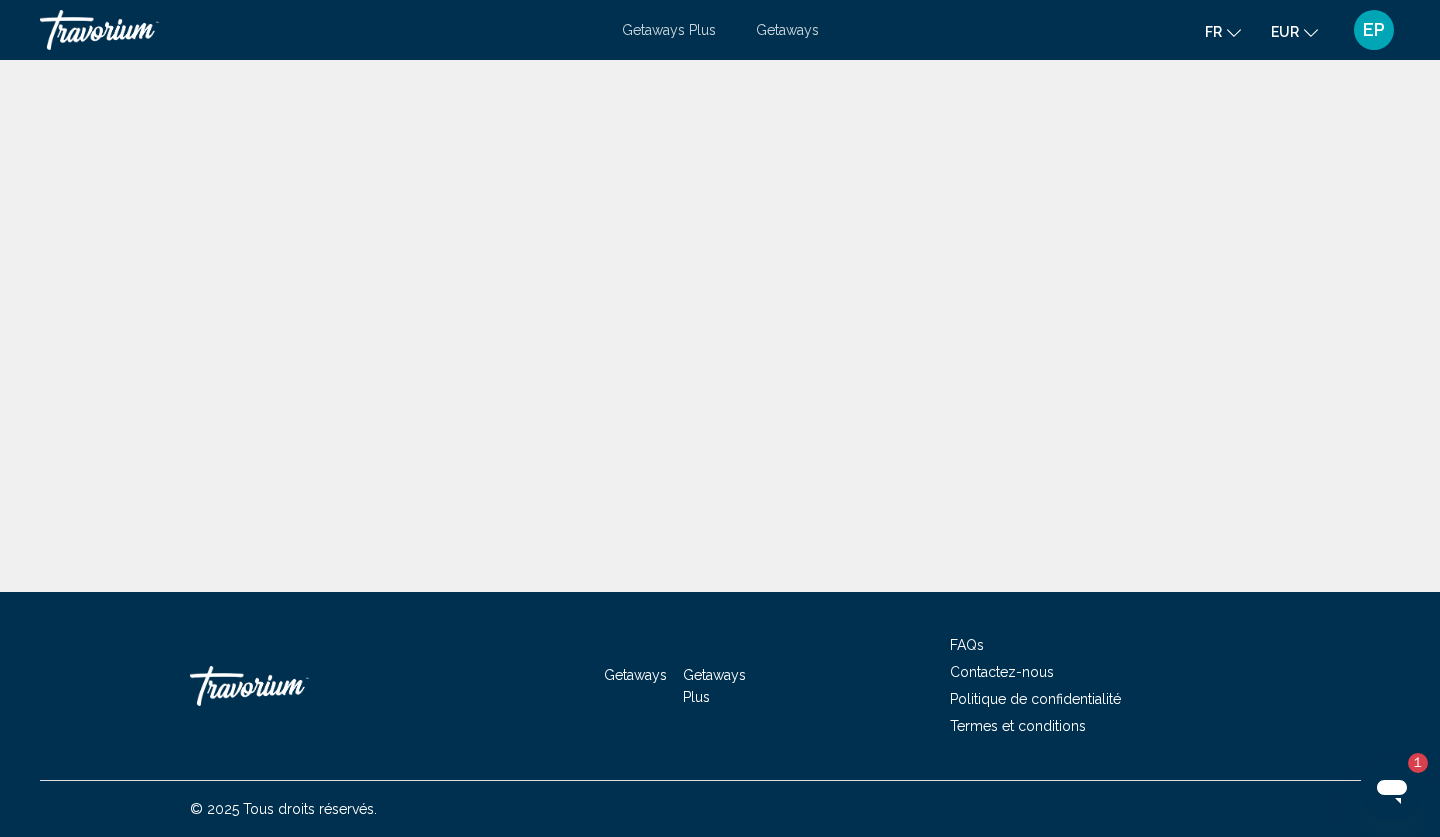 scroll, scrollTop: 0, scrollLeft: 0, axis: both 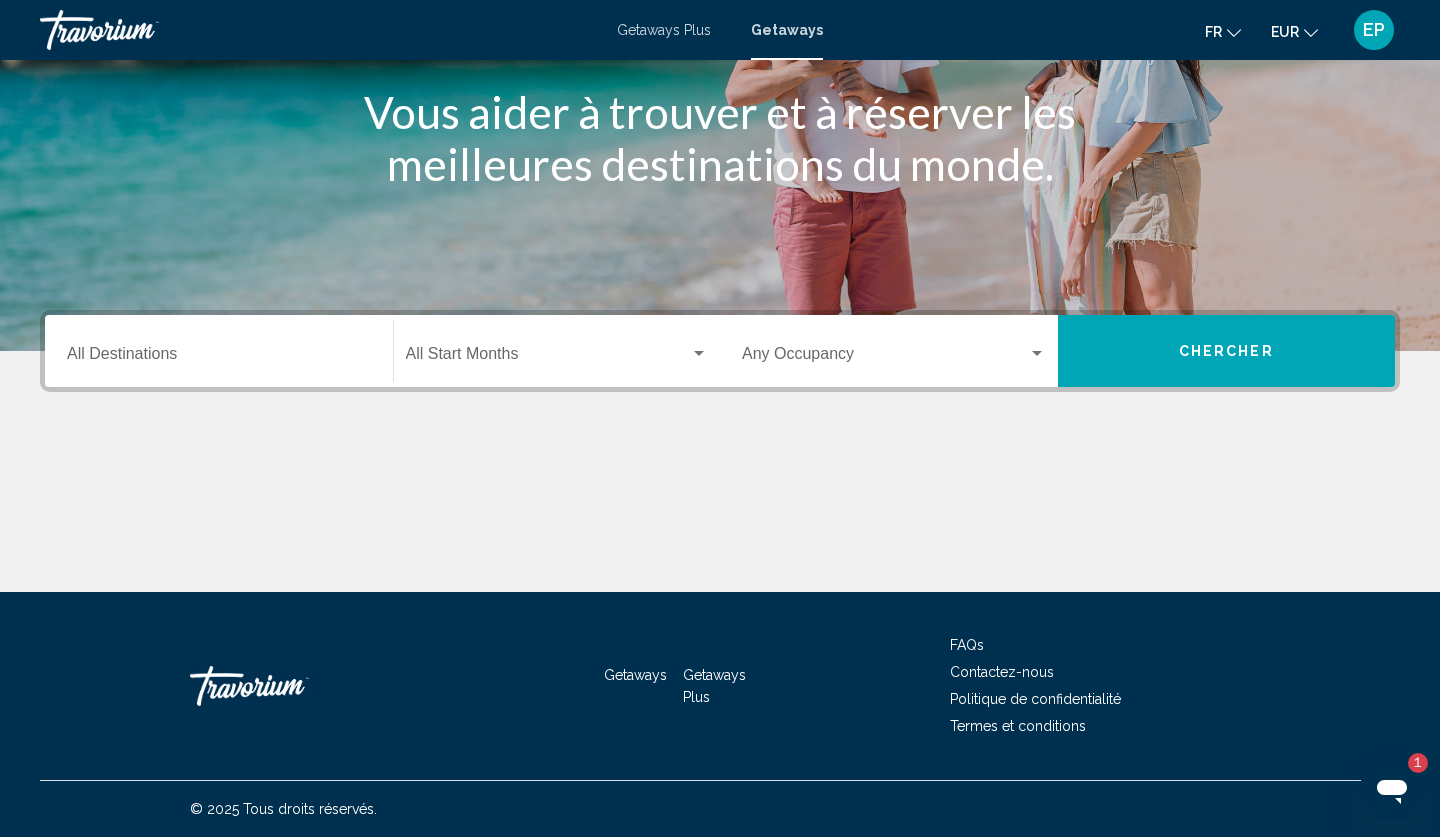 click on "FAQs" at bounding box center [967, 645] 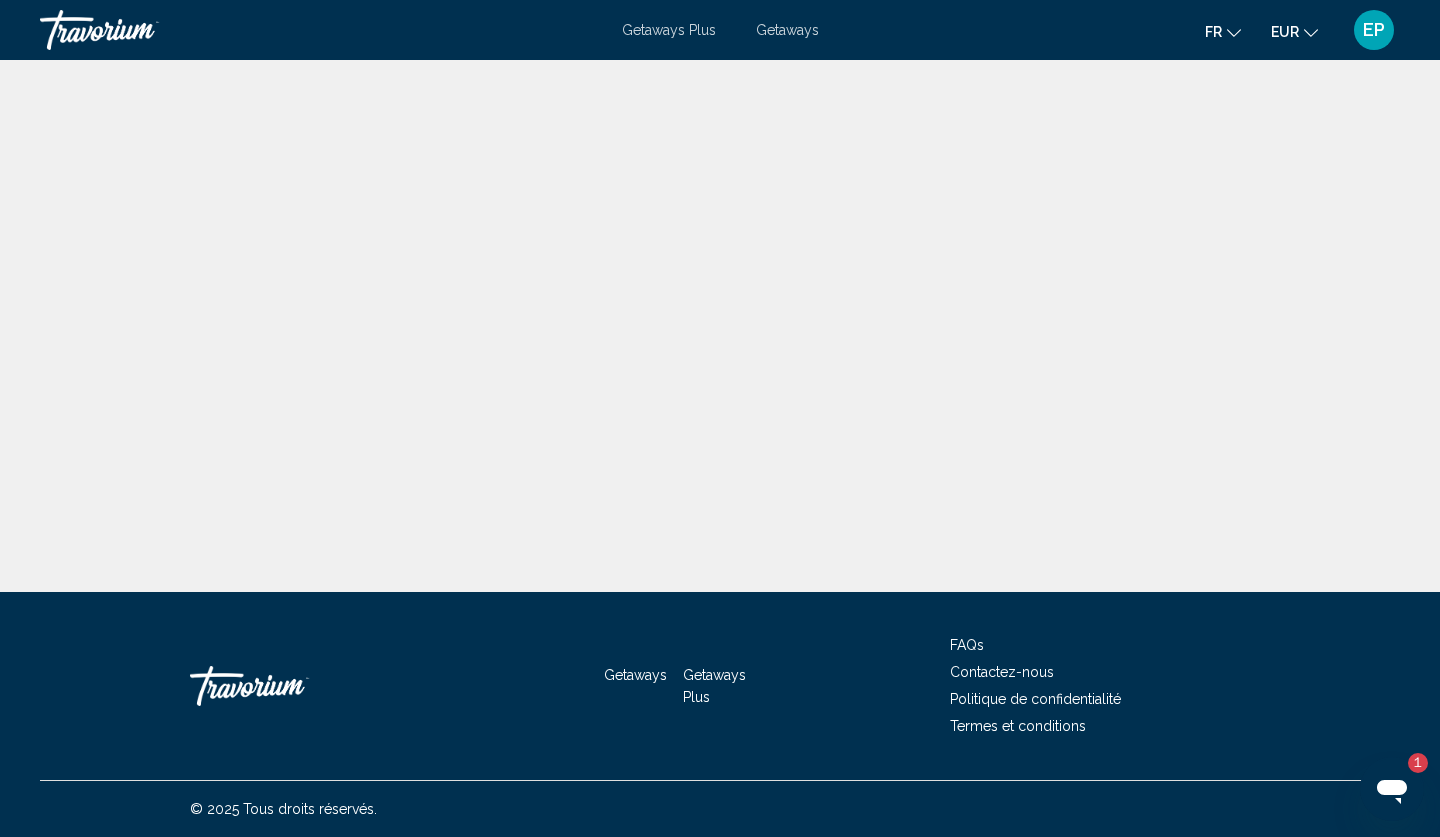 scroll, scrollTop: 0, scrollLeft: 0, axis: both 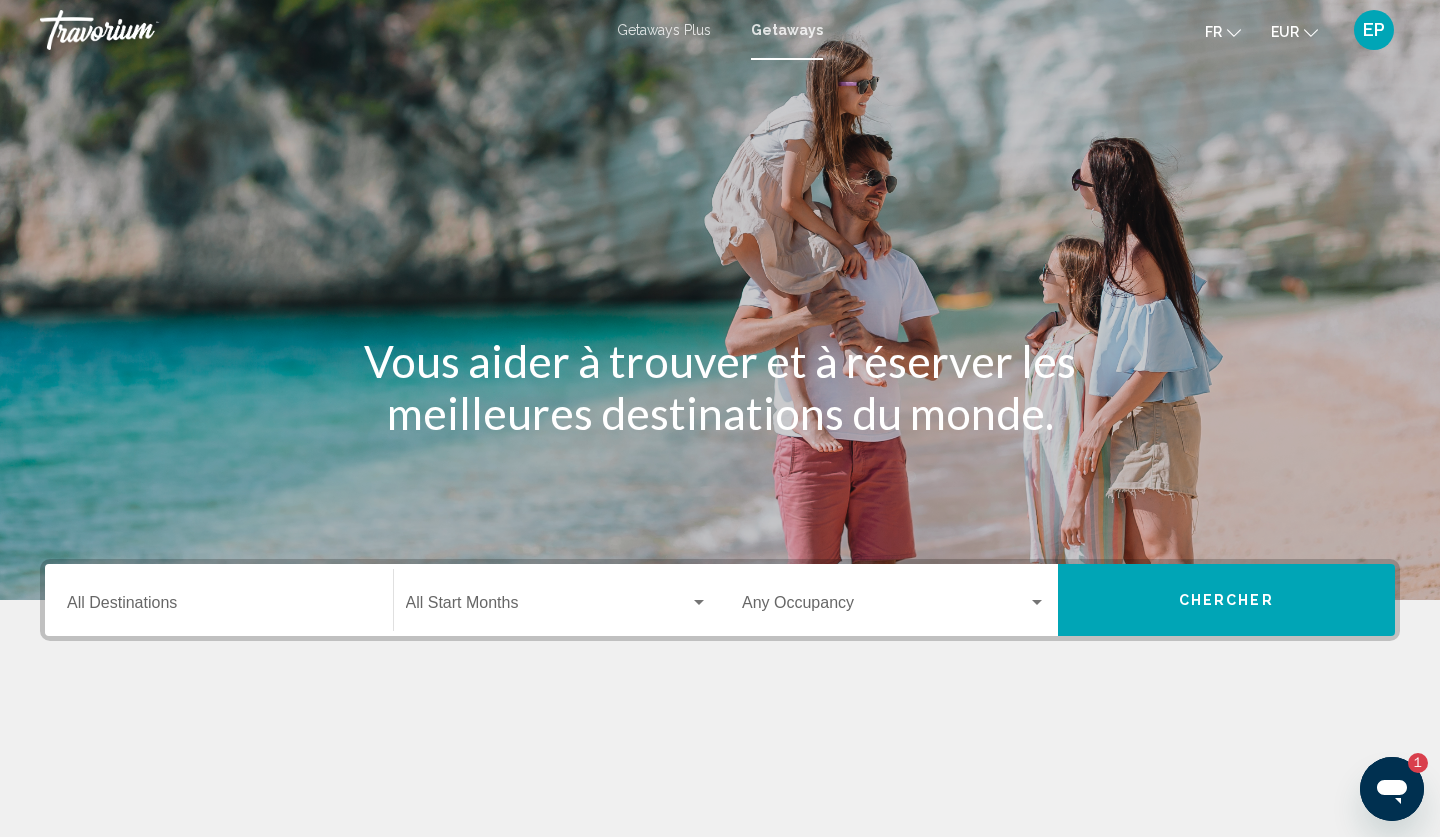 click on "Destination All Destinations" at bounding box center [219, 607] 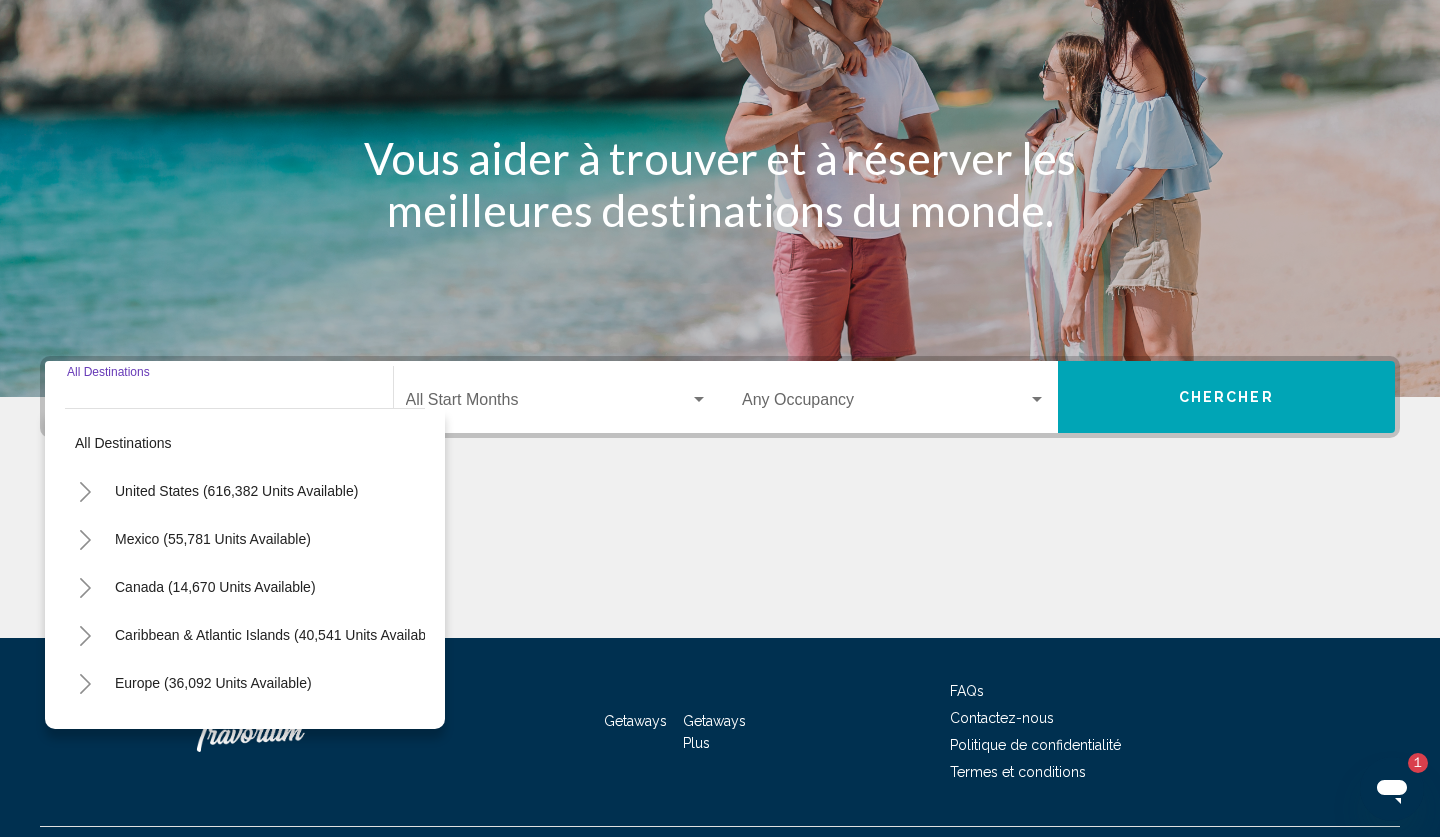scroll, scrollTop: 249, scrollLeft: 0, axis: vertical 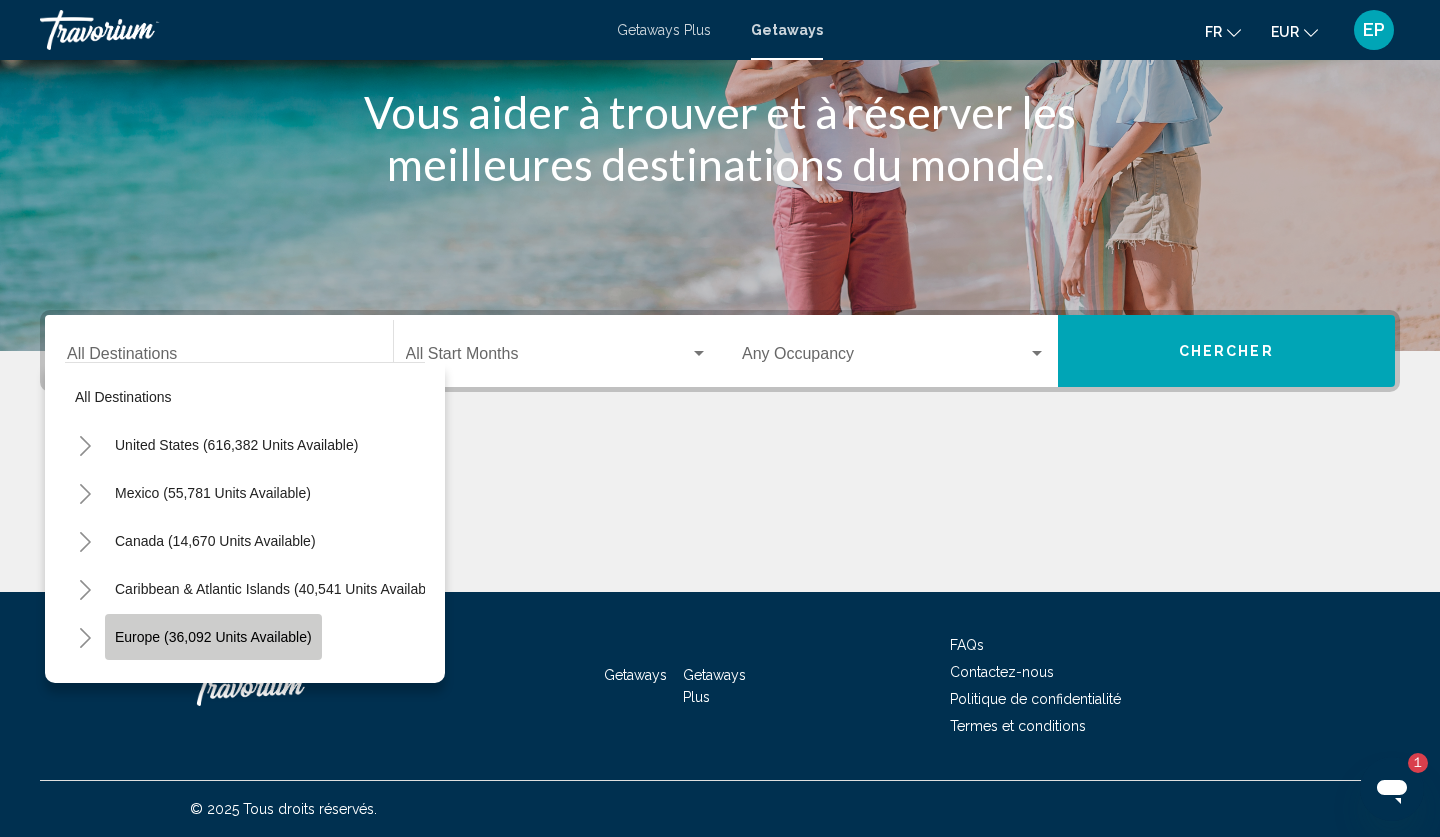 click on "Europe (36,092 units available)" at bounding box center [214, 685] 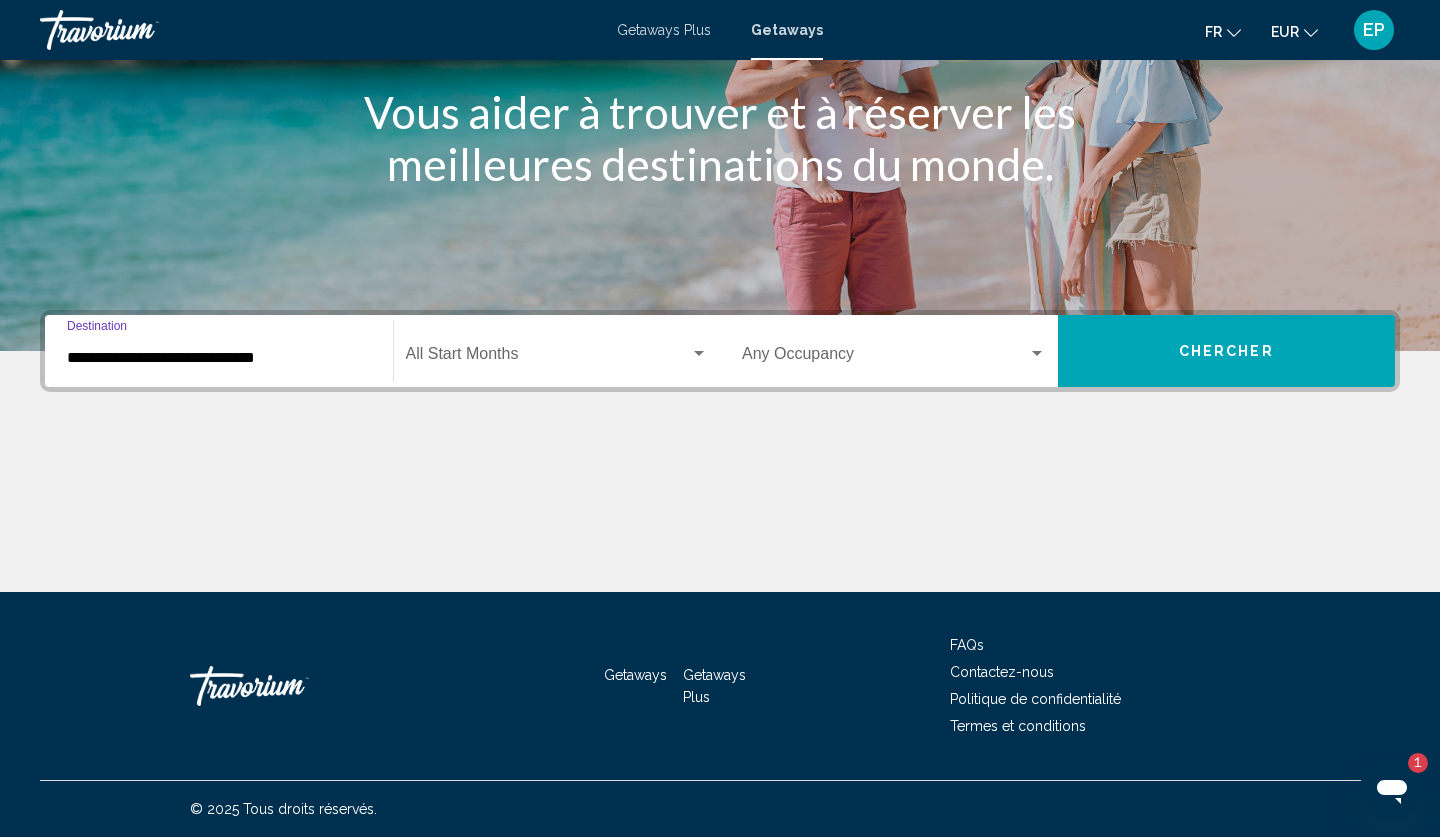click at bounding box center [699, 353] 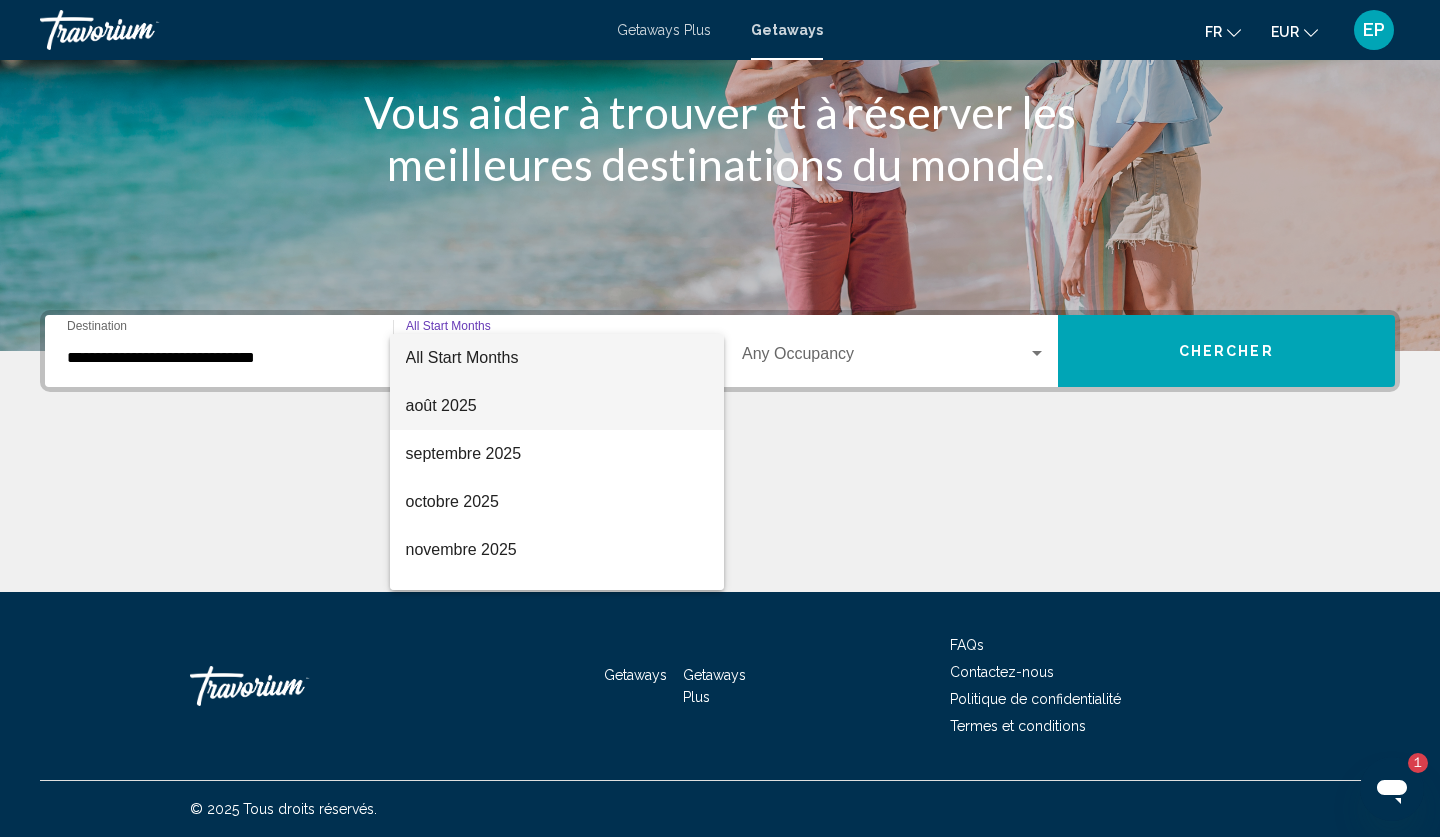 click on "août 2025" at bounding box center [557, 406] 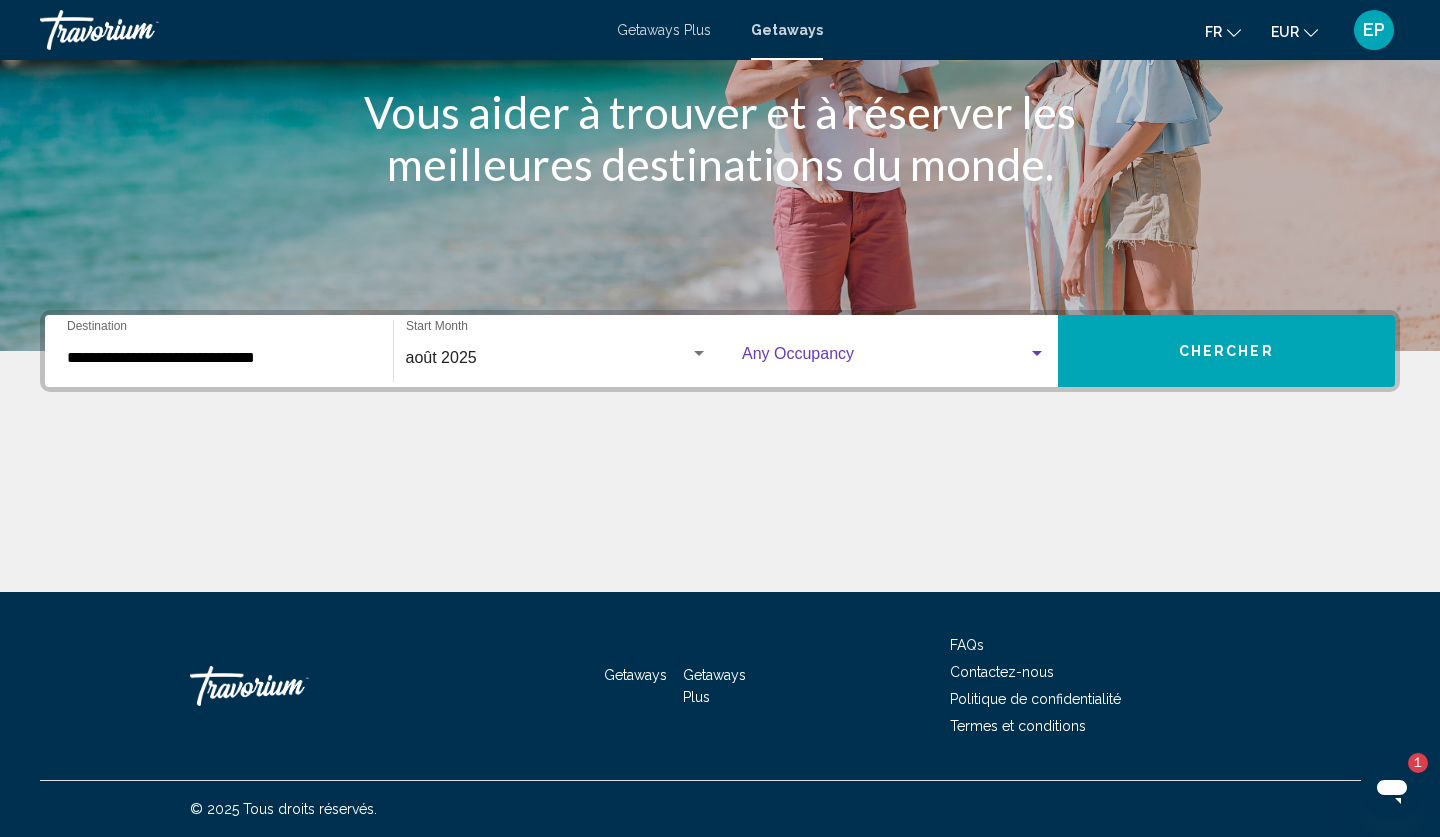 click at bounding box center [1037, 353] 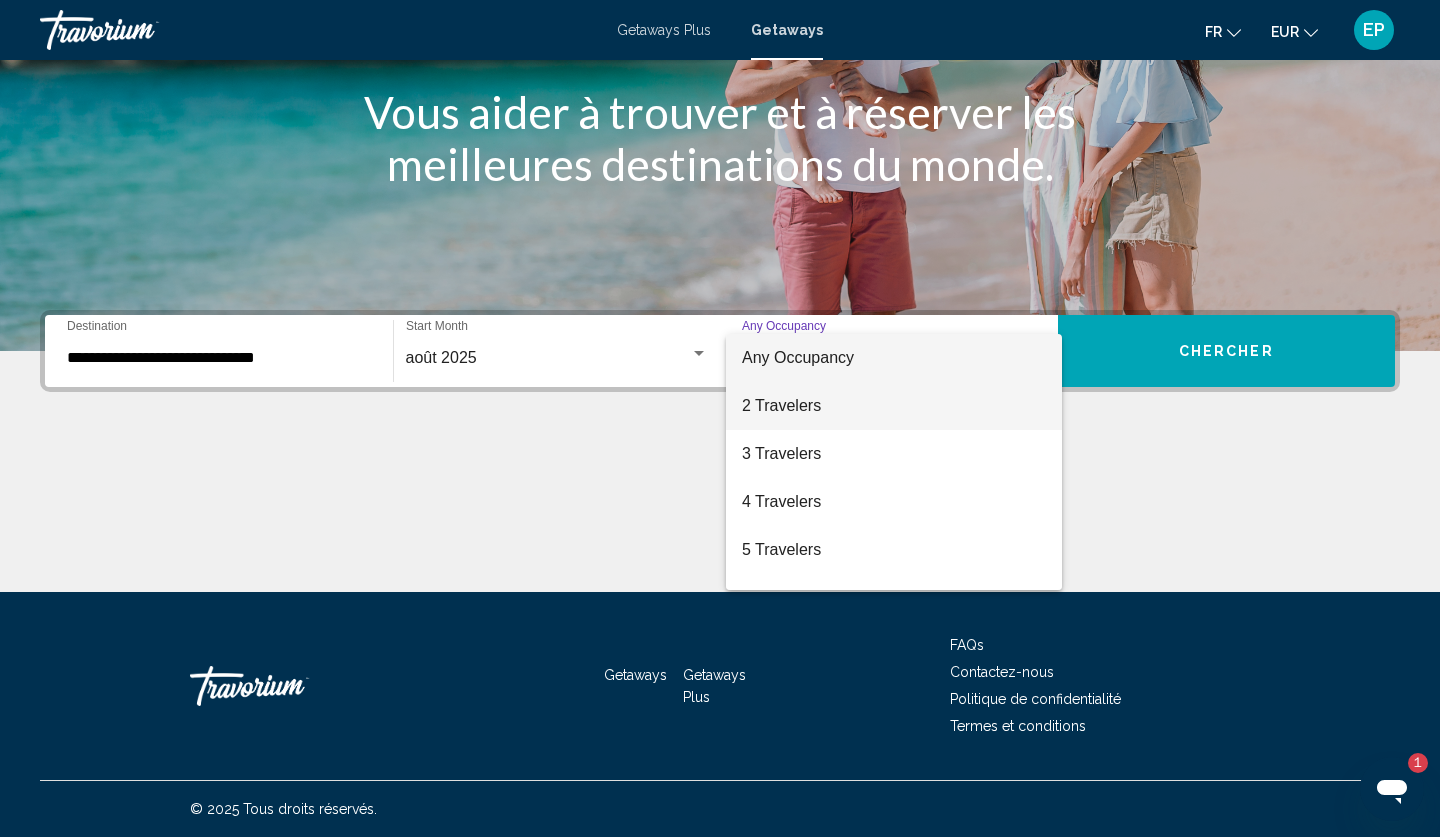 click on "2 Travelers" at bounding box center [894, 406] 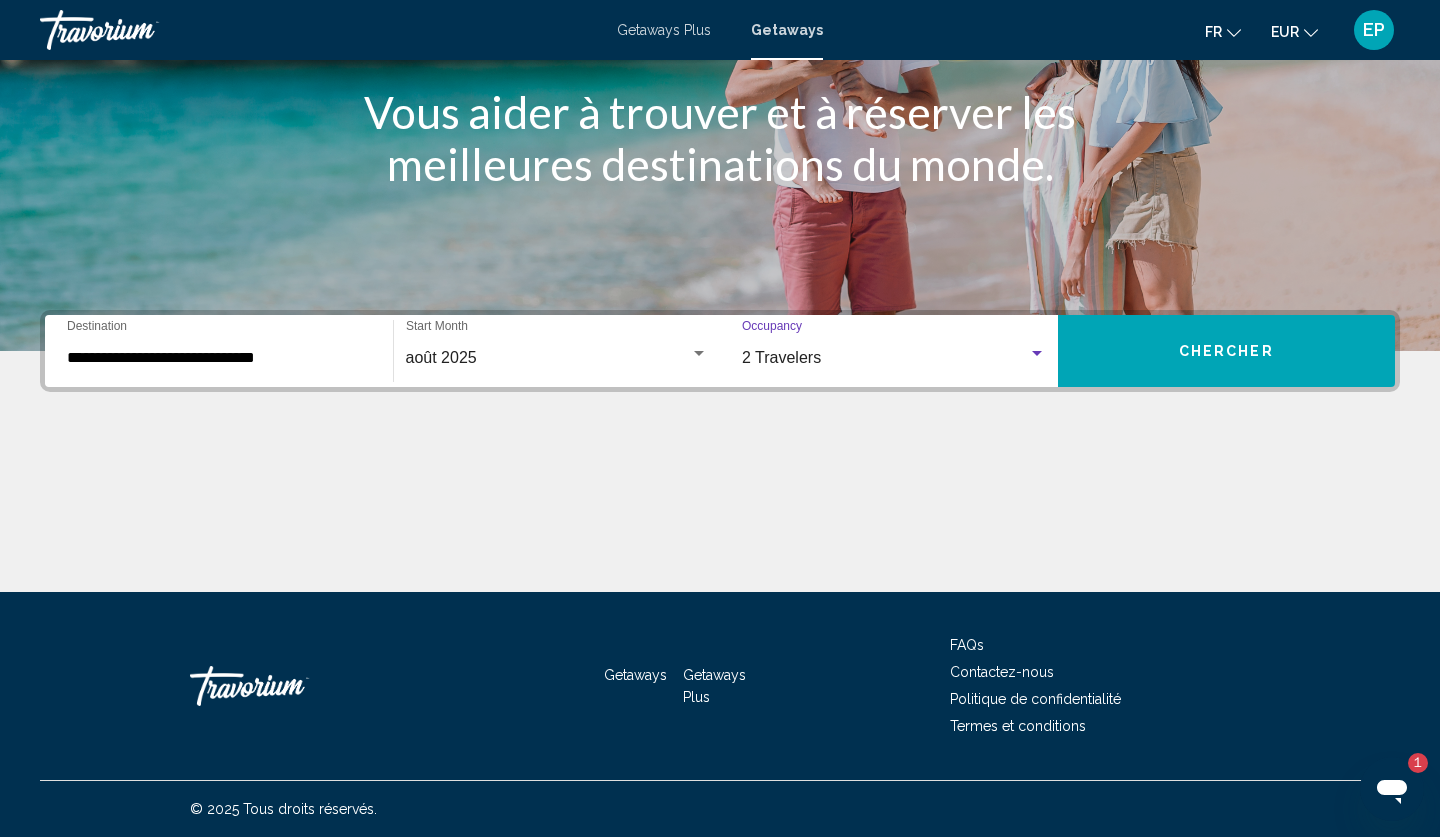 click on "Chercher" at bounding box center [1227, 351] 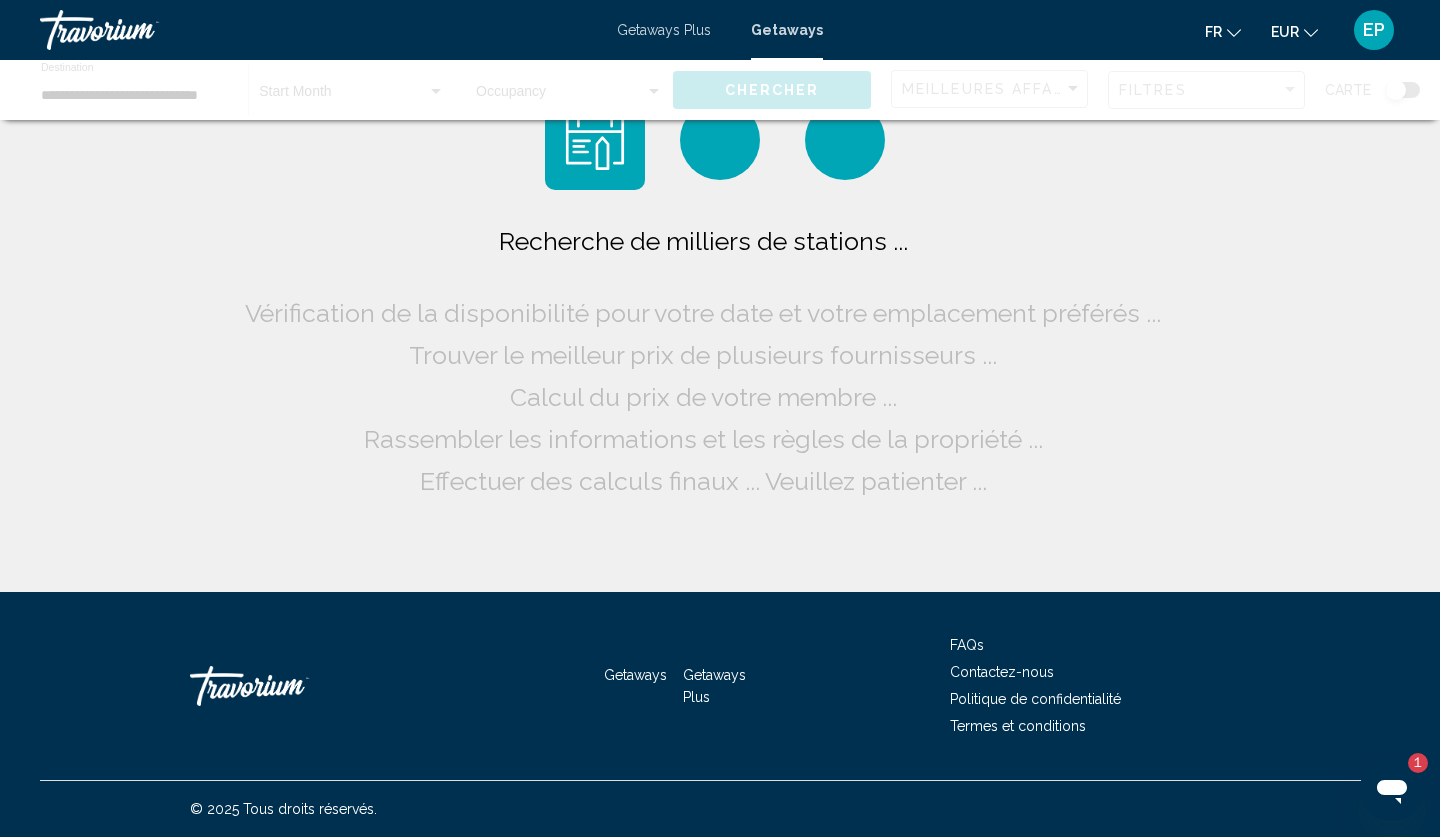 scroll, scrollTop: 0, scrollLeft: 0, axis: both 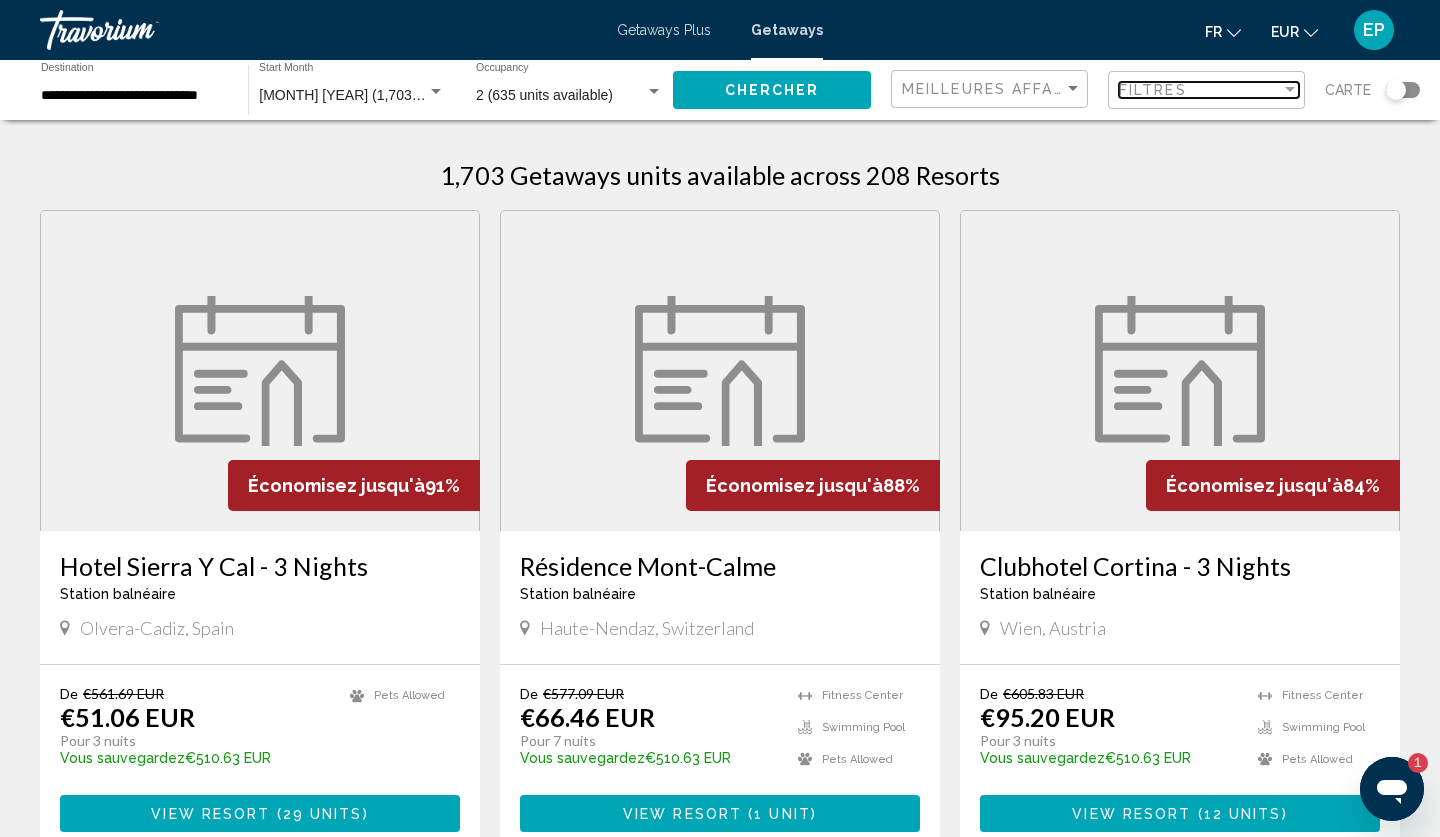 click at bounding box center [1290, 89] 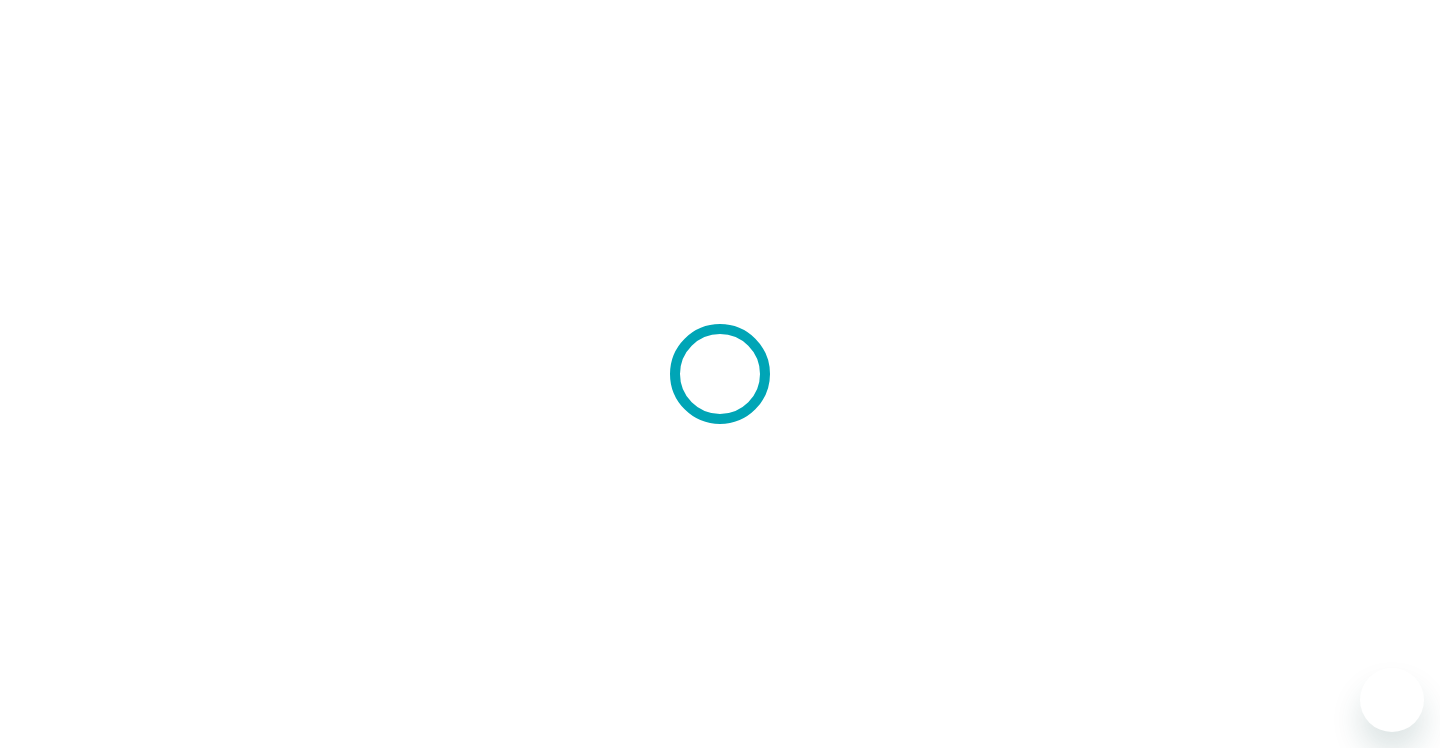 scroll, scrollTop: 0, scrollLeft: 0, axis: both 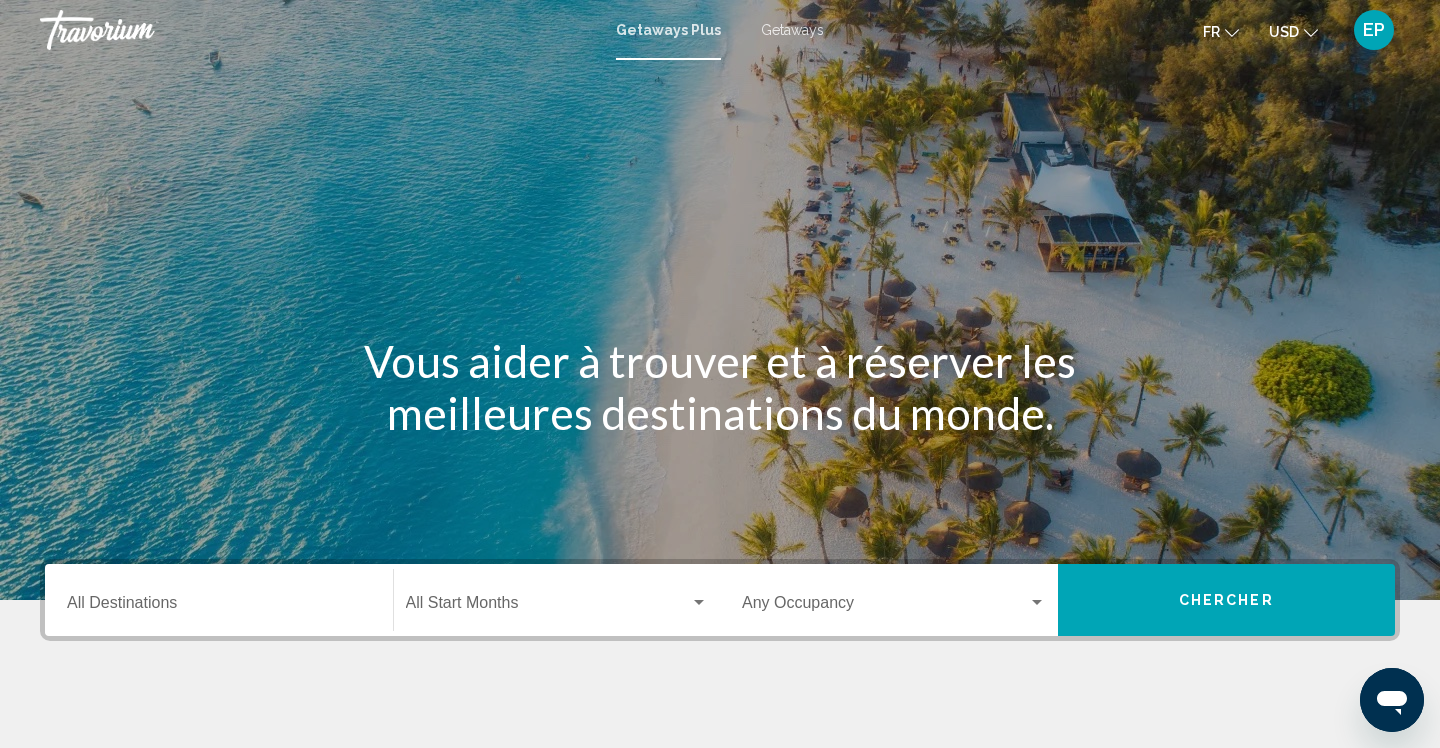click on "Getaways" at bounding box center [792, 30] 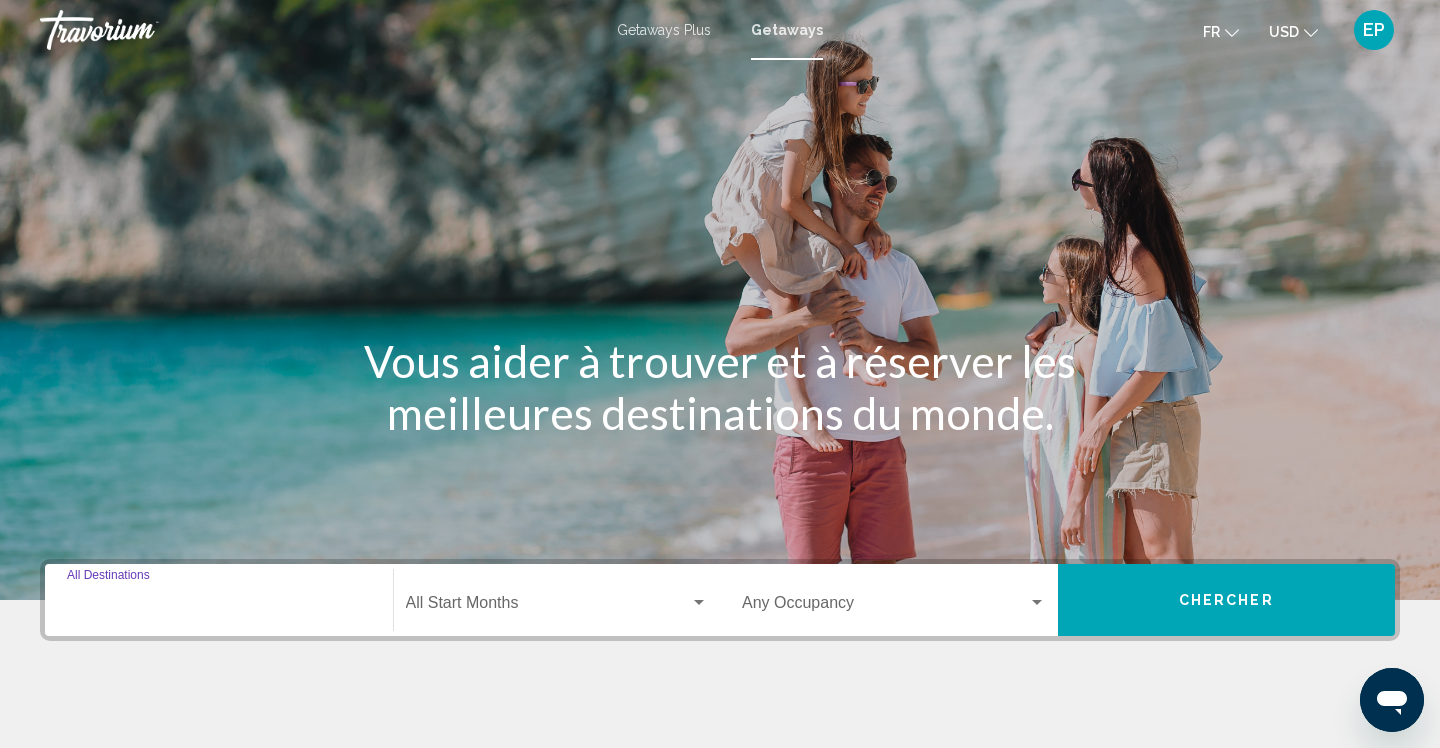 click on "Destination All Destinations" at bounding box center [219, 607] 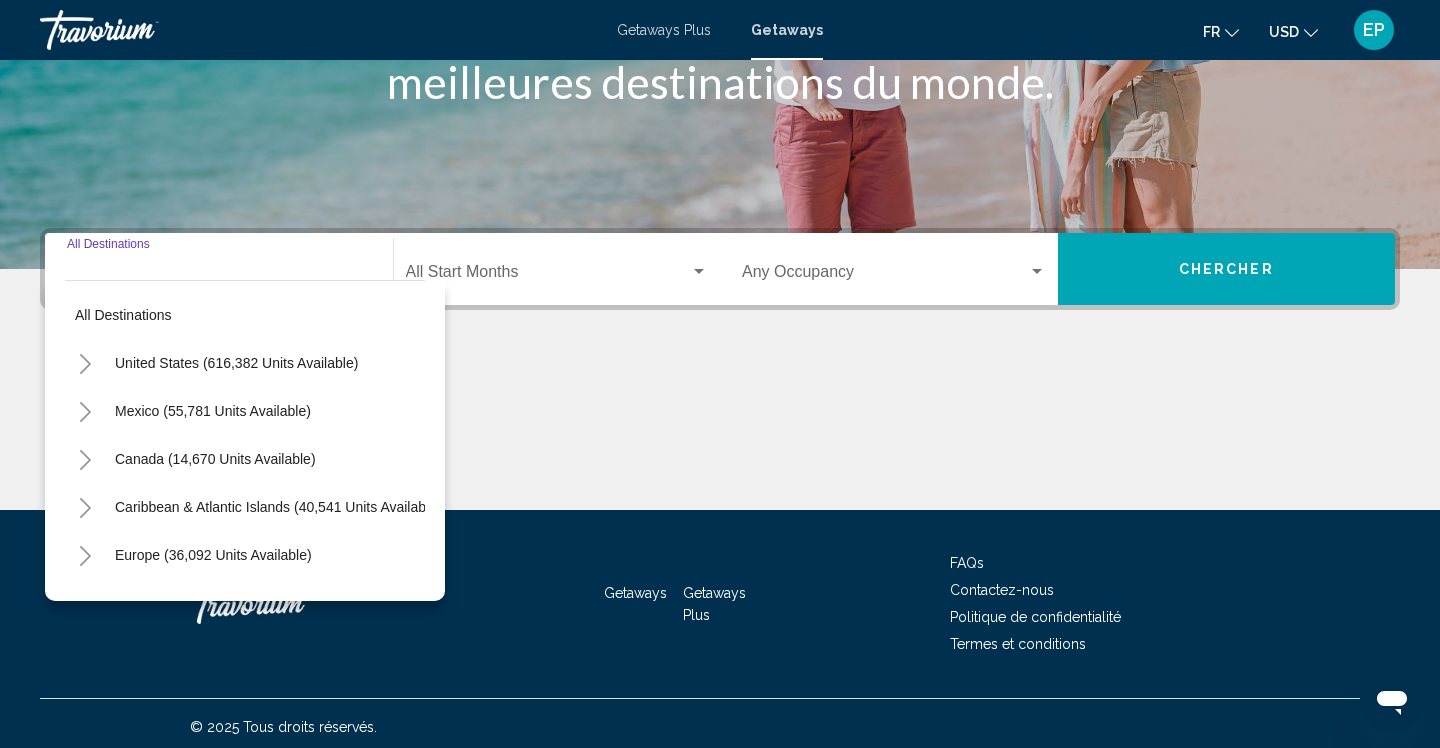 scroll, scrollTop: 338, scrollLeft: 0, axis: vertical 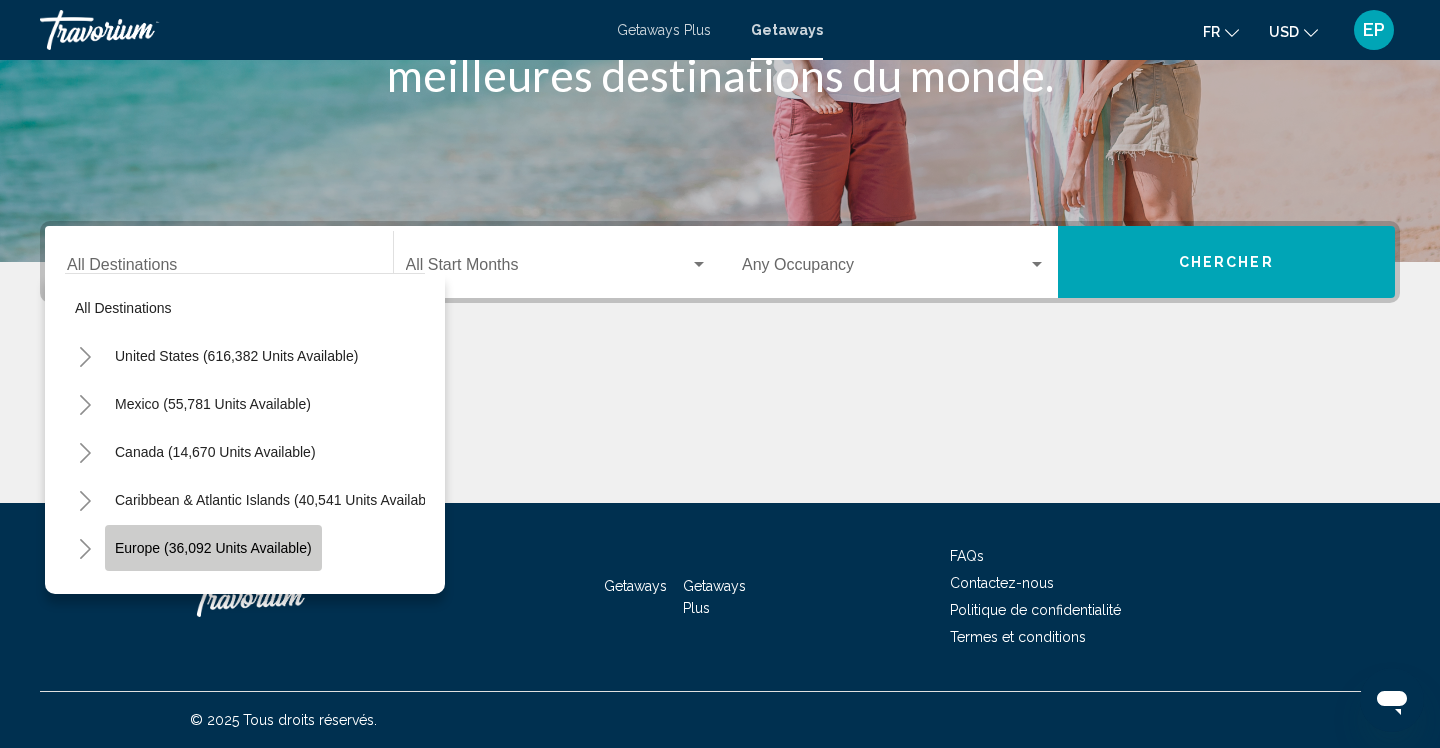 click on "Europe (36,092 units available)" at bounding box center (214, 596) 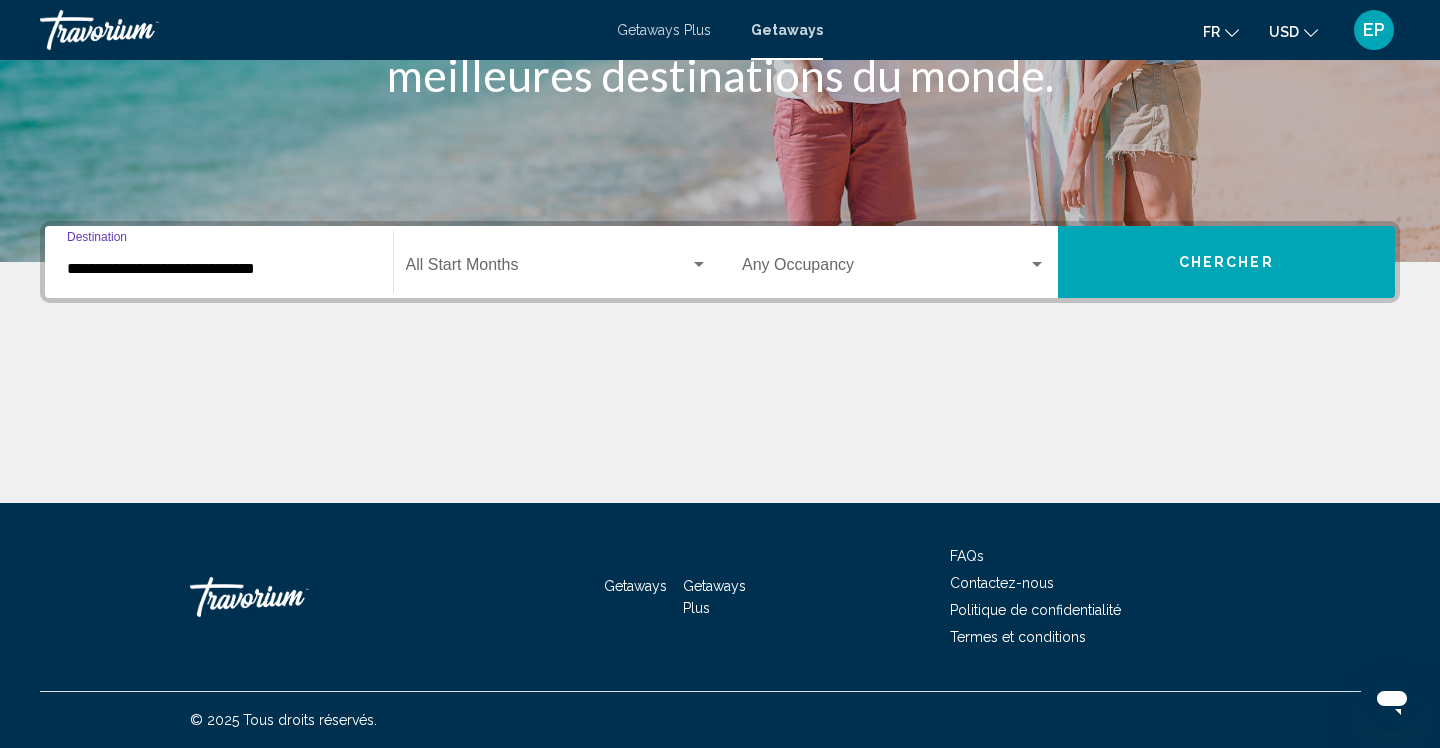click on "**********" at bounding box center [219, 269] 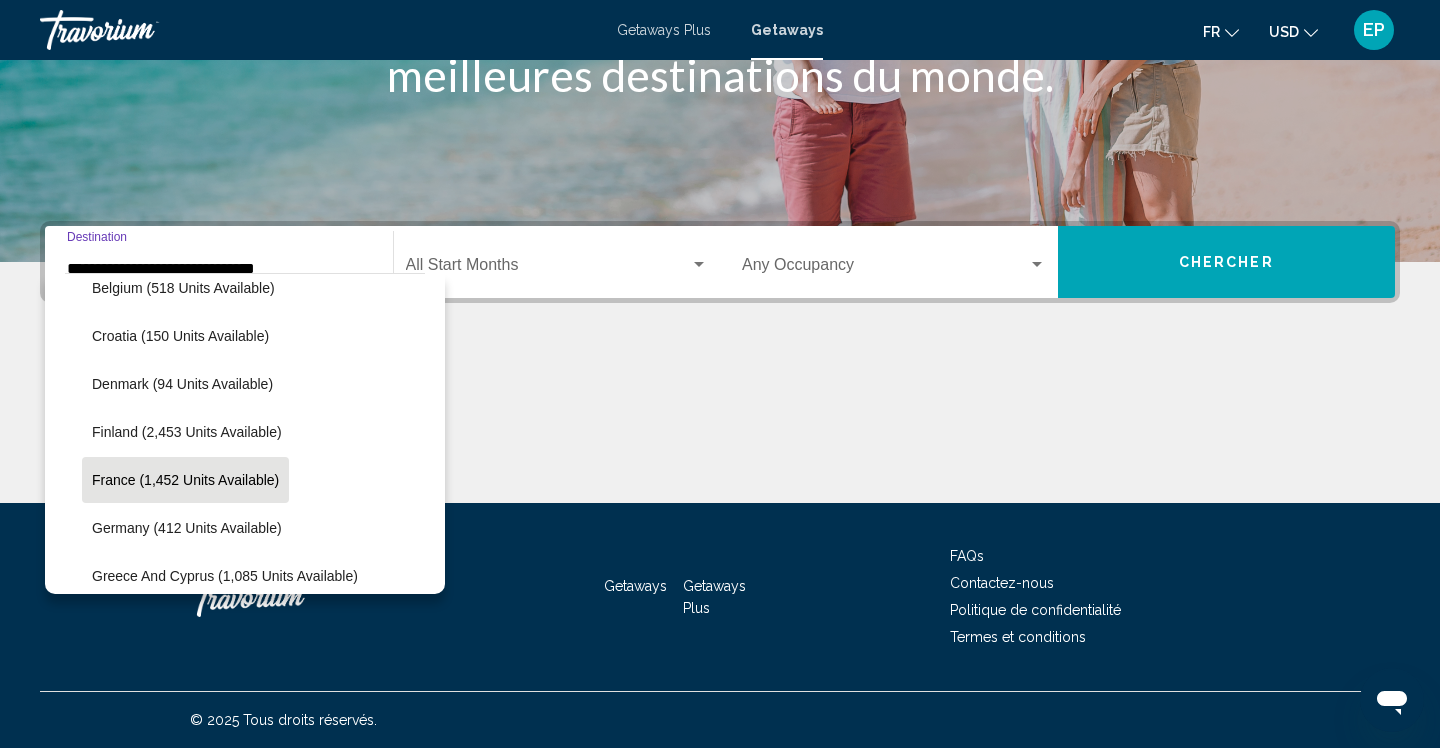 scroll, scrollTop: 397, scrollLeft: 3, axis: both 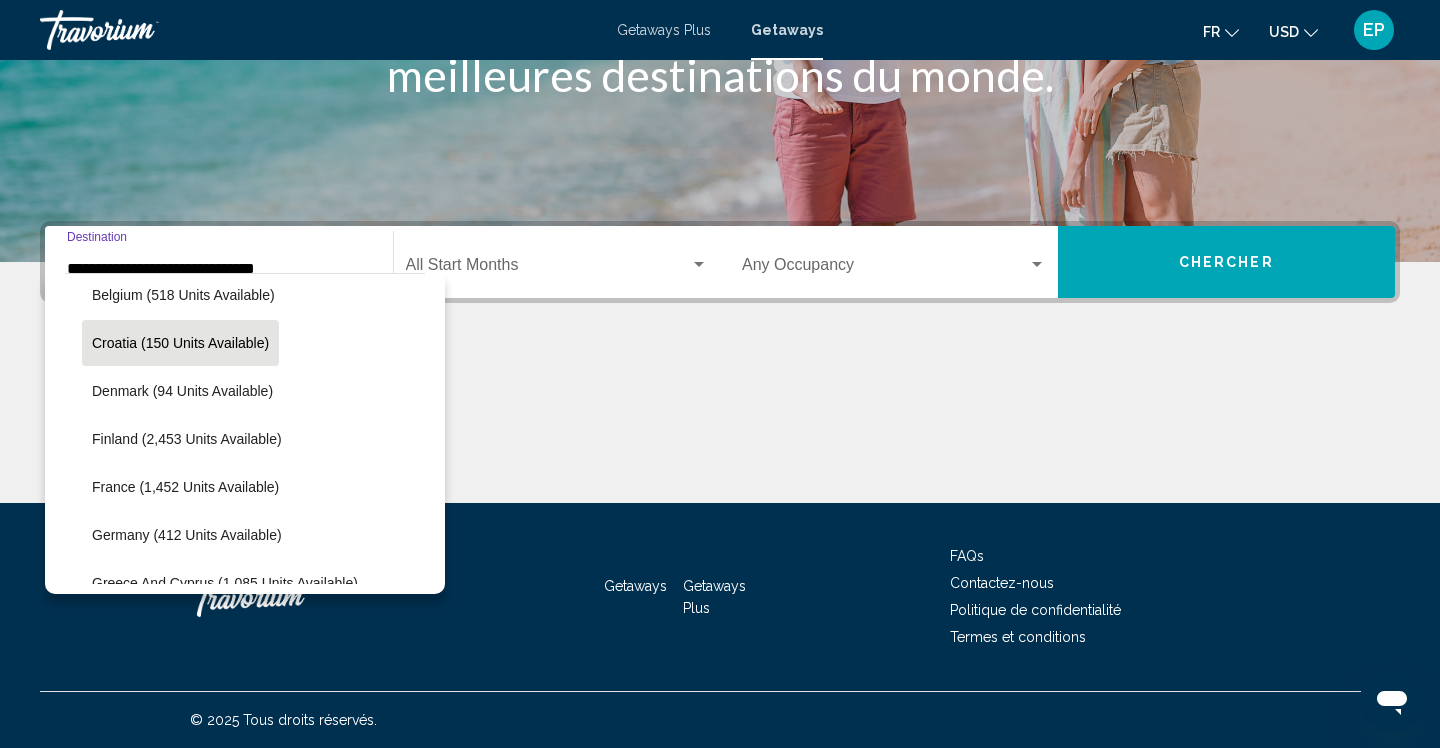 click on "Croatia (150 units available)" 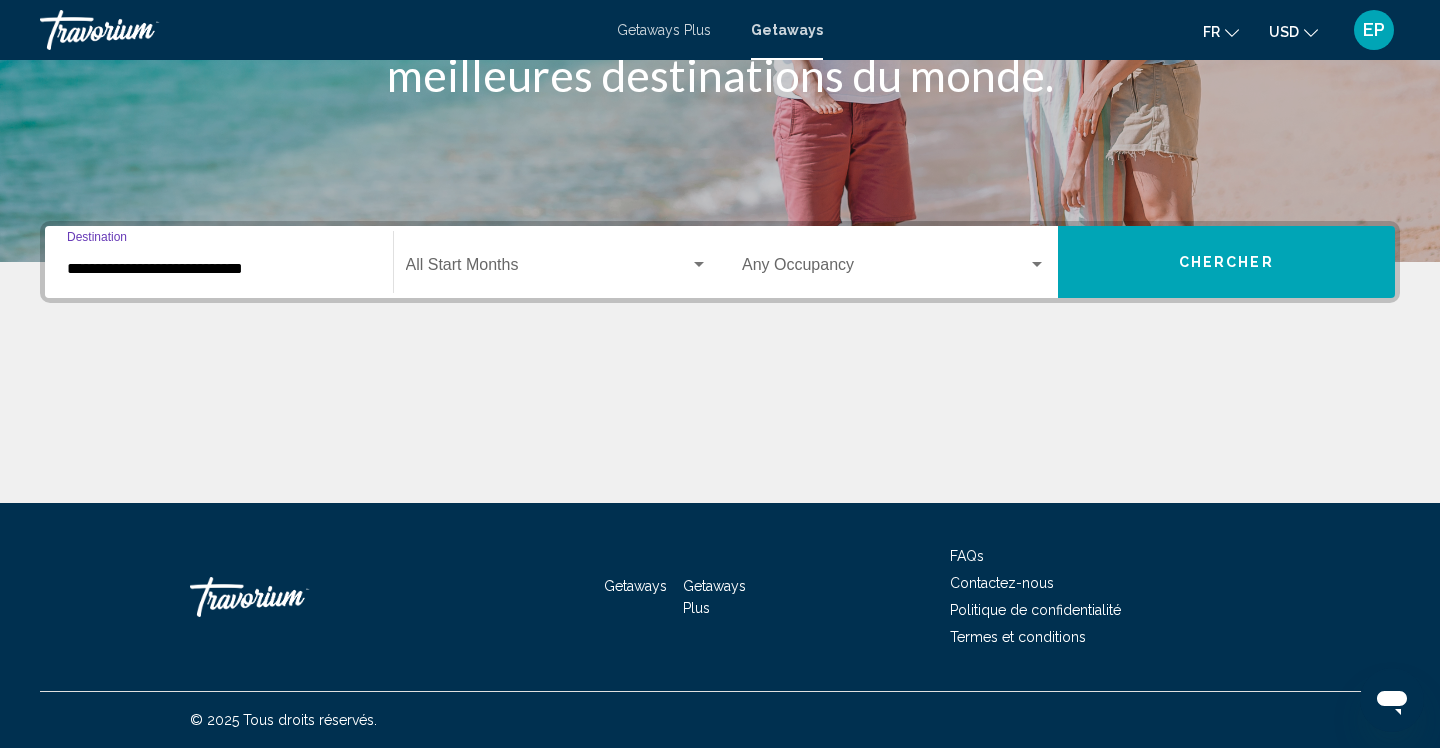 click at bounding box center [548, 269] 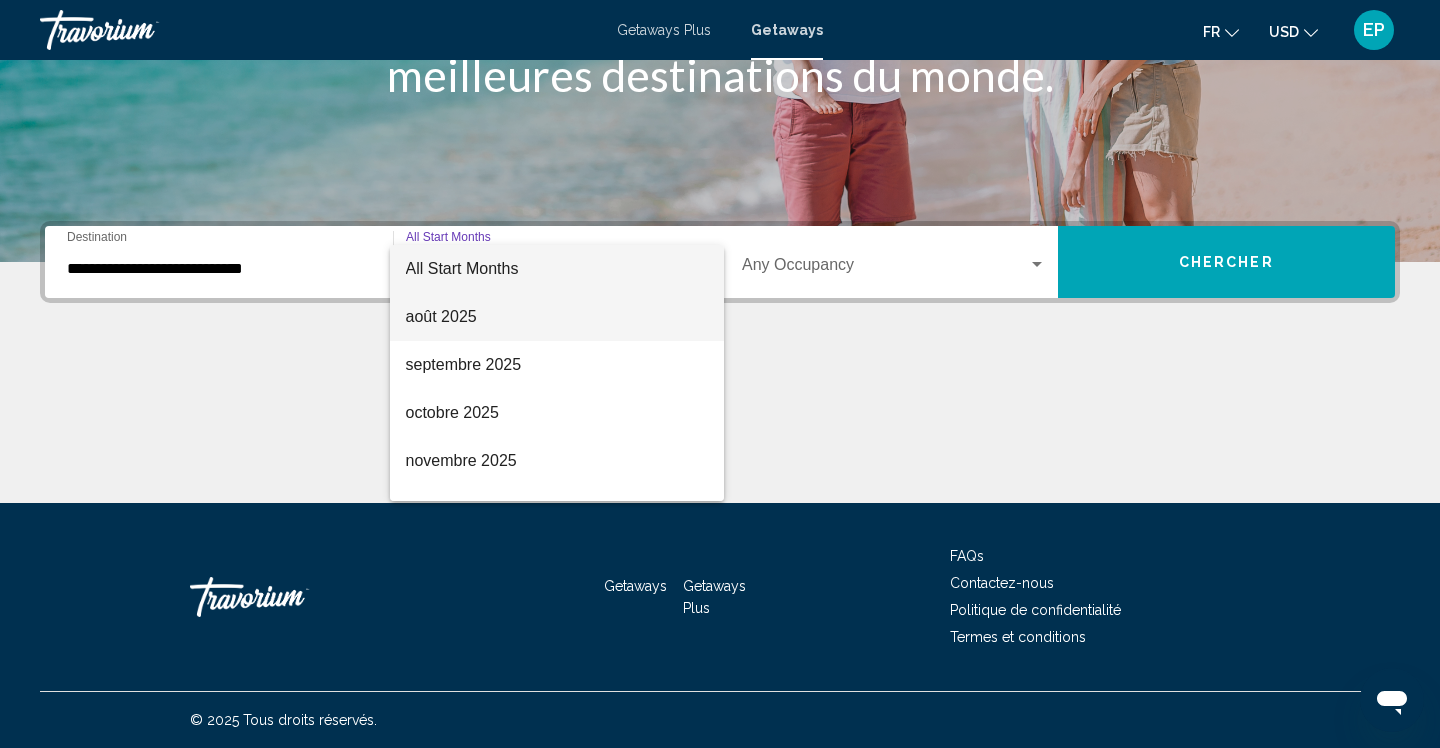 click on "août 2025" at bounding box center (557, 317) 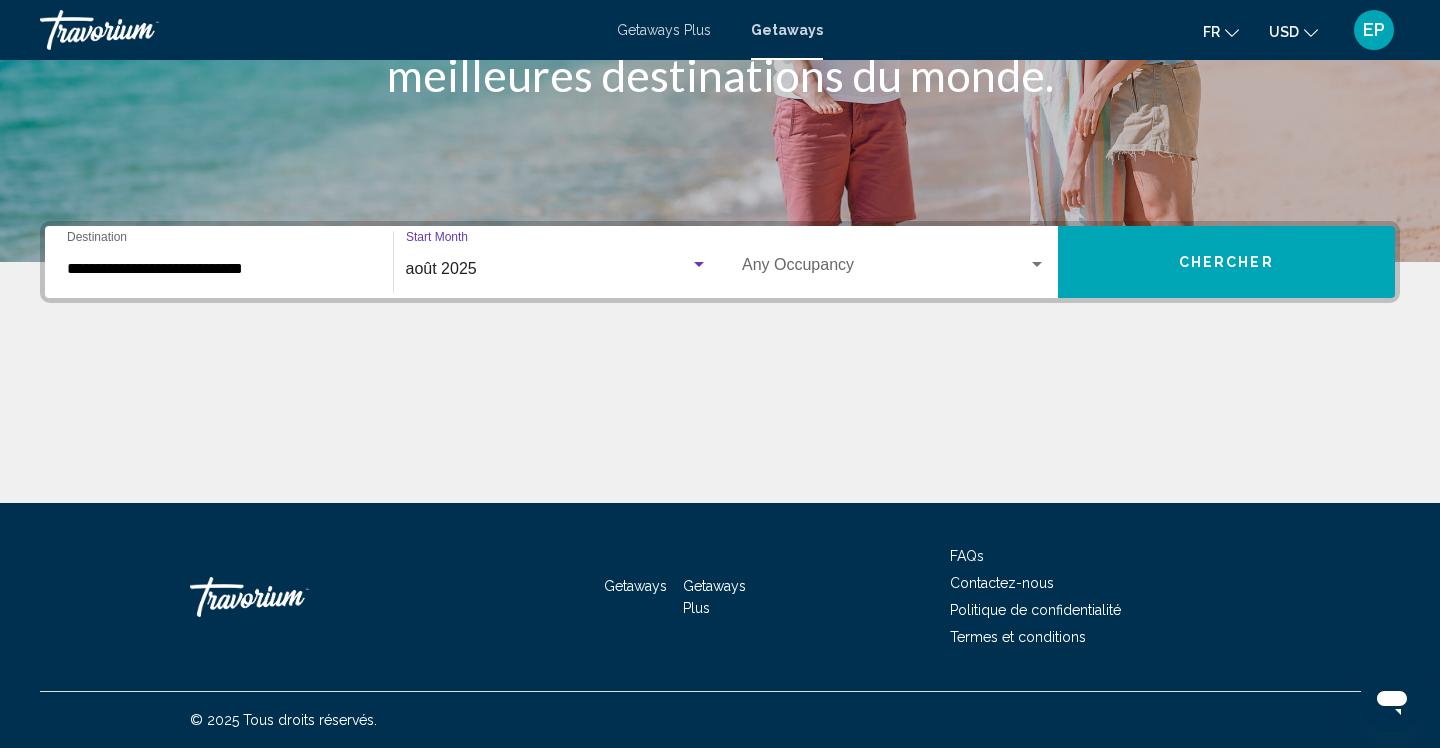 click at bounding box center (885, 269) 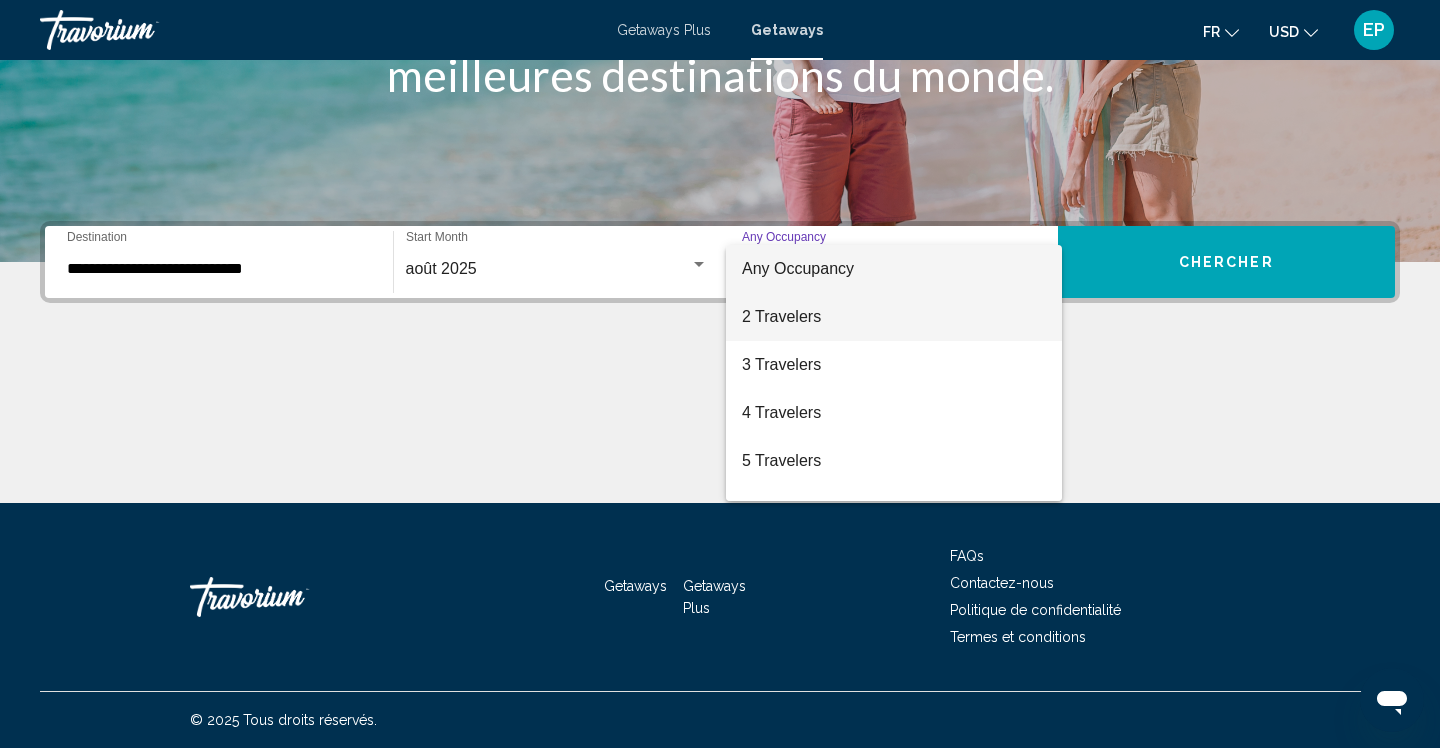 click on "2 Travelers" at bounding box center (894, 317) 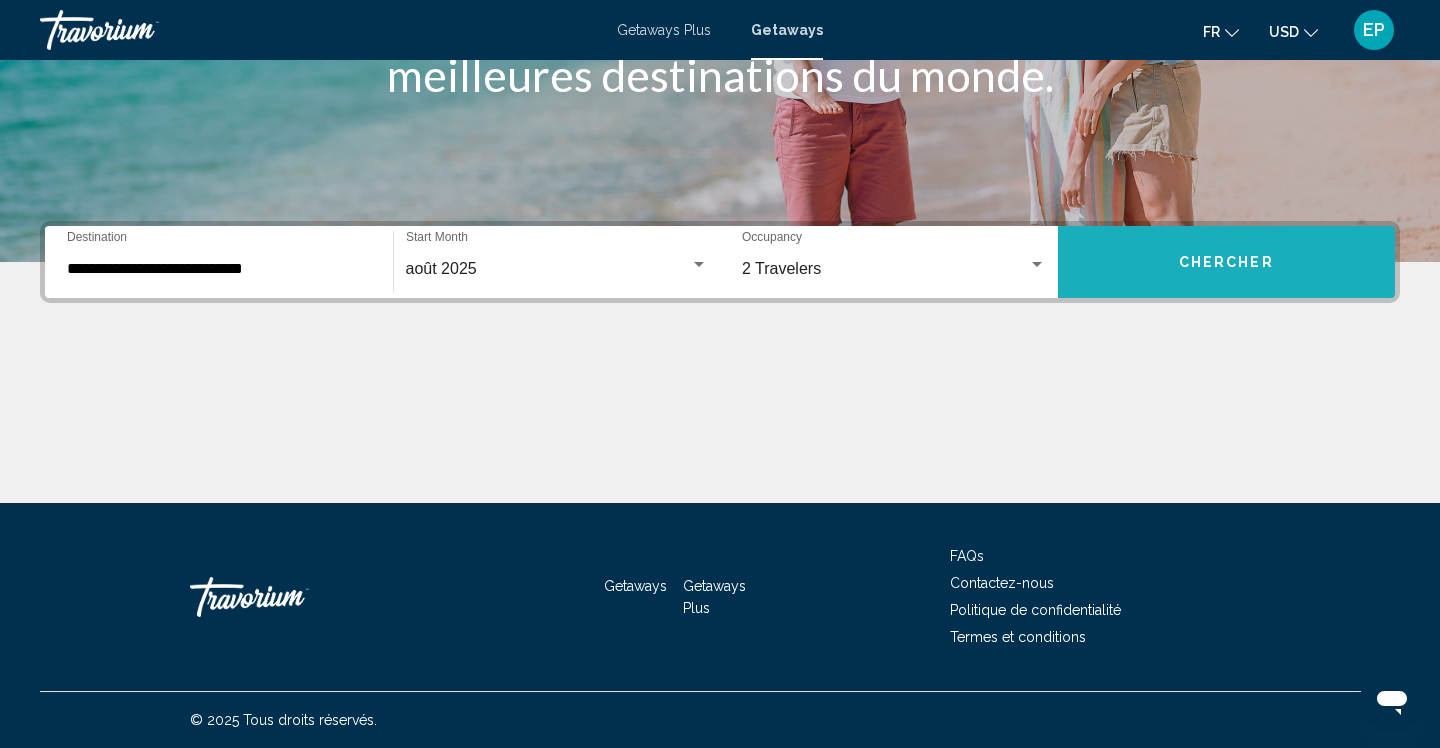 click on "Chercher" at bounding box center (1226, 263) 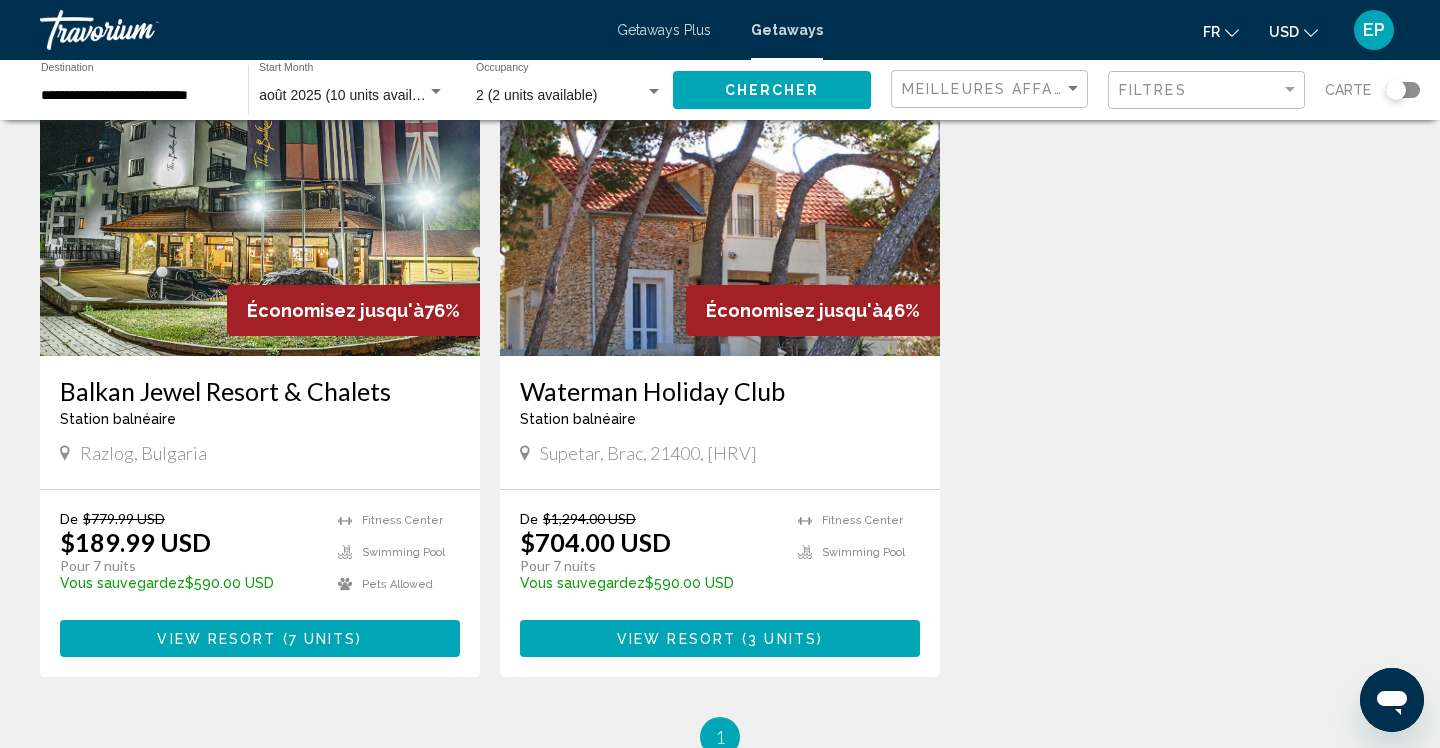scroll, scrollTop: 175, scrollLeft: 0, axis: vertical 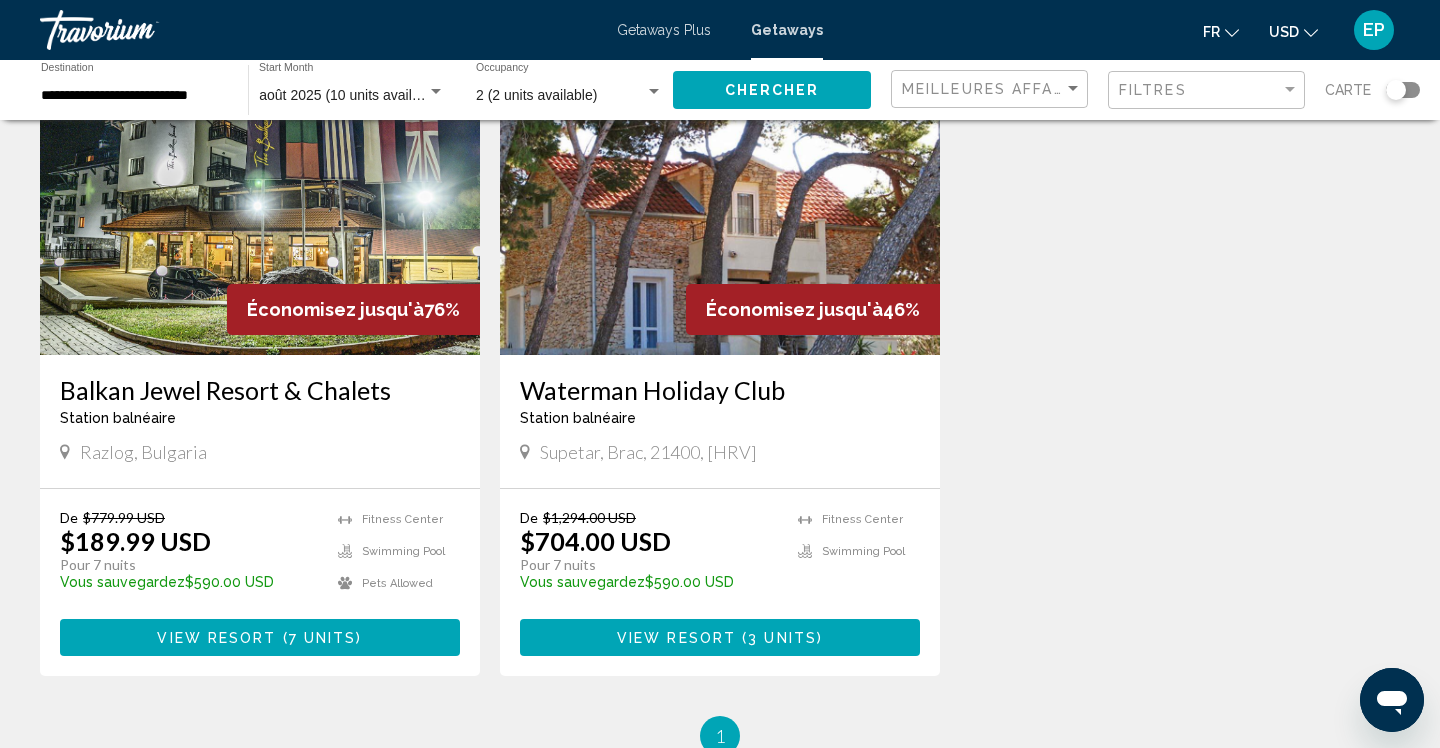 click on "Balkan Jewel Resort & Chalets" at bounding box center (260, 390) 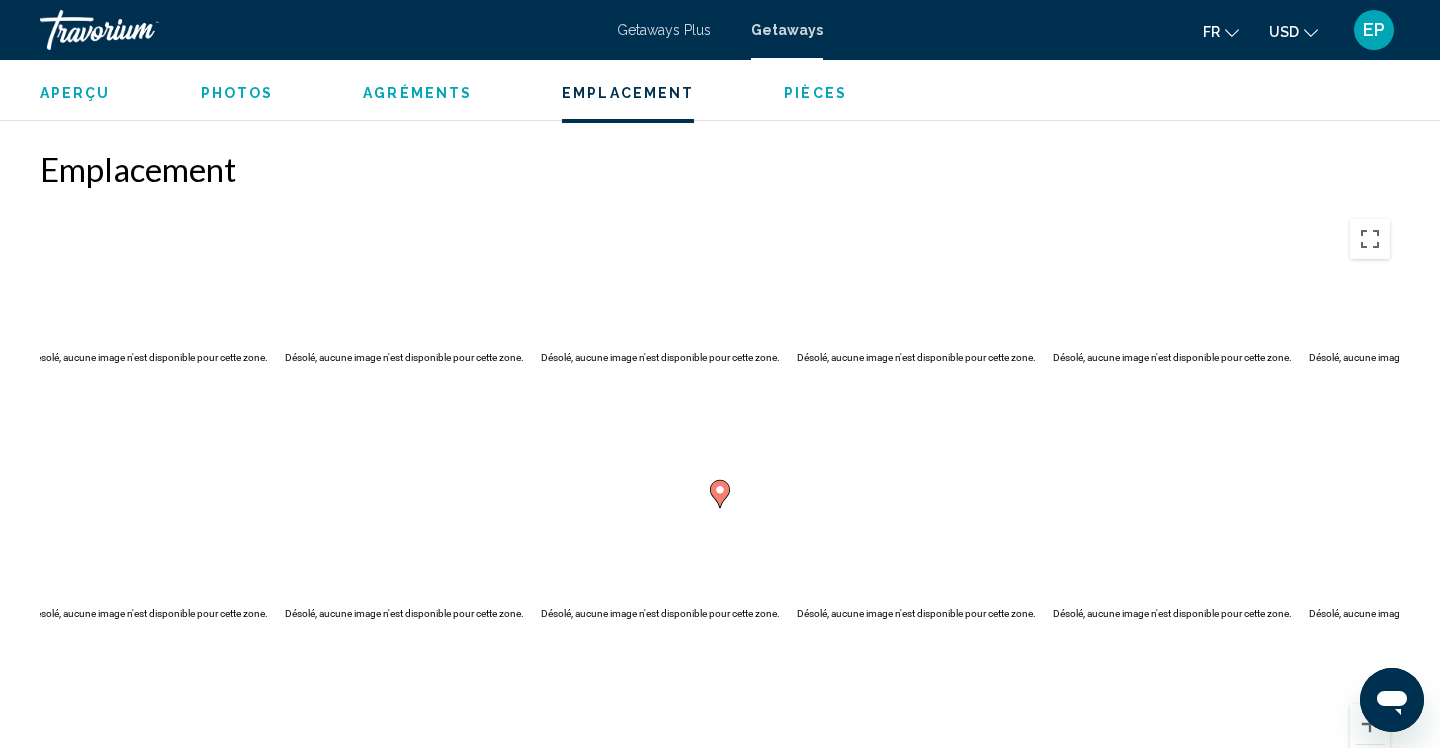 scroll, scrollTop: 2148, scrollLeft: 0, axis: vertical 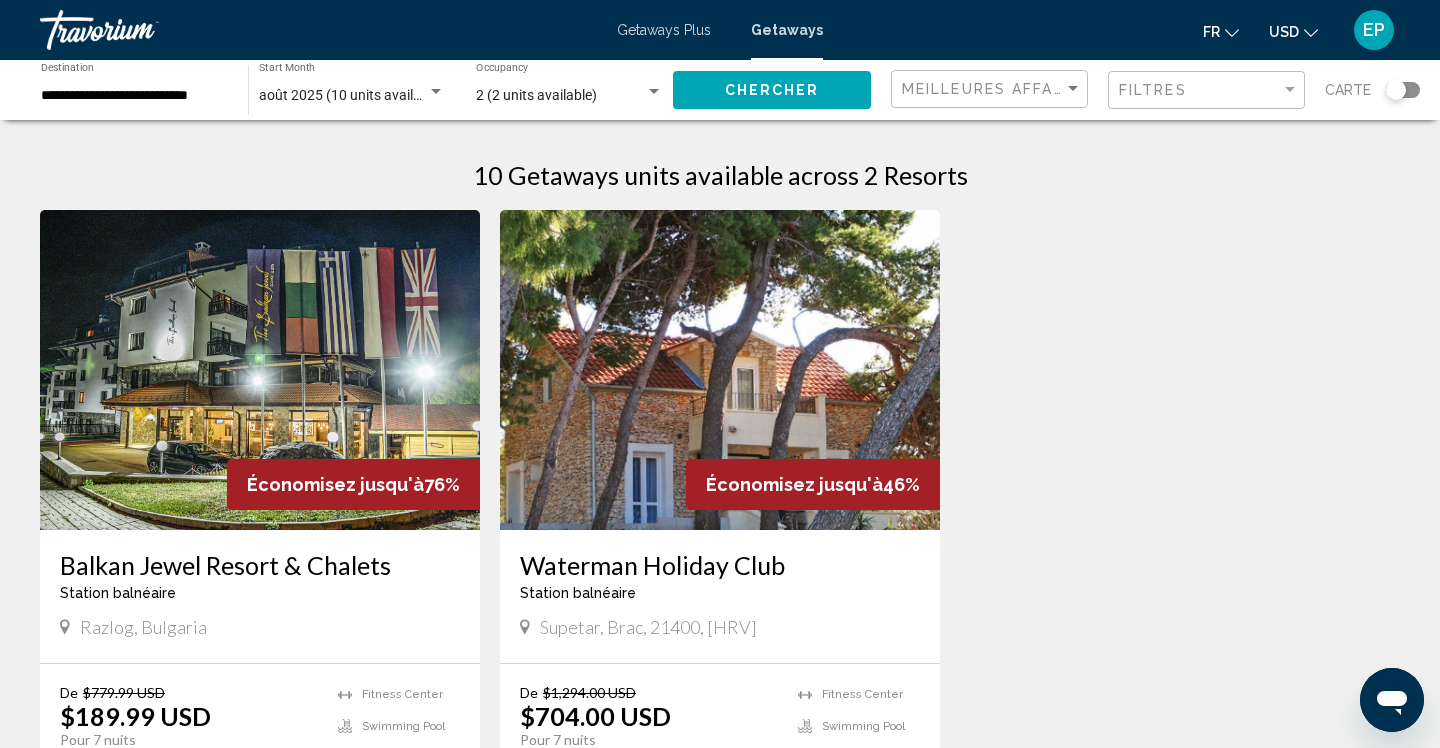click on "**********" at bounding box center (134, 96) 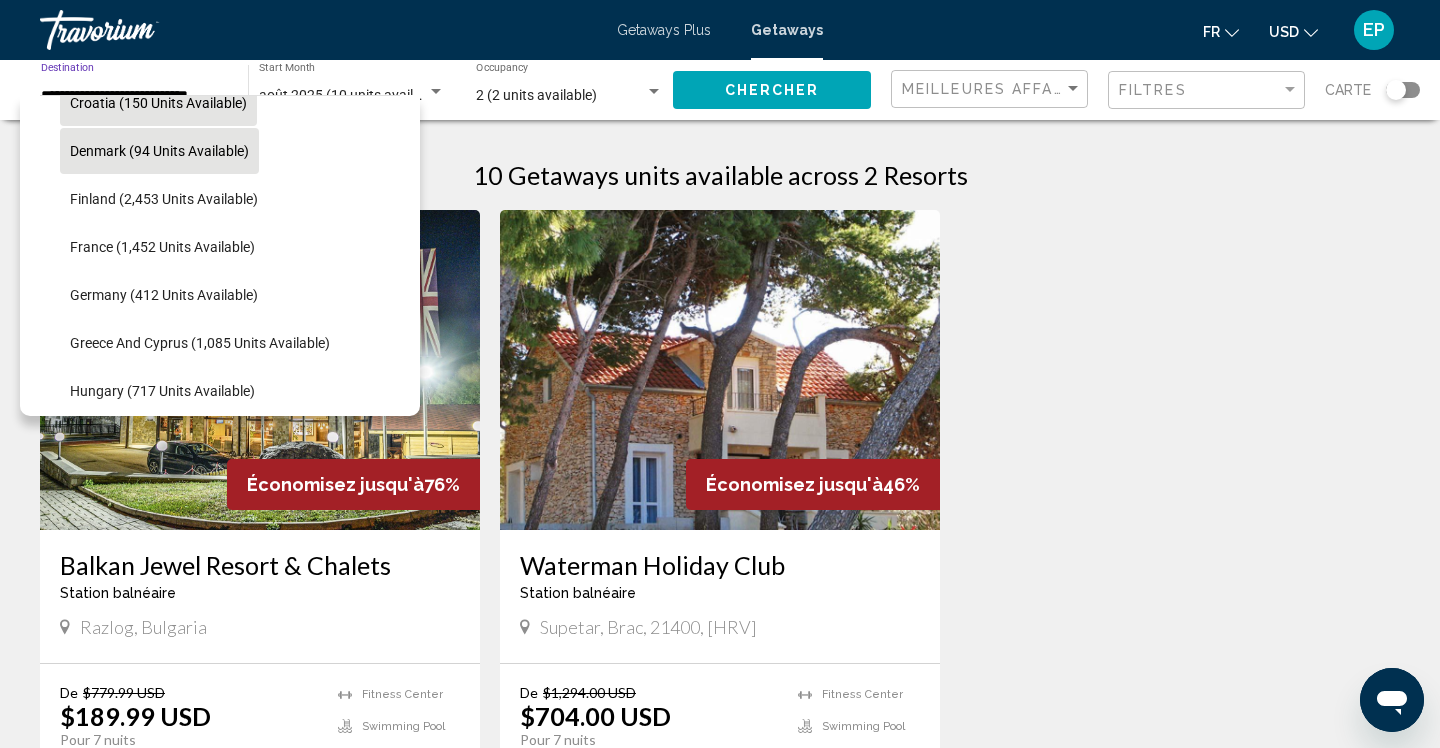 scroll, scrollTop: 473, scrollLeft: 0, axis: vertical 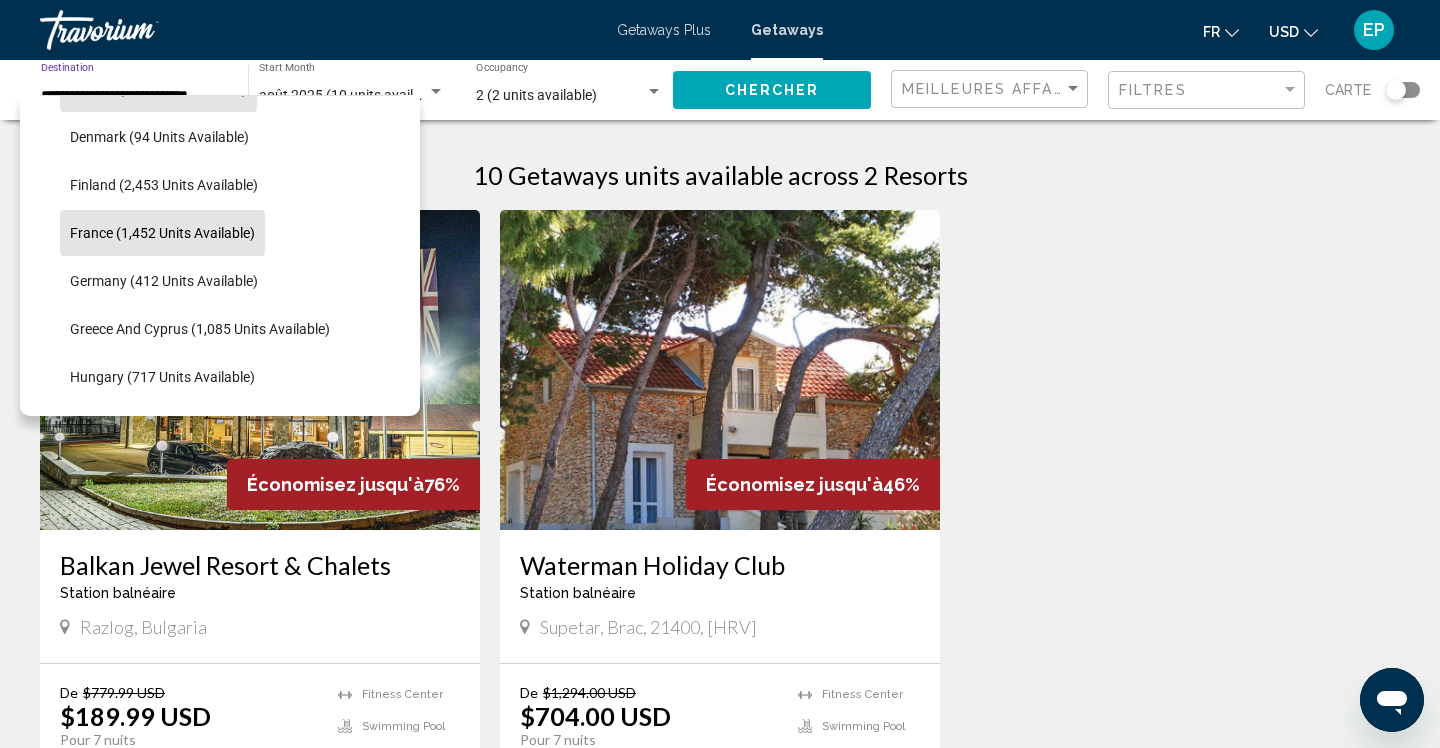 click on "France (1,452 units available)" 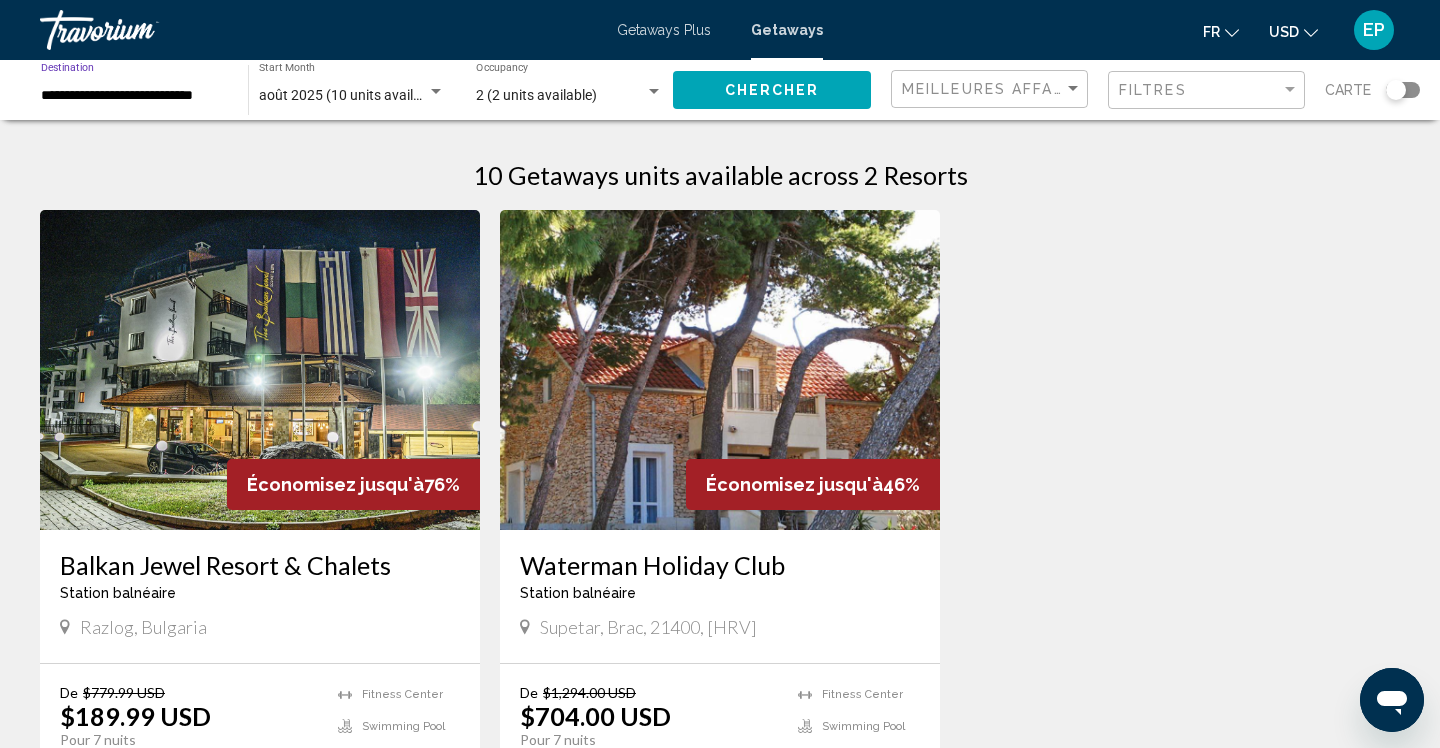 click on "Chercher" 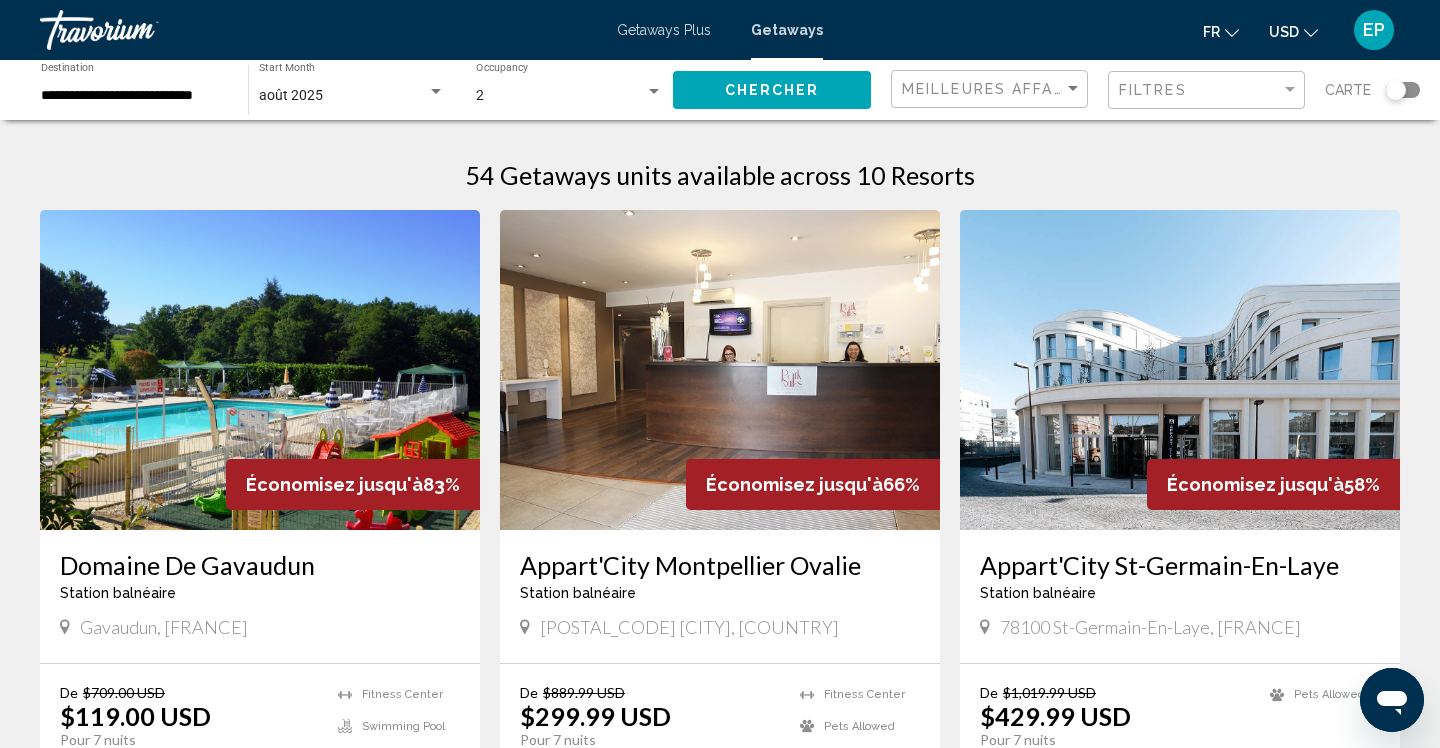 scroll, scrollTop: 0, scrollLeft: 0, axis: both 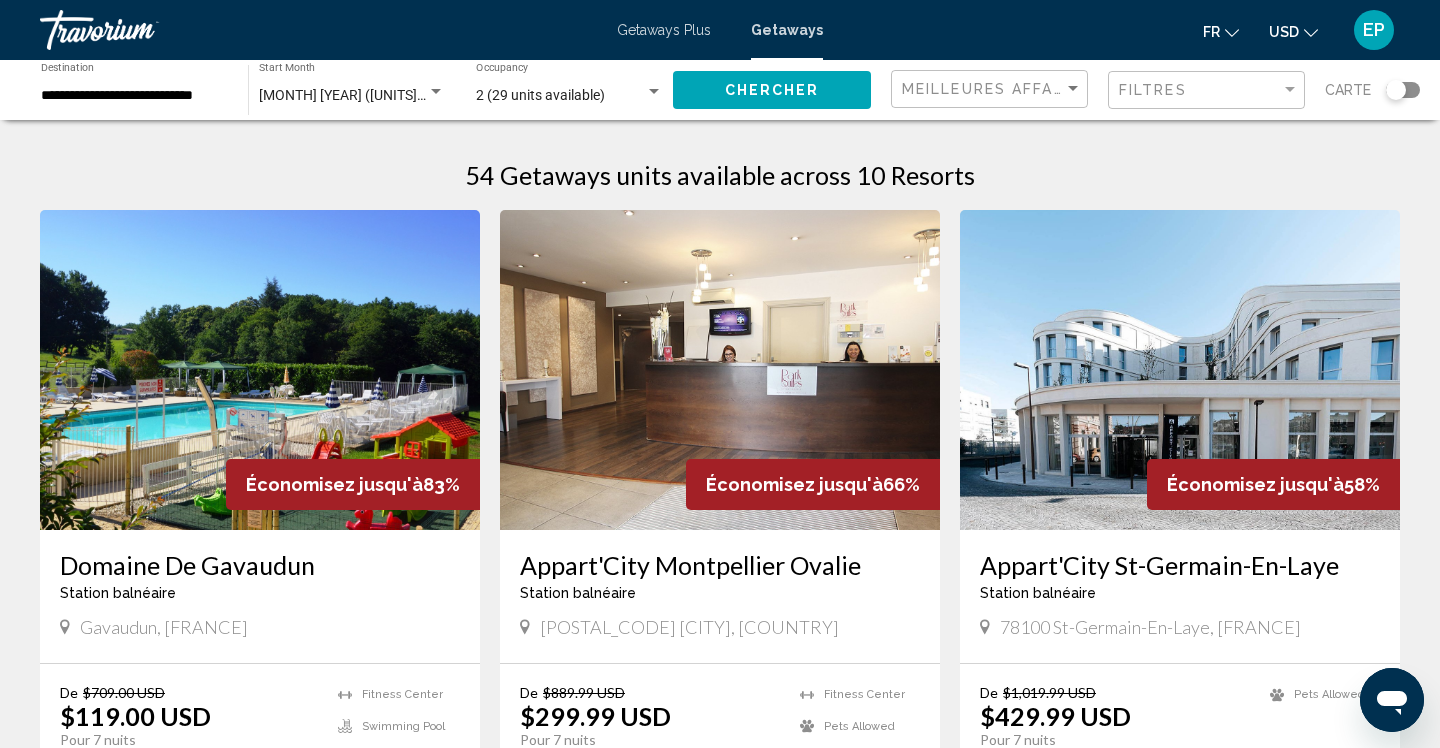 click on "Getaways Plus" at bounding box center [664, 30] 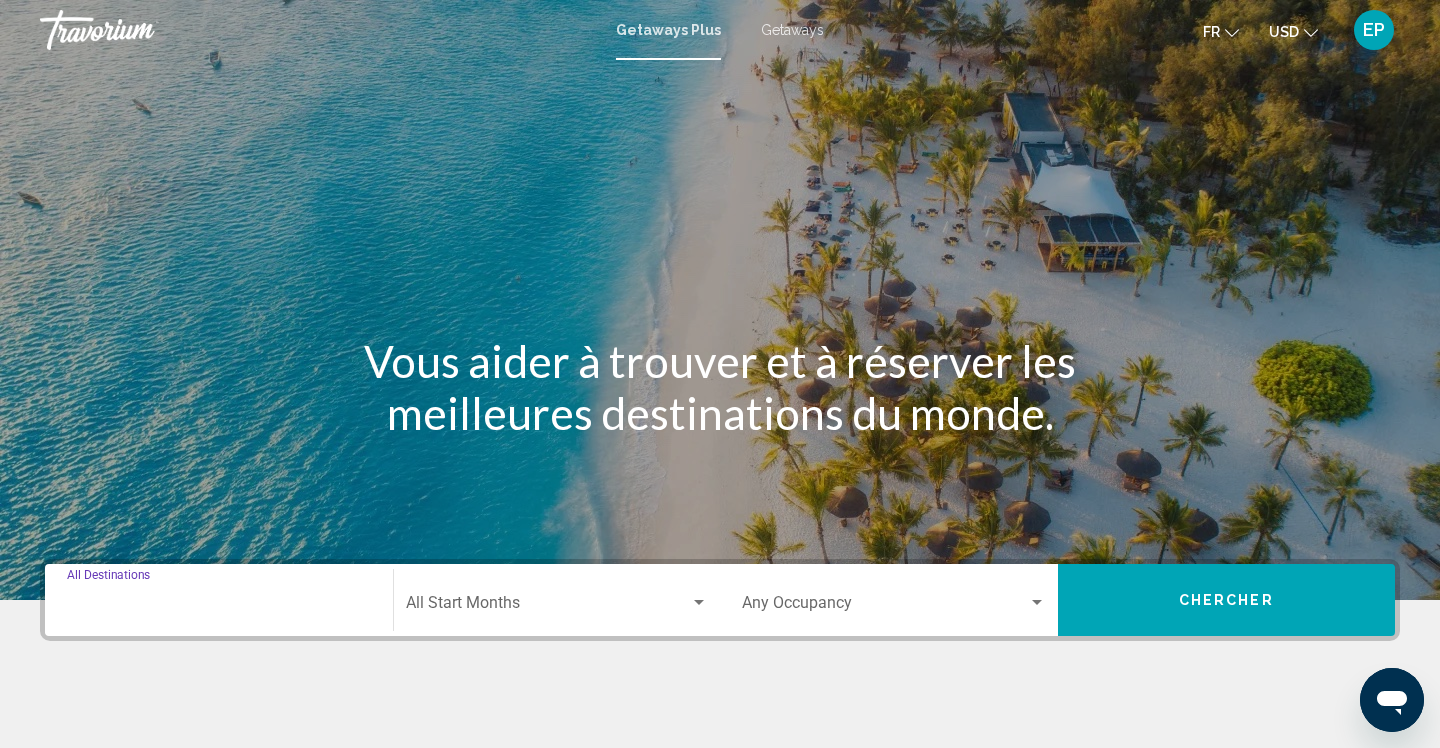 click on "Destination All Destinations" at bounding box center (219, 607) 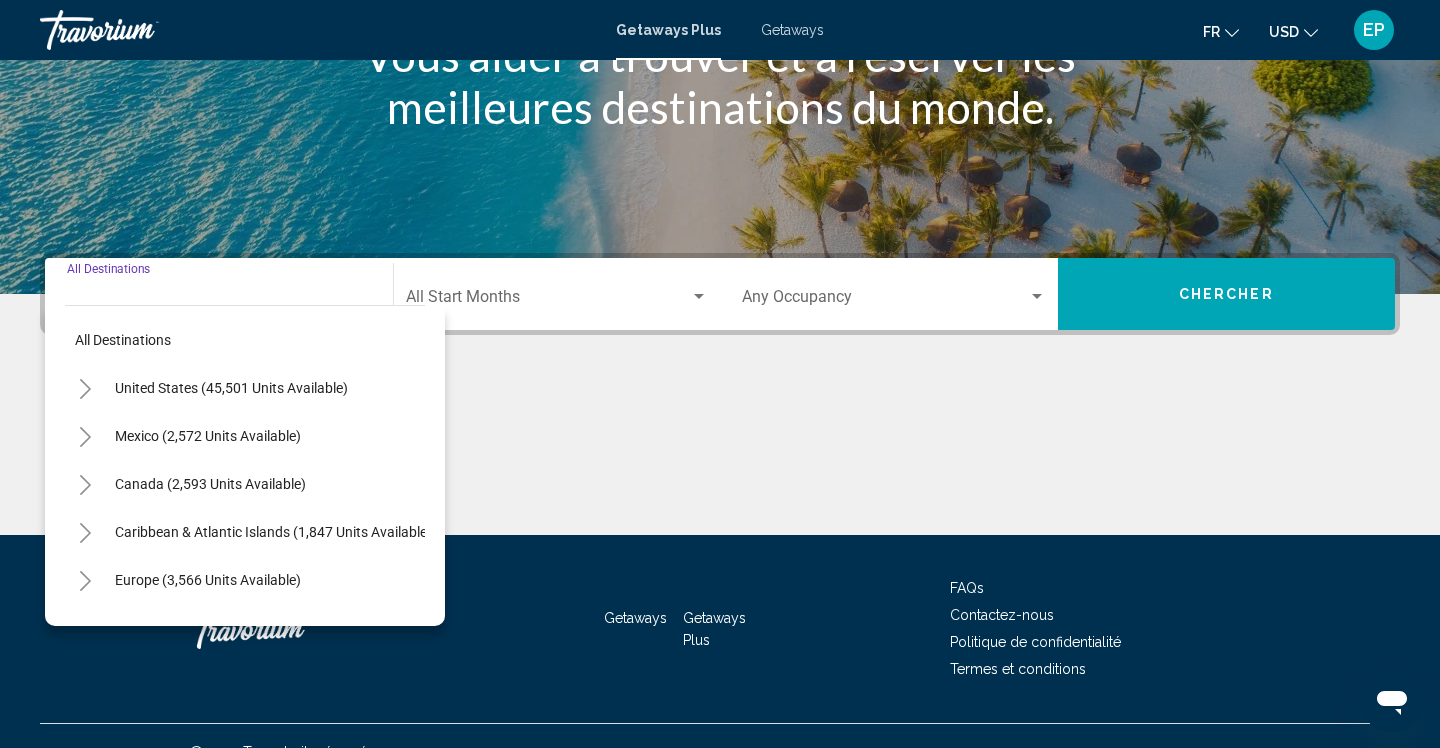 scroll, scrollTop: 338, scrollLeft: 0, axis: vertical 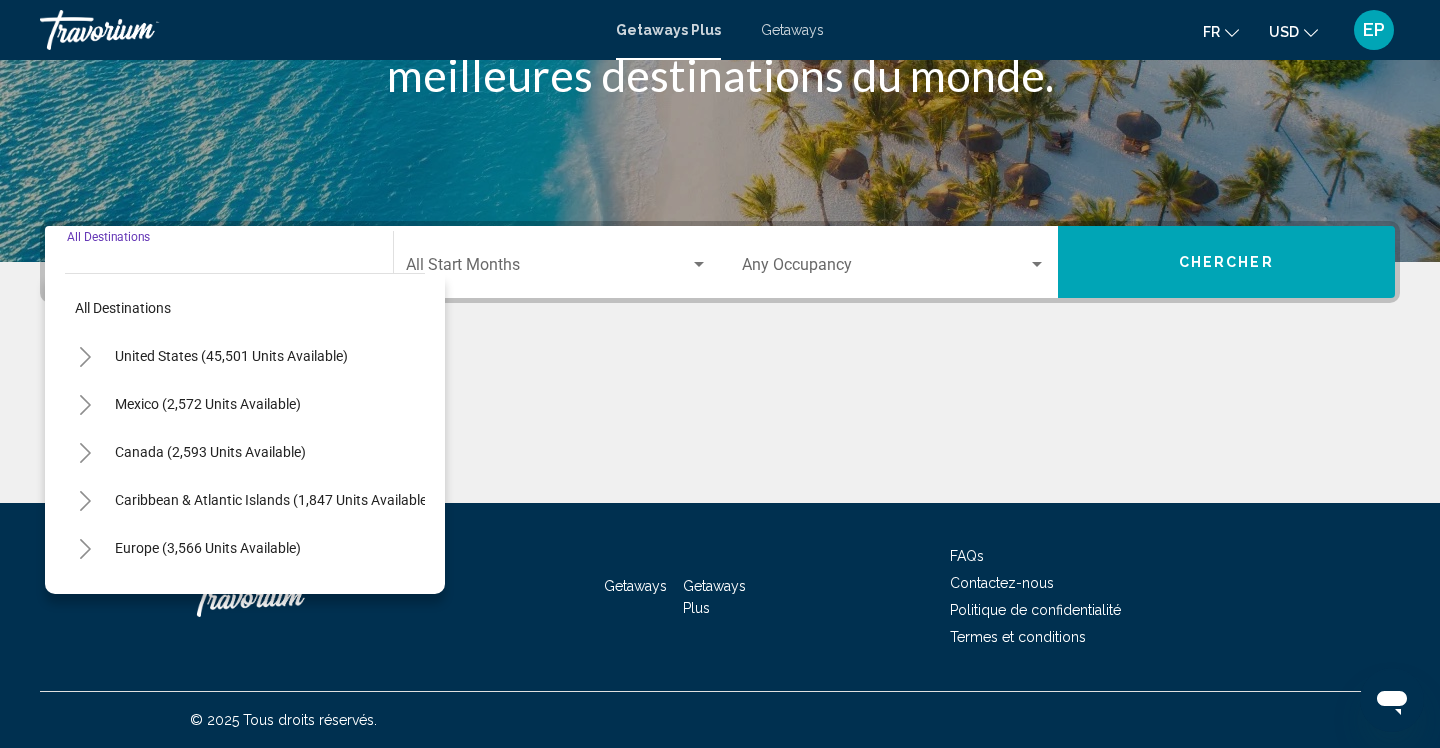 click 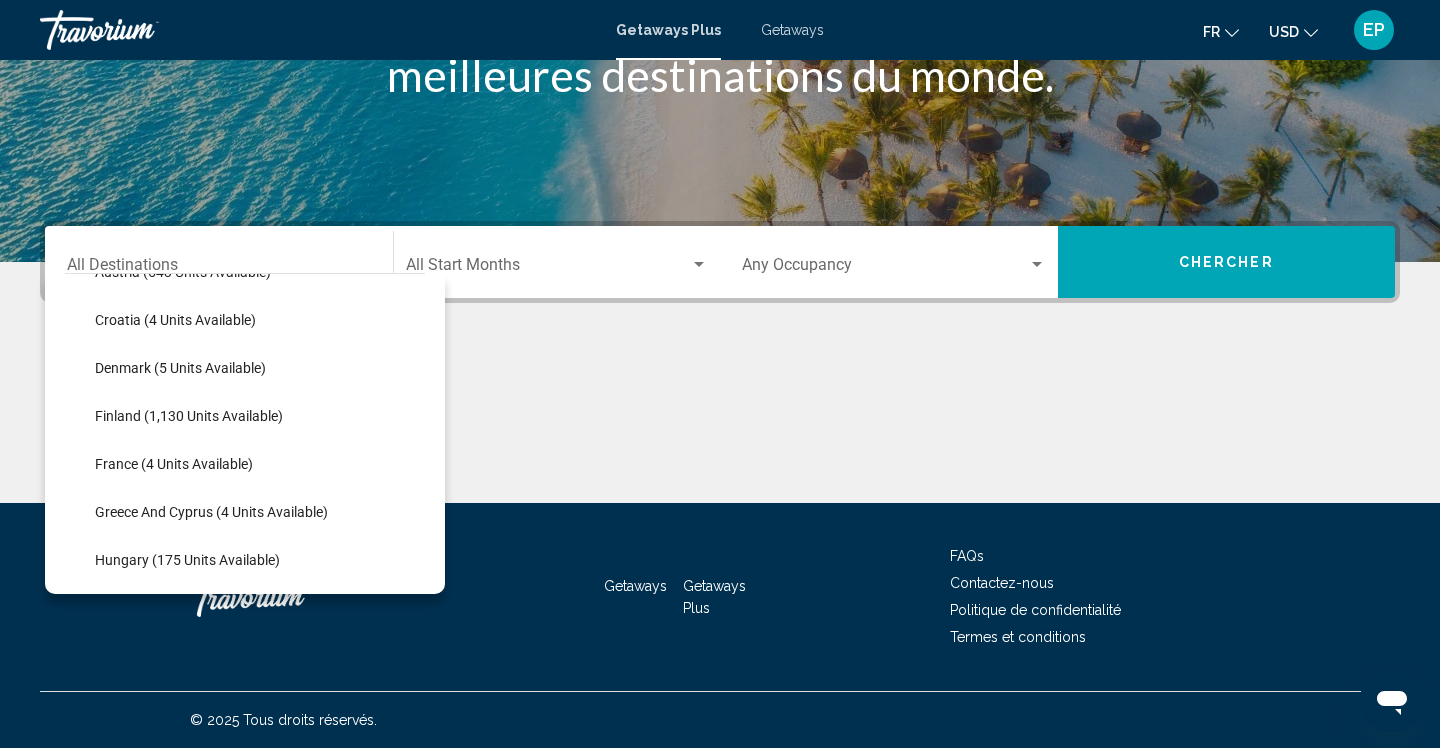 scroll, scrollTop: 374, scrollLeft: 0, axis: vertical 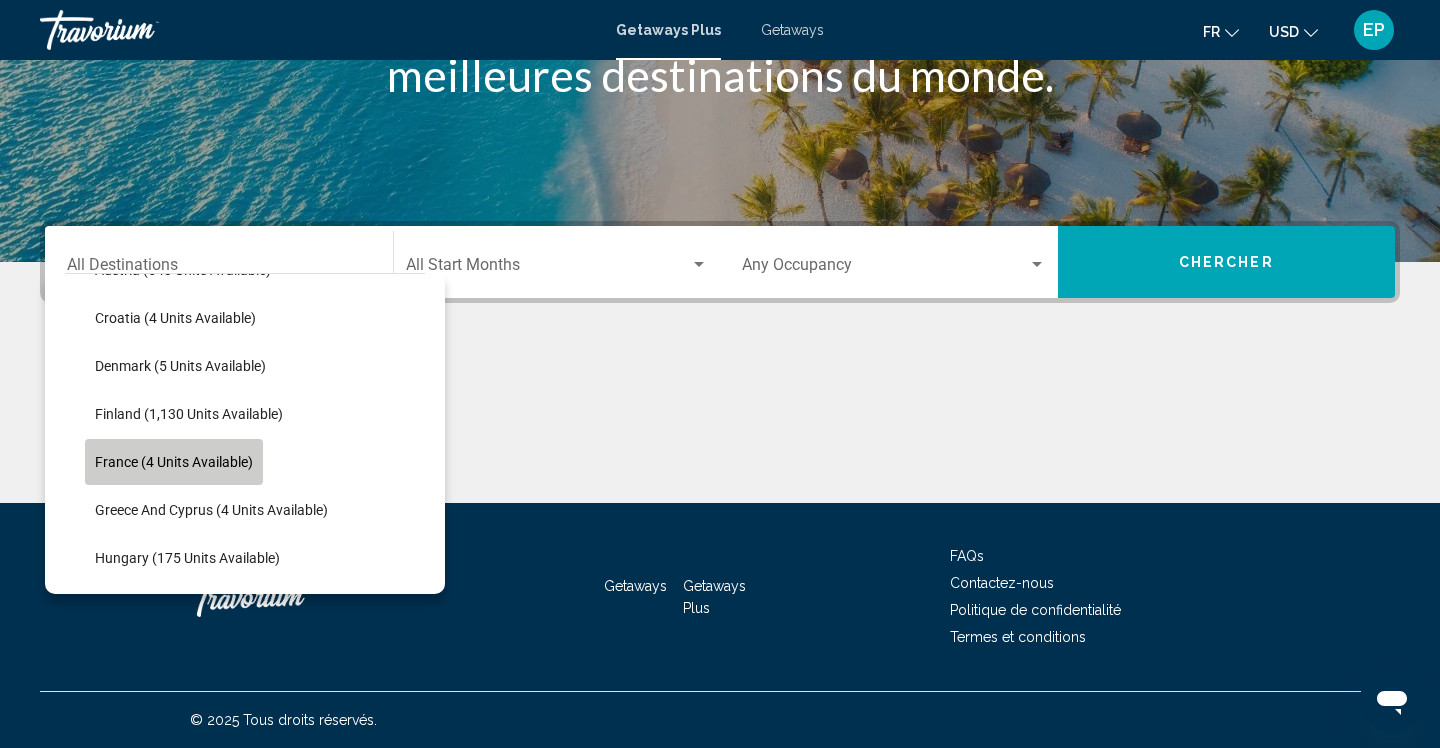 click on "France (4 units available)" 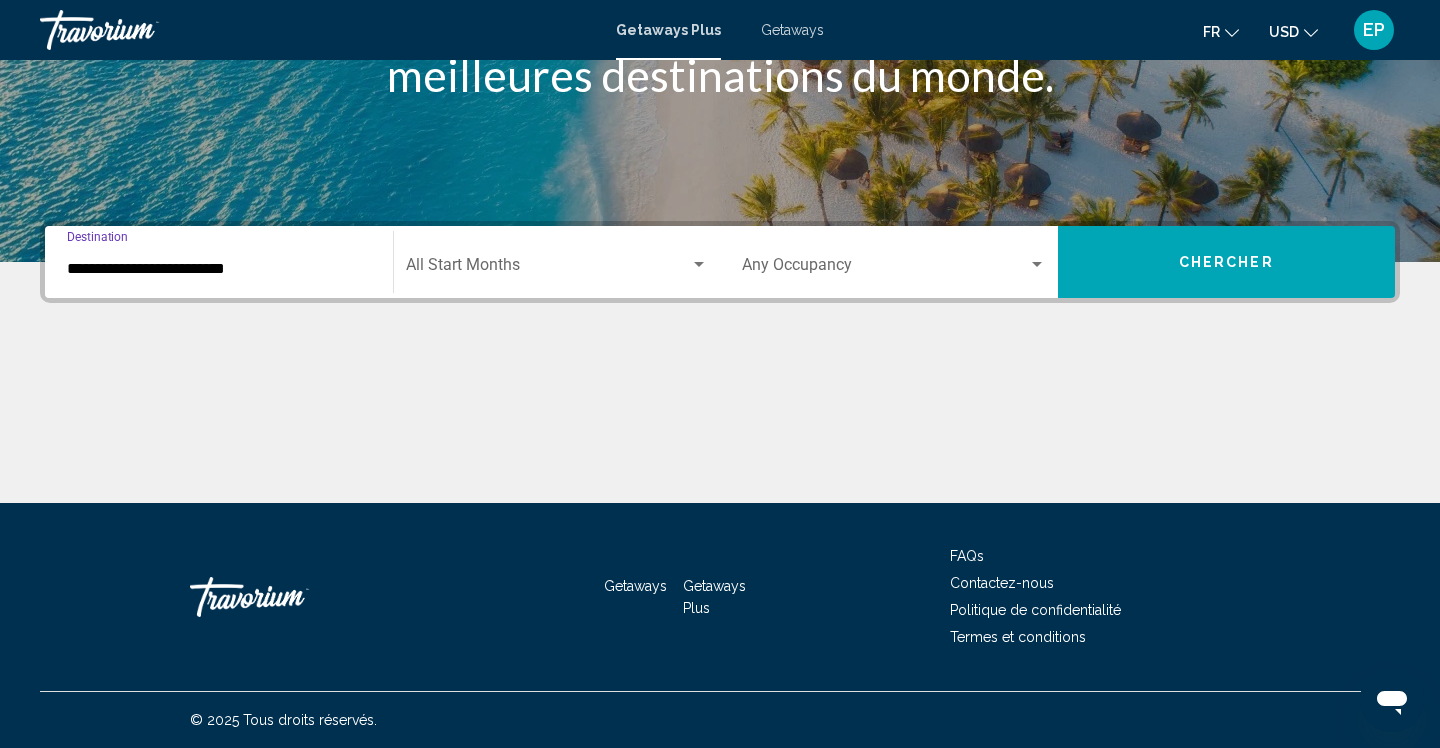 click at bounding box center (885, 269) 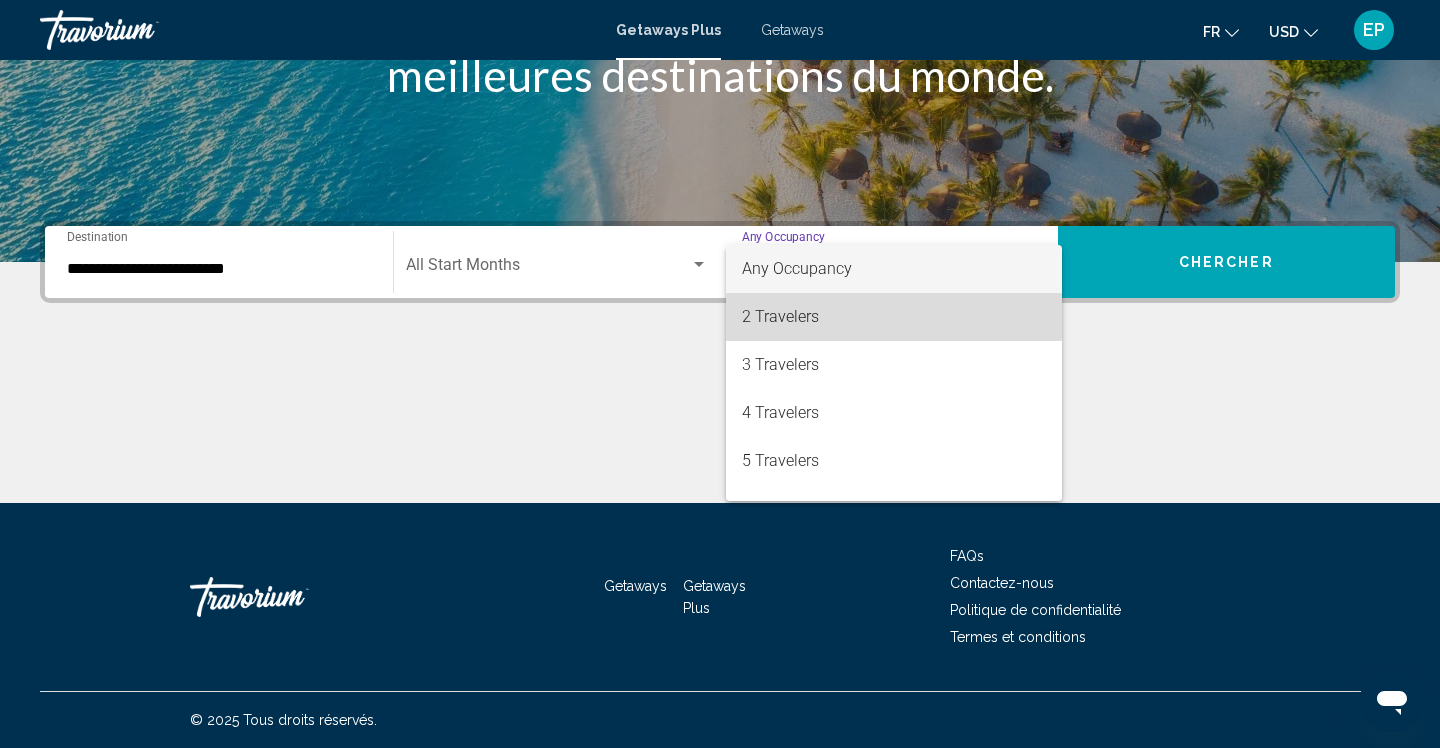 click on "2 Travelers" at bounding box center [894, 317] 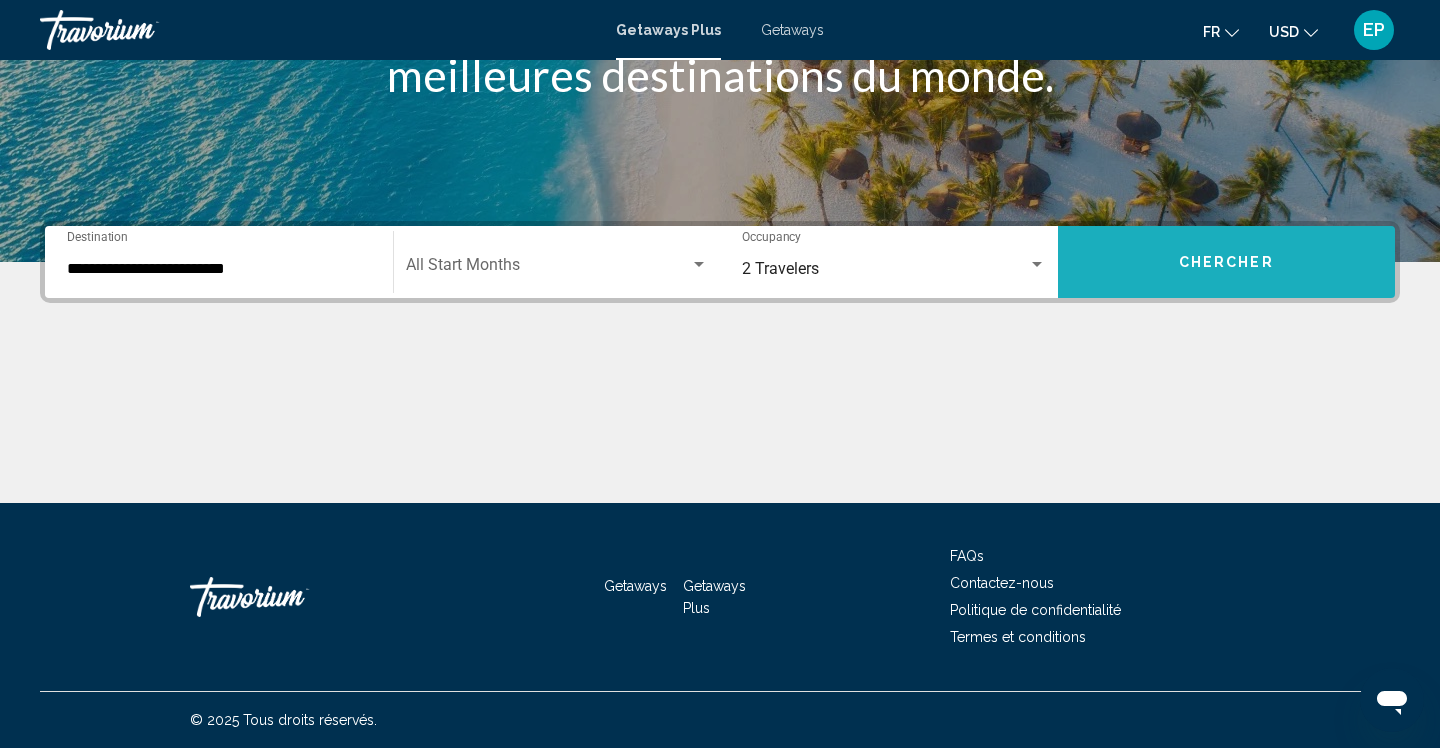 click on "Chercher" at bounding box center [1227, 262] 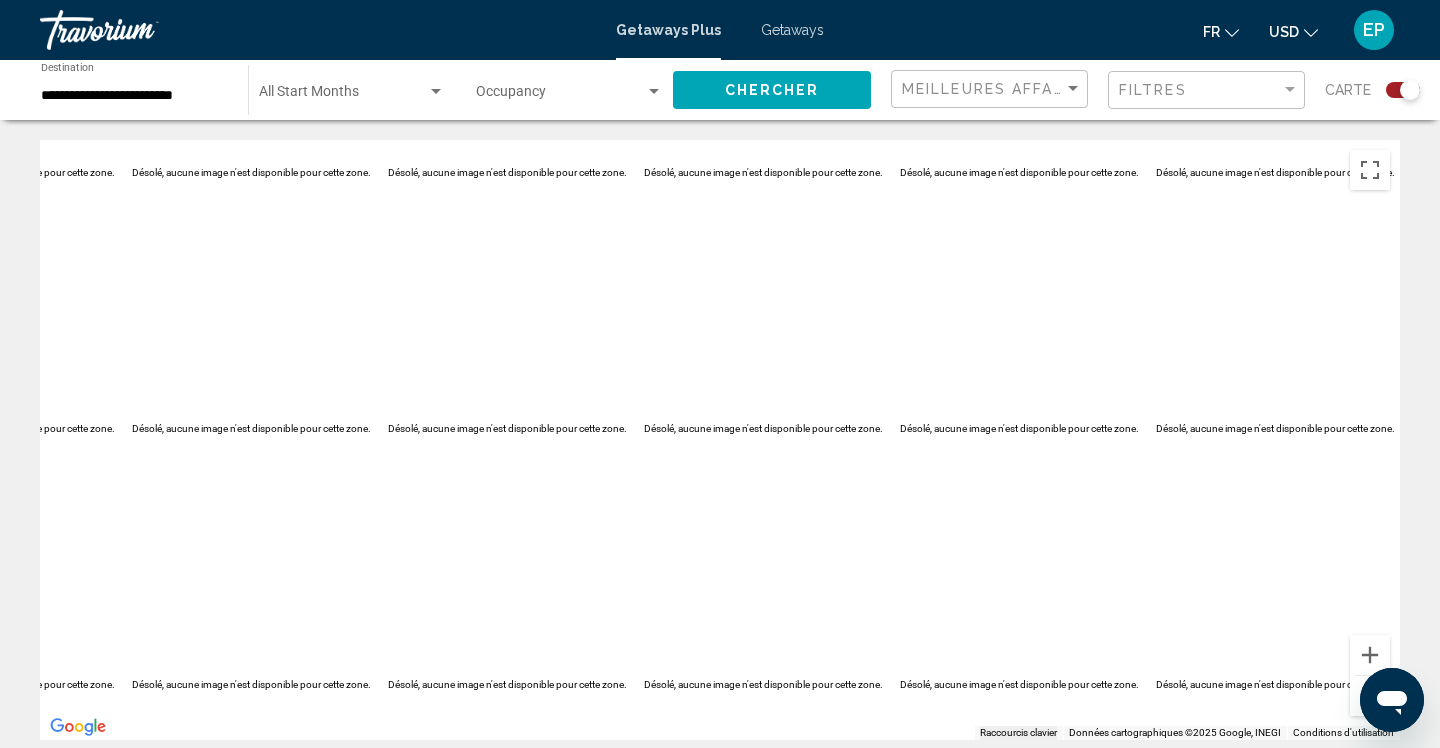 scroll, scrollTop: 0, scrollLeft: 0, axis: both 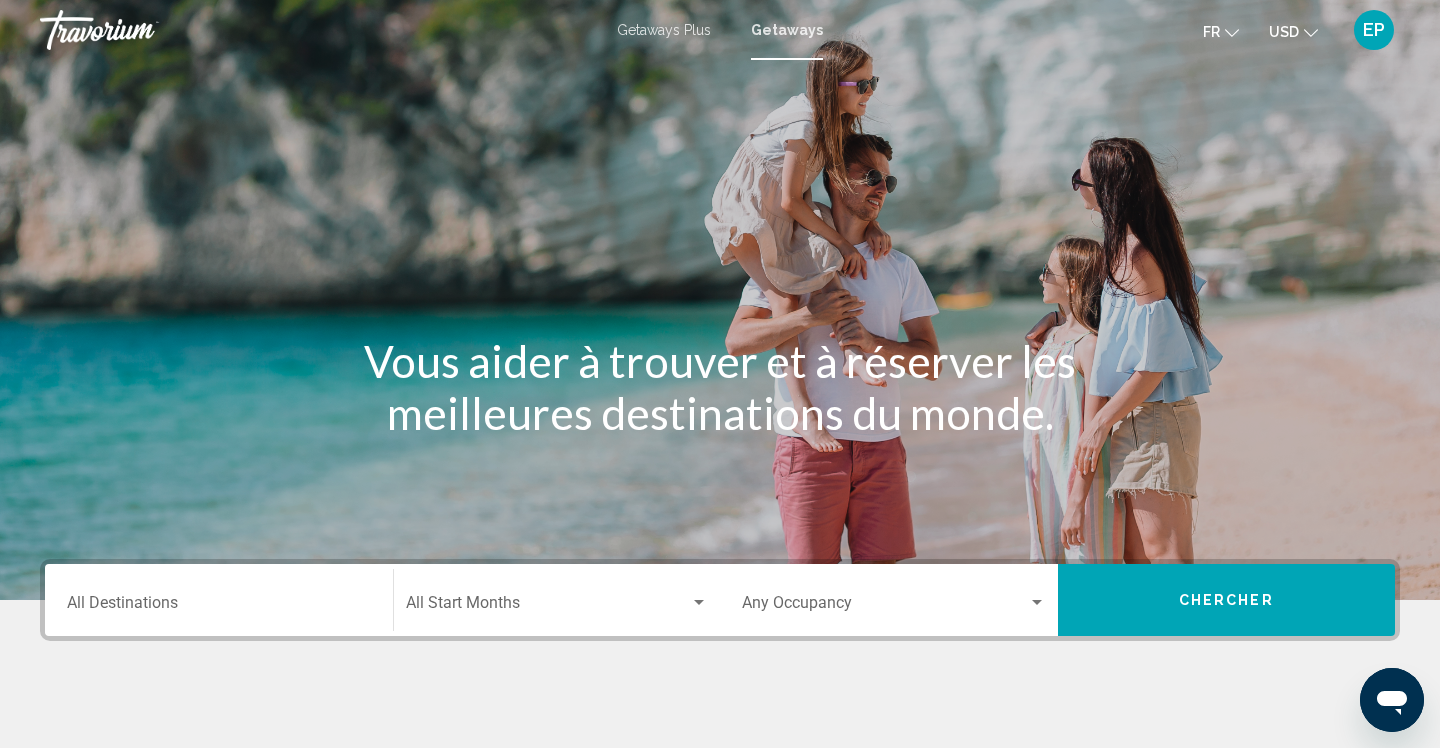 click on "Destination All Destinations" at bounding box center [219, 607] 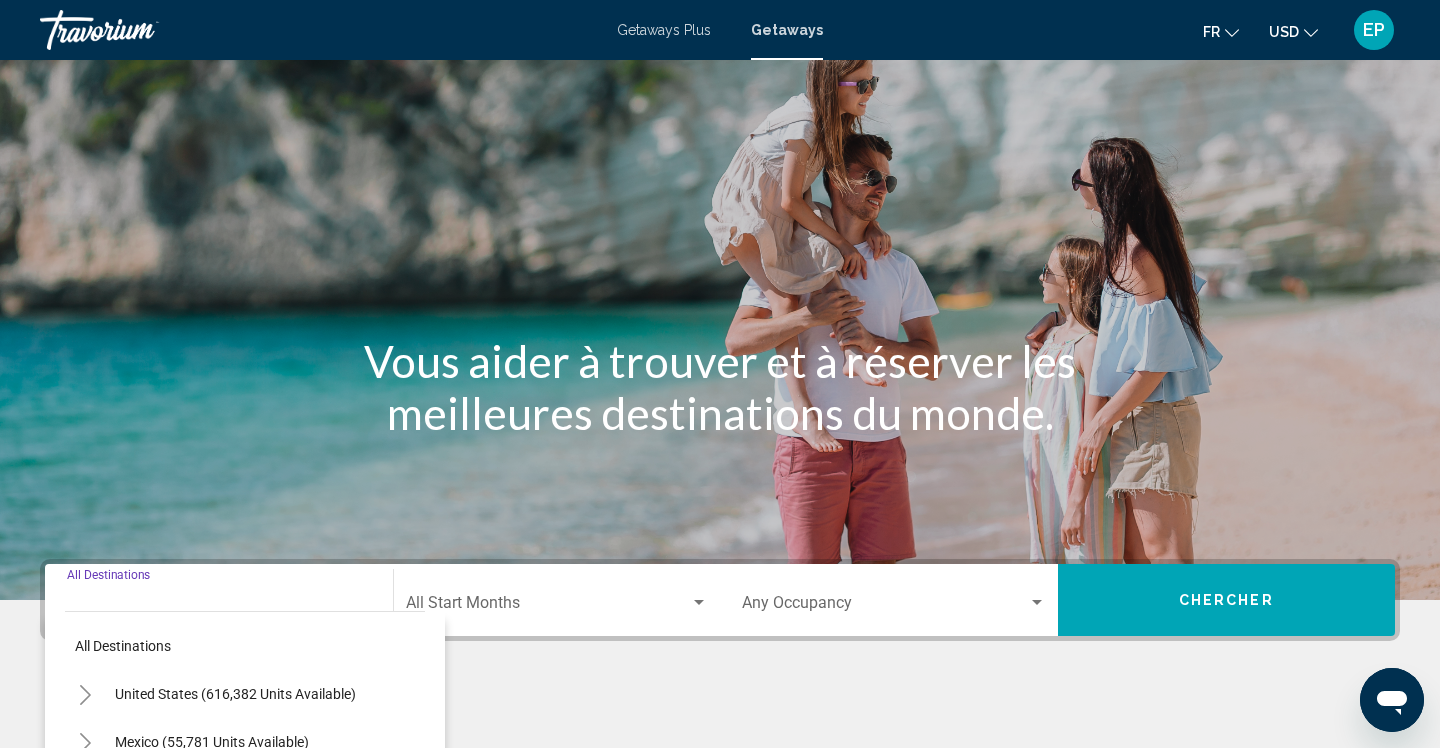 scroll, scrollTop: 338, scrollLeft: 0, axis: vertical 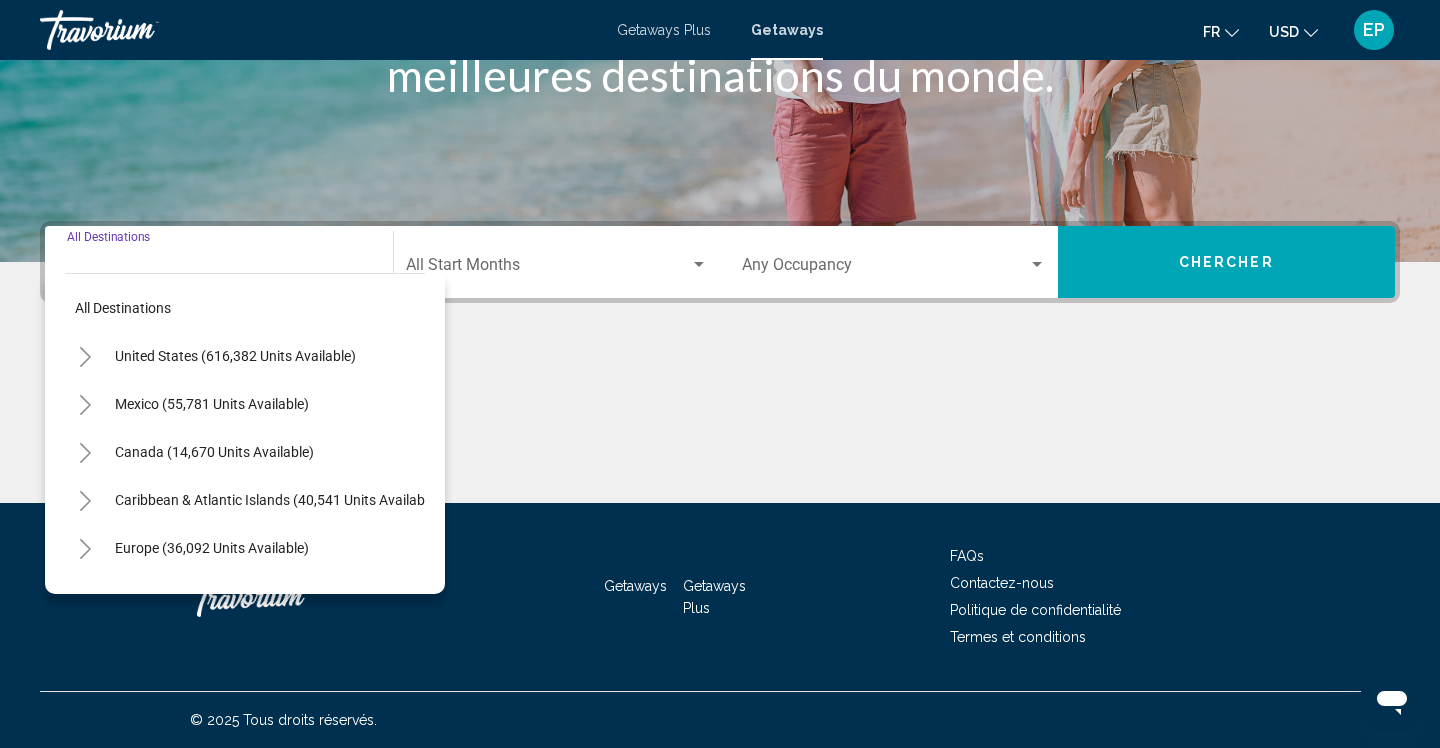 click 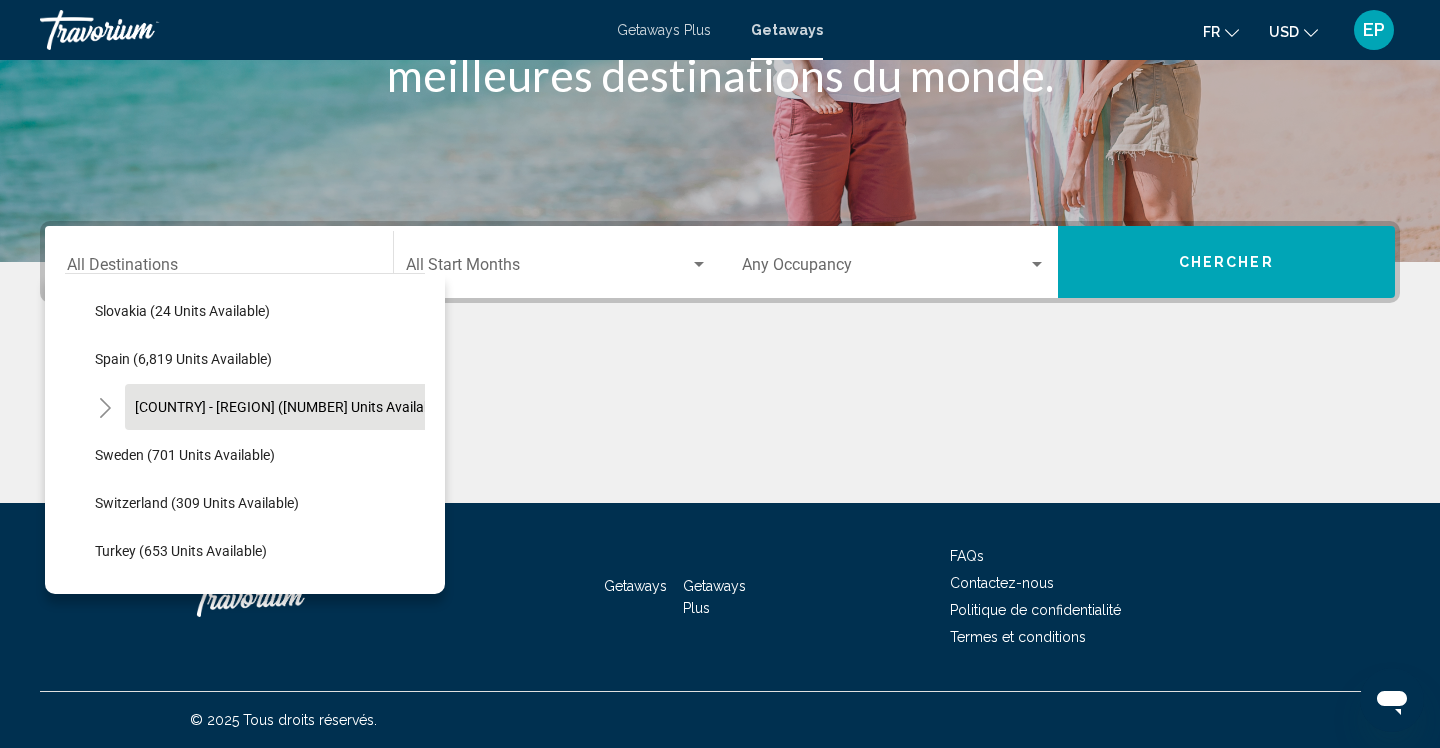 scroll, scrollTop: 1007, scrollLeft: 0, axis: vertical 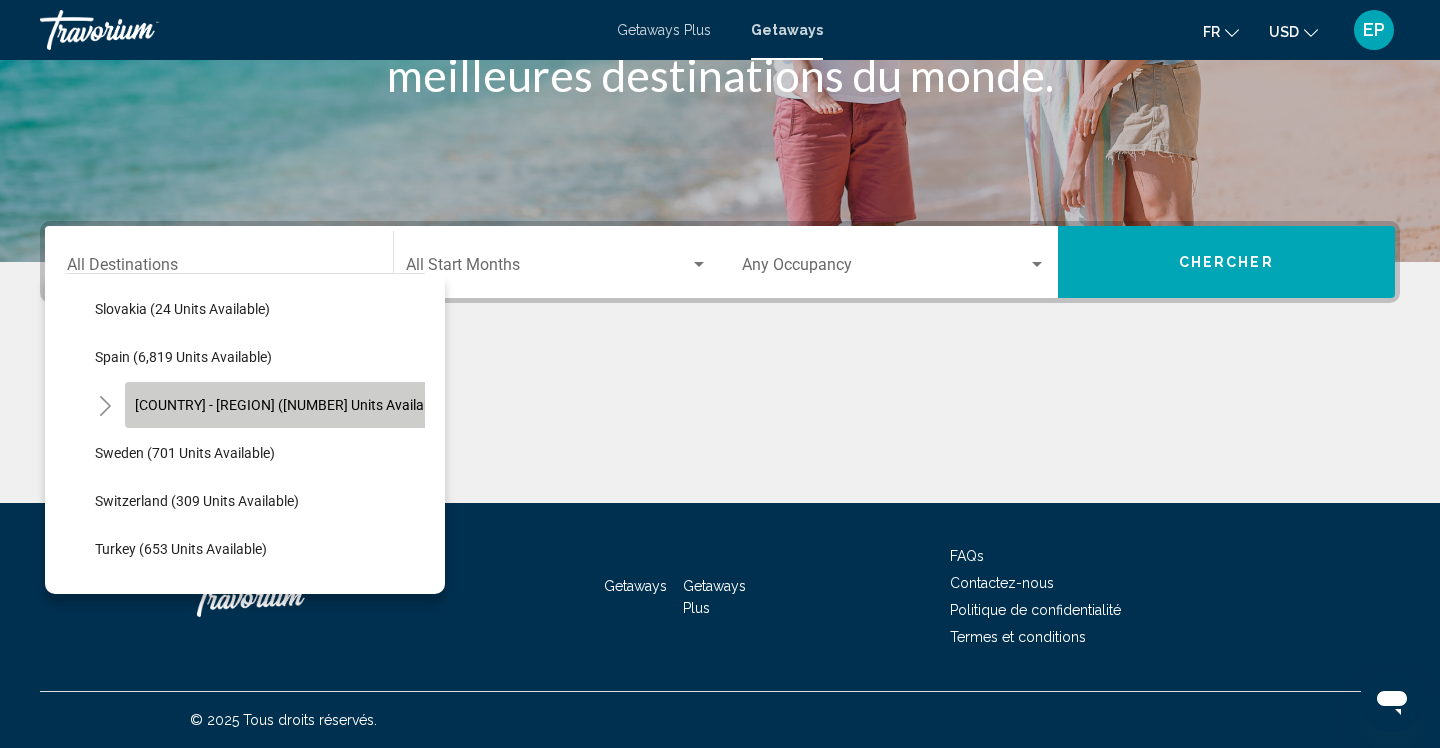 click on "[COUNTRY] - [REGION] ([NUMBER] units available)" 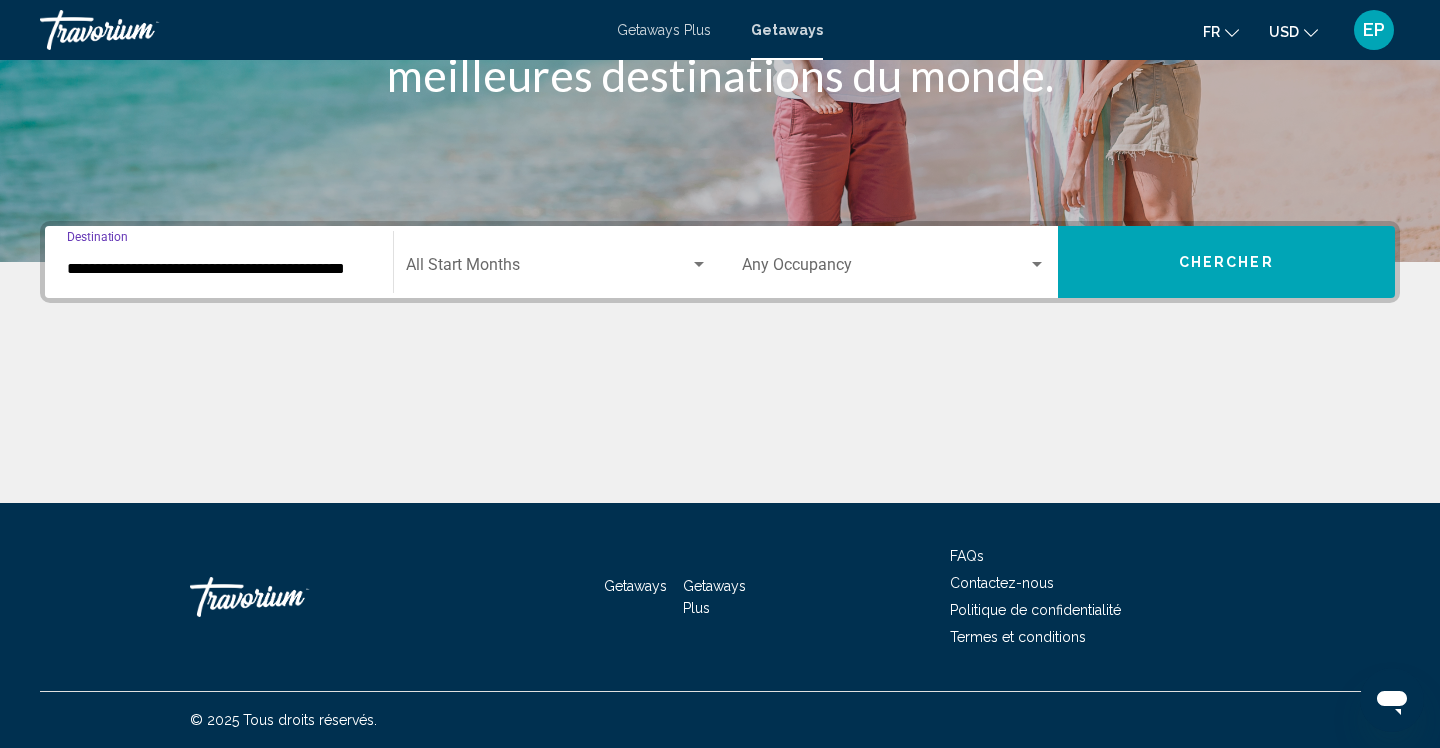 click at bounding box center [699, 265] 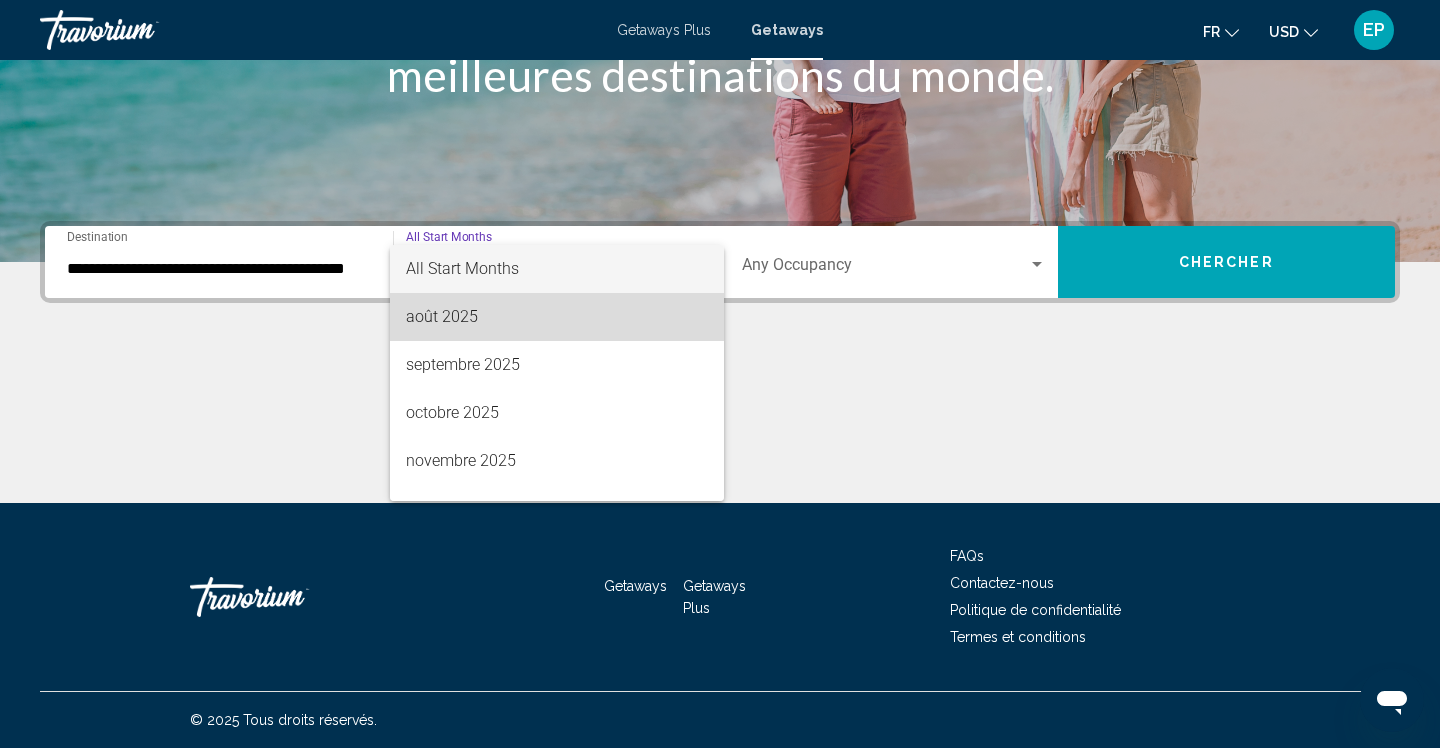 click on "août 2025" at bounding box center [557, 317] 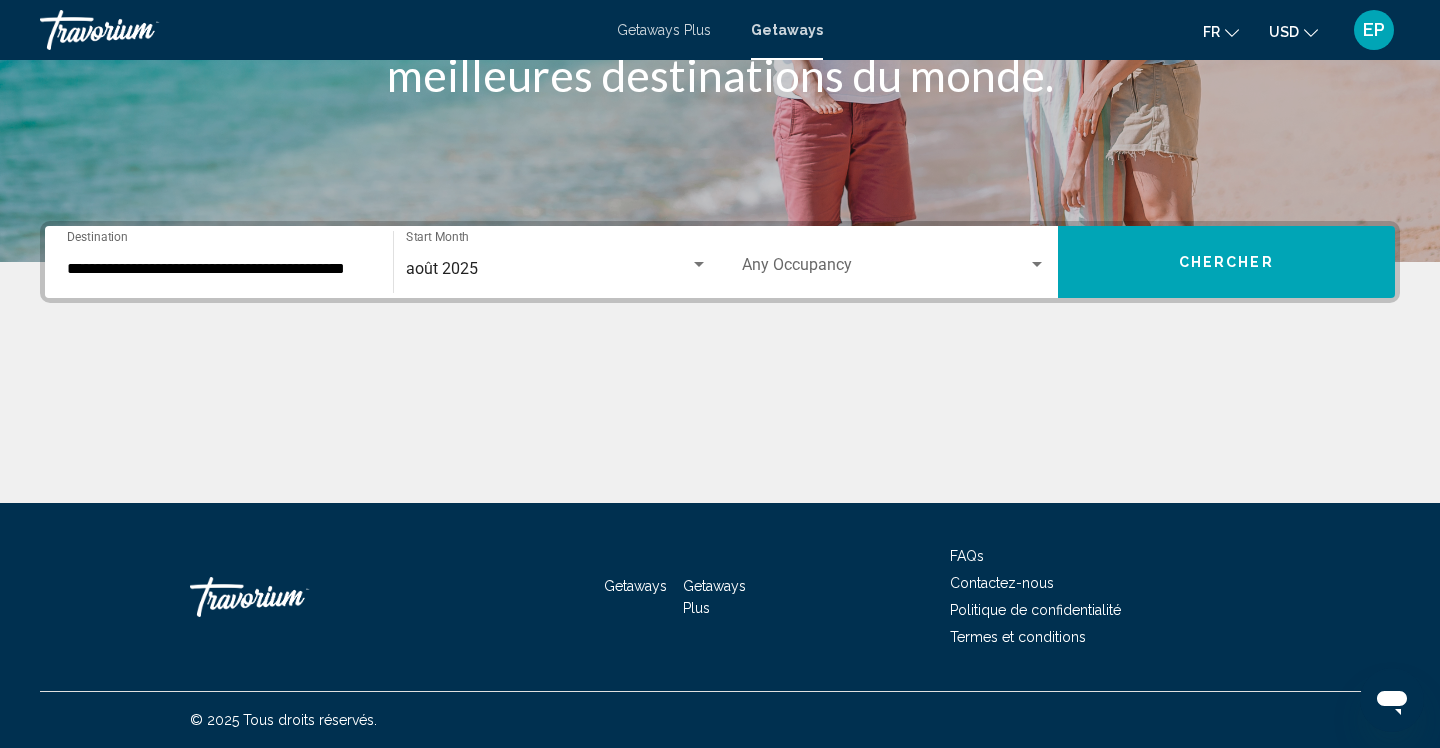 click on "Occupancy Any Occupancy" at bounding box center (894, 262) 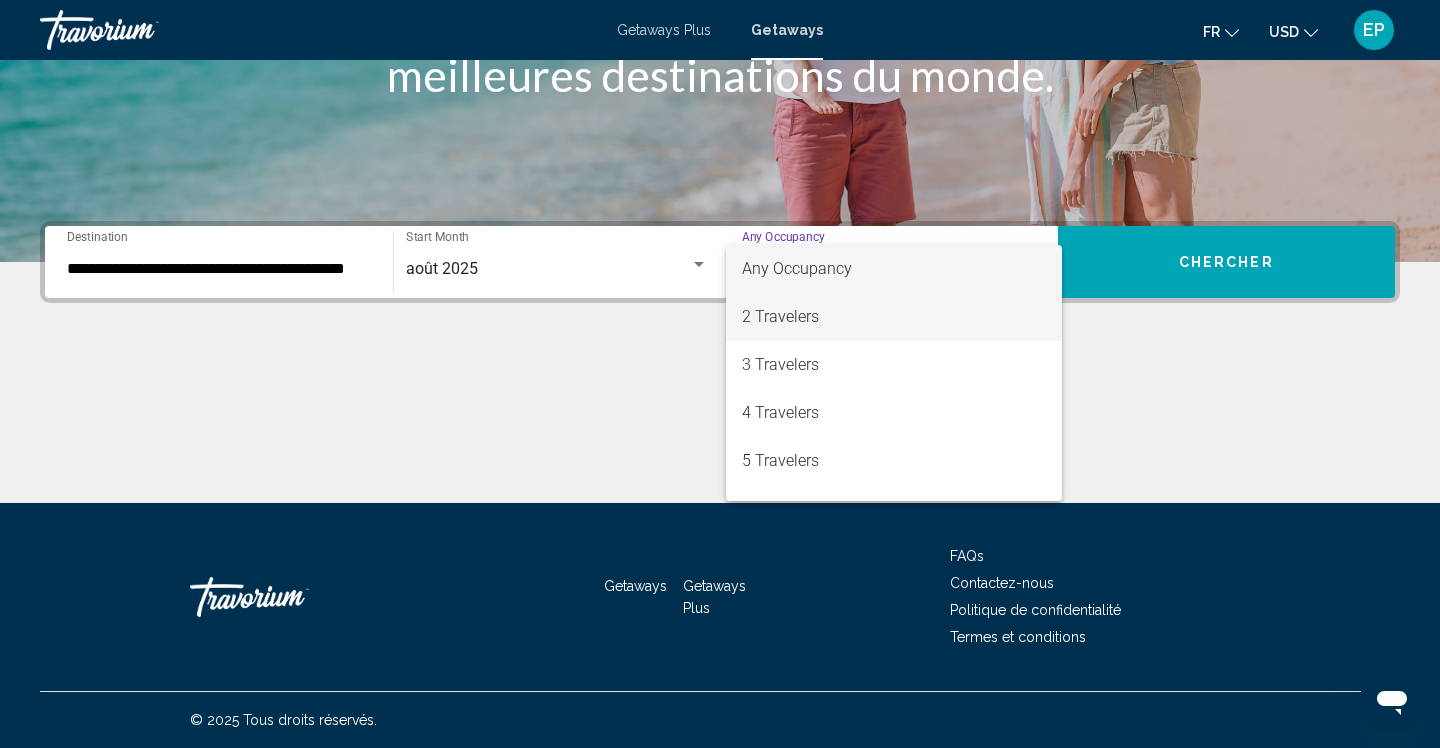 click on "2 Travelers" at bounding box center [894, 317] 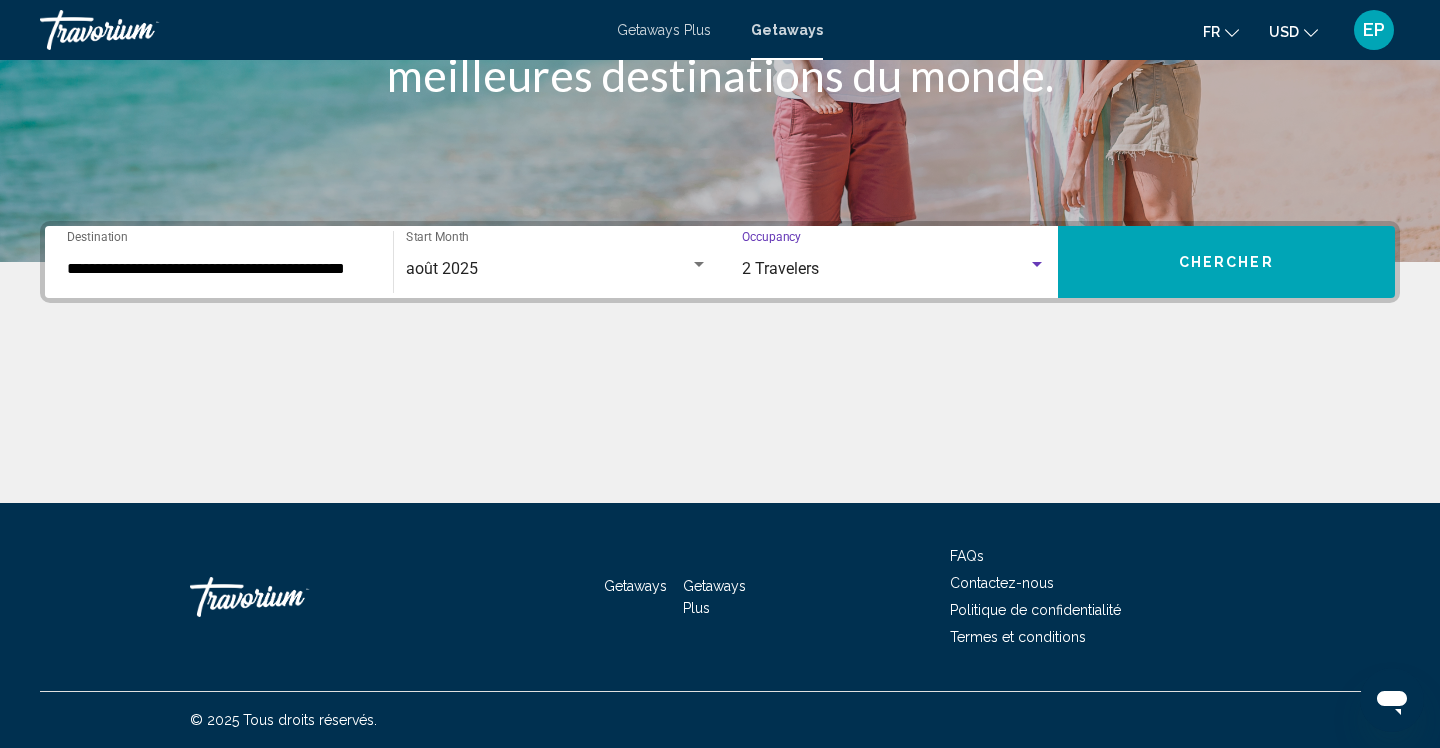 click on "Chercher" at bounding box center (1227, 262) 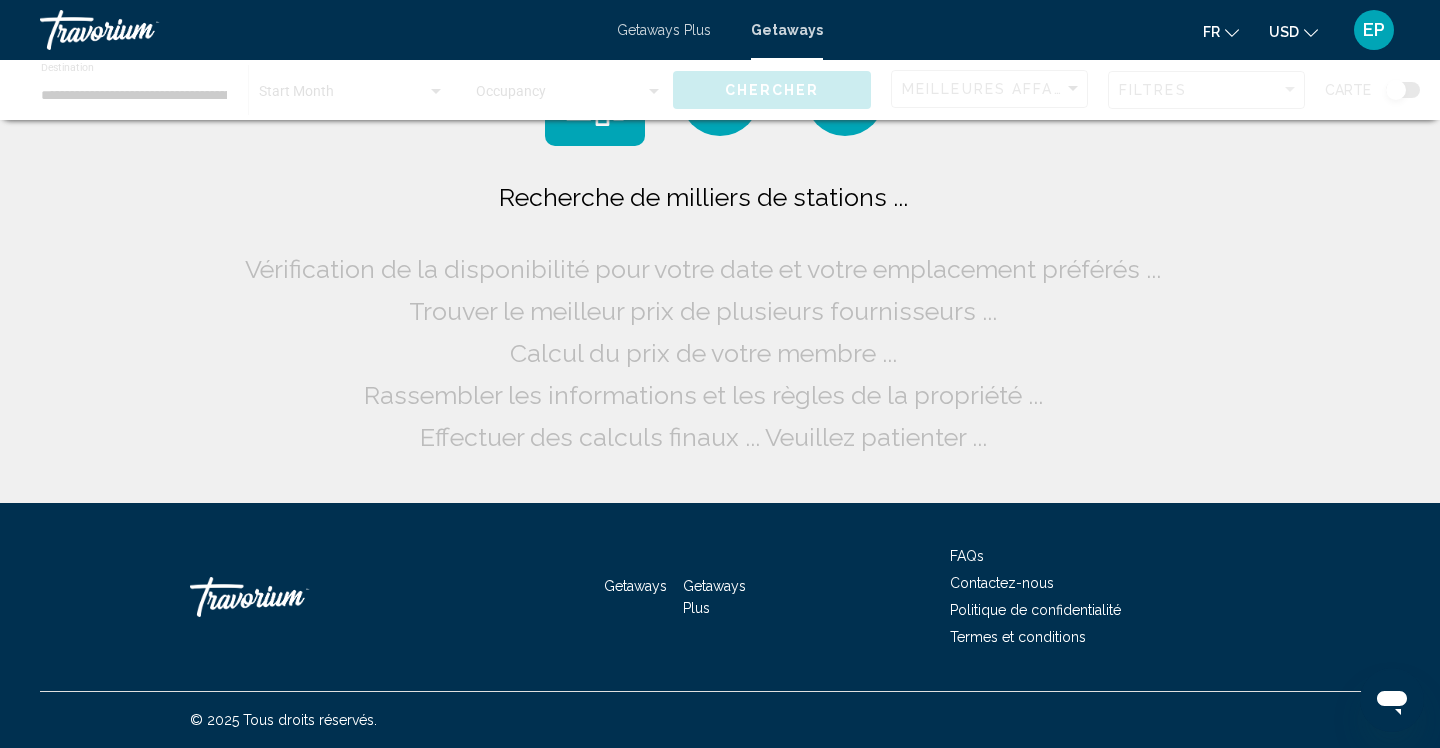 scroll, scrollTop: 0, scrollLeft: 0, axis: both 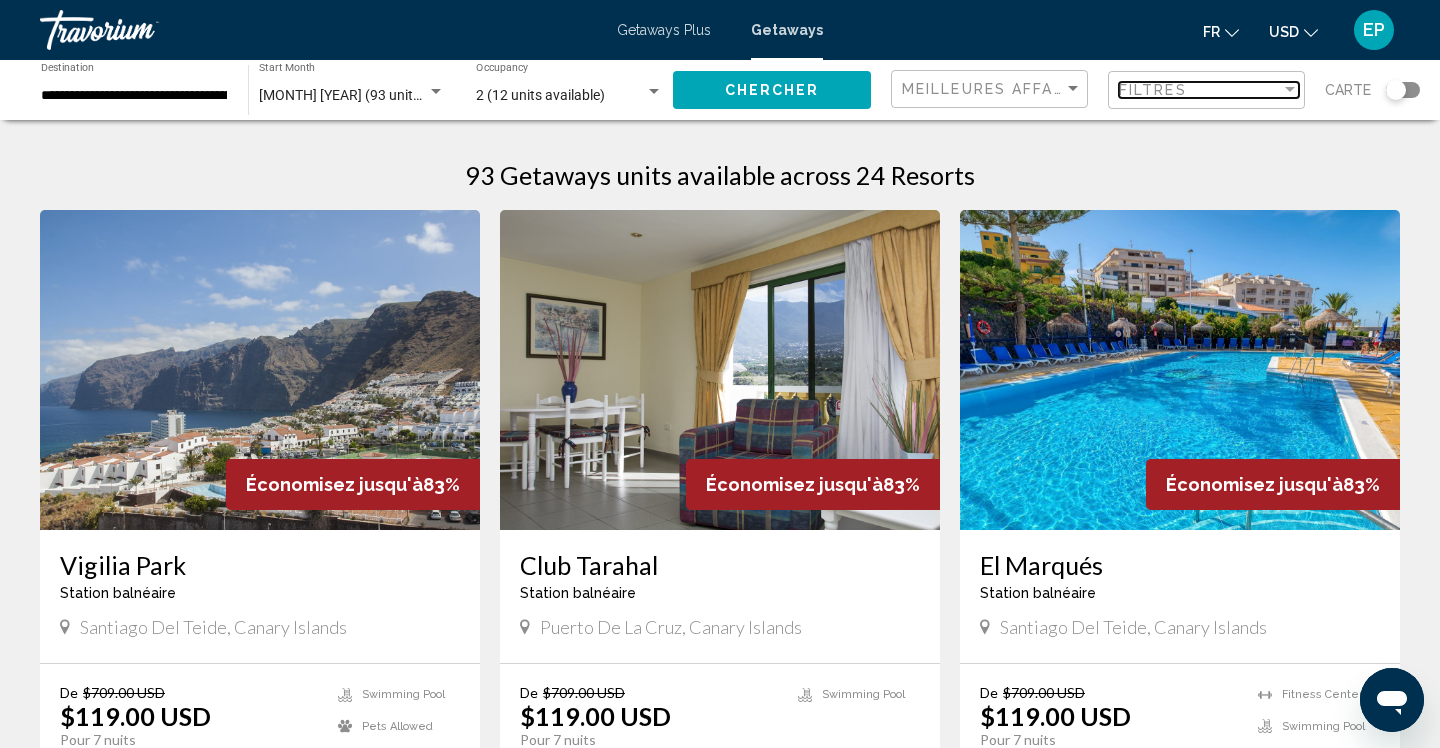 click on "Filtres" at bounding box center [1200, 90] 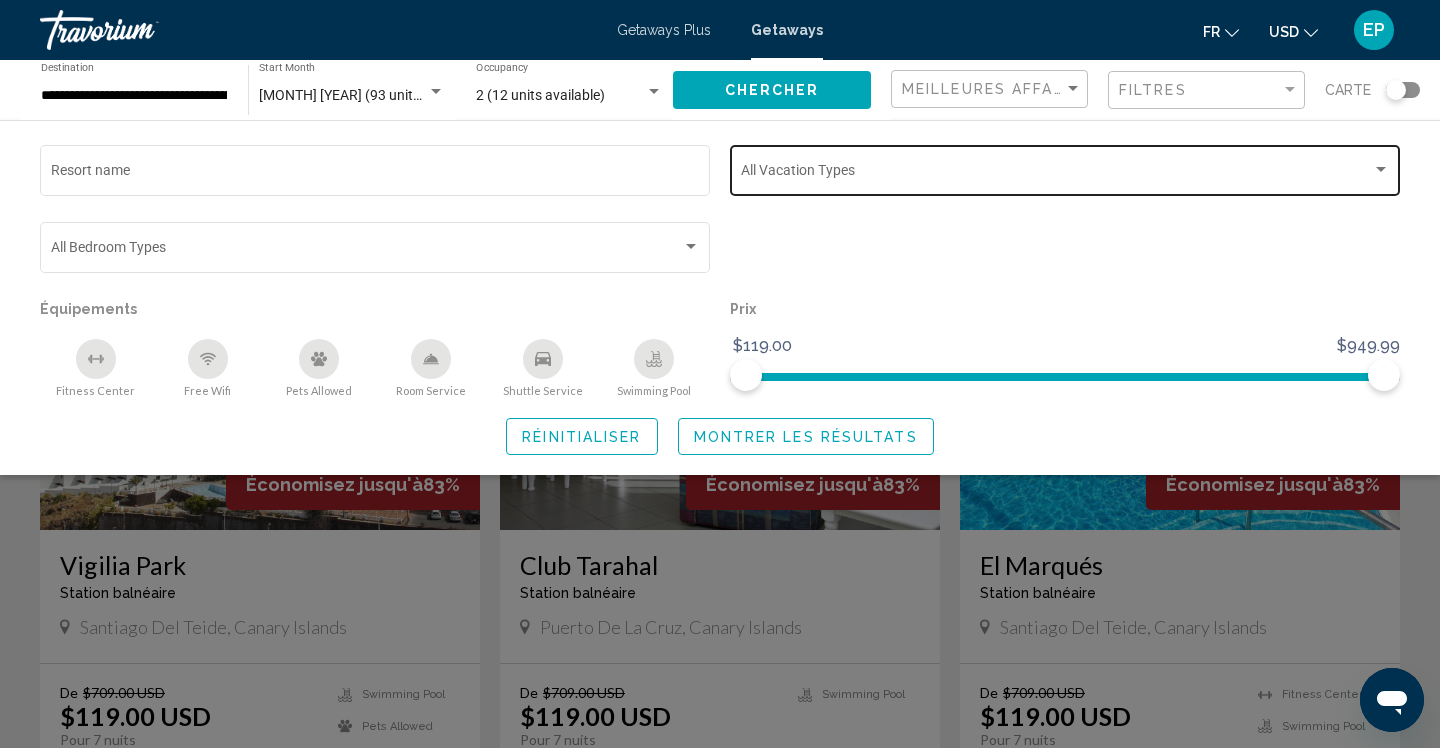 click at bounding box center (1056, 174) 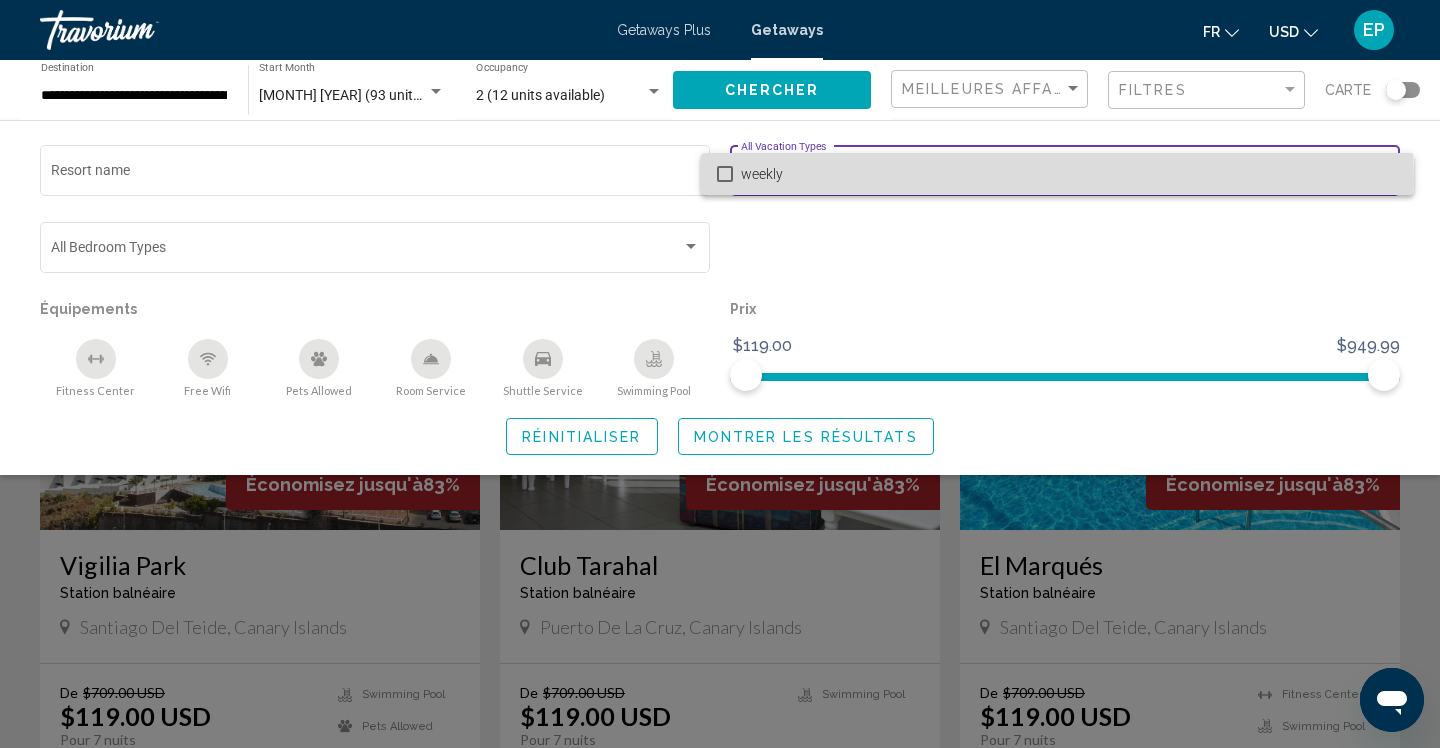 click on "weekly" at bounding box center [1069, 174] 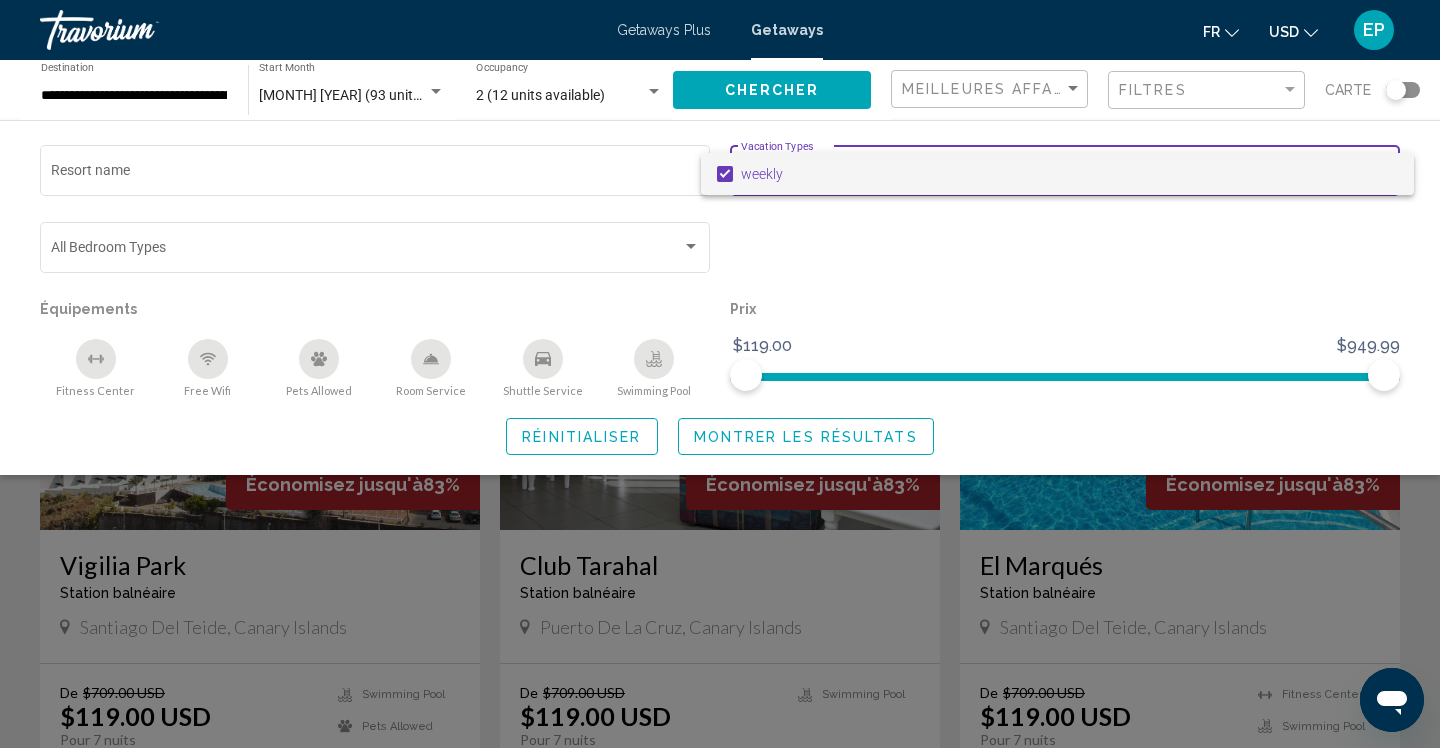 drag, startPoint x: 1384, startPoint y: 374, endPoint x: 1310, endPoint y: 376, distance: 74.02702 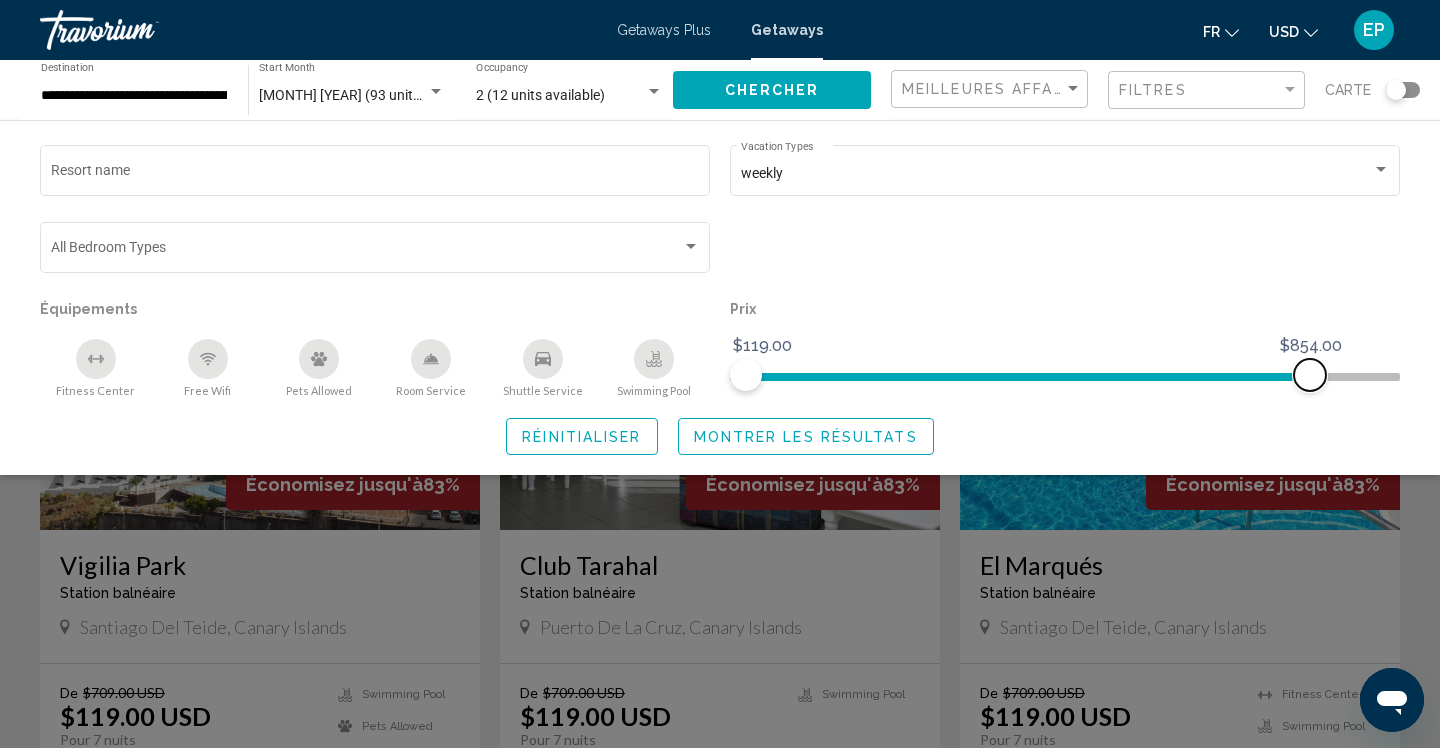 click 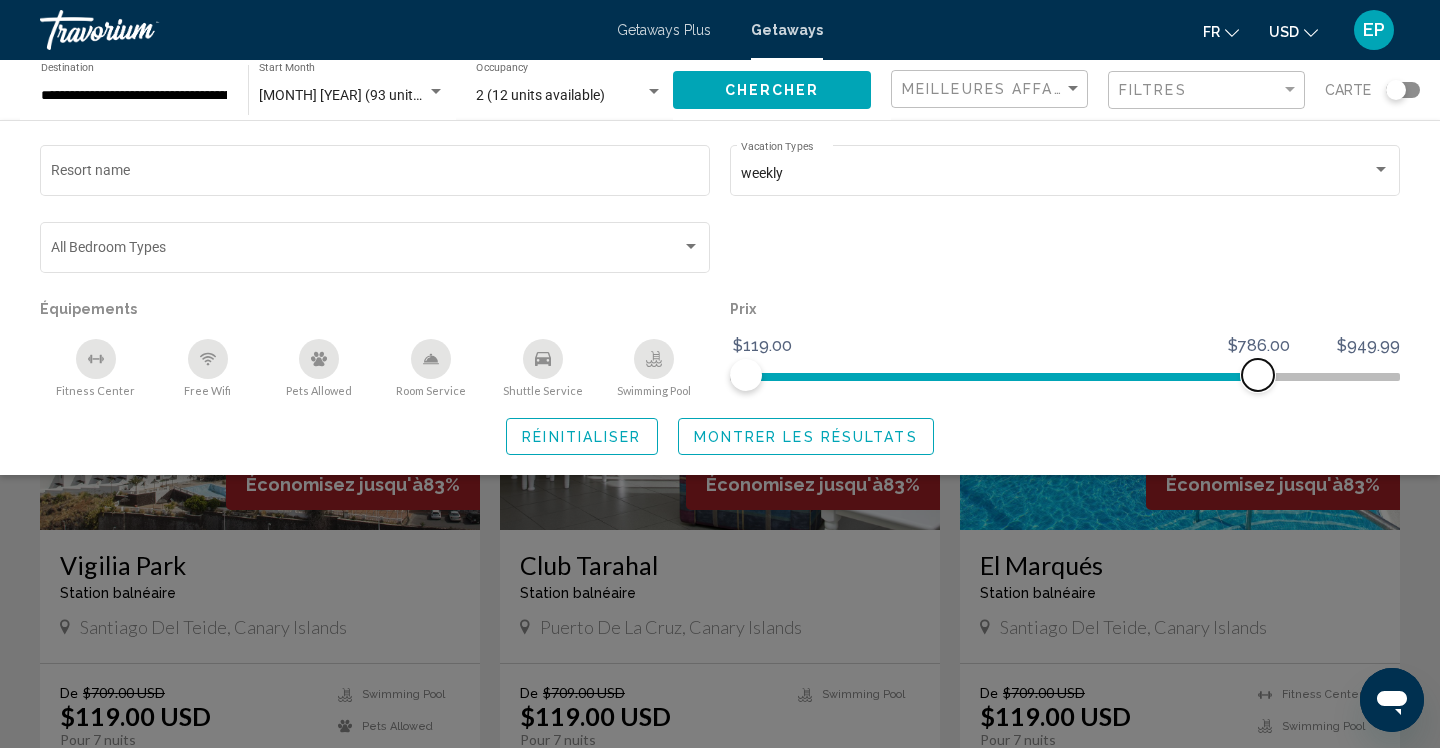 click 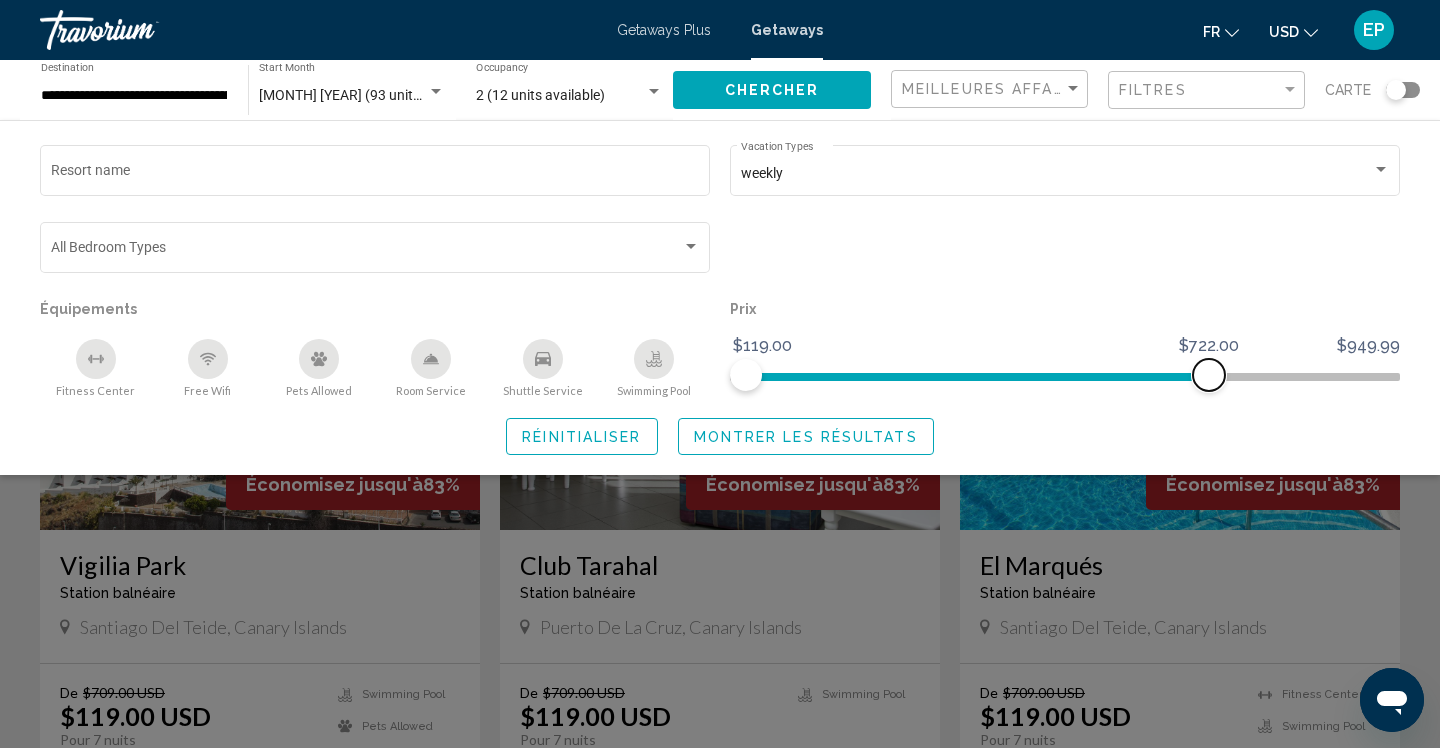 click 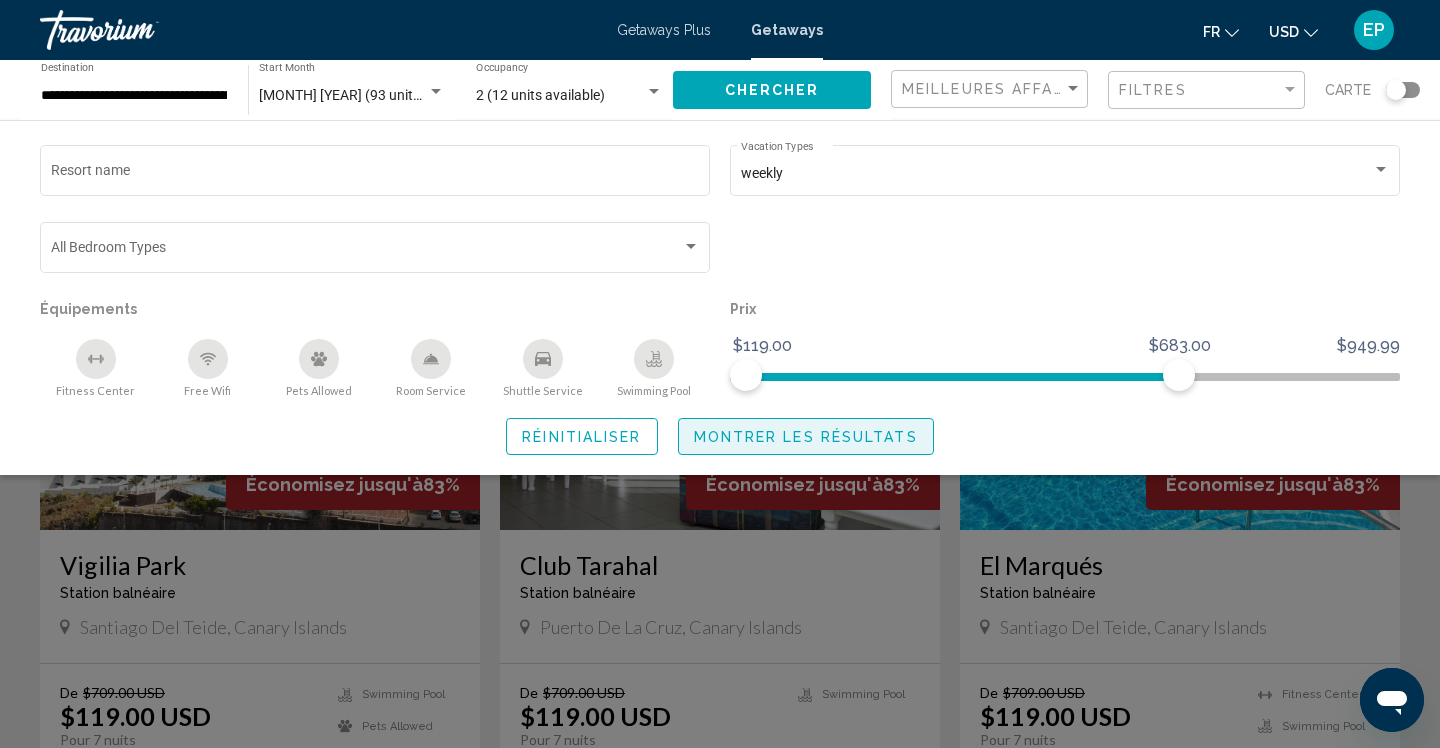 click on "Montrer les résultats" 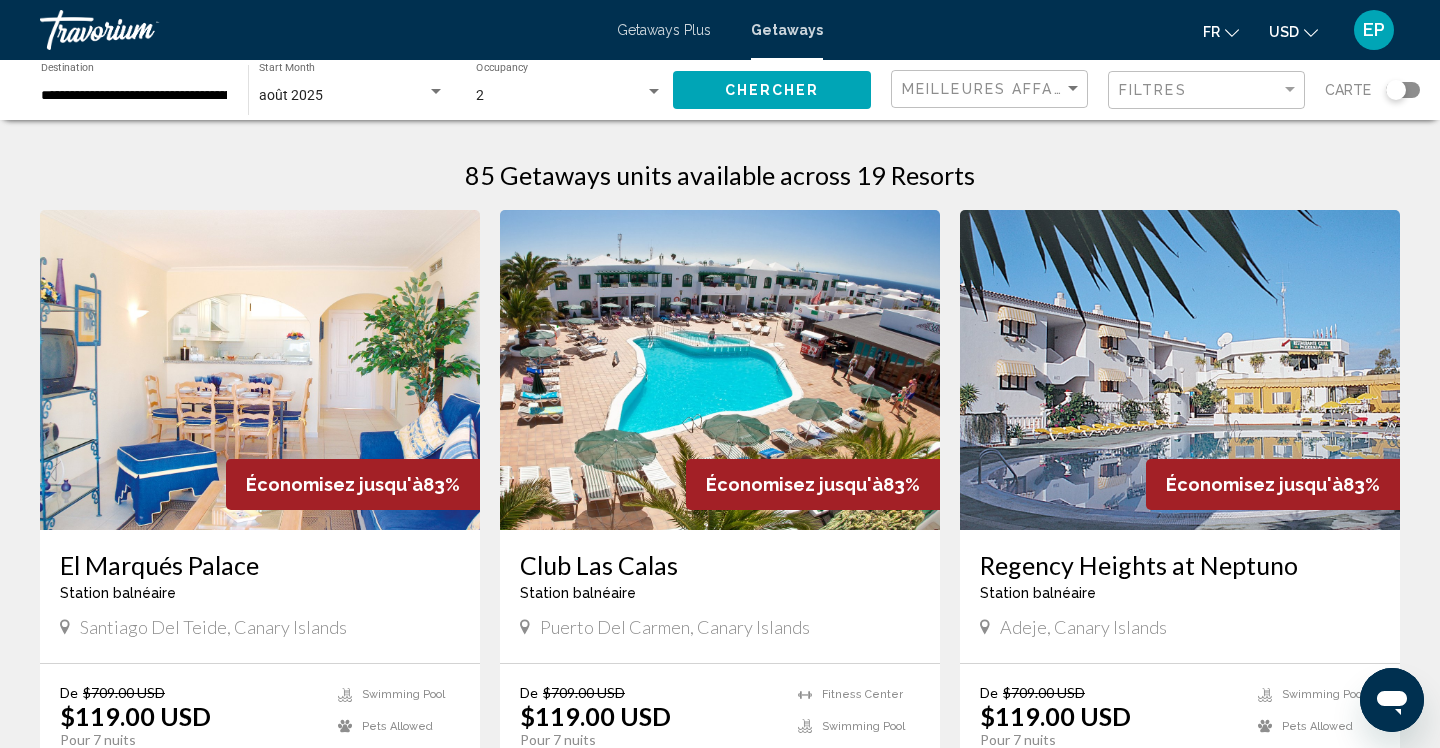 scroll, scrollTop: 0, scrollLeft: 0, axis: both 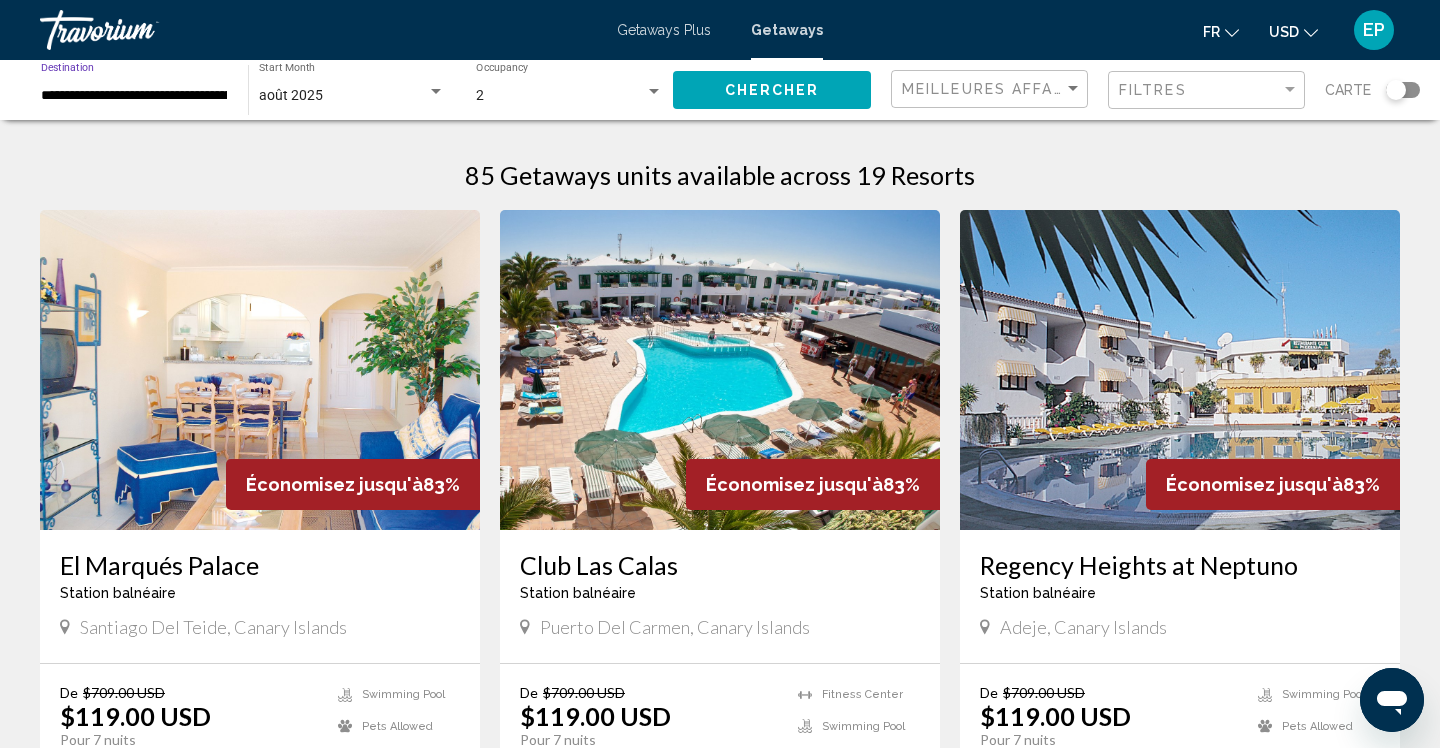 click on "**********" at bounding box center [134, 96] 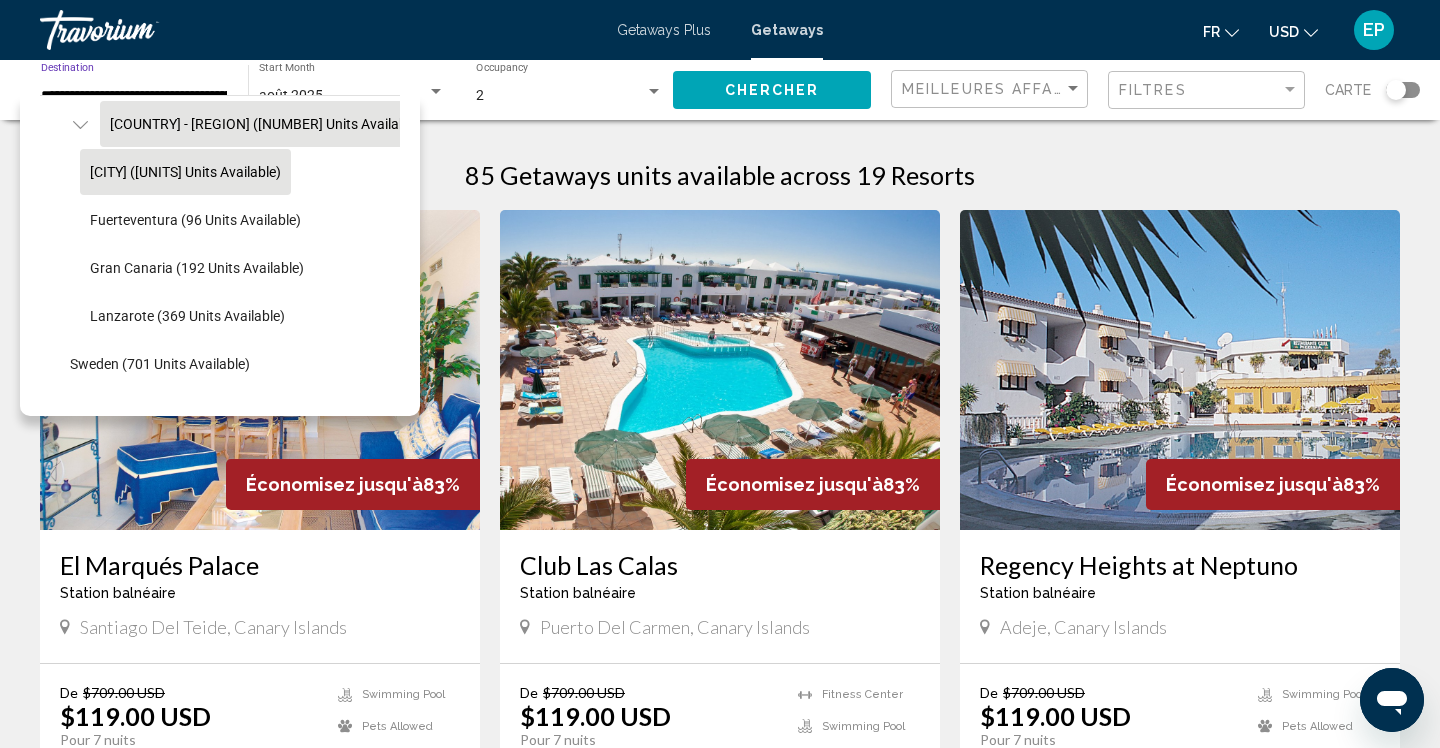 scroll, scrollTop: 1112, scrollLeft: 0, axis: vertical 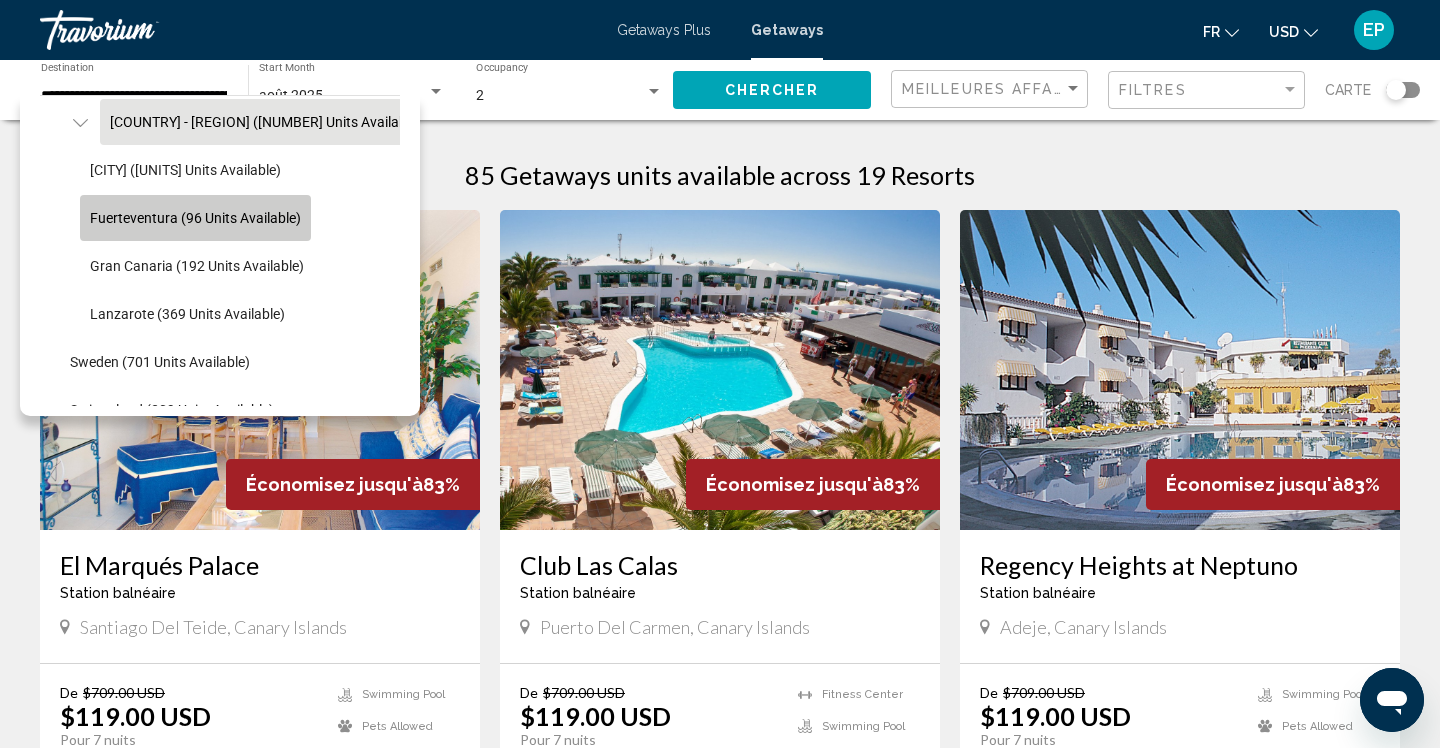 click on "Fuerteventura (96 units available)" 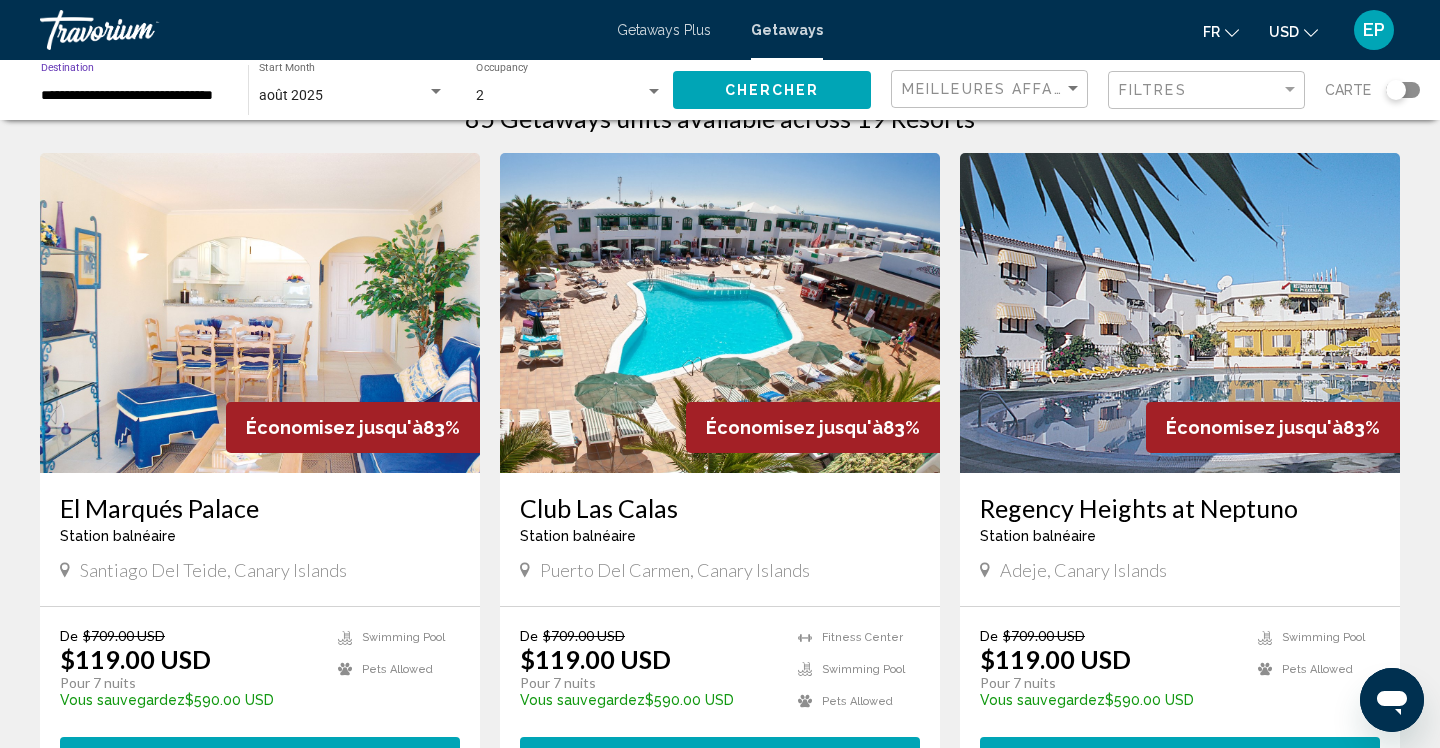 scroll, scrollTop: 58, scrollLeft: 0, axis: vertical 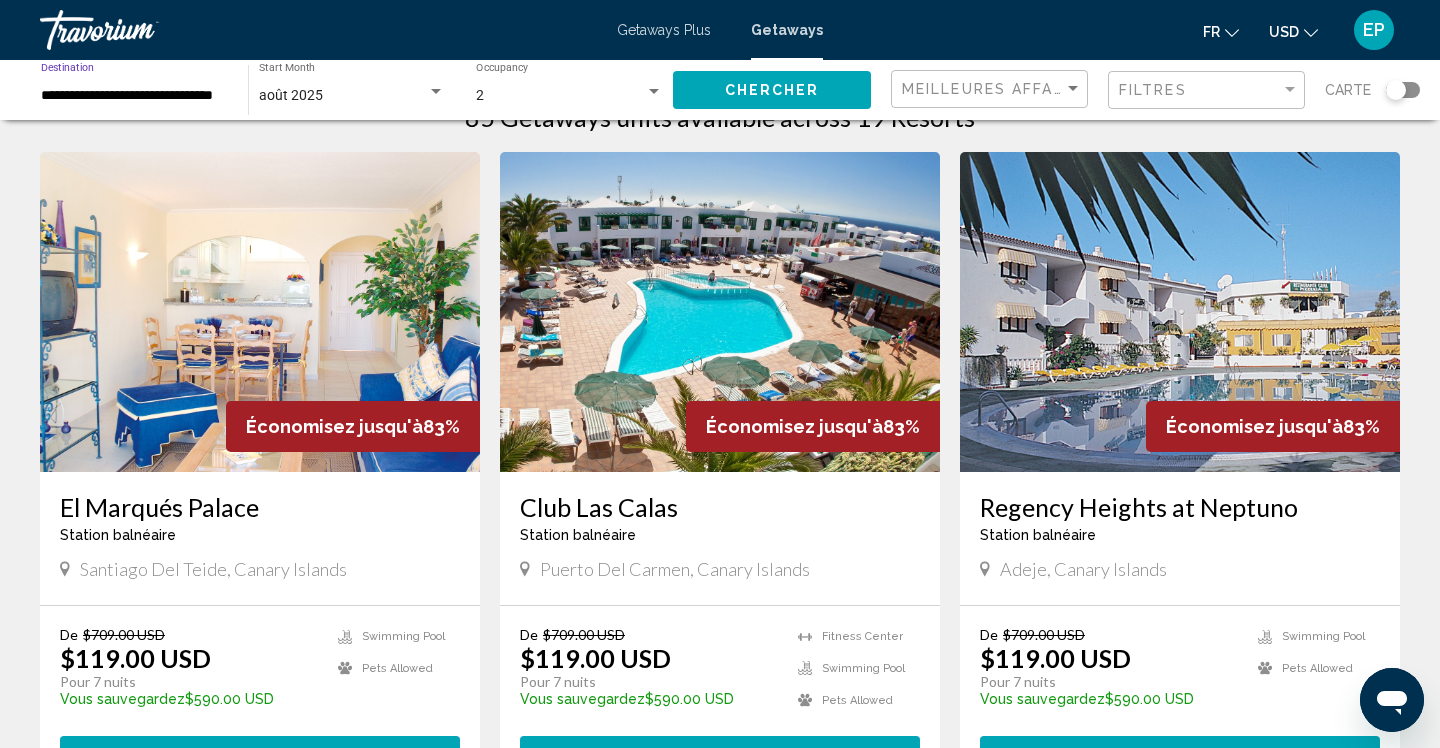 click on "Club Las Calas" at bounding box center [720, 507] 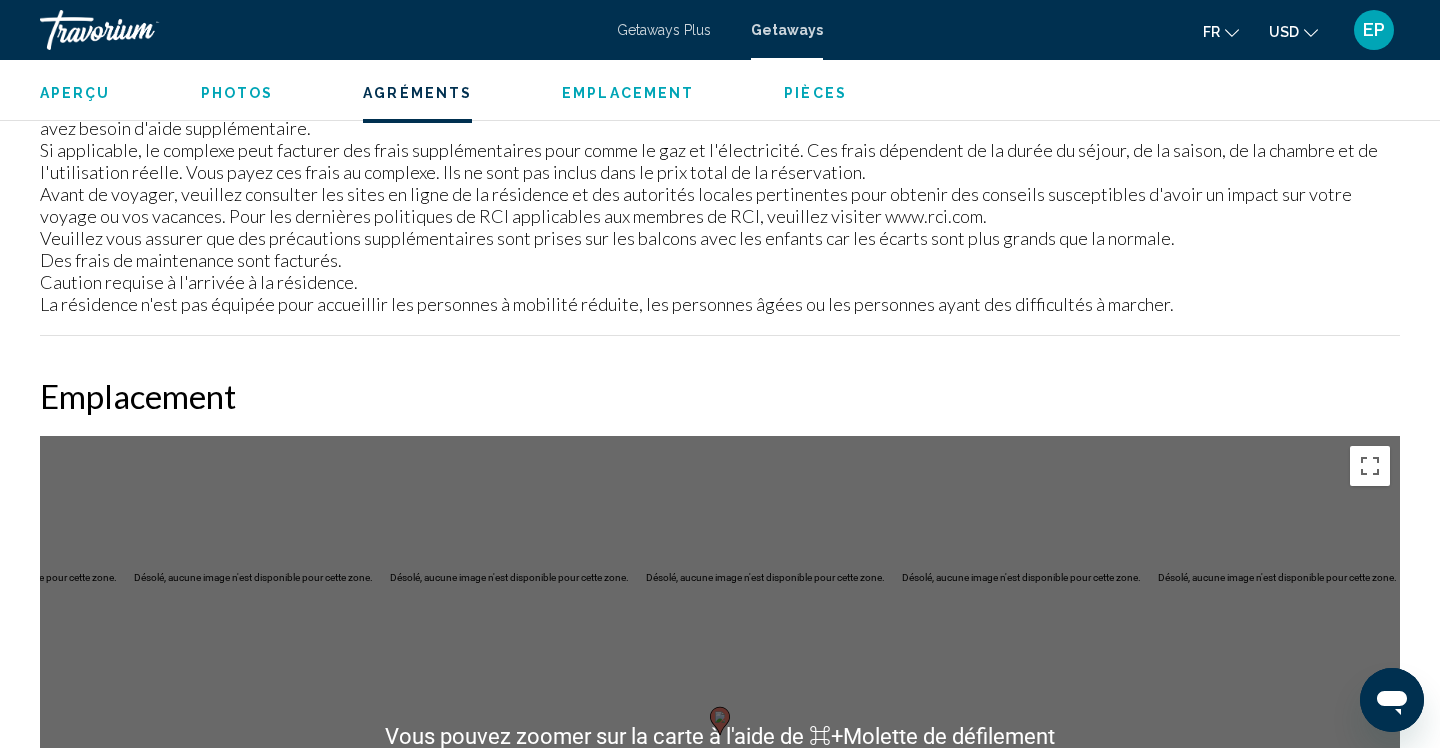 scroll, scrollTop: 2616, scrollLeft: 0, axis: vertical 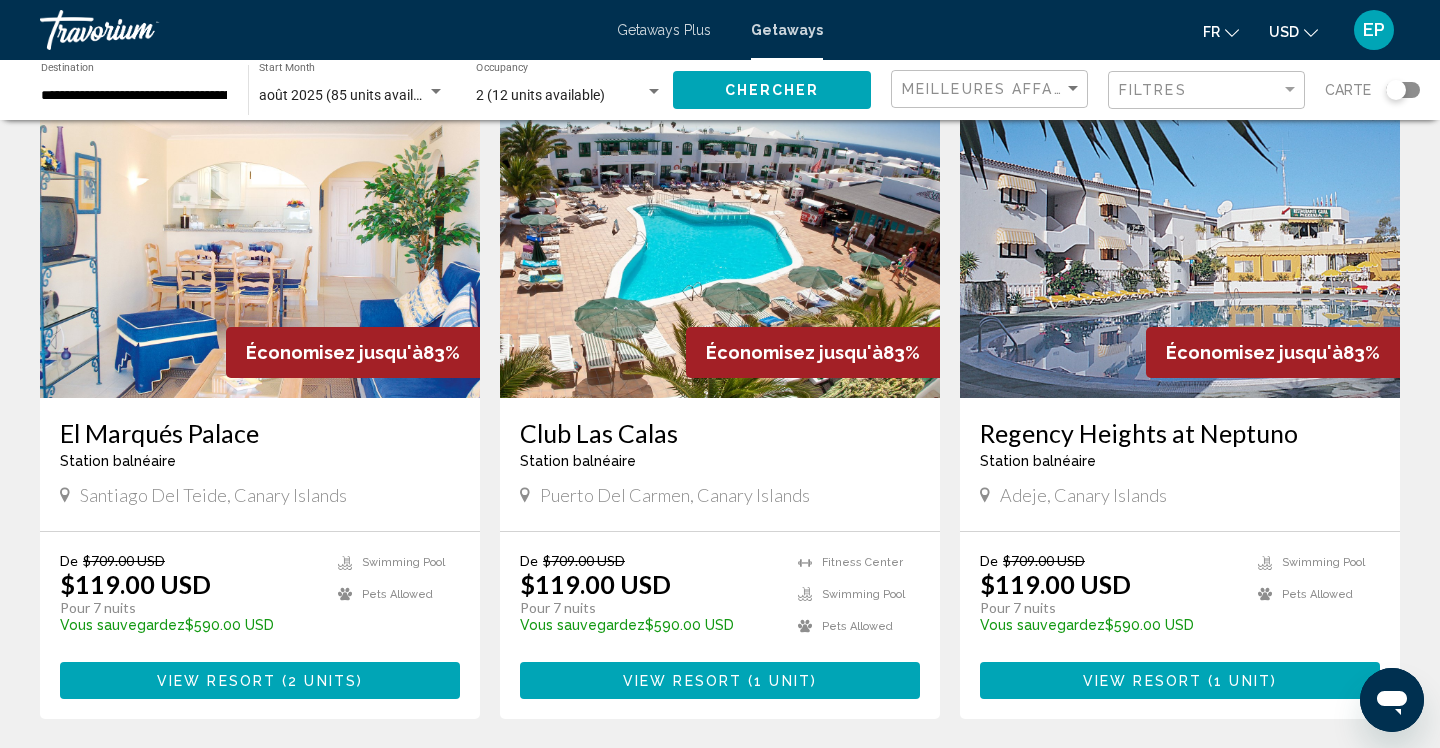 click on "Regency Heights at Neptuno" at bounding box center [1180, 433] 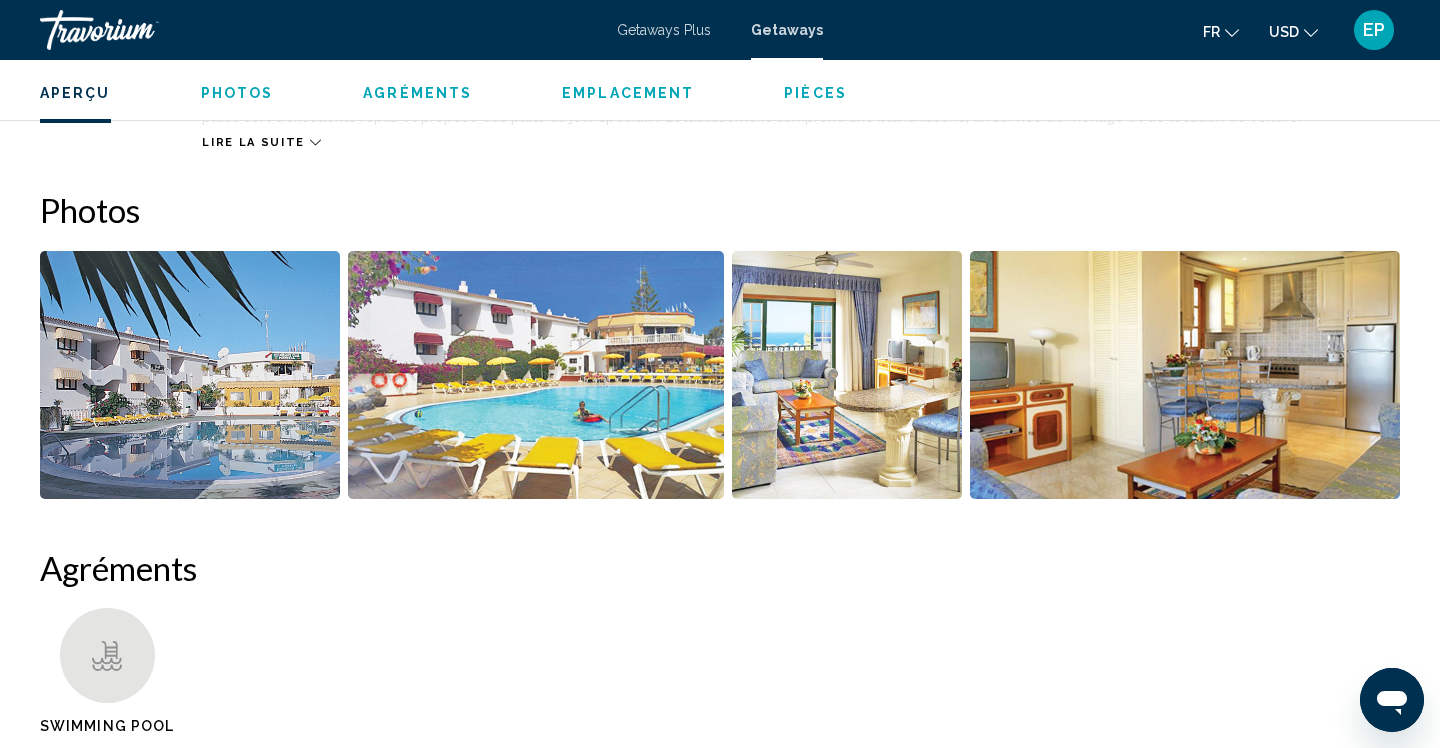 scroll, scrollTop: 864, scrollLeft: 0, axis: vertical 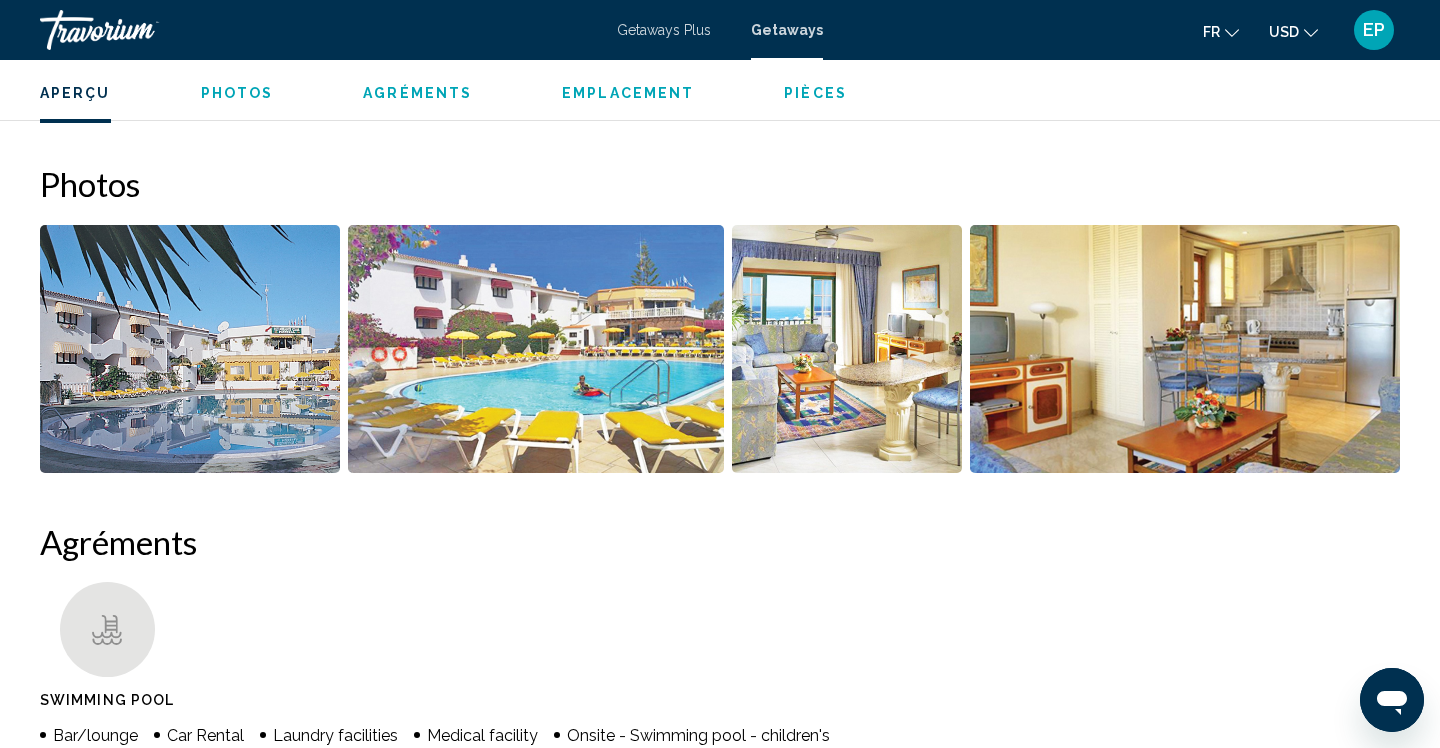 click at bounding box center [190, 349] 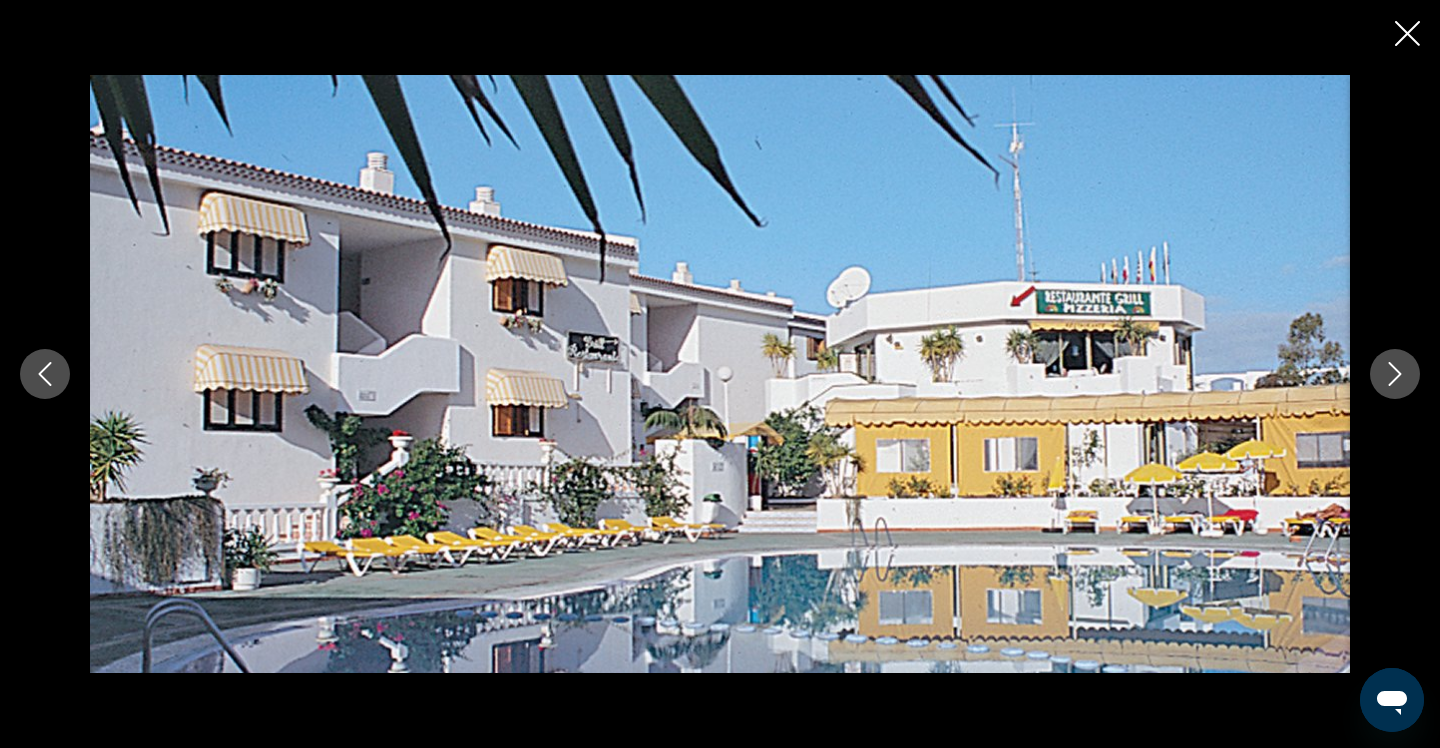 type 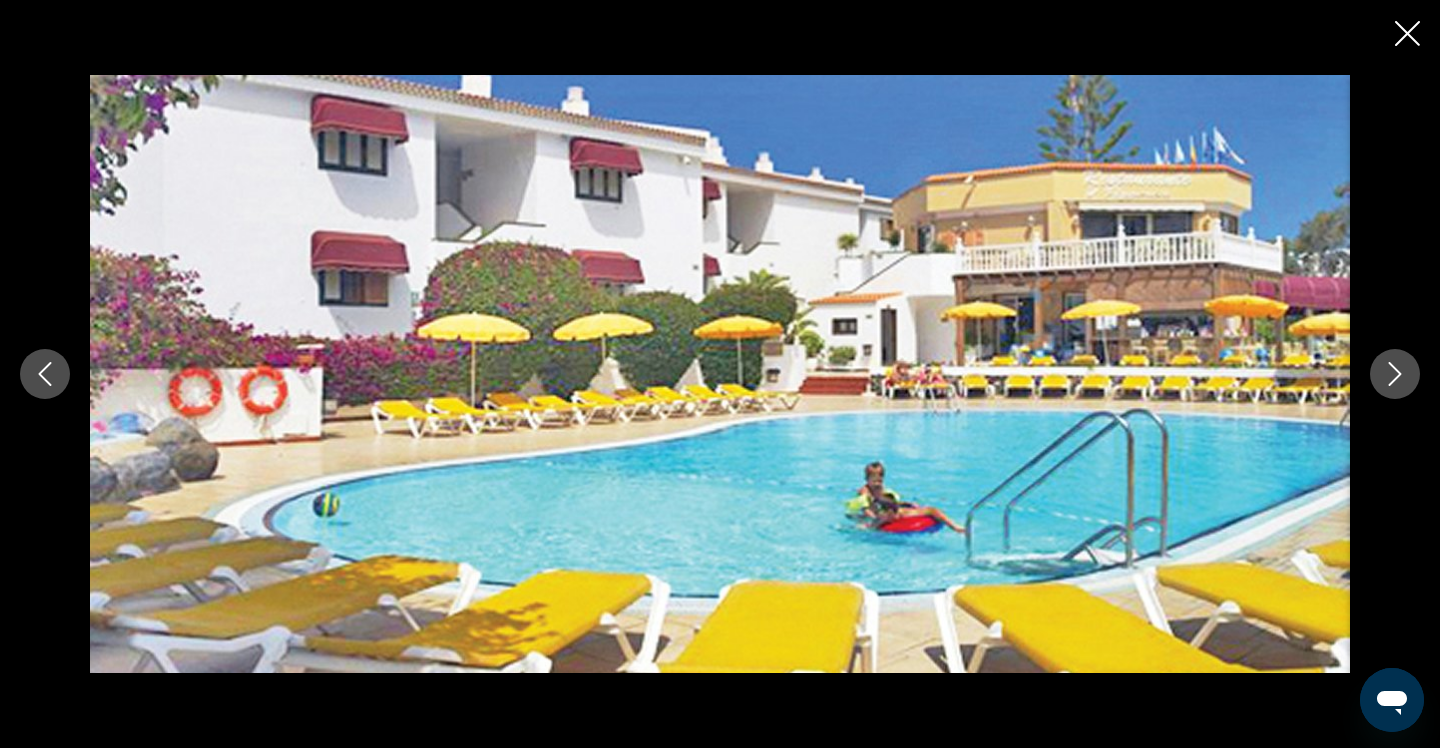 click 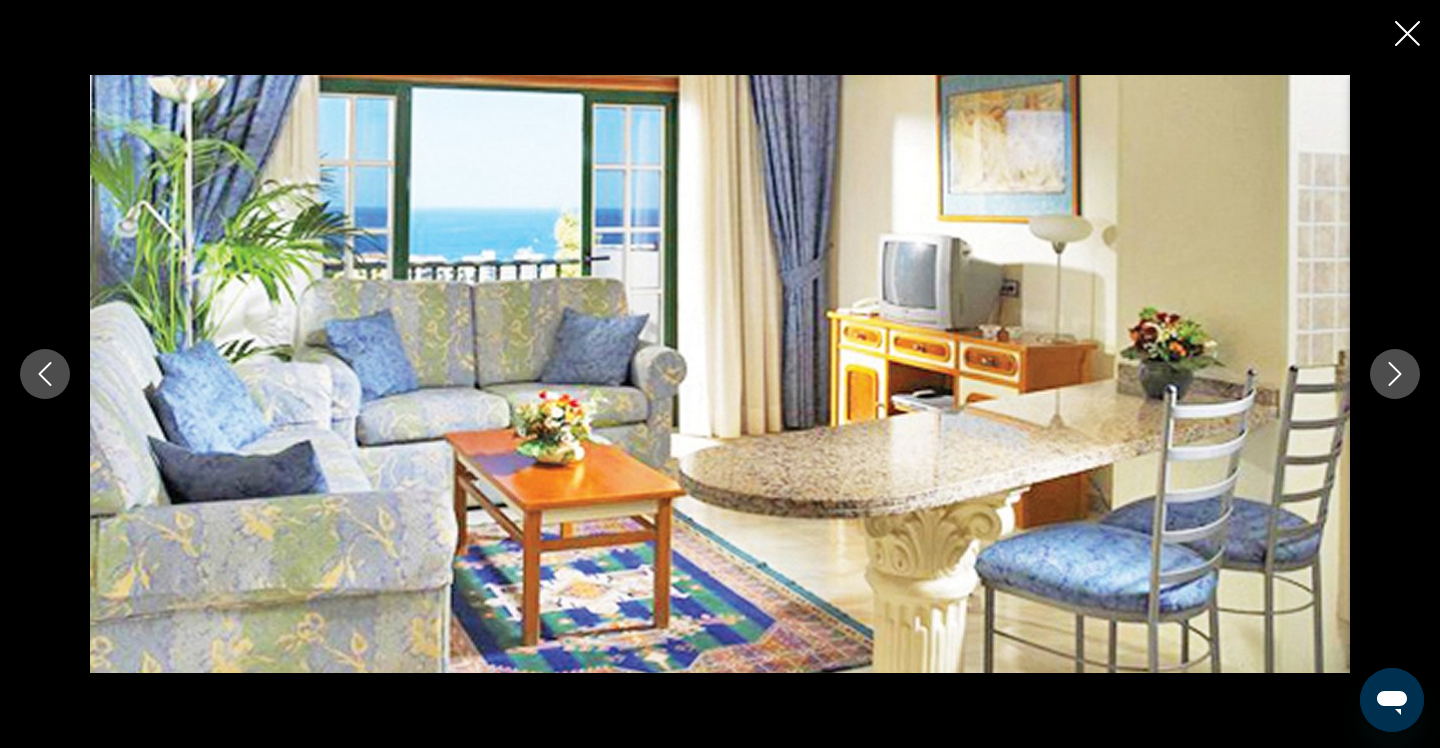 click 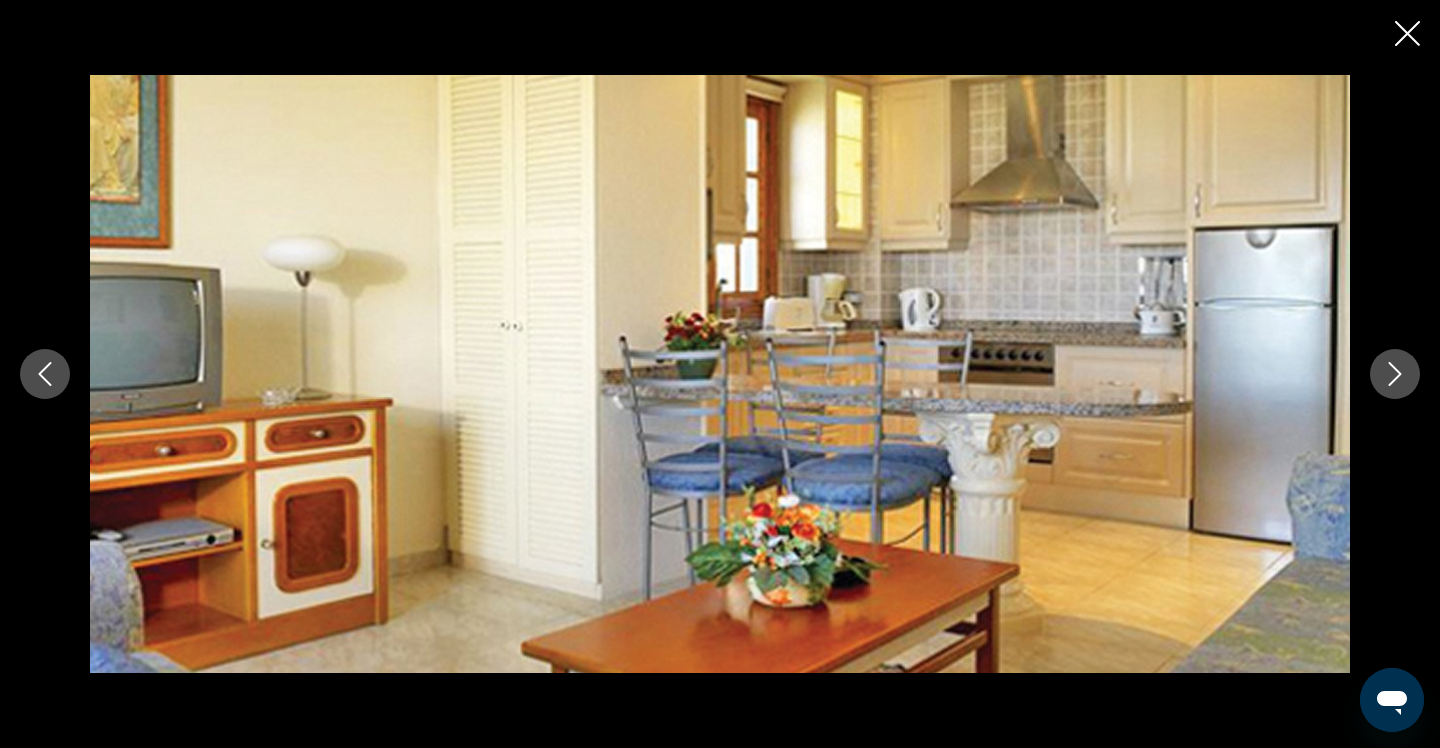 click 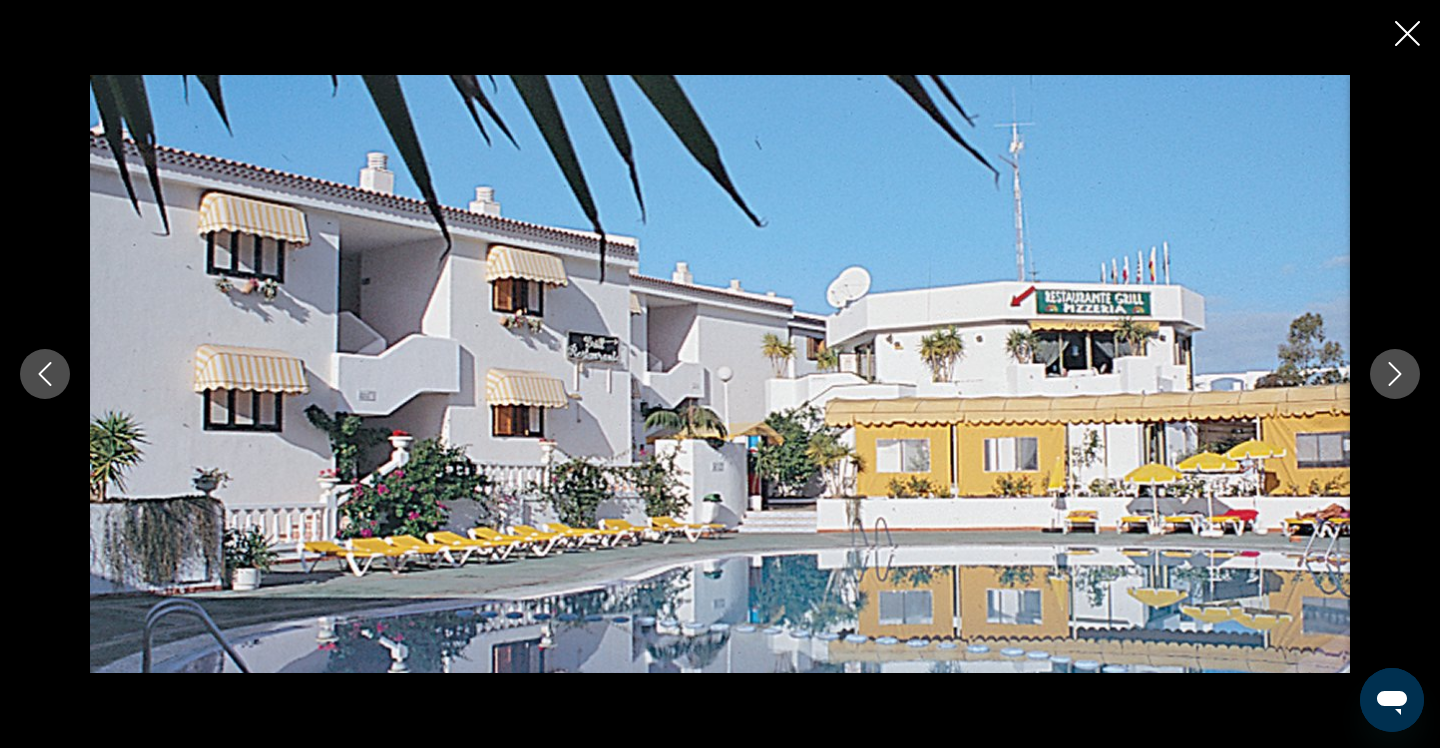 click 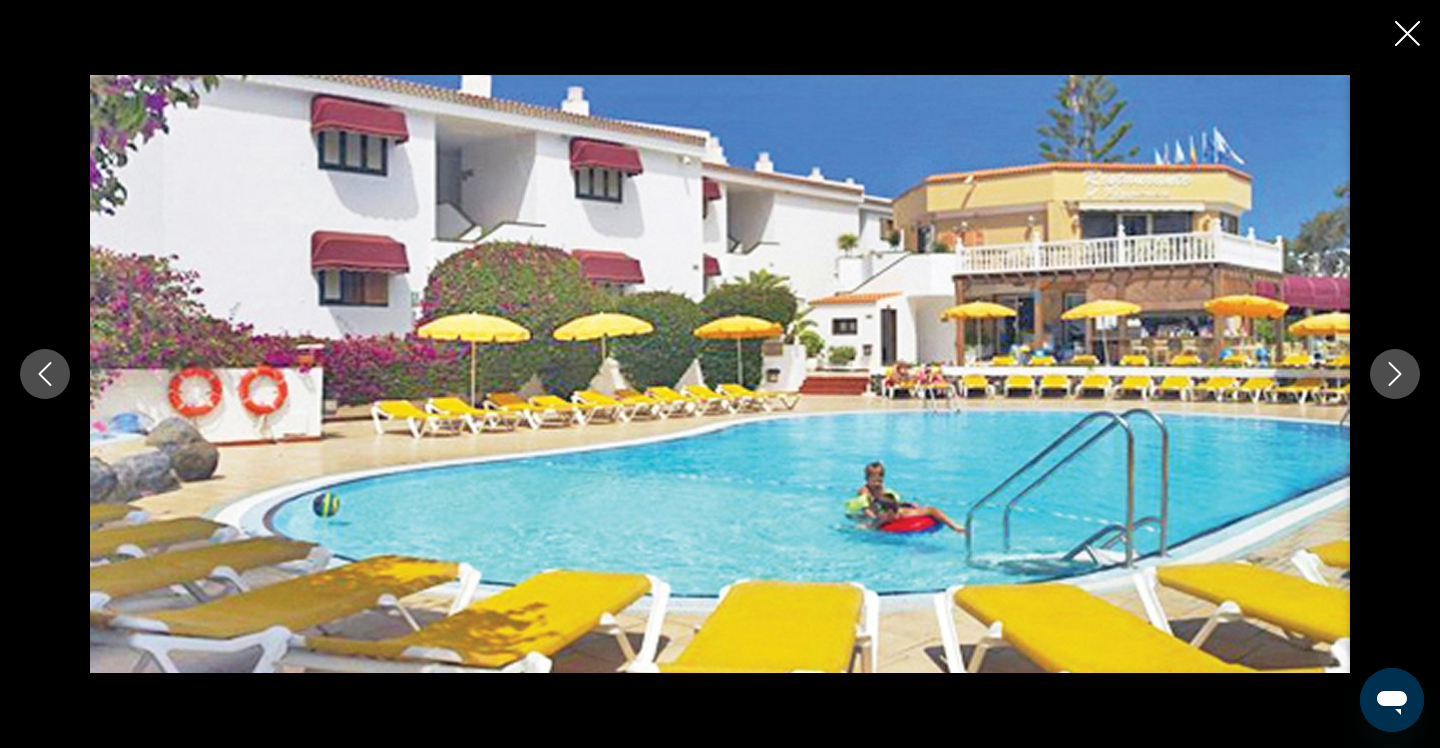 click 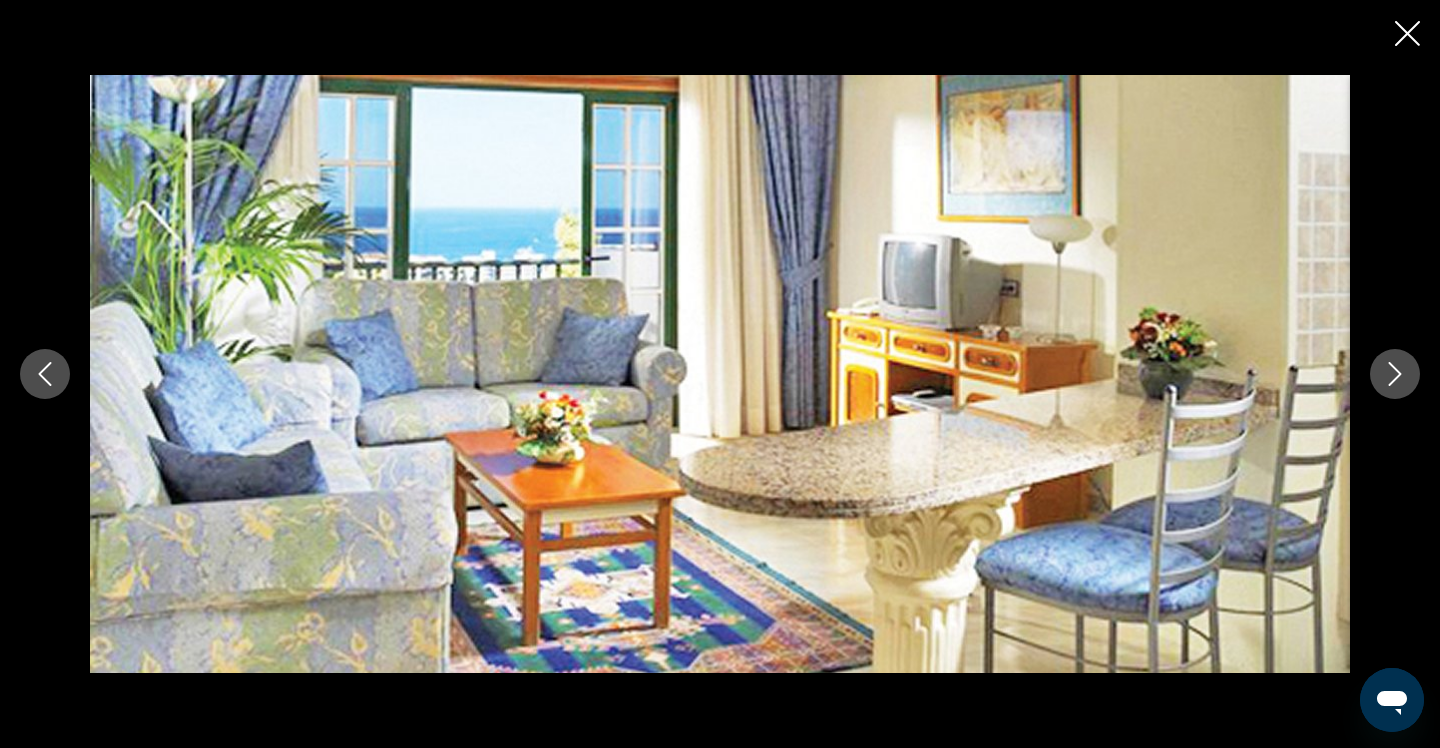 click 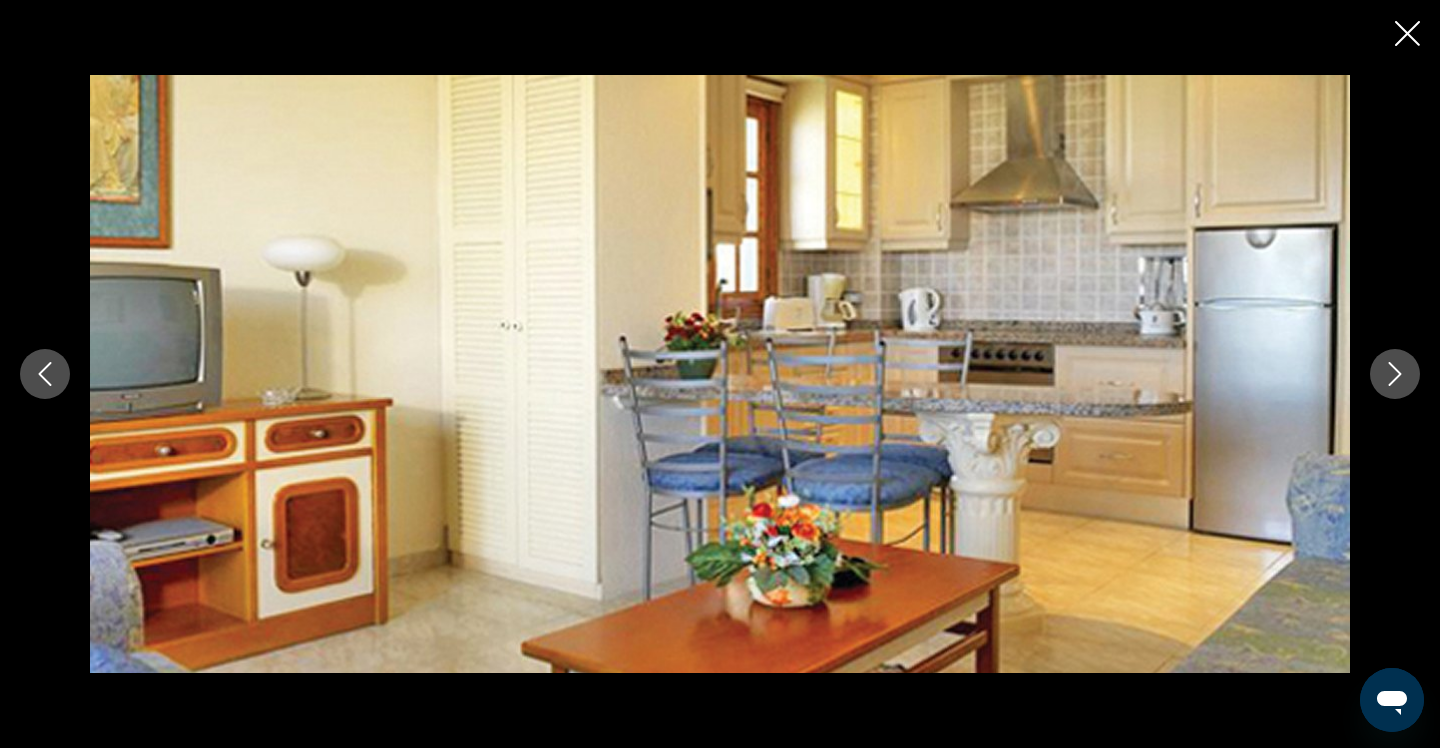 click 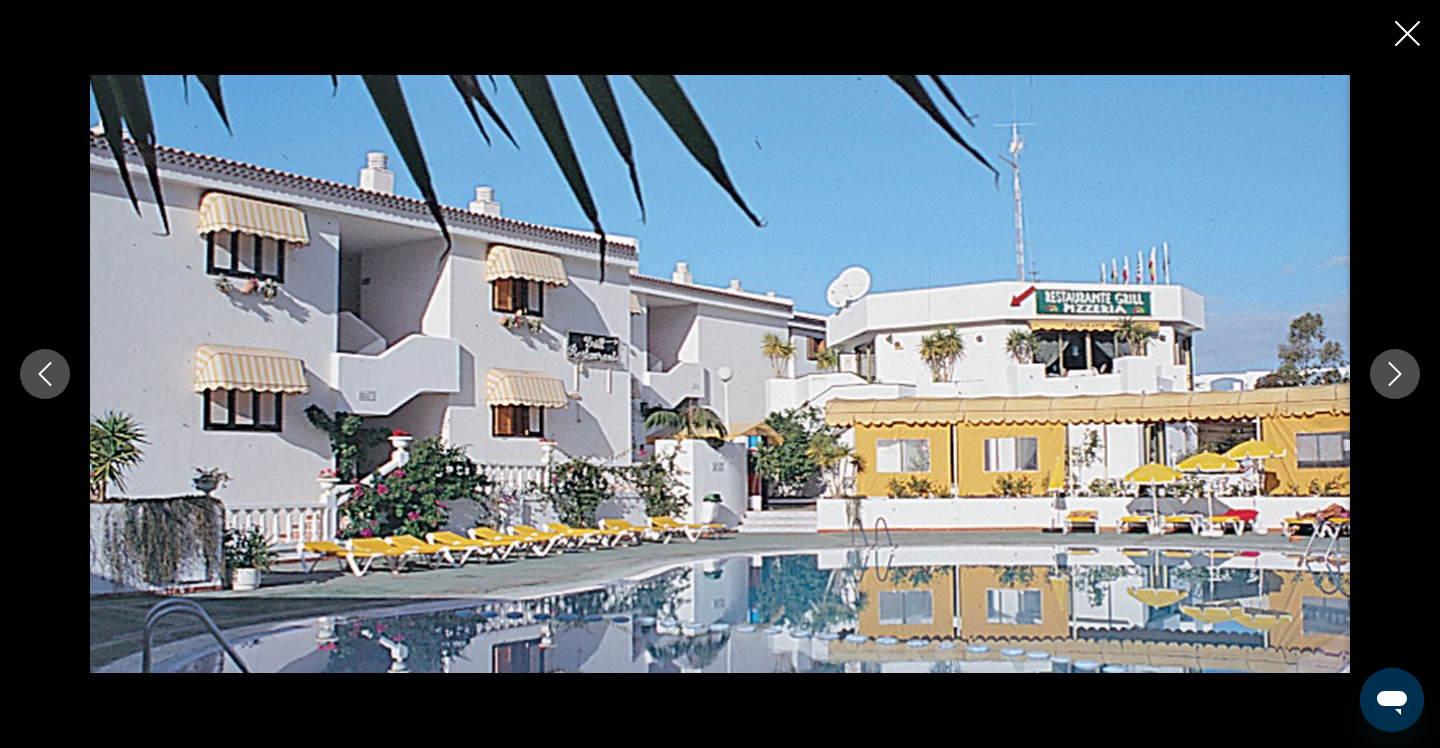 click 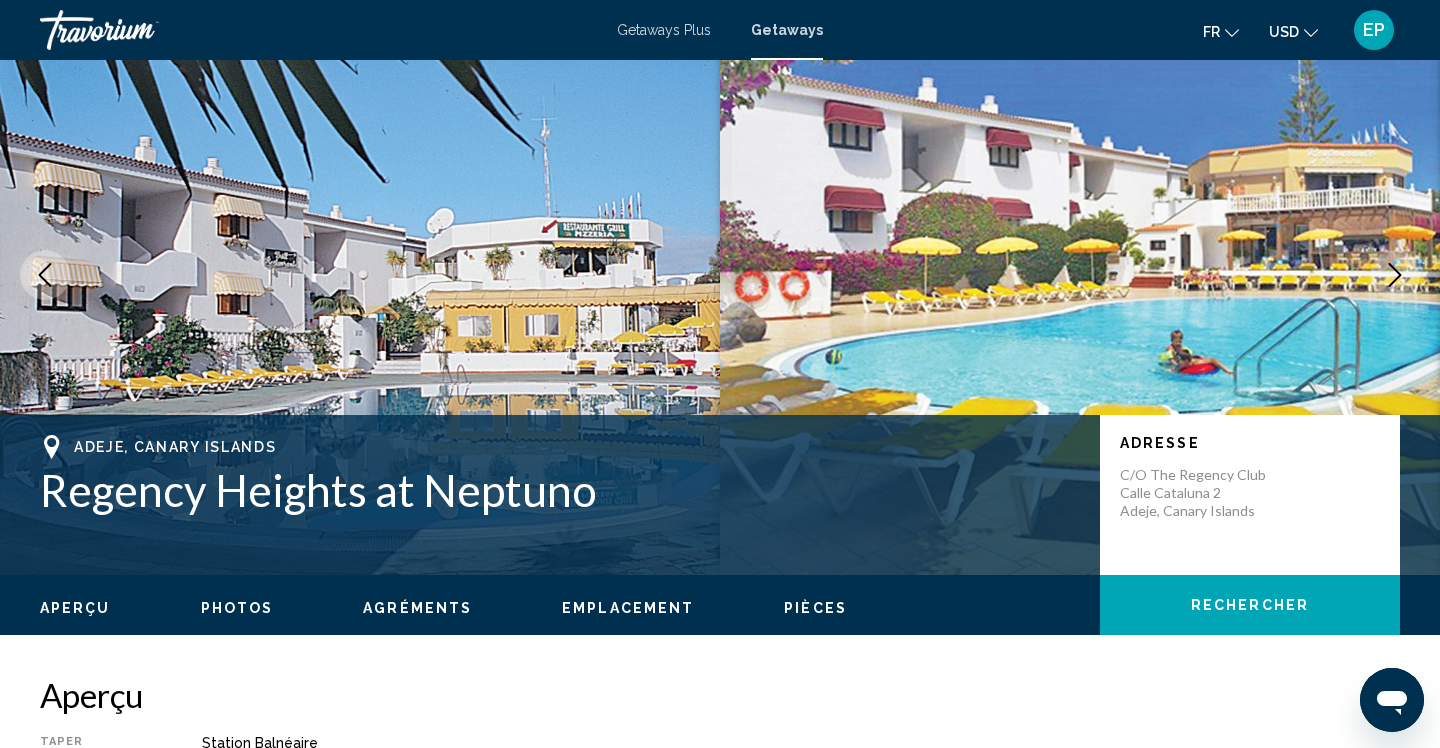 scroll, scrollTop: 81, scrollLeft: 0, axis: vertical 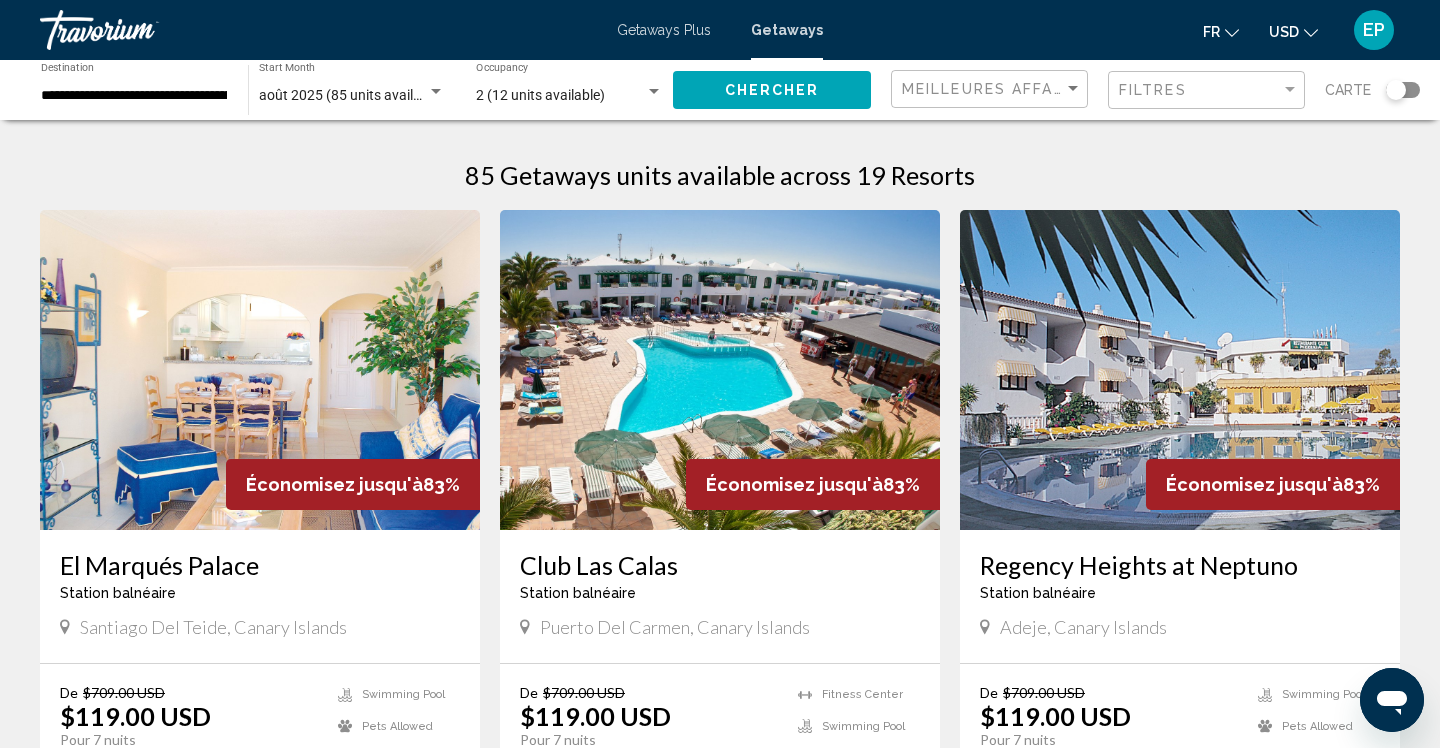 click 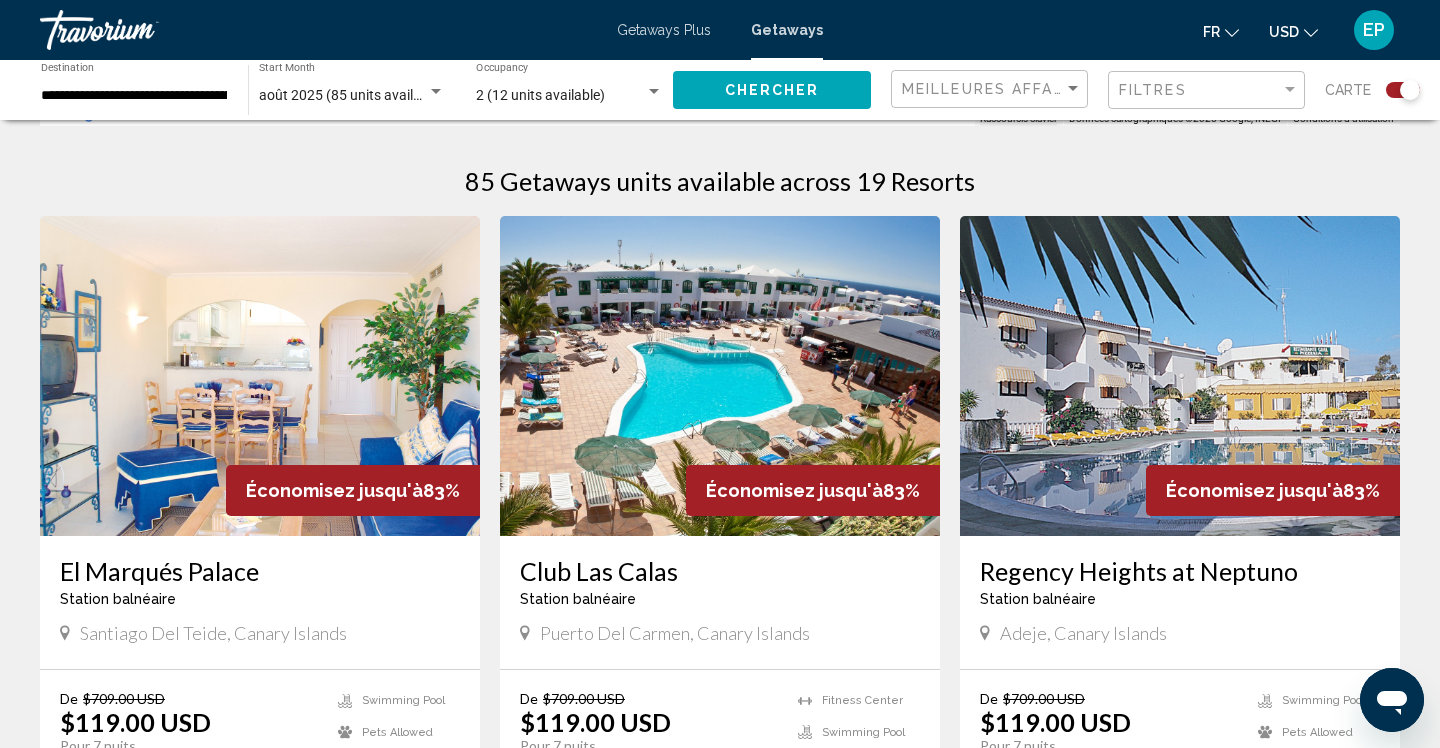 scroll, scrollTop: 616, scrollLeft: 0, axis: vertical 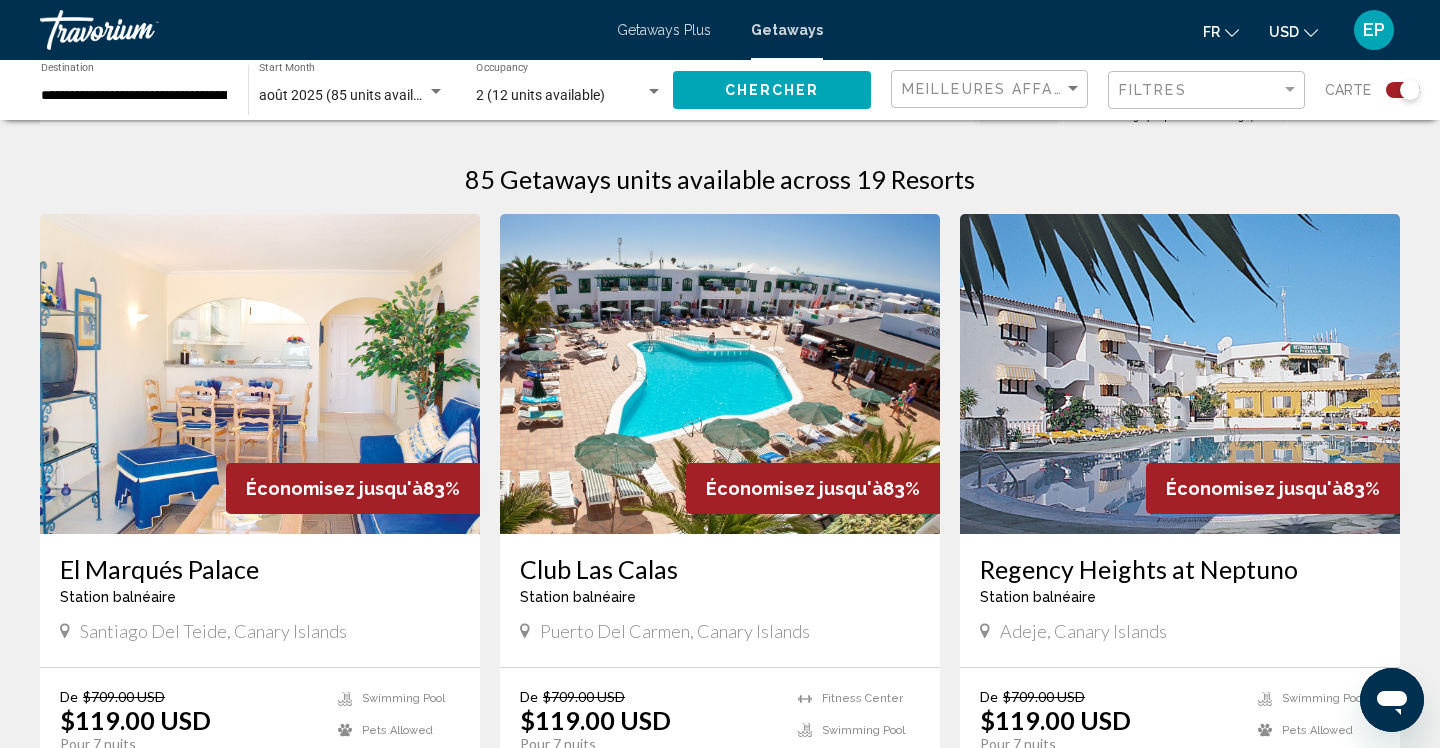 click 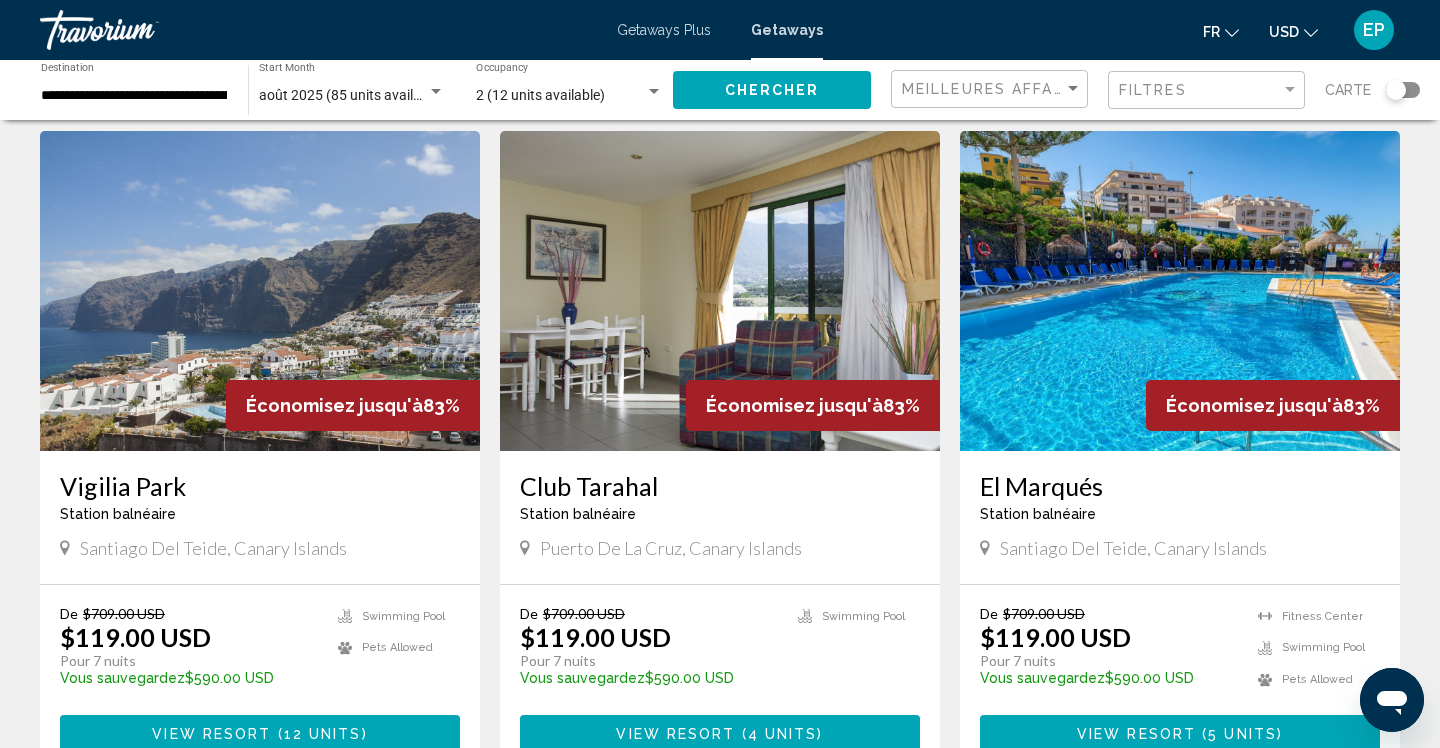 scroll, scrollTop: 766, scrollLeft: 0, axis: vertical 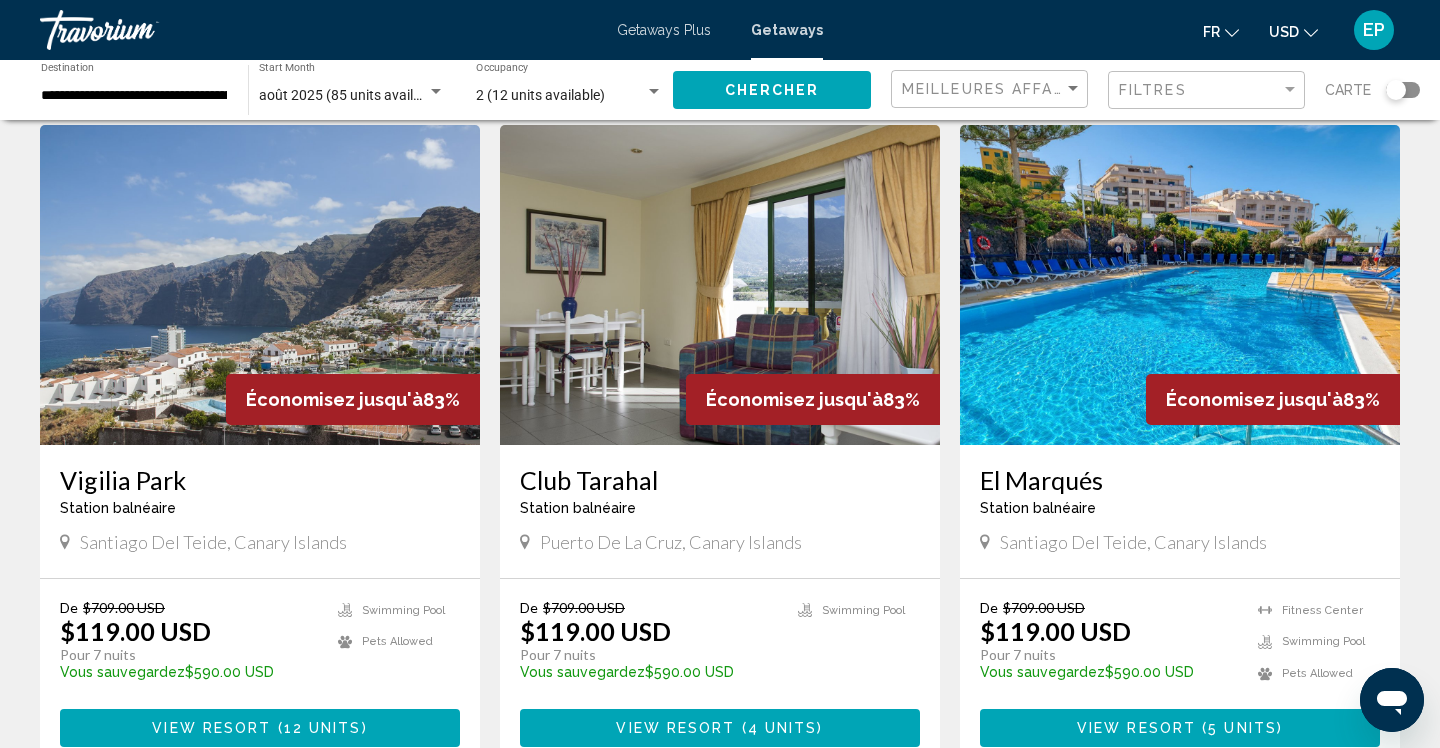 click at bounding box center [1180, 285] 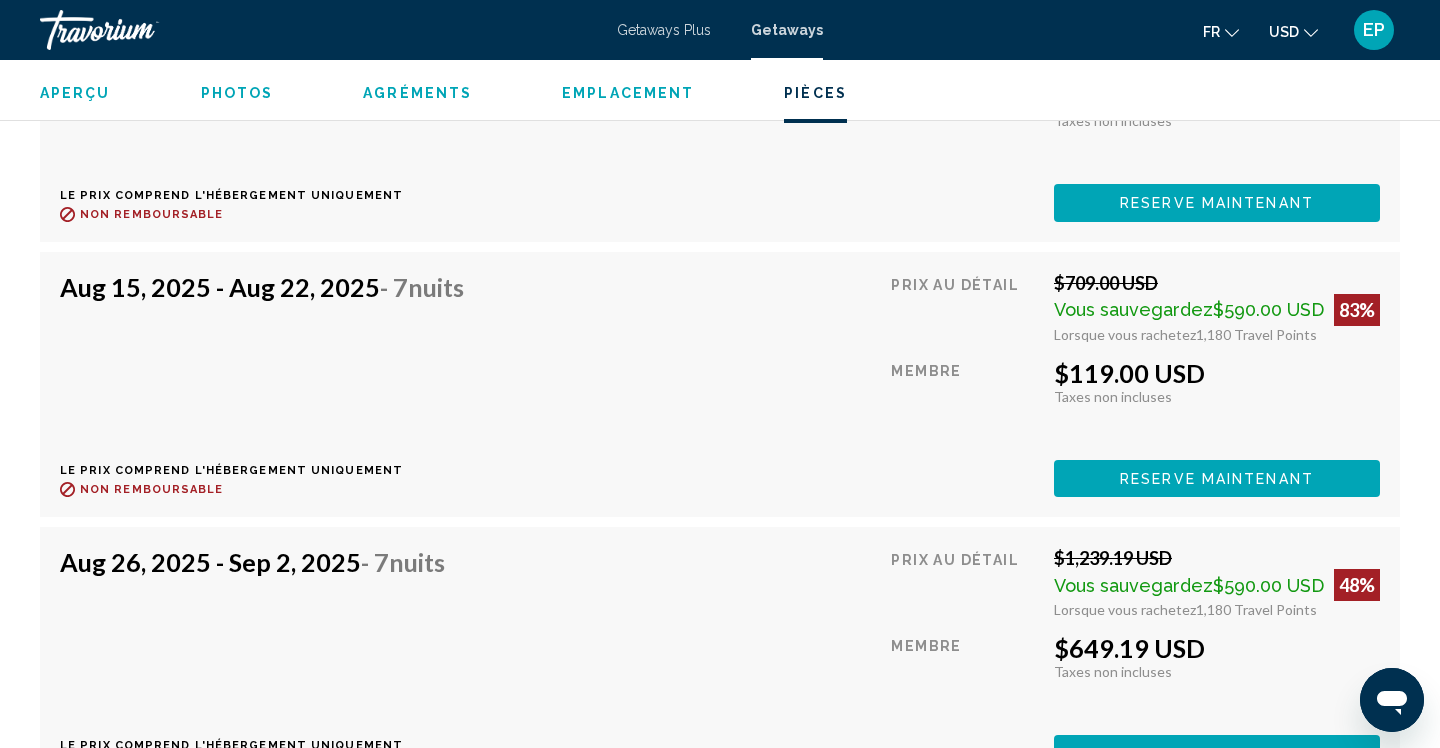 scroll, scrollTop: 3880, scrollLeft: 0, axis: vertical 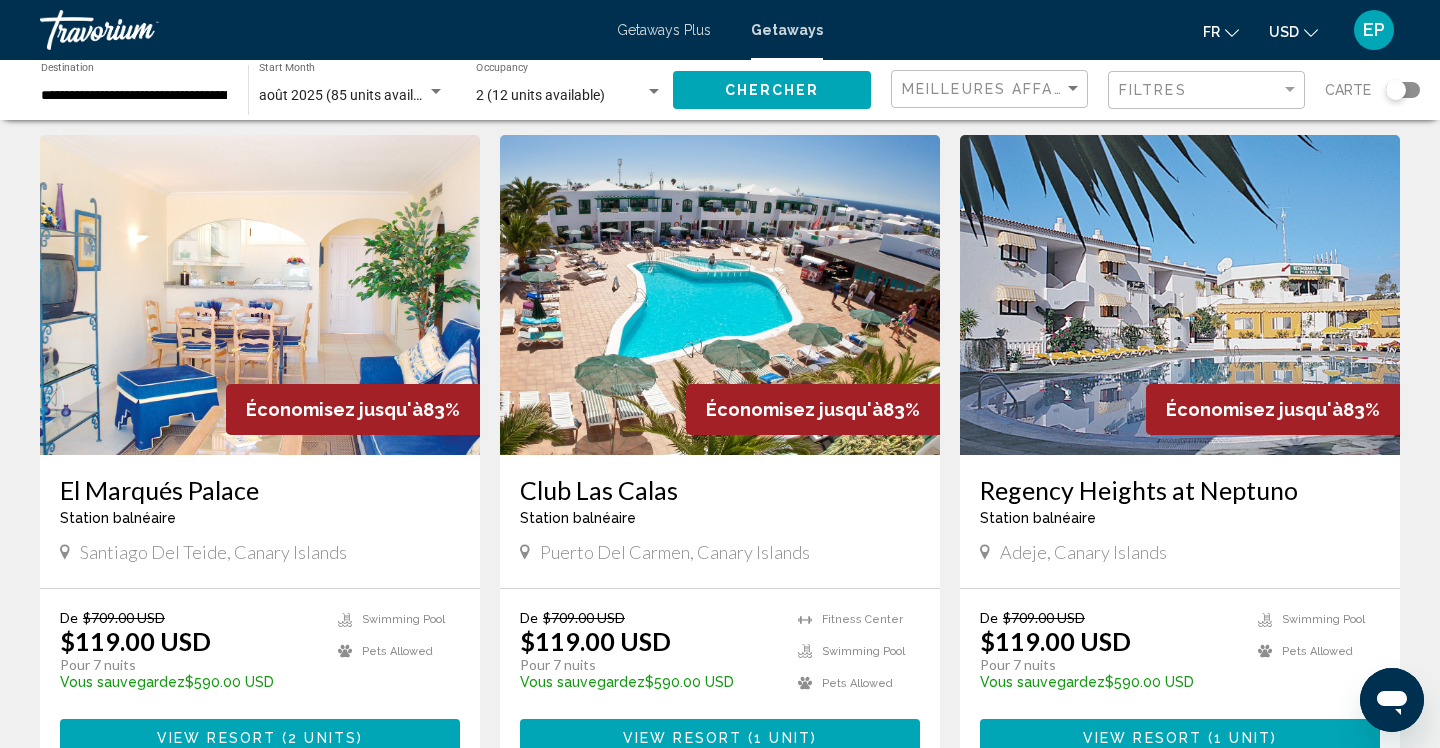 click at bounding box center [260, 295] 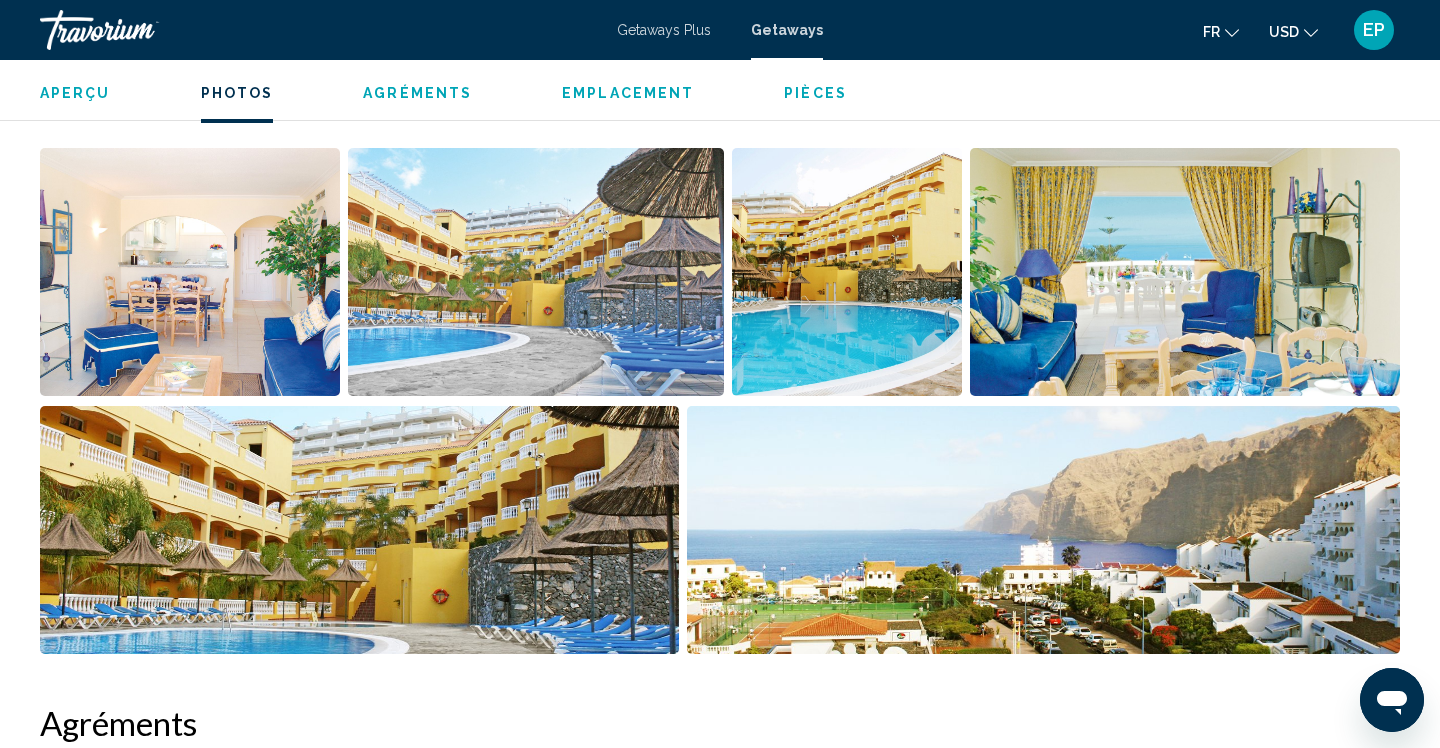scroll, scrollTop: 949, scrollLeft: 0, axis: vertical 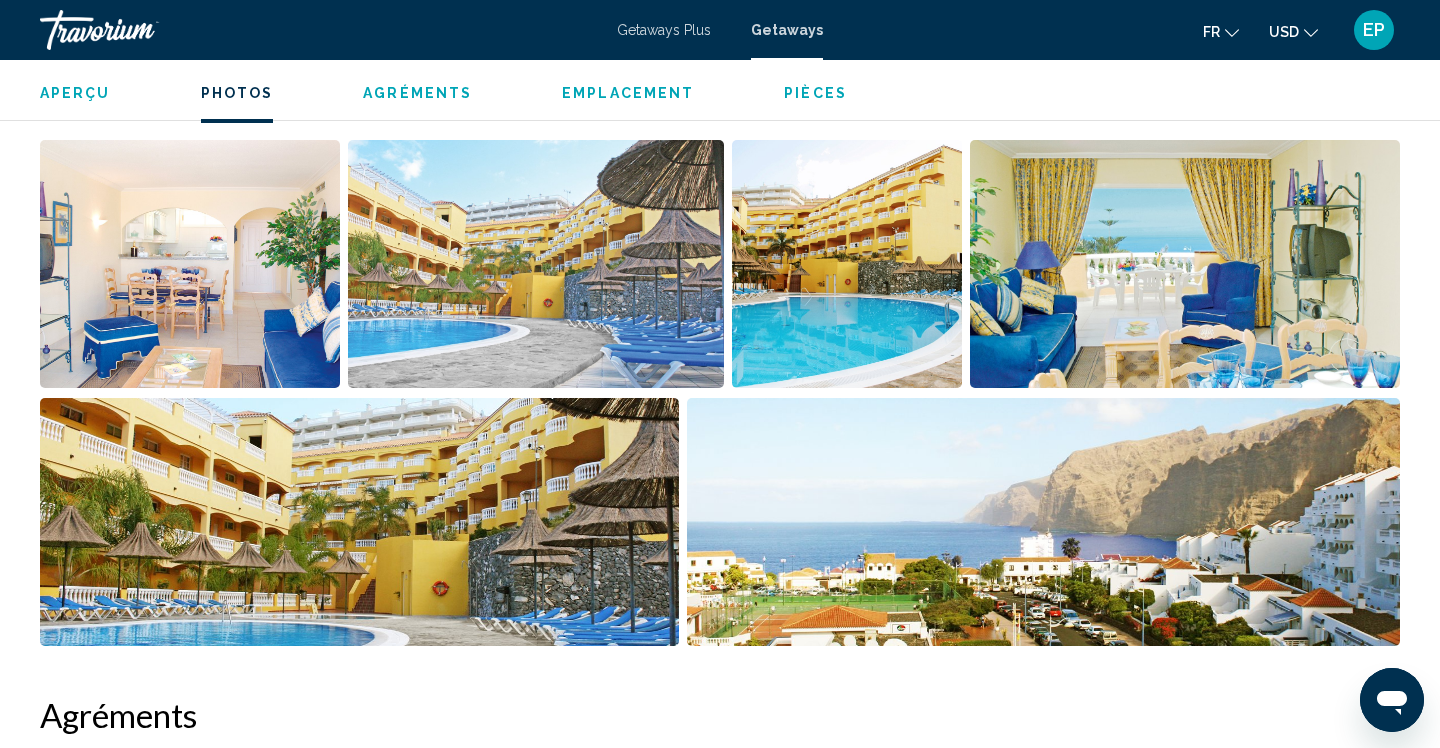 click at bounding box center [1044, 522] 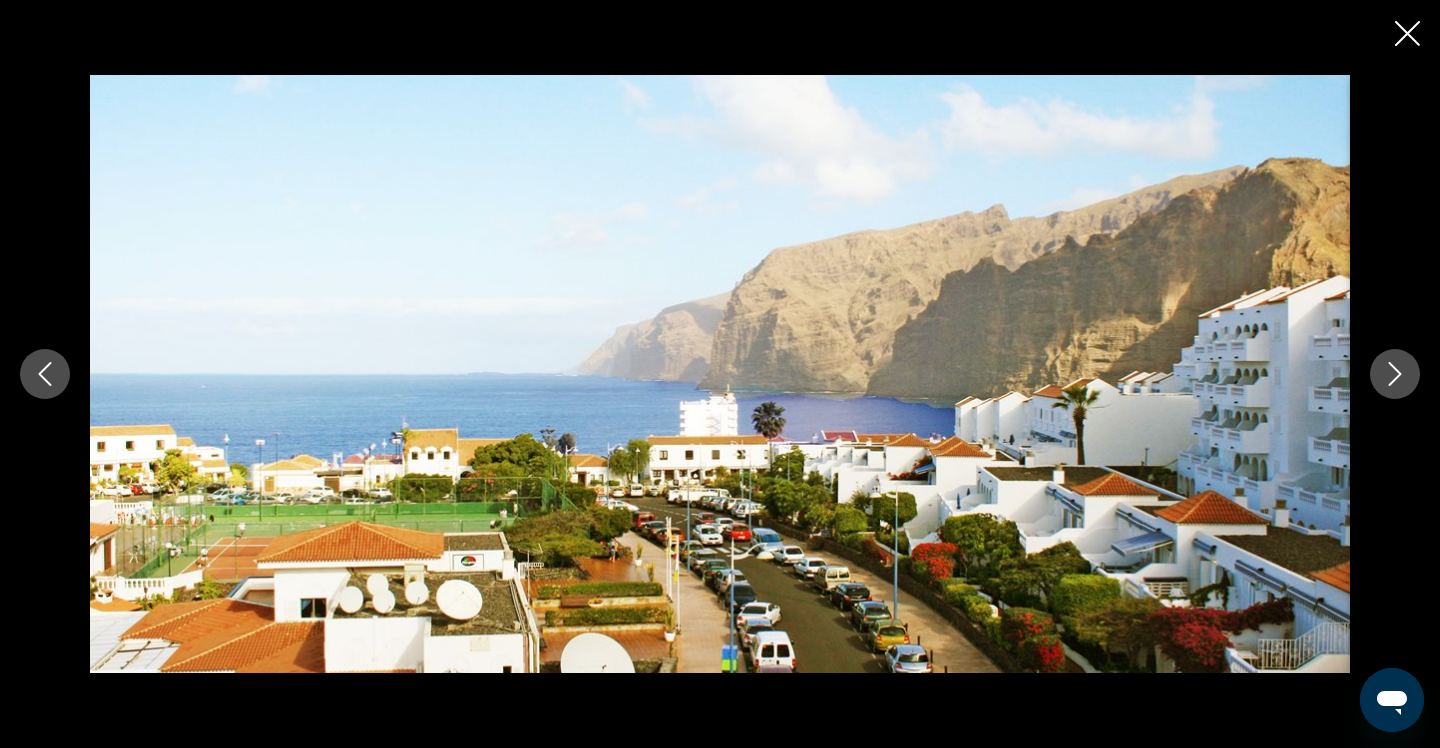 click at bounding box center [1395, 374] 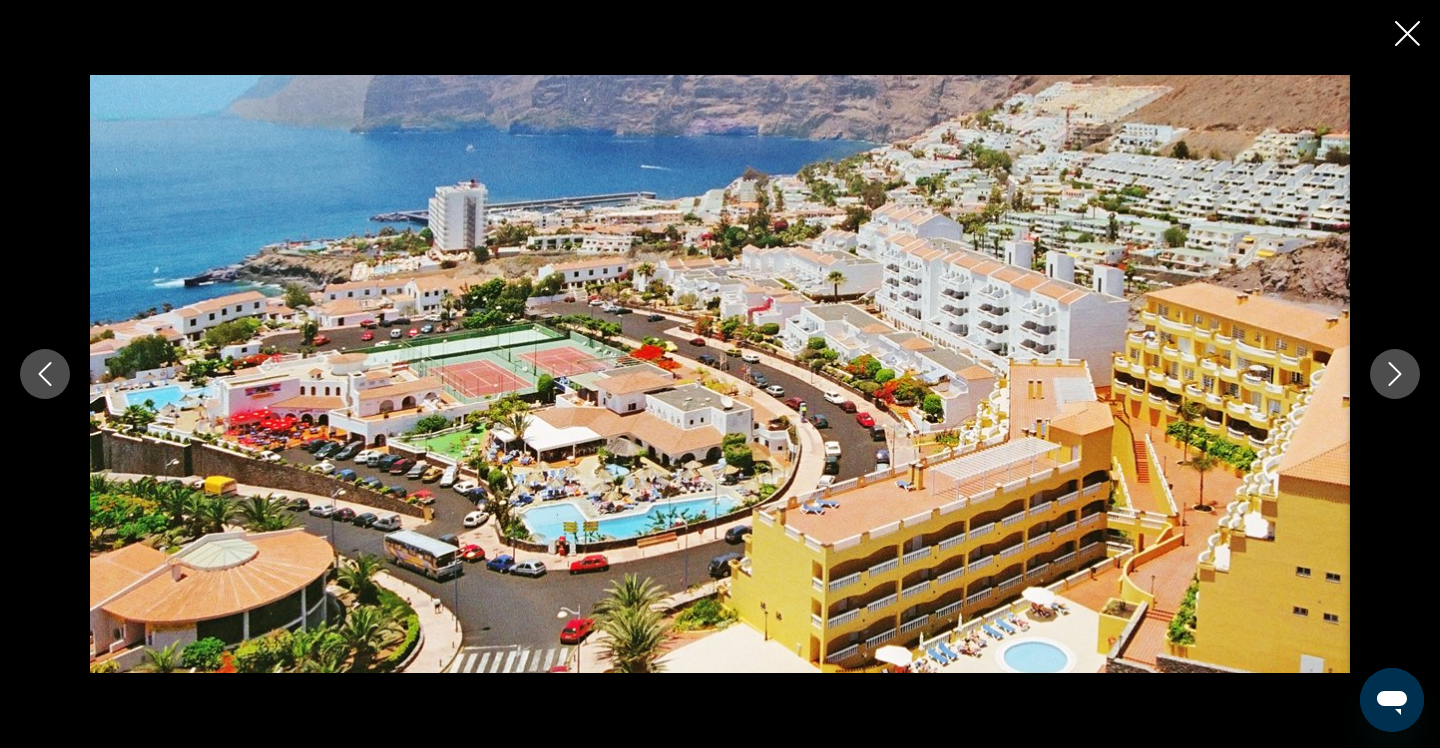 click at bounding box center [1395, 374] 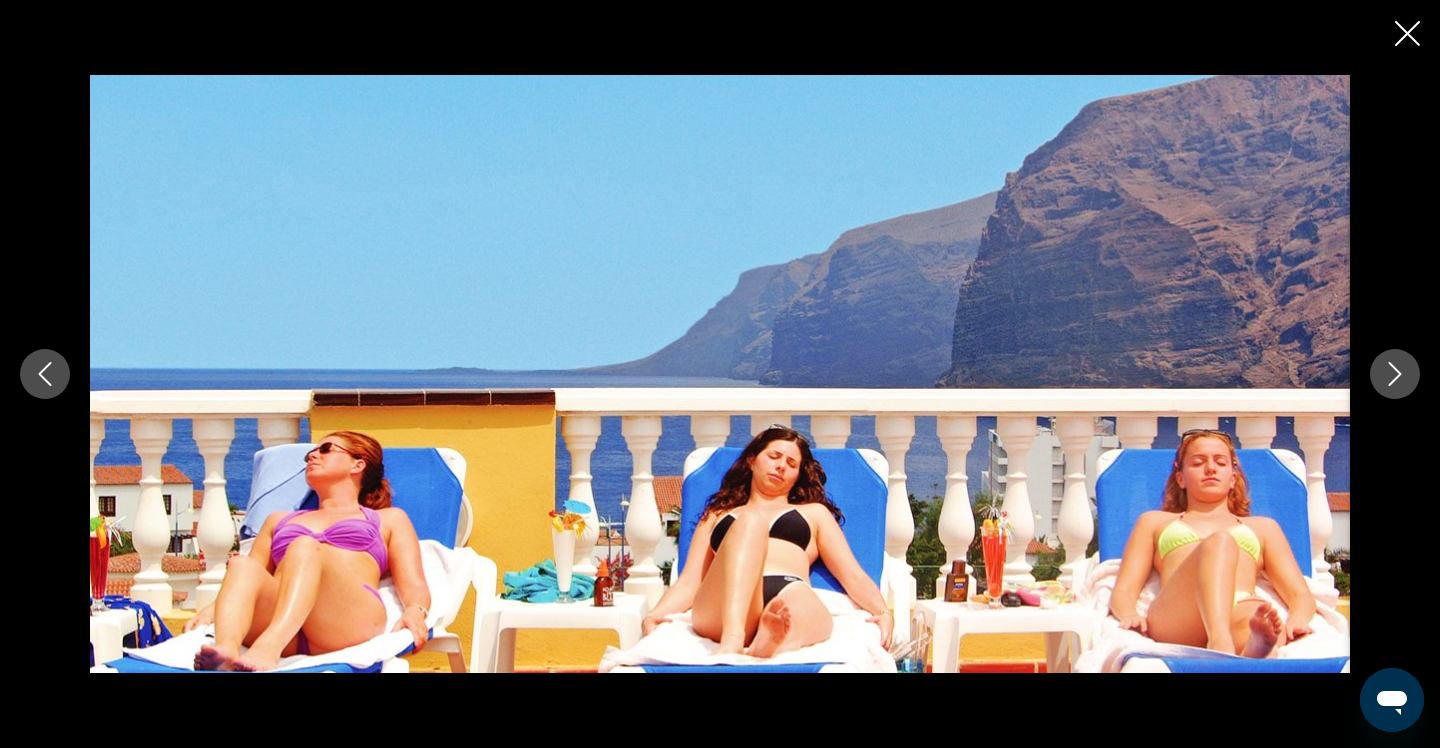 click at bounding box center (1395, 374) 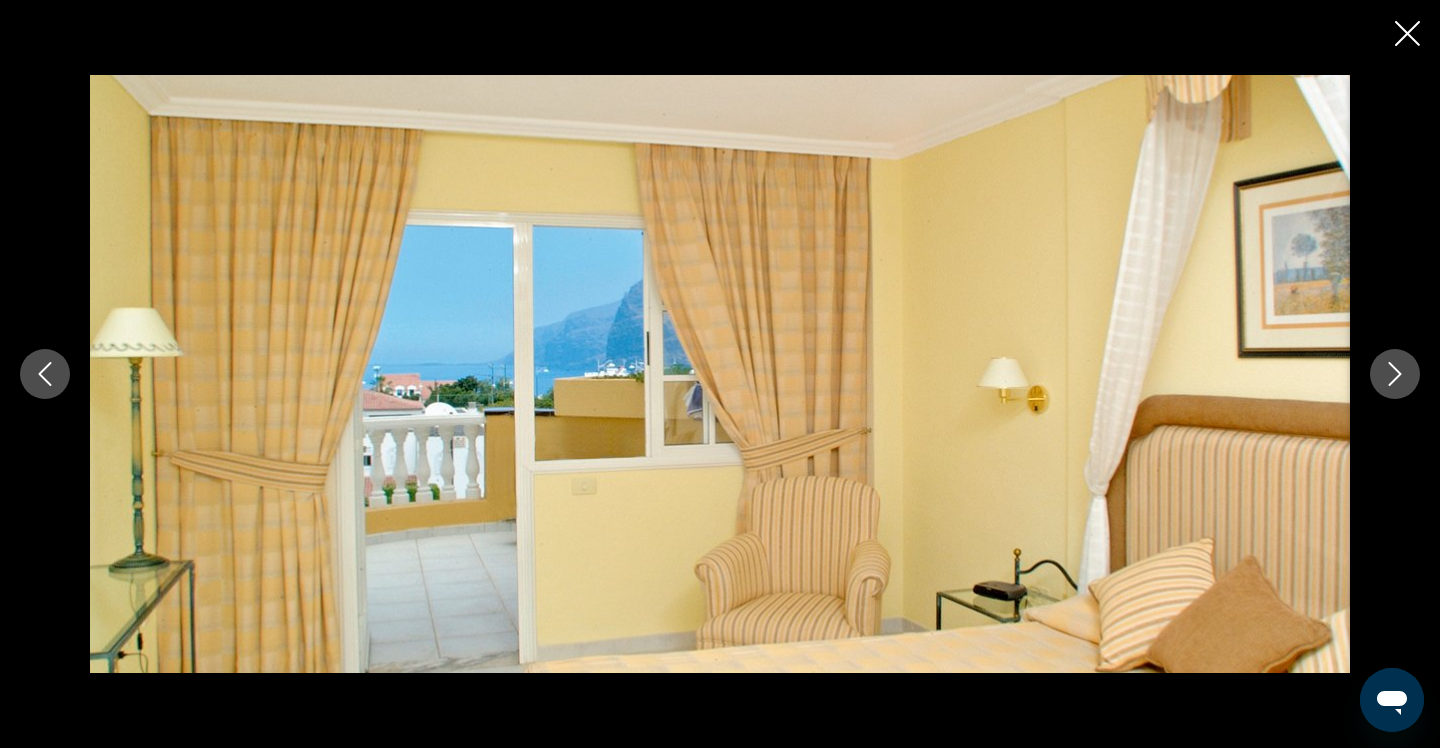 click at bounding box center (1395, 374) 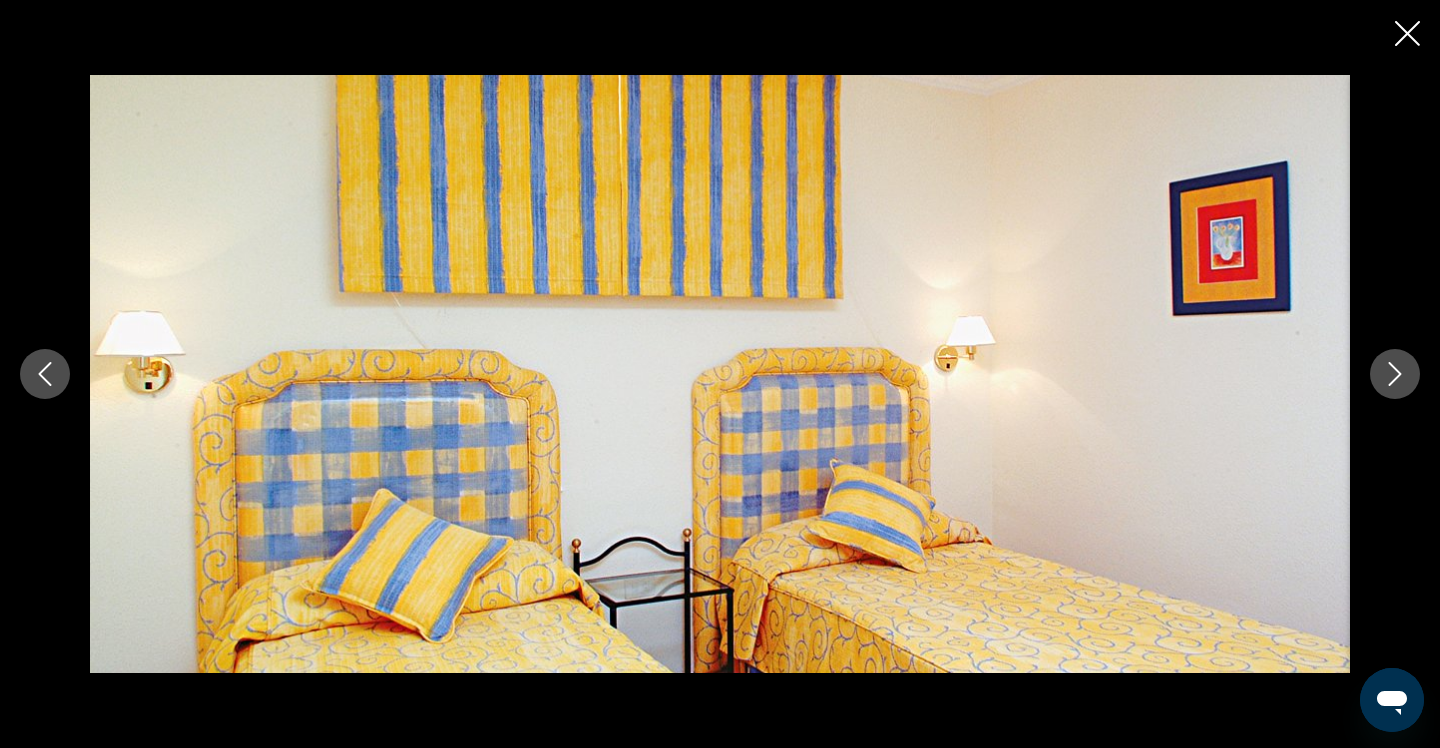 click at bounding box center [1395, 374] 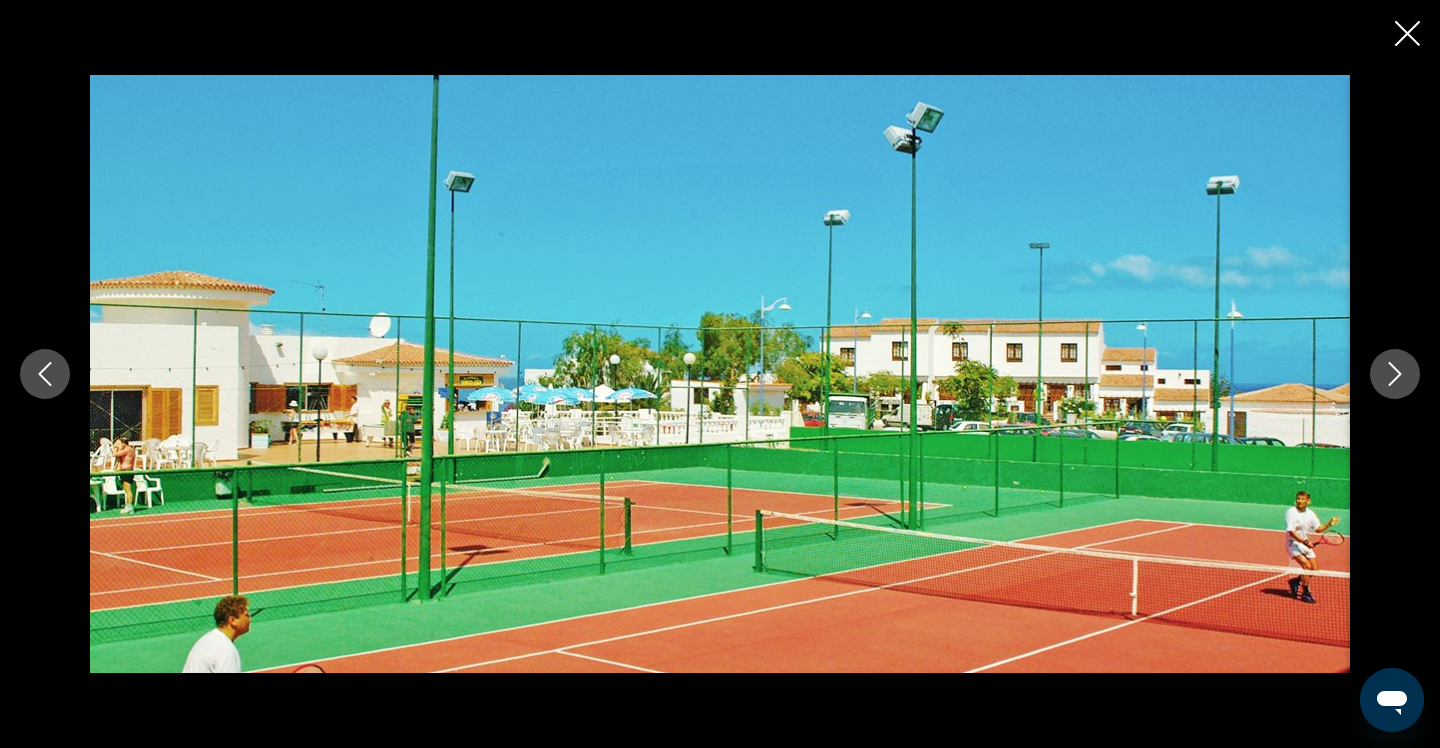 click at bounding box center (1395, 374) 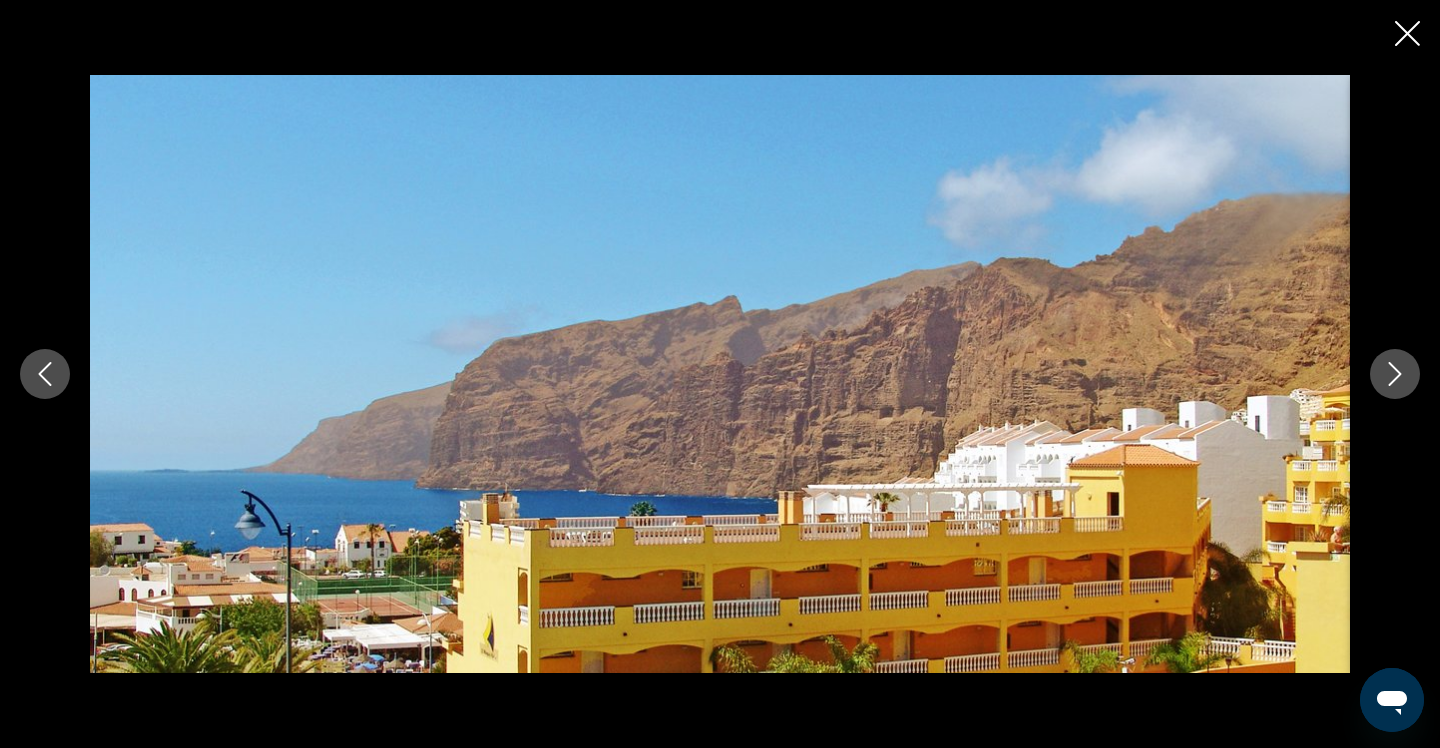 click at bounding box center (1395, 374) 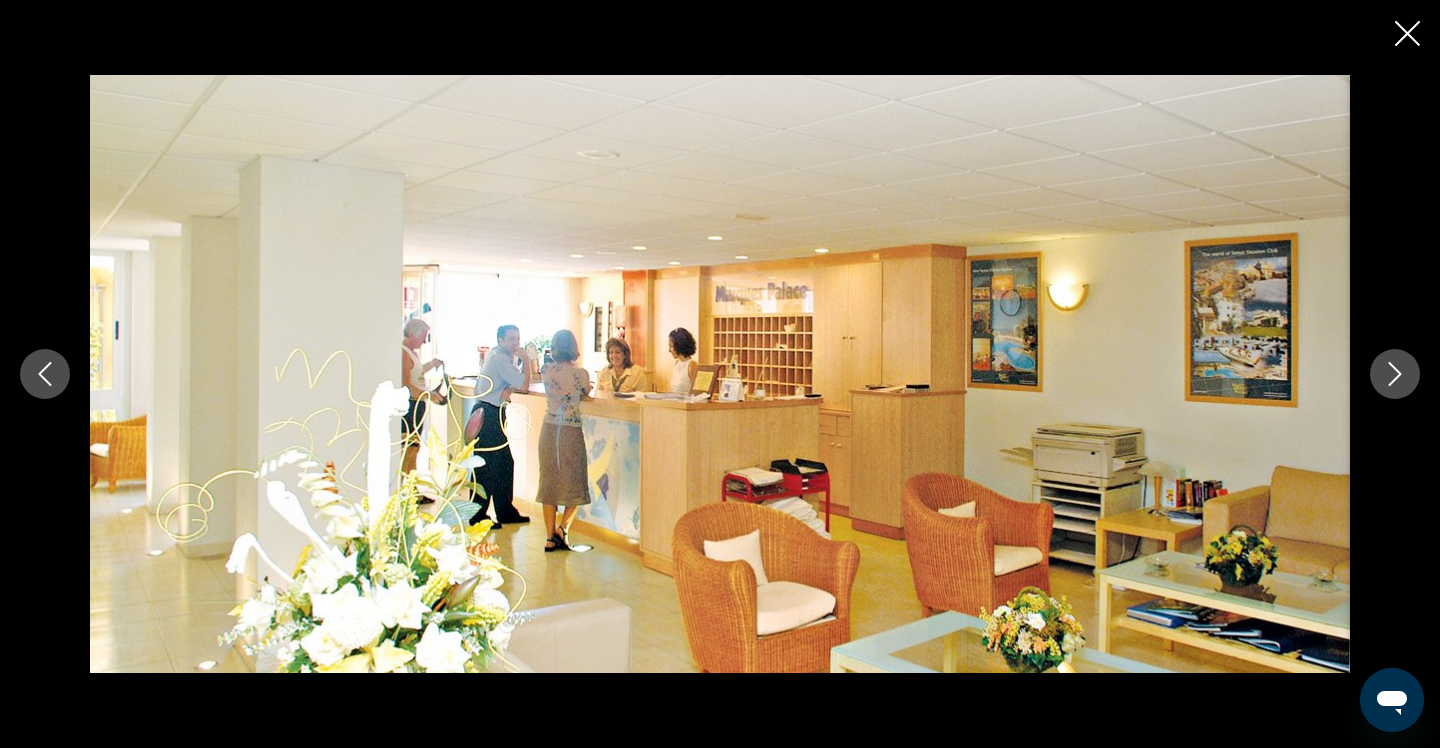 click at bounding box center [1395, 374] 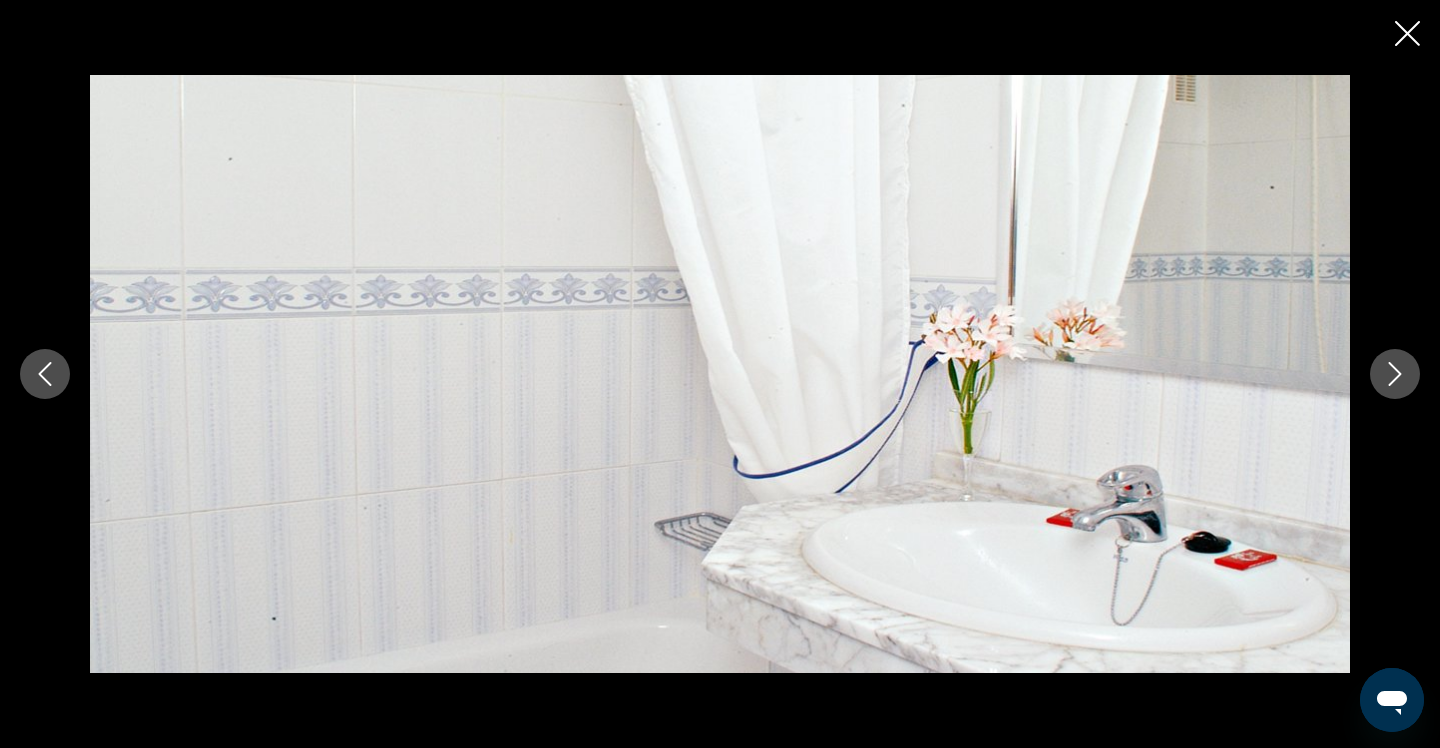 click at bounding box center (1395, 374) 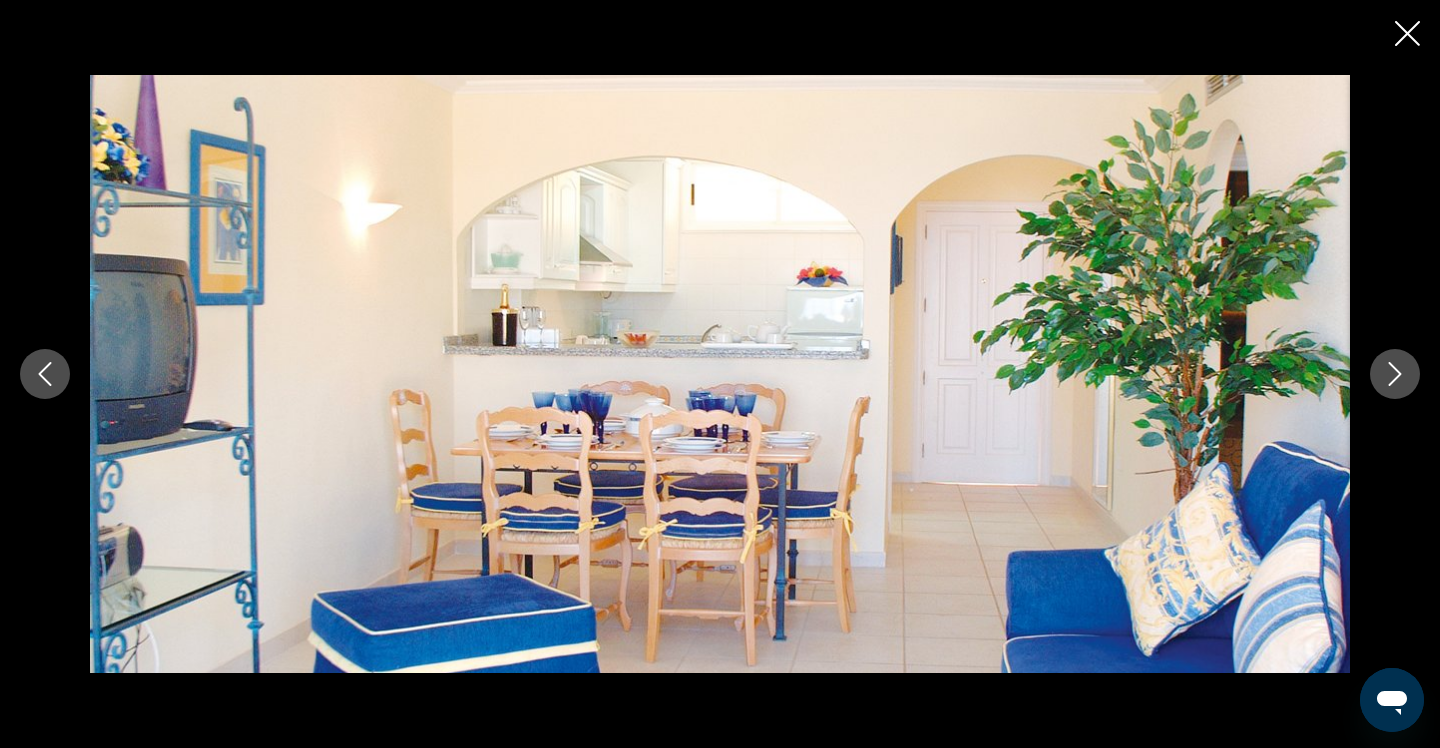 click 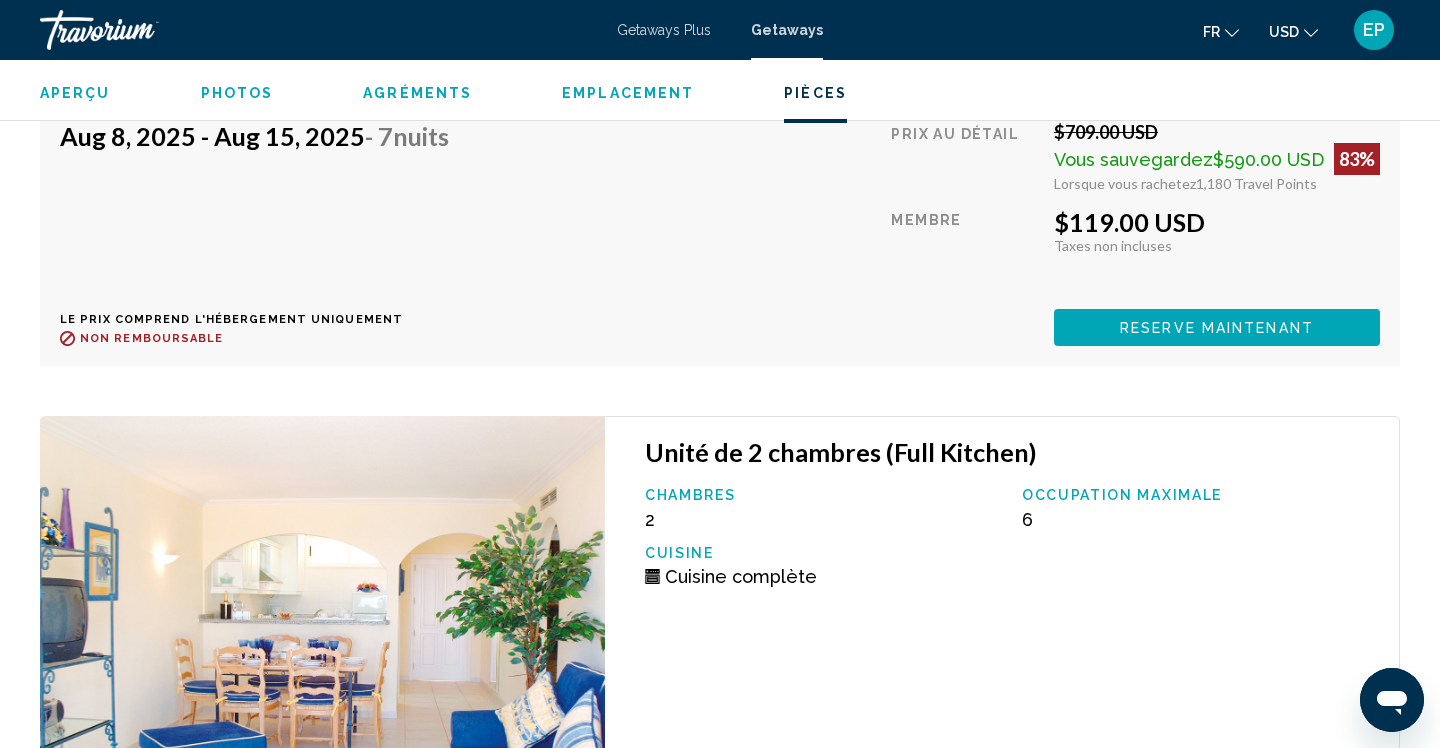 scroll, scrollTop: 3582, scrollLeft: 0, axis: vertical 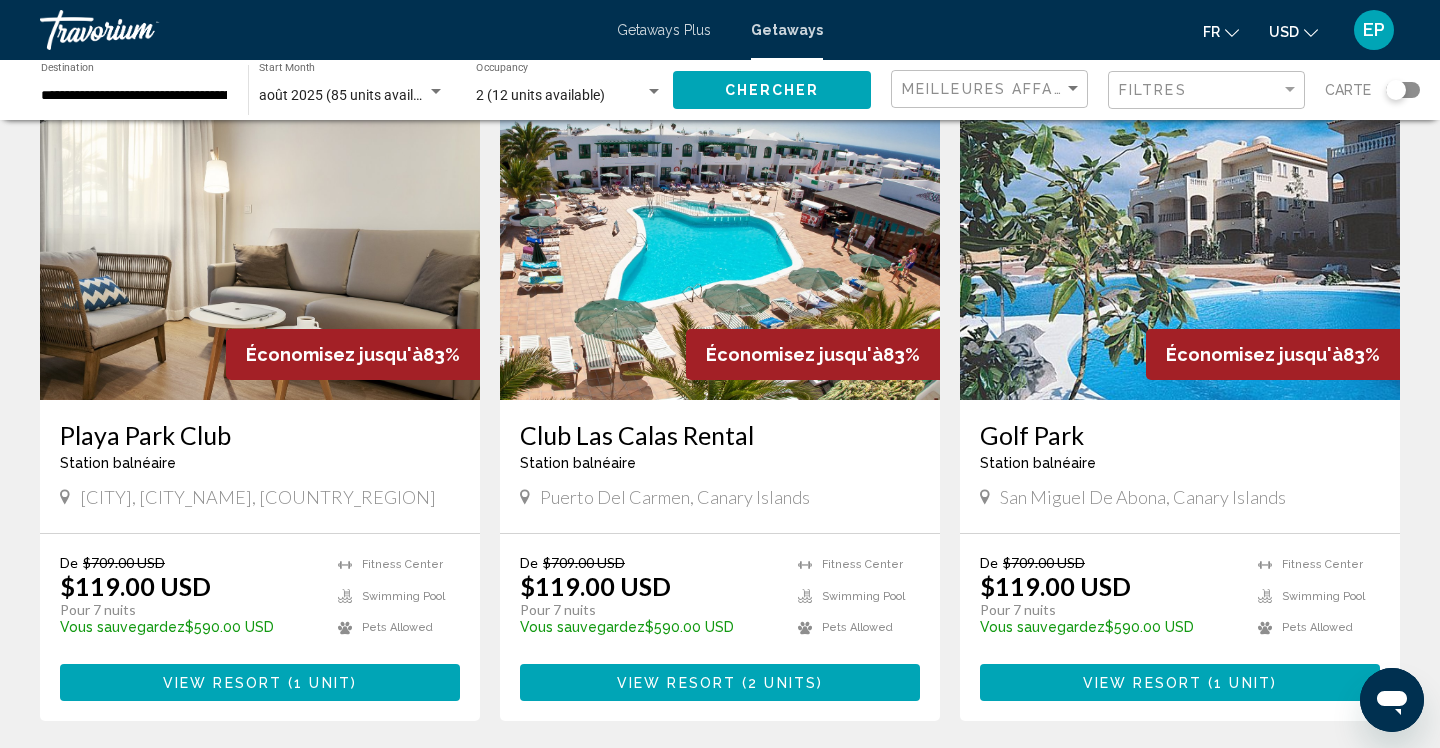 click at bounding box center (1180, 240) 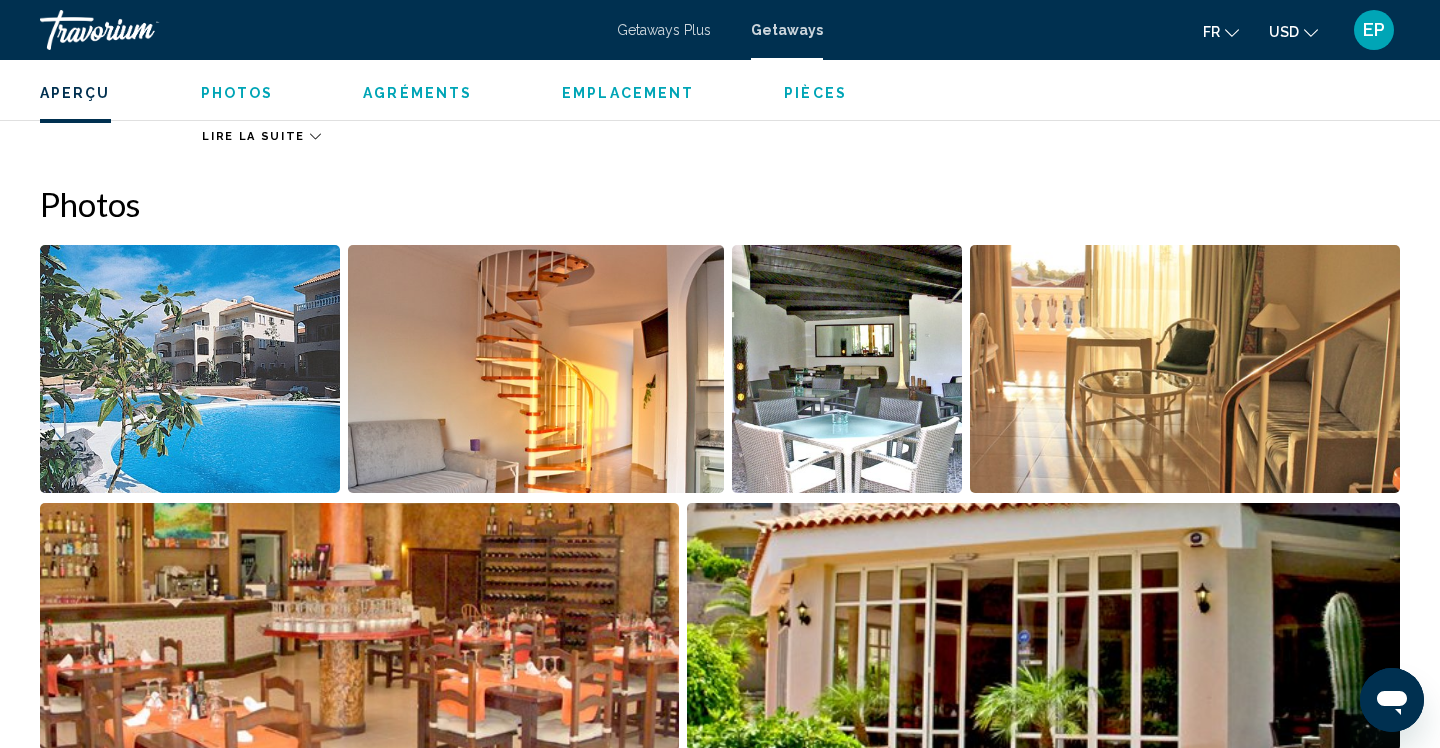 scroll, scrollTop: 843, scrollLeft: 0, axis: vertical 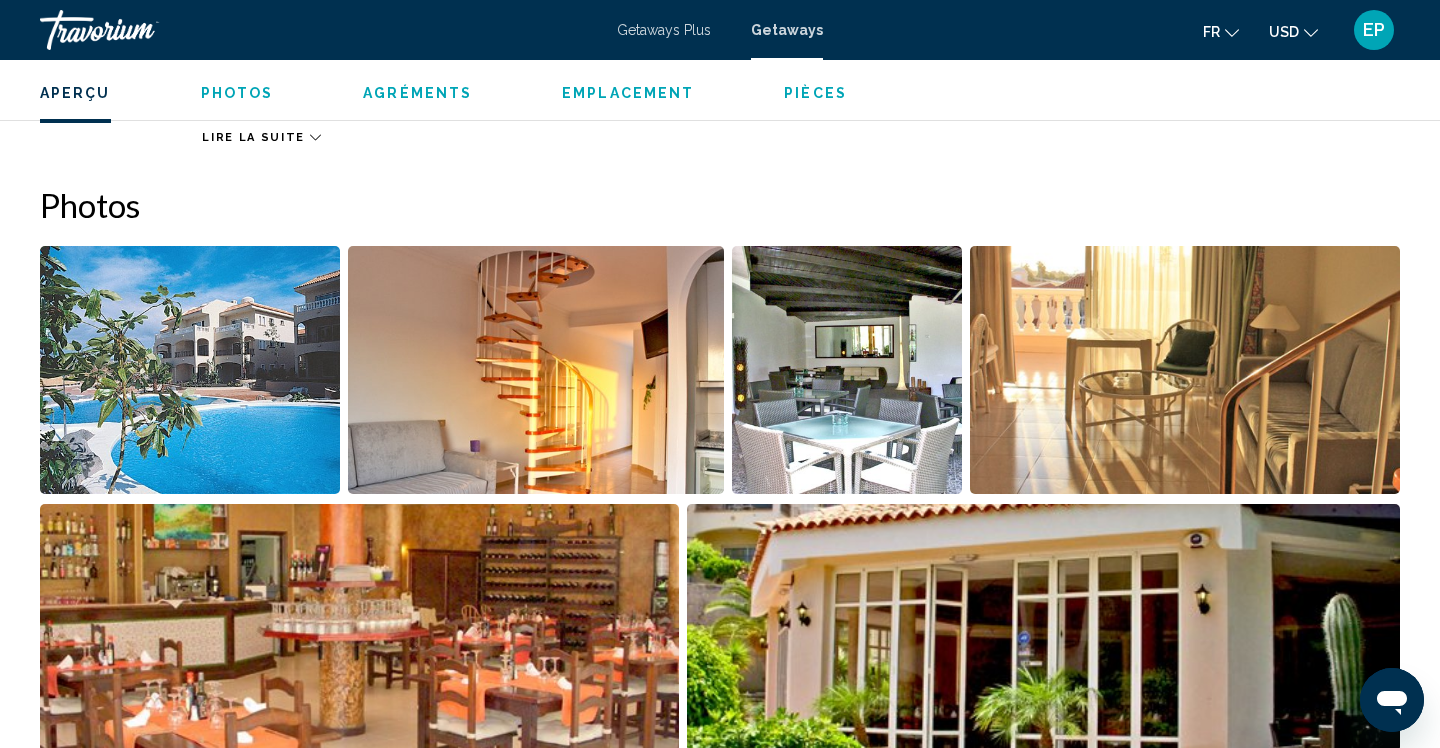 click at bounding box center (190, 370) 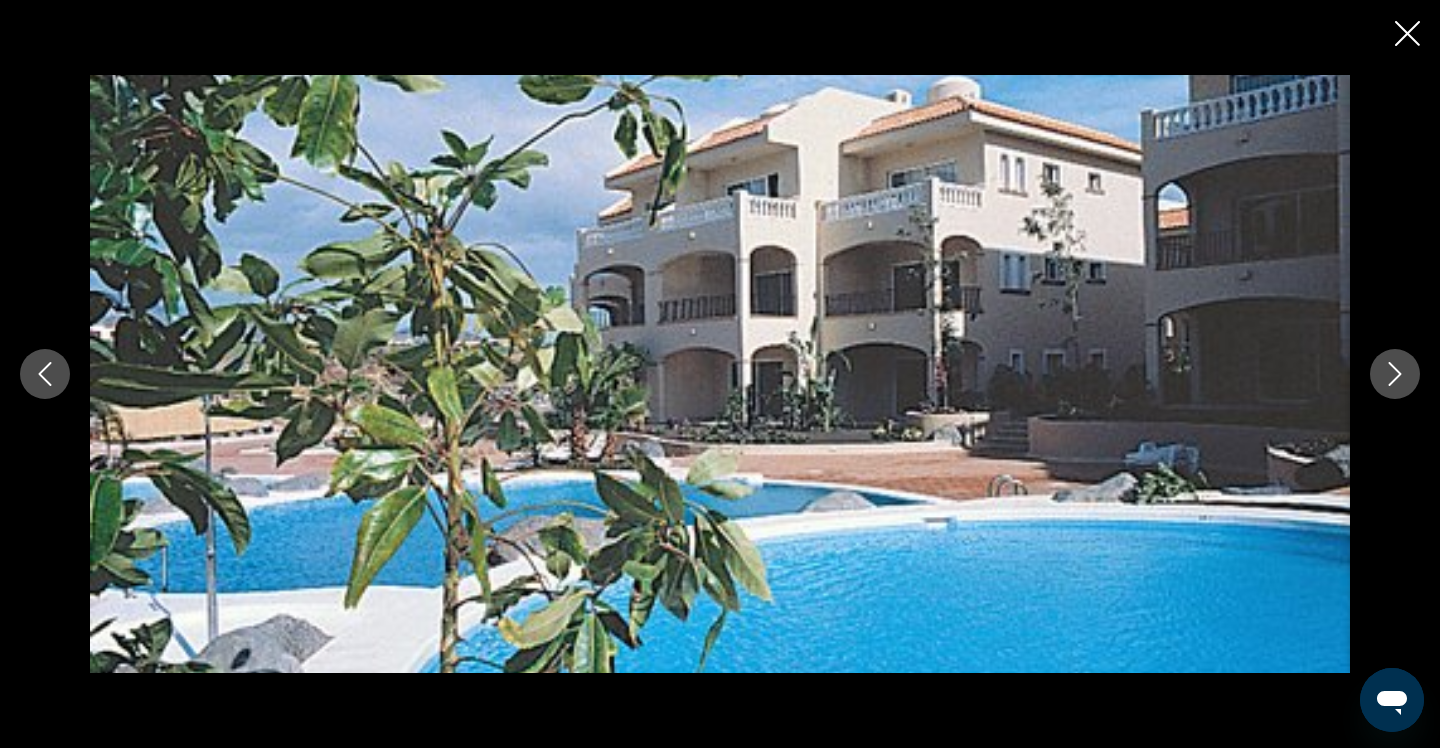 type 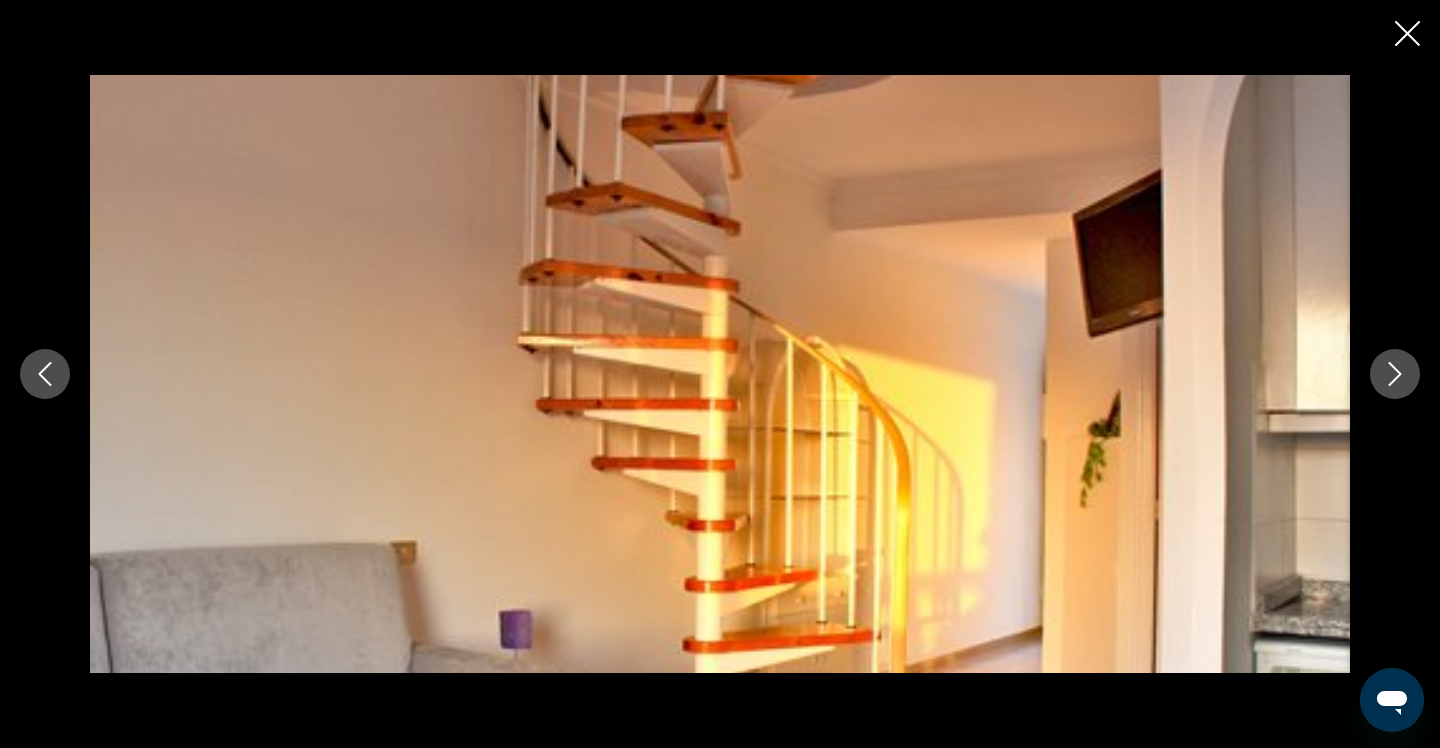 click 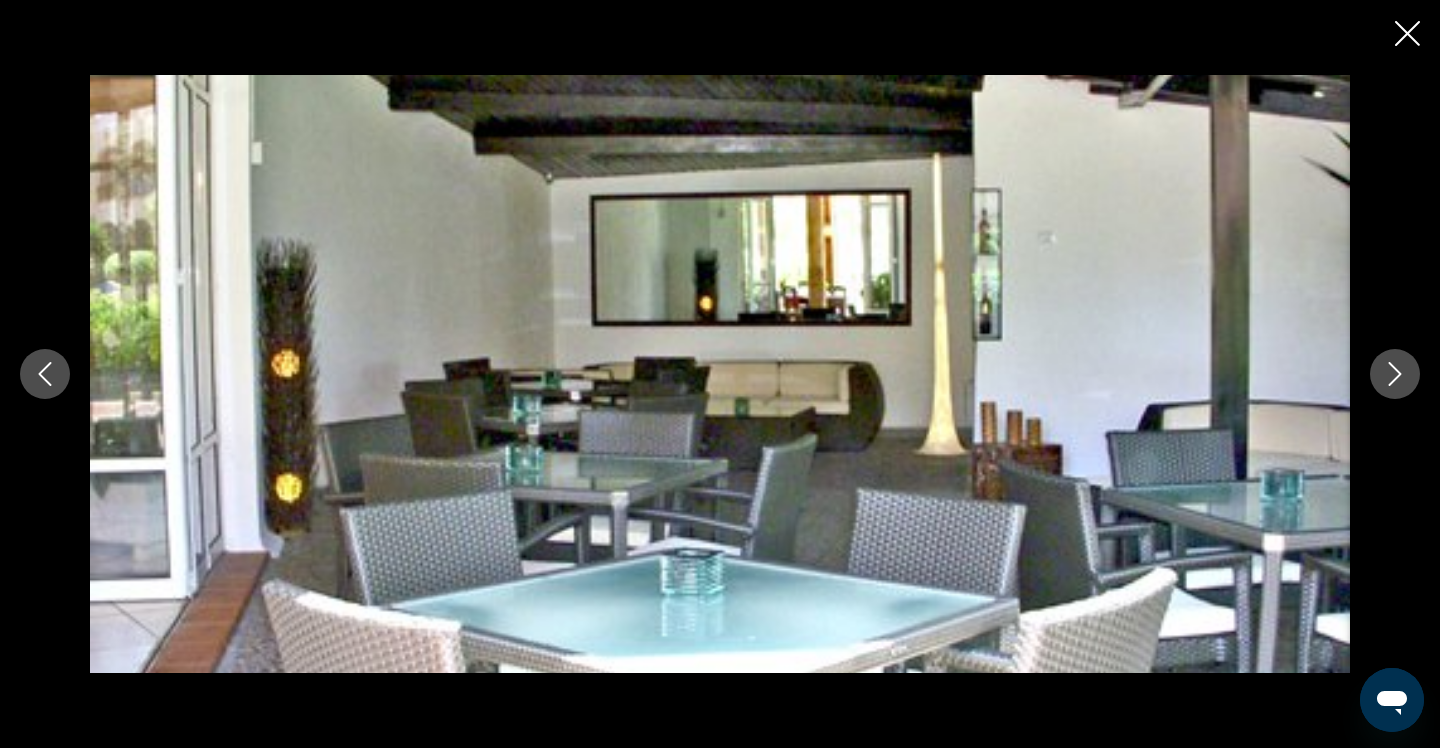 click 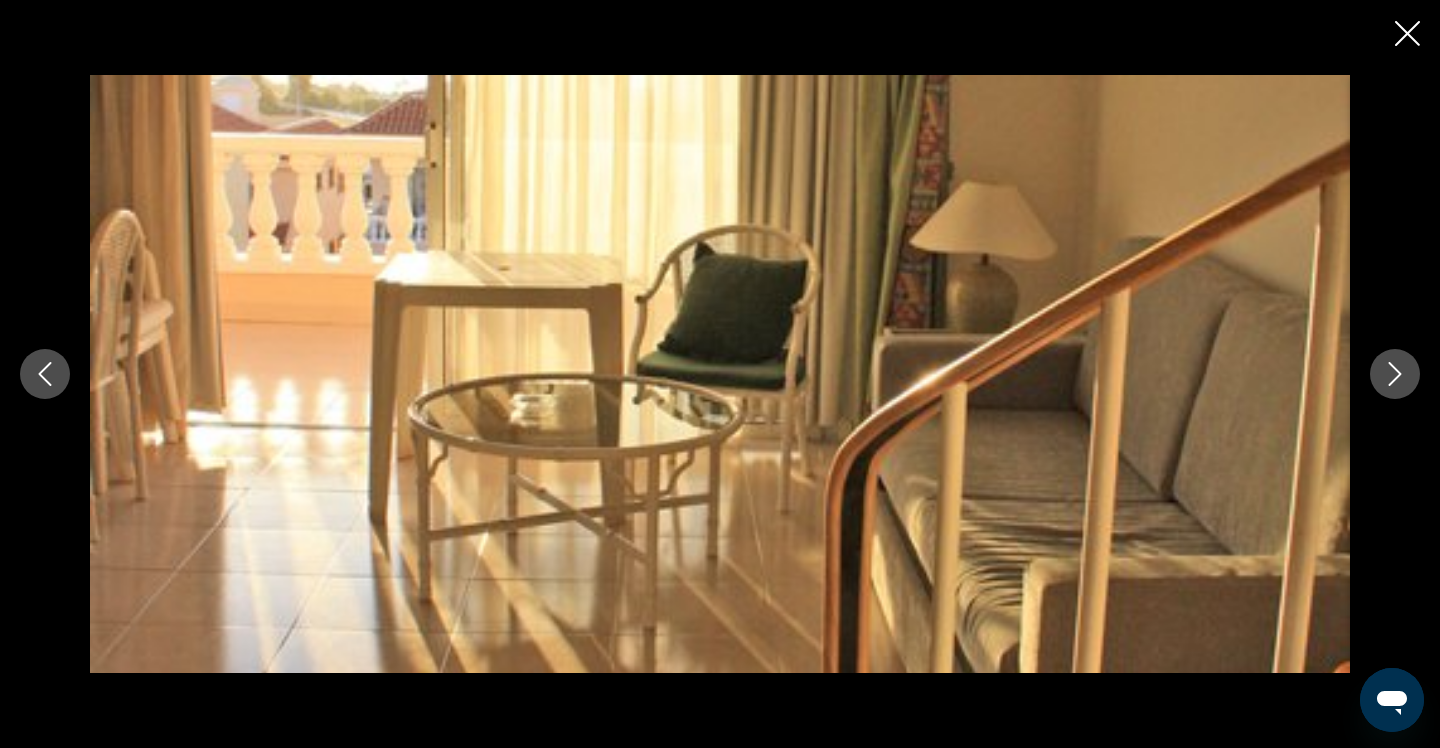 click 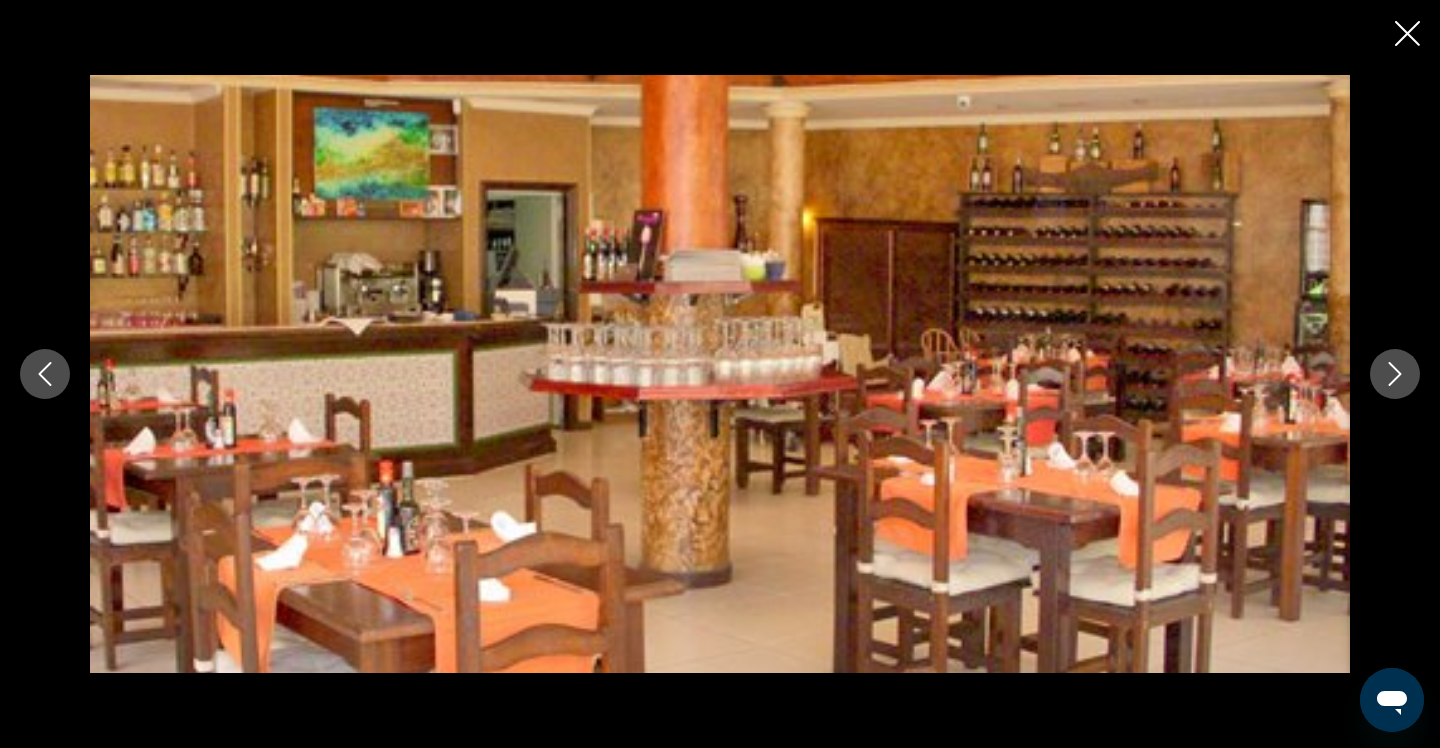 click 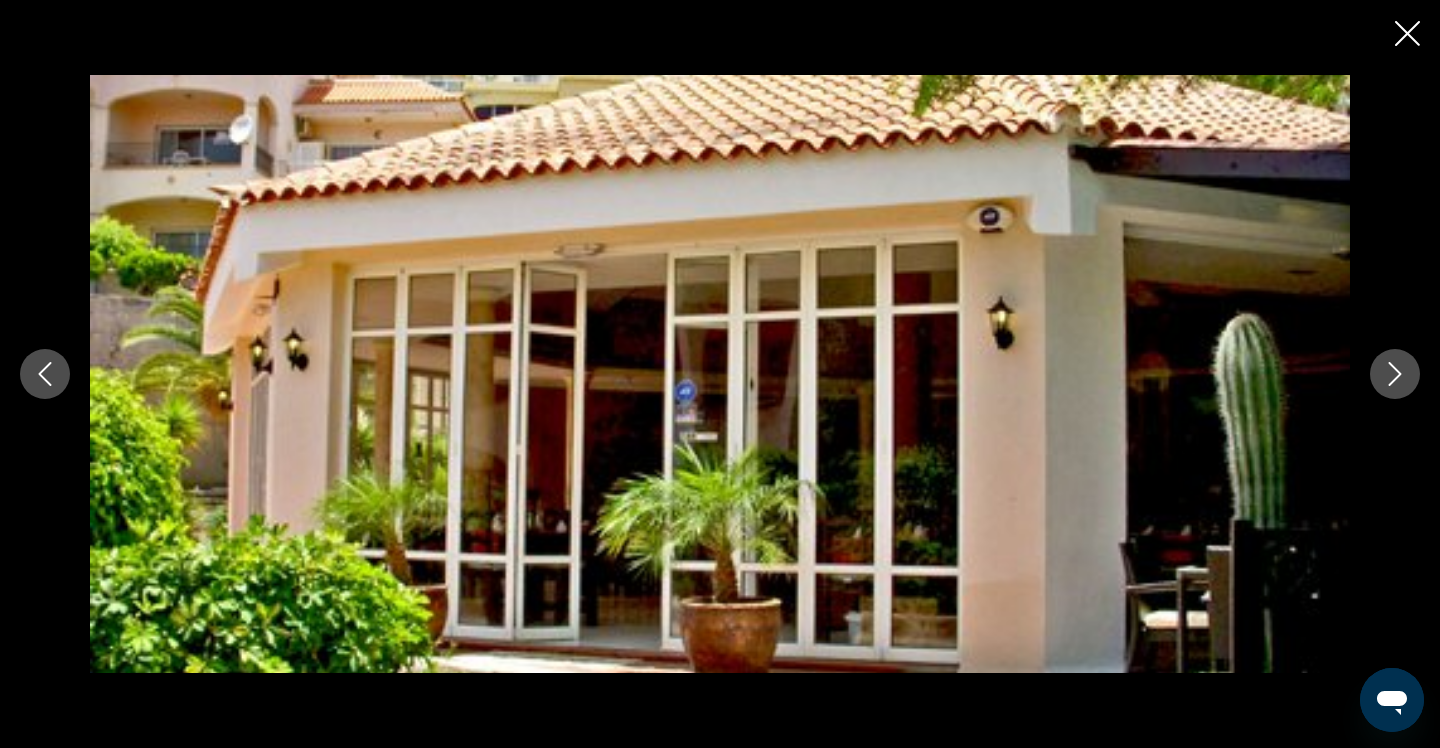 click 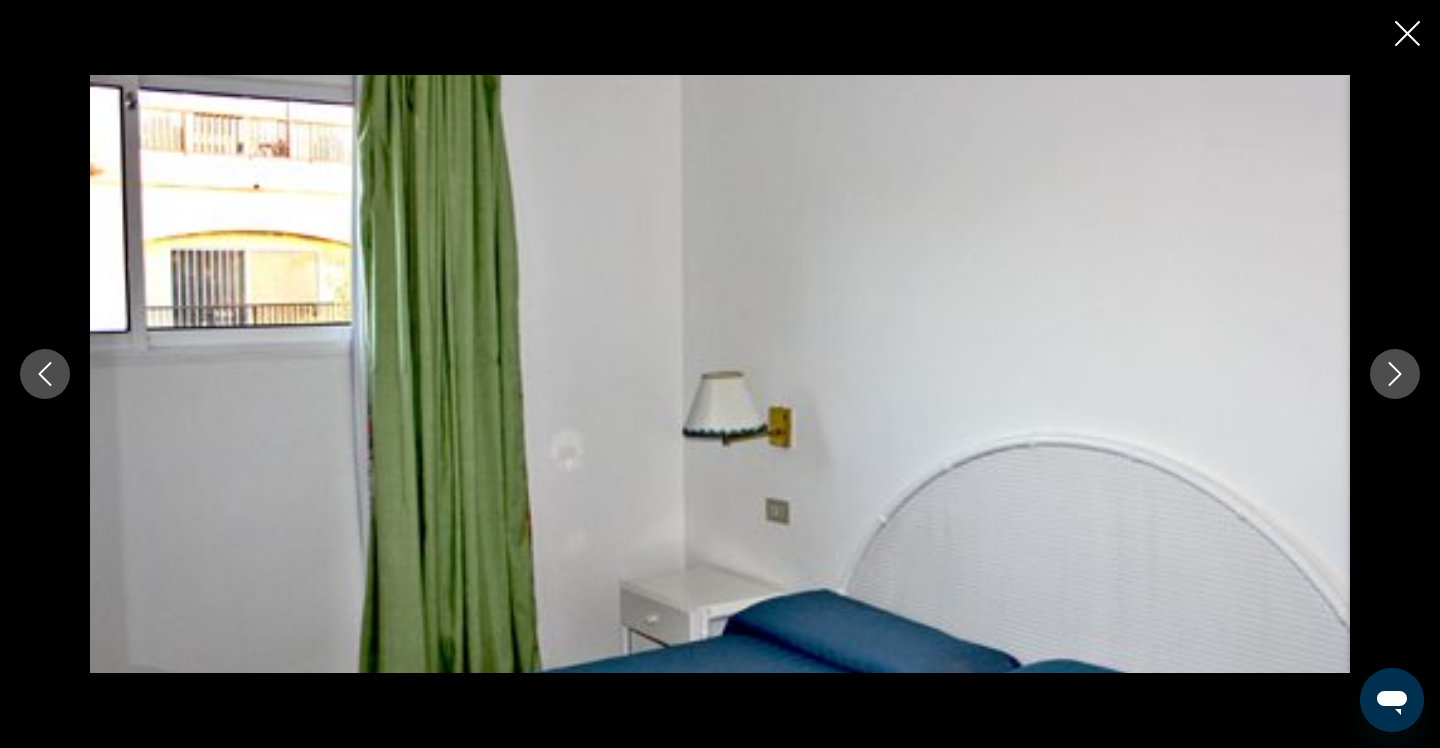 click 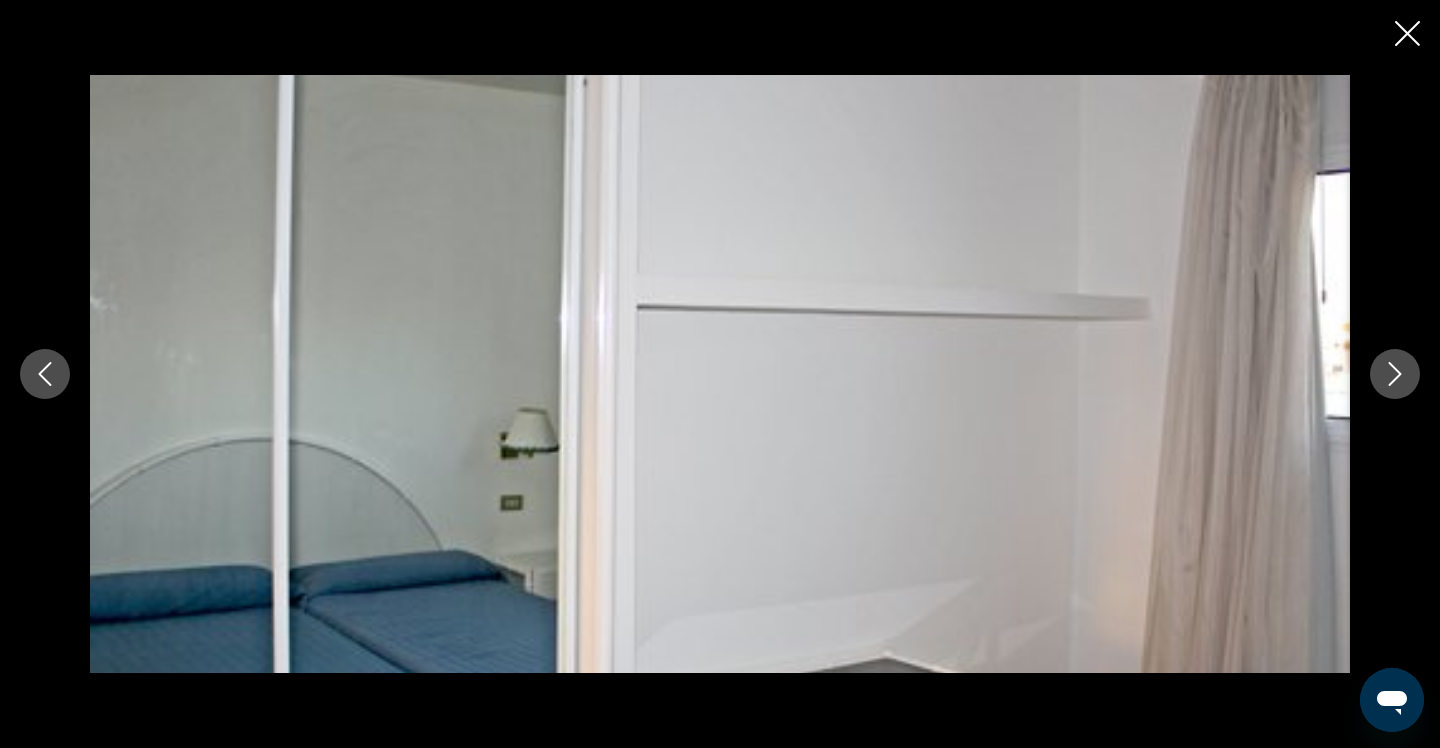 click 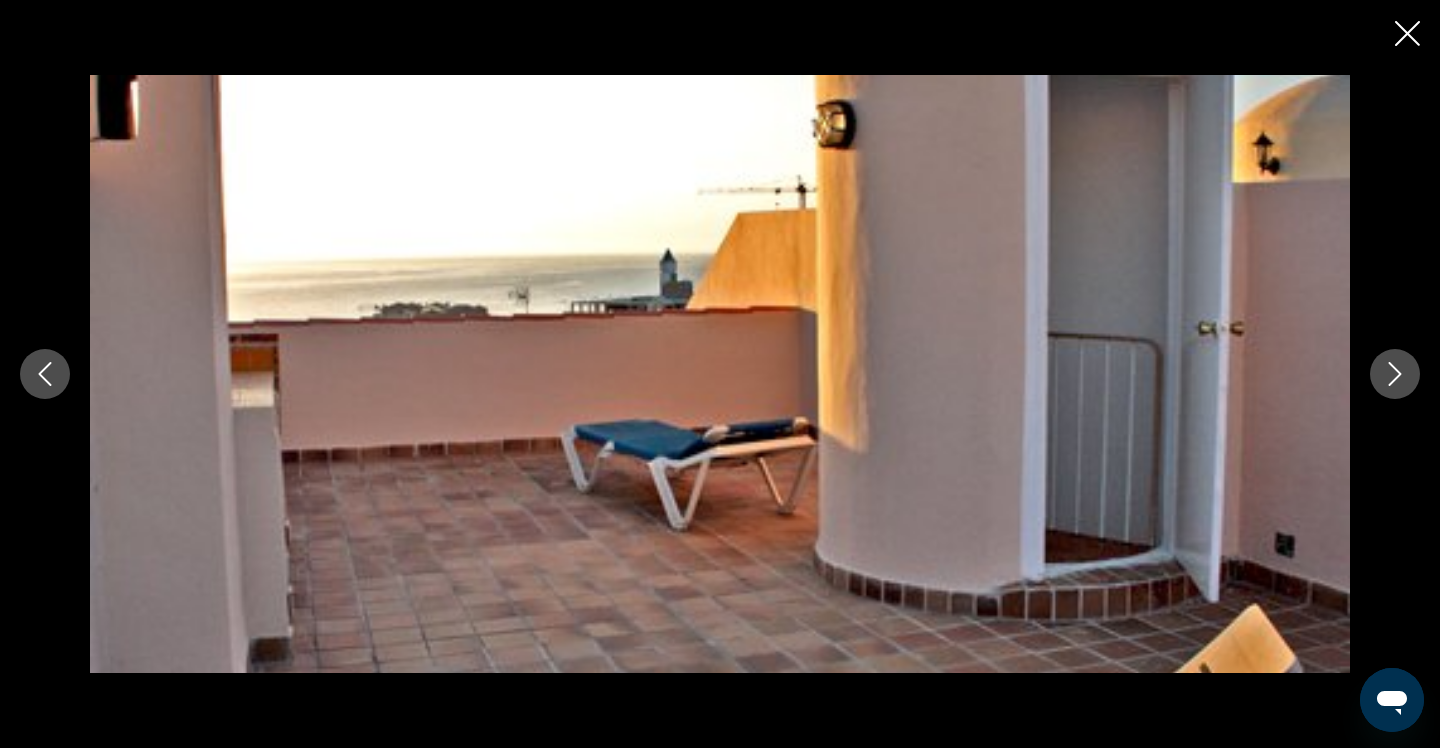 click 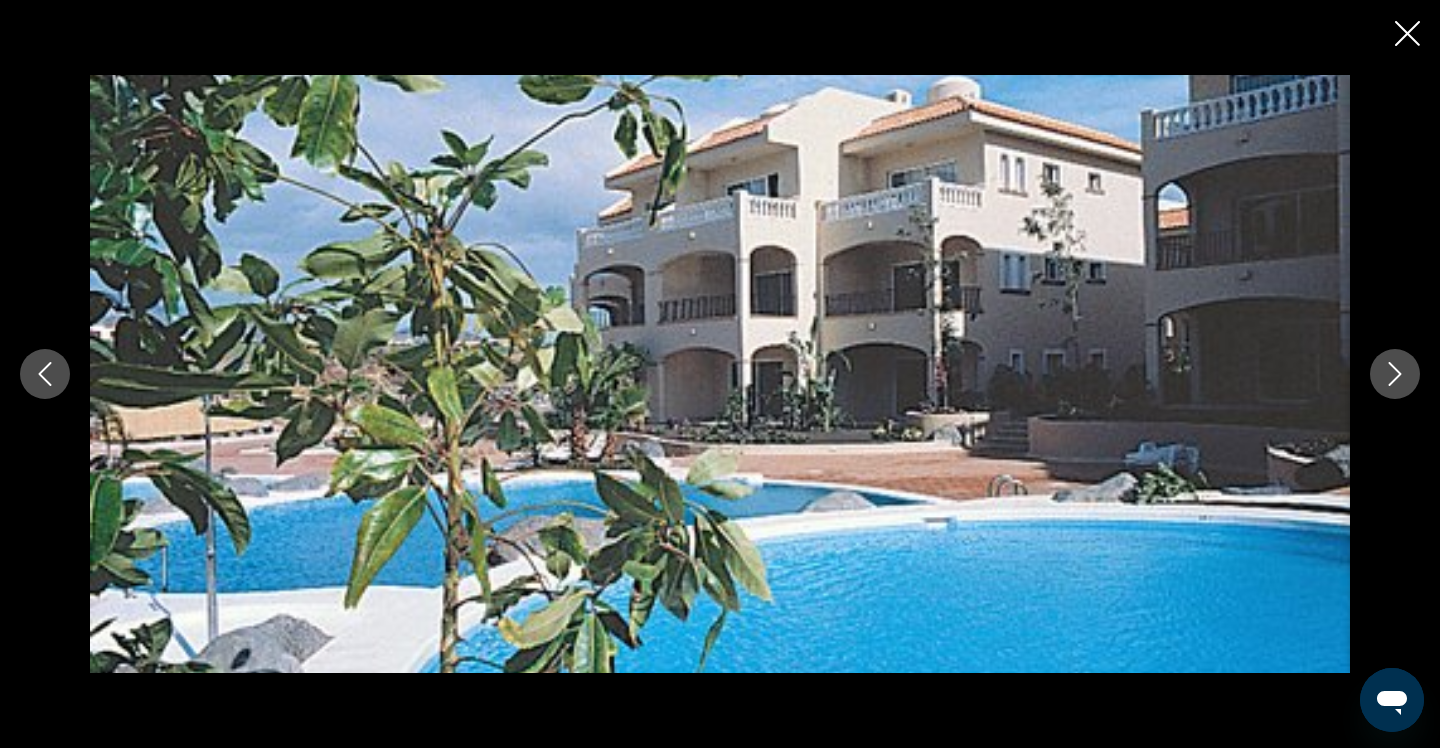 click 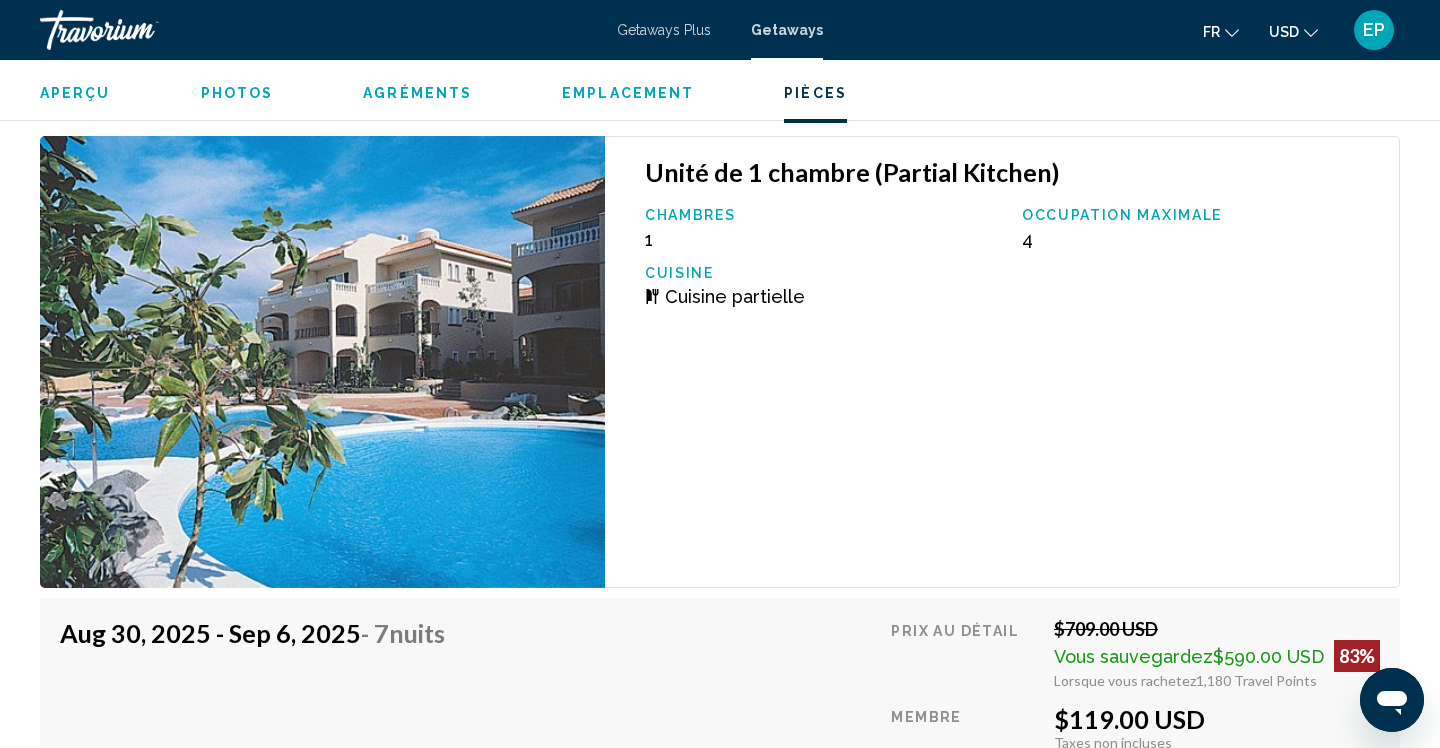 scroll, scrollTop: 3342, scrollLeft: 0, axis: vertical 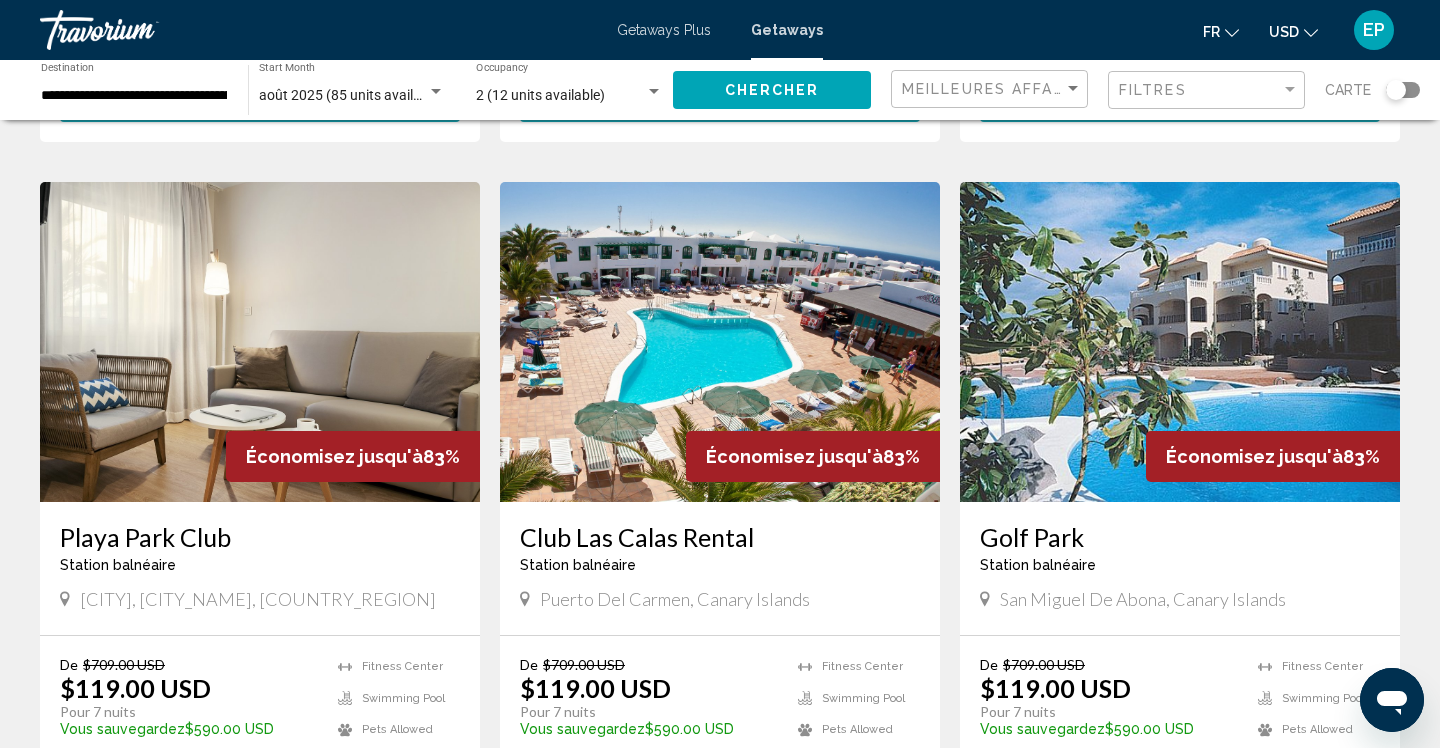 click at bounding box center [260, 342] 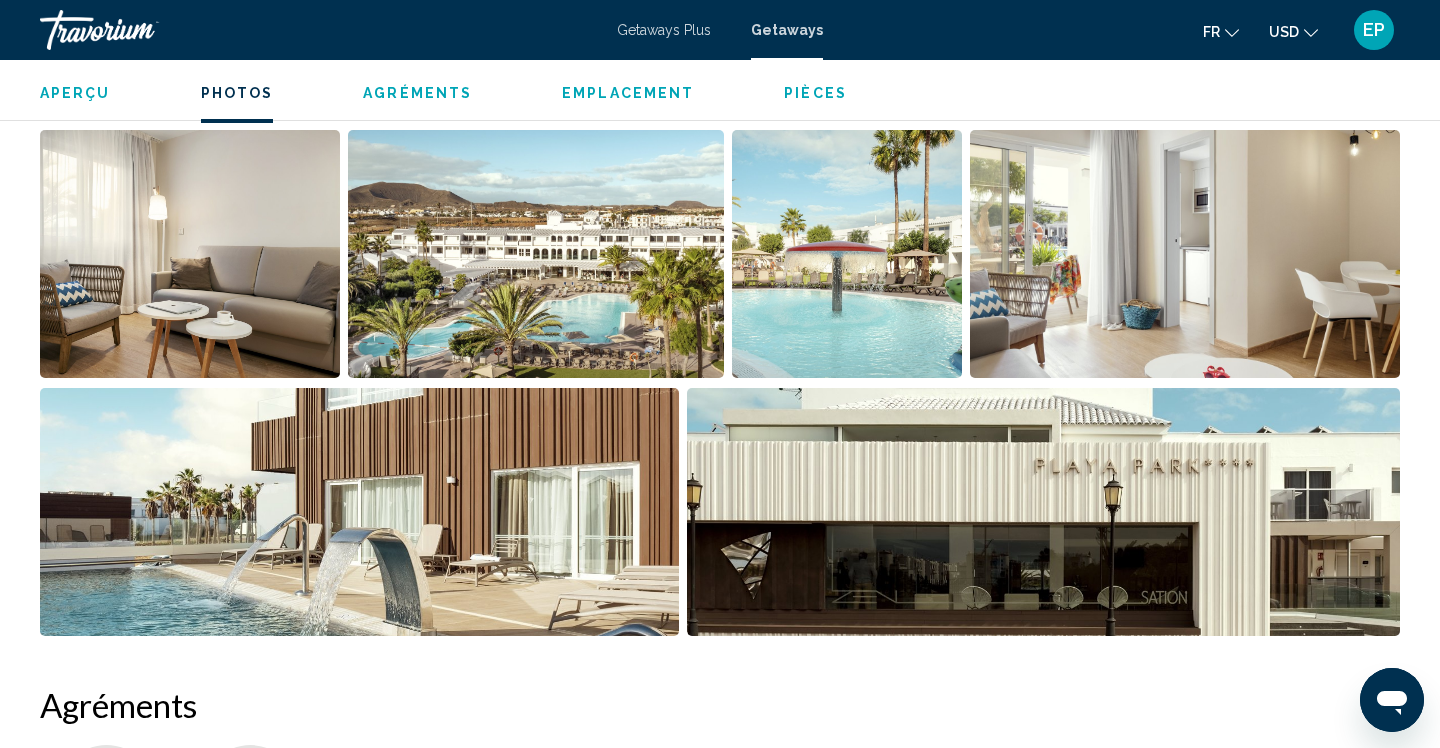 scroll, scrollTop: 950, scrollLeft: 0, axis: vertical 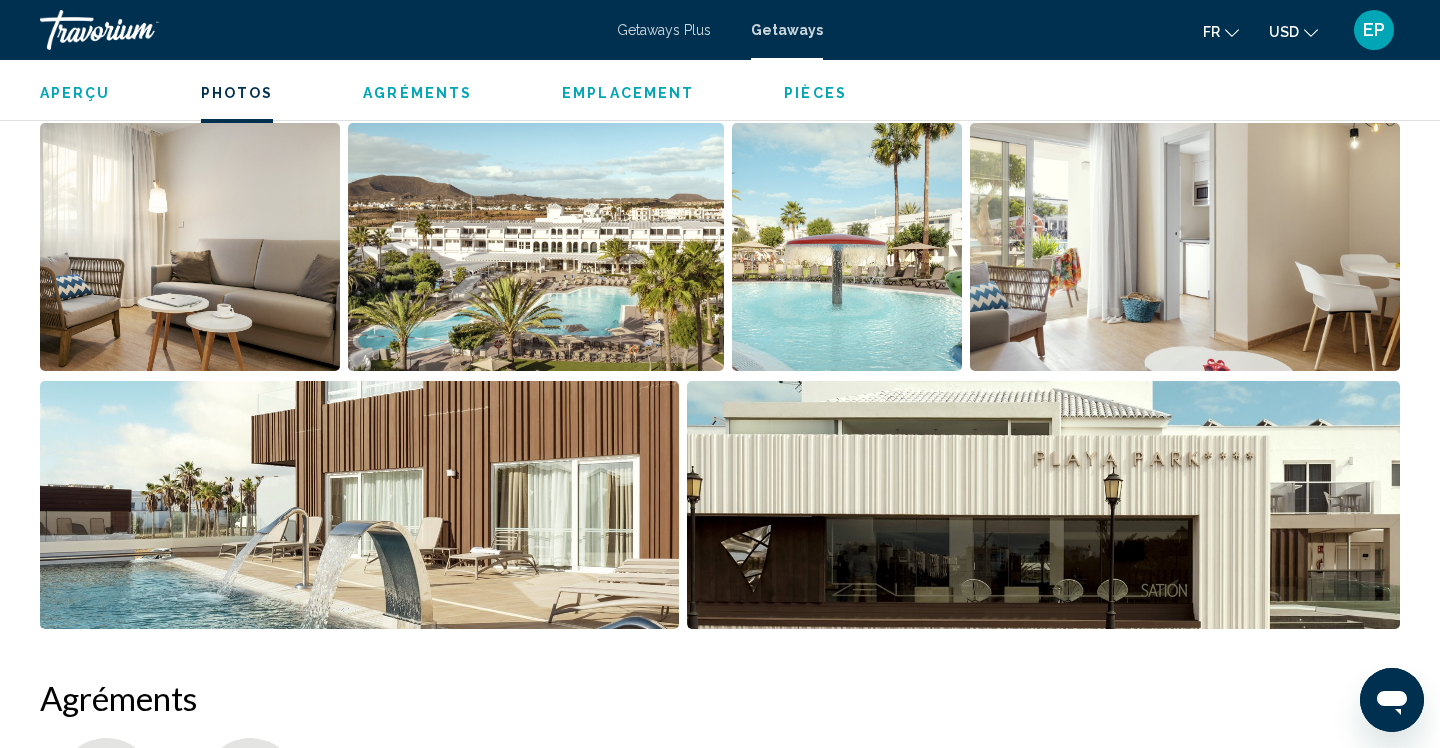 click at bounding box center [190, 247] 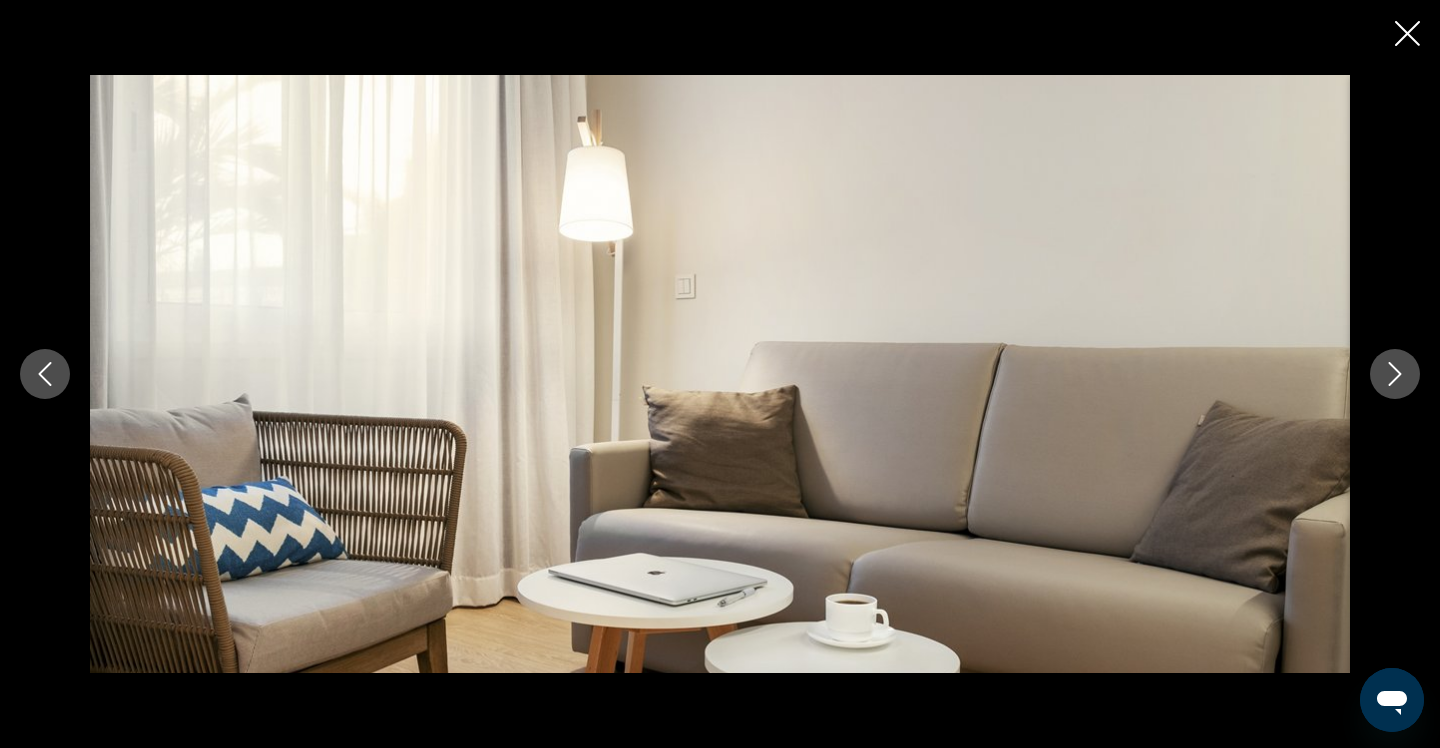 type 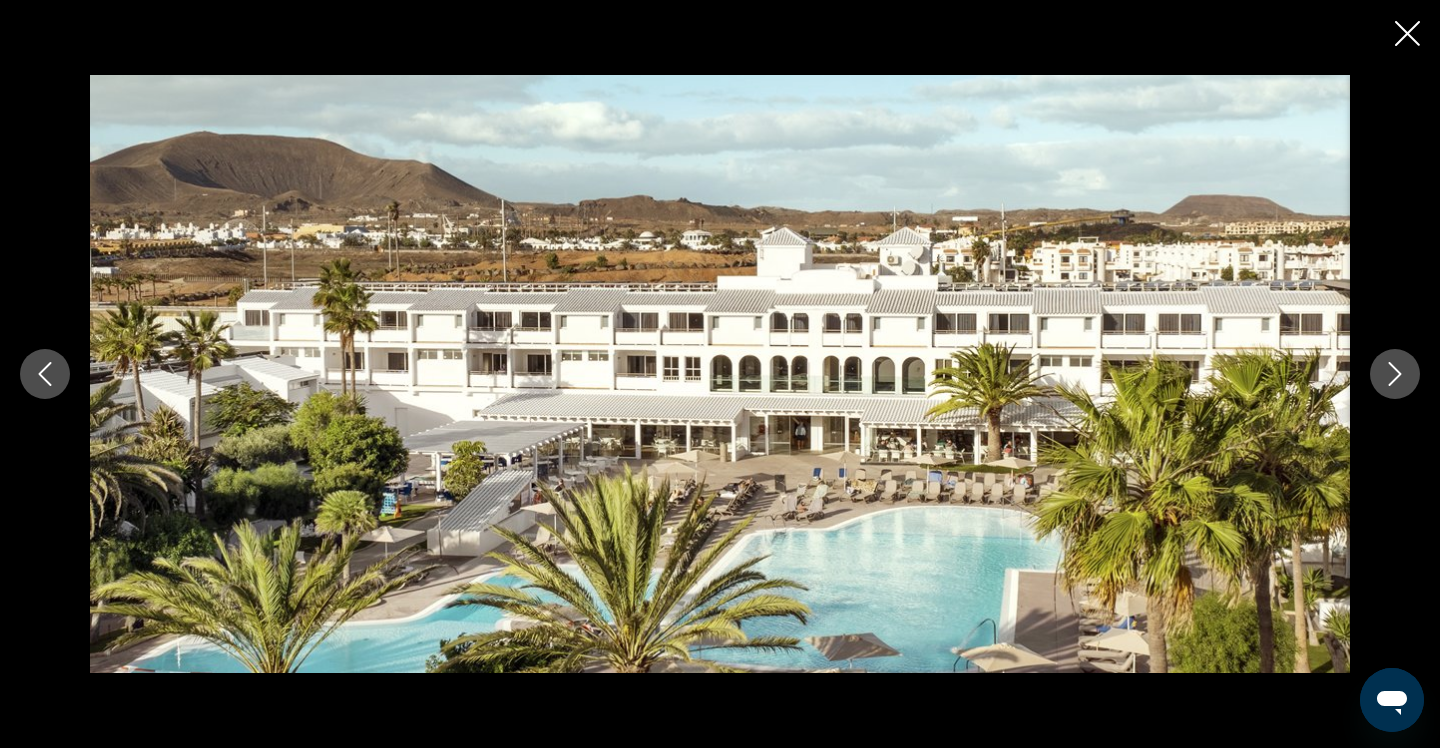 click 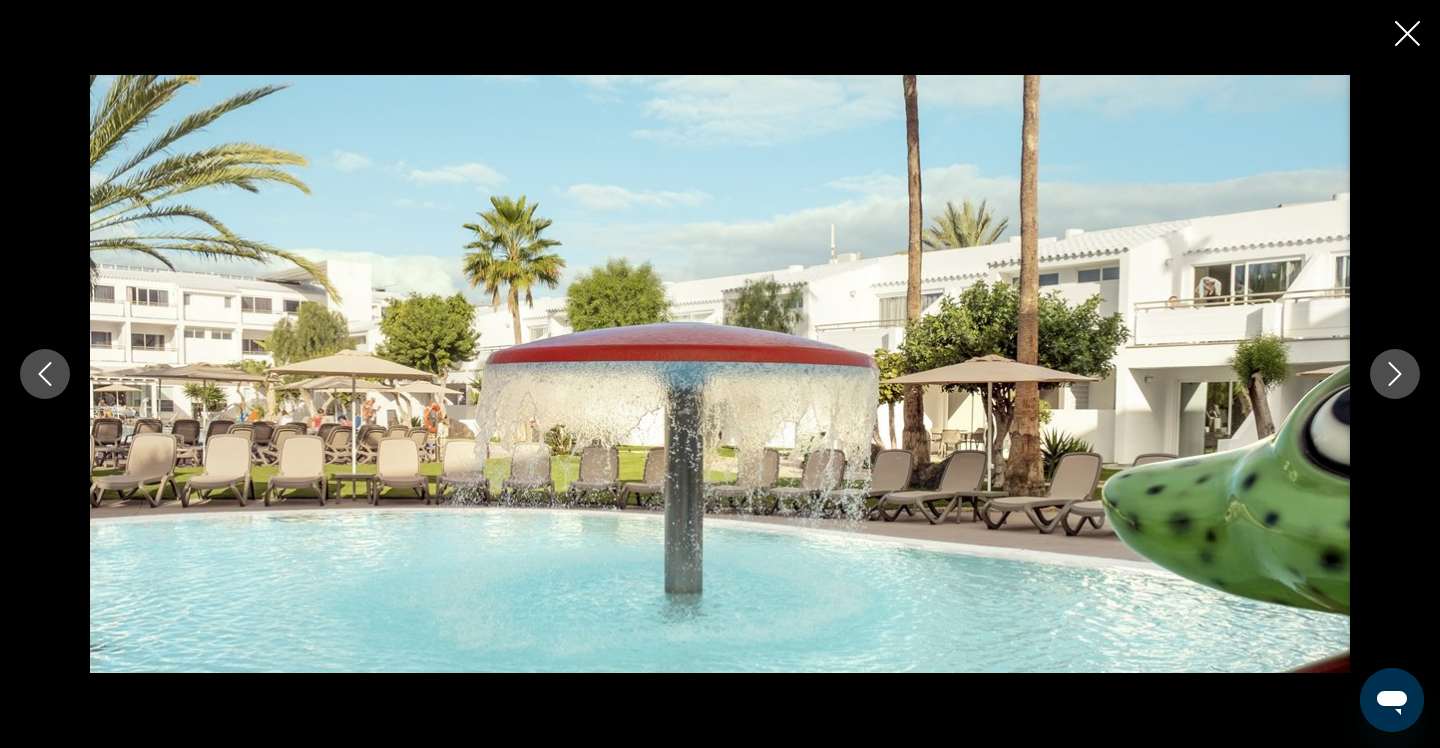 click 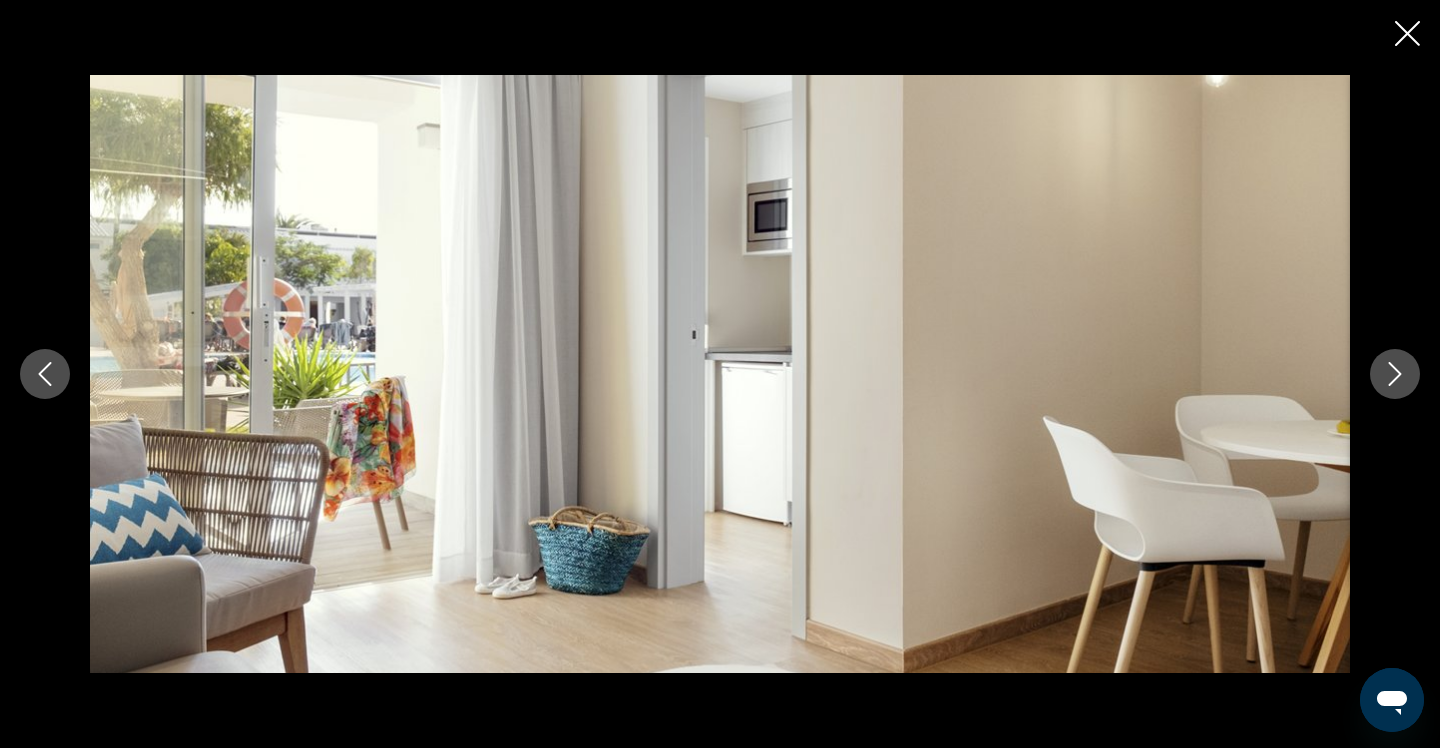 click 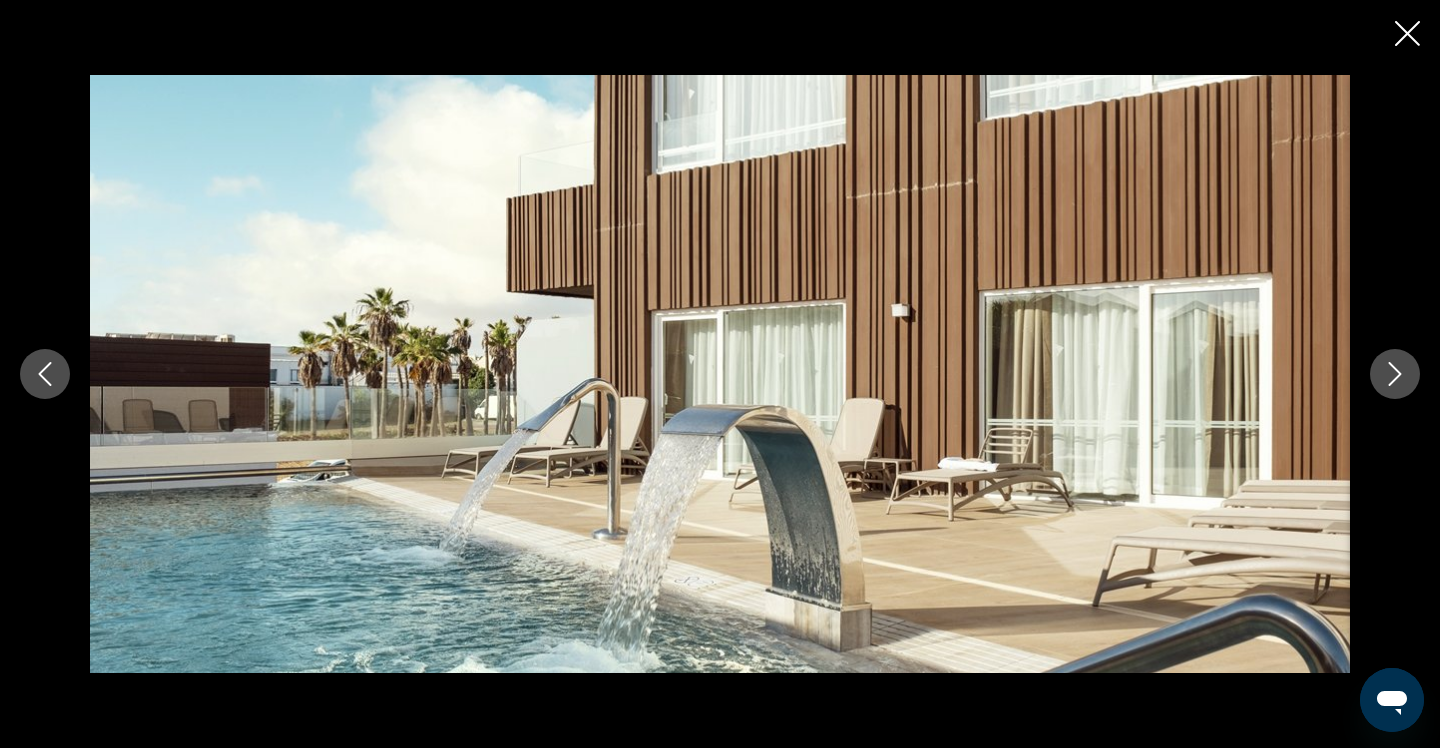 click 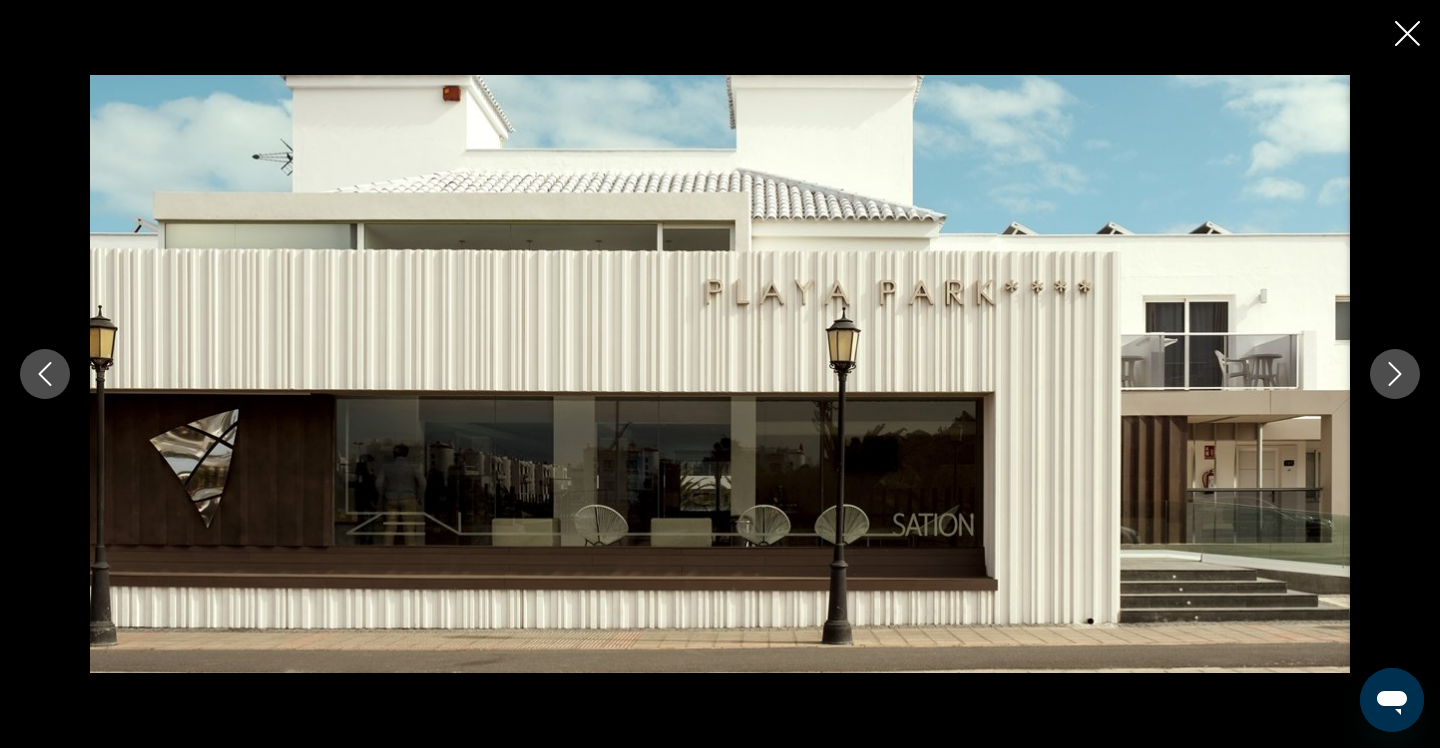 click 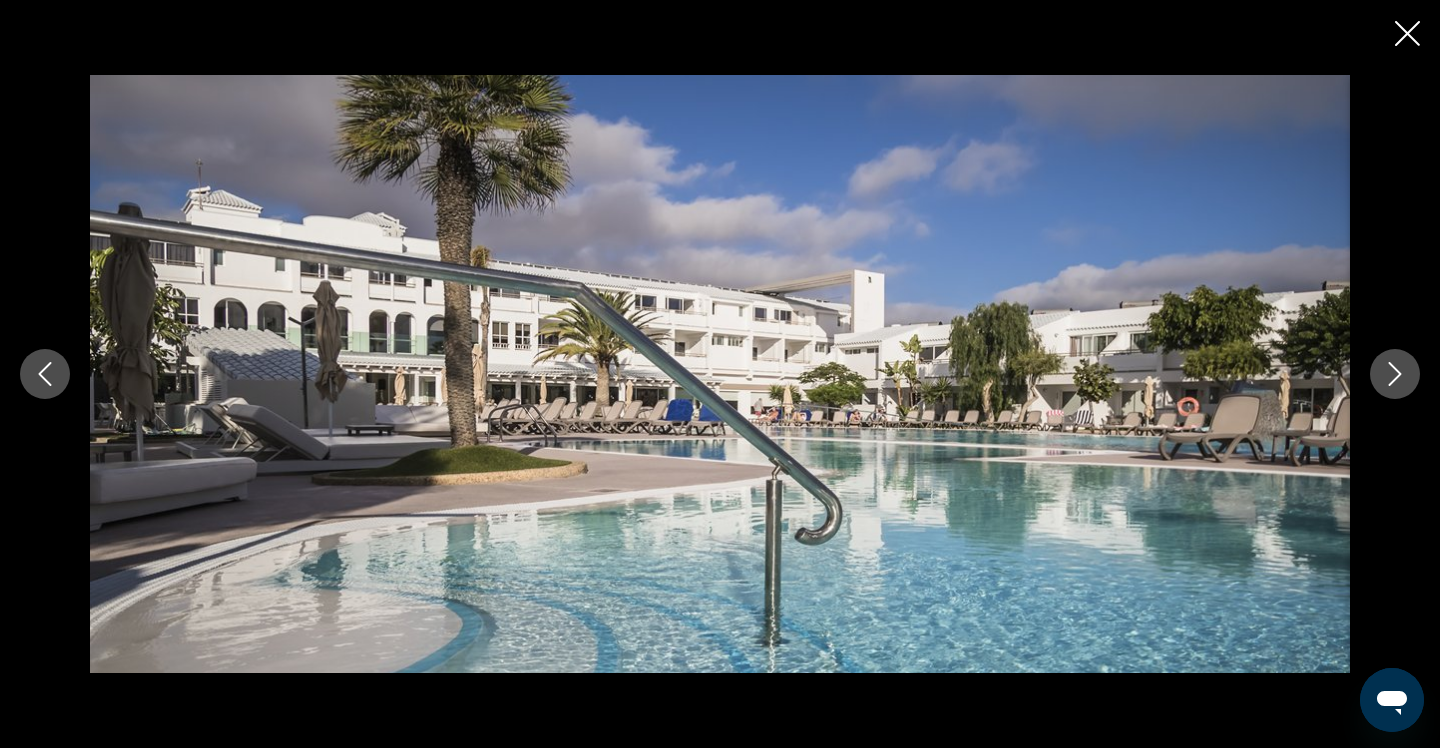 click 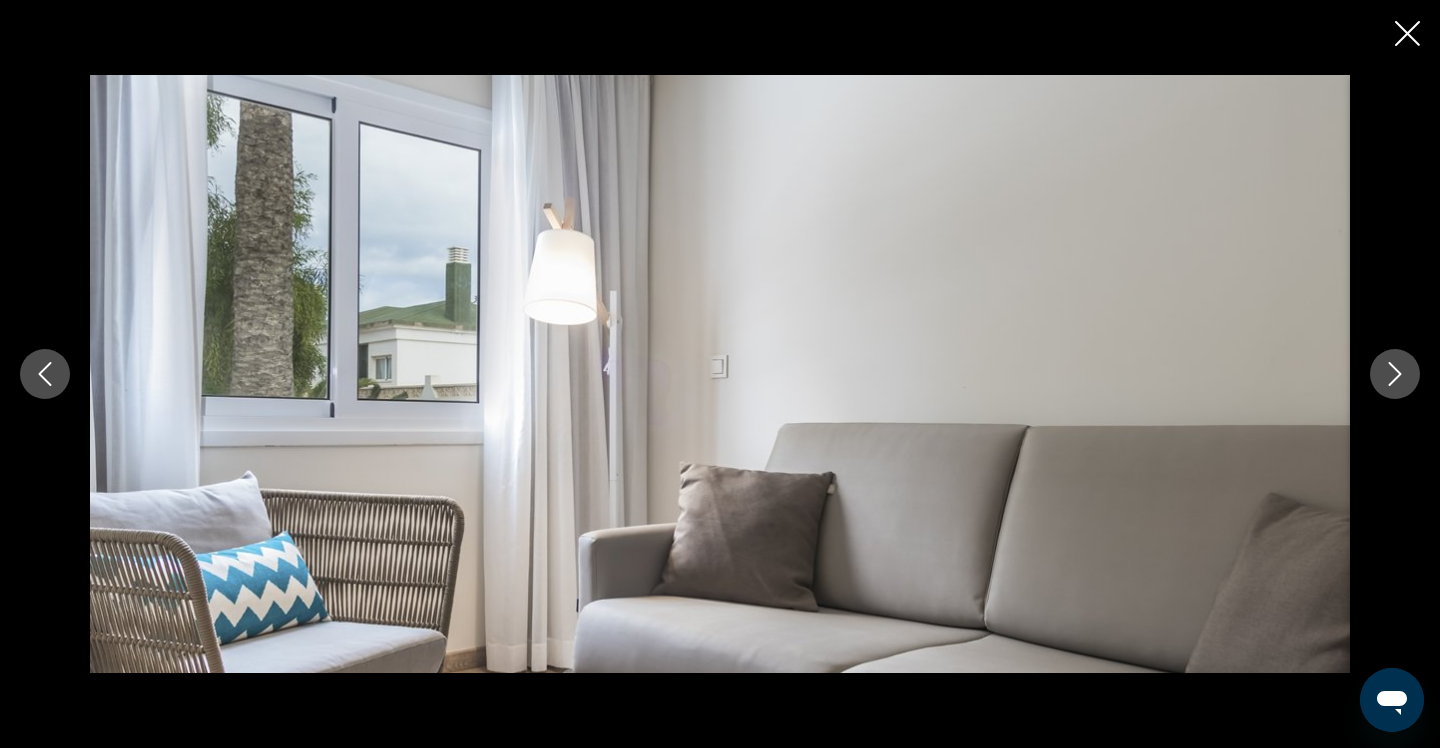 click 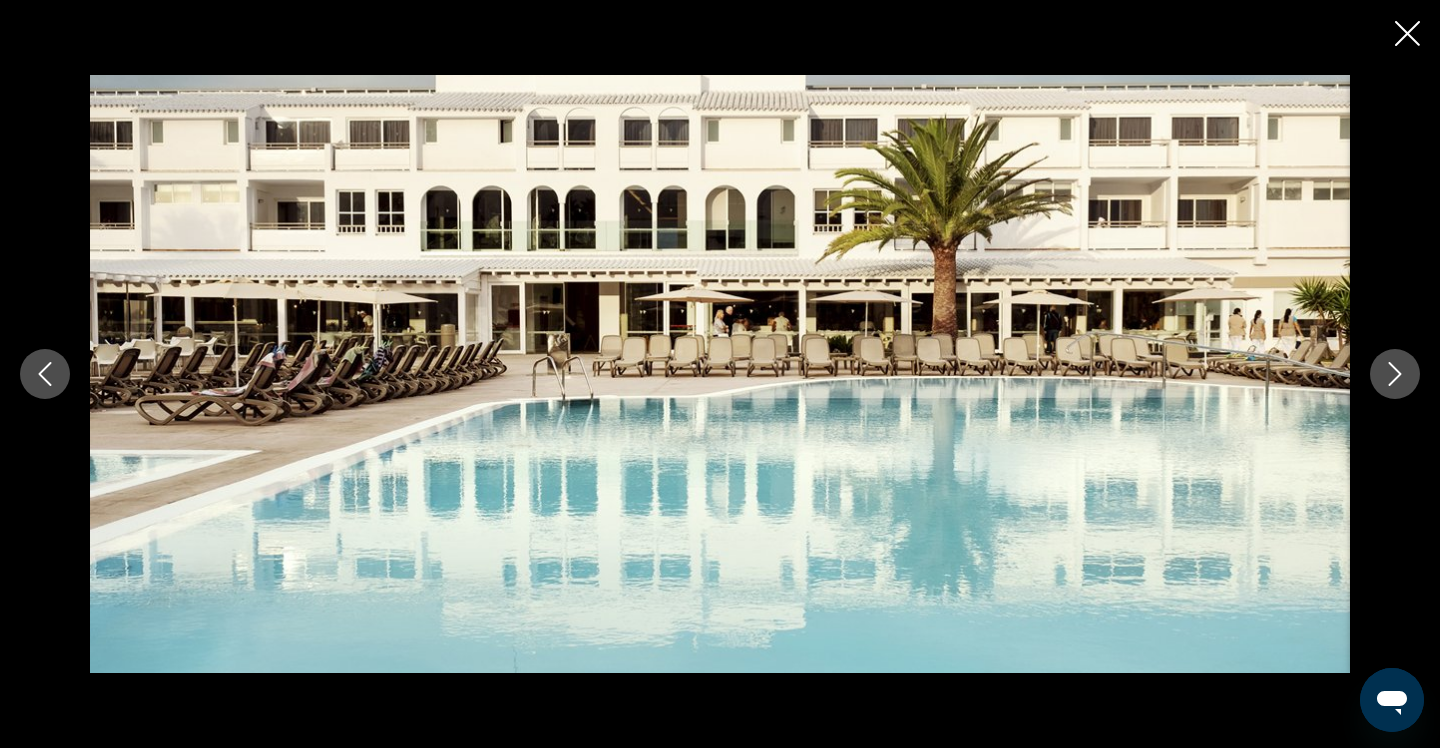 click 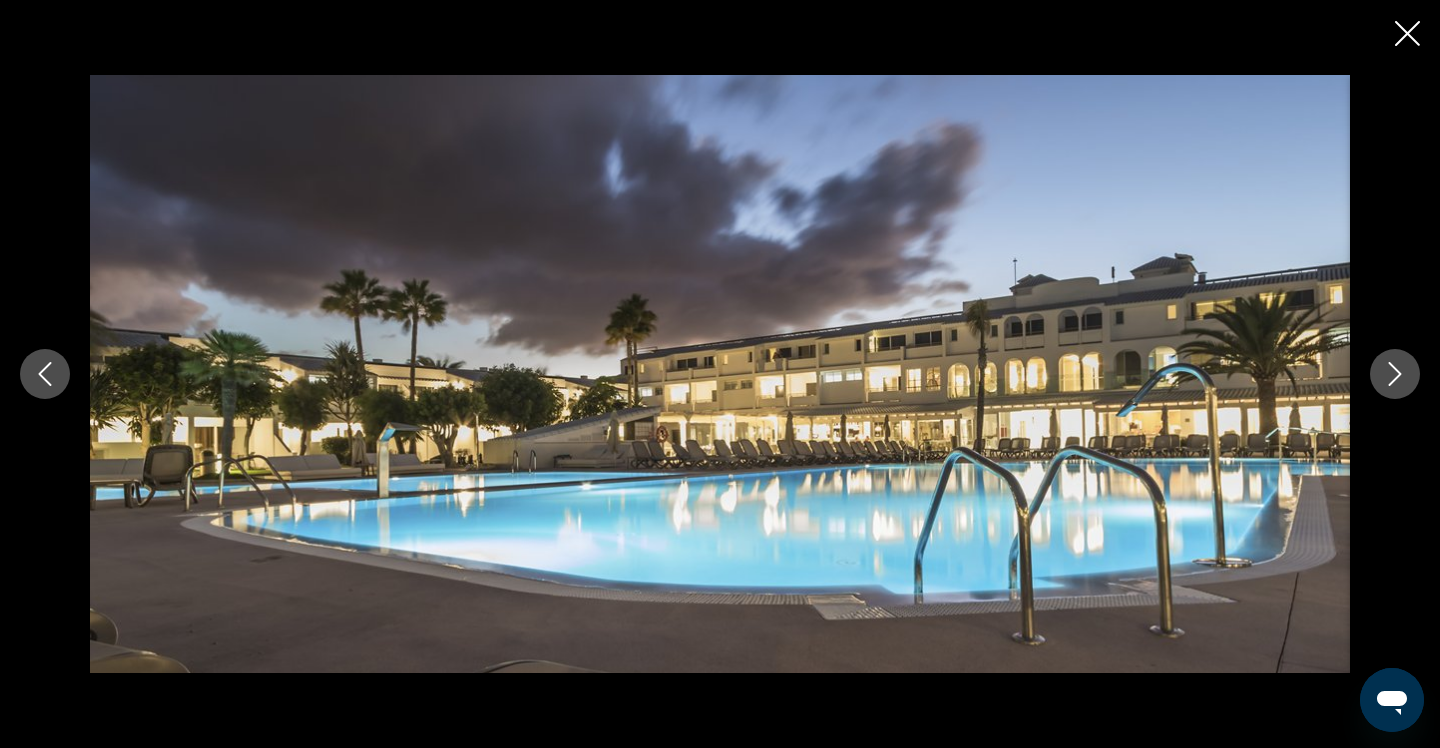 click 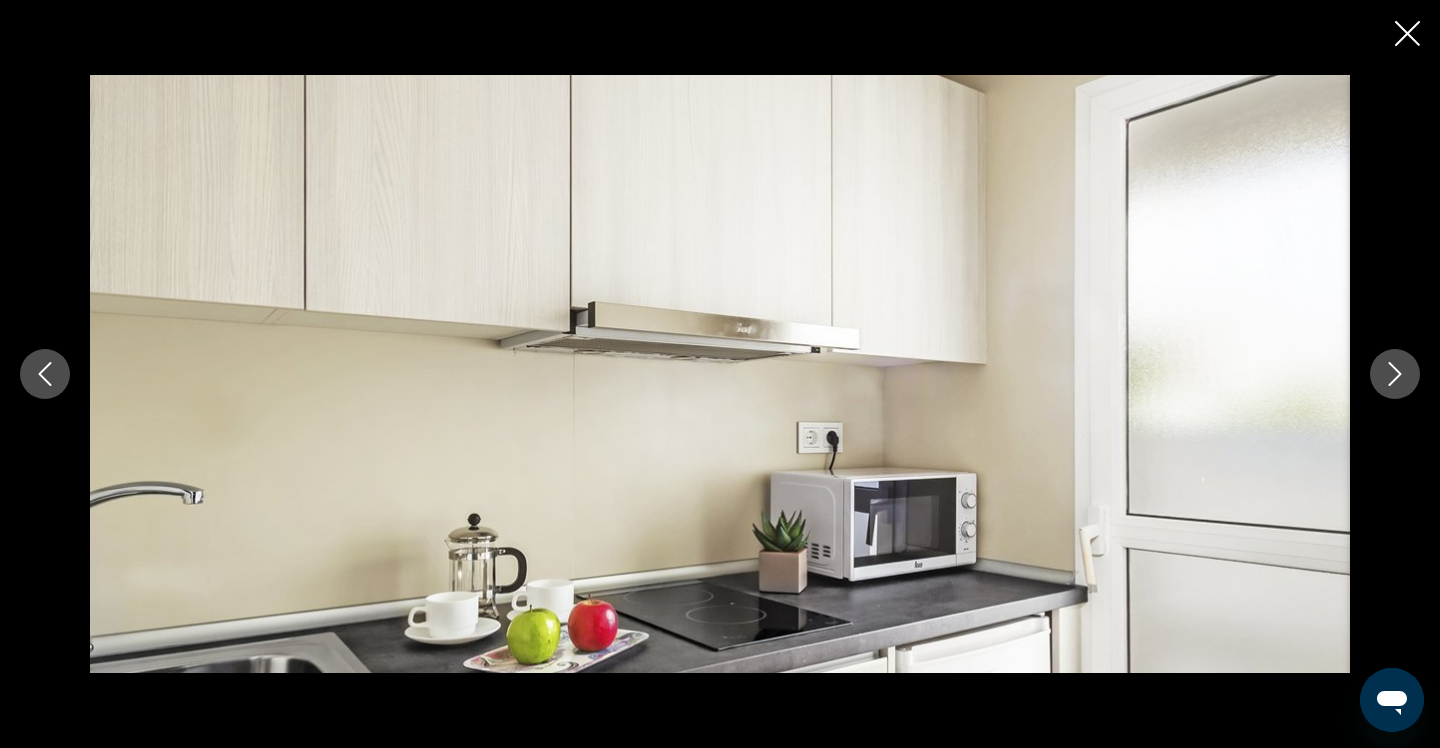click 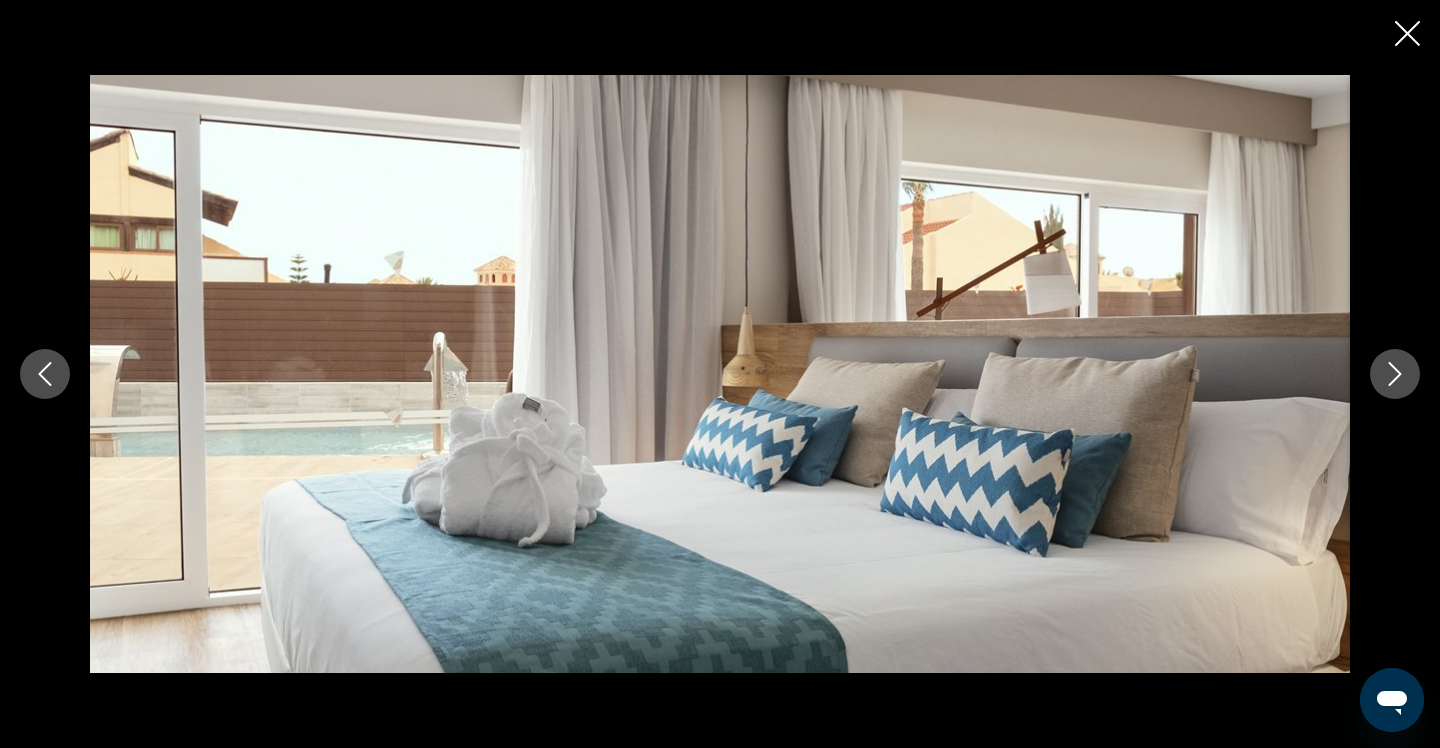 click 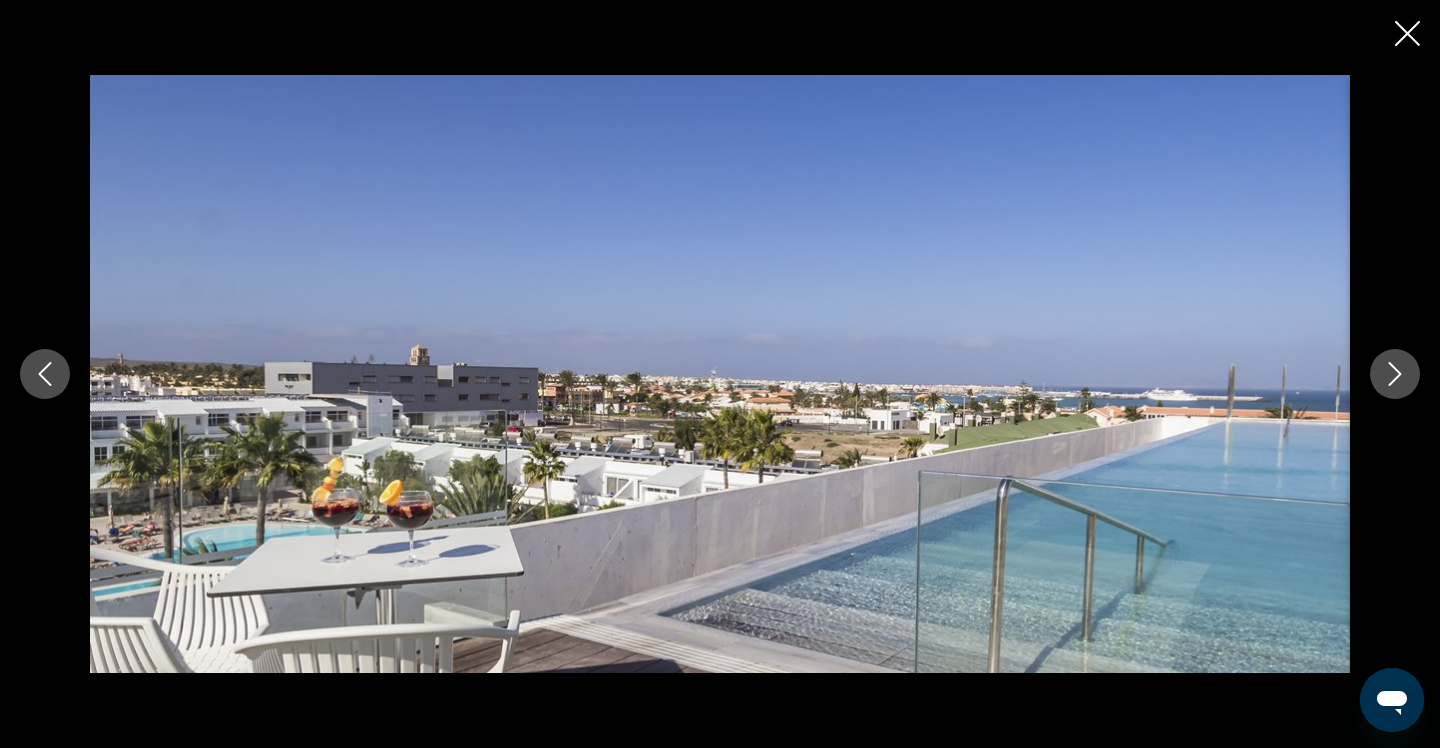 click 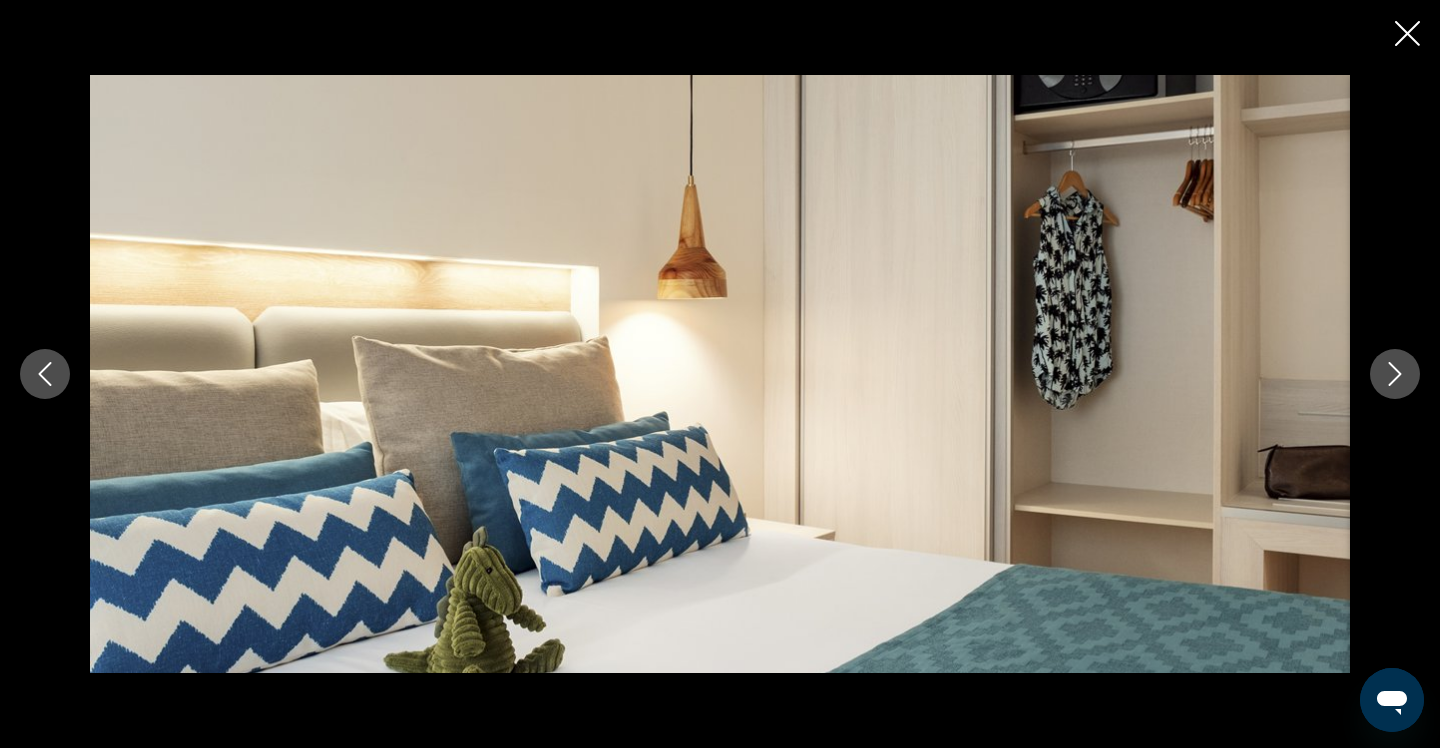 click 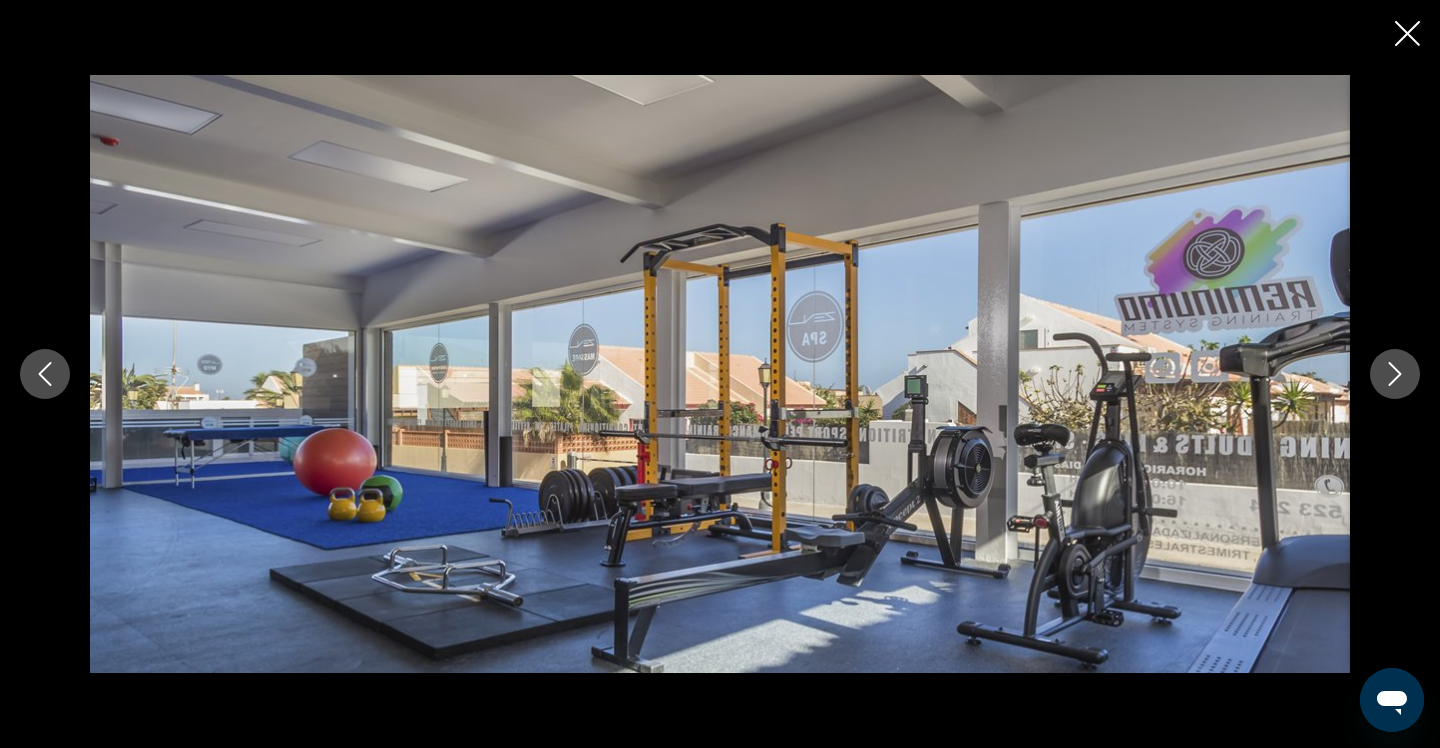 click 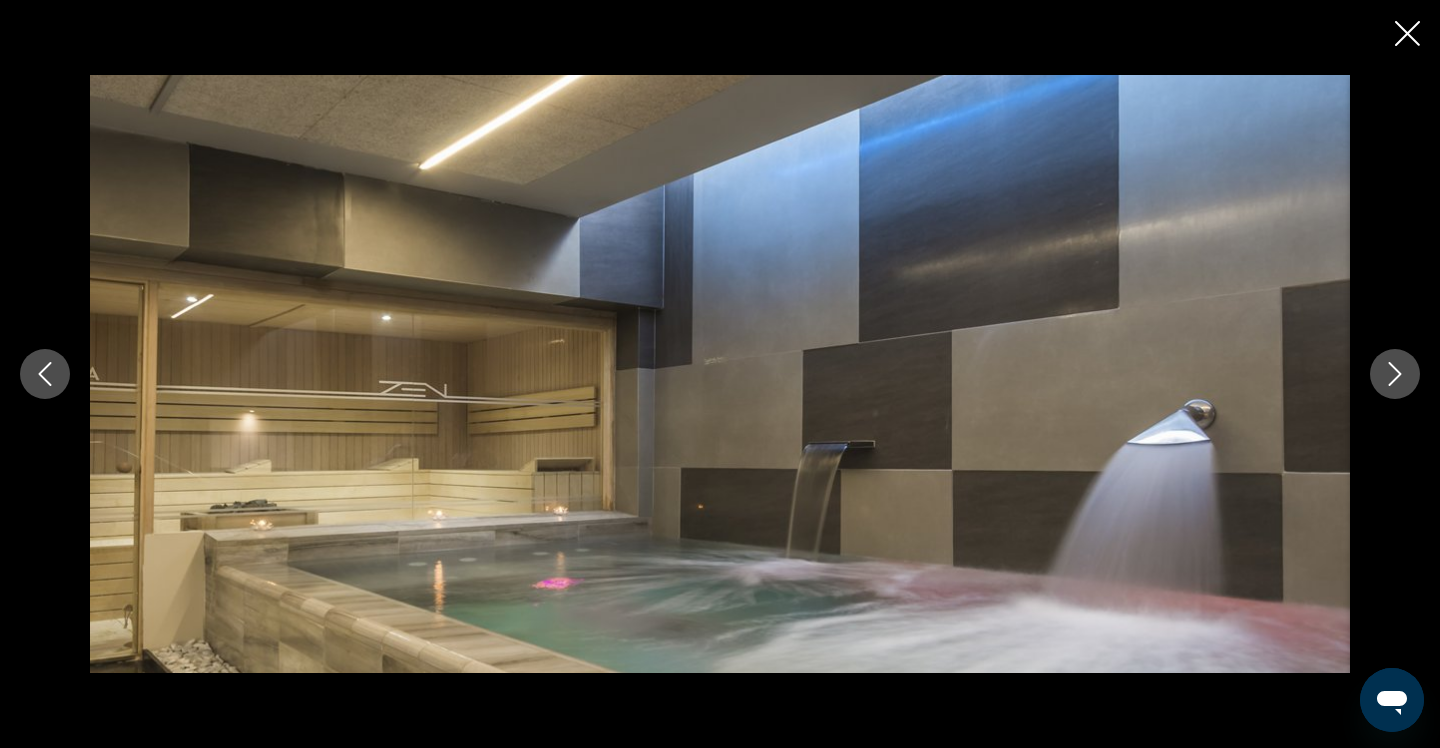click 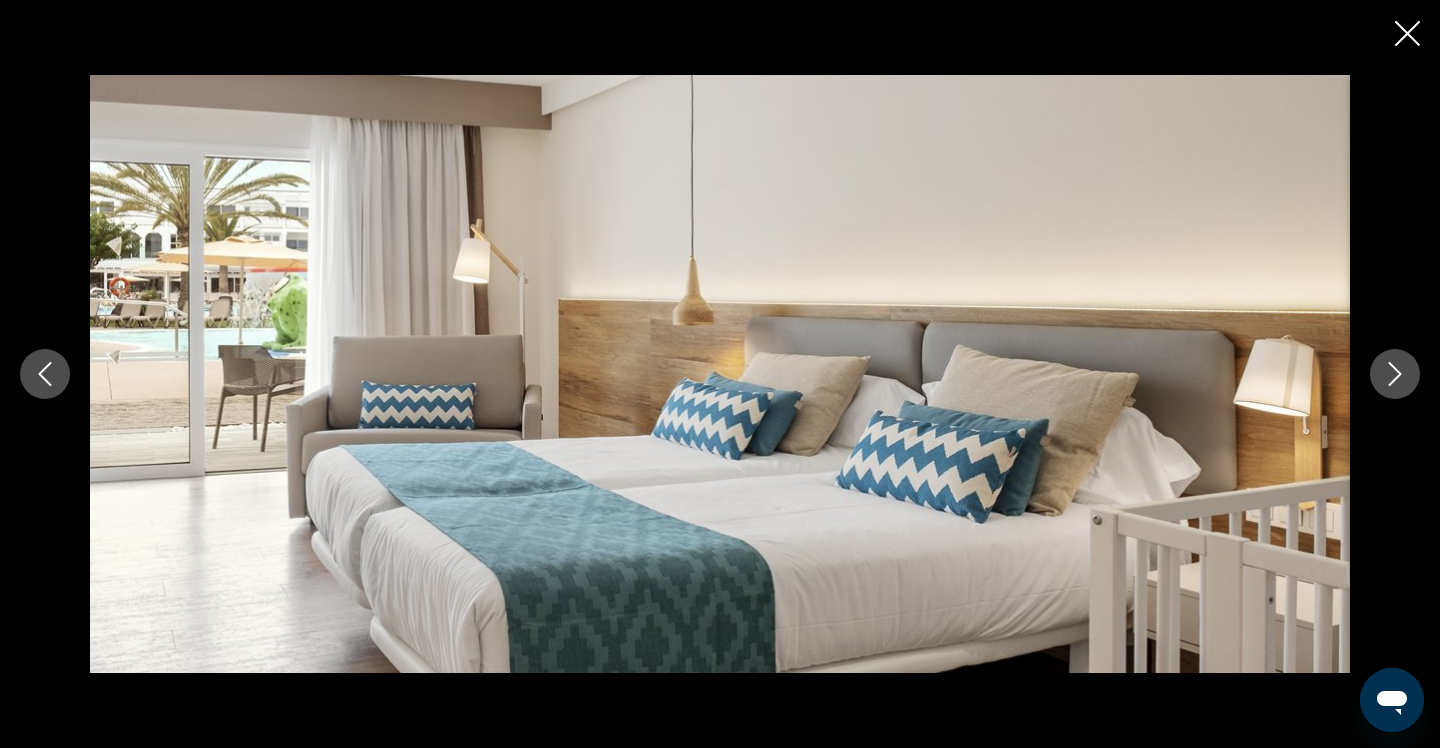 click 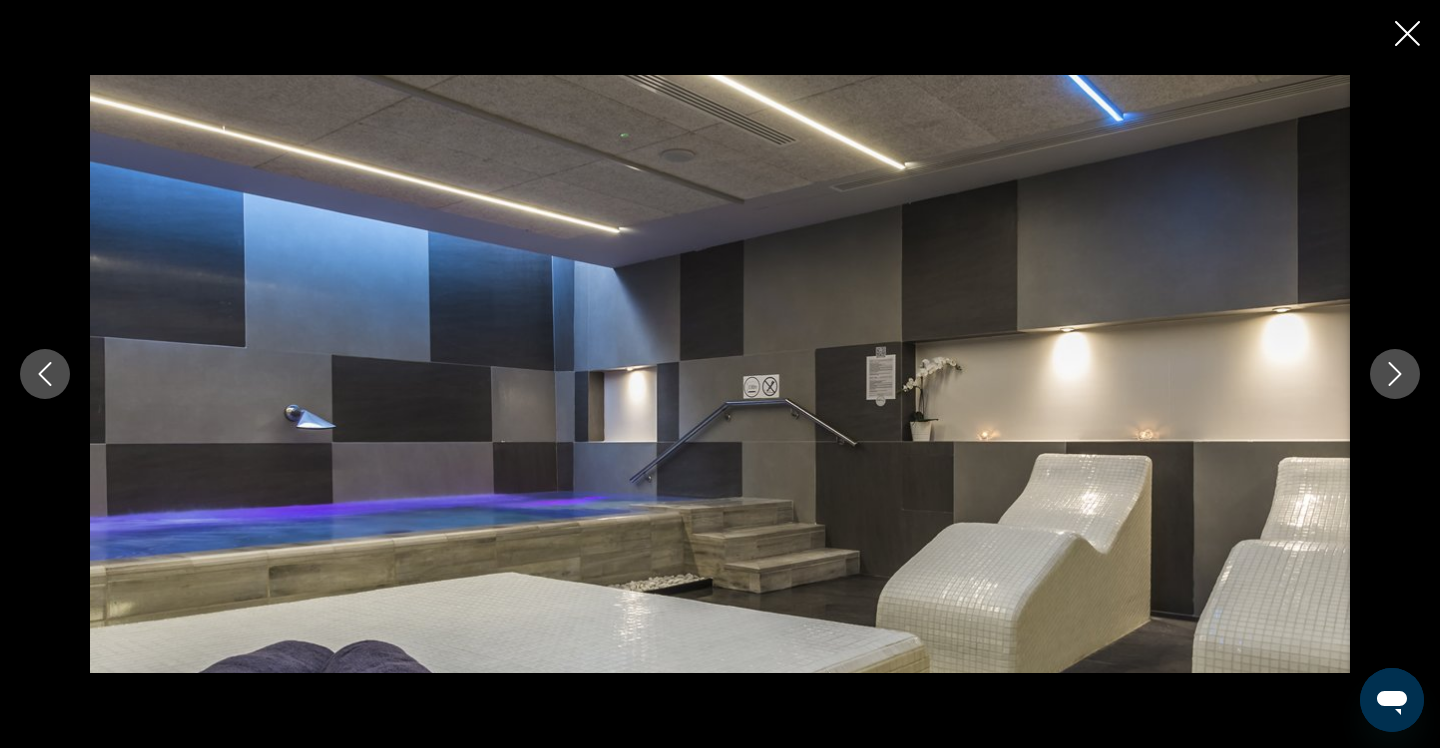click 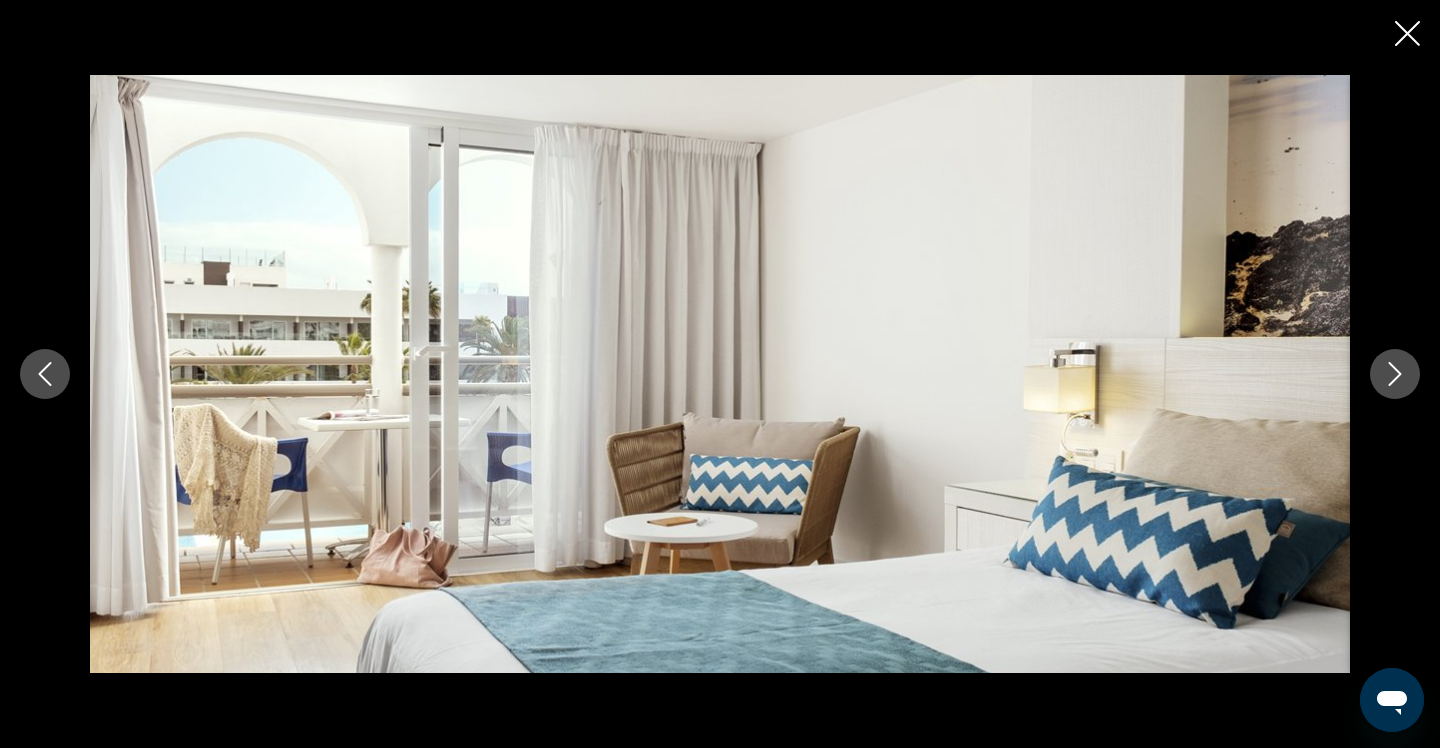 click 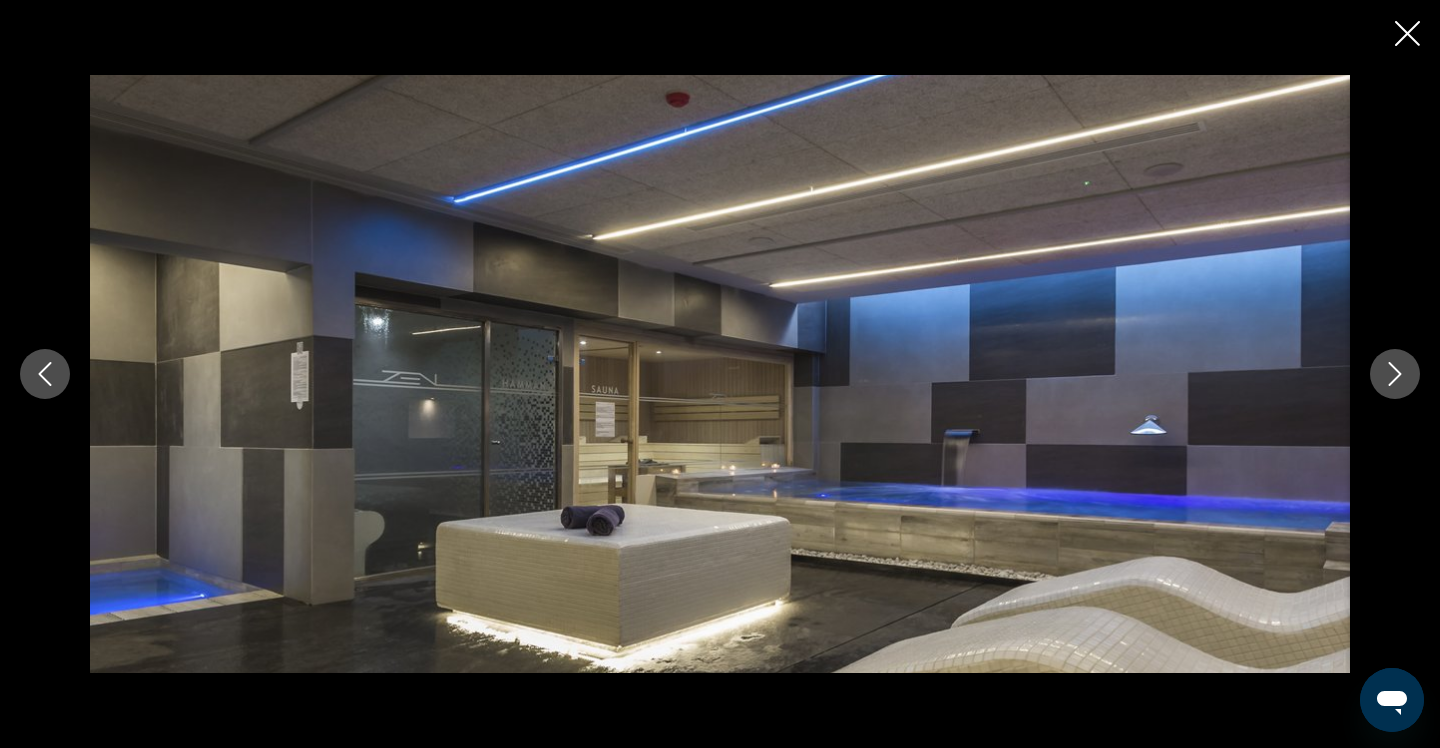 click 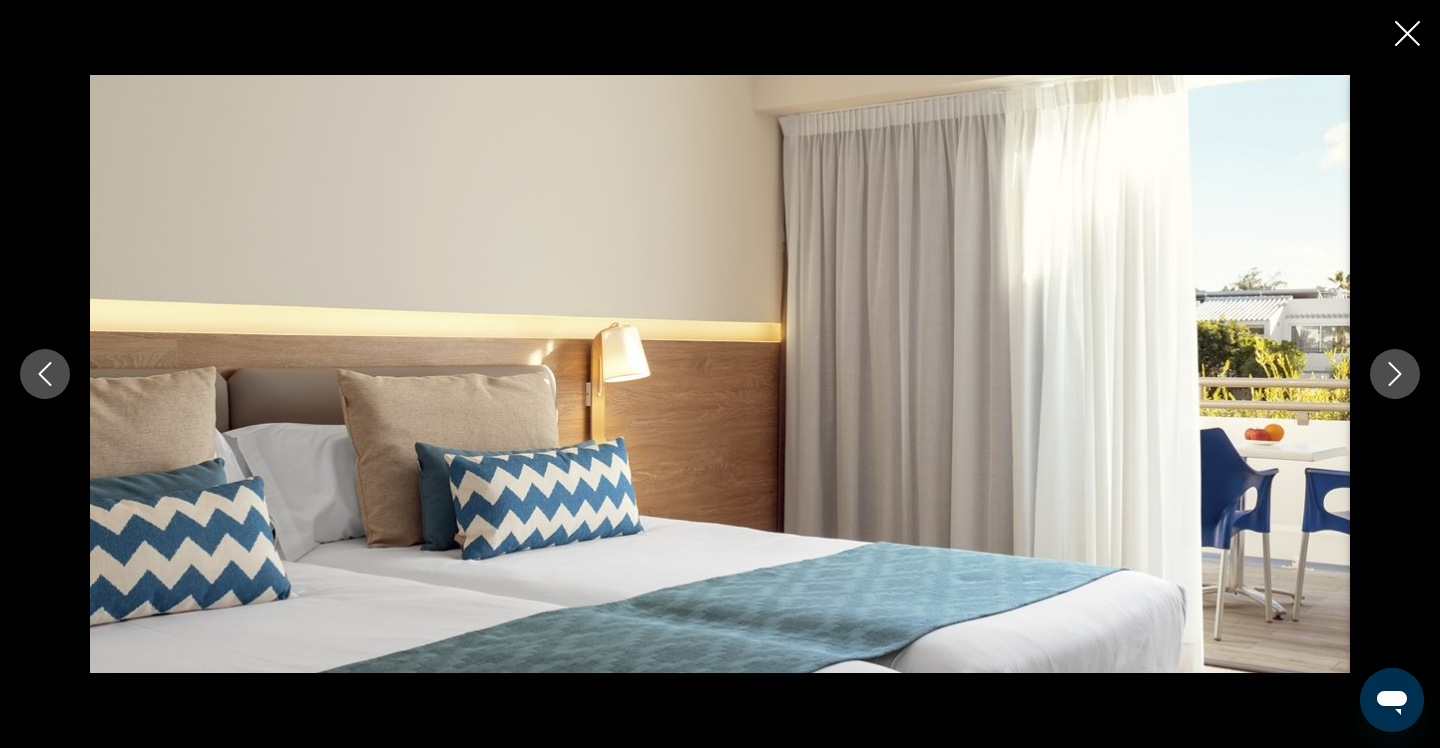 click 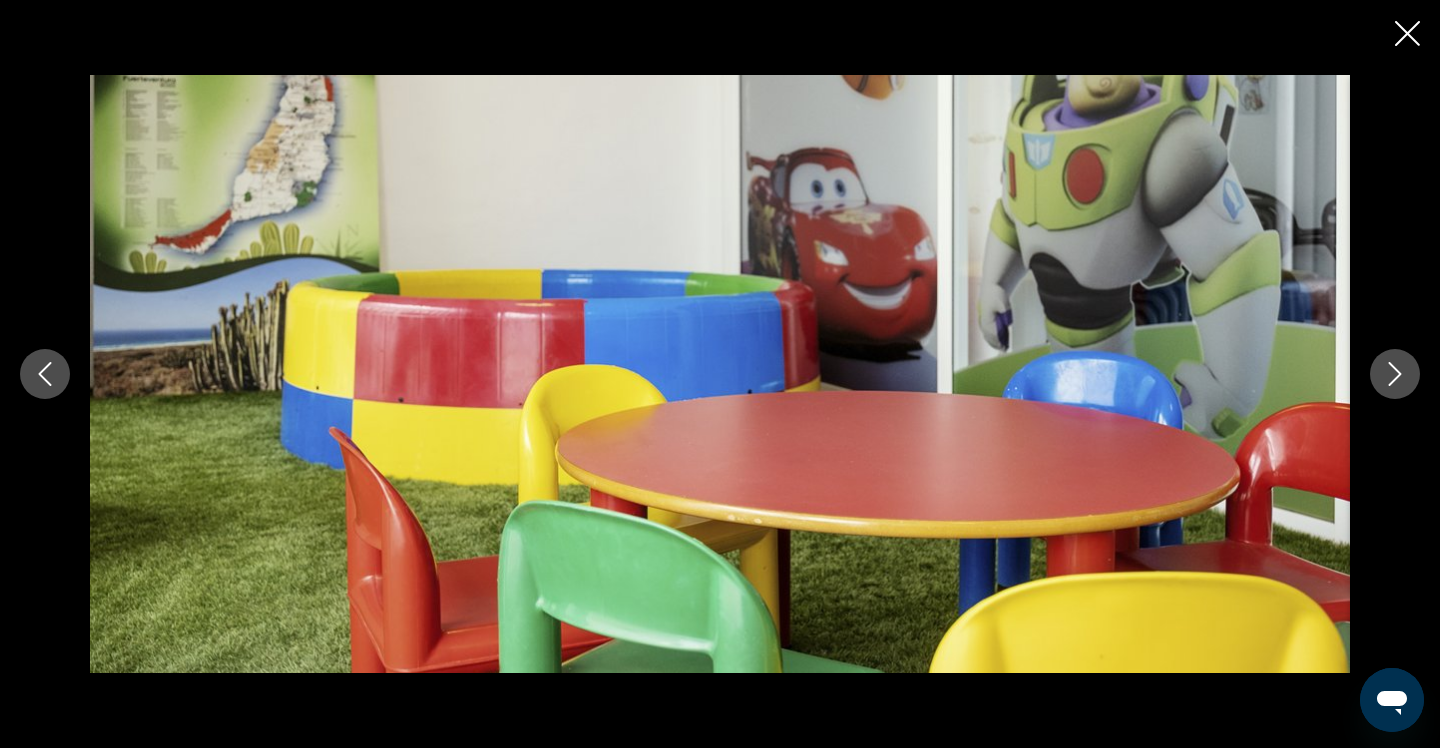 click 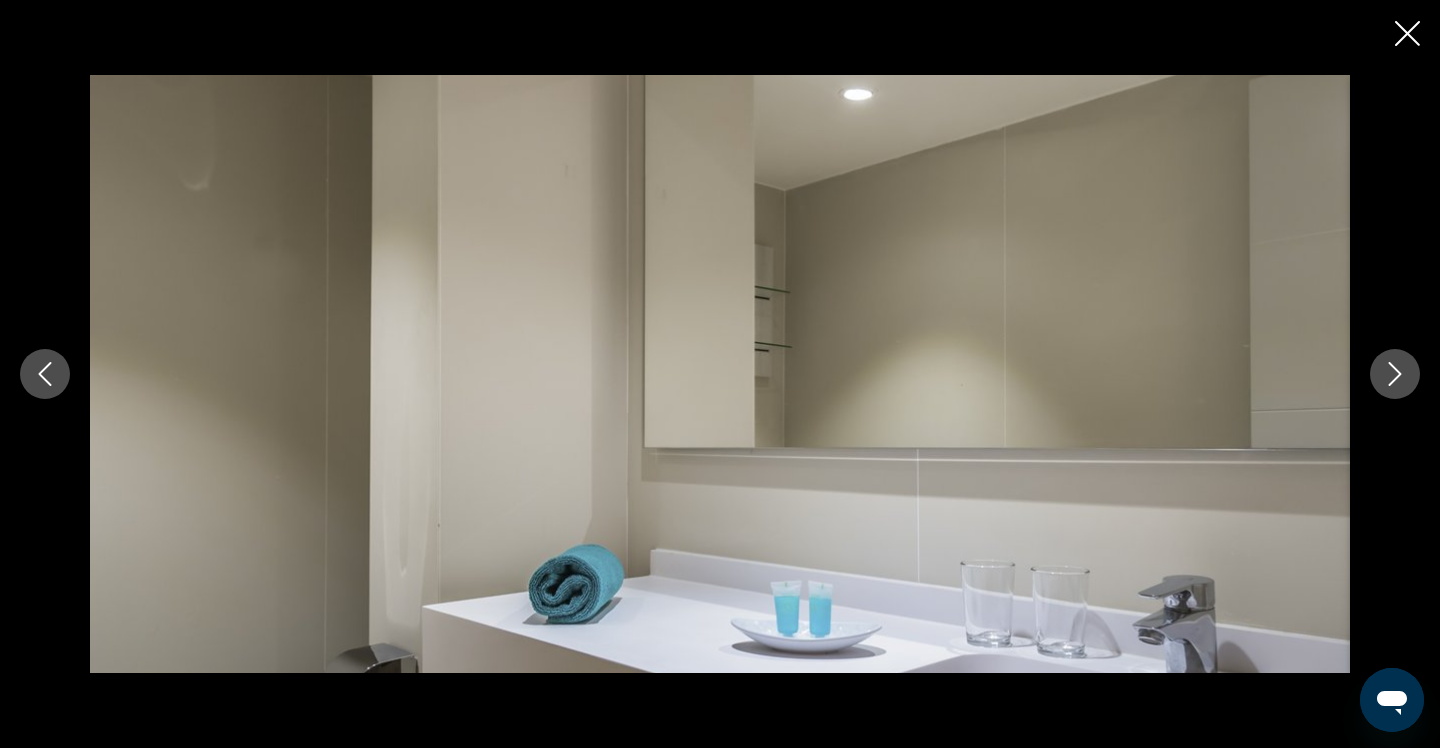 click 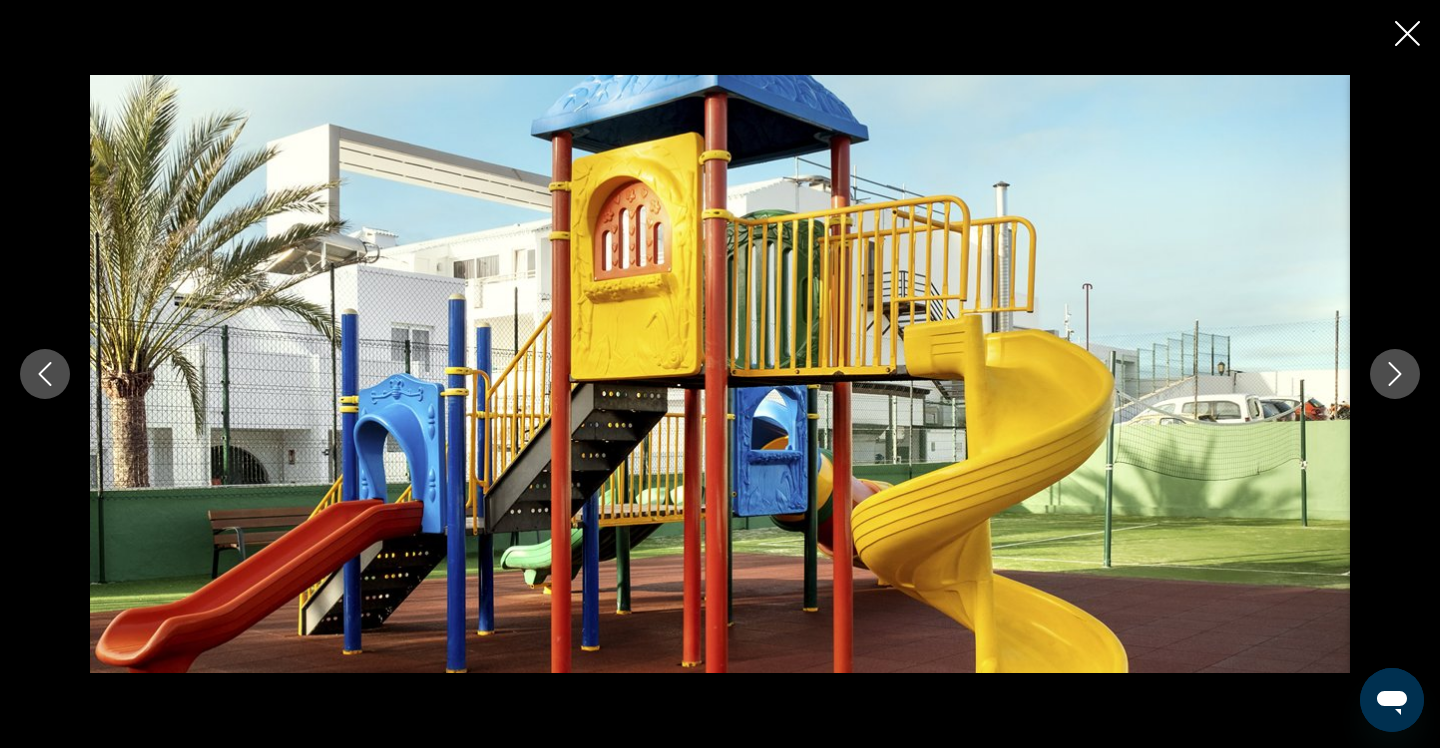 click 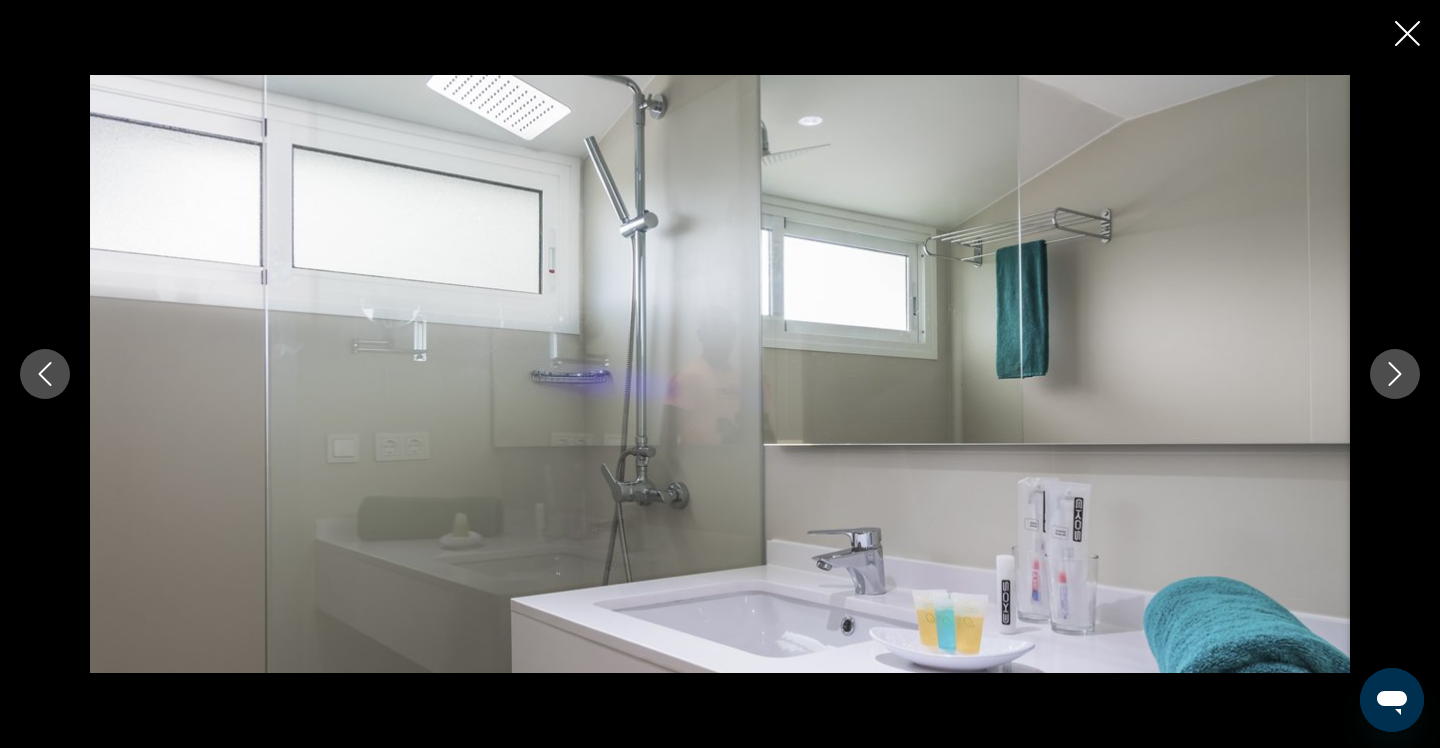 click 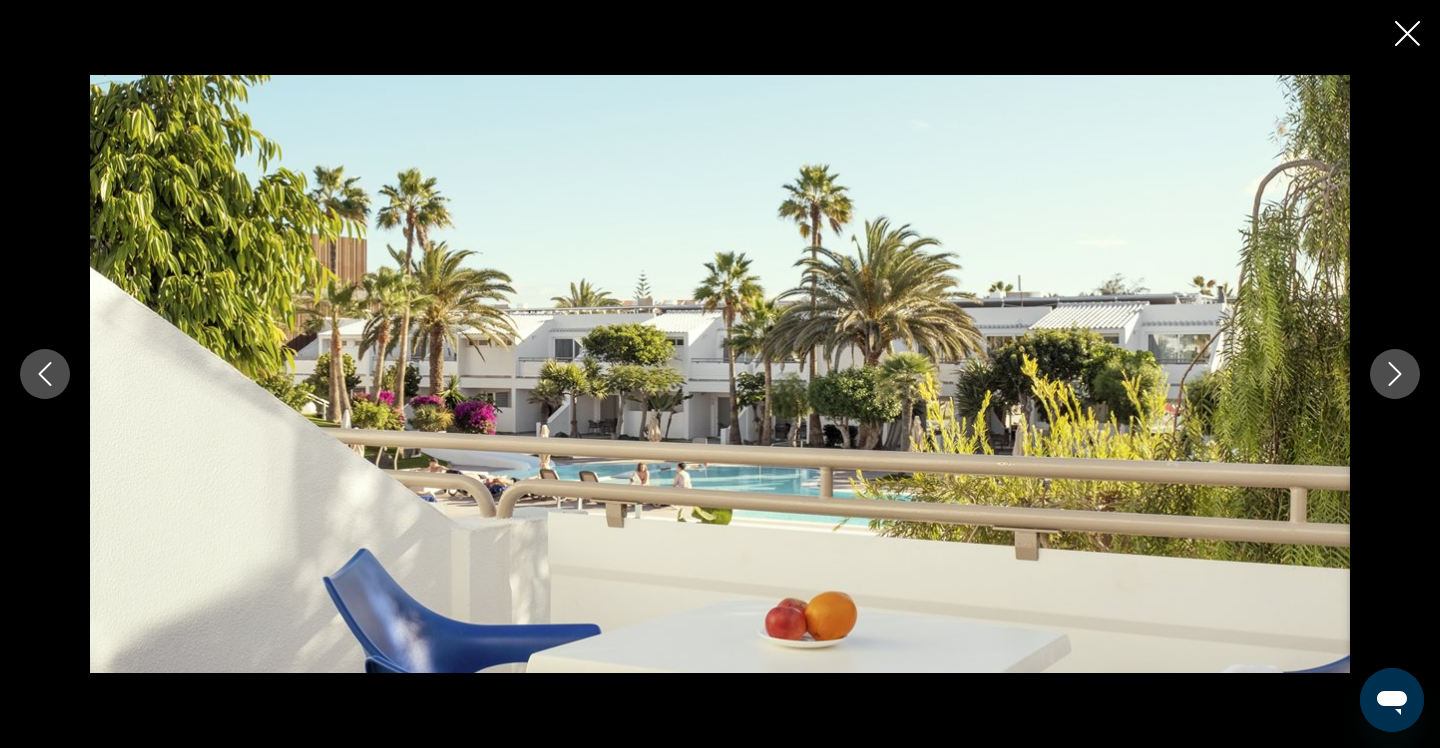 click 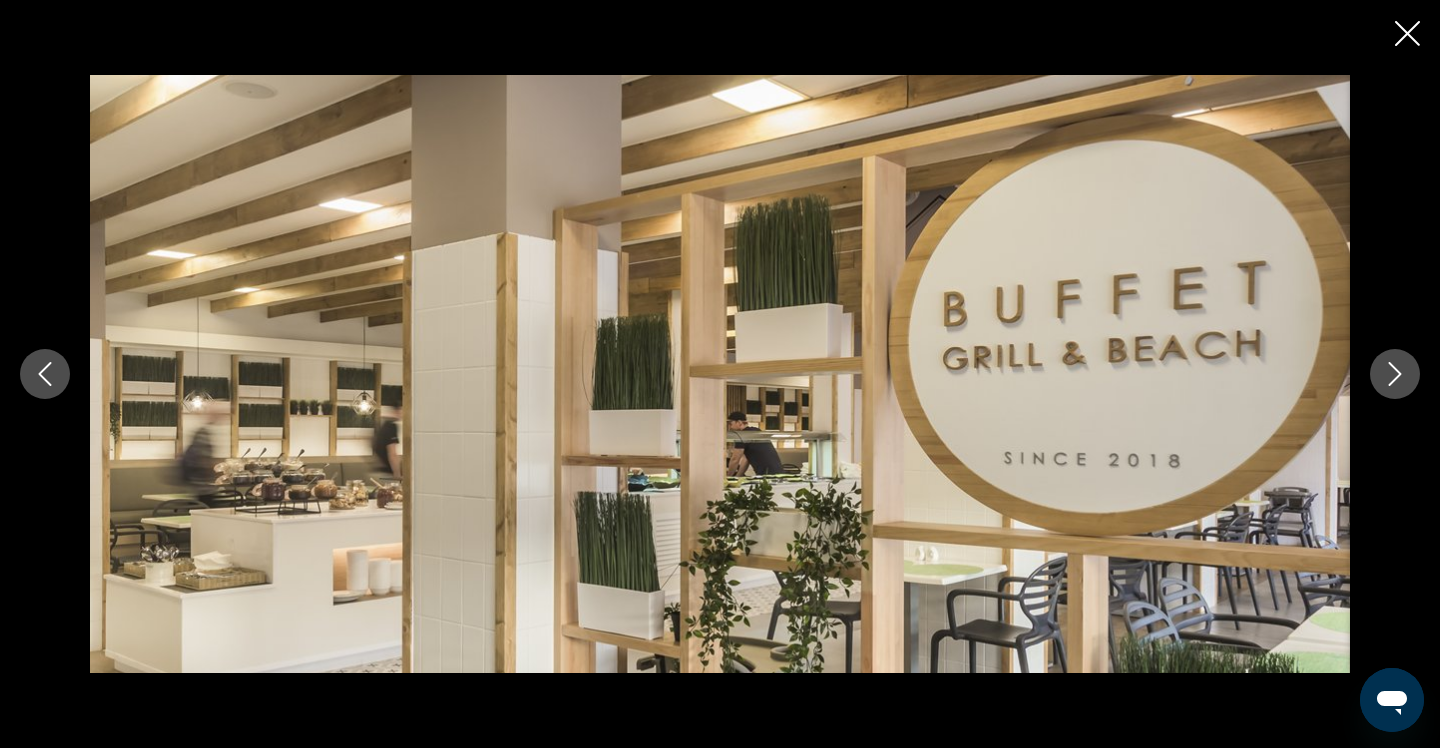 click 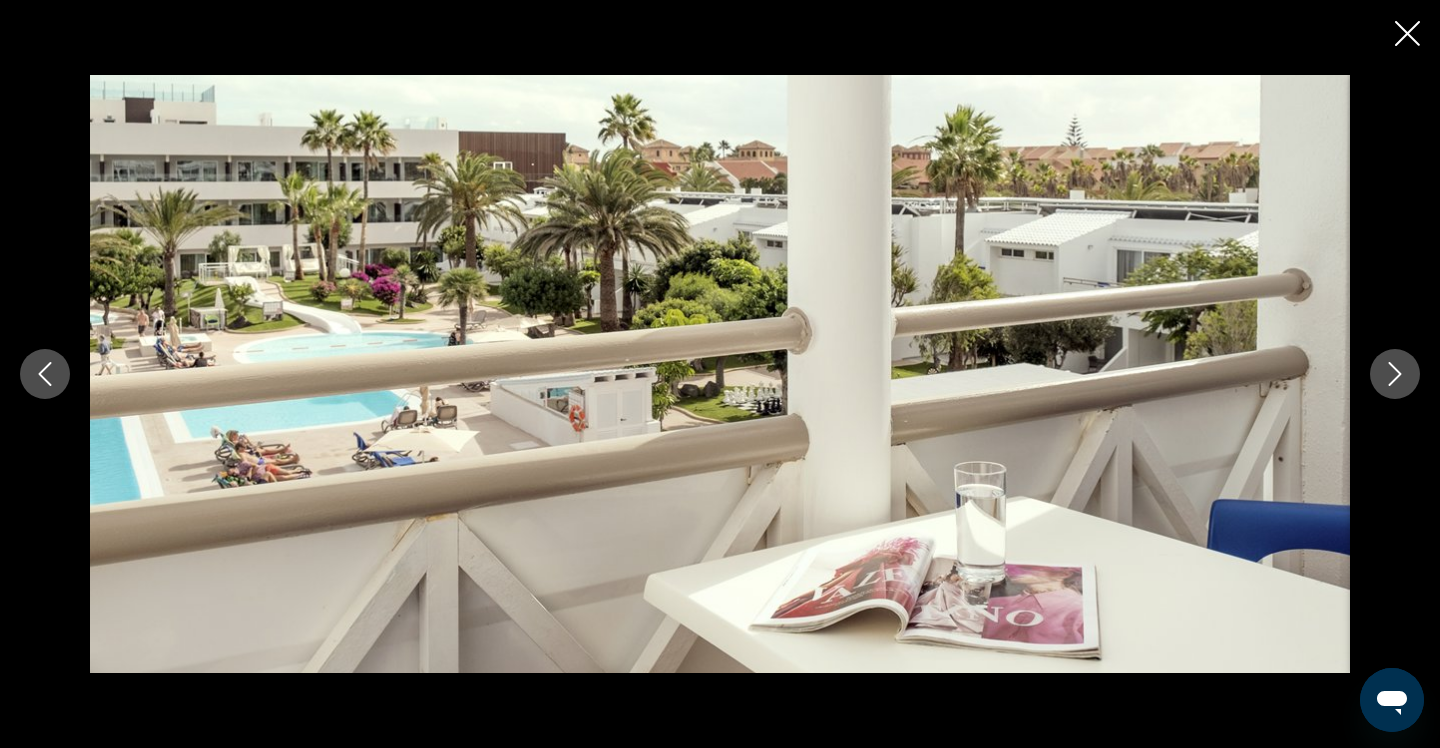 click 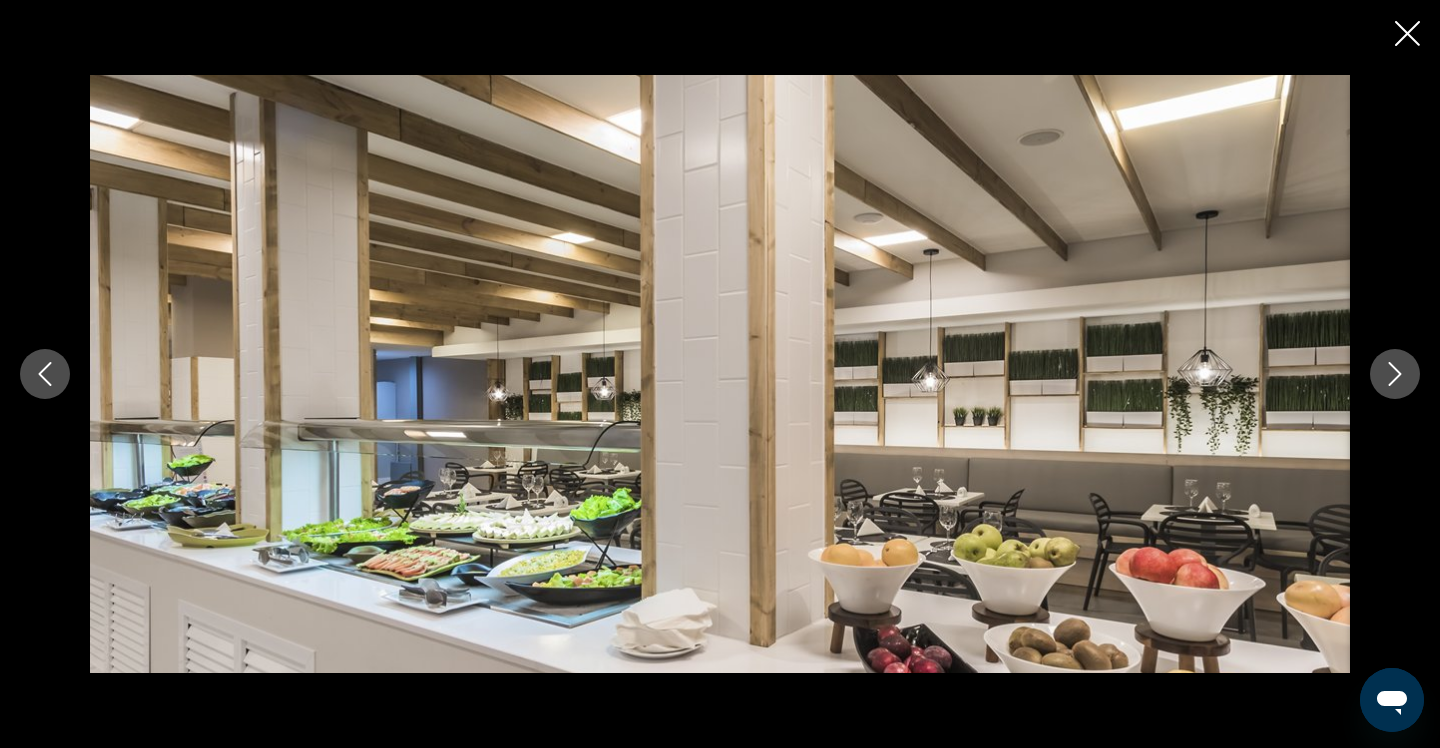 click 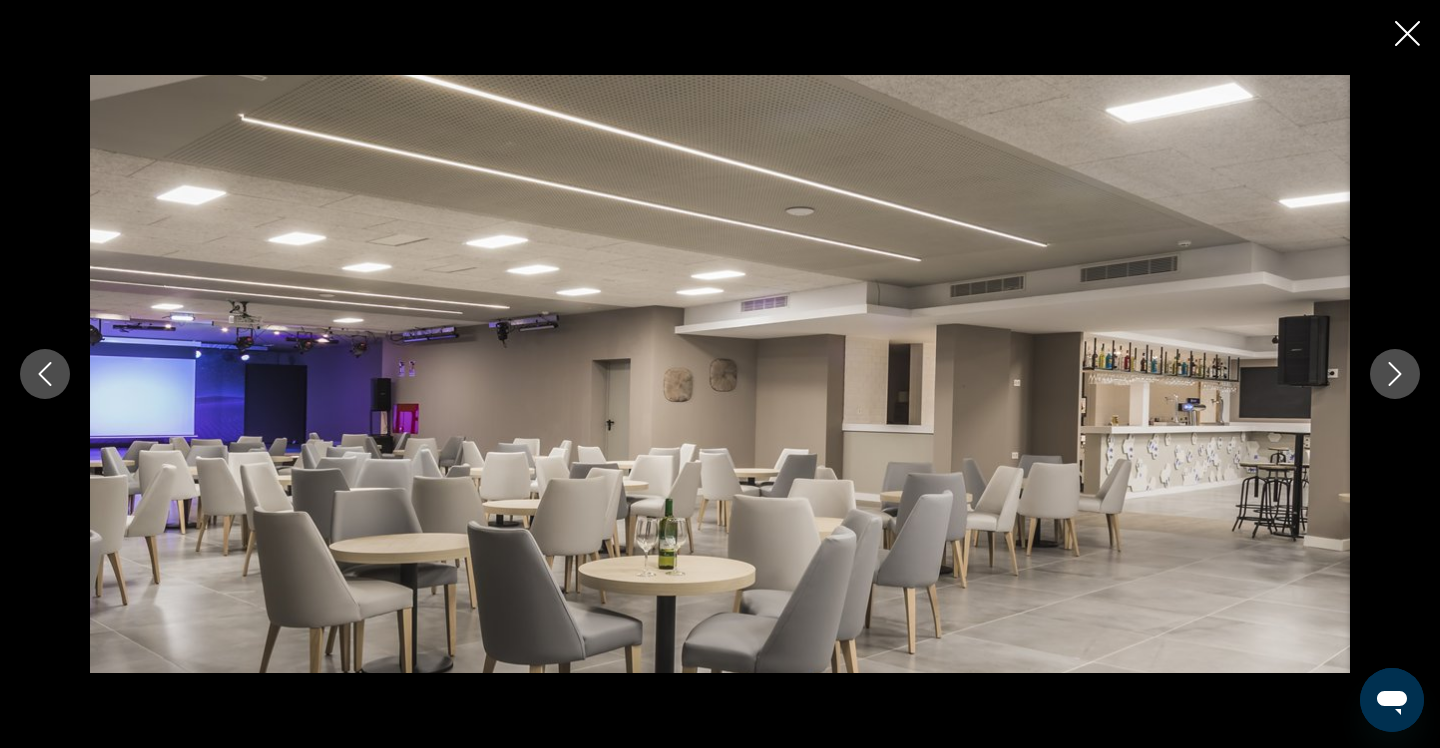 click 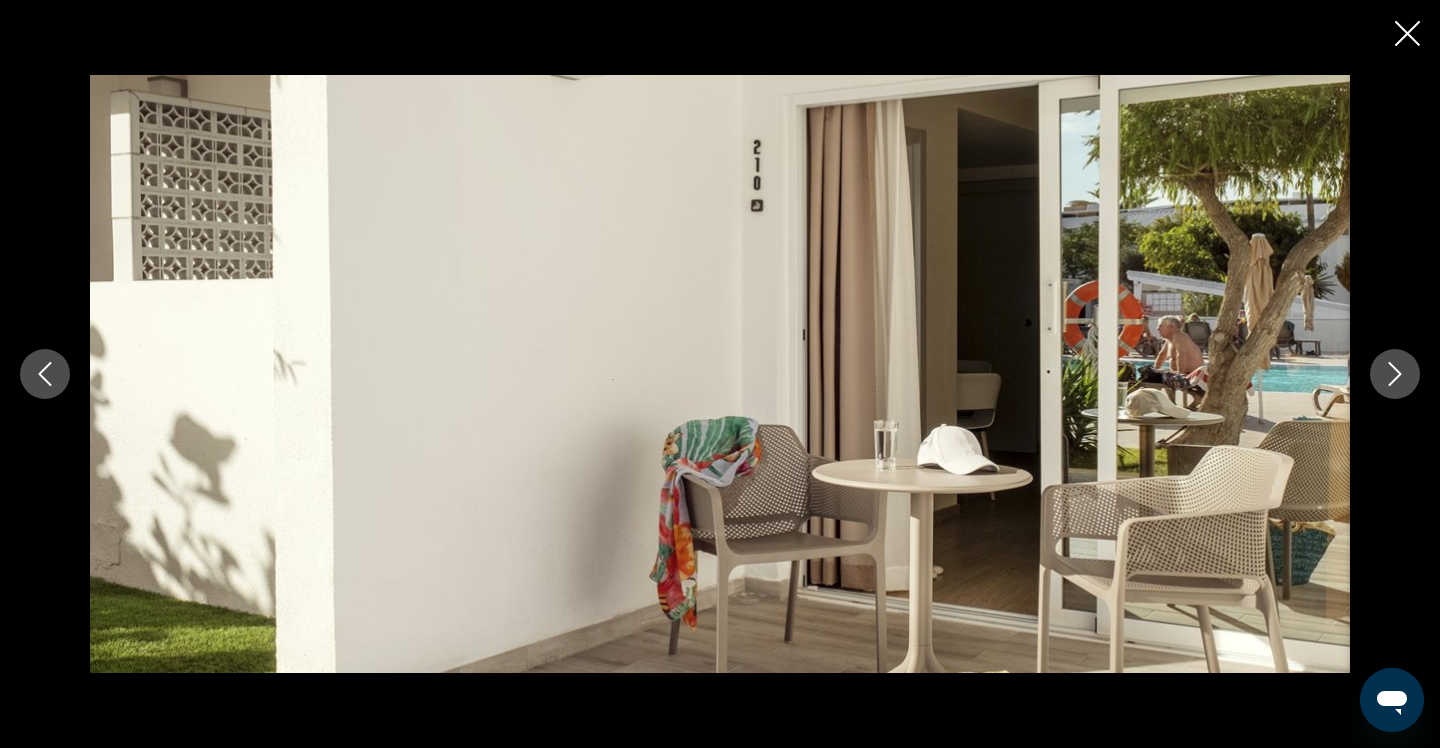 click 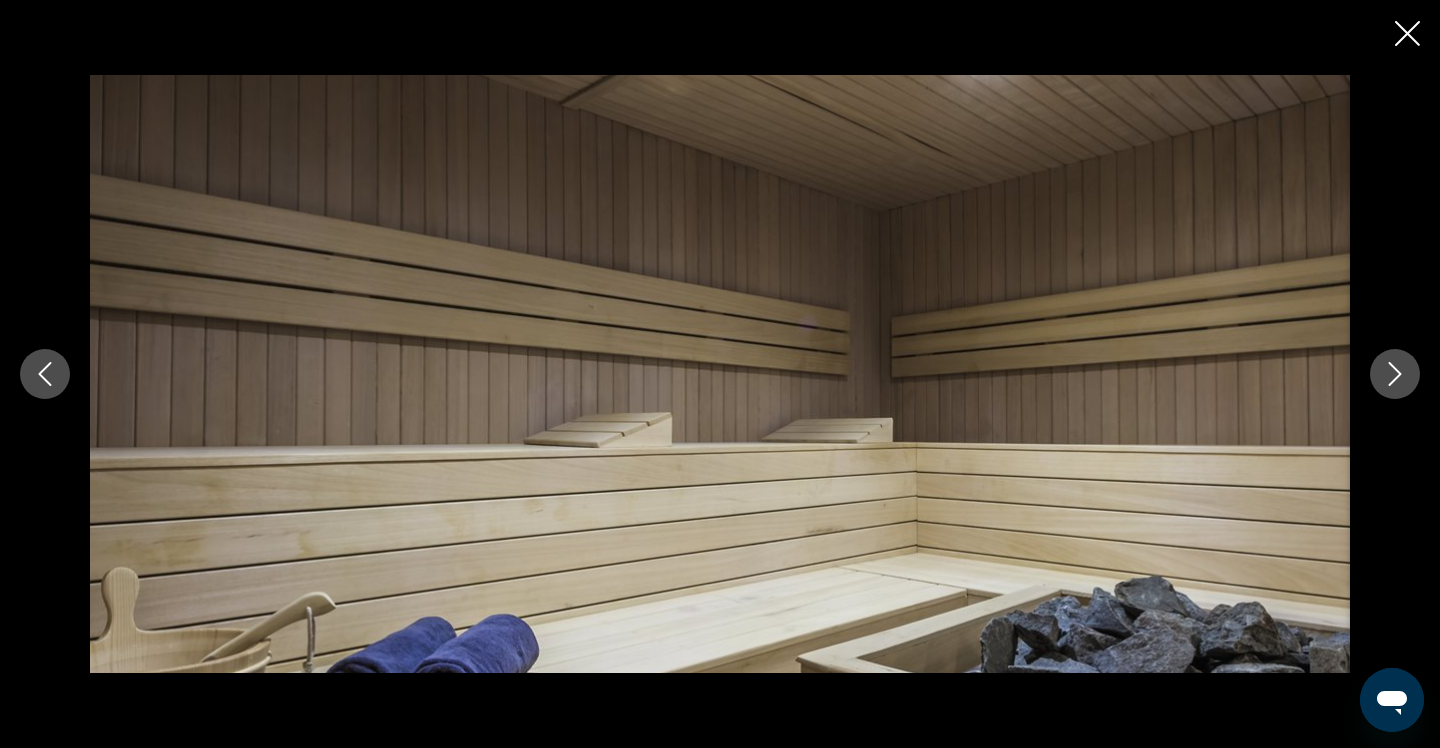 click 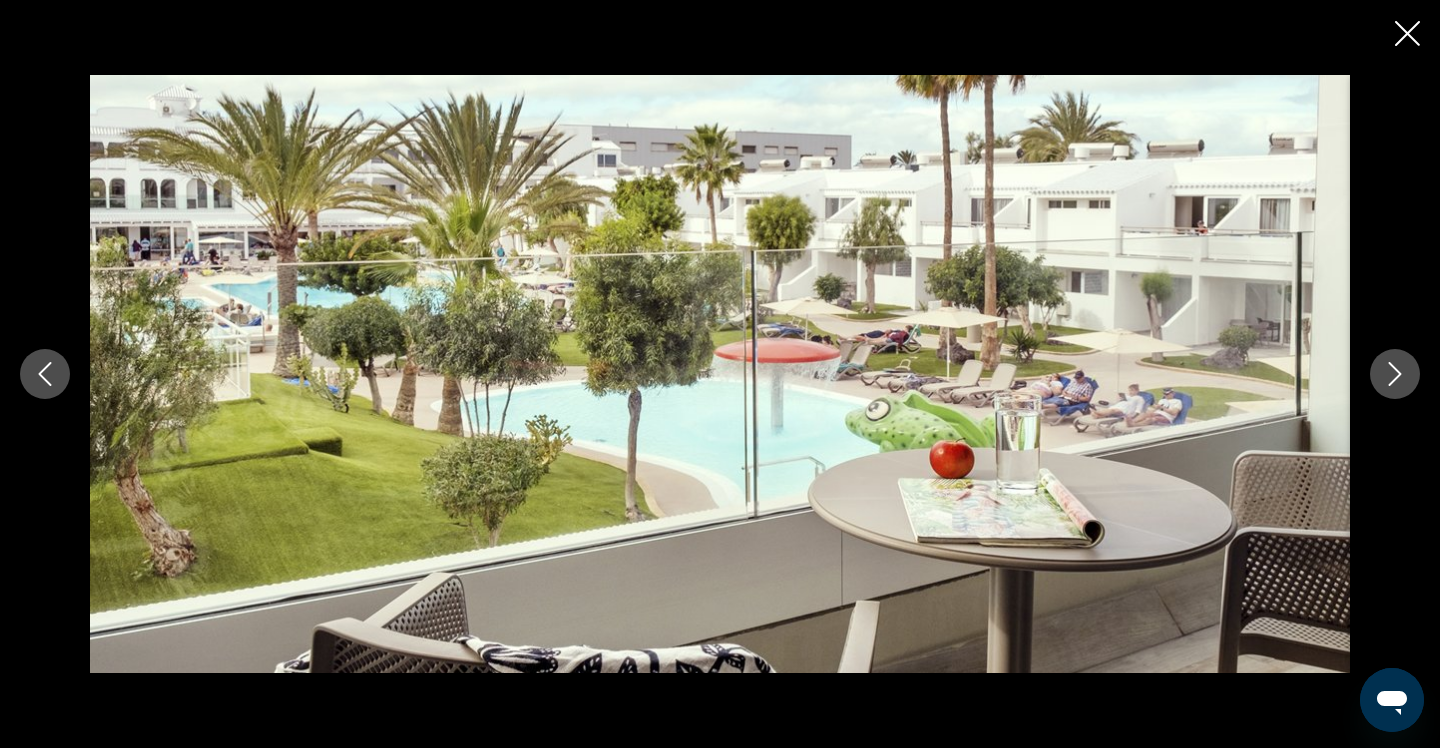 click 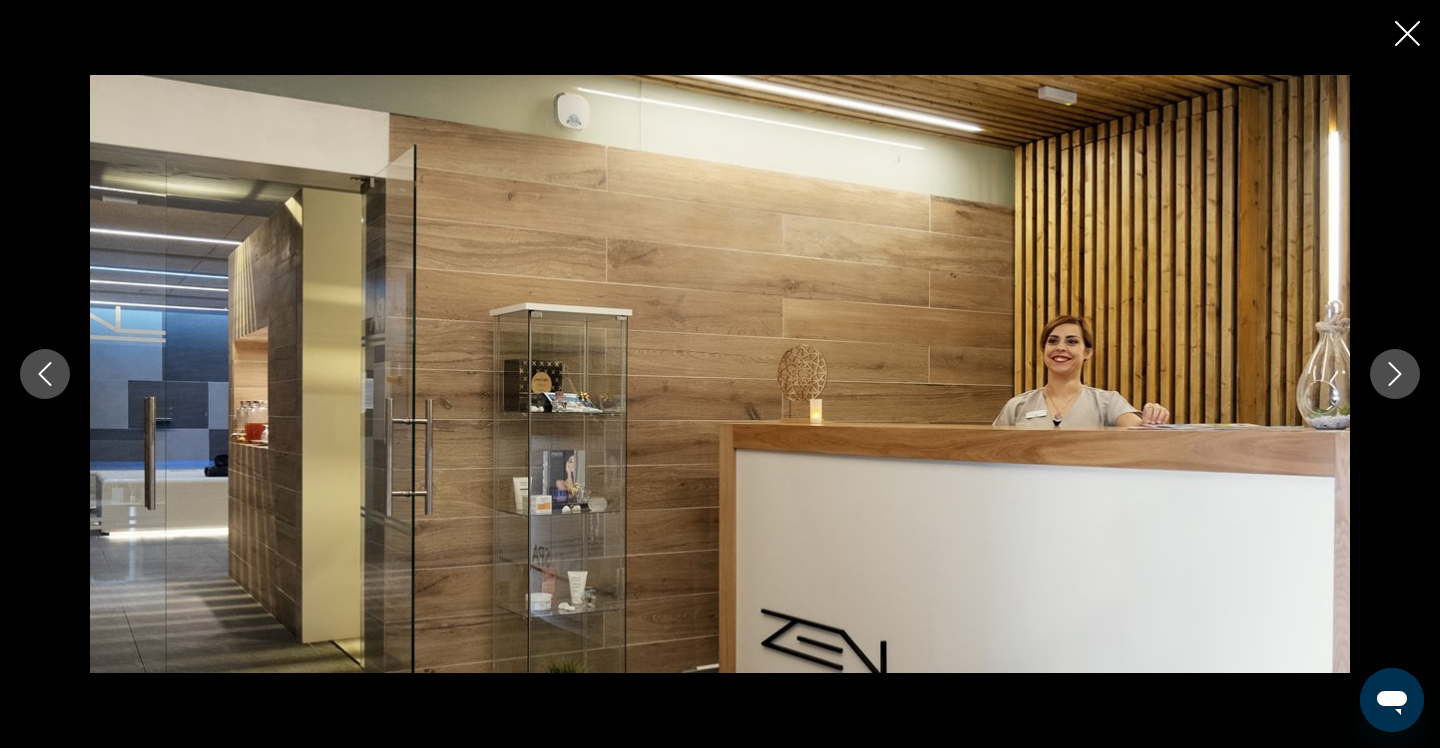 click 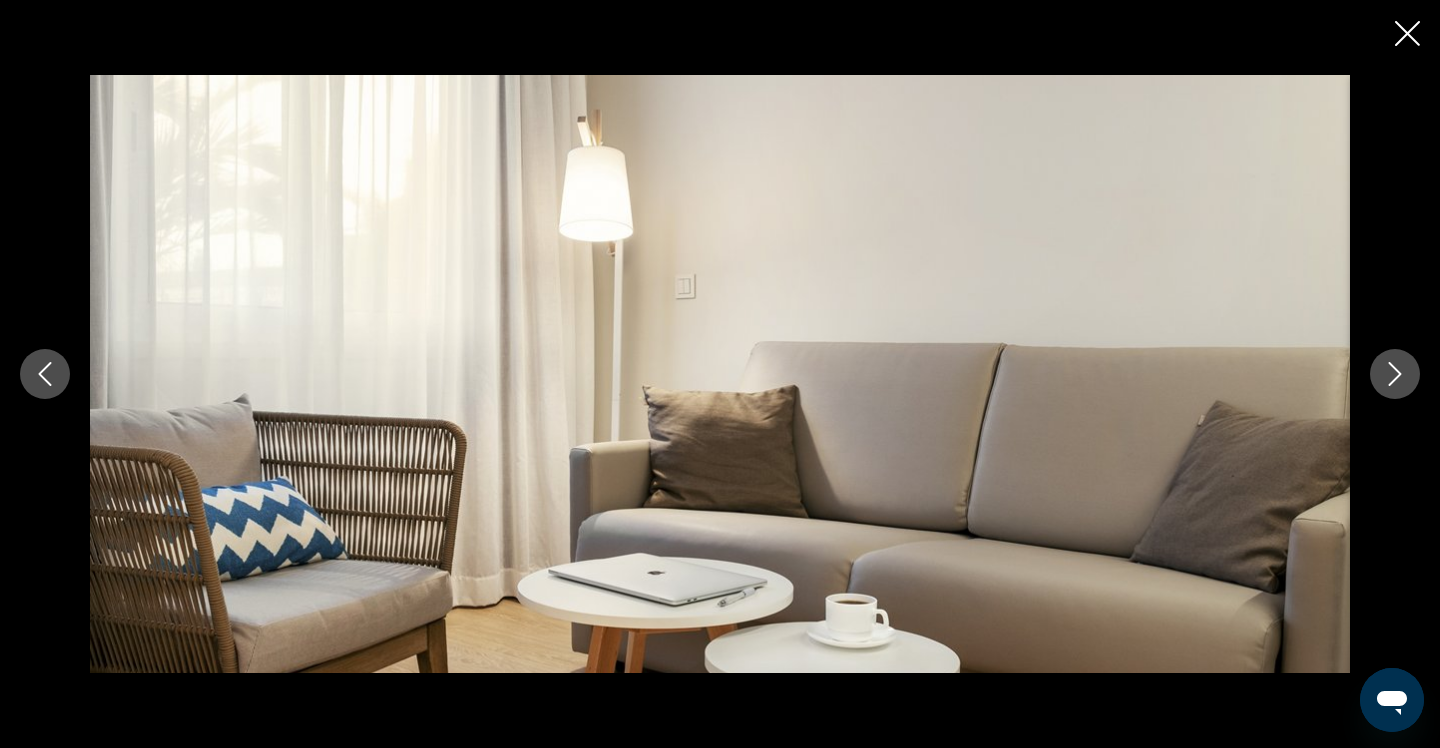 click 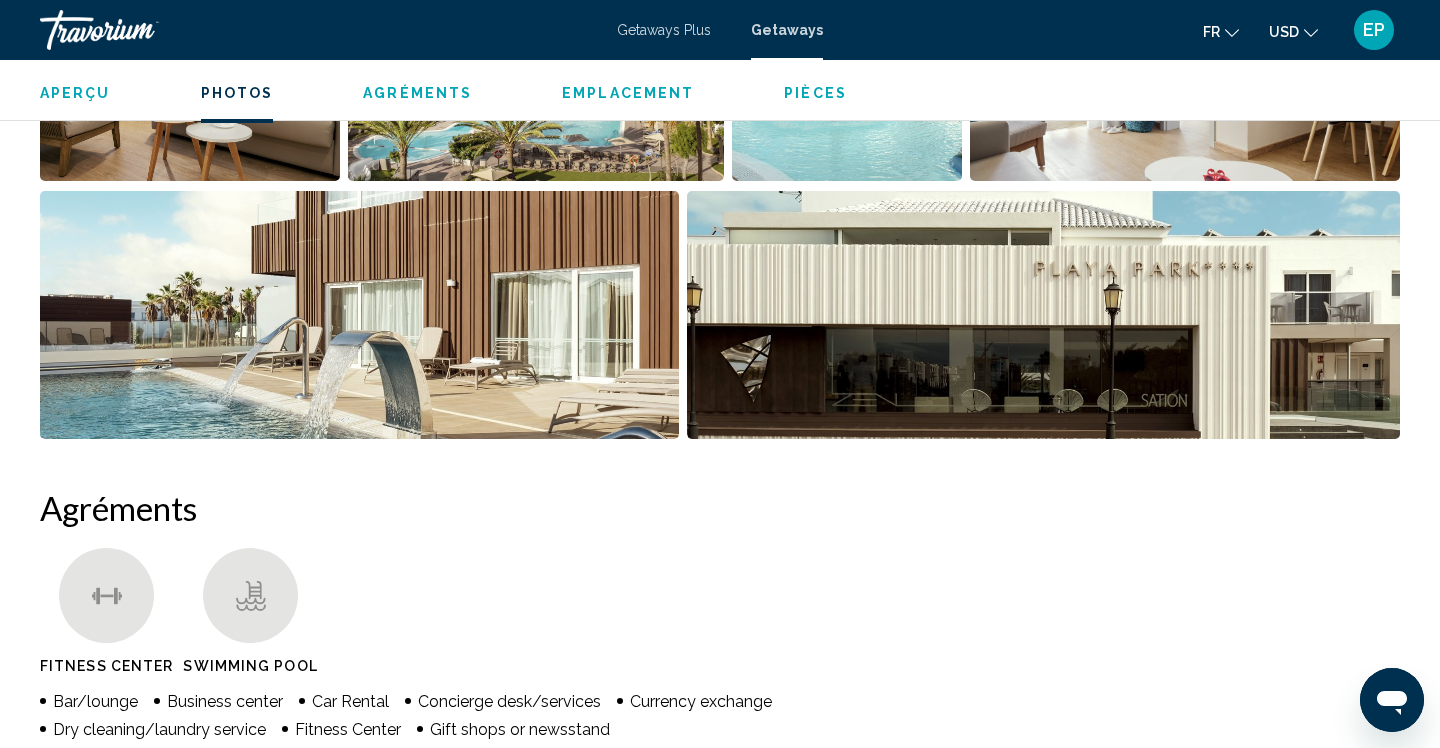 scroll, scrollTop: 1094, scrollLeft: 0, axis: vertical 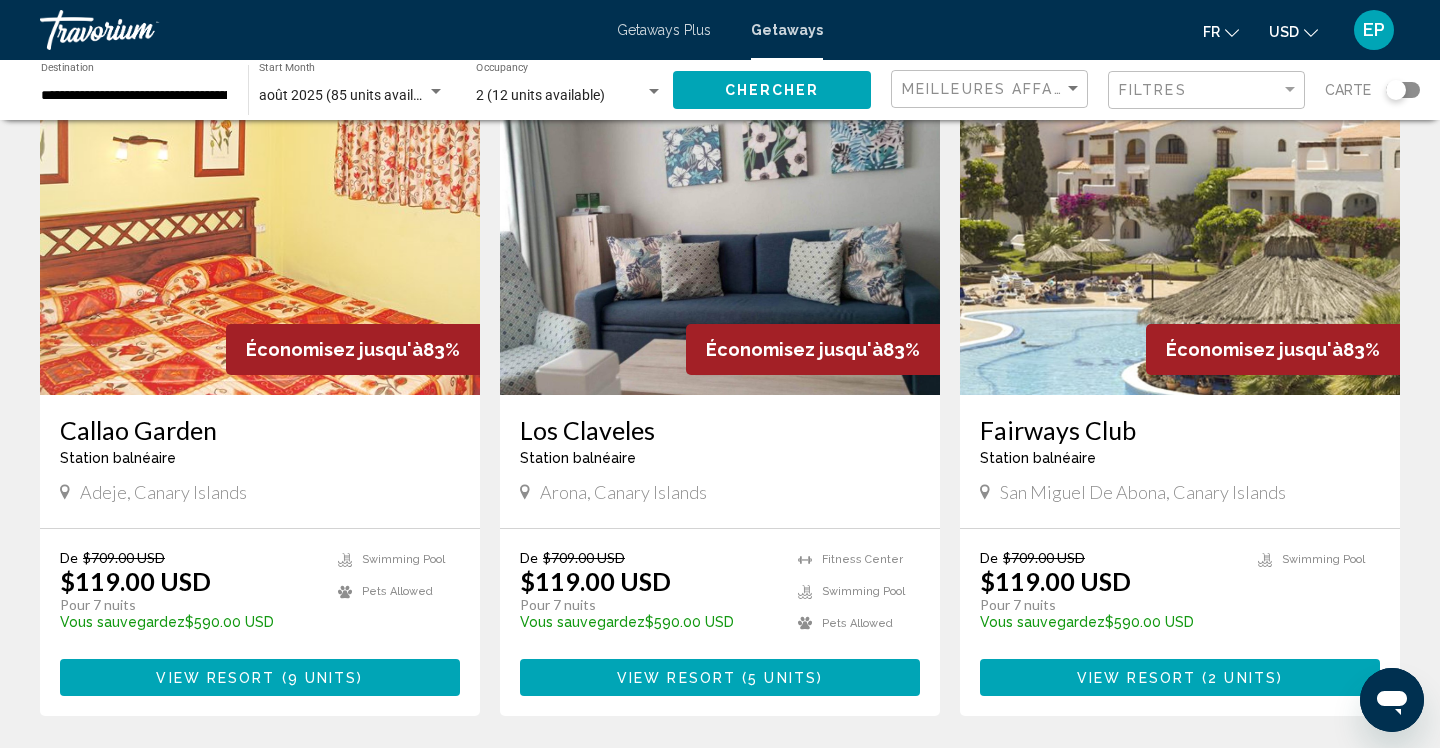 click on "Fairways Club" at bounding box center (1180, 430) 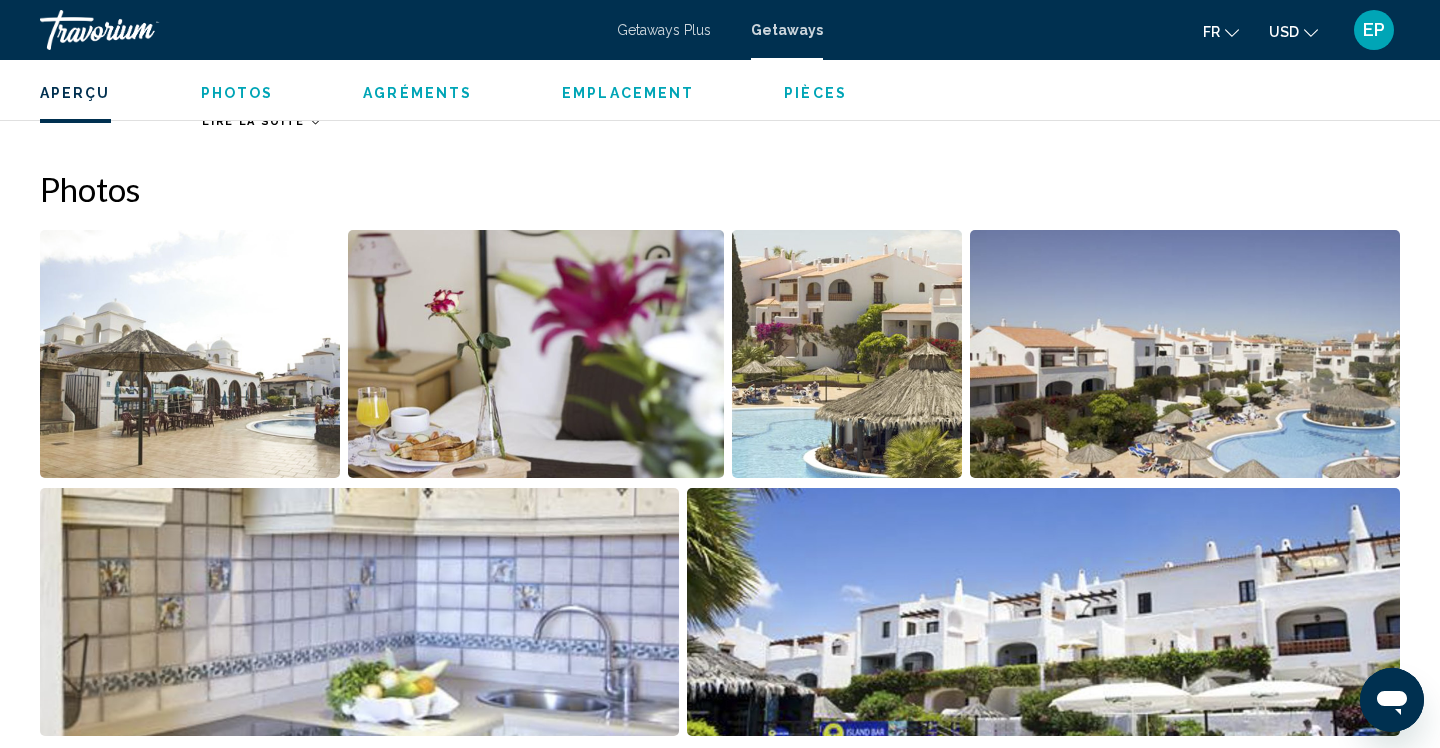 scroll, scrollTop: 846, scrollLeft: 0, axis: vertical 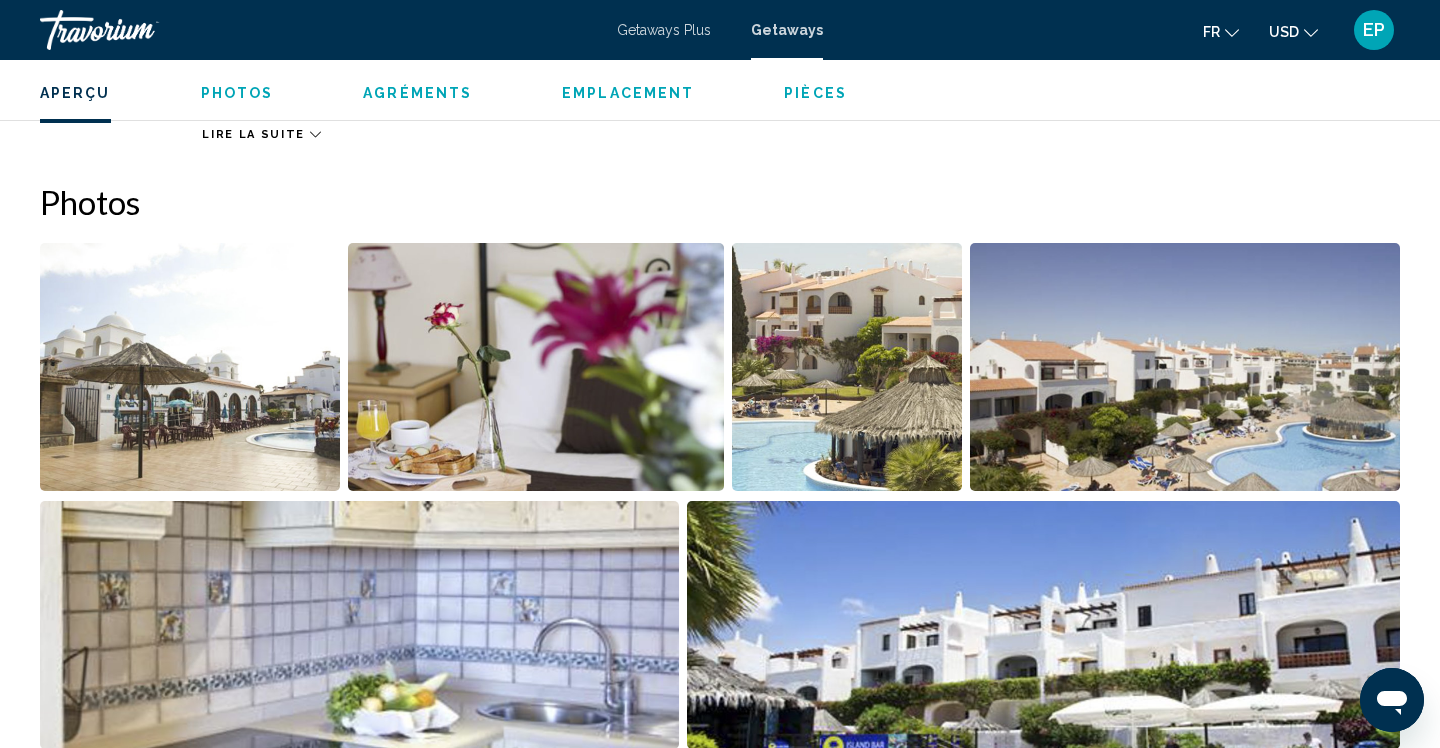 click at bounding box center (190, 367) 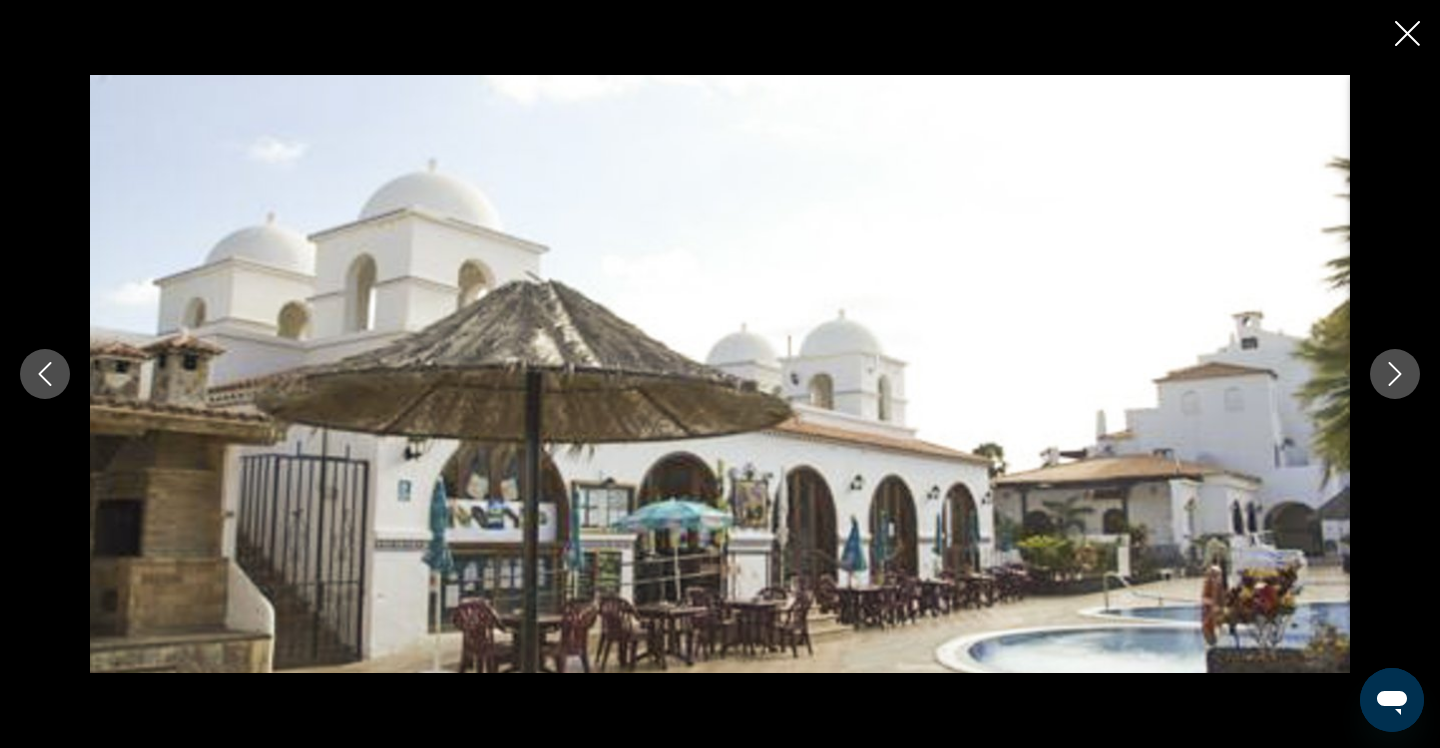 type 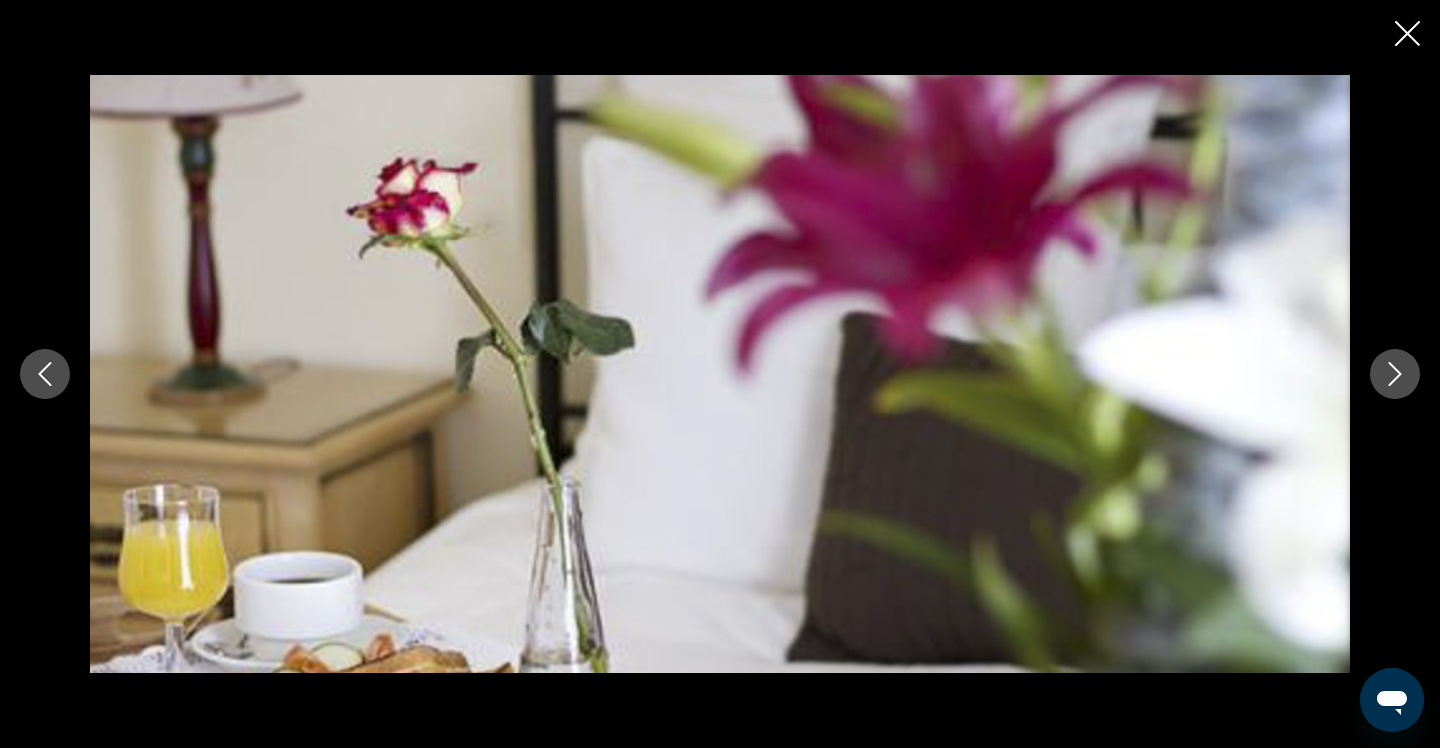 click 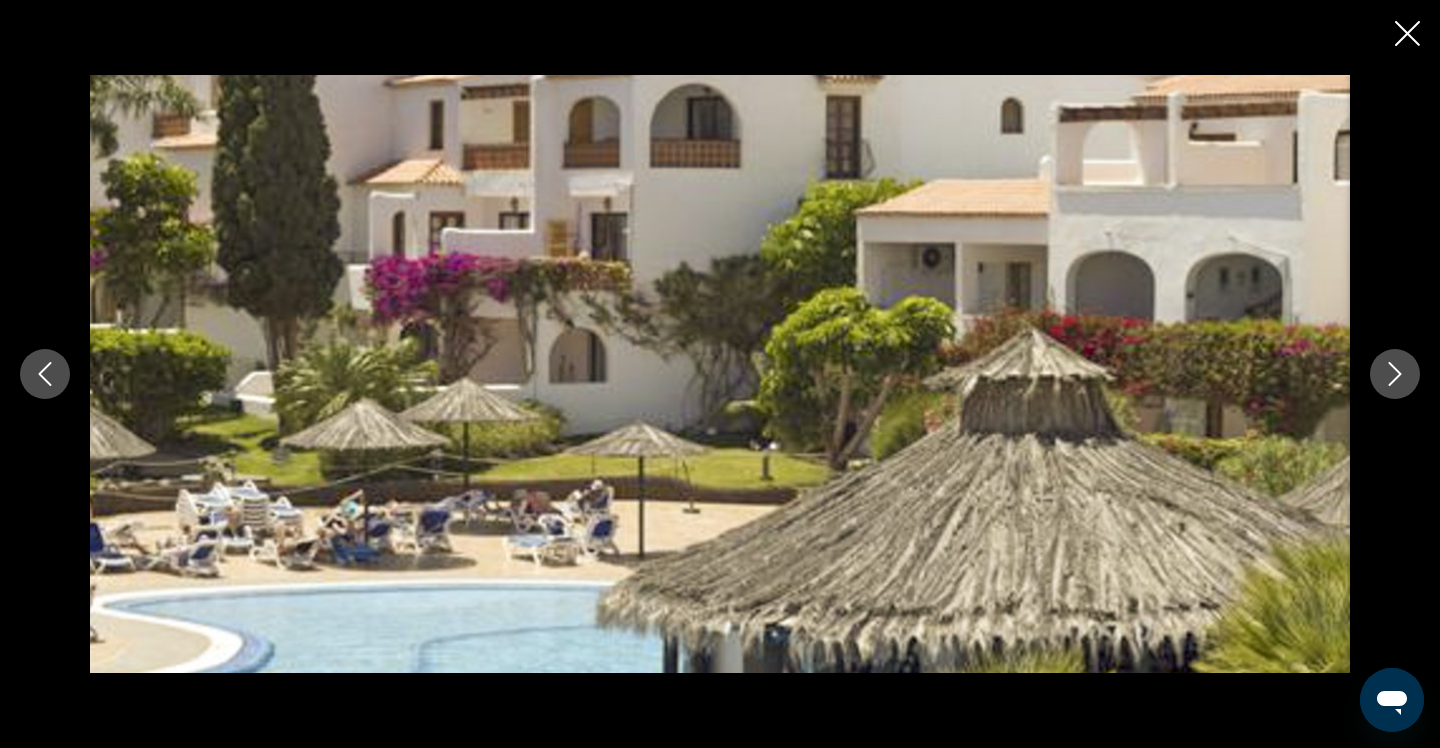 click 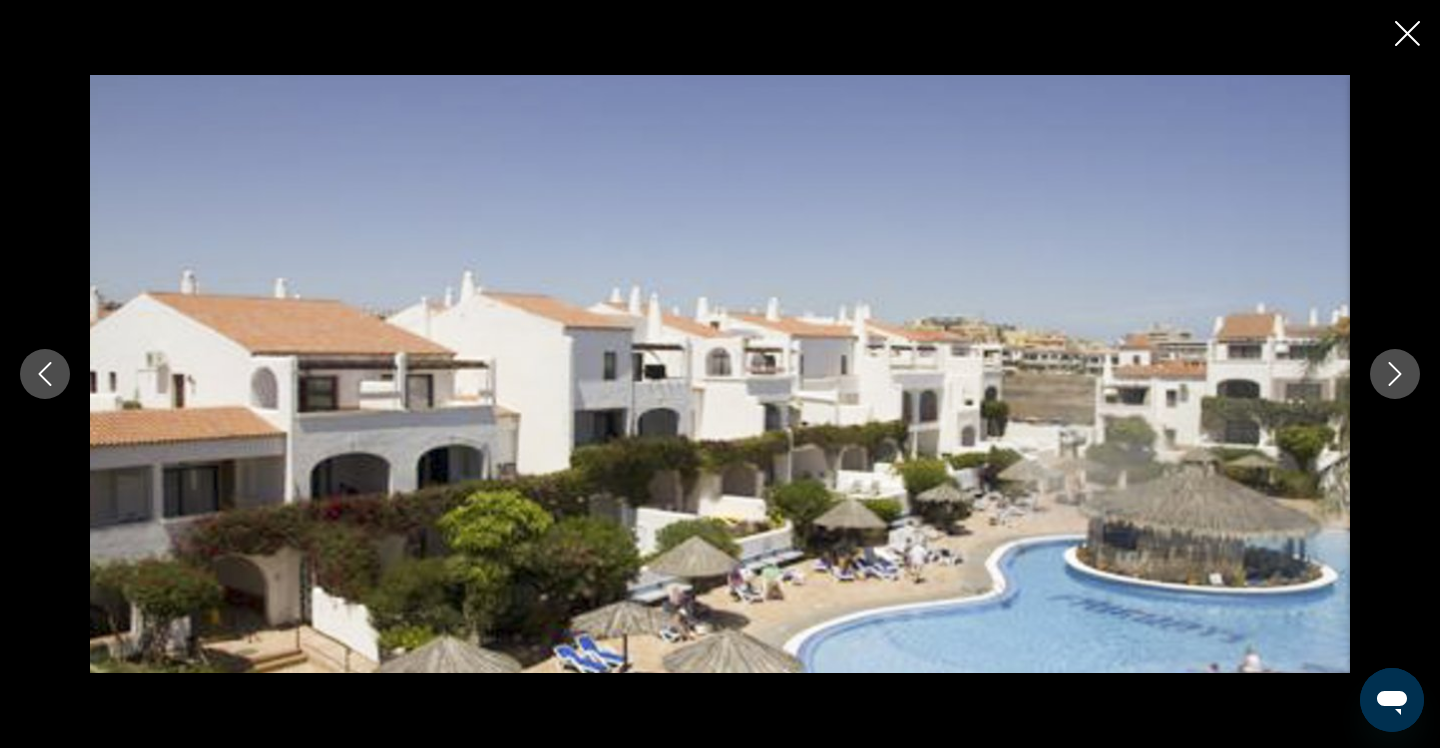 click 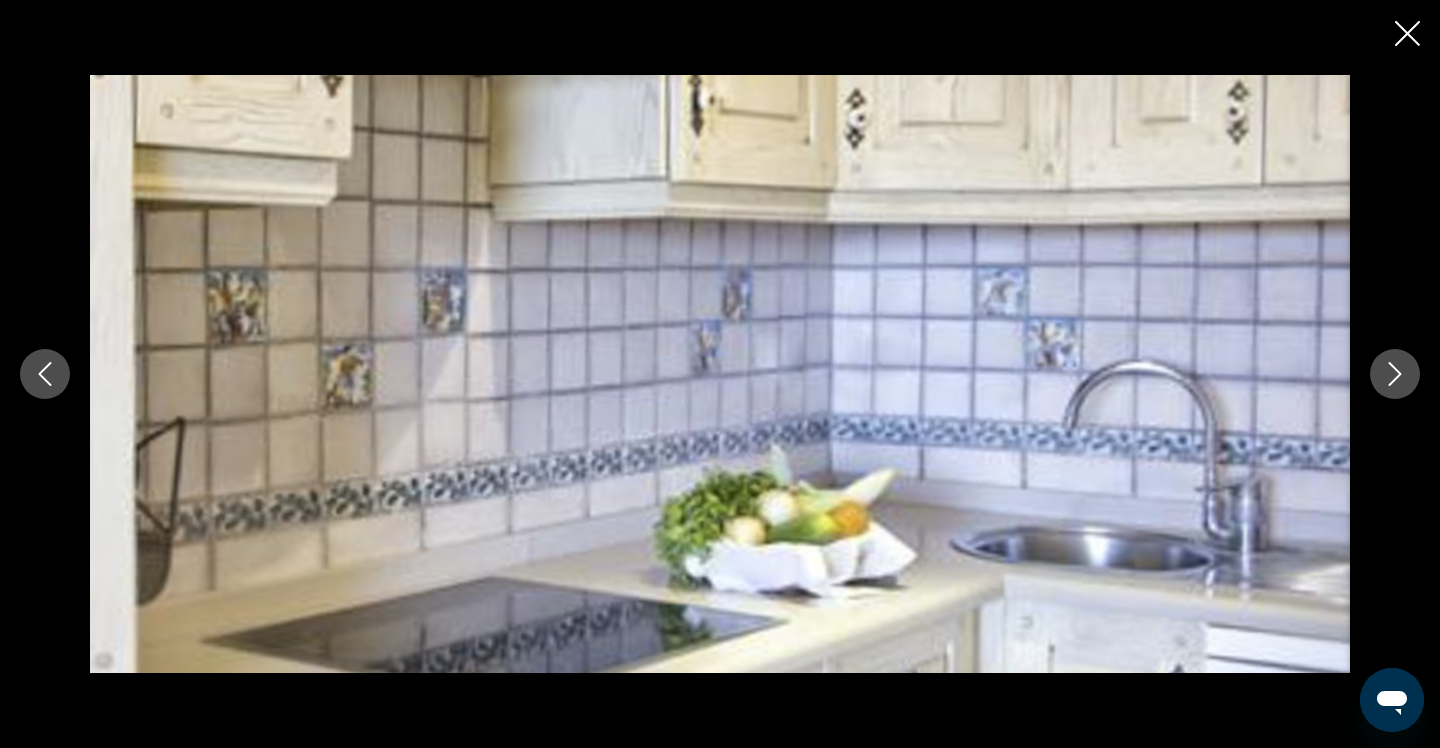 click 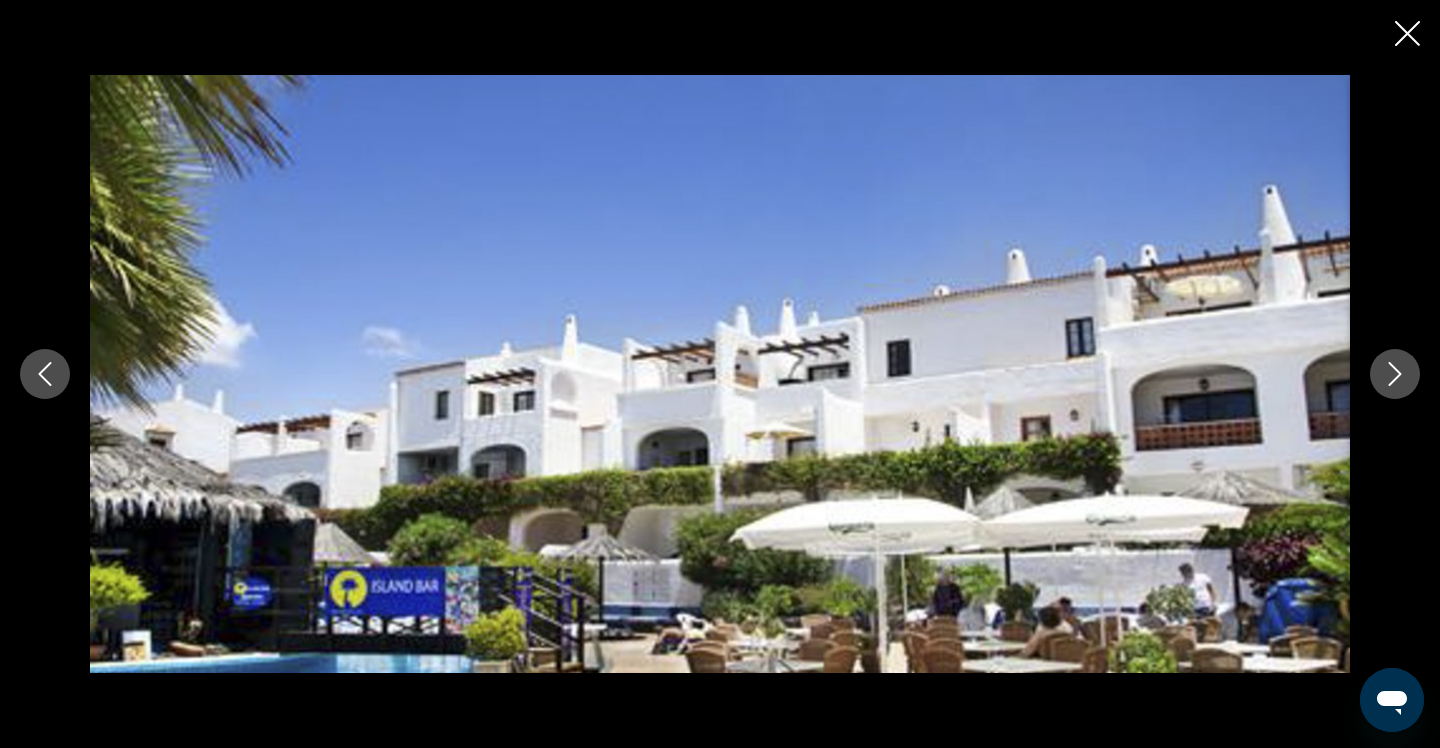 click 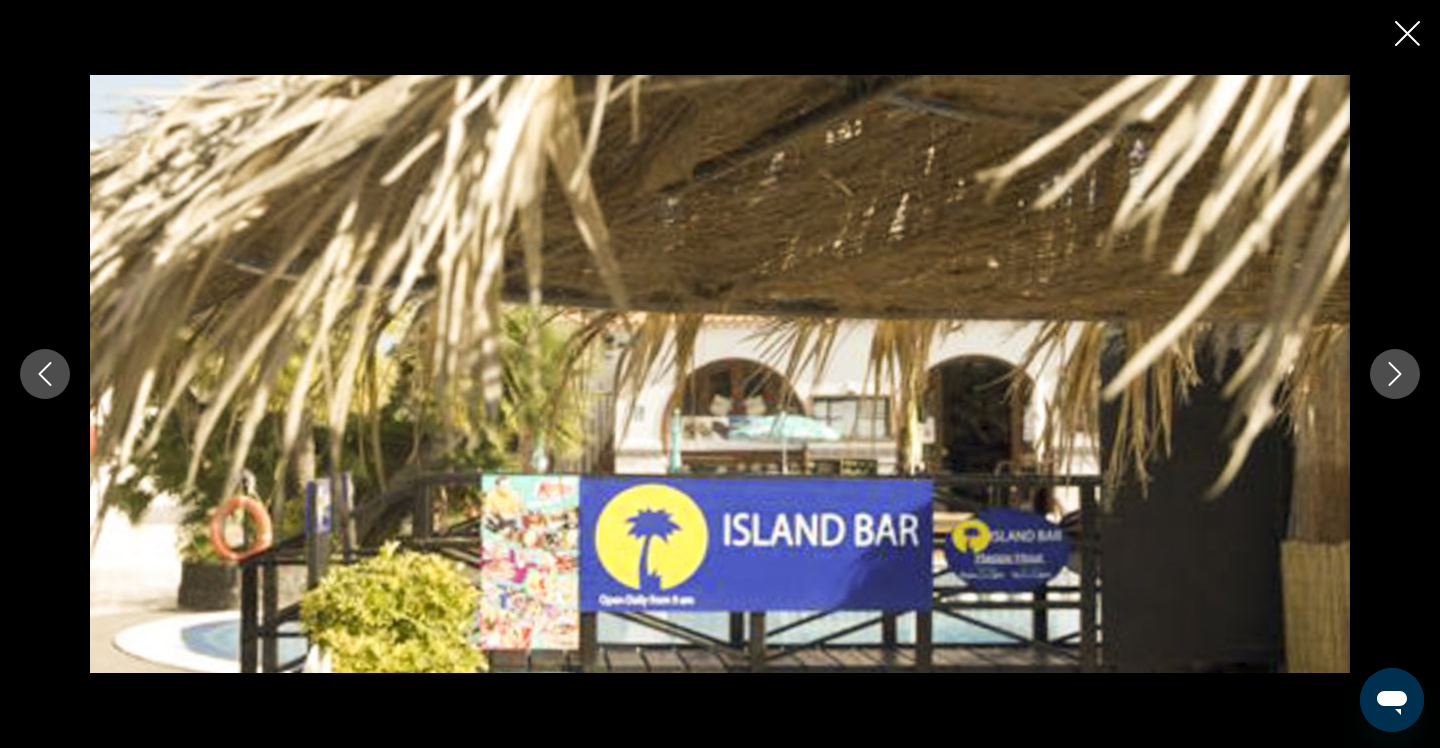 click 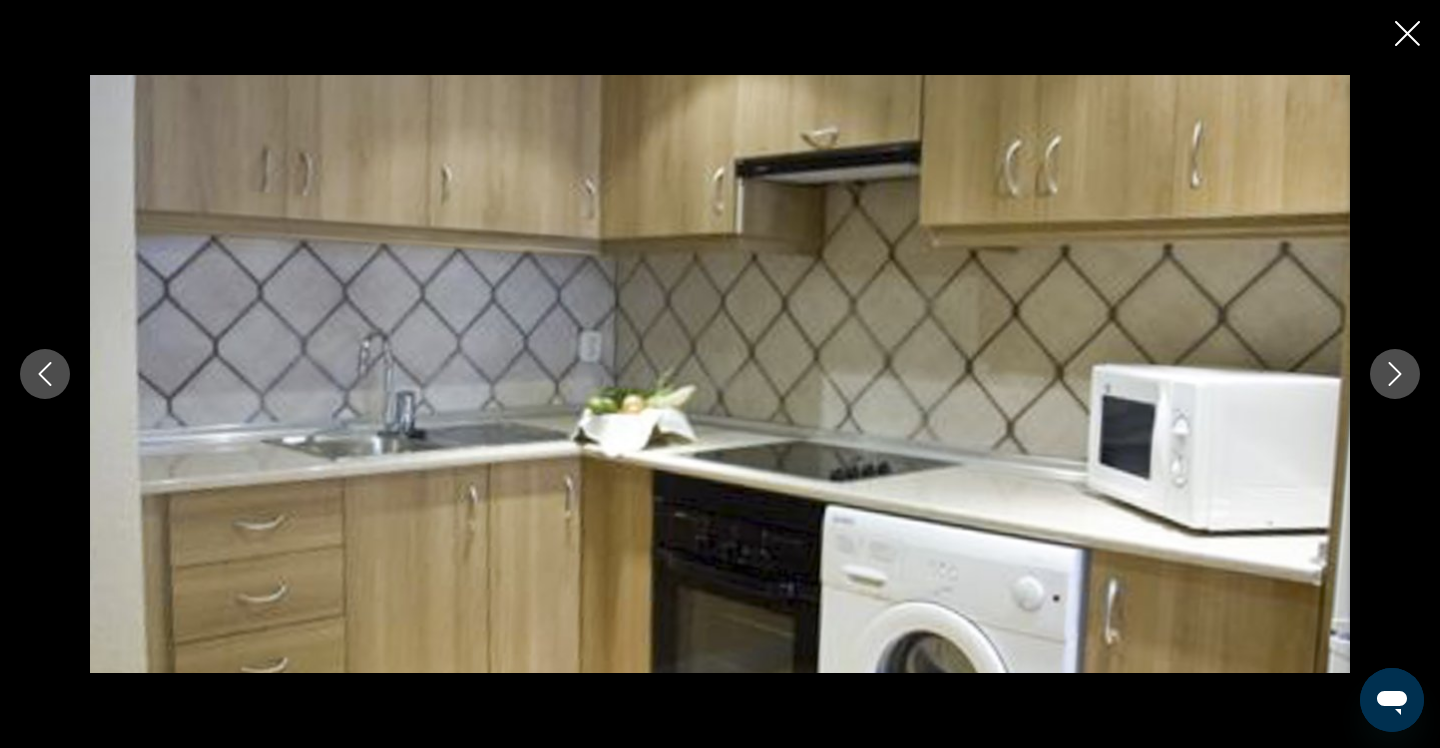 click 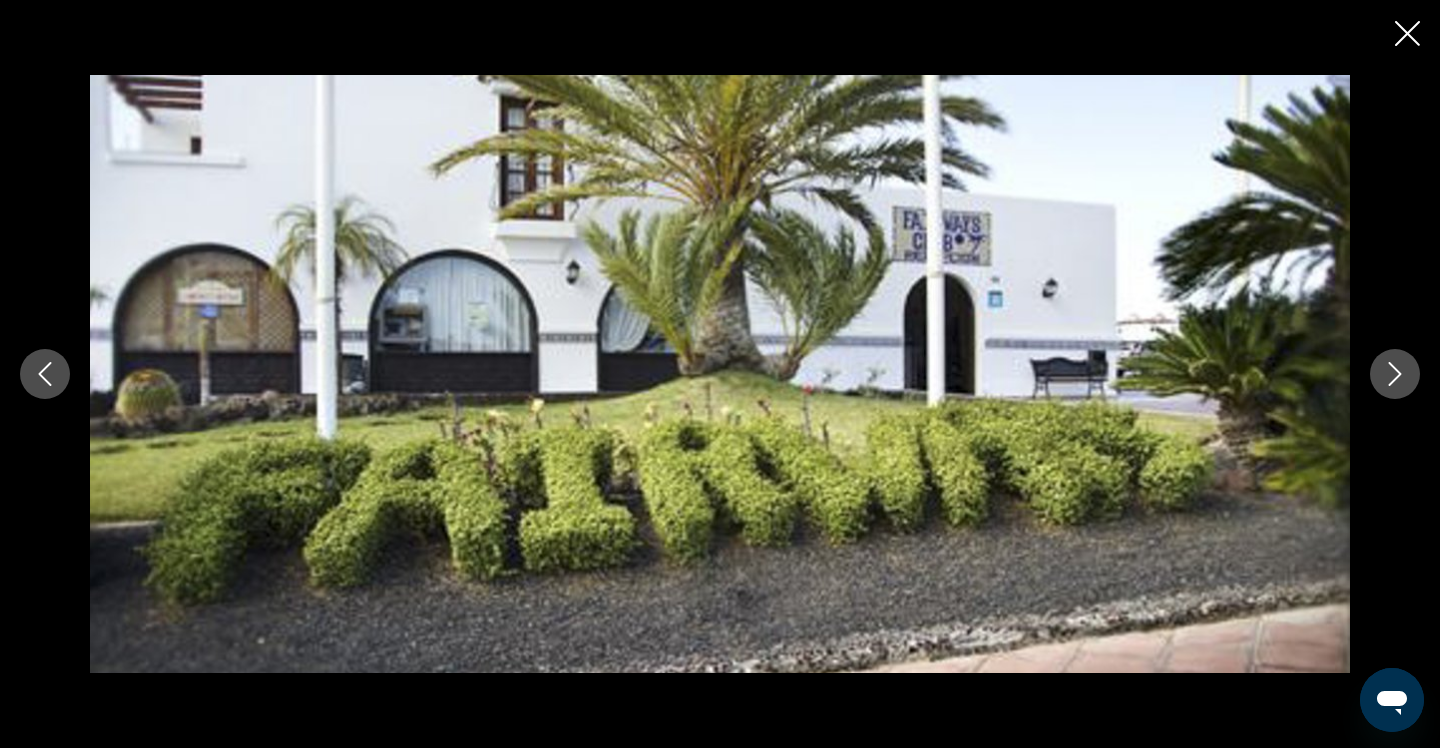click 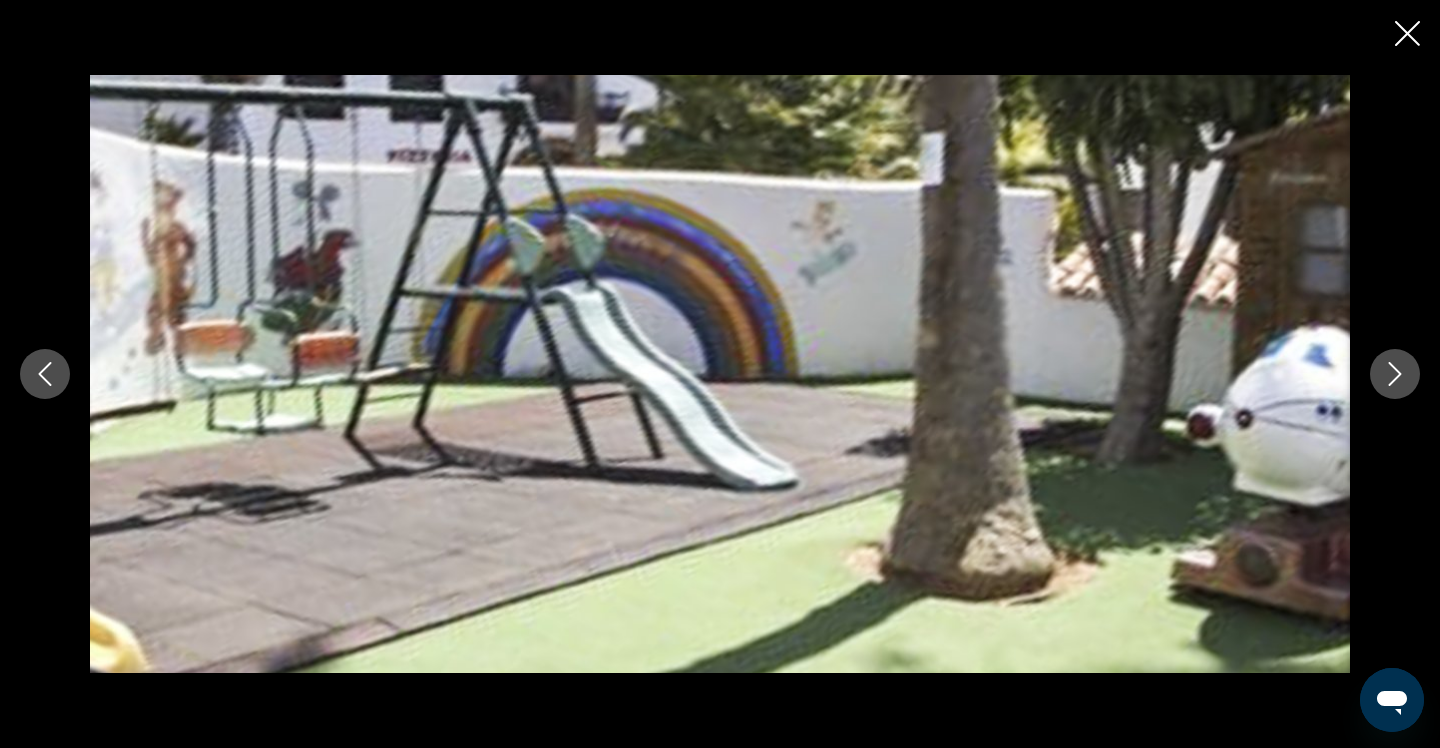 click 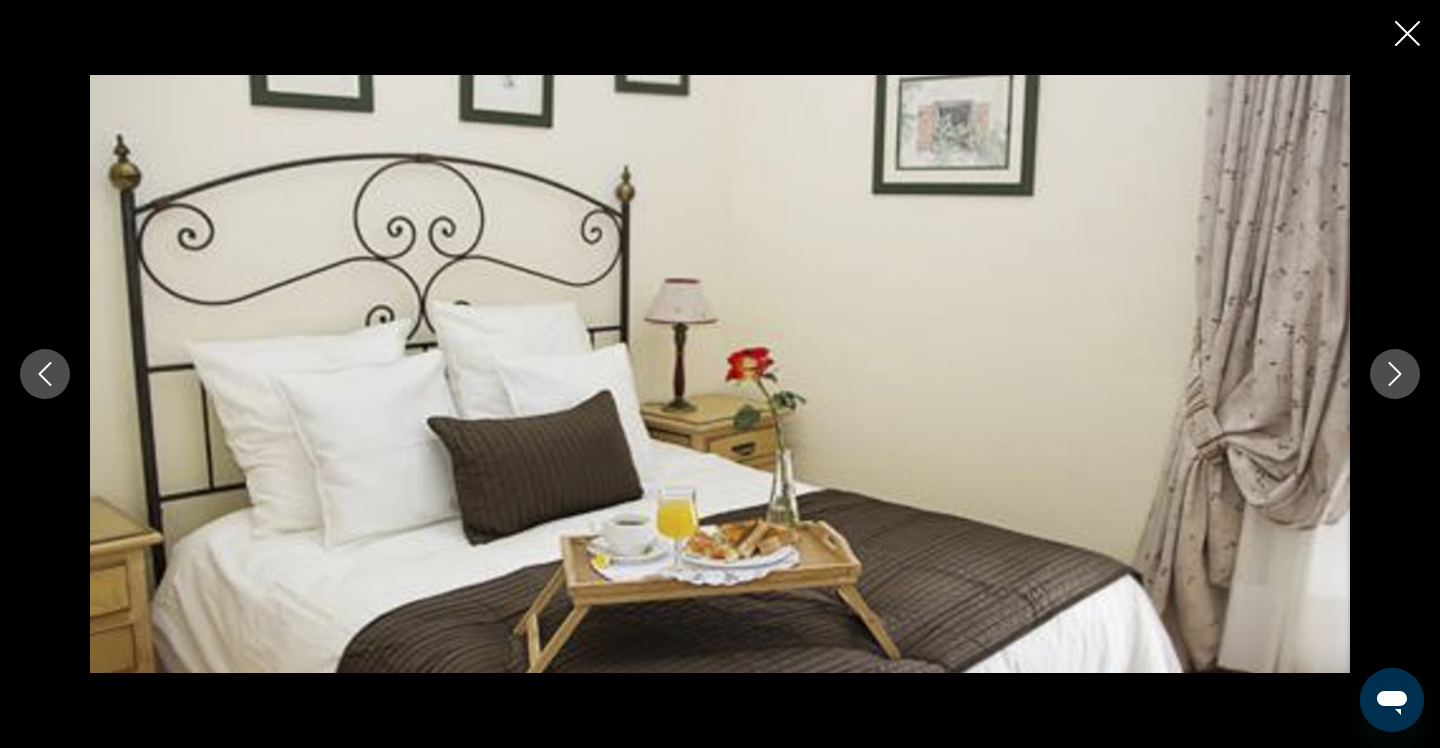 click 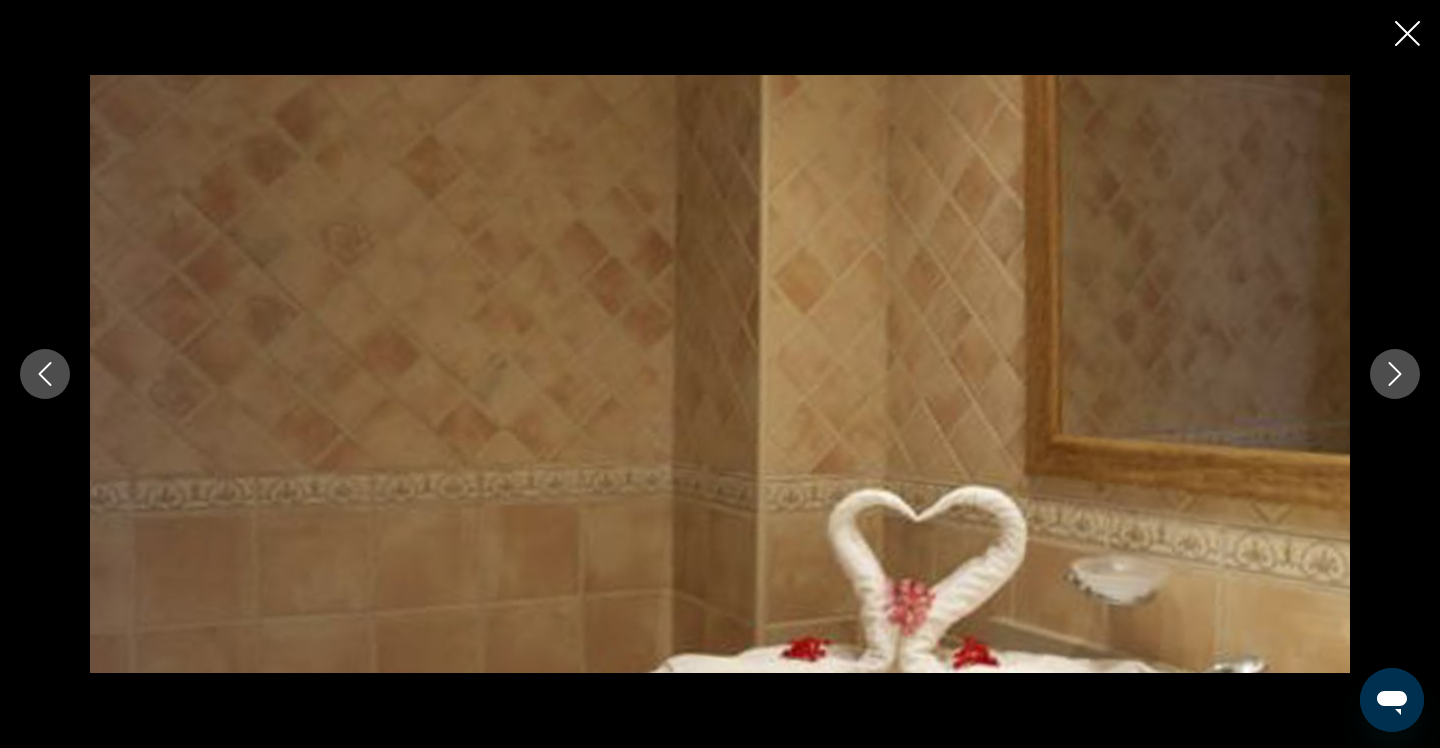 click 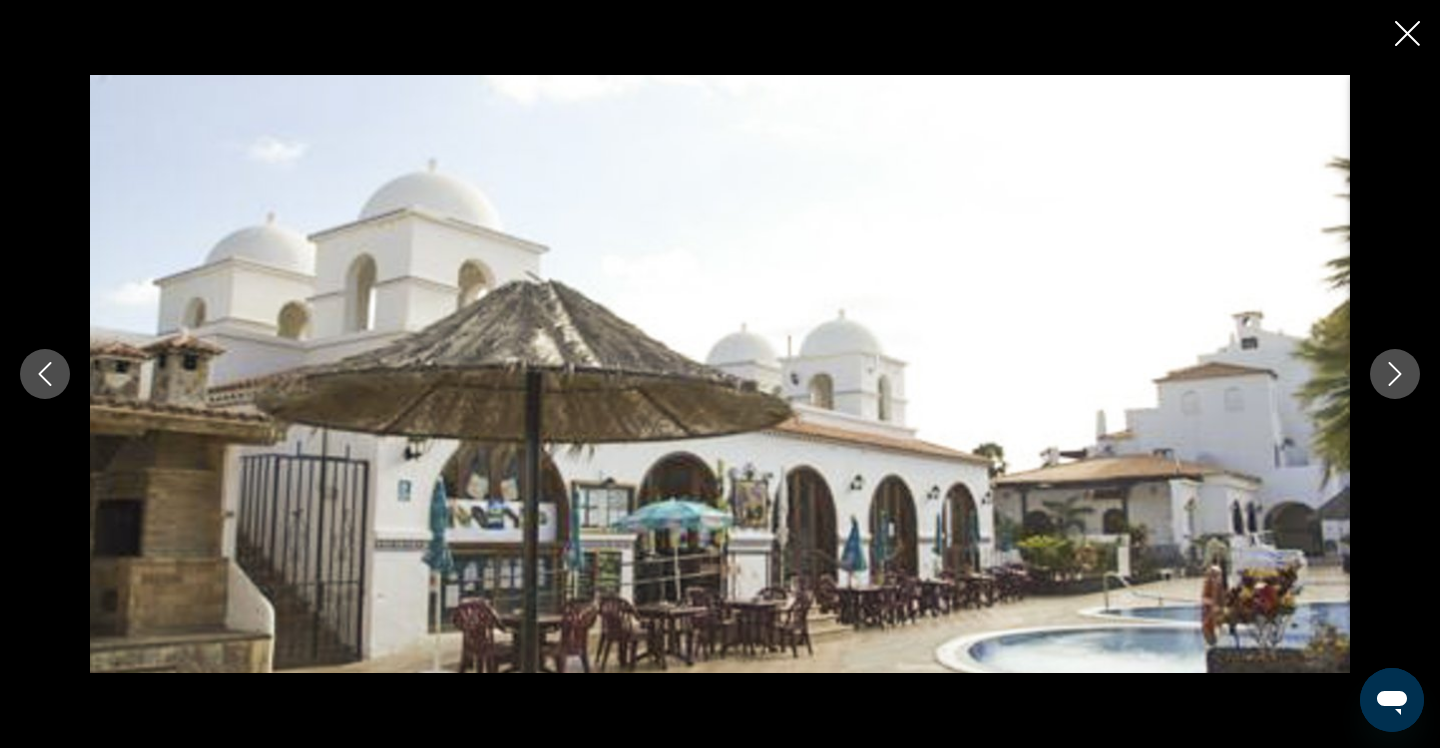 click at bounding box center [1407, 35] 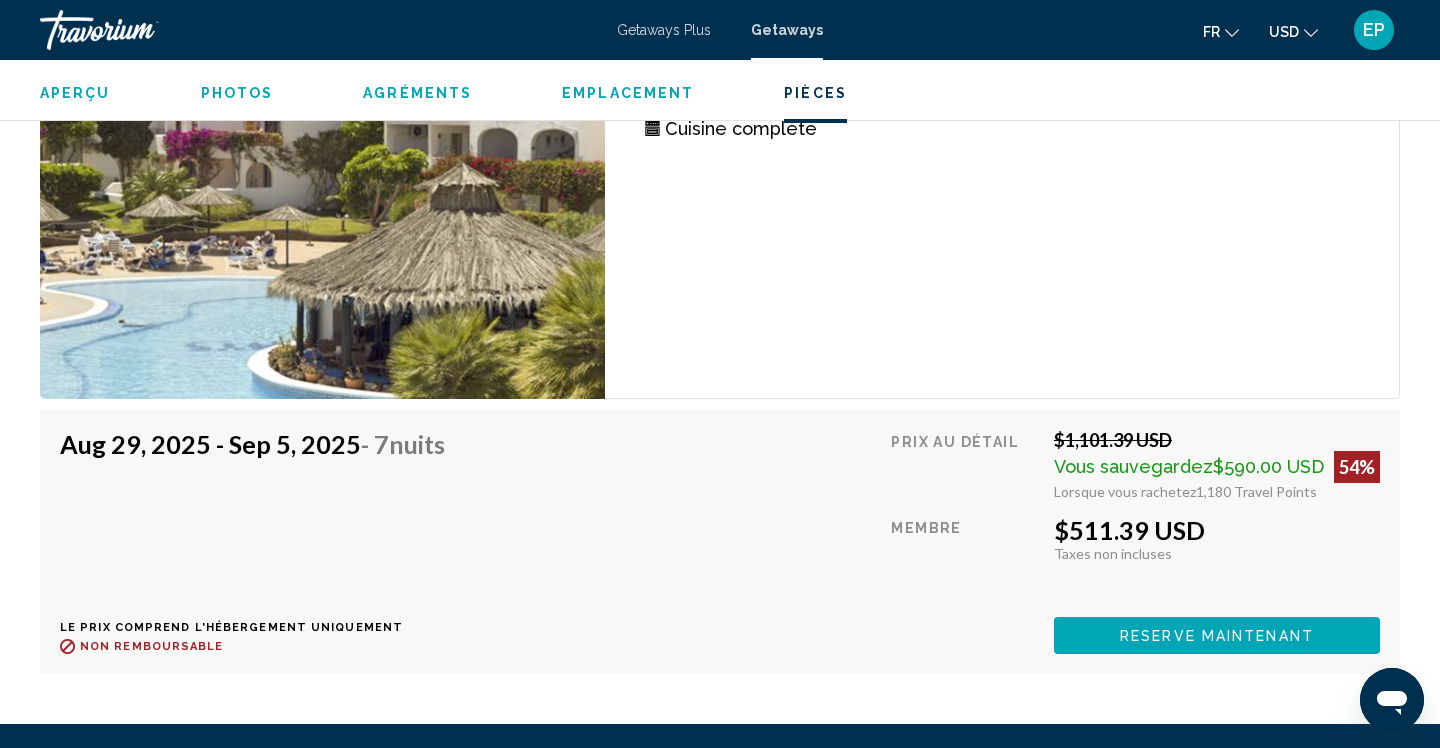 scroll, scrollTop: 4595, scrollLeft: 0, axis: vertical 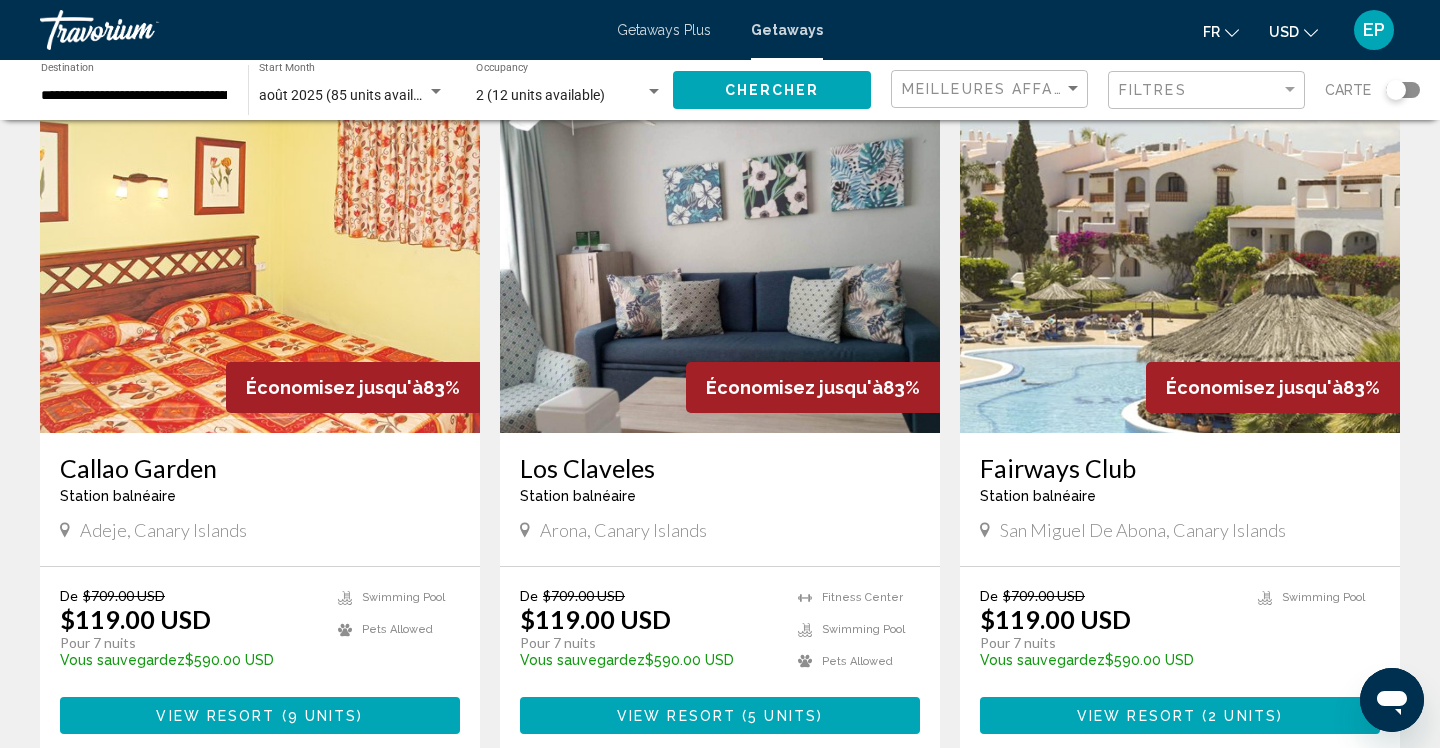 click at bounding box center [720, 273] 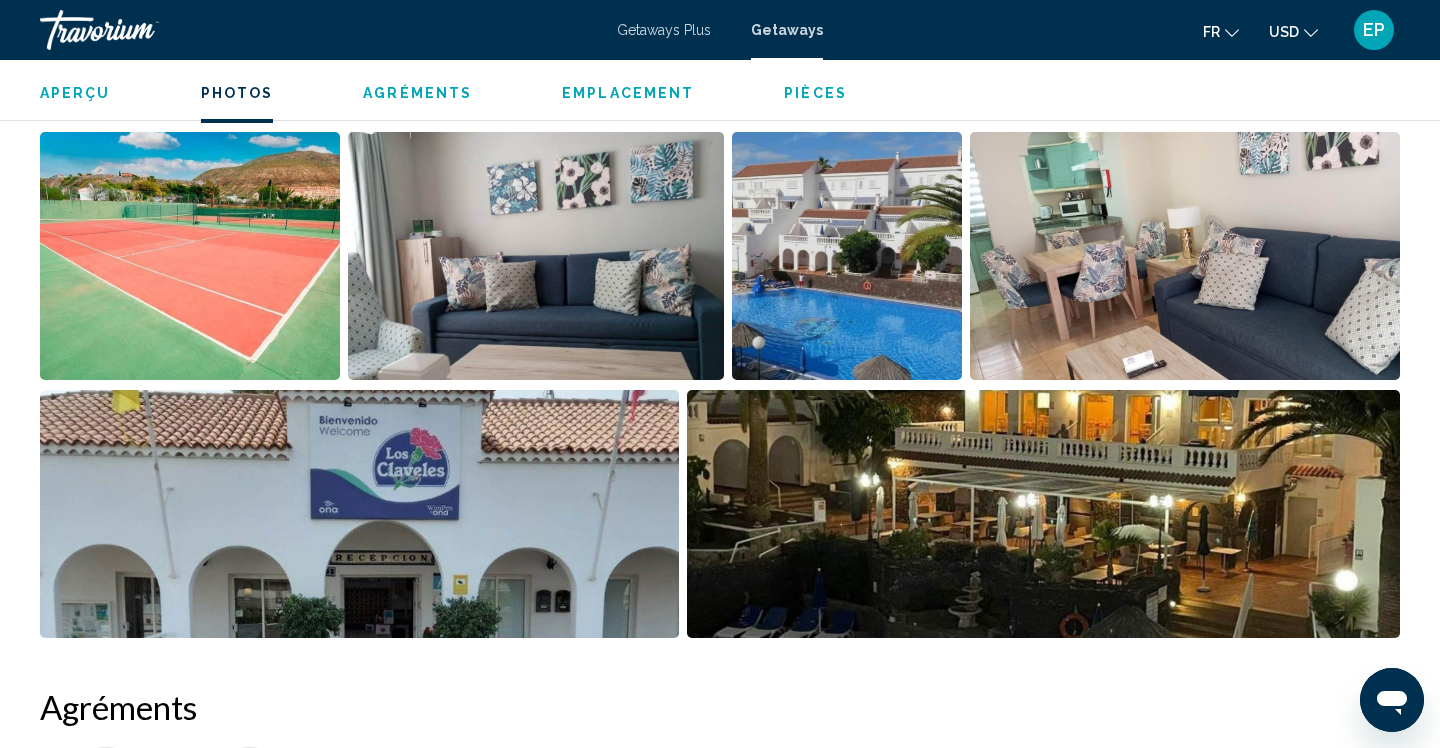scroll, scrollTop: 958, scrollLeft: 0, axis: vertical 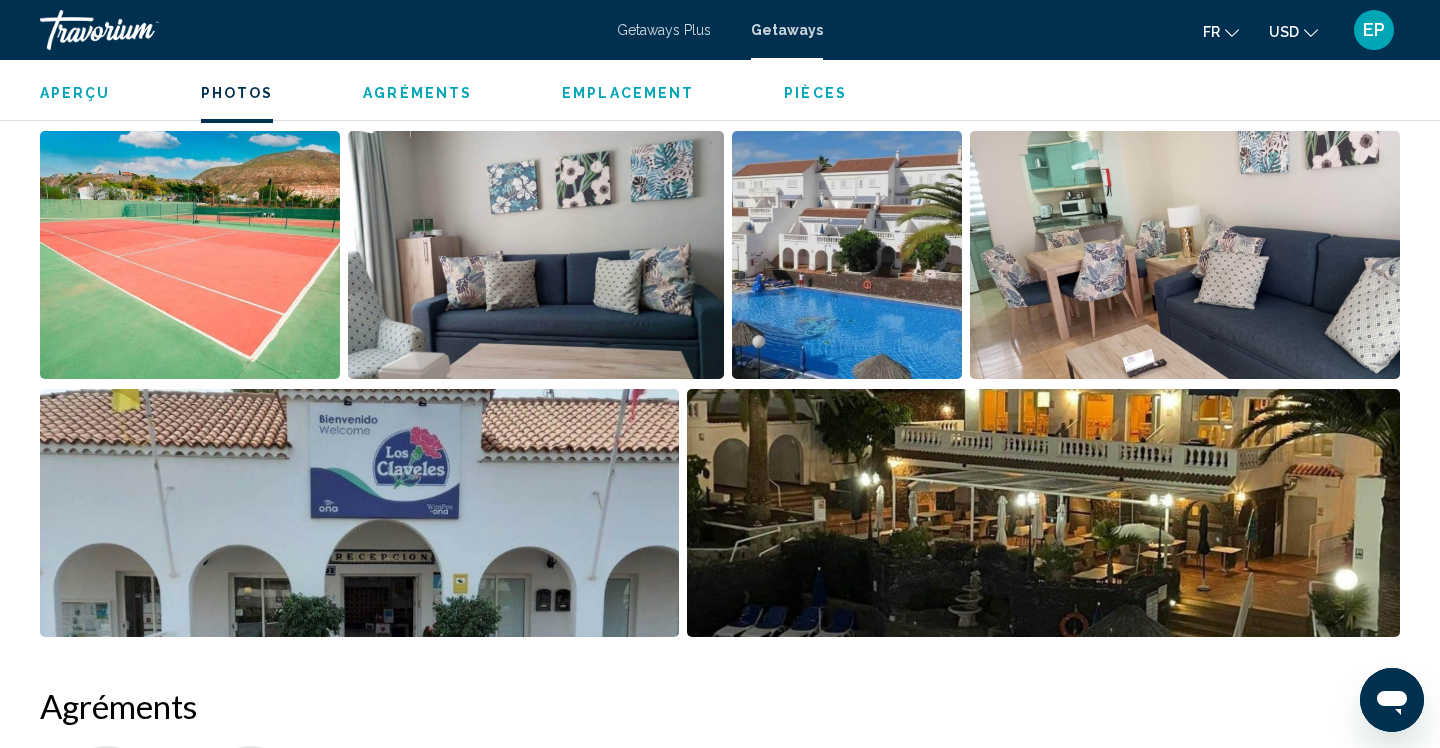 click at bounding box center [190, 255] 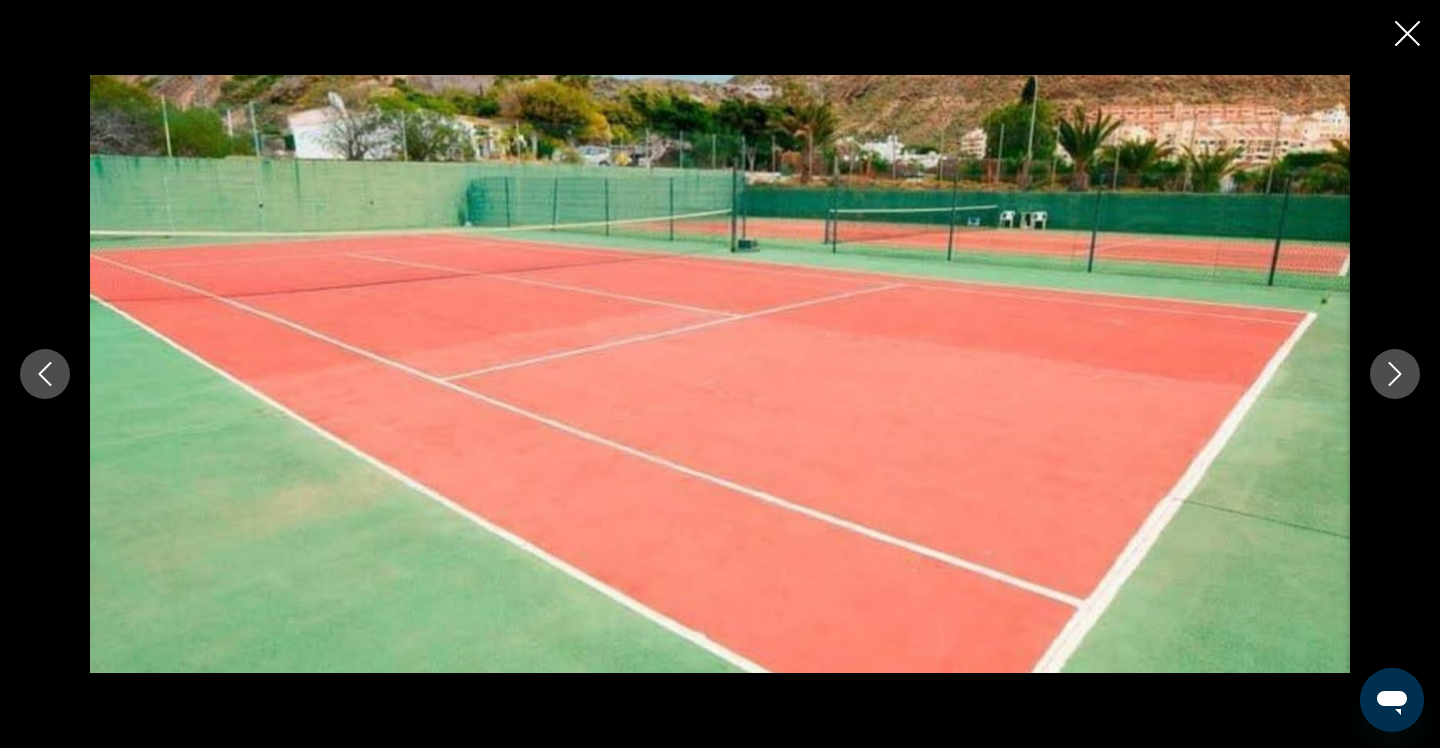 click 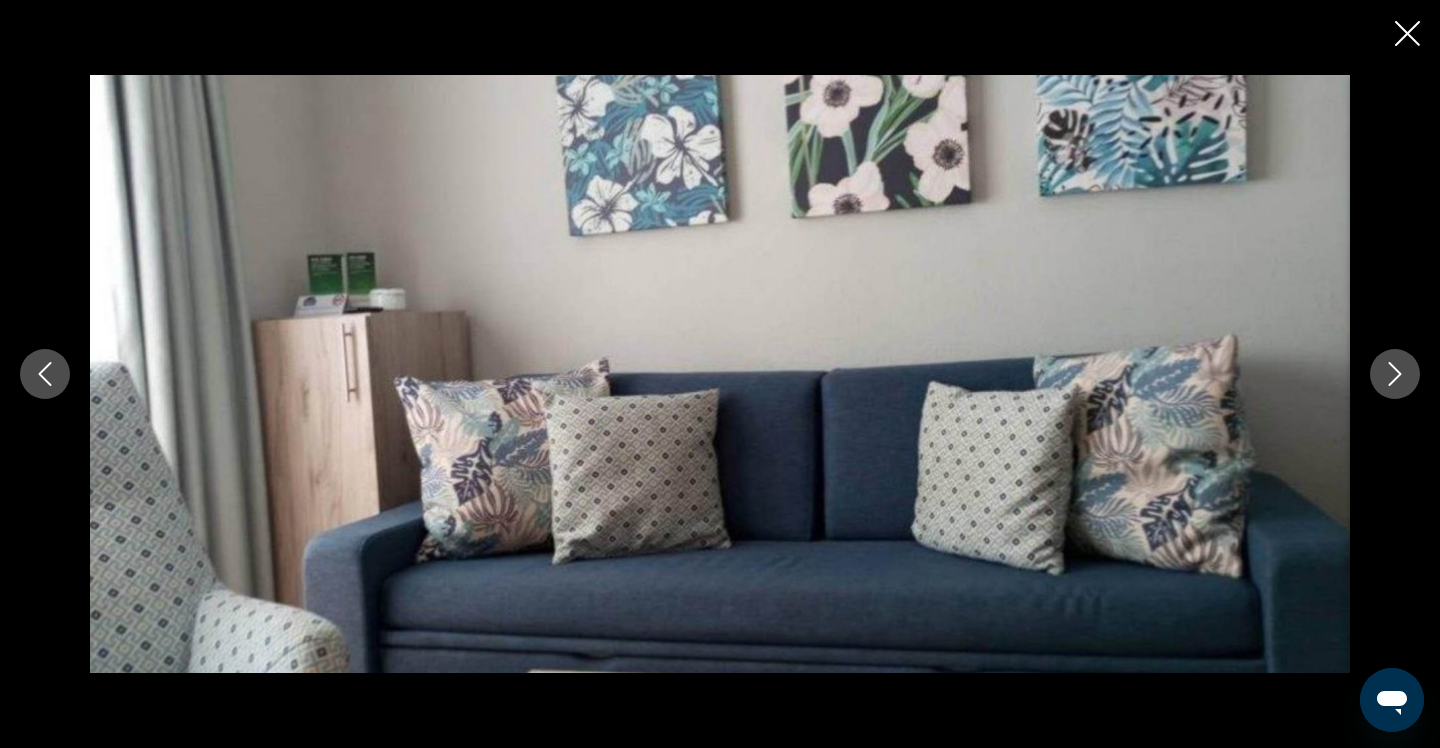 click 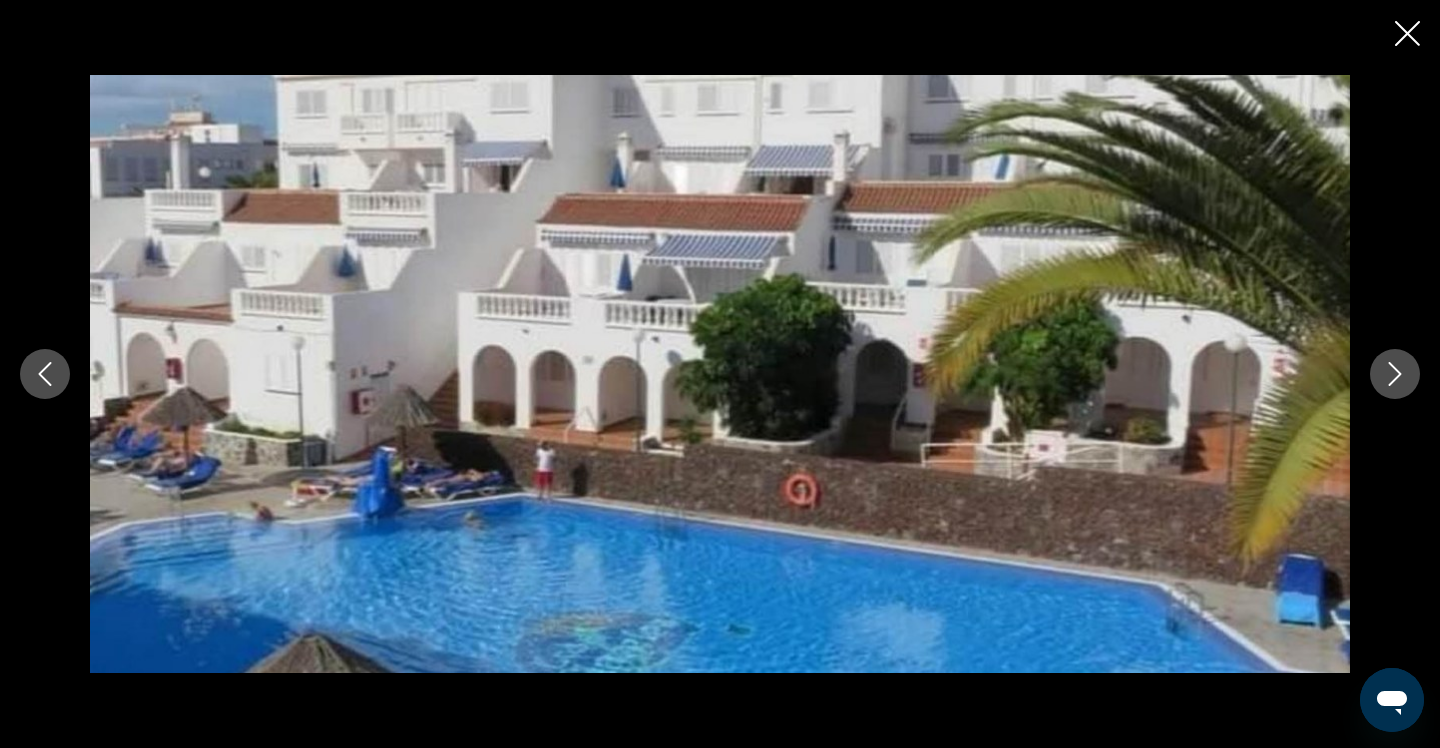 click 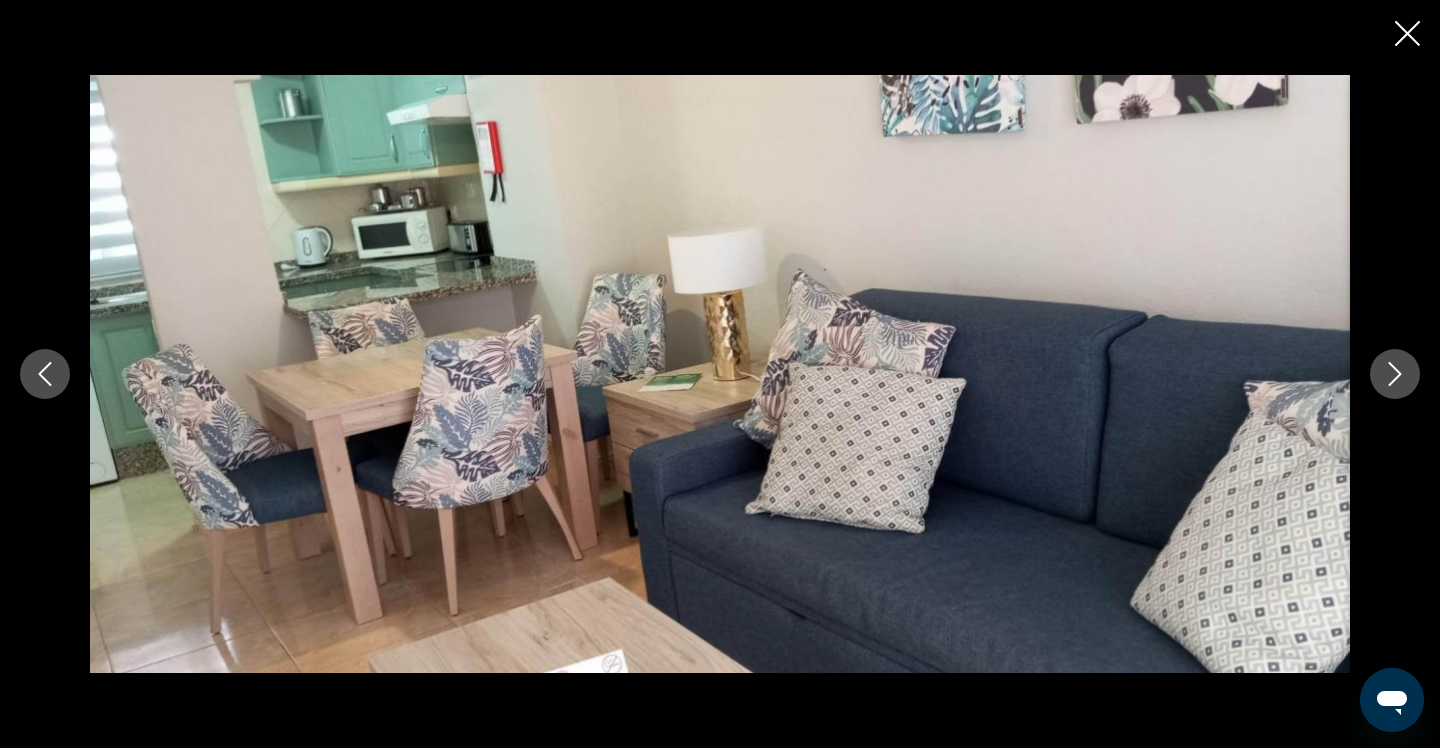 click 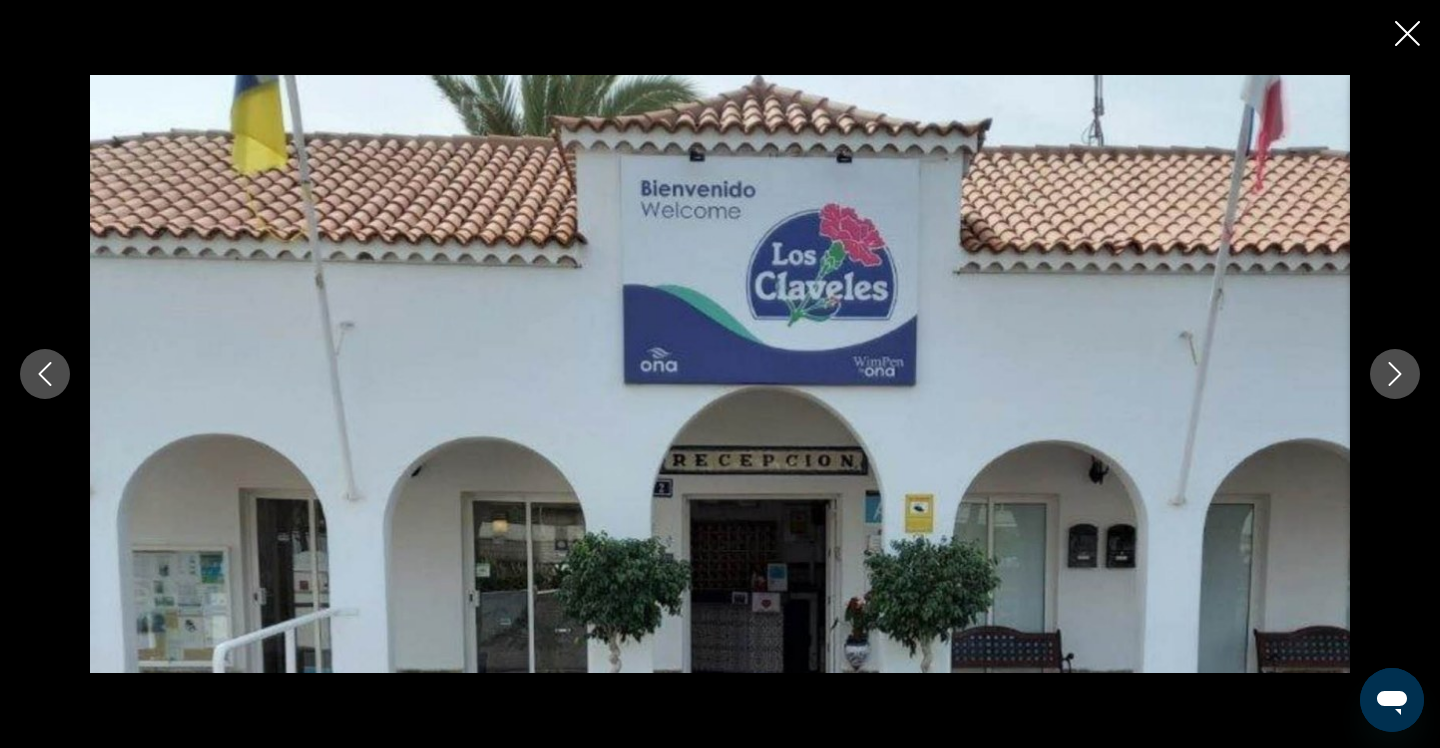 click 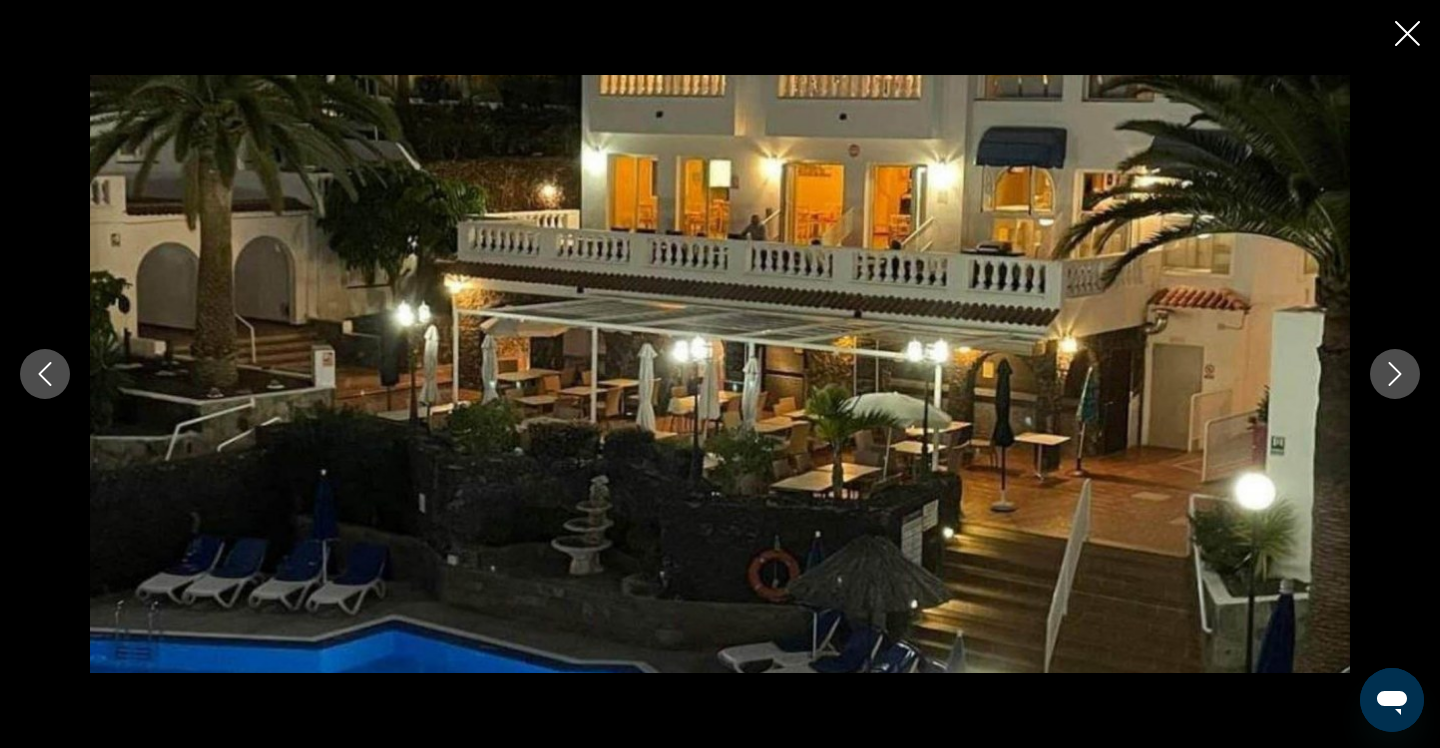 click 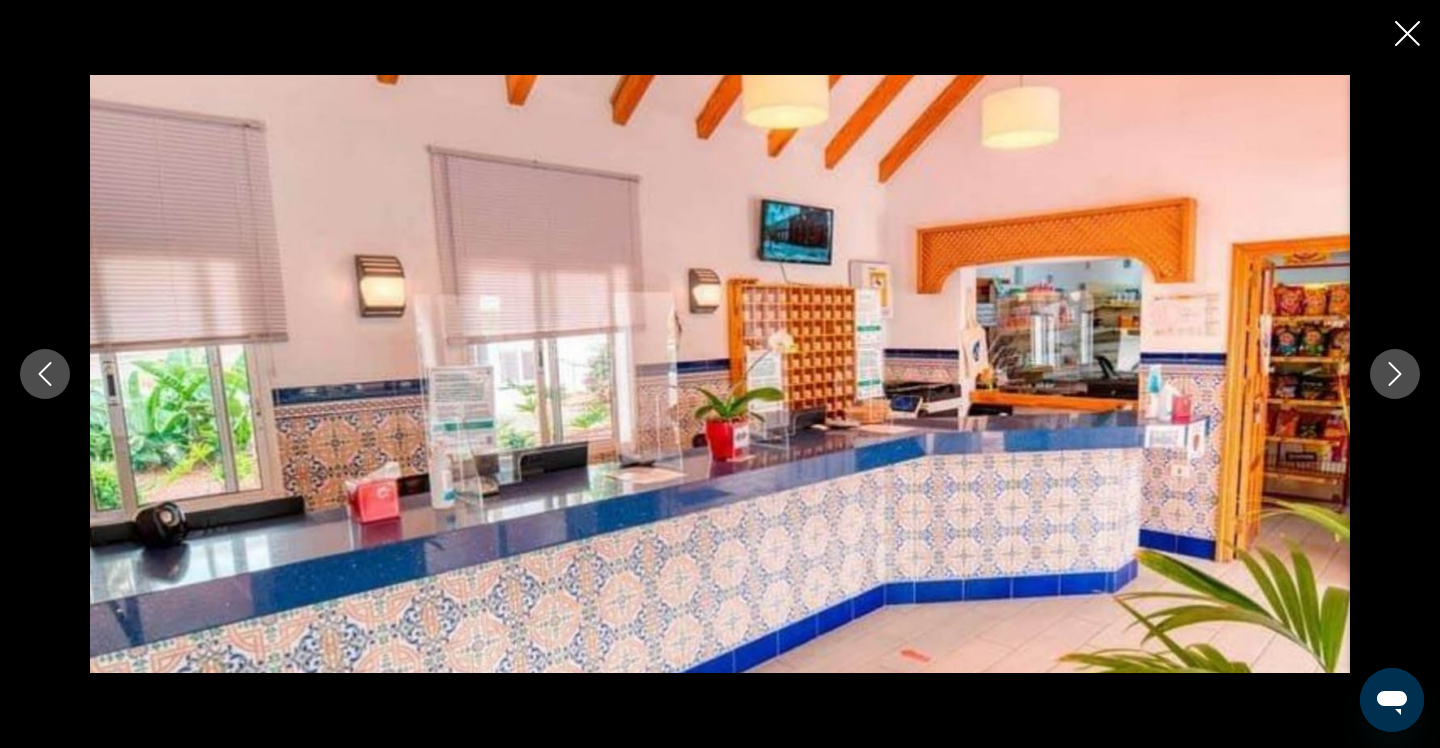 click 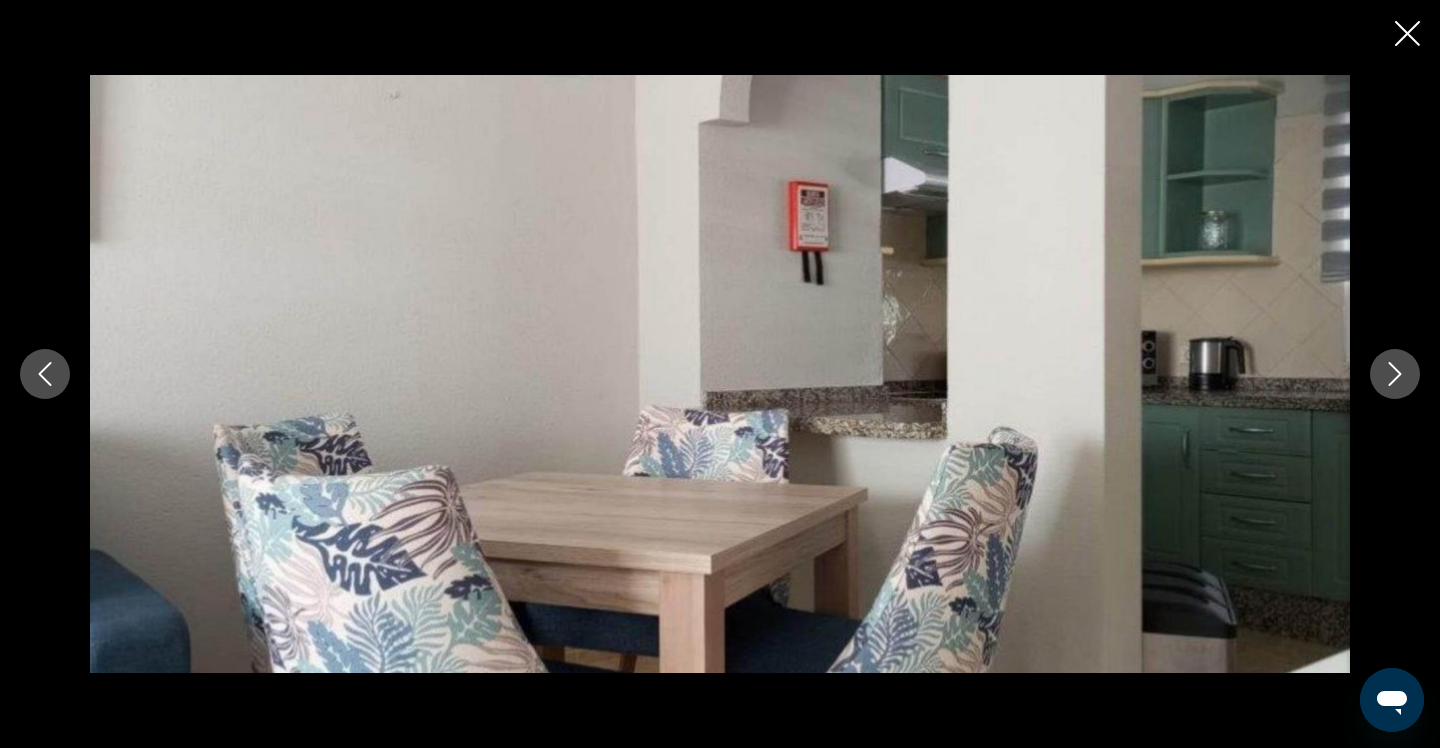 click 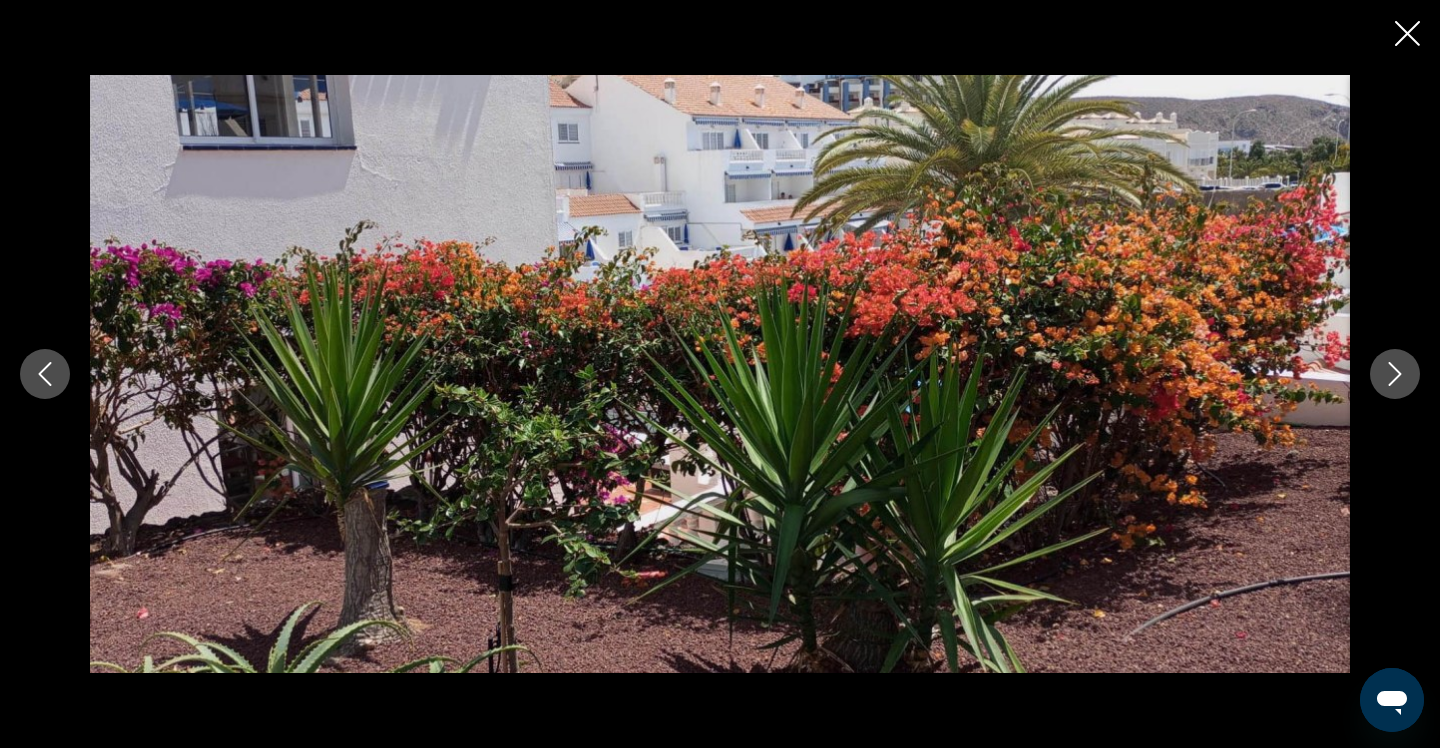 click 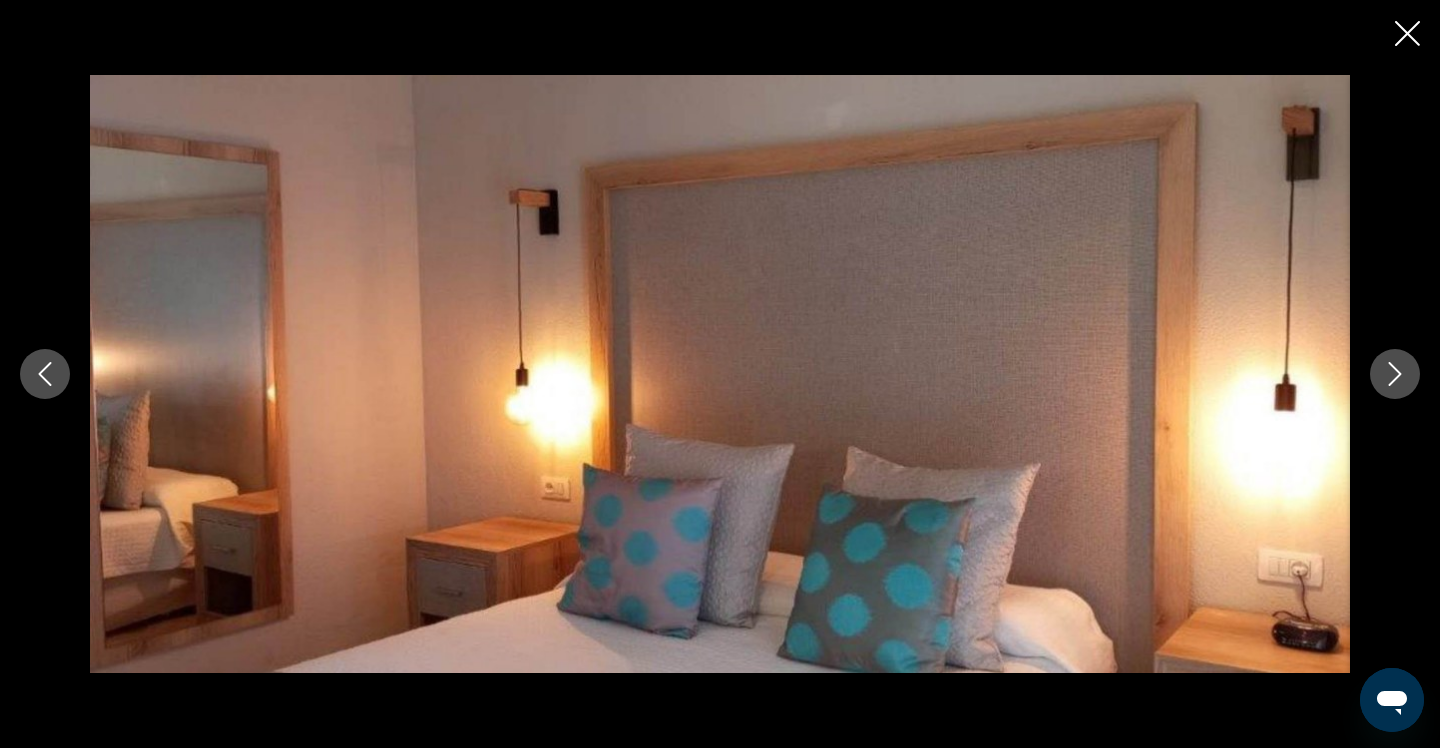 click 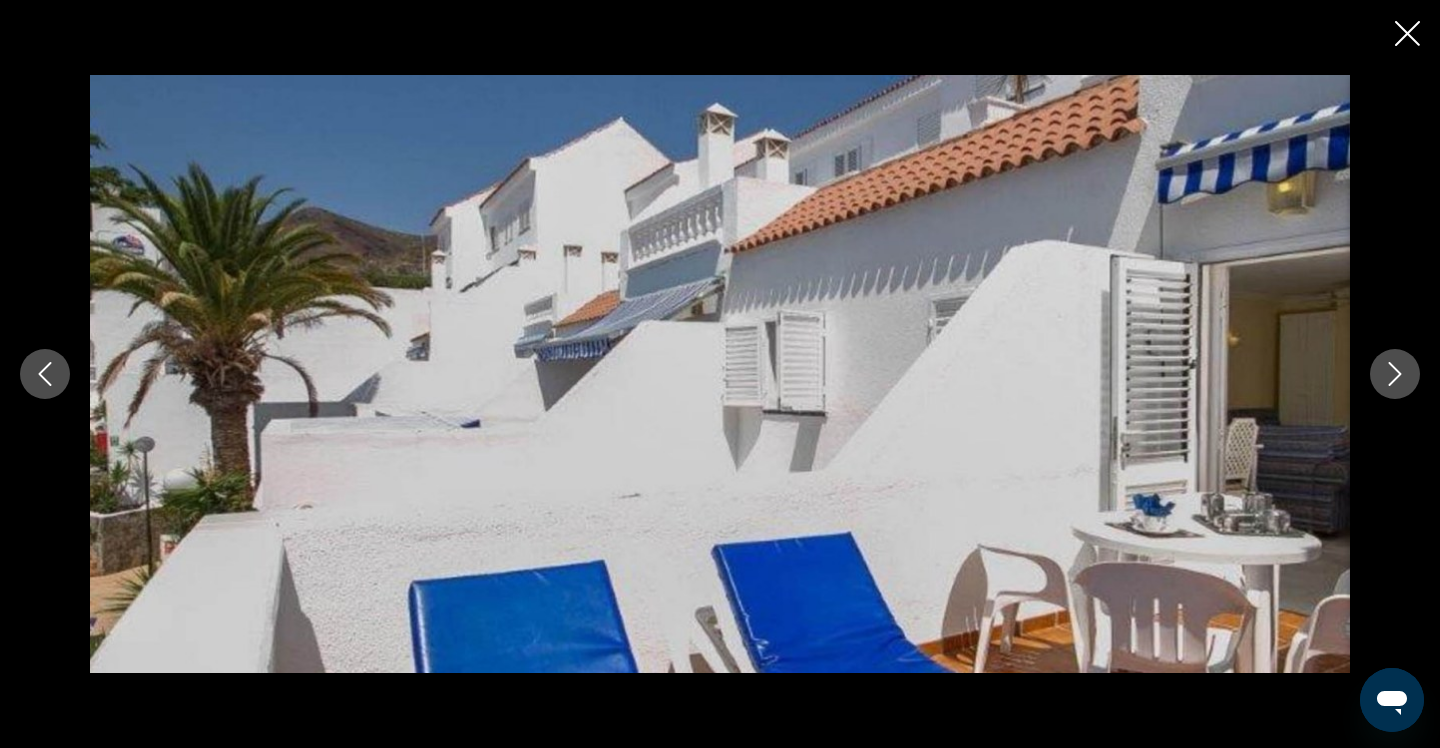 click 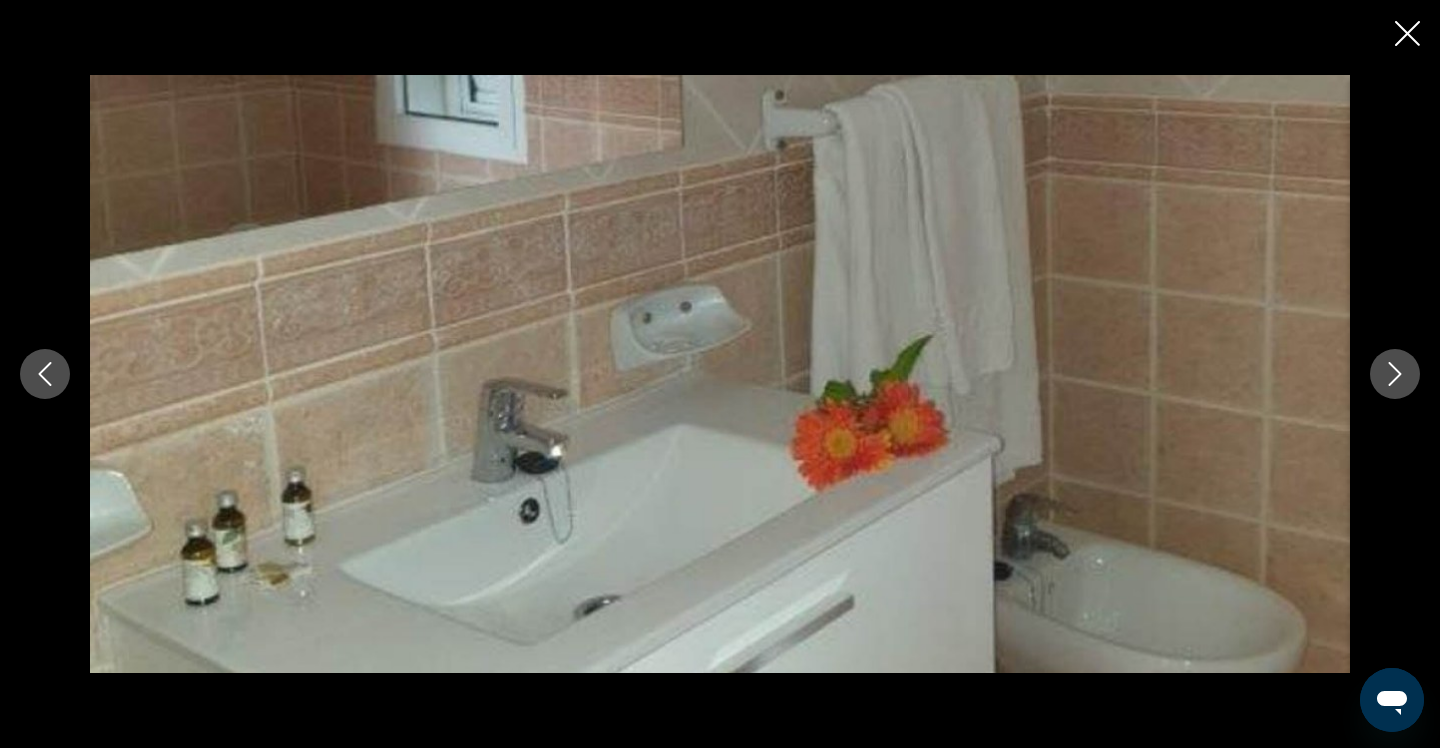 click 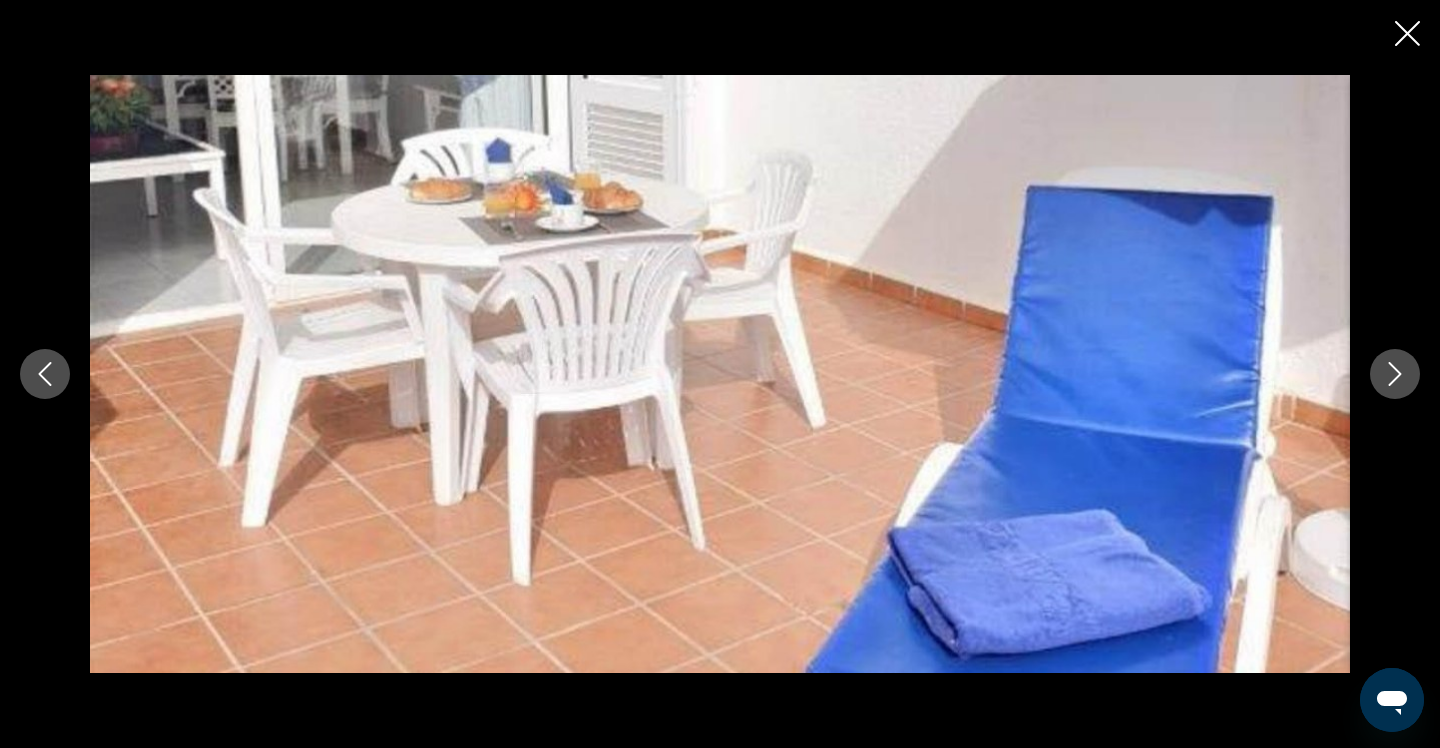 click 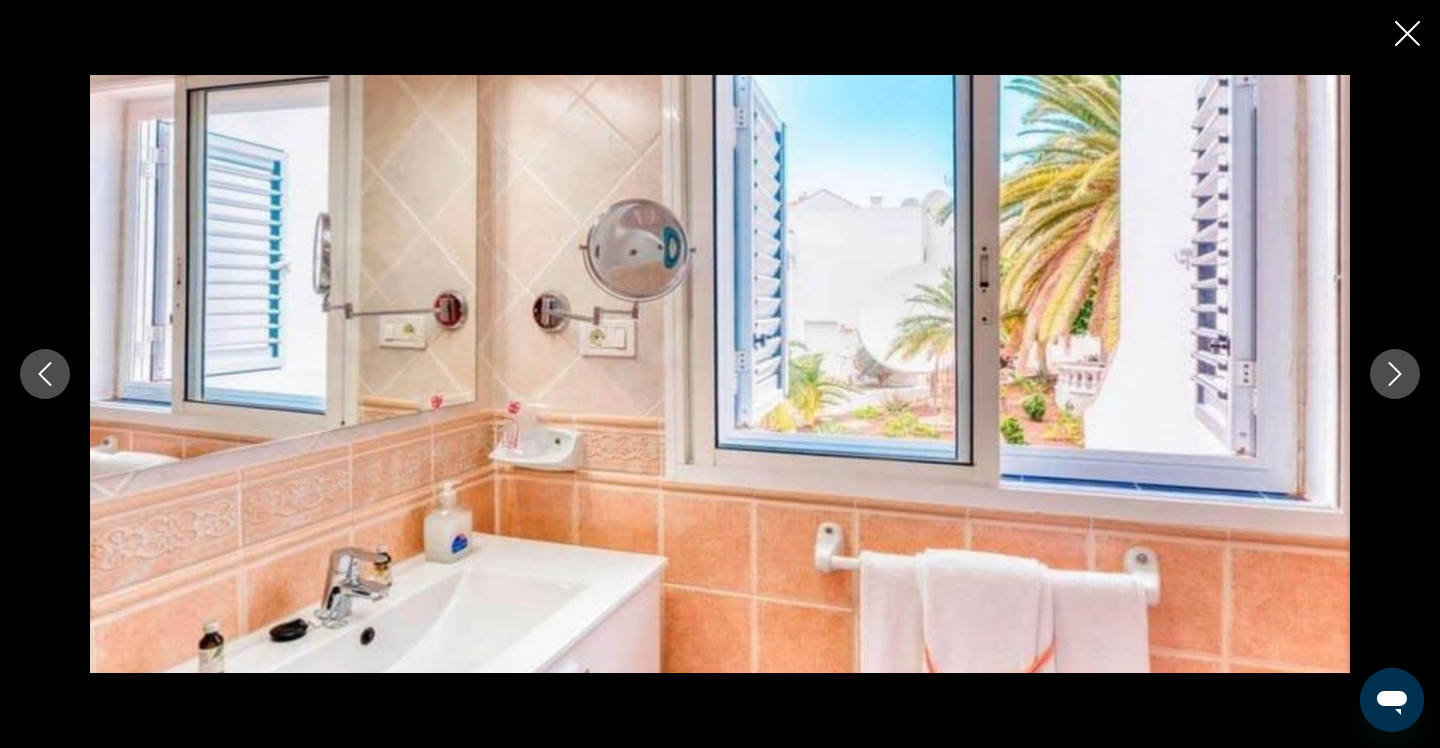 click 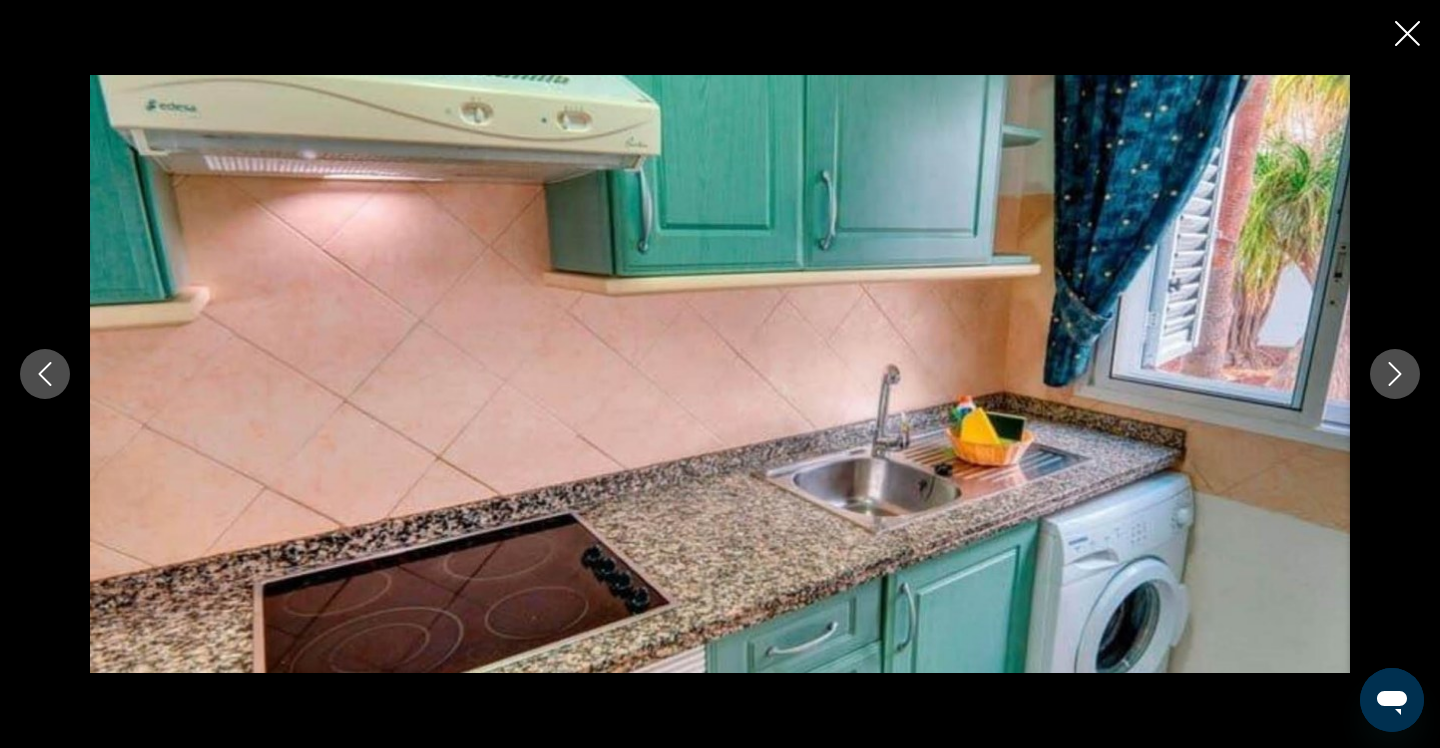 click 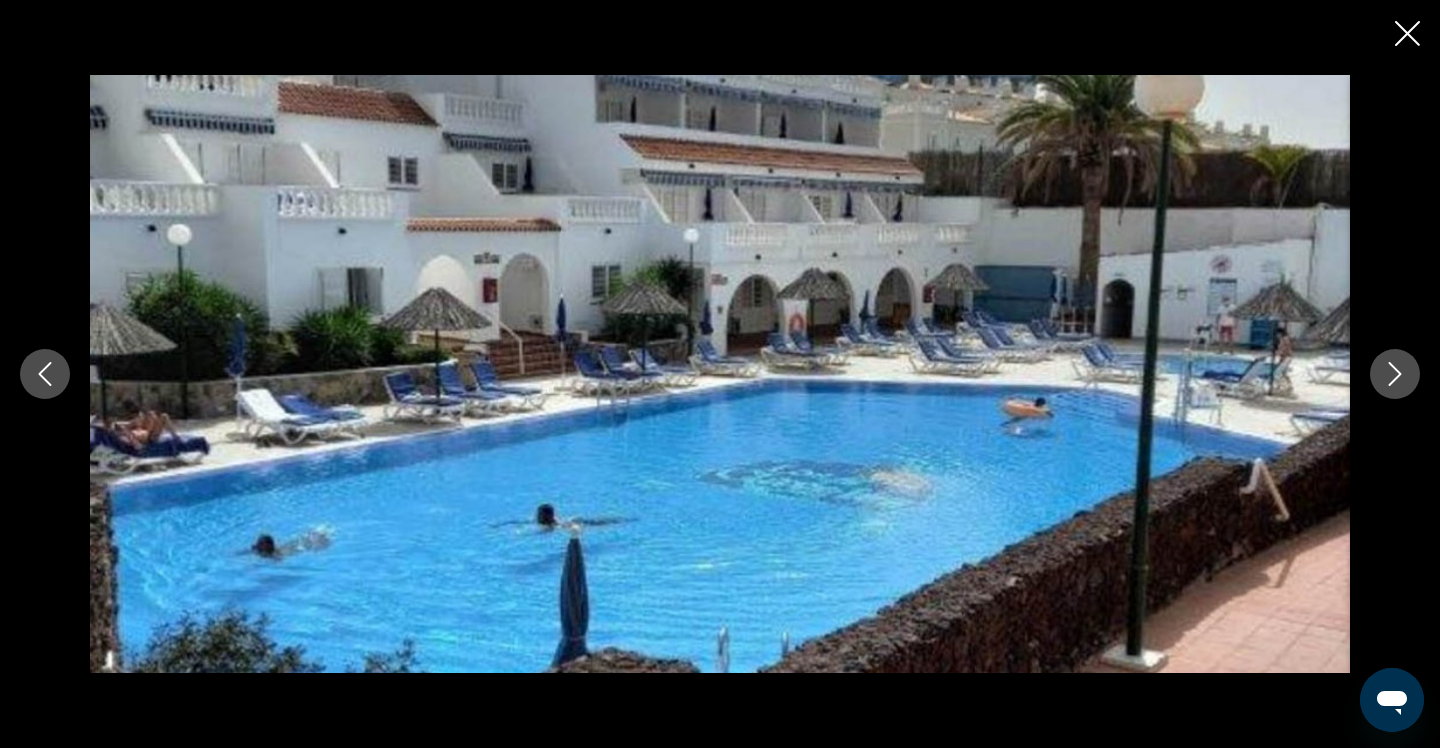 click 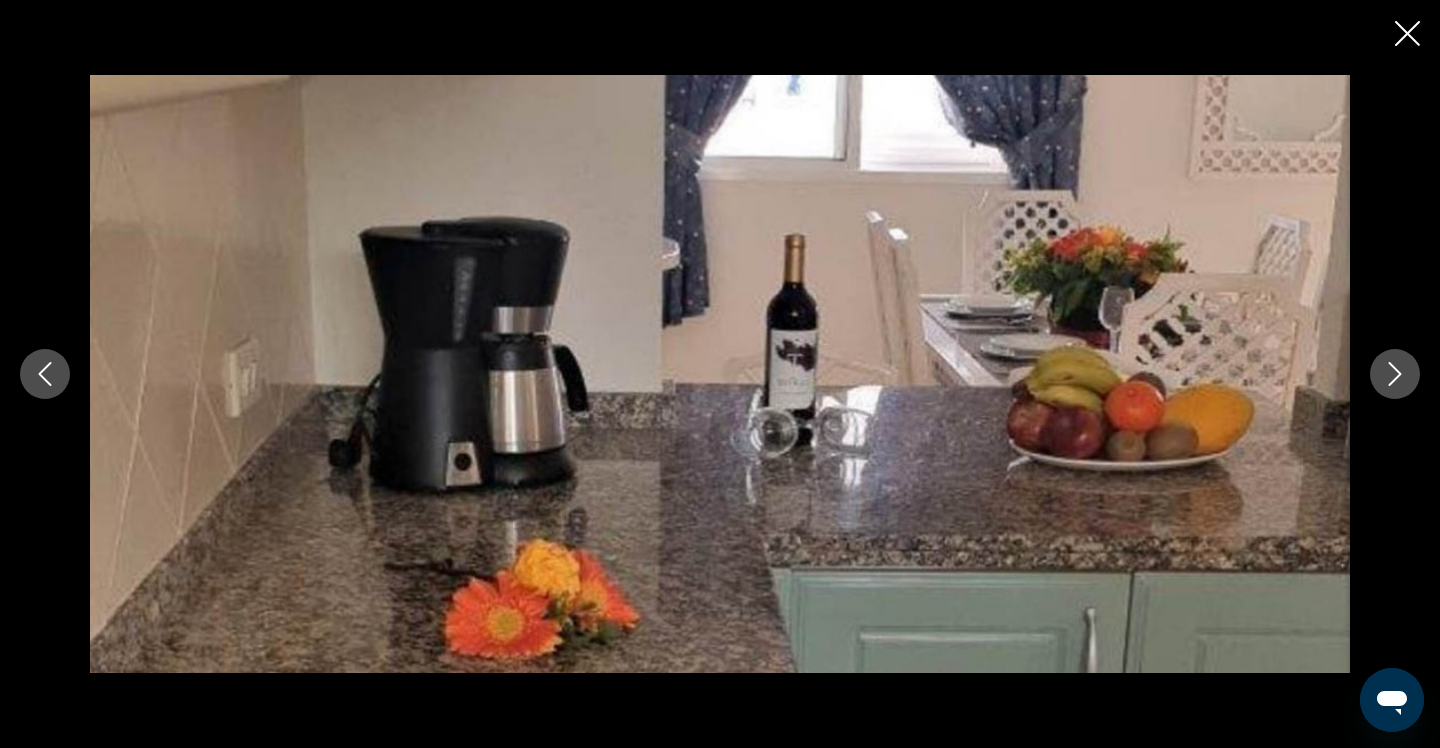 click 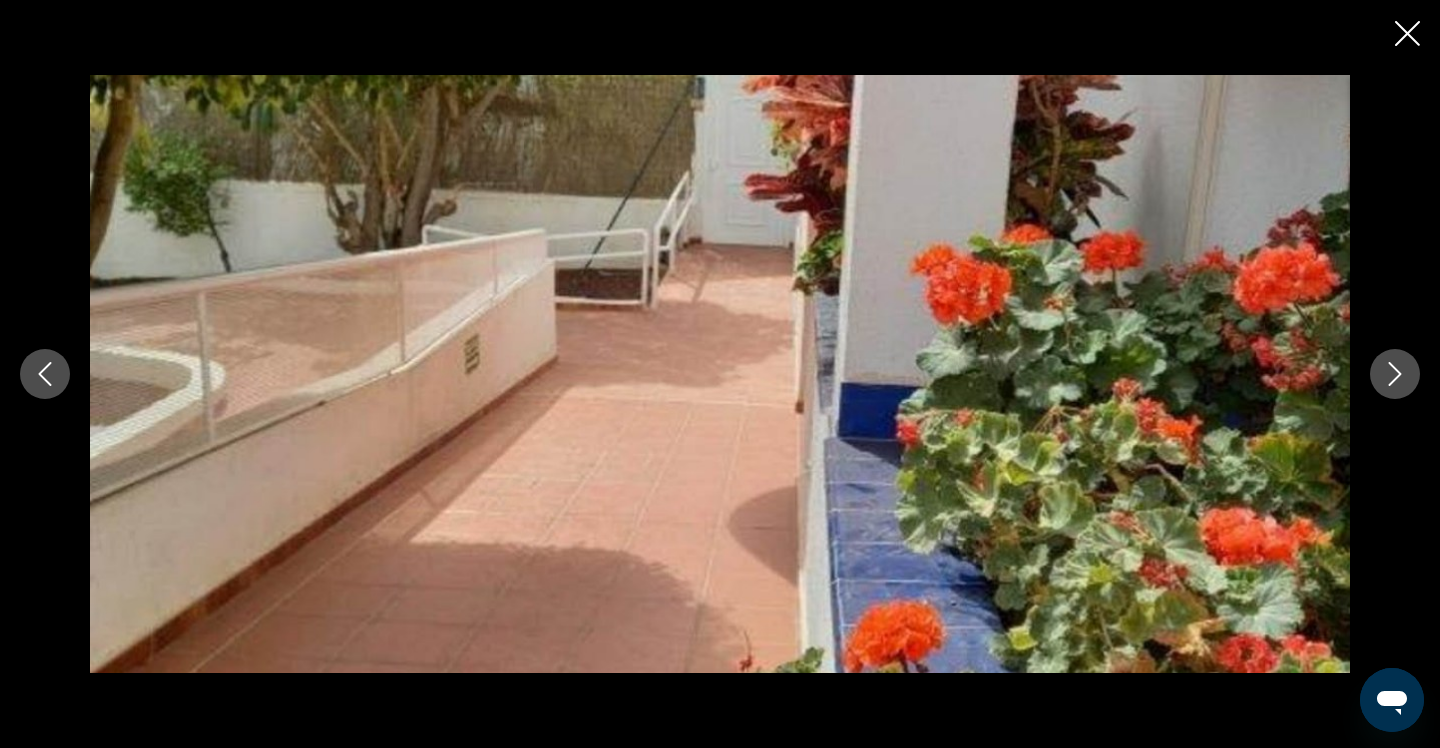 click 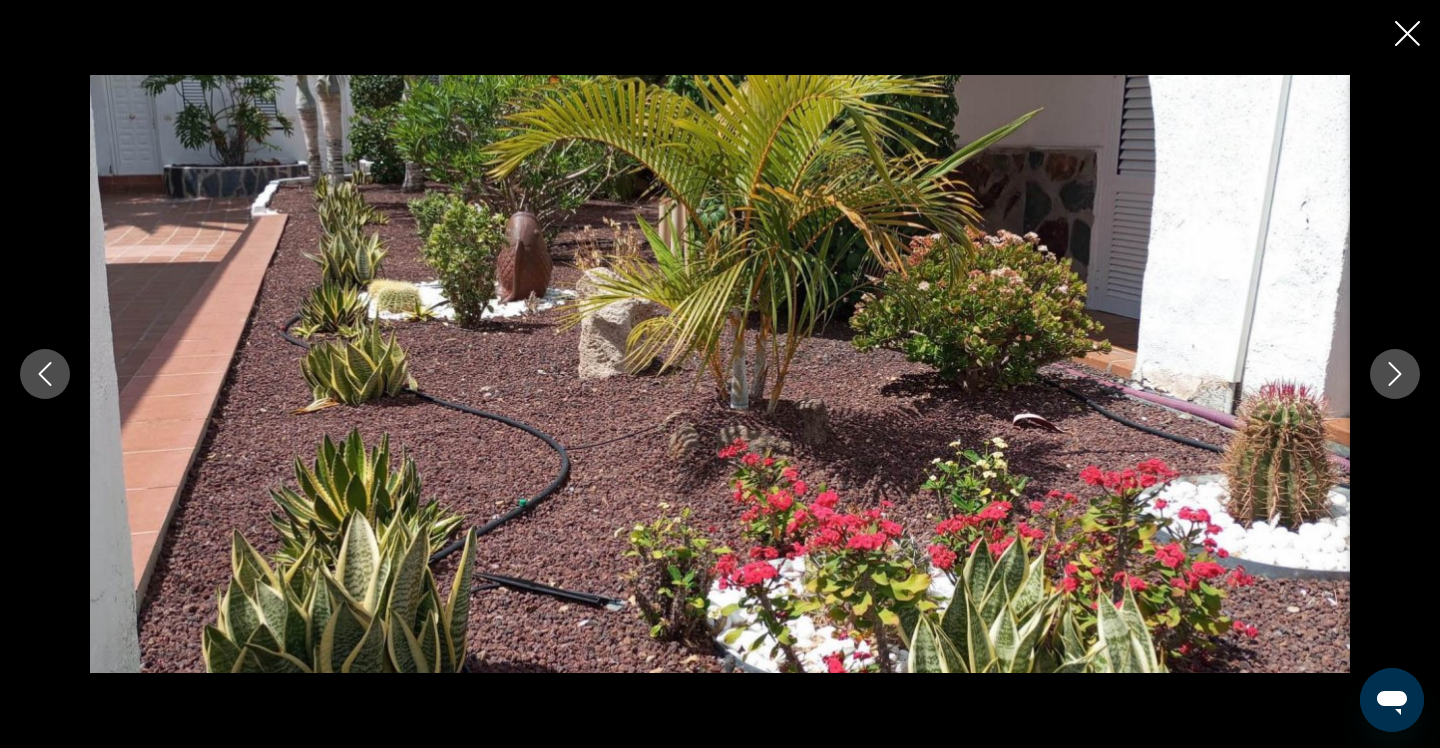 click 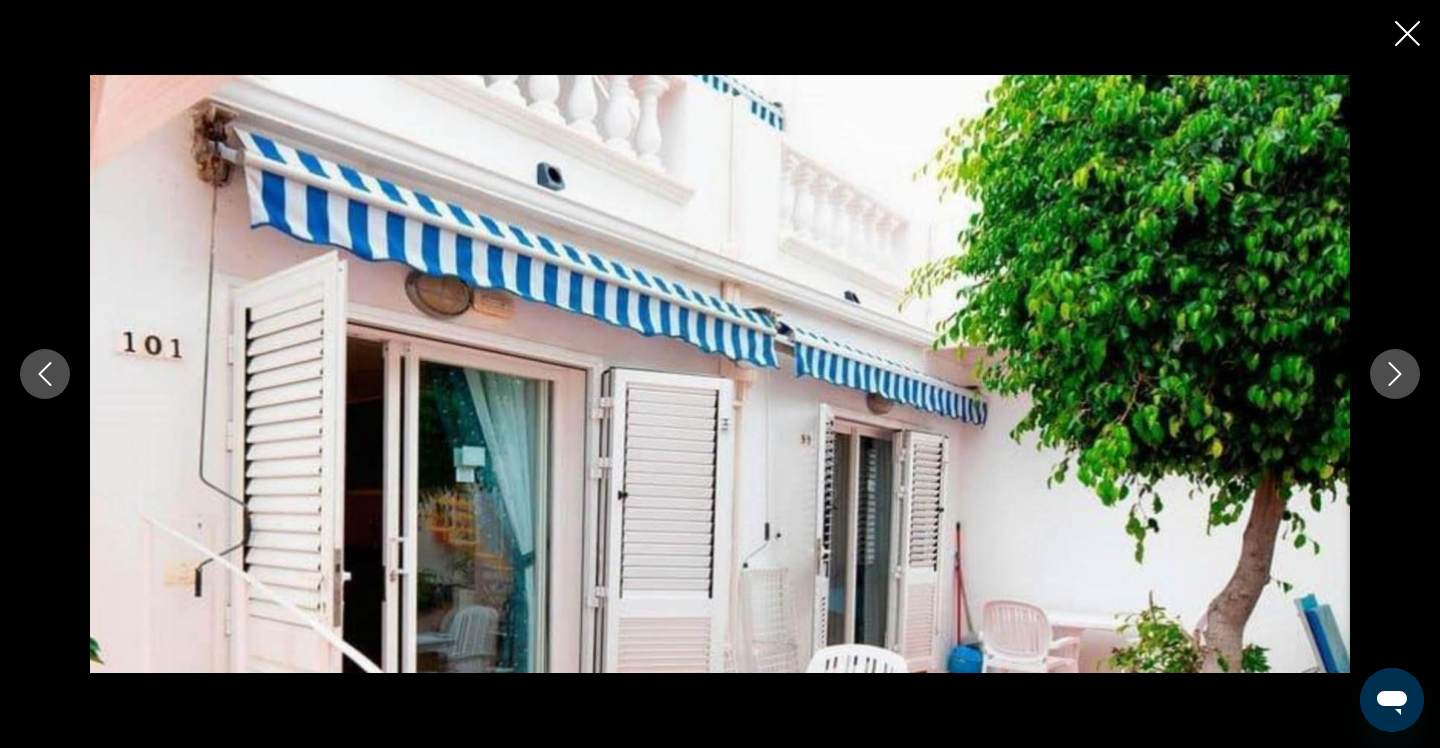 click 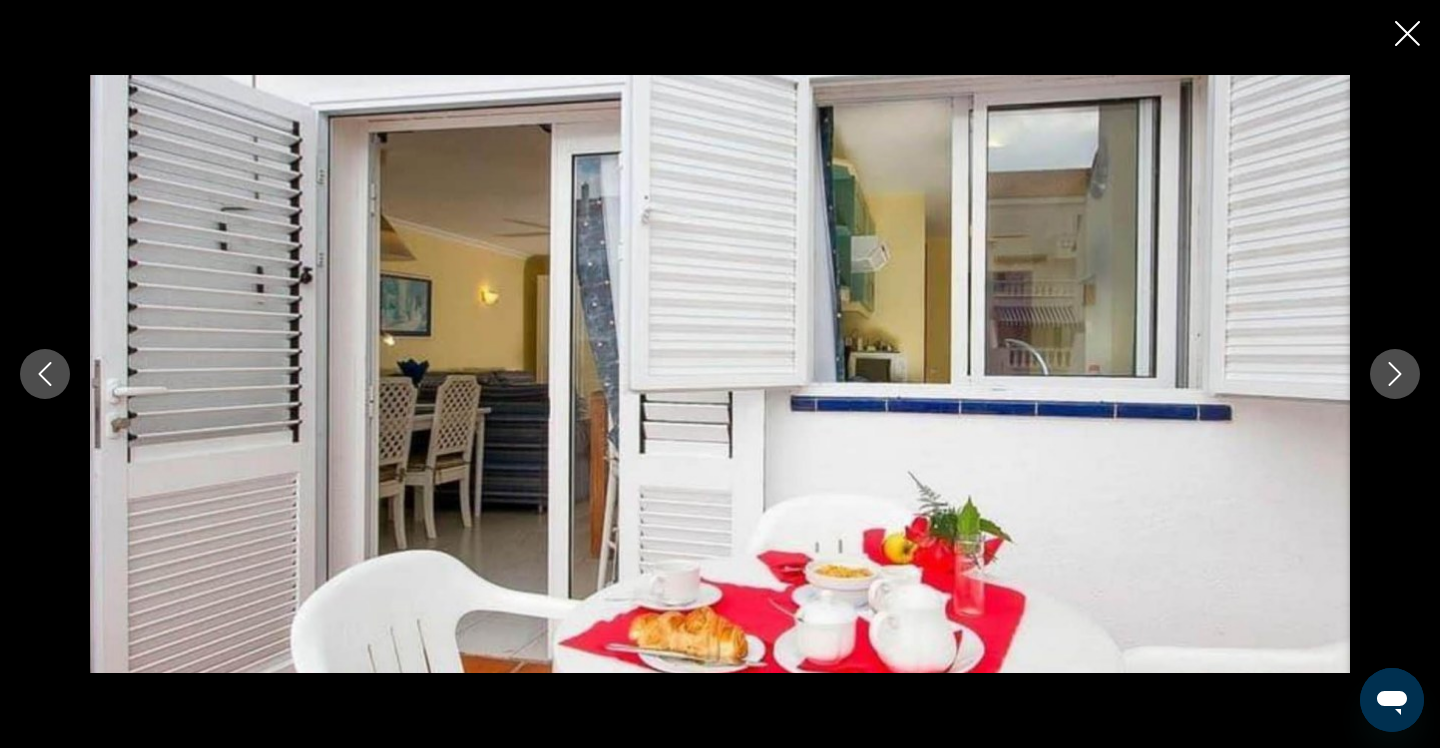 click 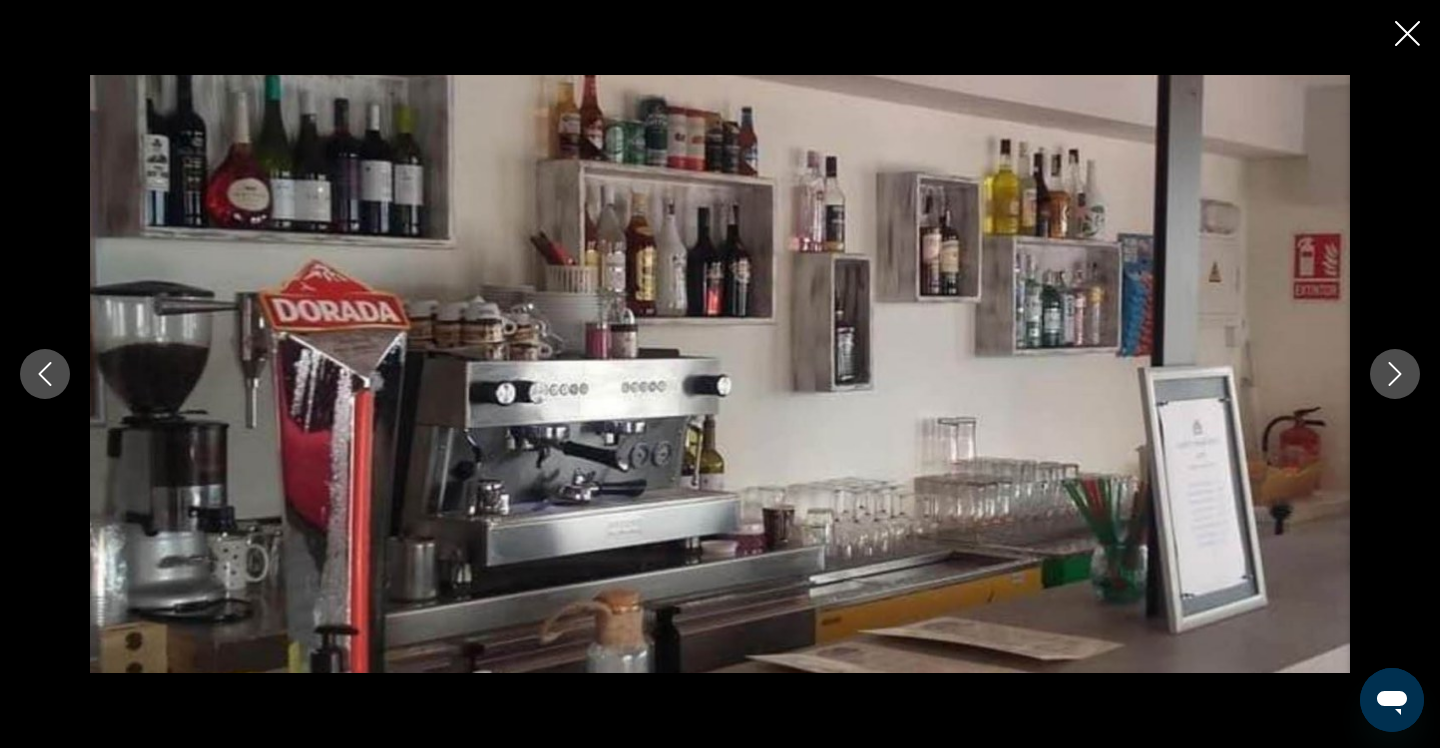 click 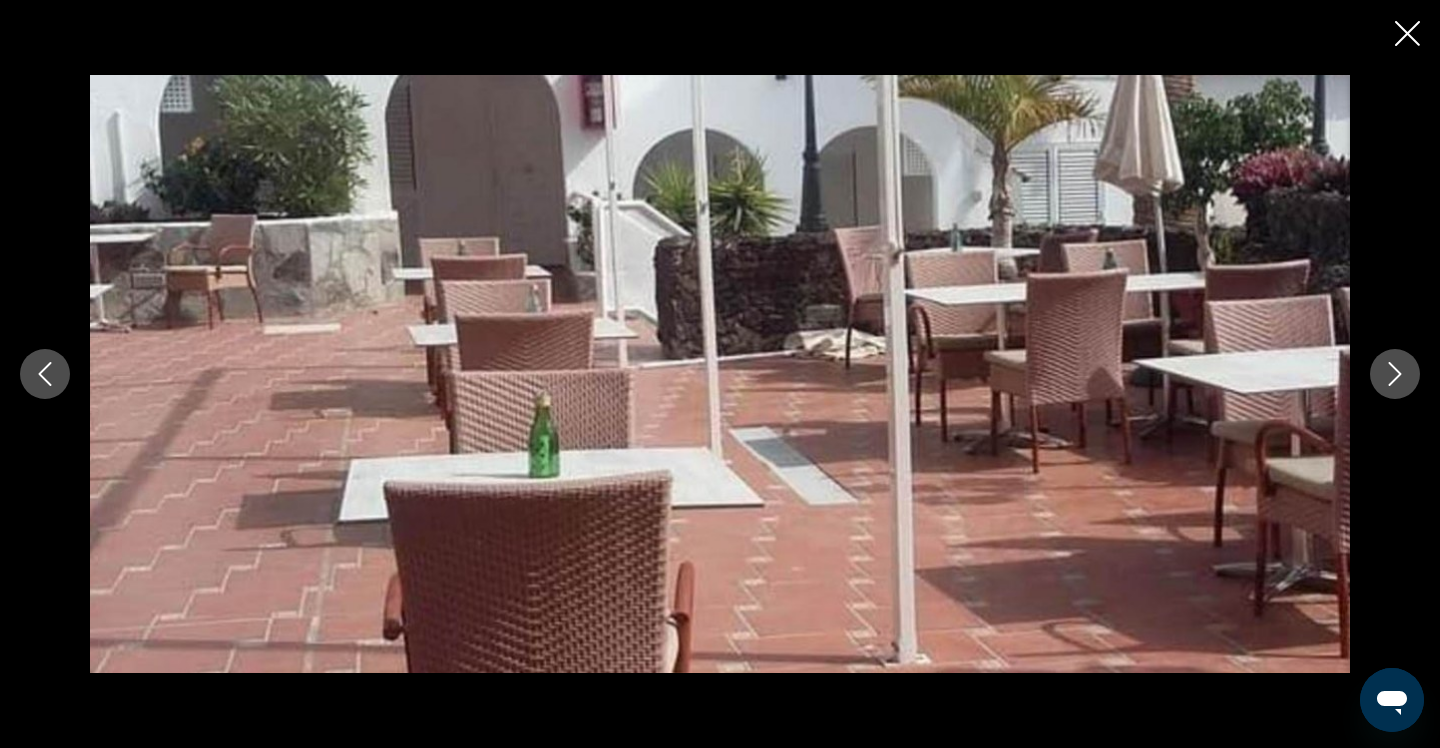 click 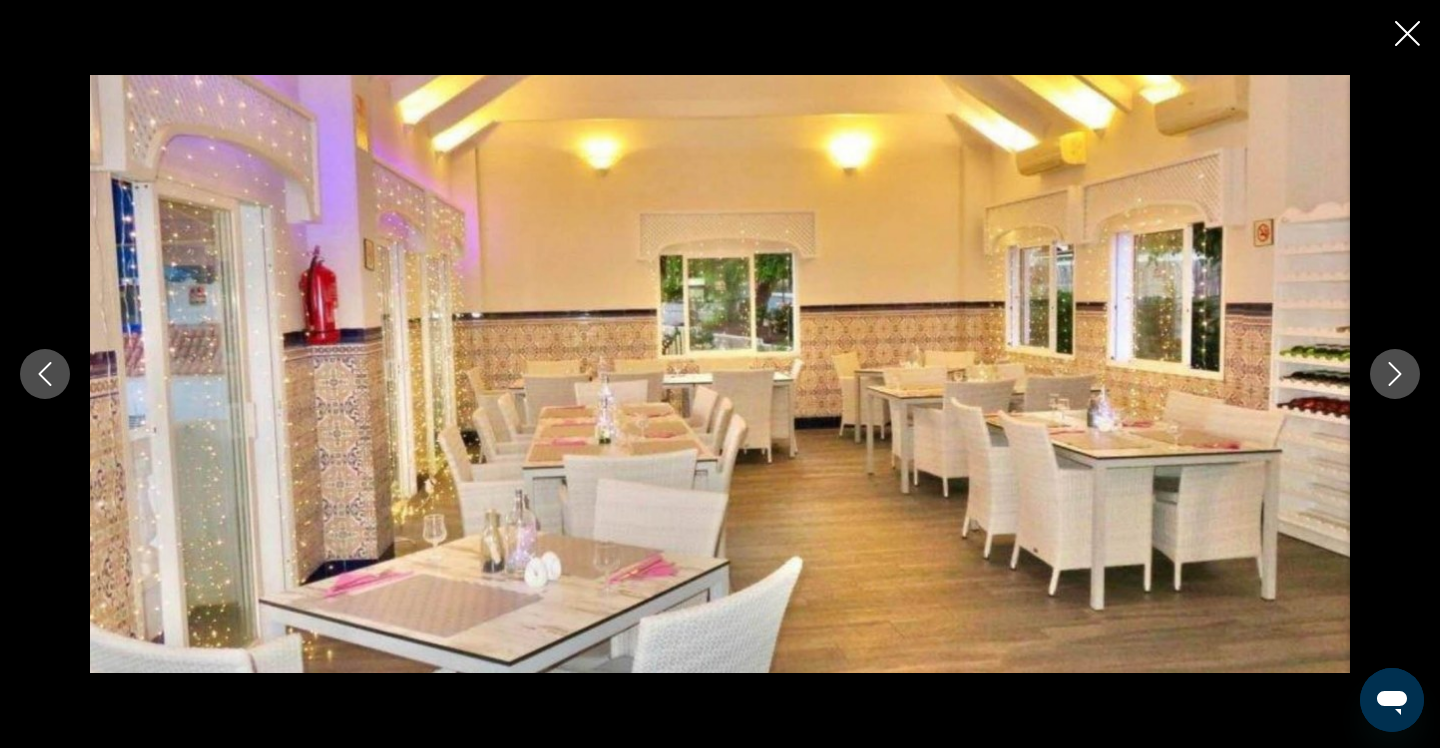 click 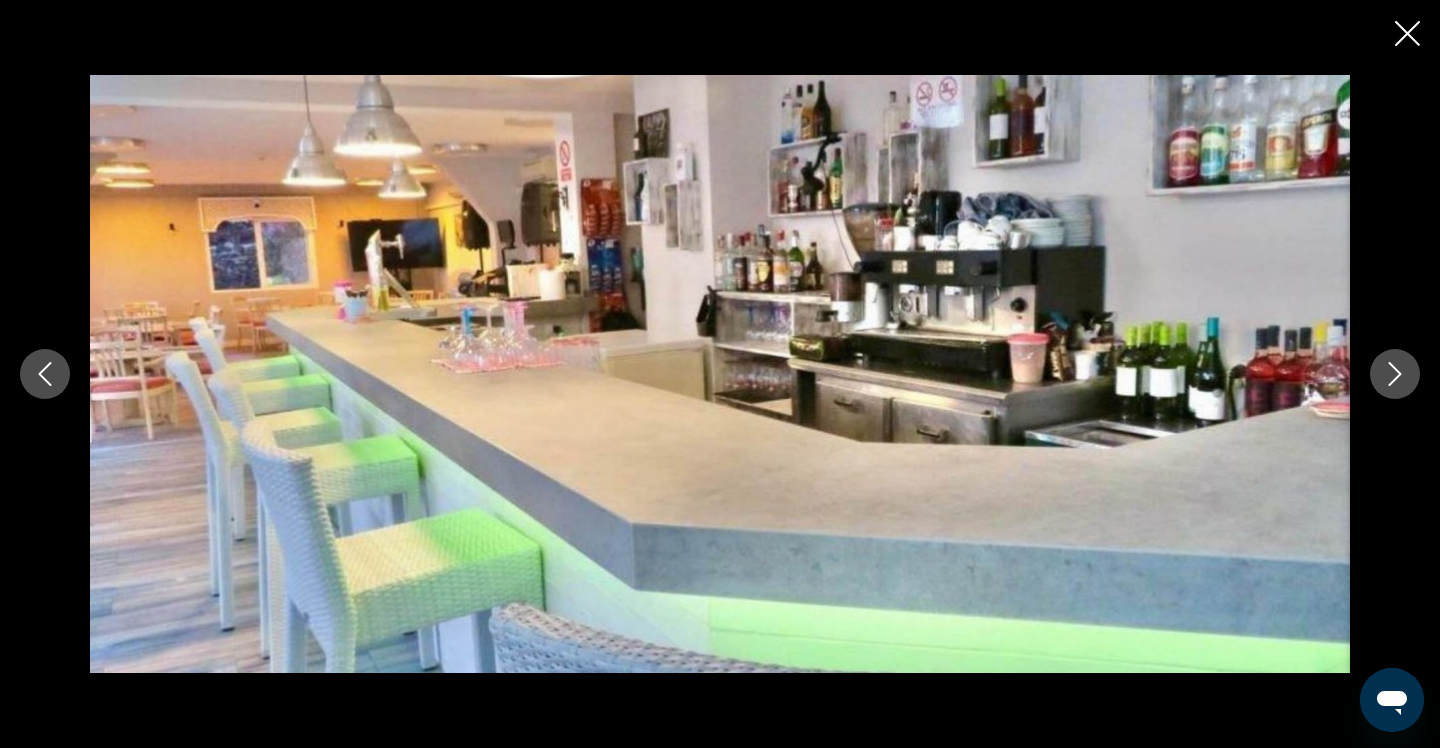 click 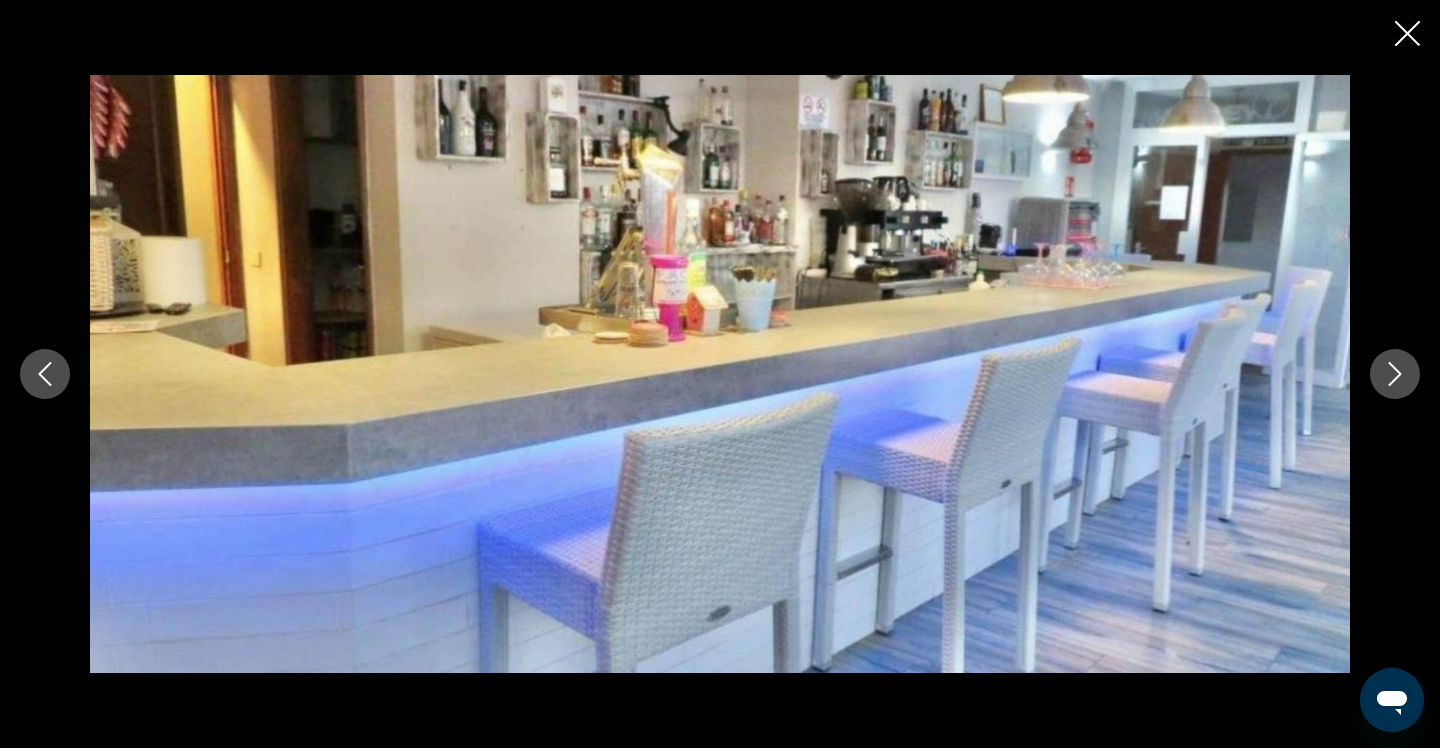click 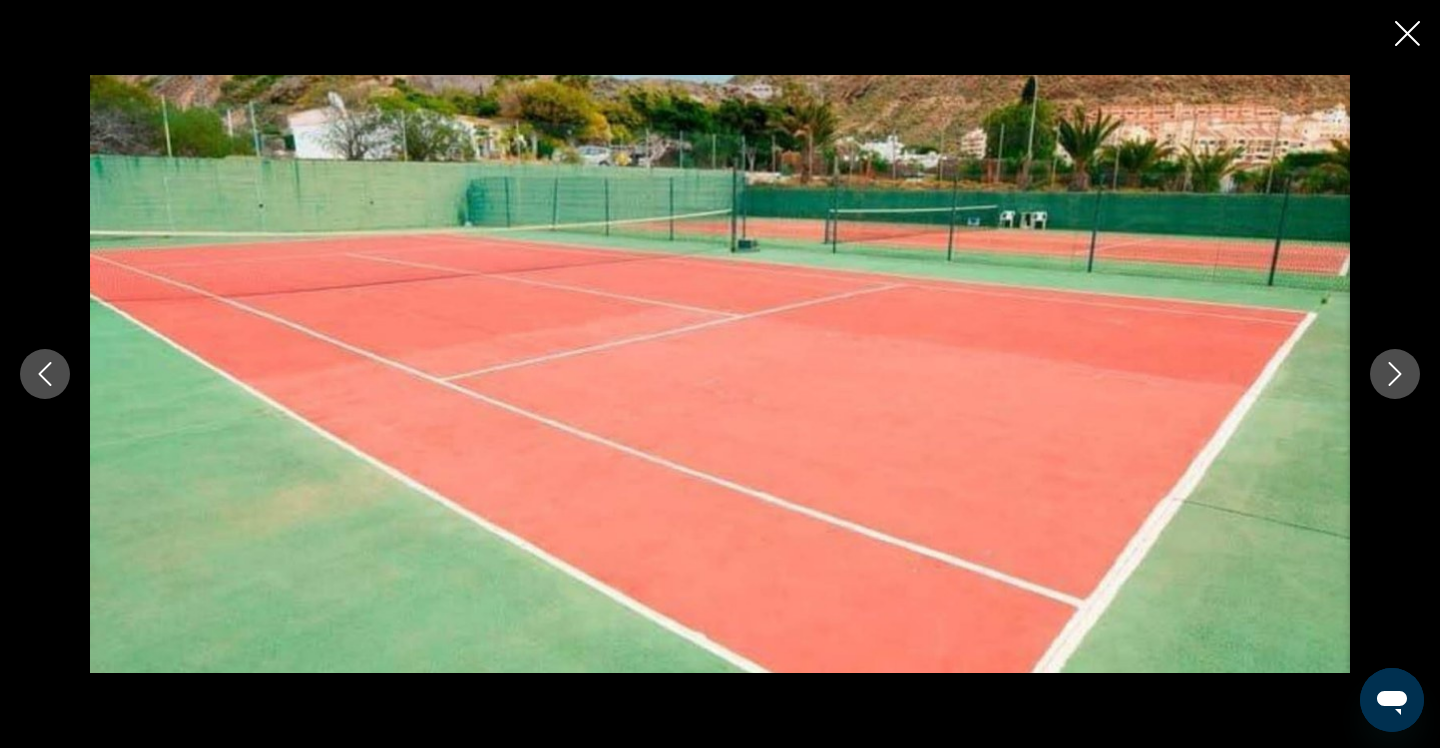 click 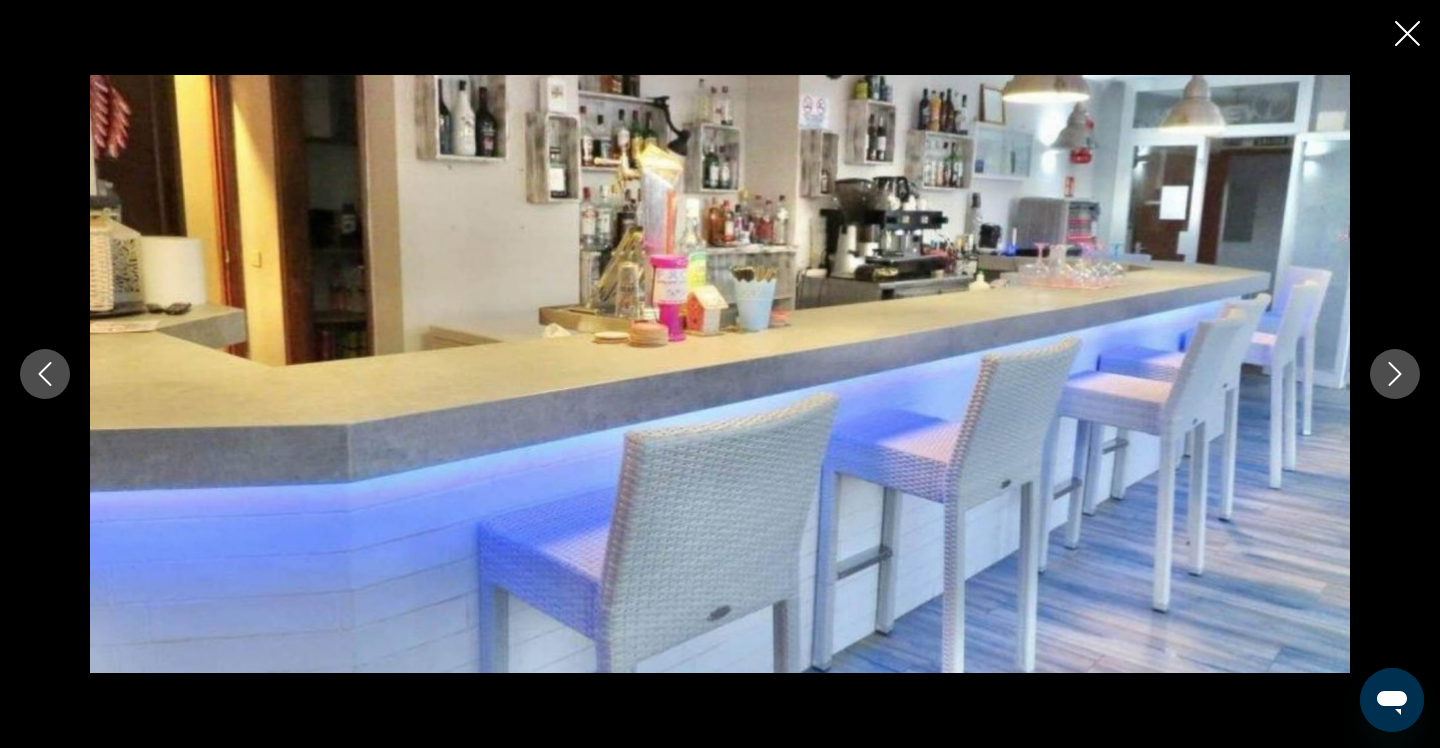 click 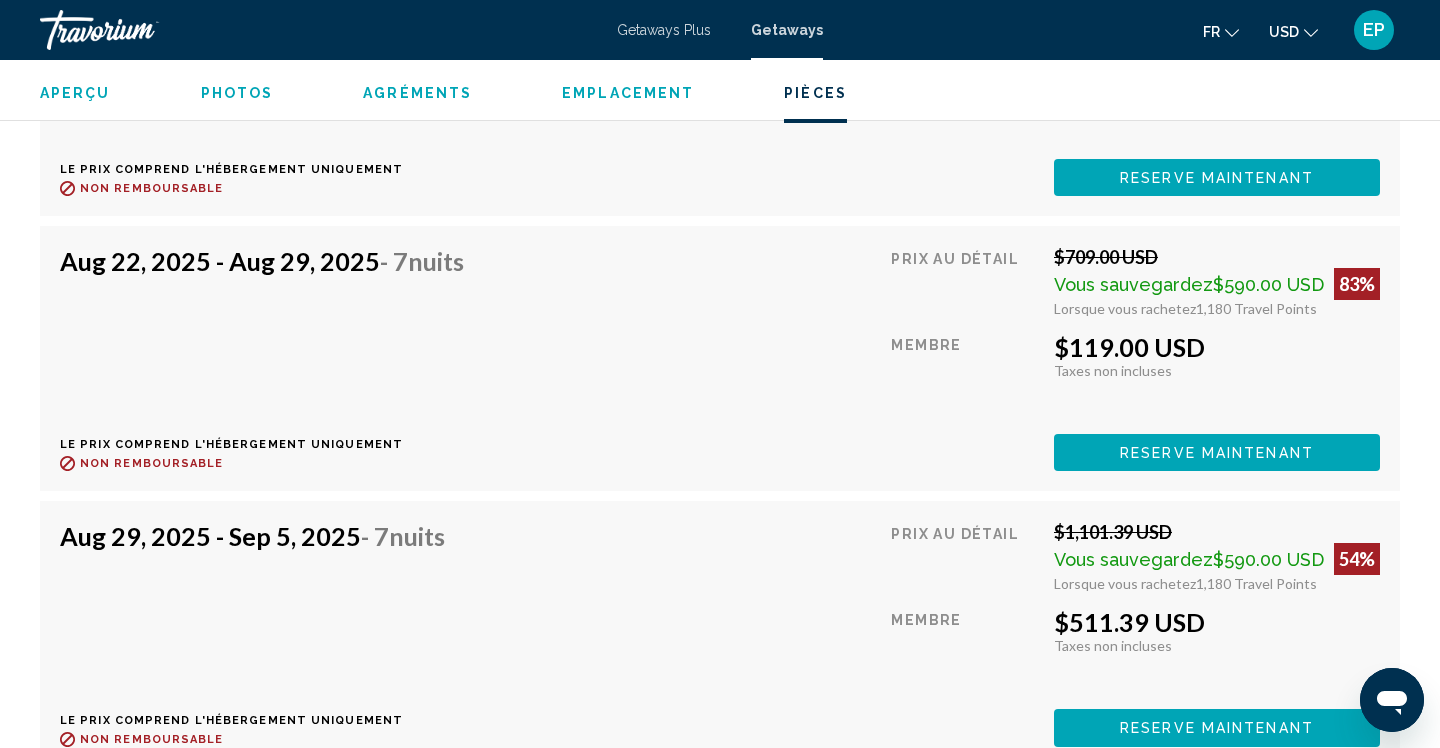 scroll, scrollTop: 4278, scrollLeft: 0, axis: vertical 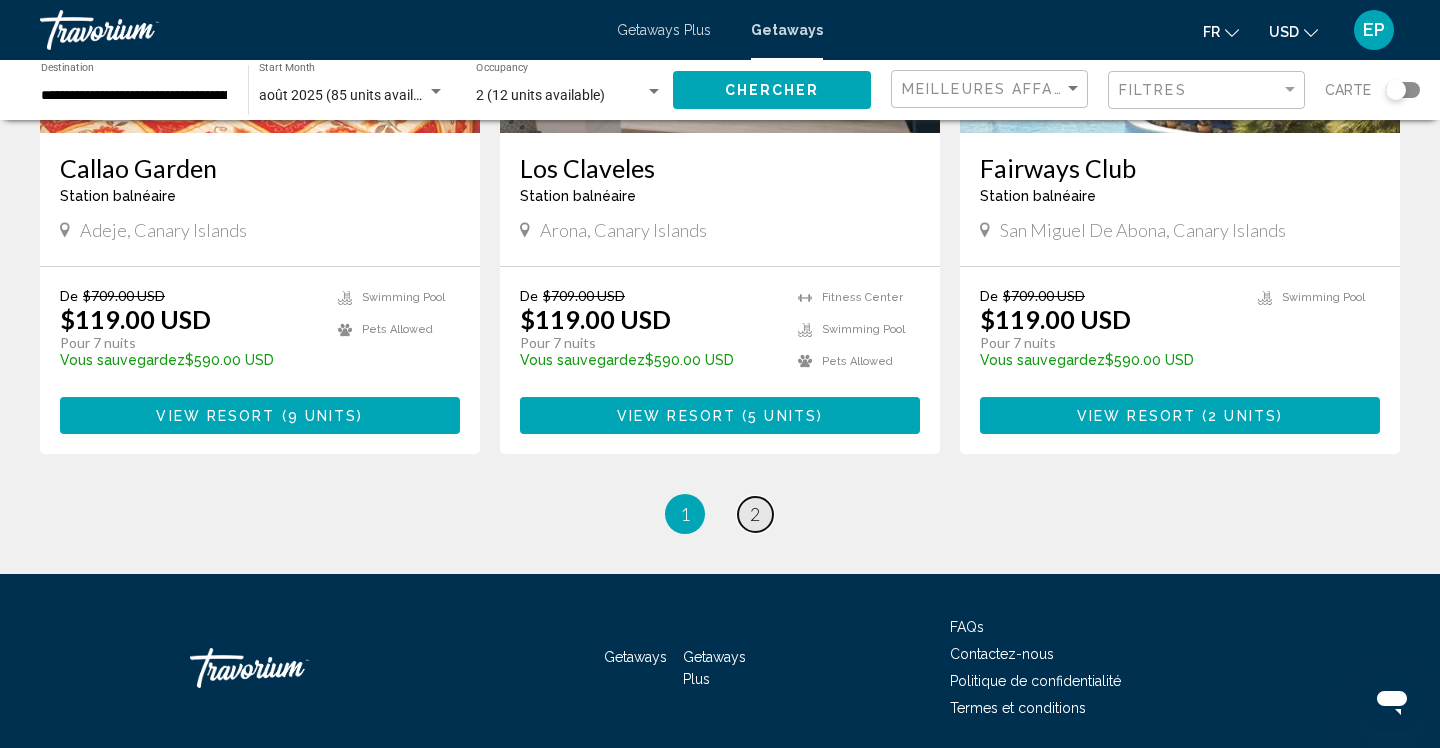 click on "page  2" at bounding box center (755, 514) 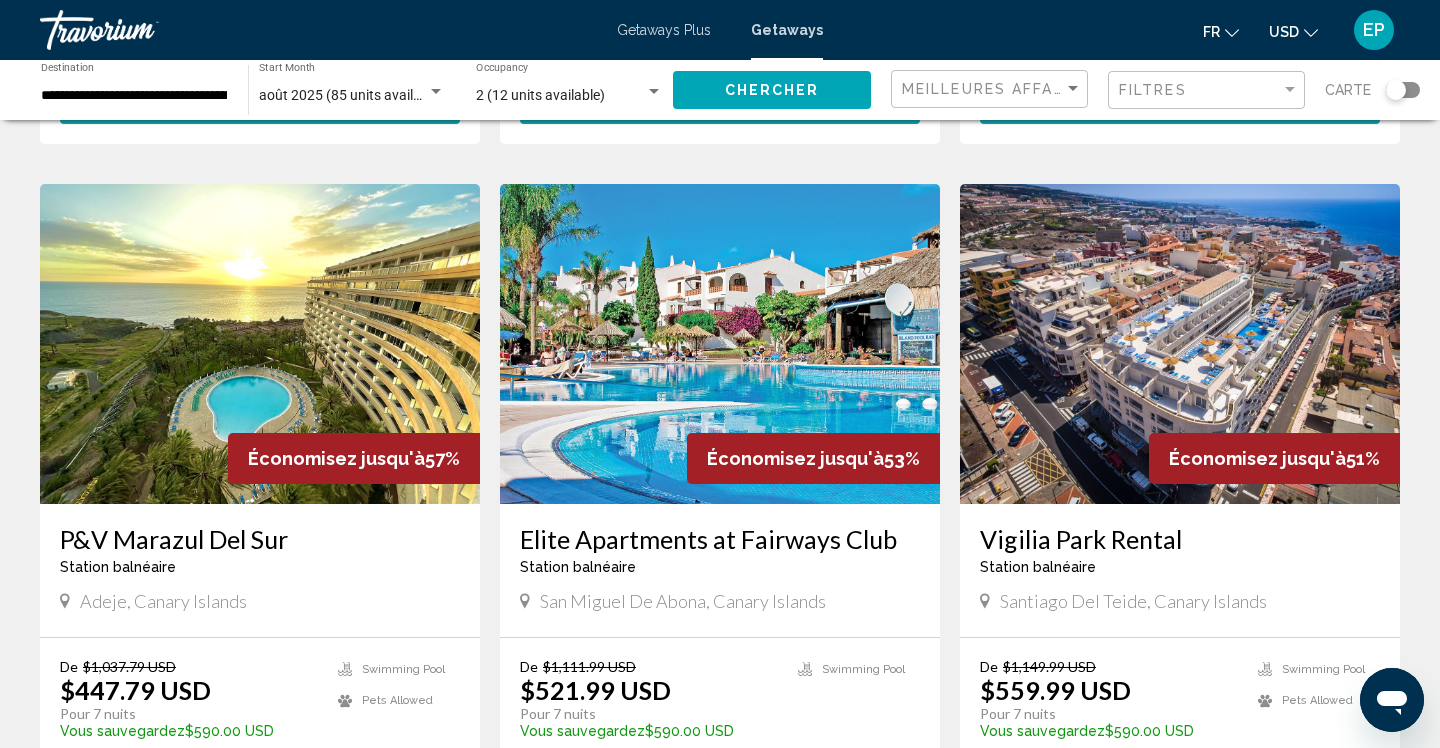 scroll, scrollTop: 711, scrollLeft: 0, axis: vertical 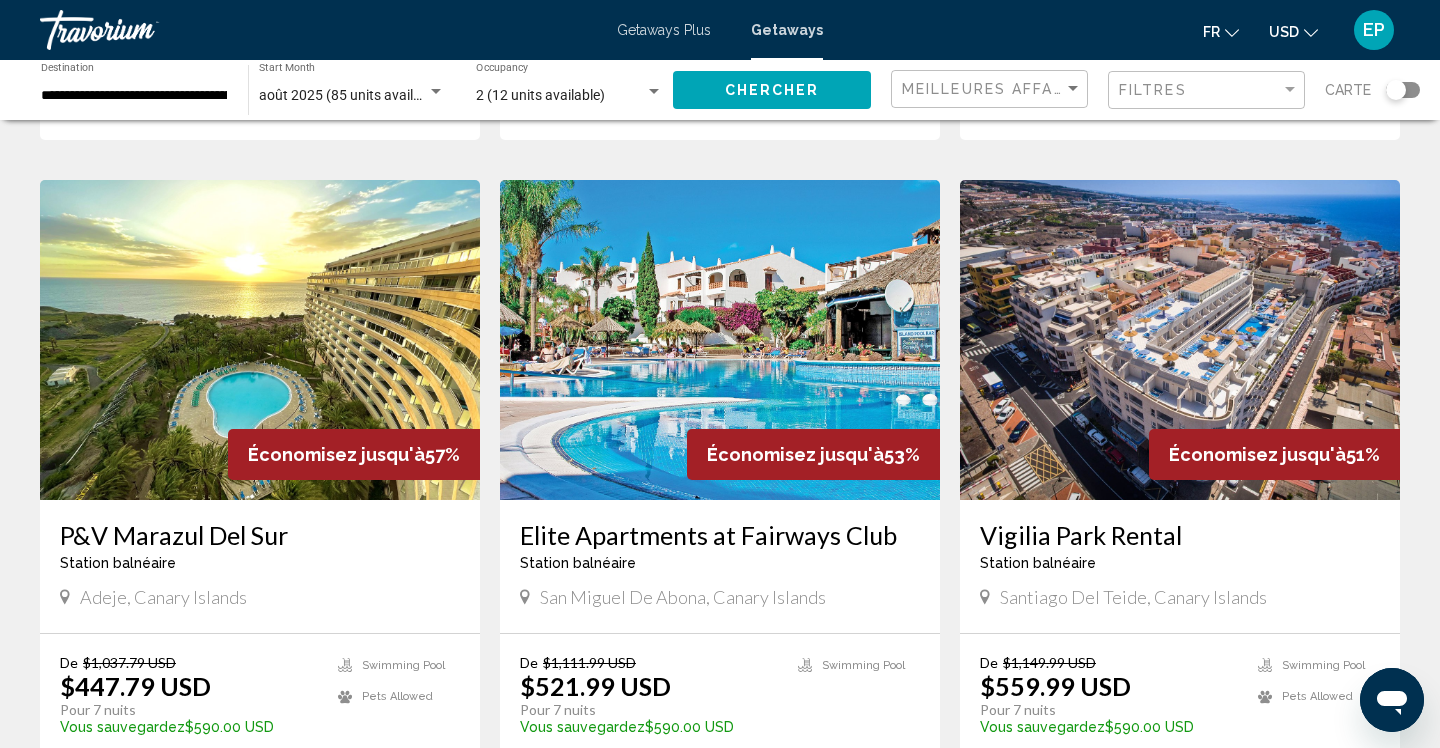 click on "Elite Apartments at Fairways Club" at bounding box center (720, 535) 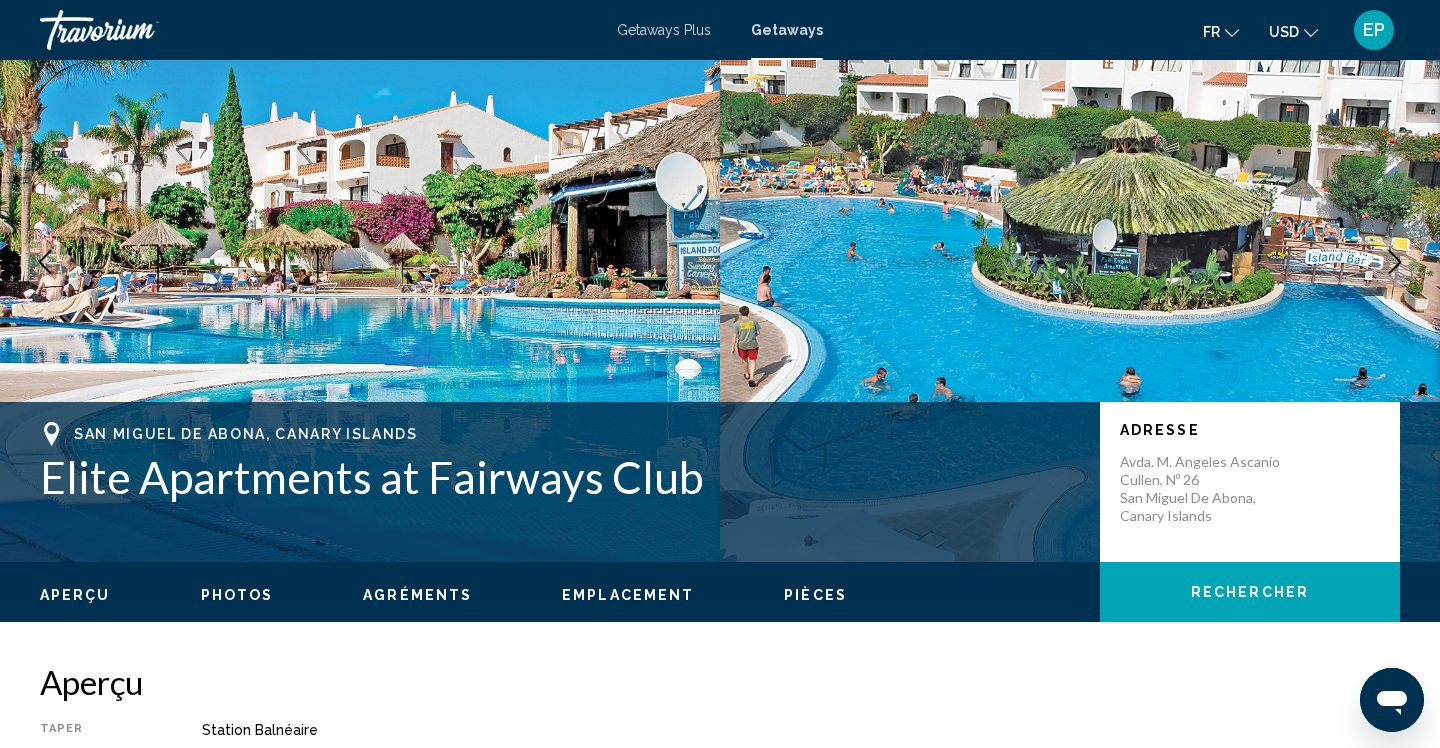 scroll, scrollTop: 94, scrollLeft: 0, axis: vertical 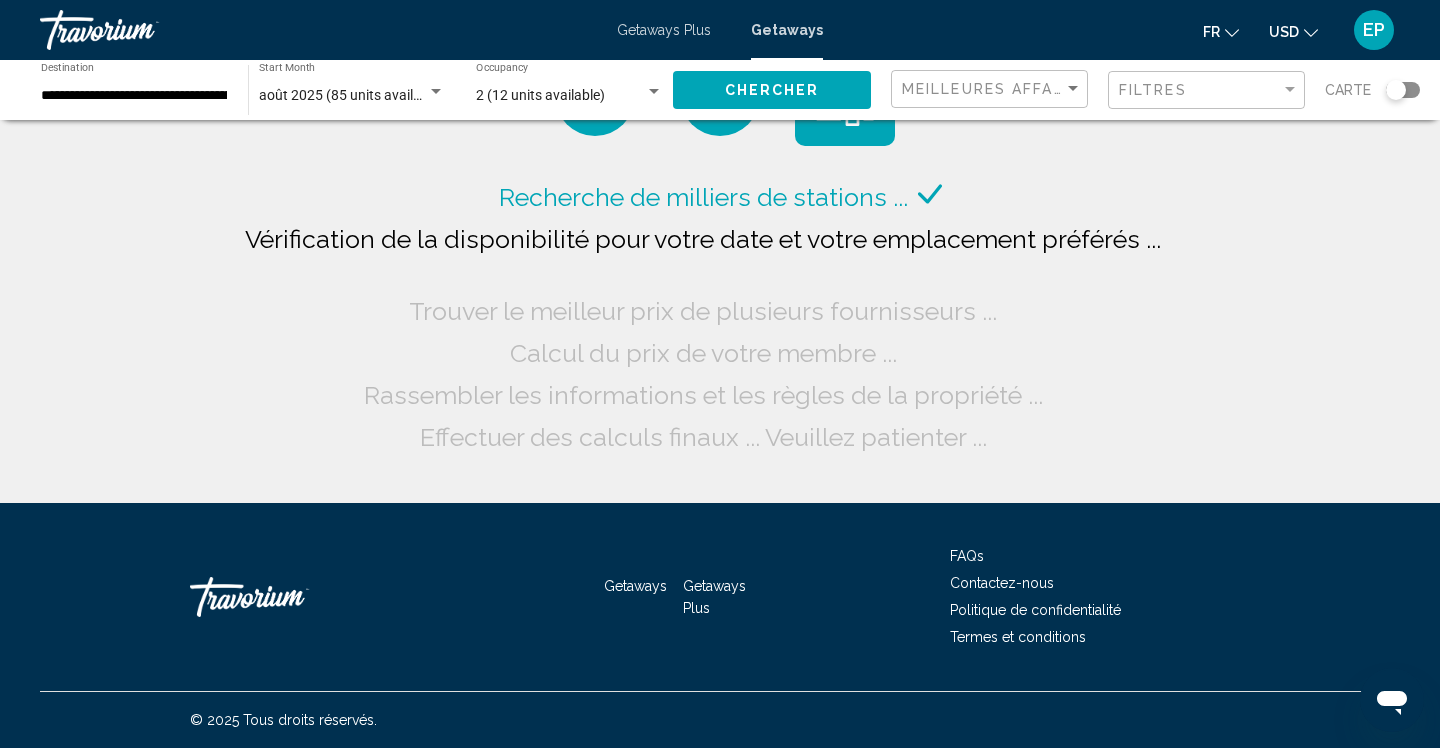 click on "**********" at bounding box center (134, 96) 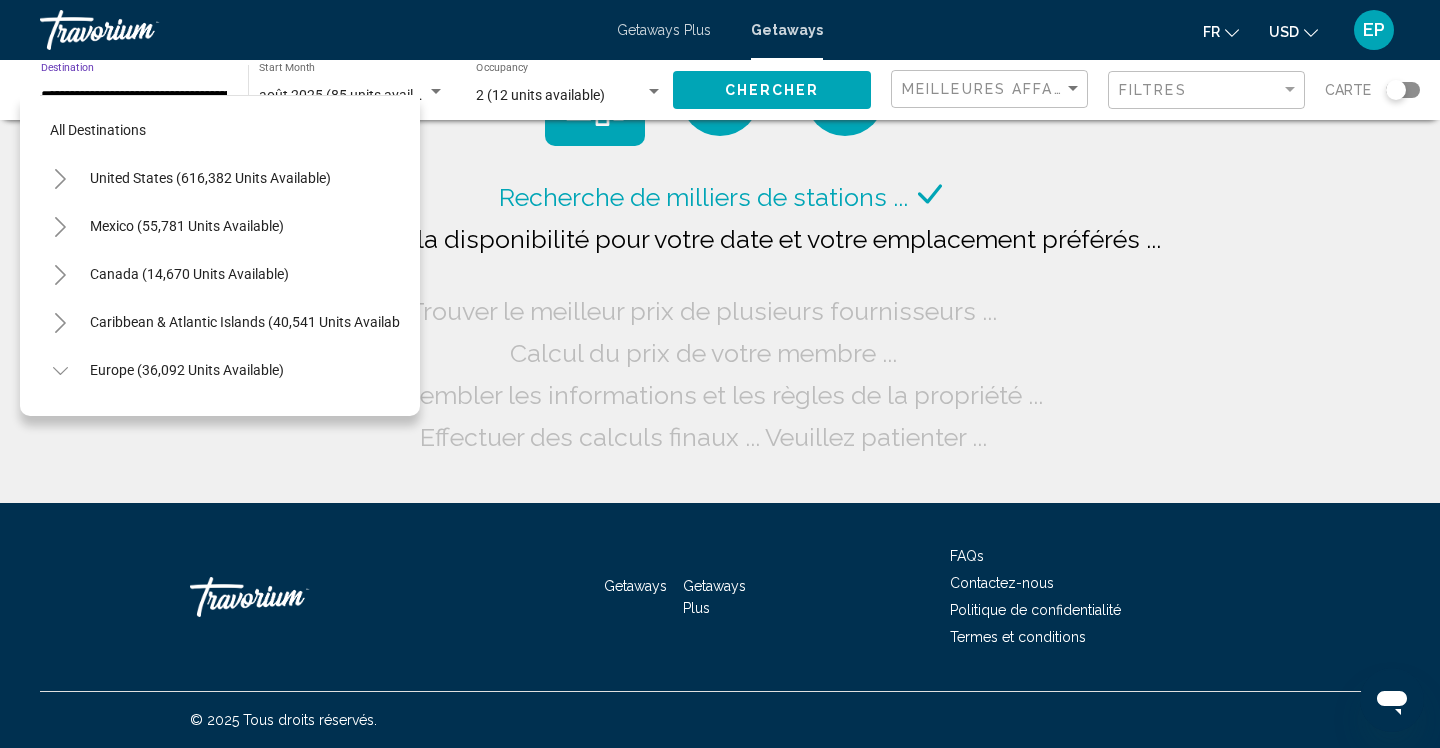 scroll, scrollTop: 983, scrollLeft: 0, axis: vertical 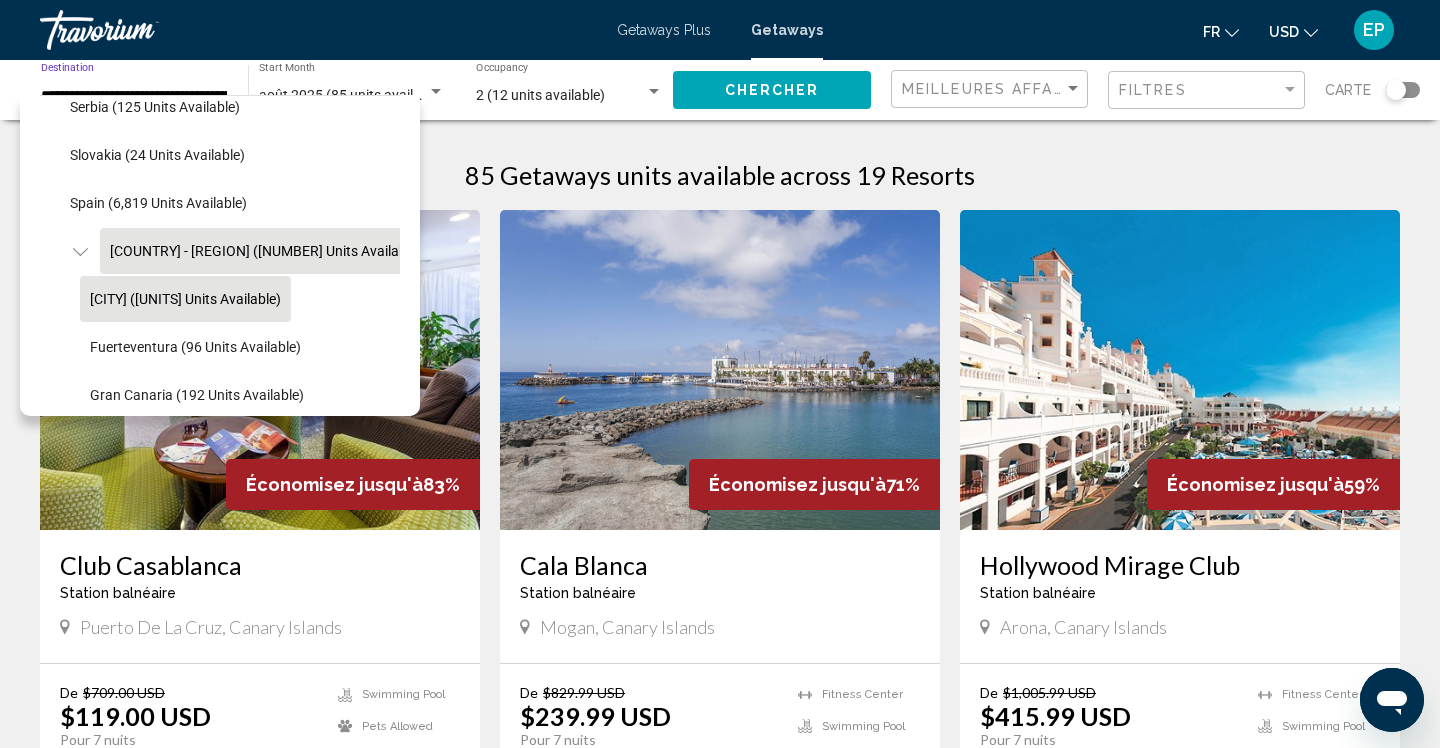 click on "[CITY] ([UNITS] units available)" 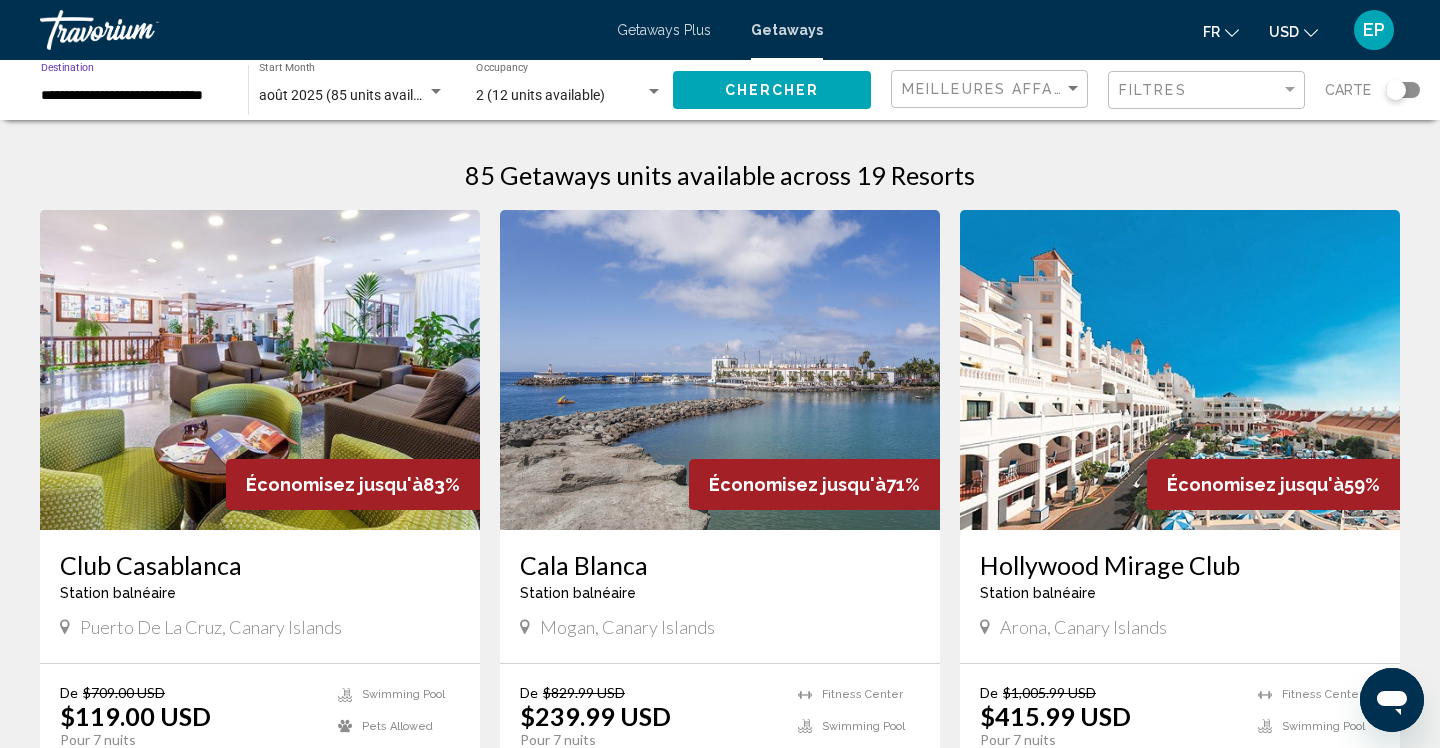 click on "Chercher" 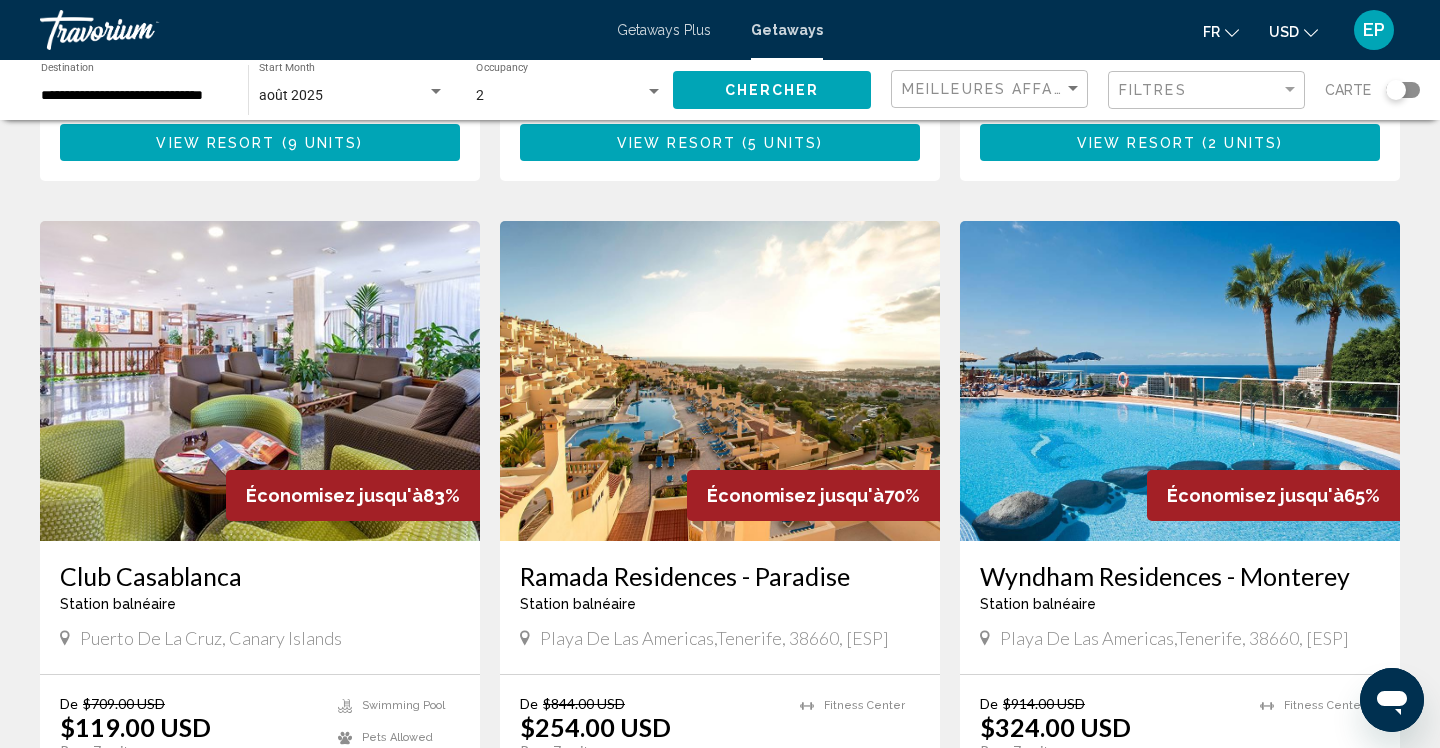 scroll, scrollTop: 2034, scrollLeft: 0, axis: vertical 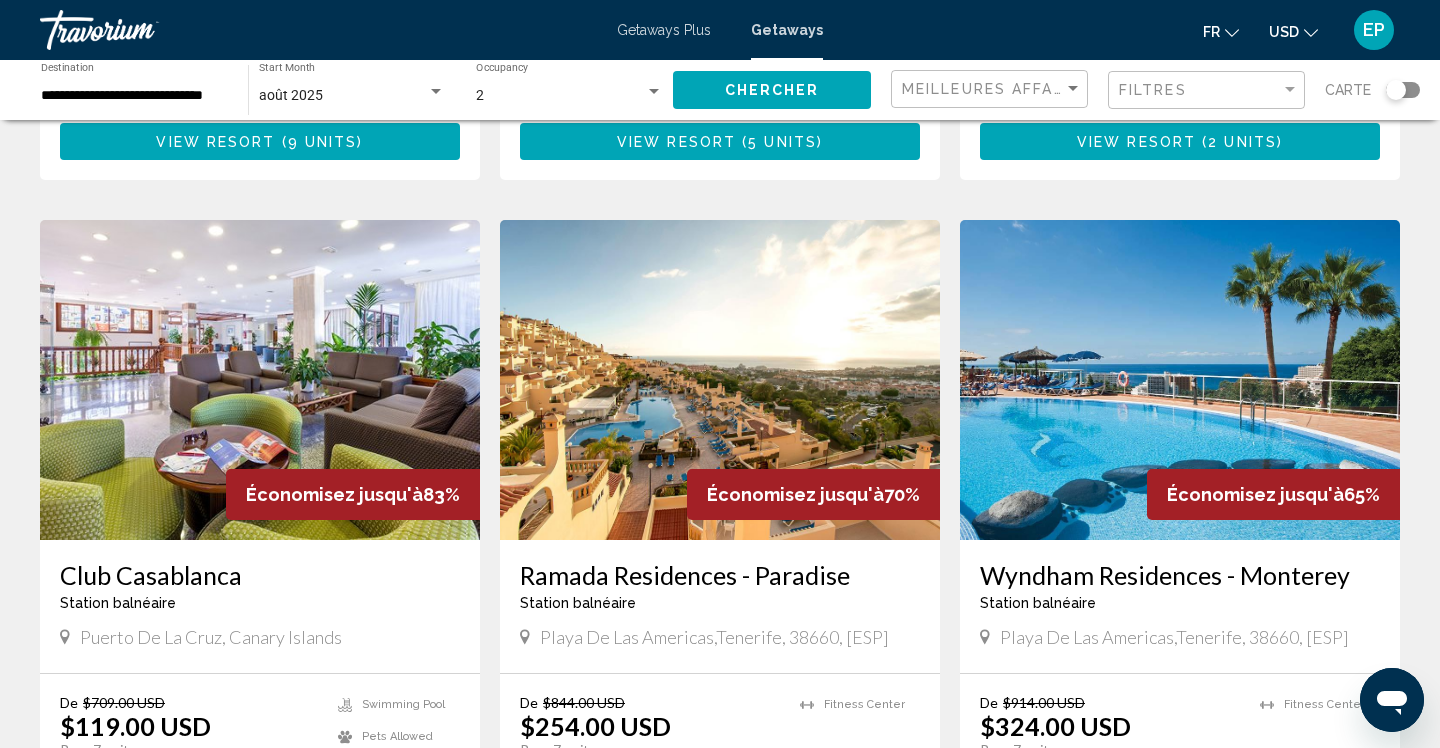 click at bounding box center [1180, 380] 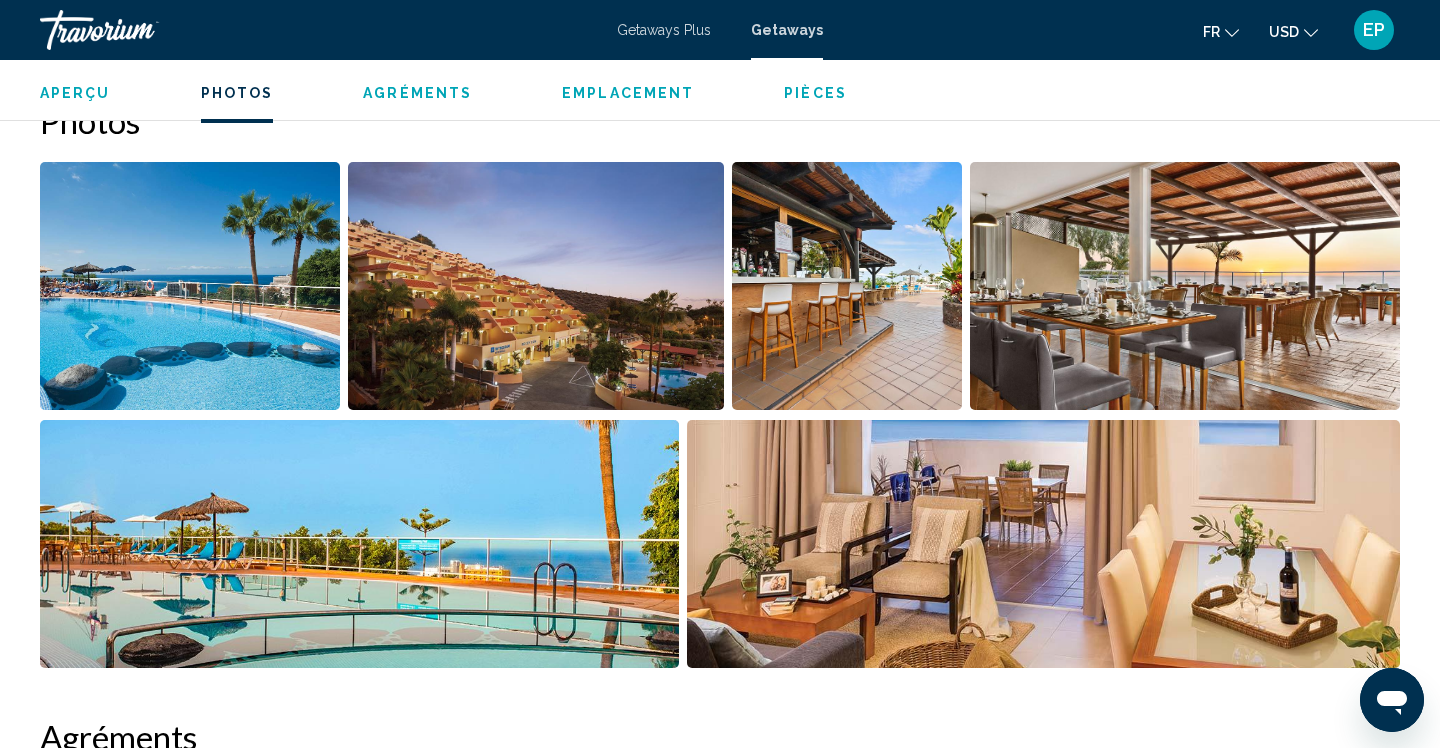 scroll, scrollTop: 928, scrollLeft: 0, axis: vertical 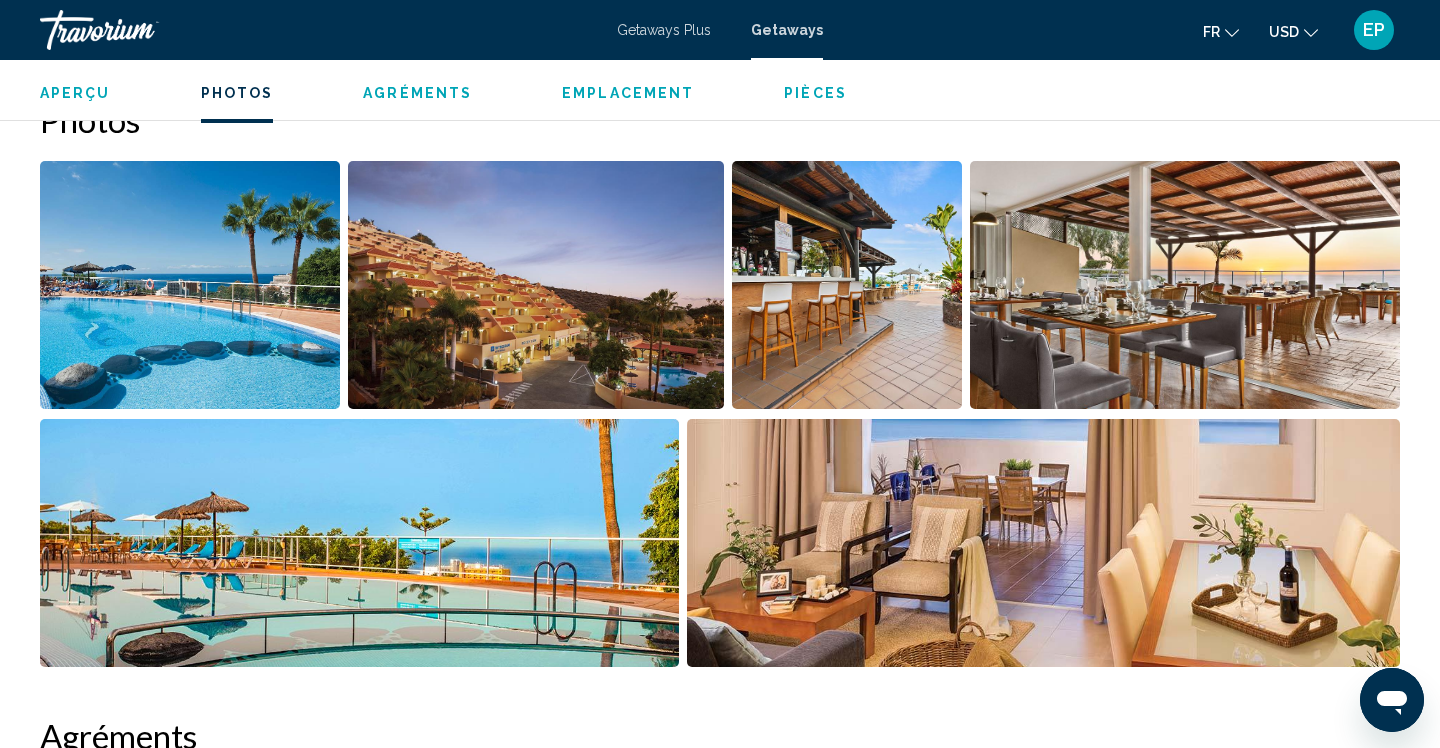 click at bounding box center (190, 285) 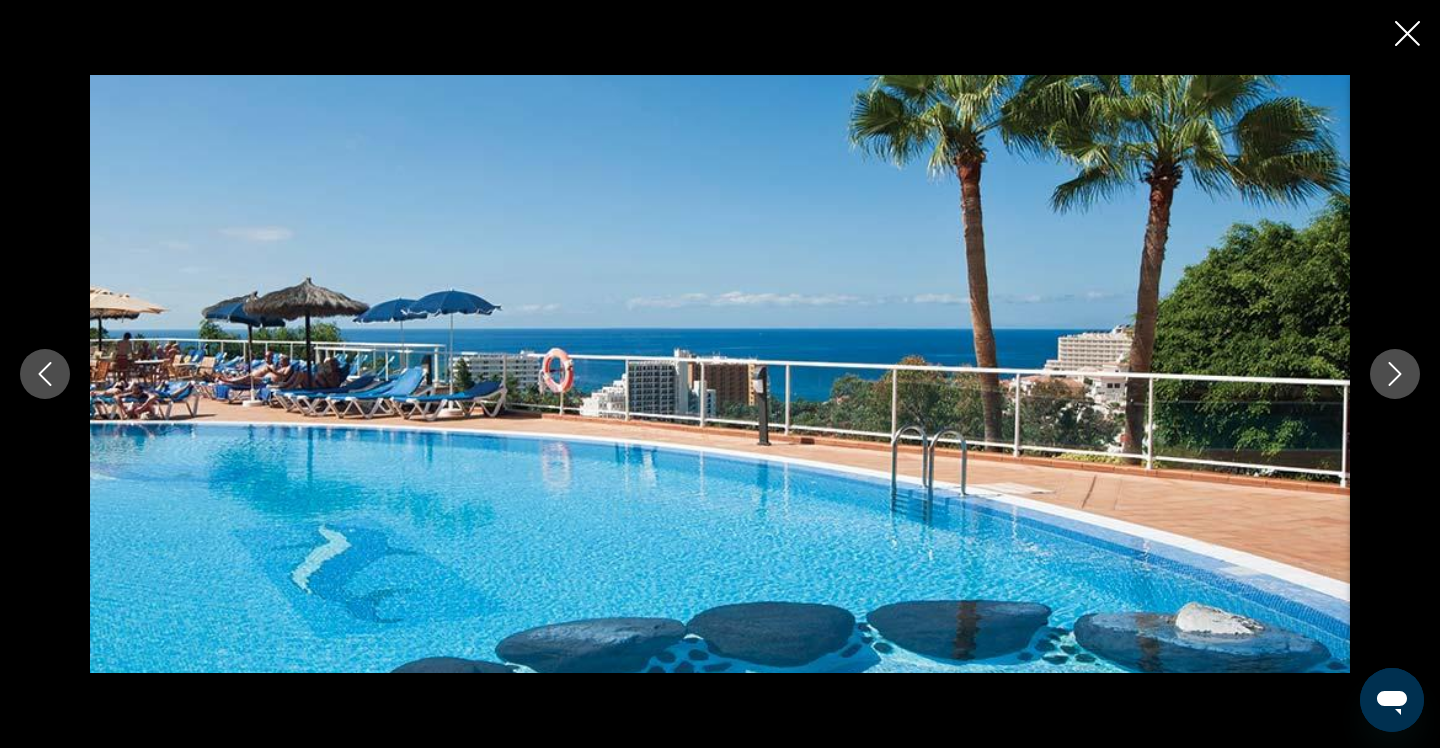 click 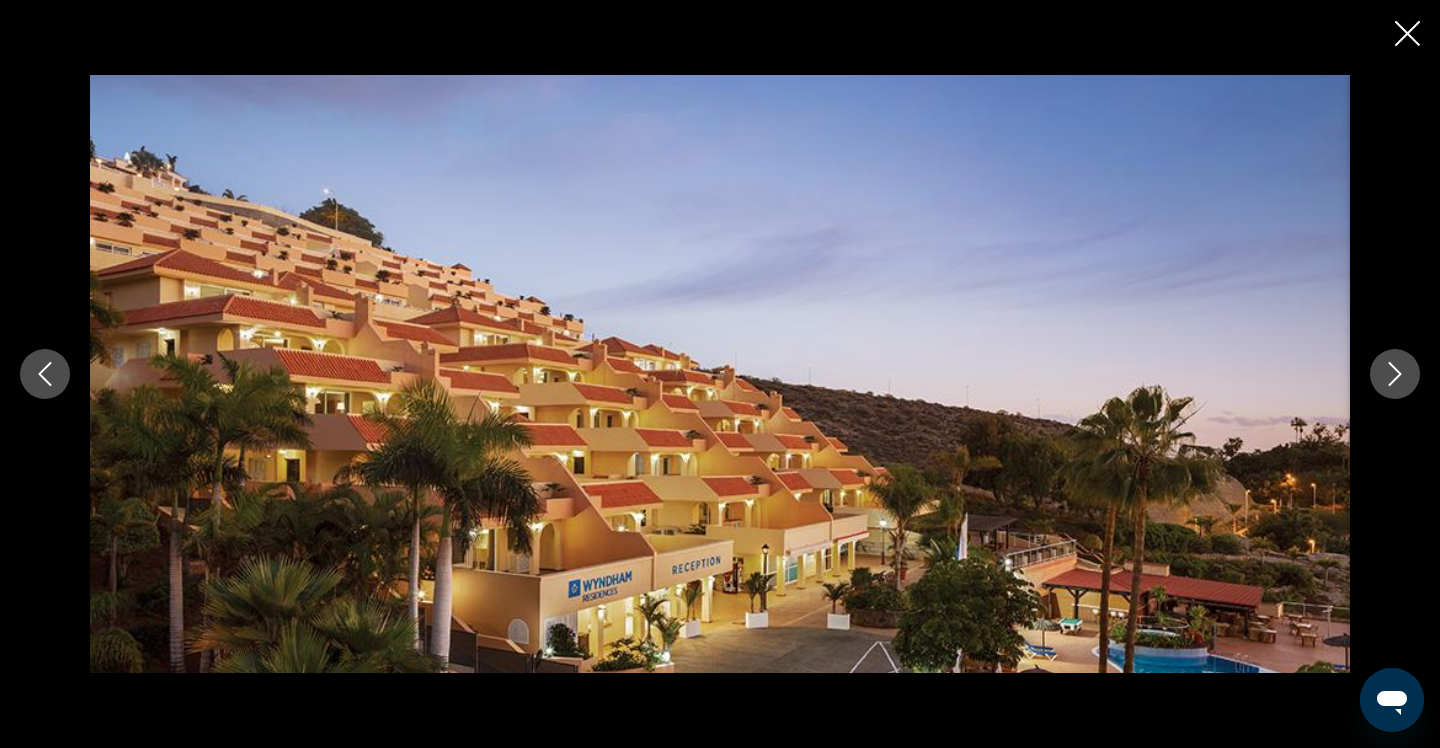 click 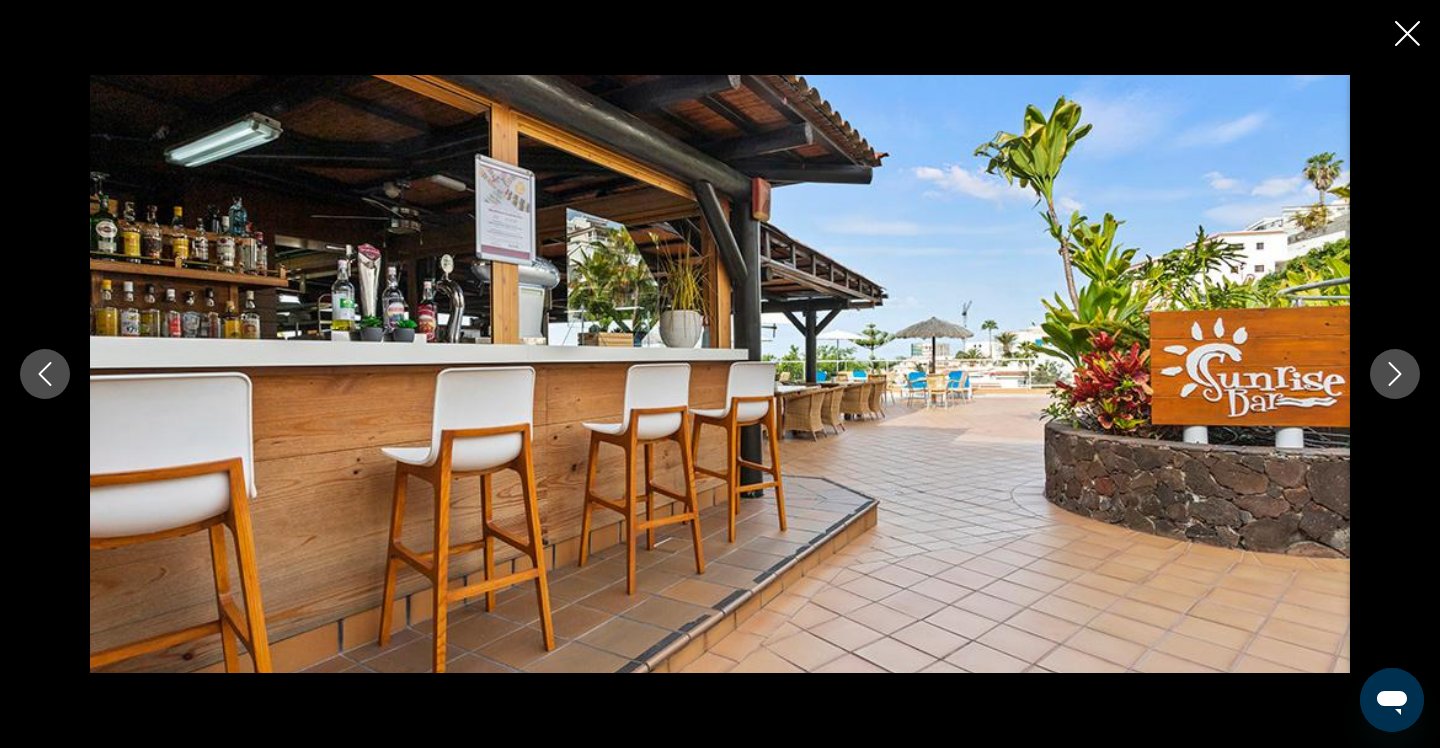 click 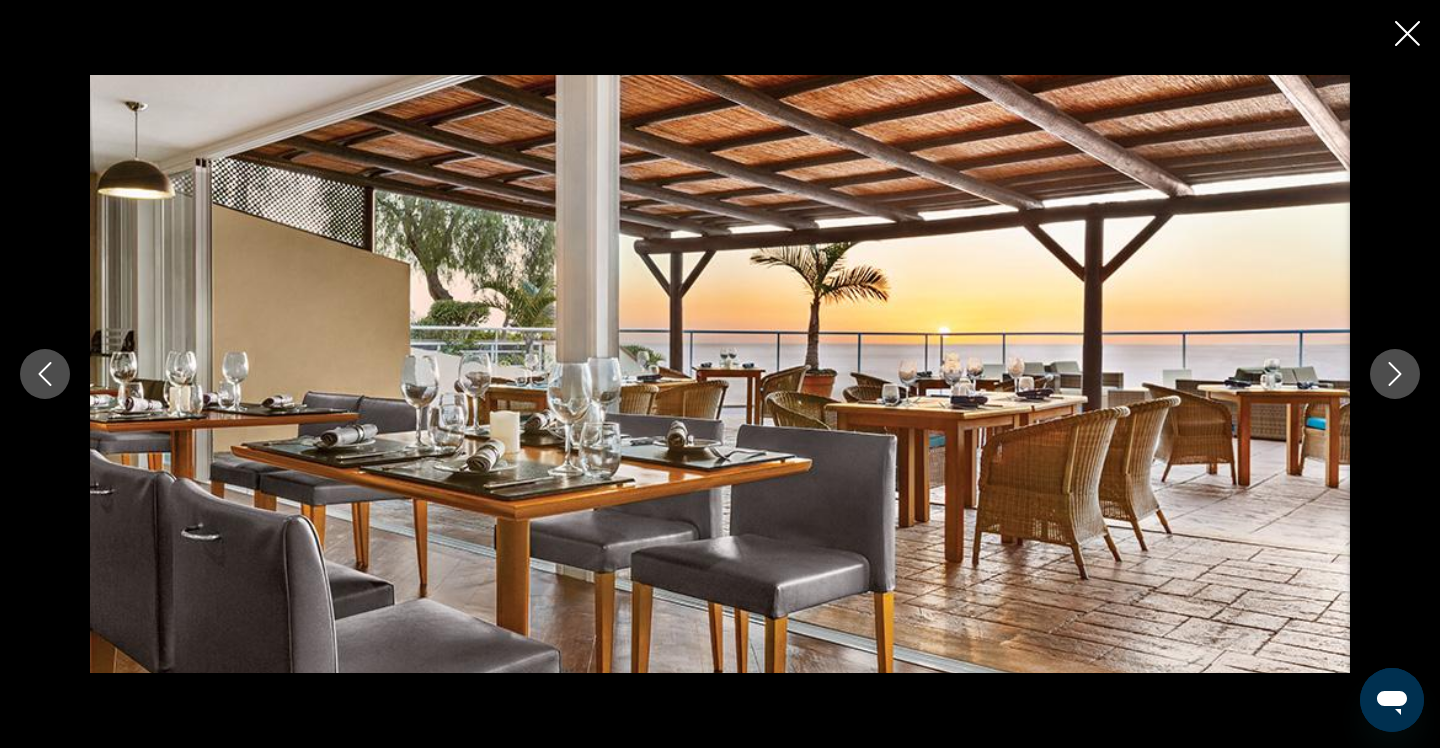 click 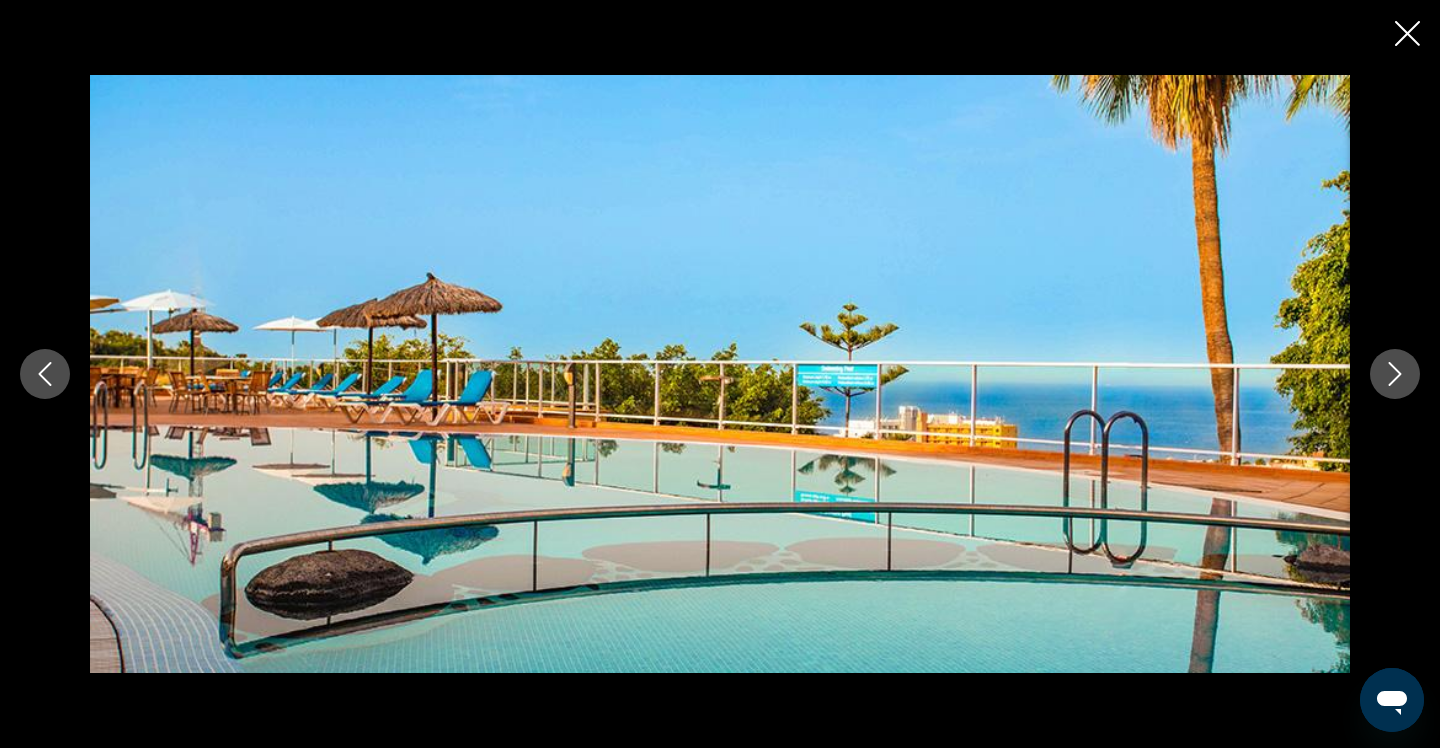 click 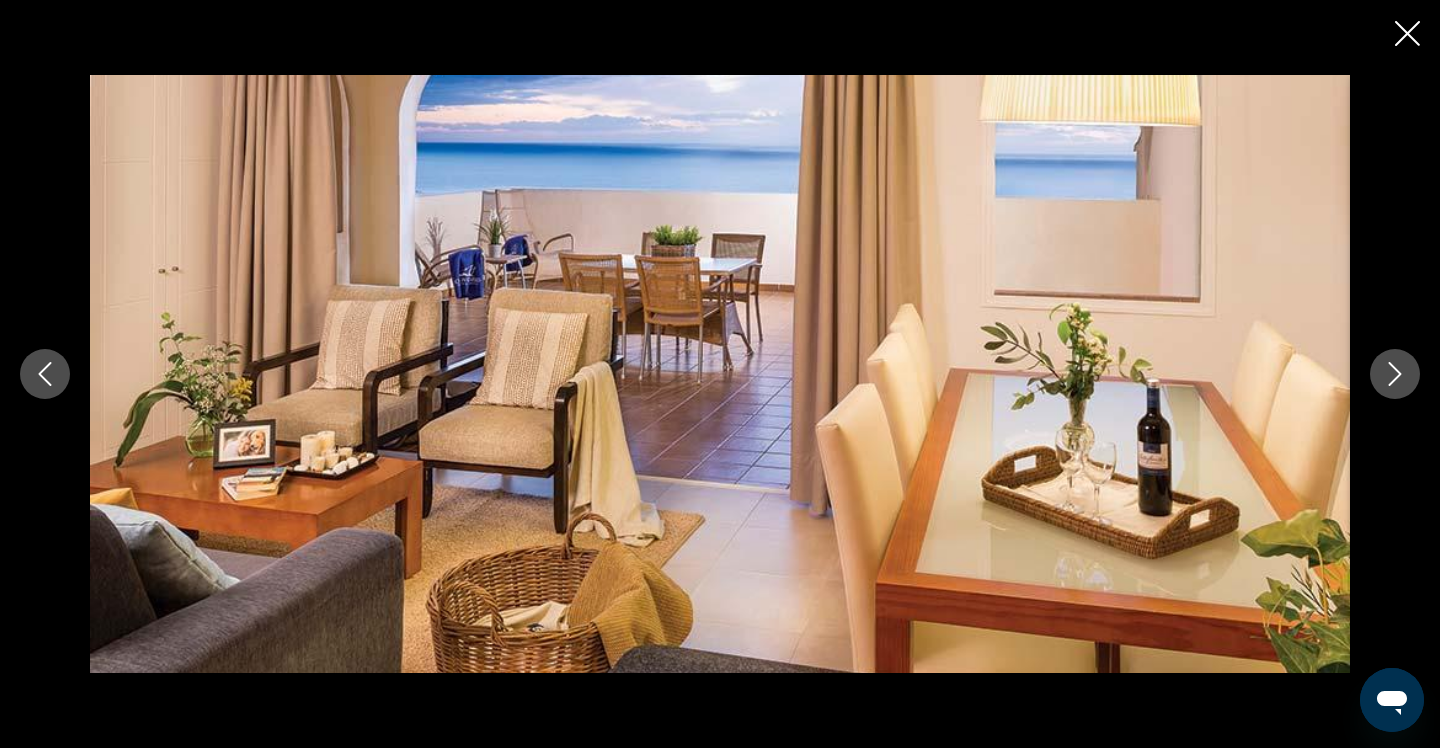 click 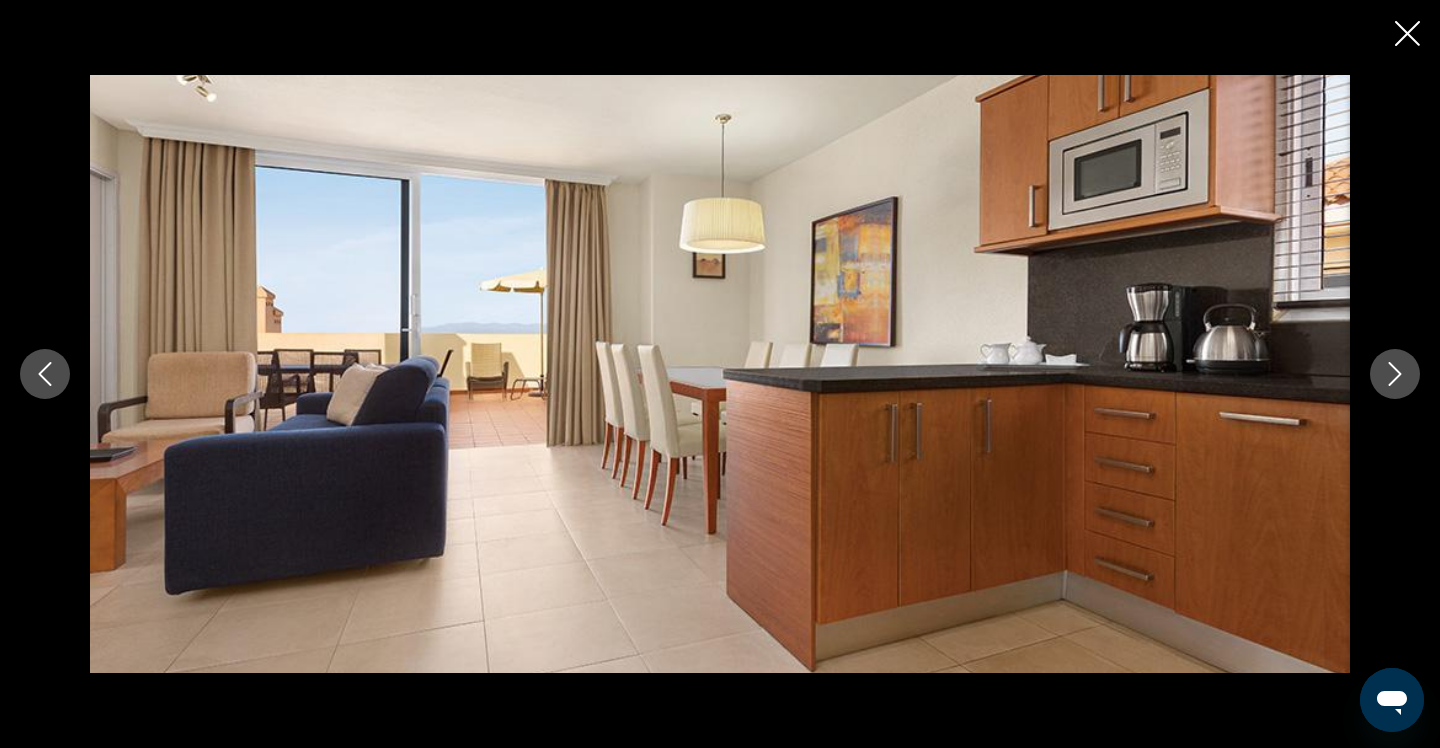 click 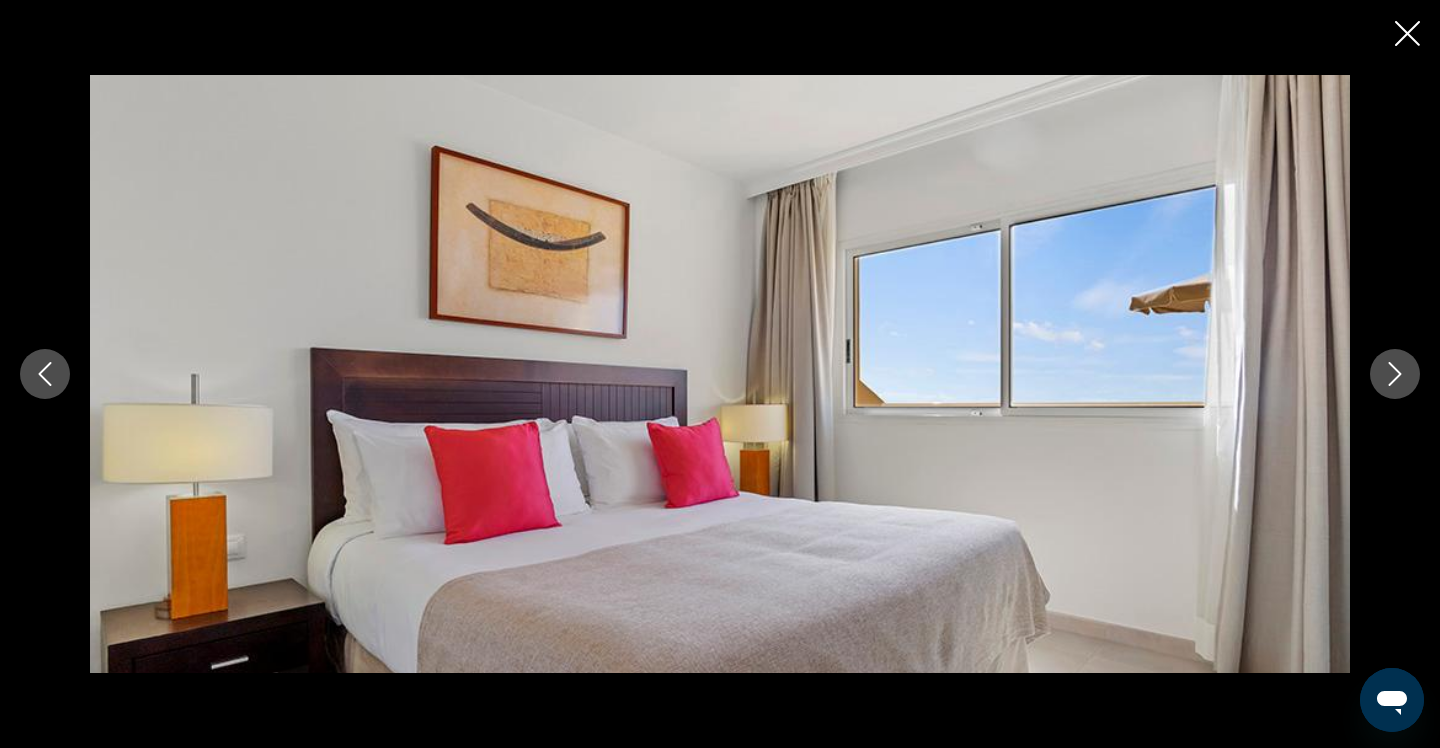 click 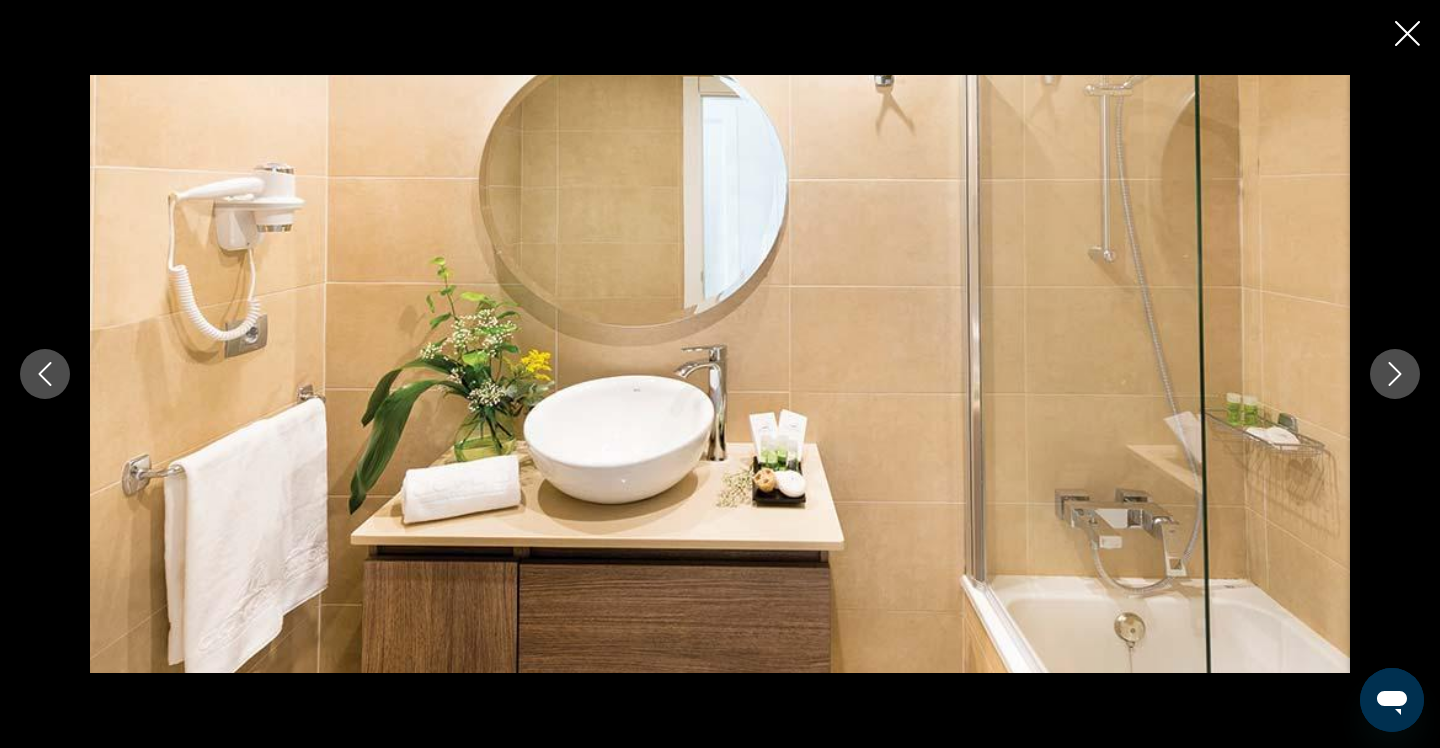 click 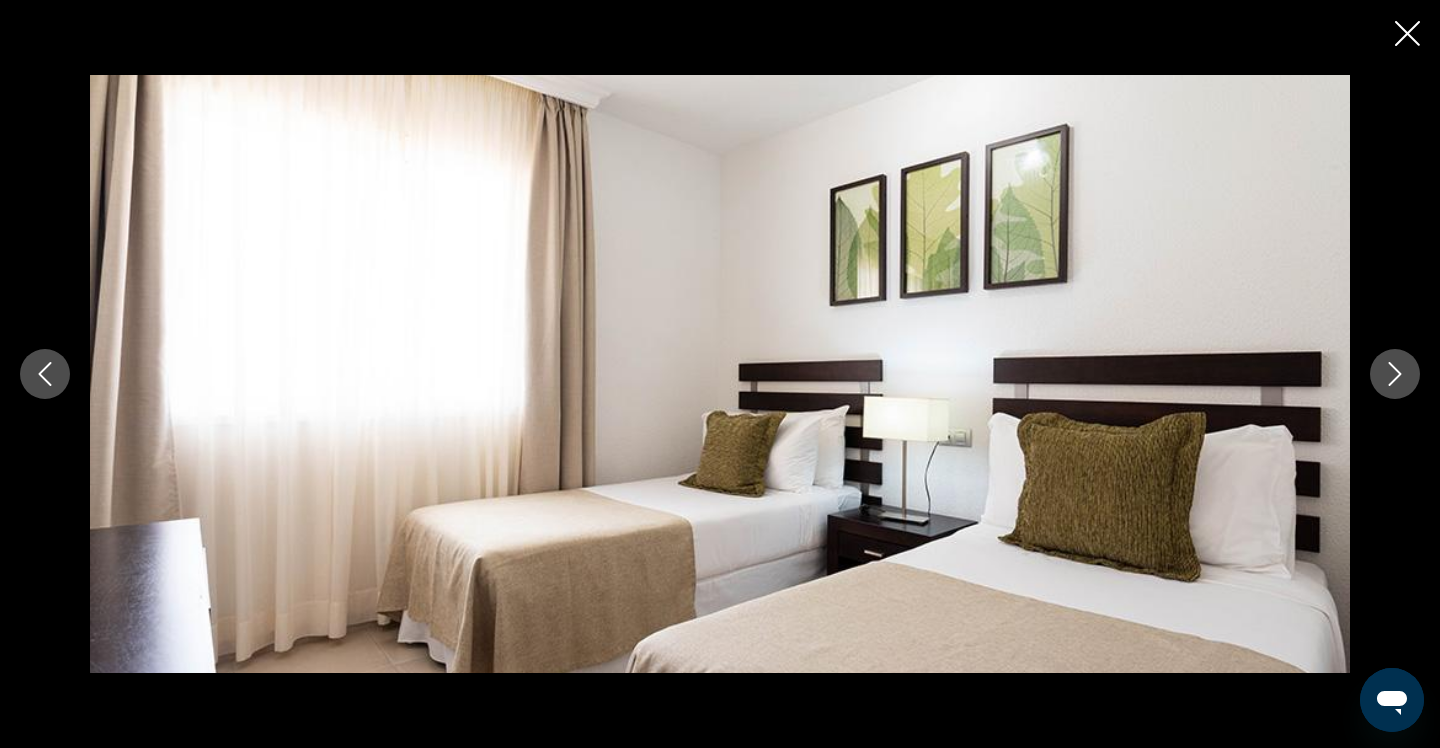 click 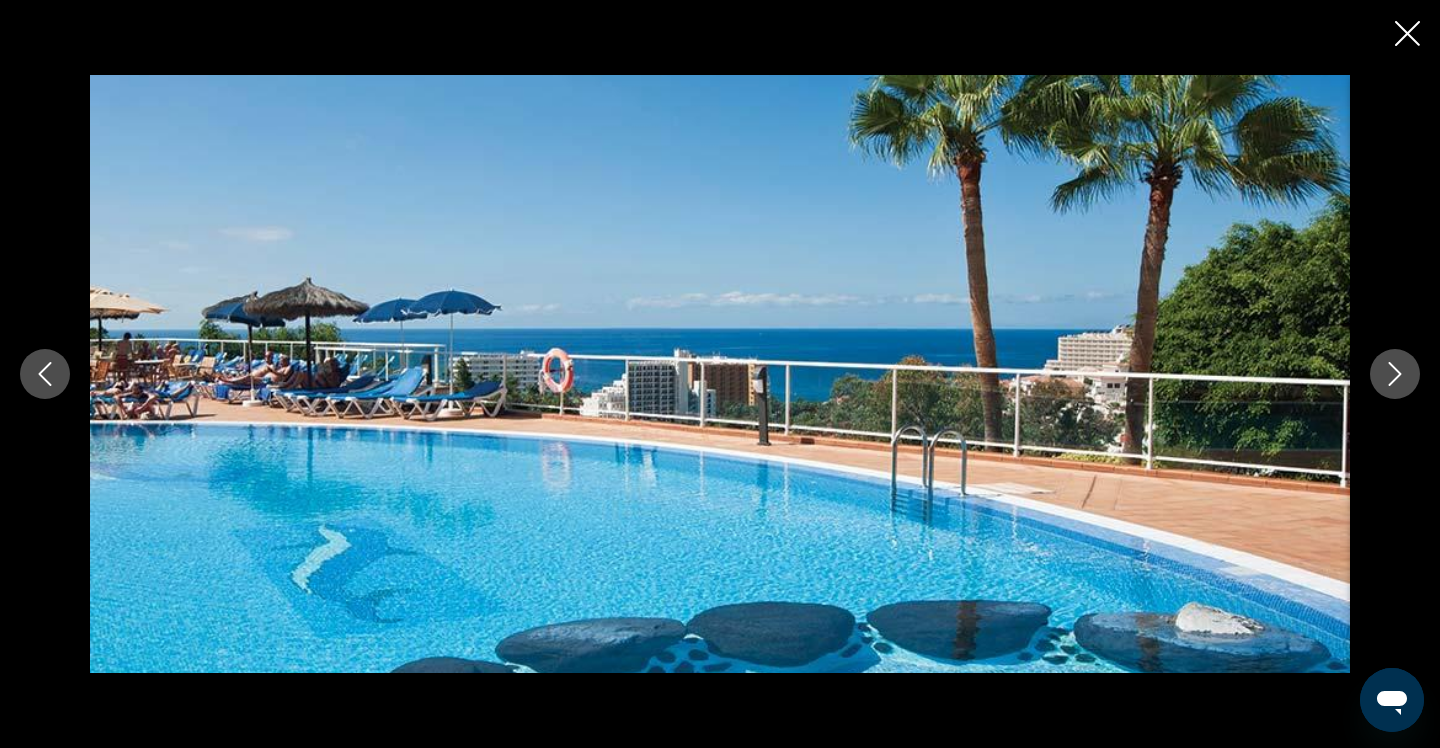 click 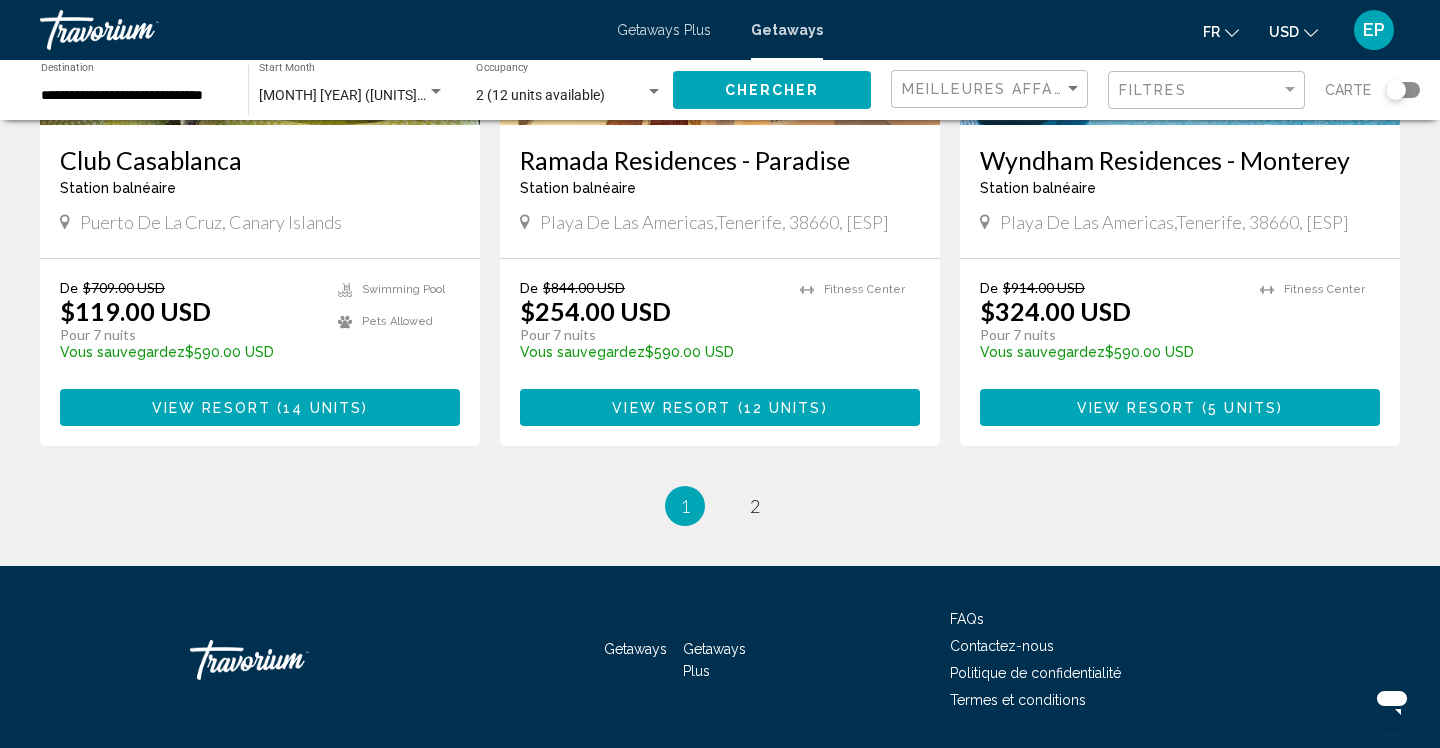 scroll, scrollTop: 2458, scrollLeft: 0, axis: vertical 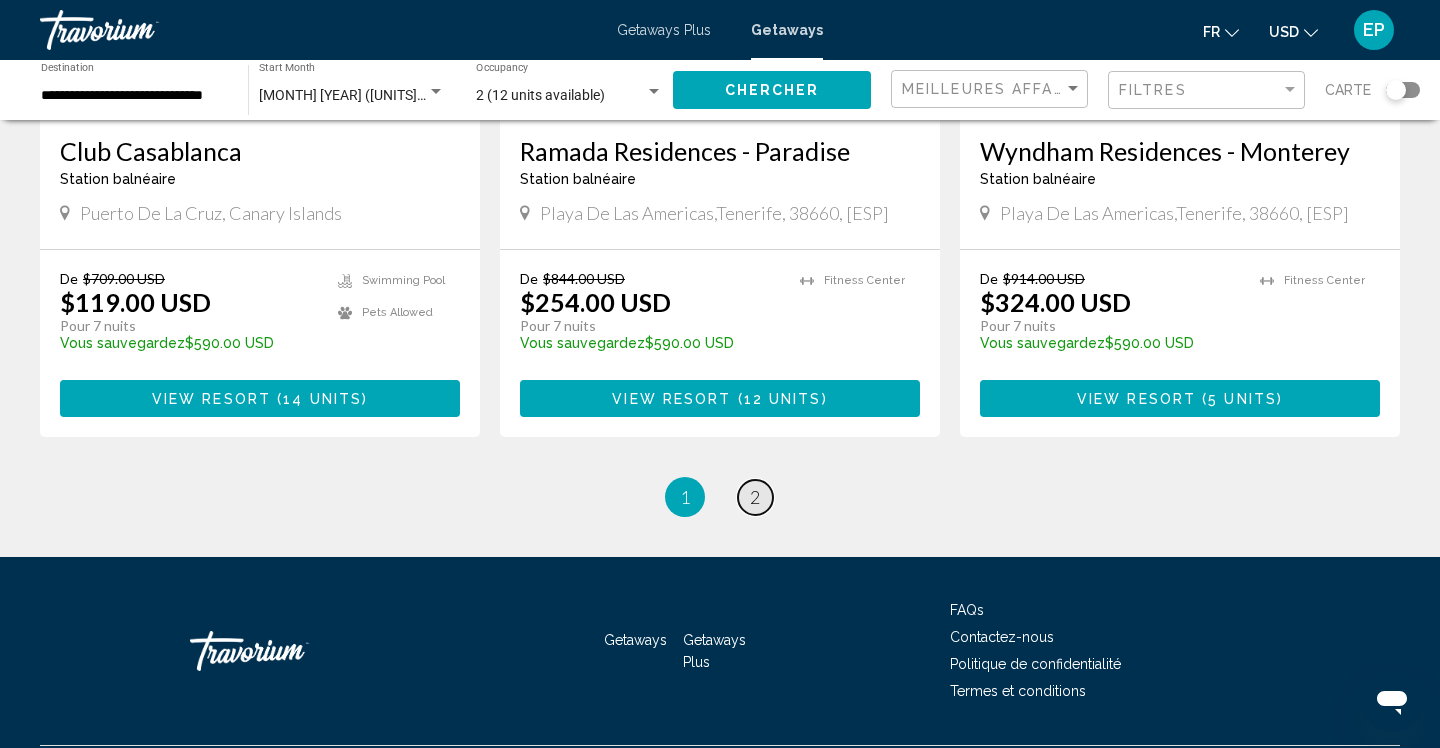 click on "2" at bounding box center [755, 497] 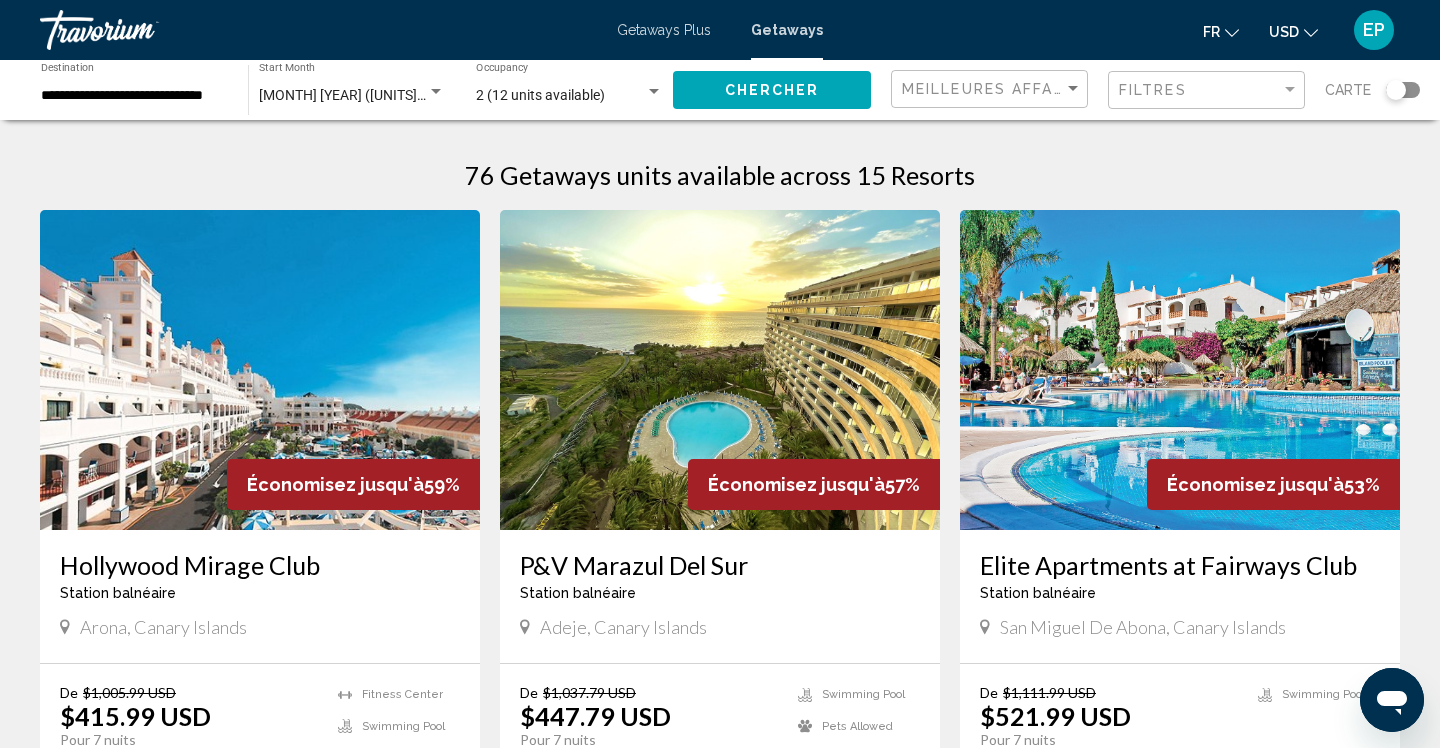 scroll, scrollTop: 0, scrollLeft: 0, axis: both 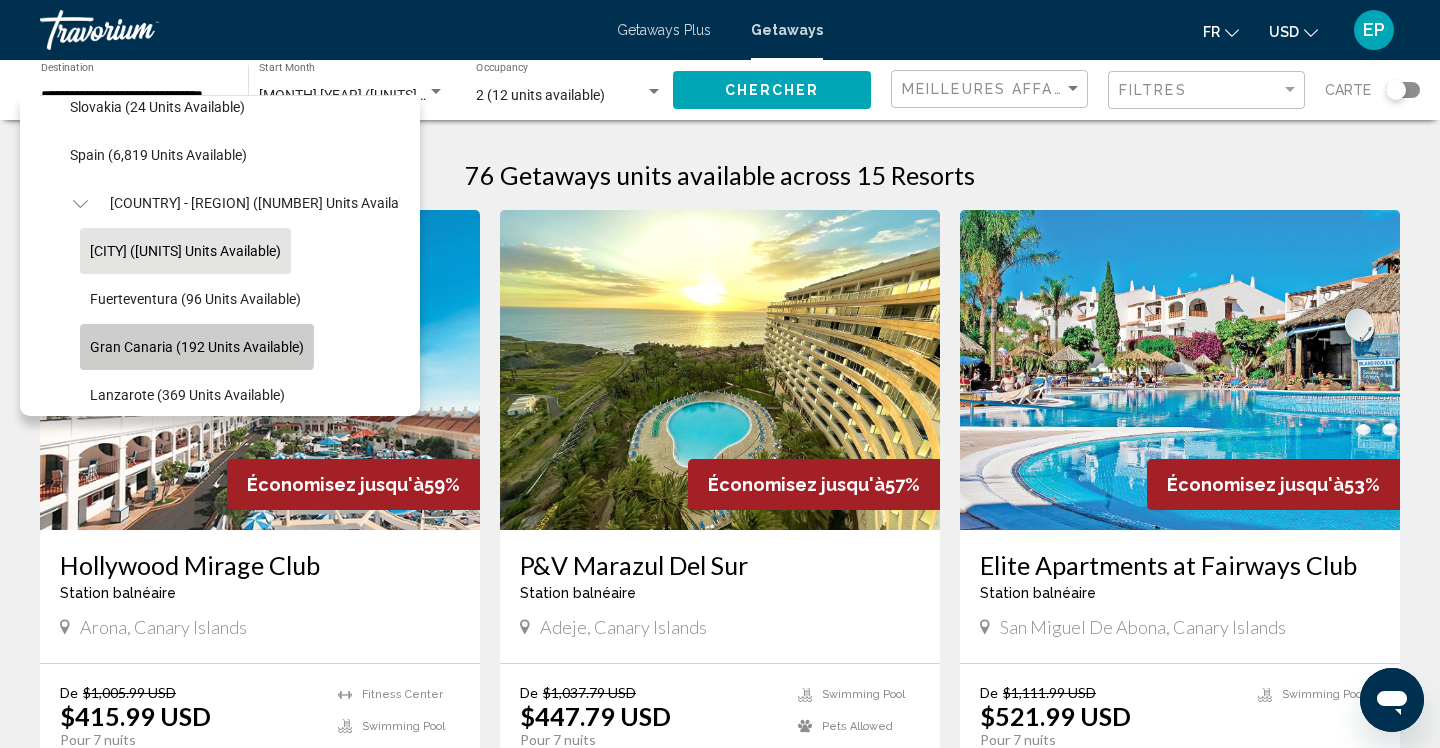 click on "Gran Canaria (192 units available)" 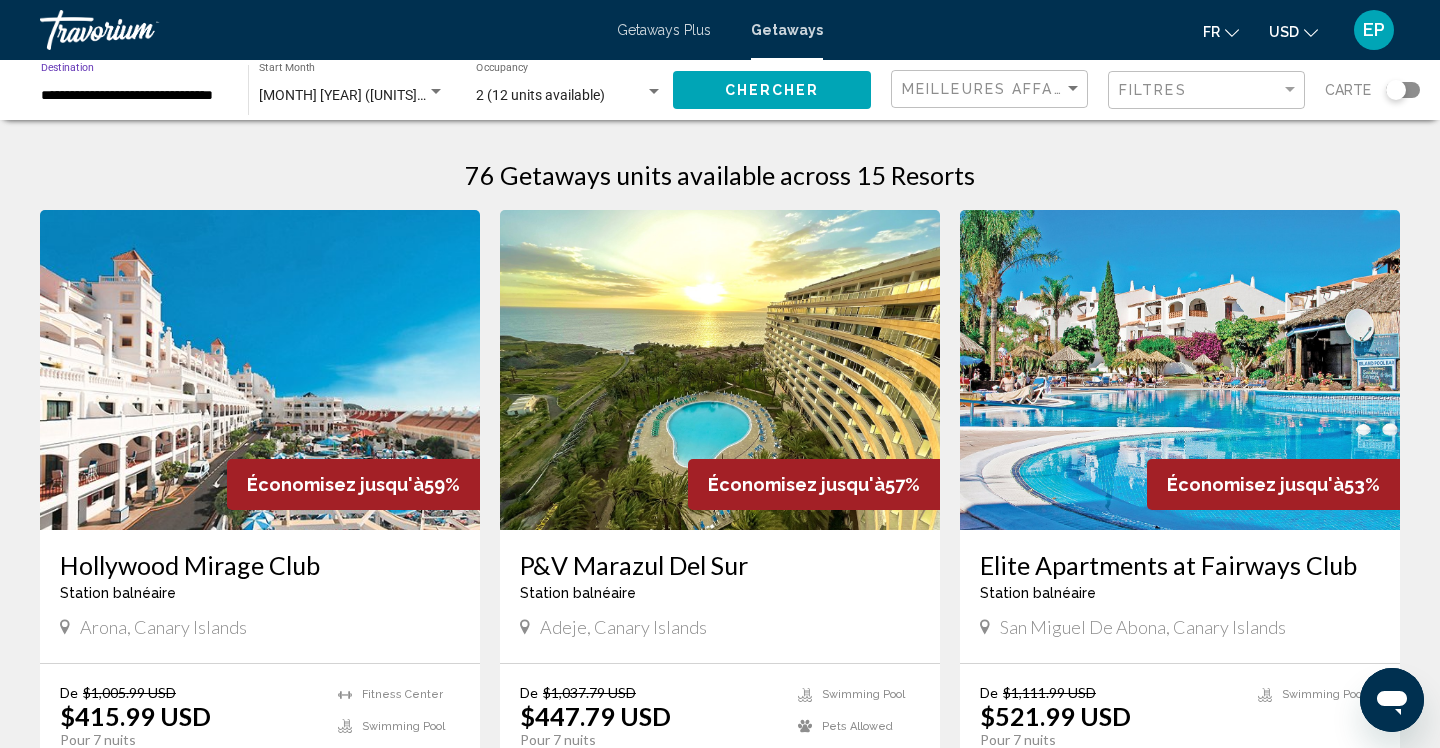 click on "Chercher" 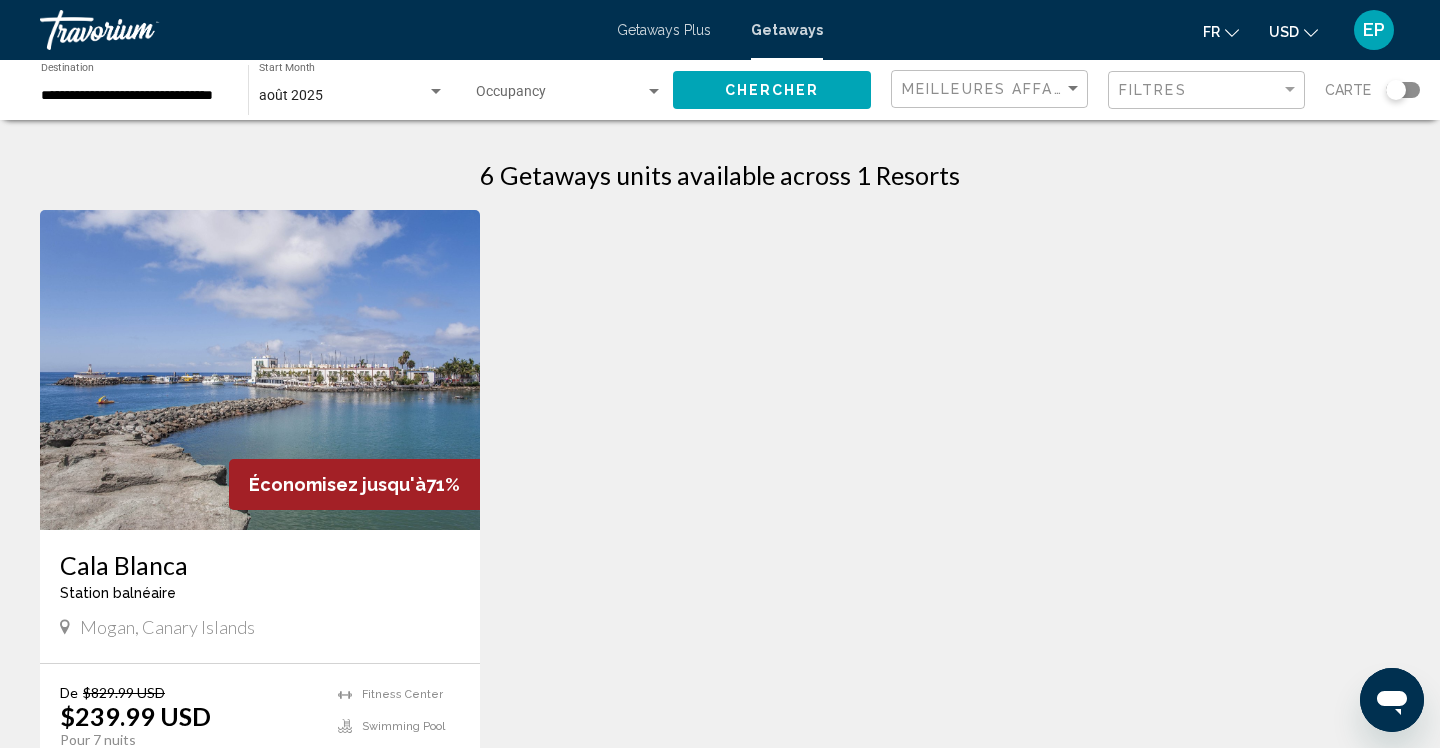 click on "**********" 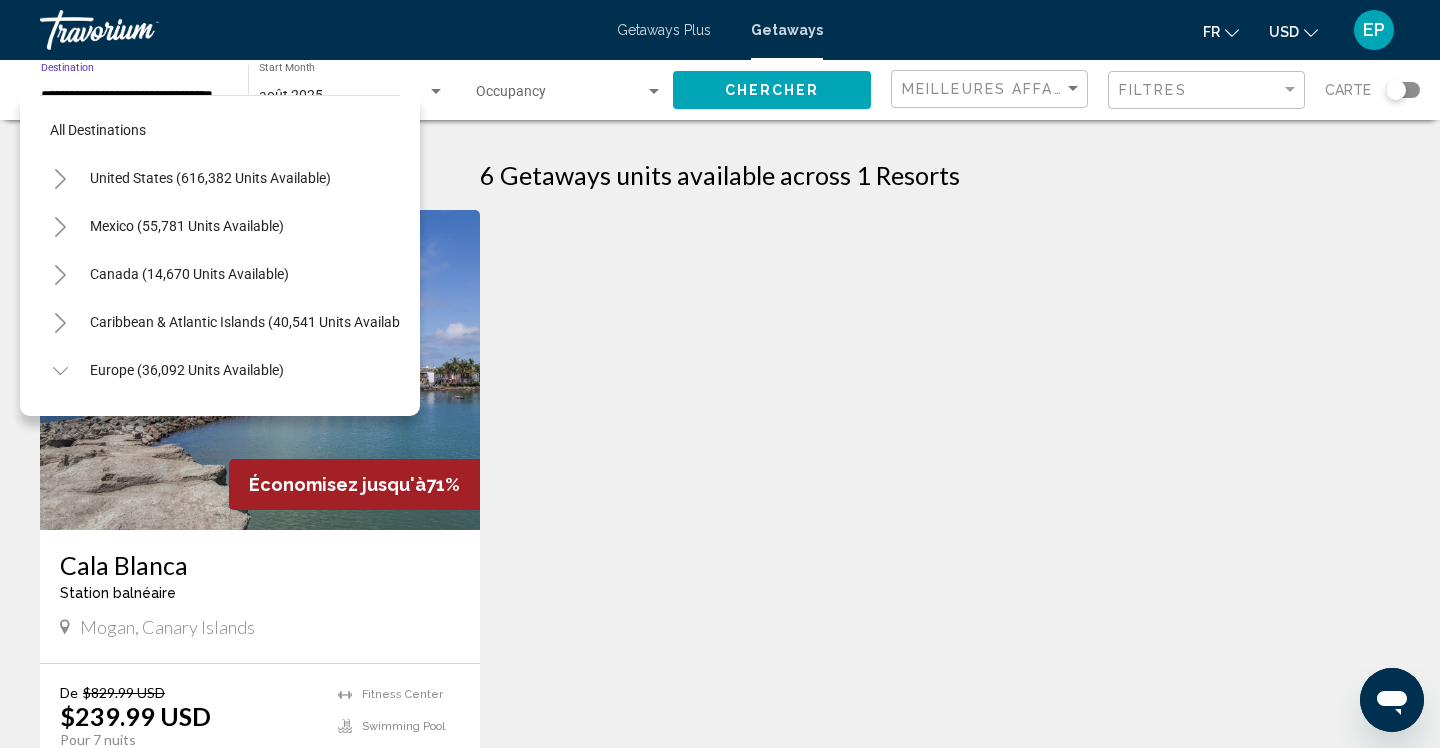 scroll, scrollTop: 1127, scrollLeft: 0, axis: vertical 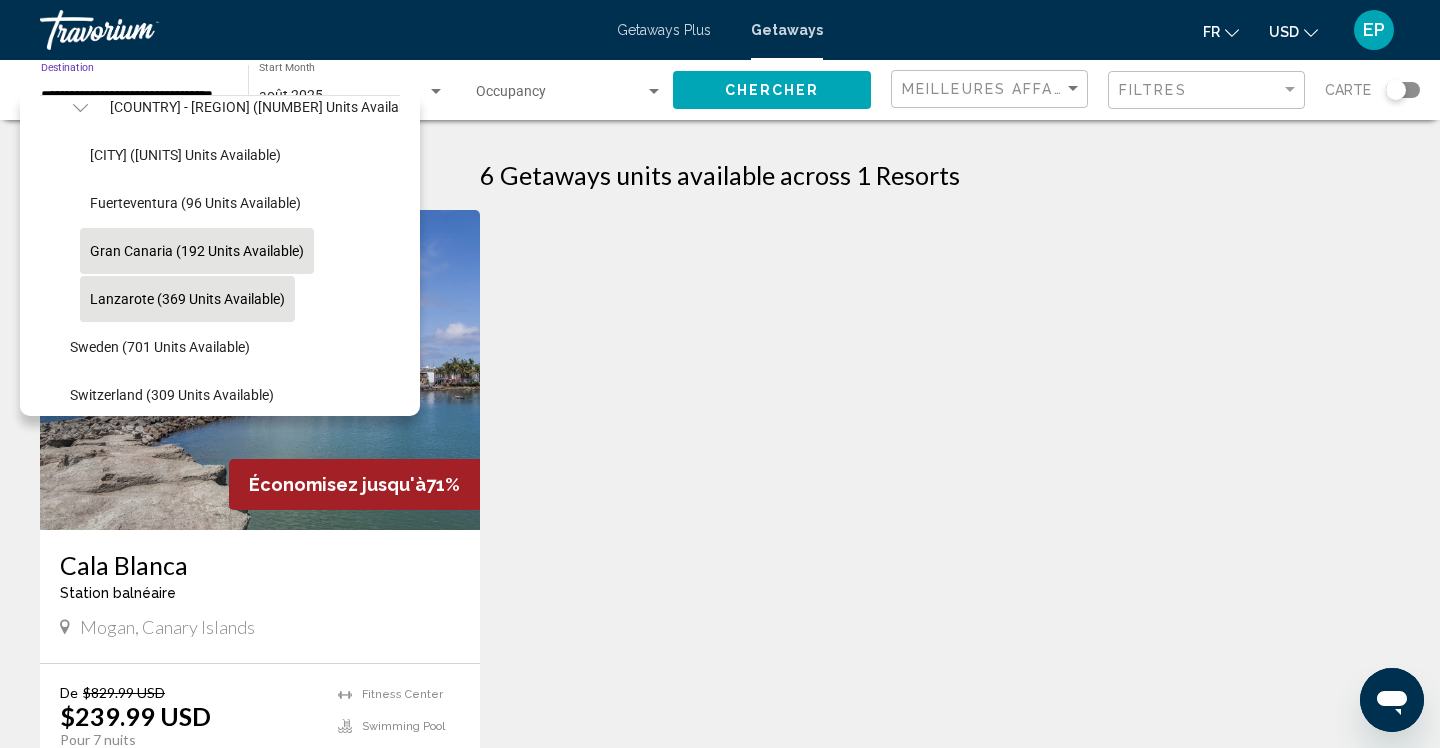 click on "Lanzarote (369 units available)" 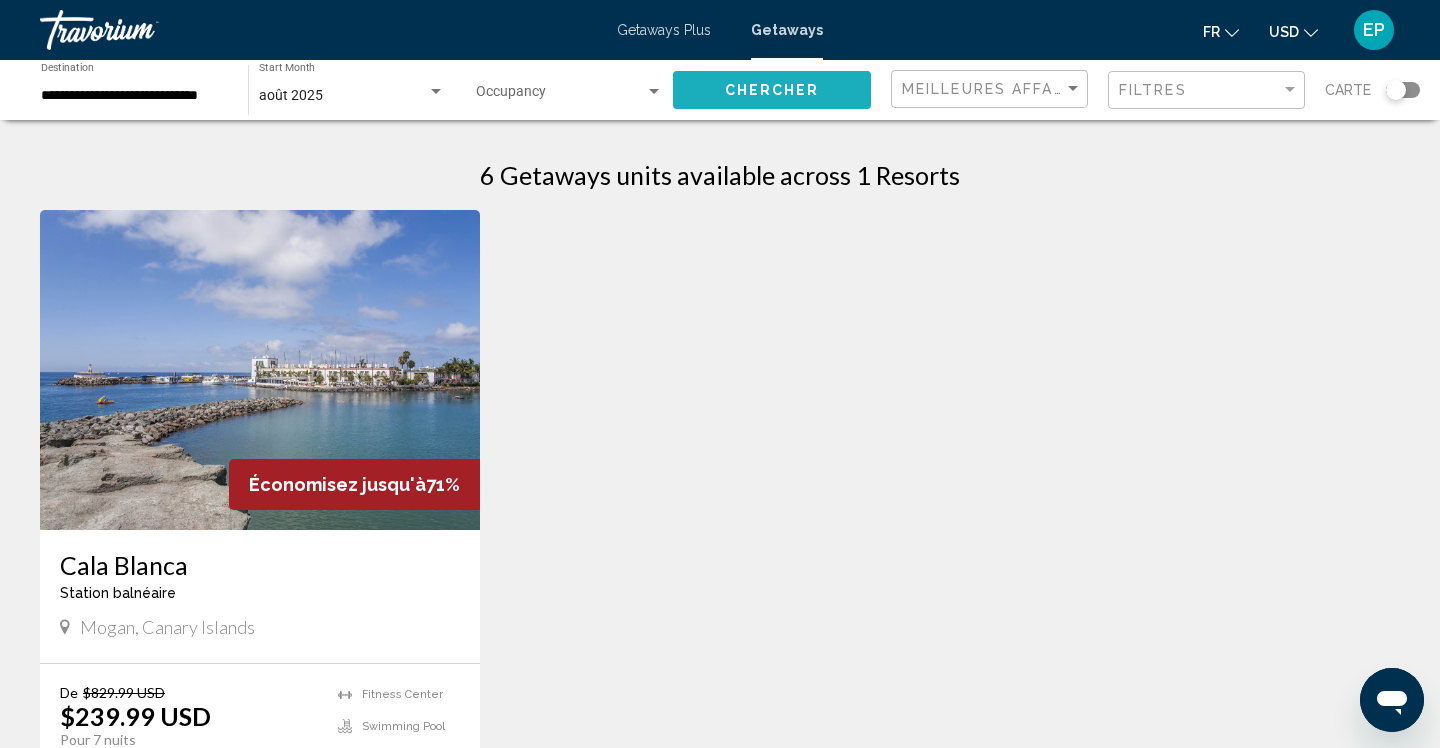 click on "Chercher" 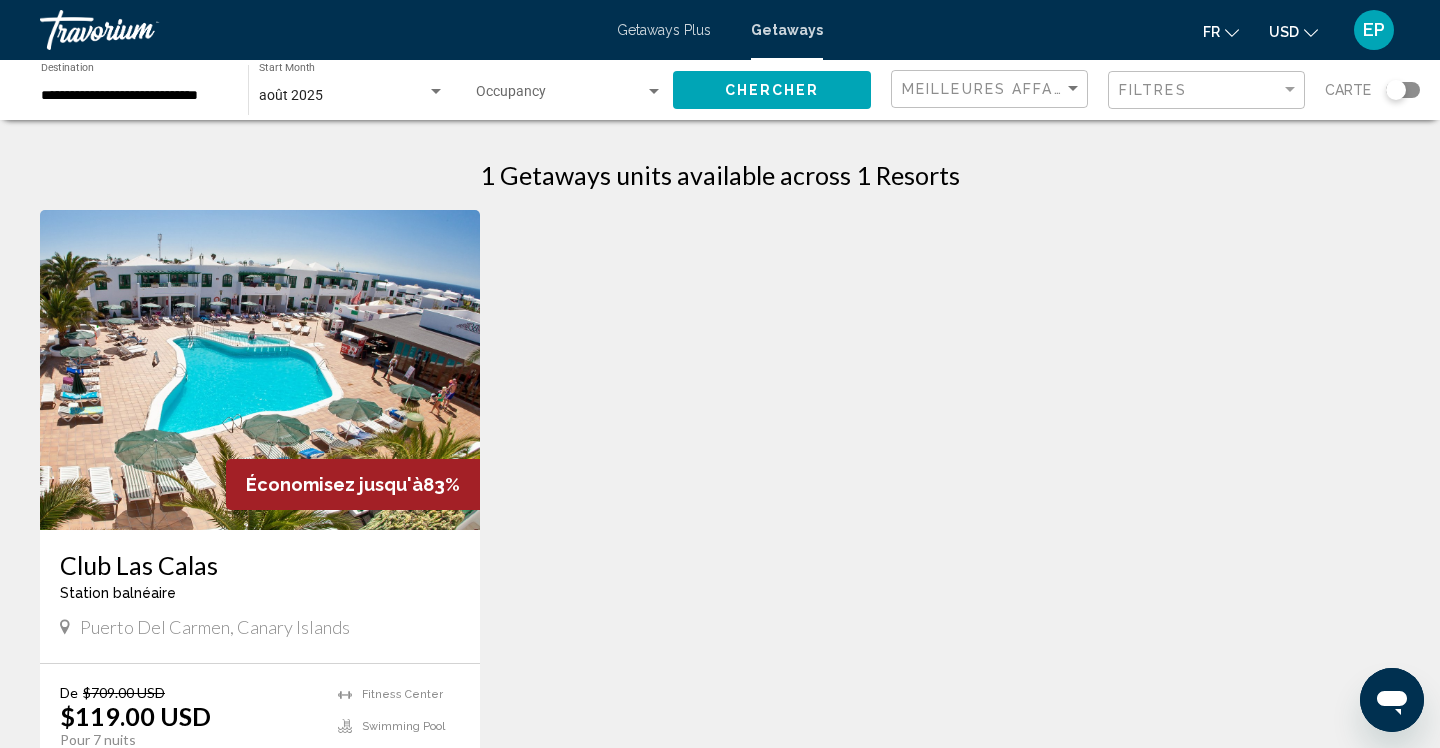 click on "**********" at bounding box center [134, 96] 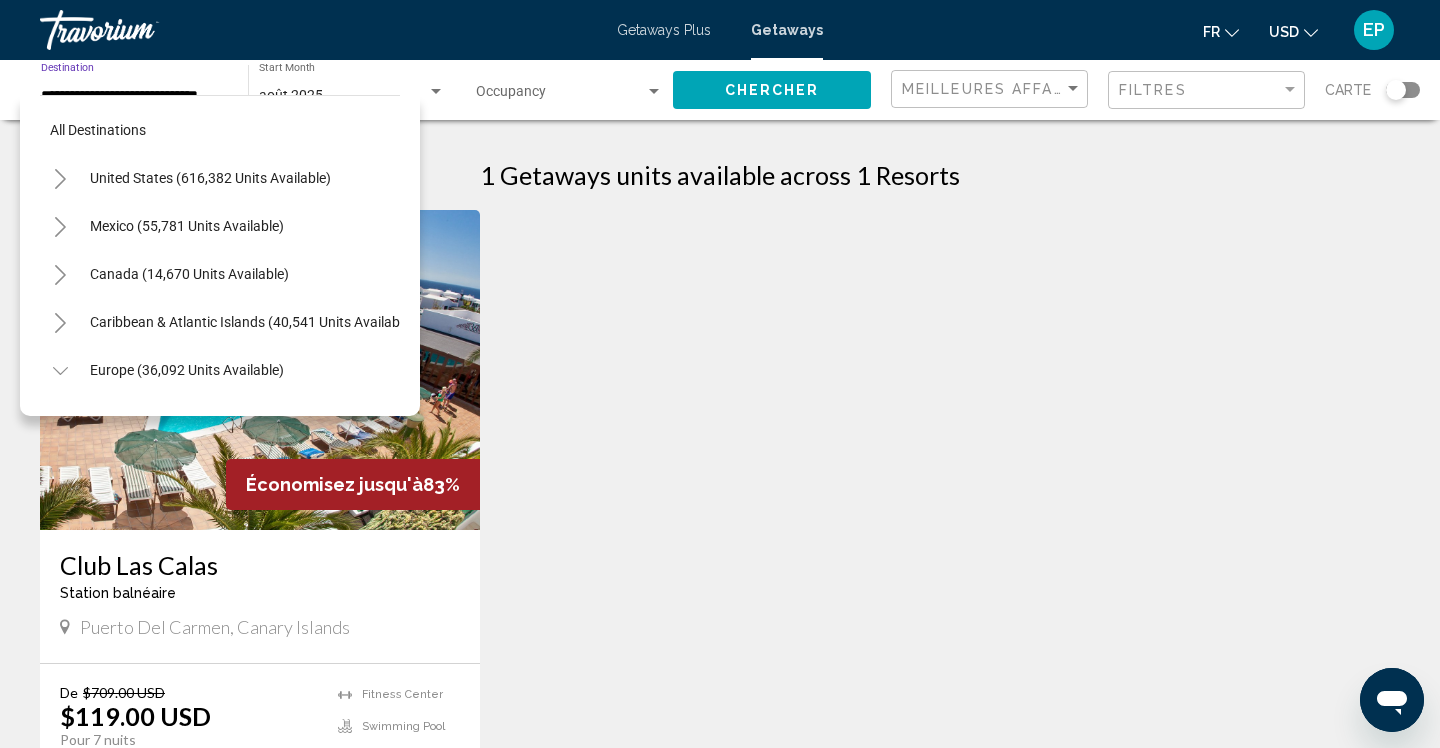scroll, scrollTop: 1175, scrollLeft: 0, axis: vertical 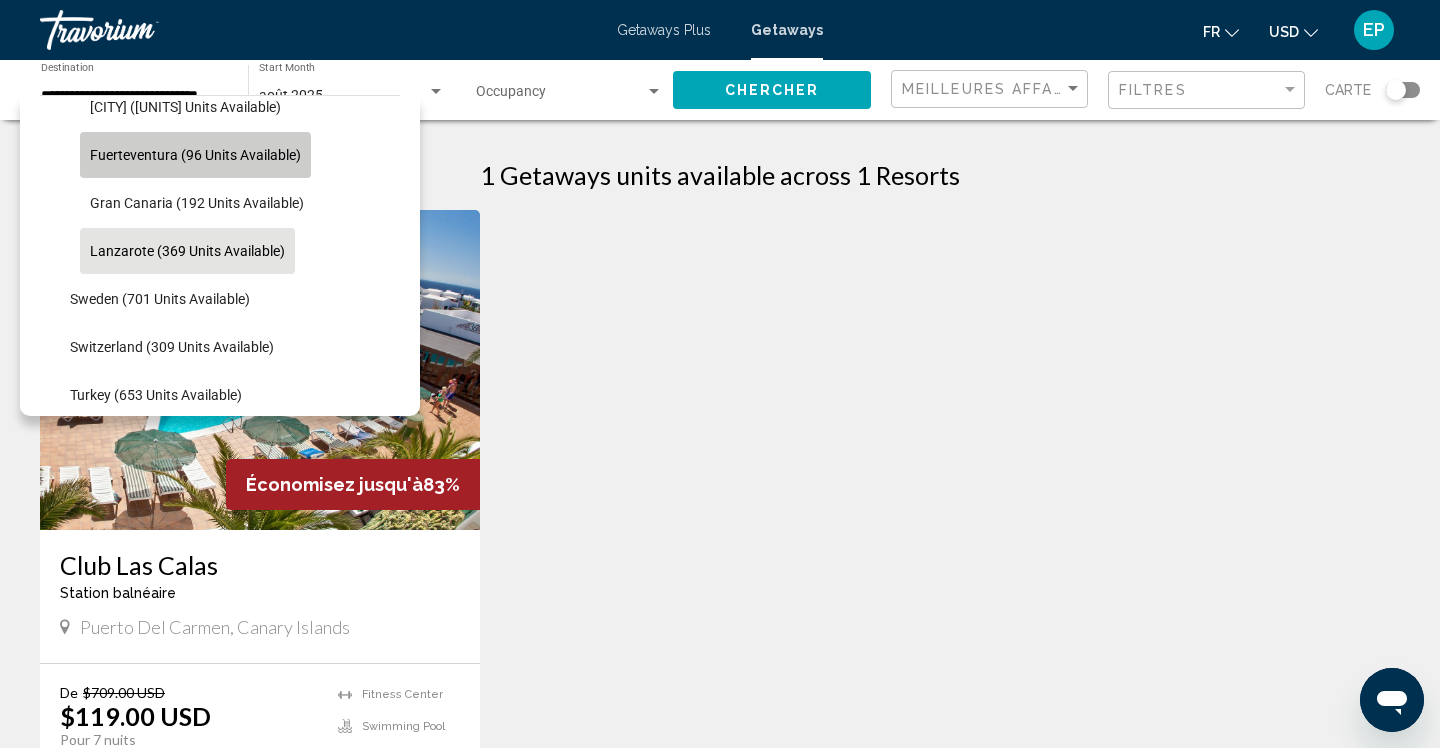 click on "Fuerteventura (96 units available)" 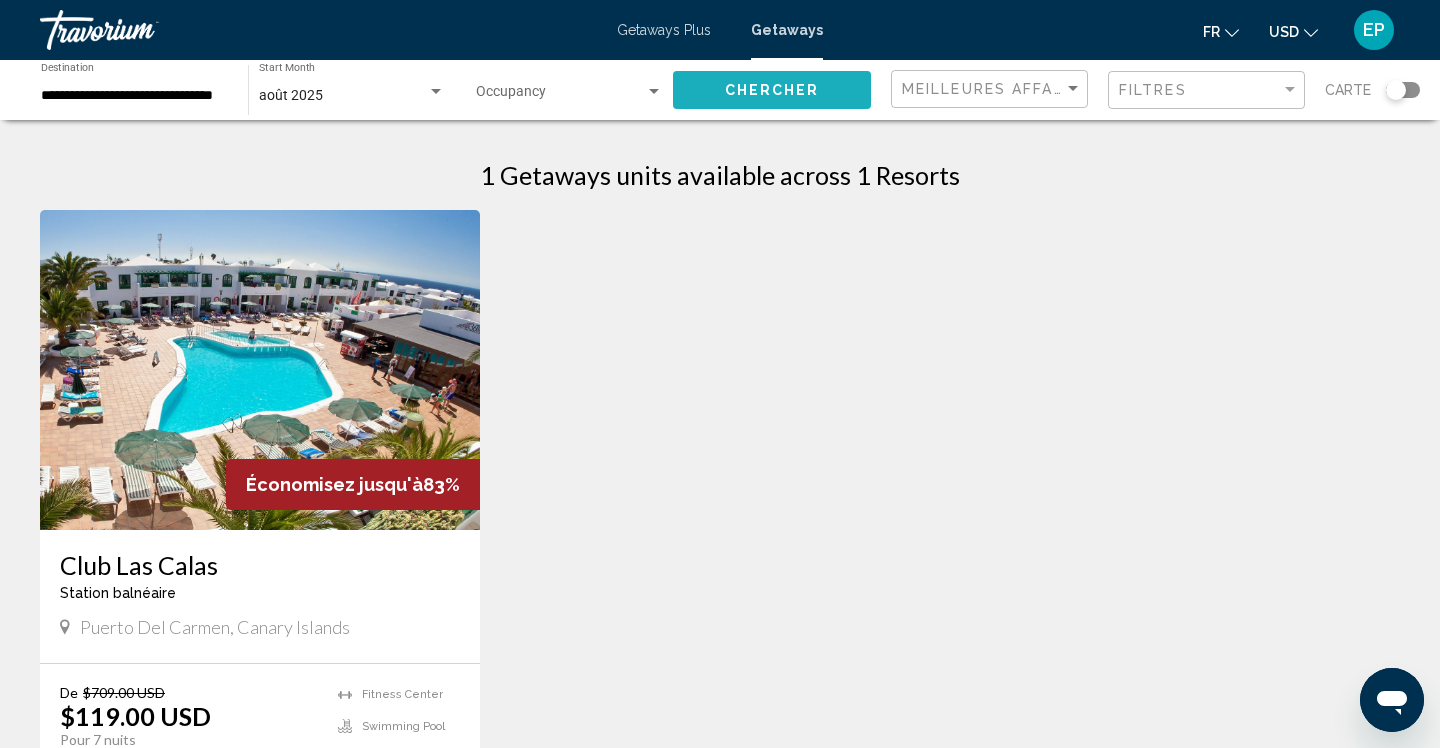 click on "Chercher" 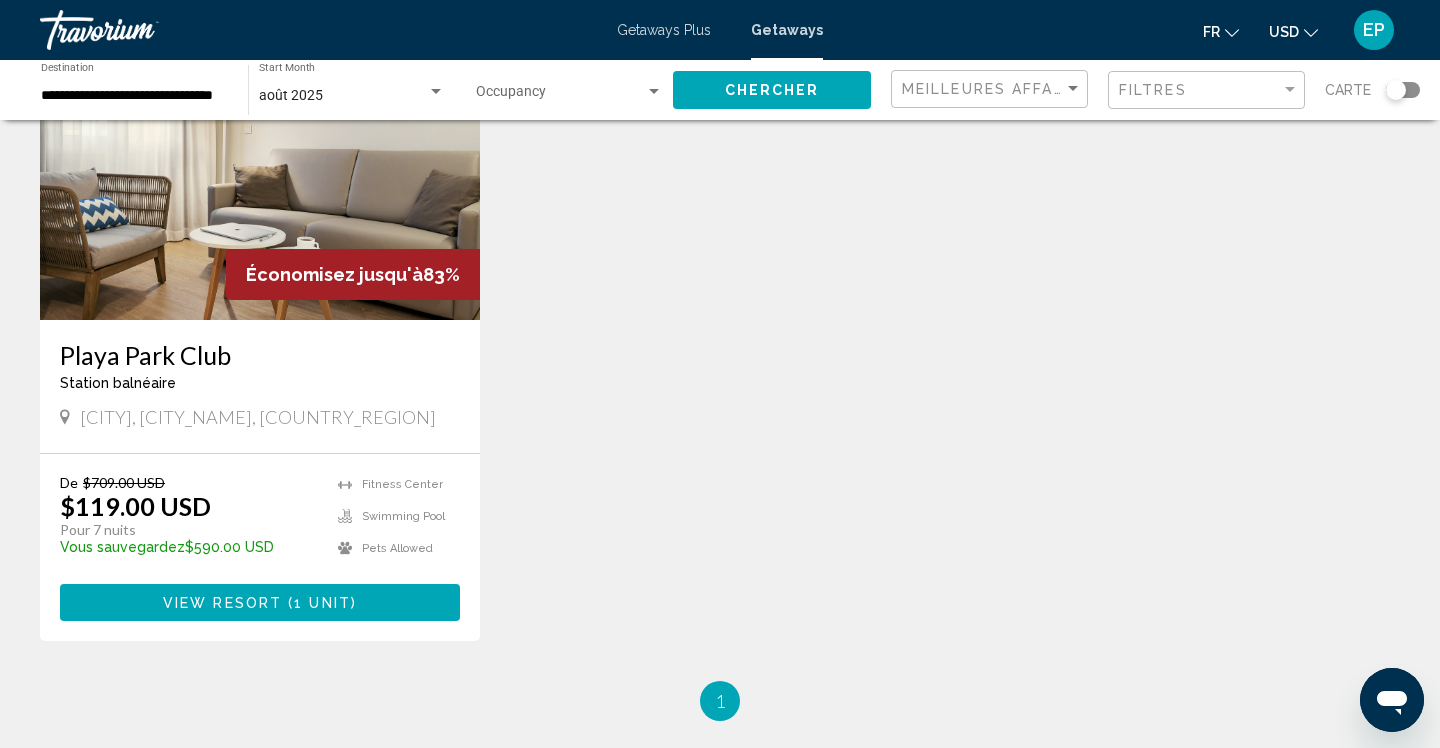 scroll, scrollTop: 222, scrollLeft: 0, axis: vertical 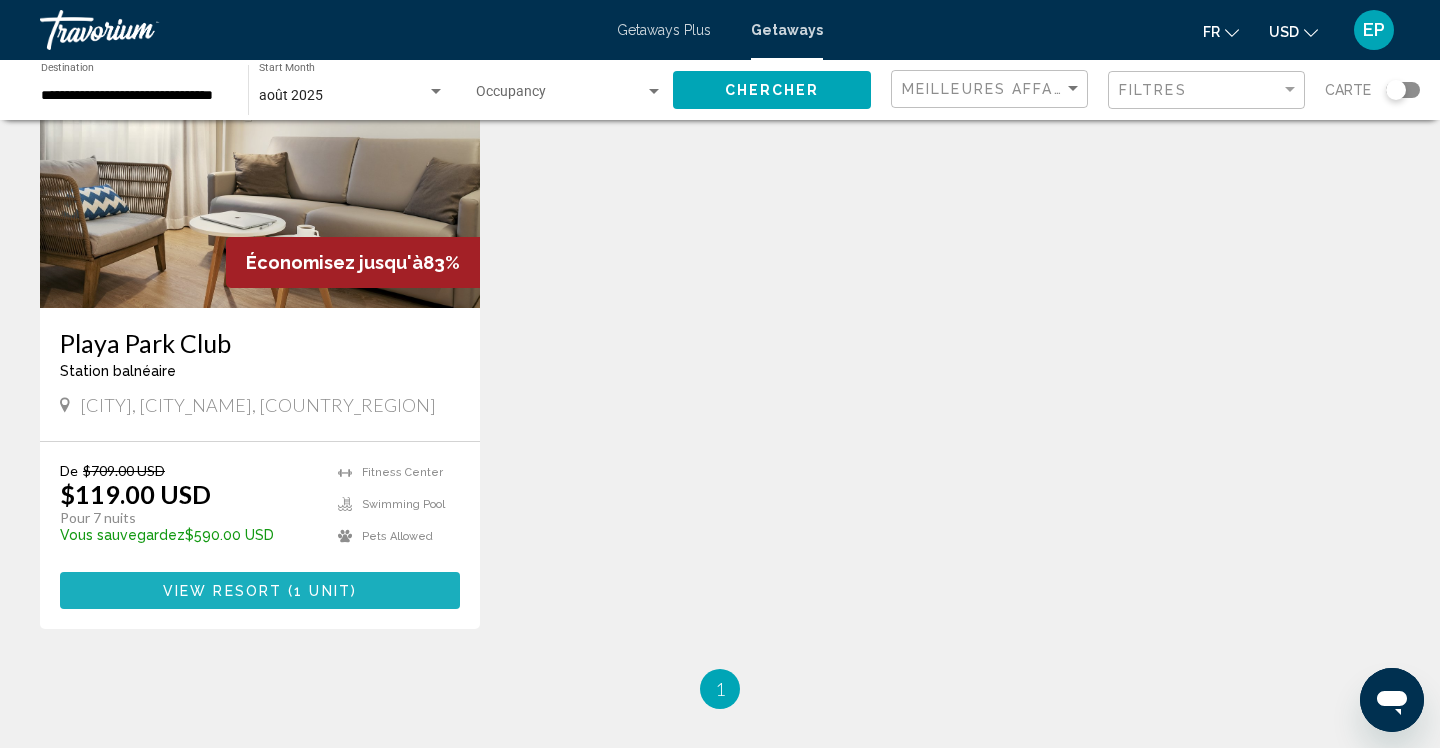 click on "View Resort" at bounding box center (222, 591) 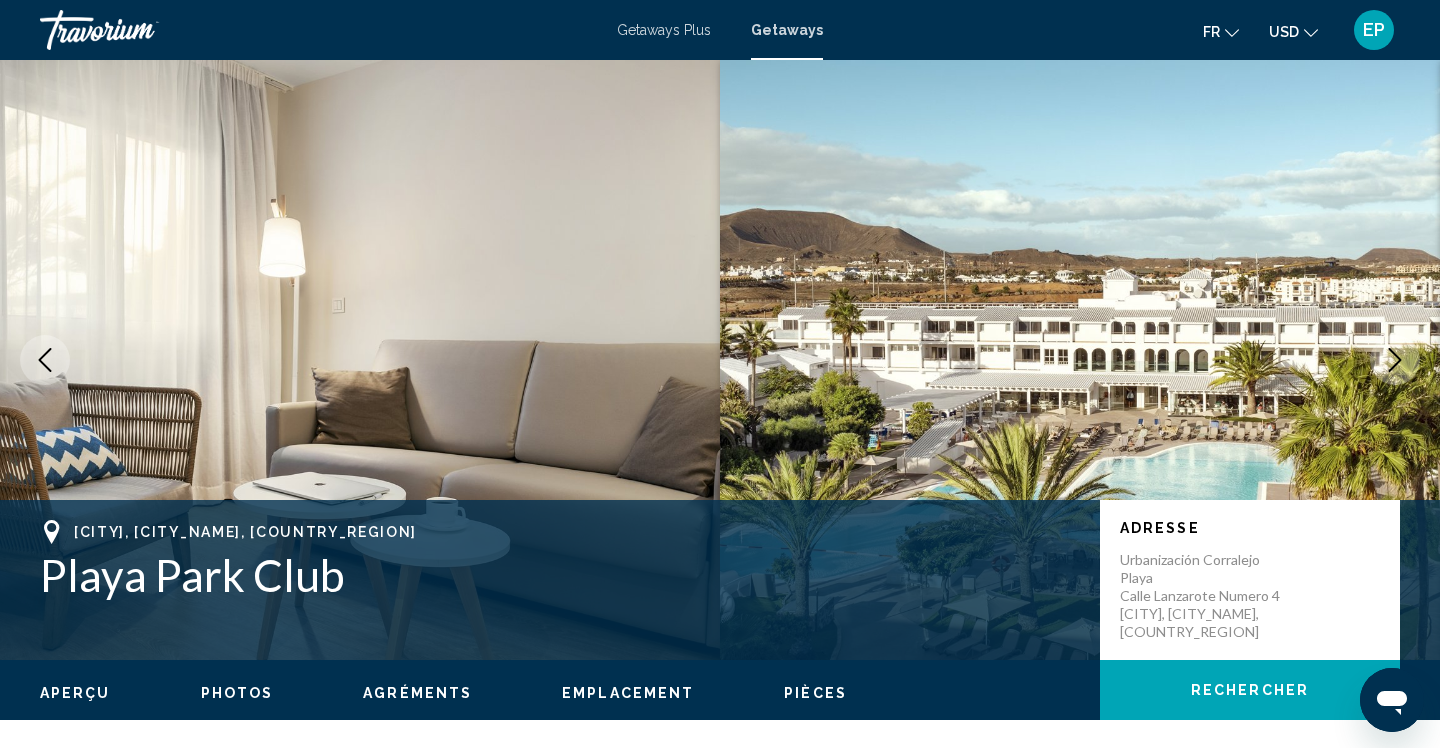 scroll, scrollTop: 0, scrollLeft: 0, axis: both 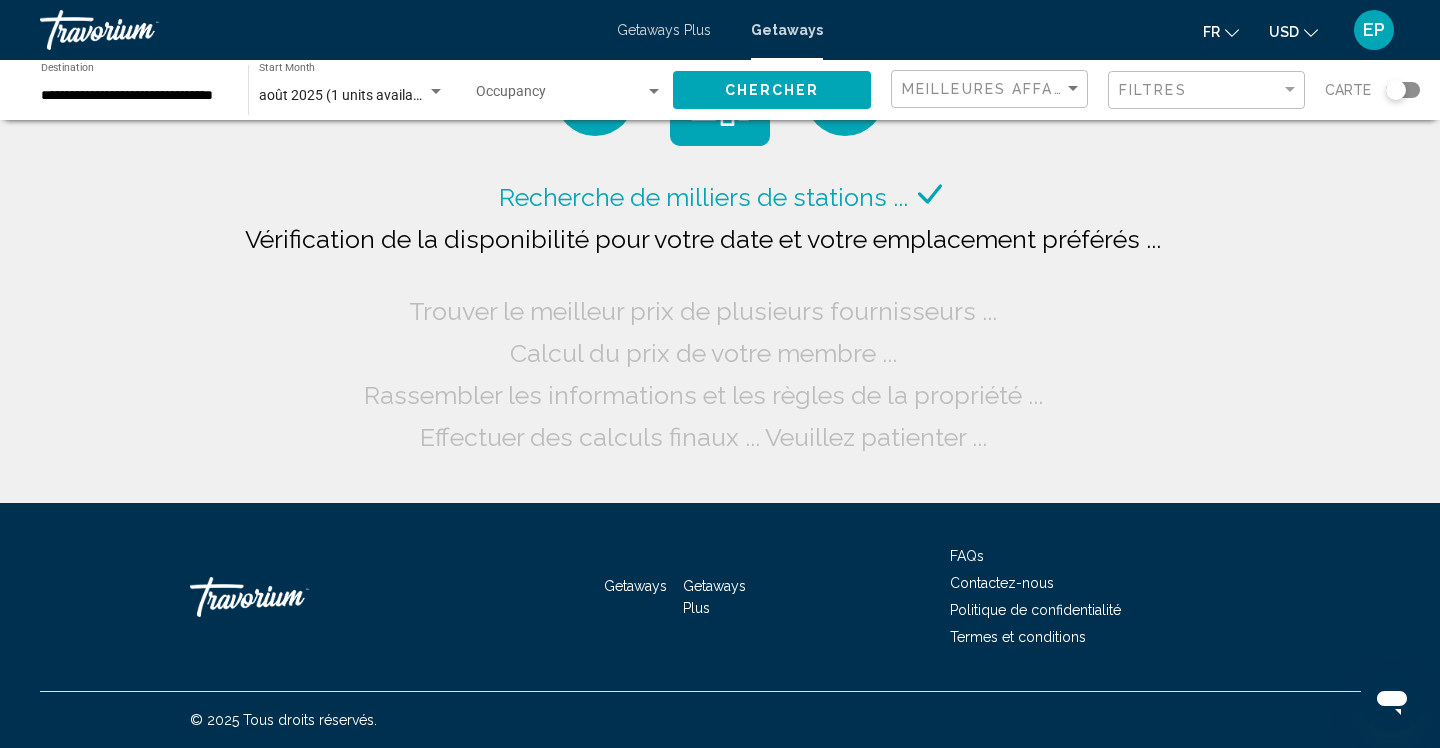 click on "Getaways Plus" at bounding box center [664, 30] 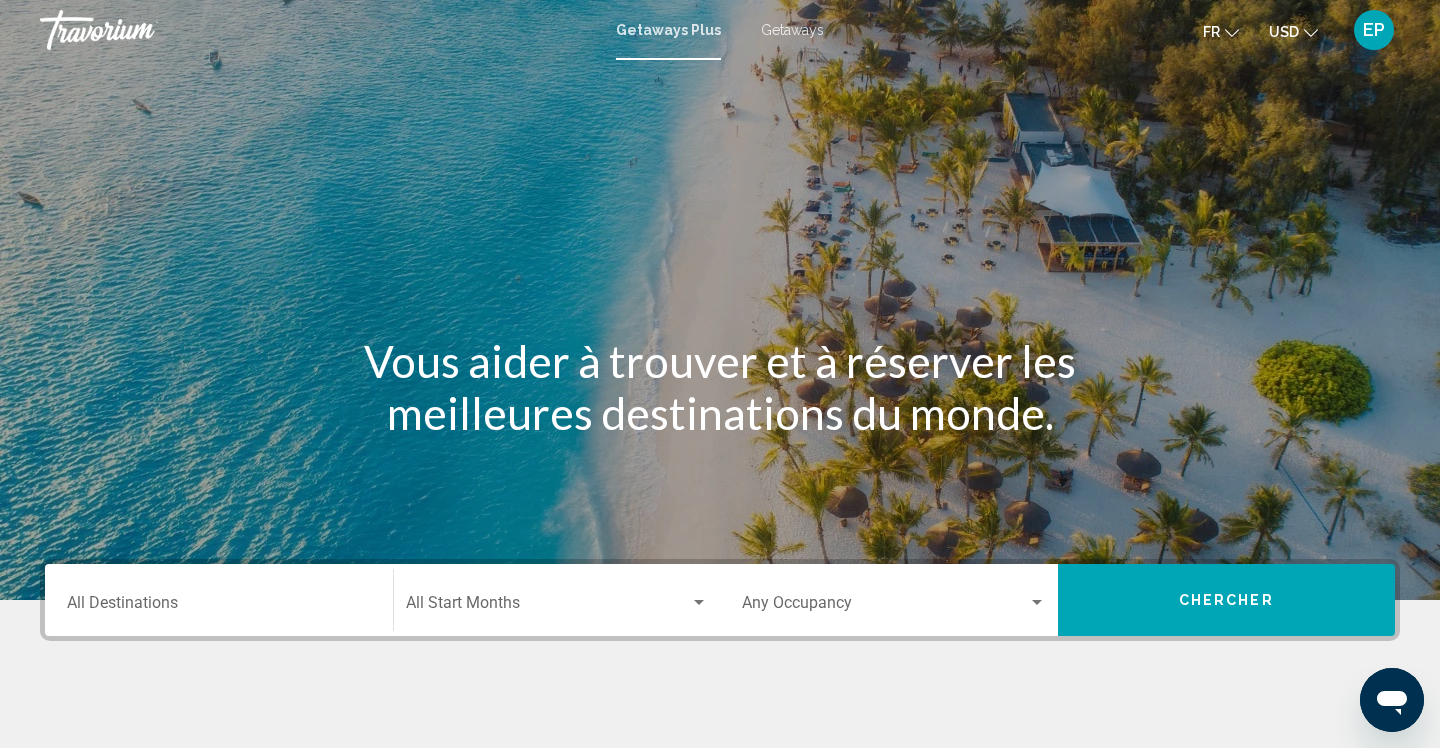 click on "Destination All Destinations" at bounding box center [219, 600] 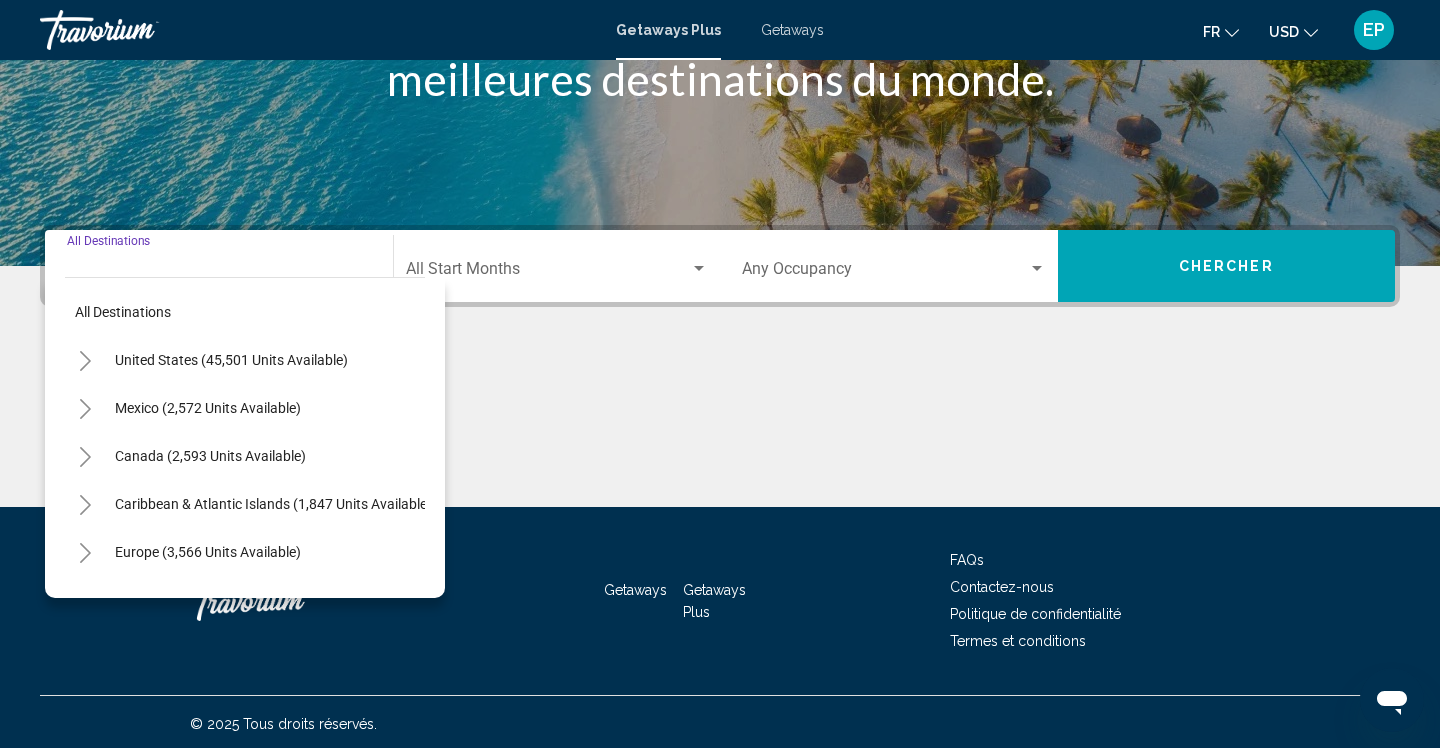 scroll, scrollTop: 338, scrollLeft: 0, axis: vertical 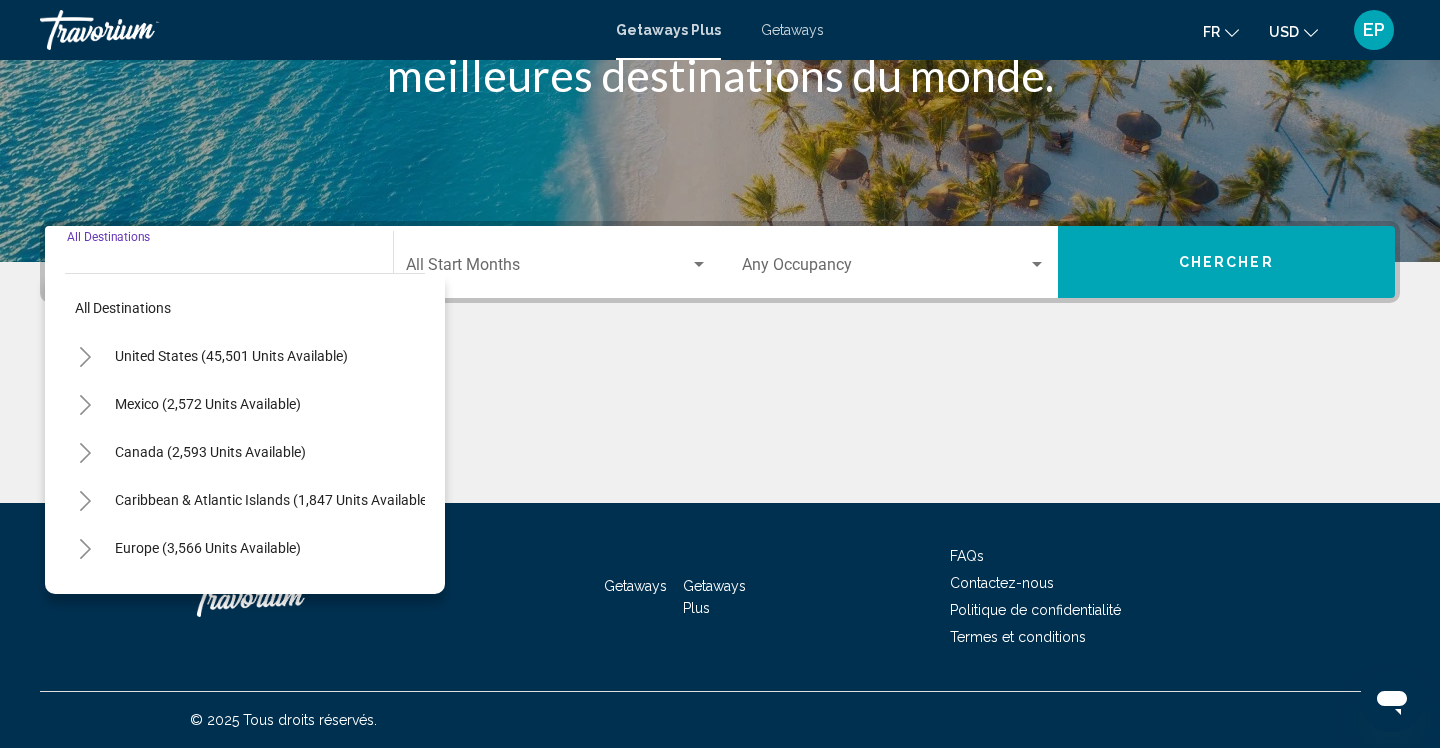 click 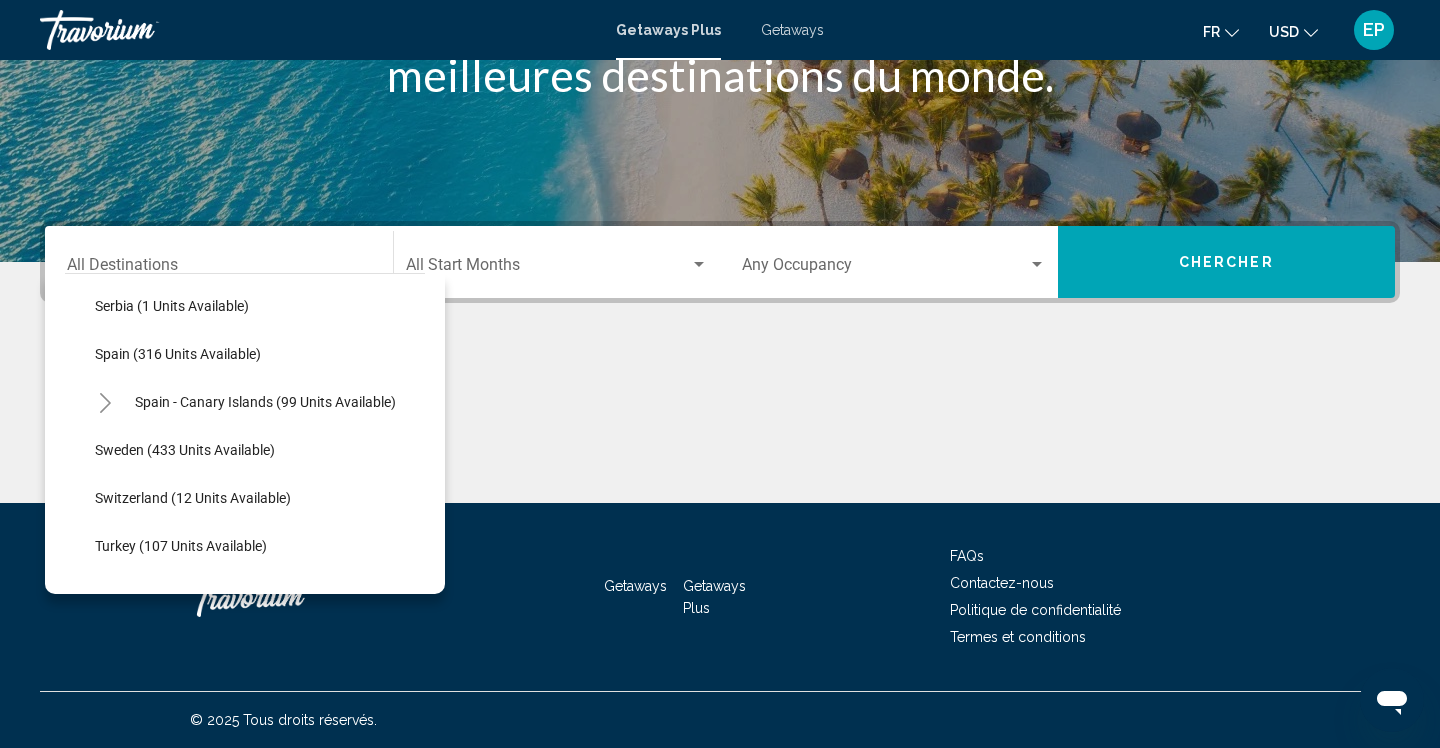 scroll, scrollTop: 774, scrollLeft: 0, axis: vertical 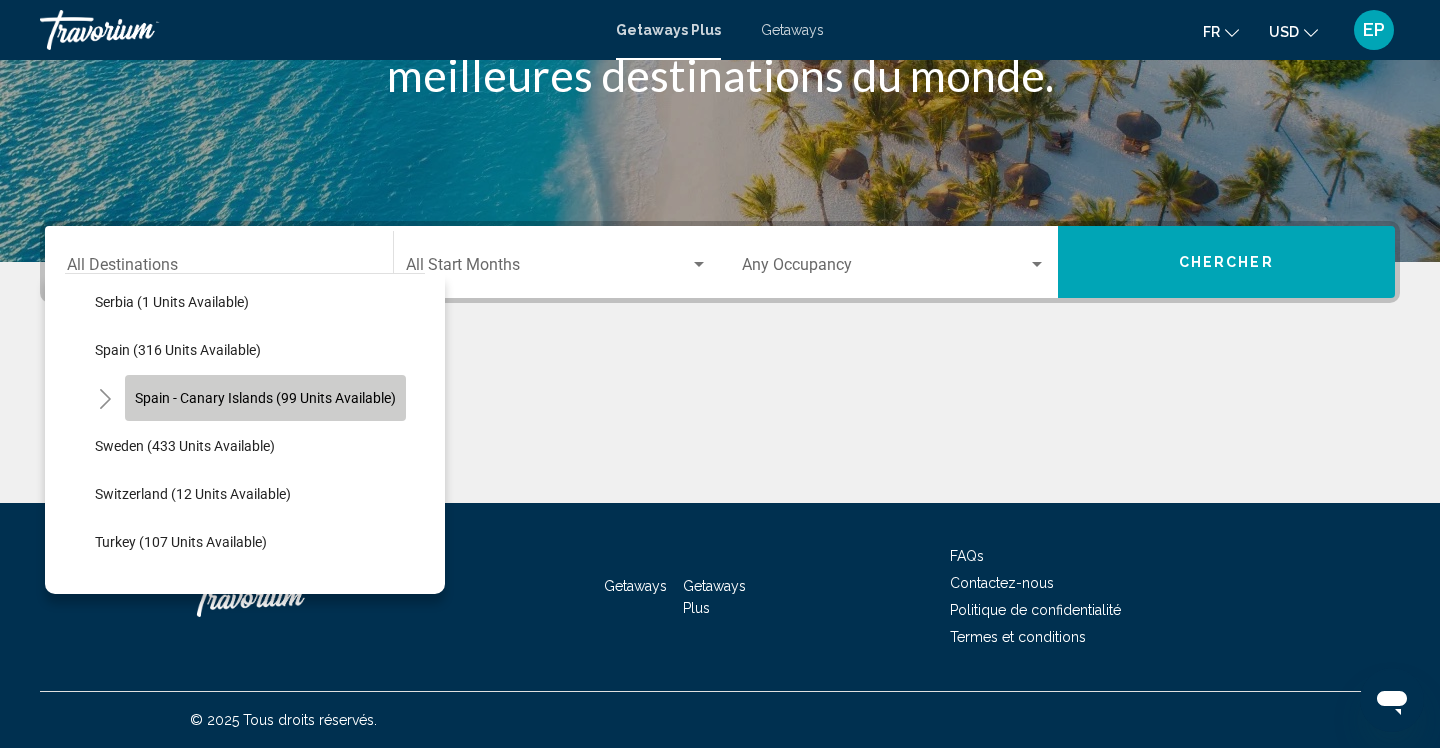 click on "Spain - Canary Islands (99 units available)" 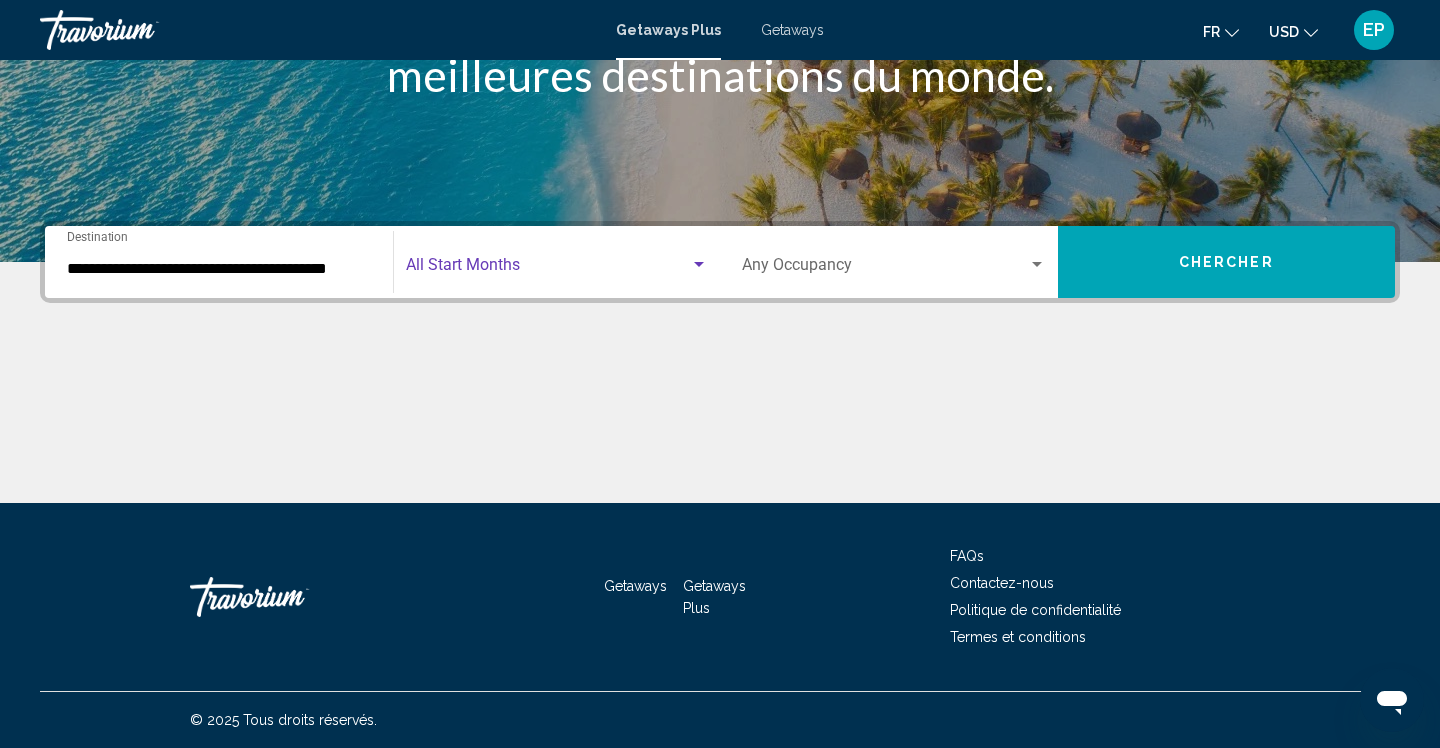 click at bounding box center [548, 269] 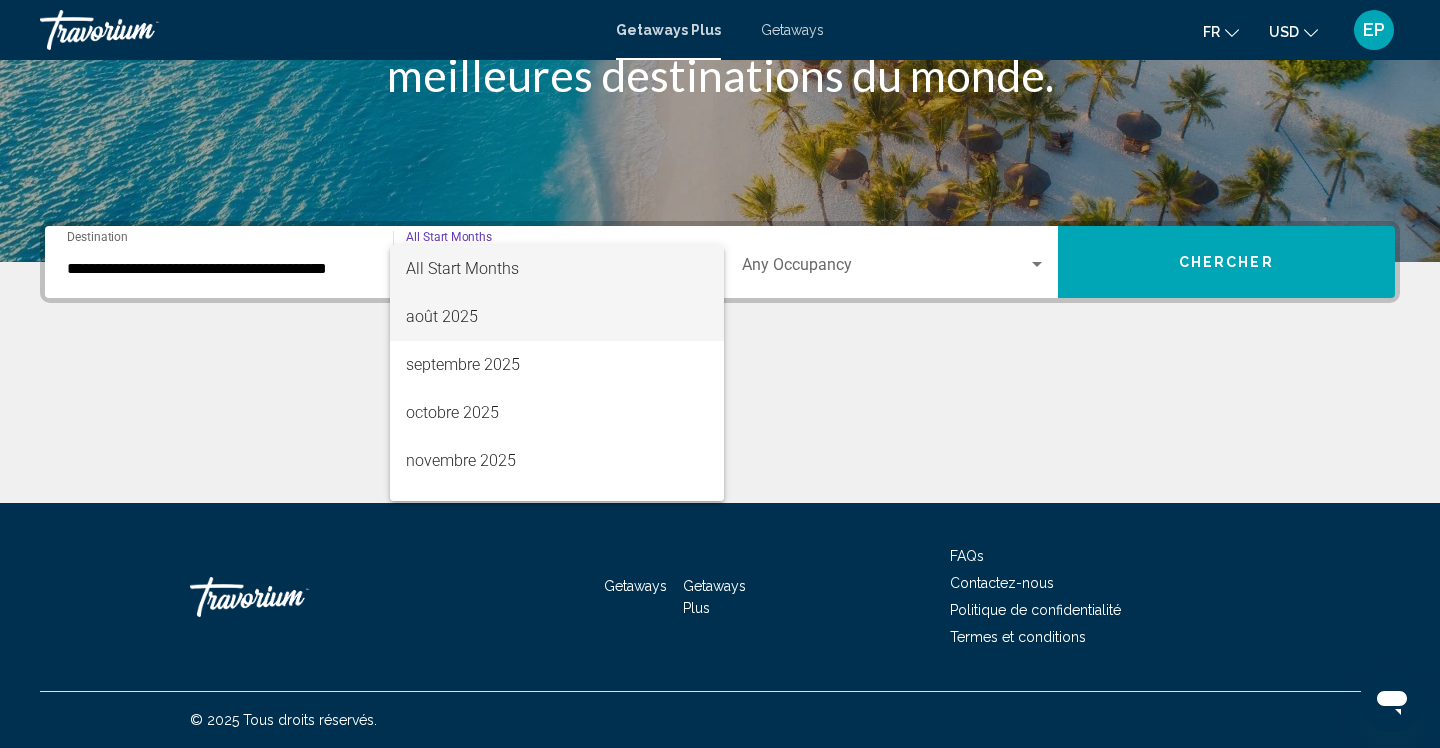 click on "août 2025" at bounding box center (557, 317) 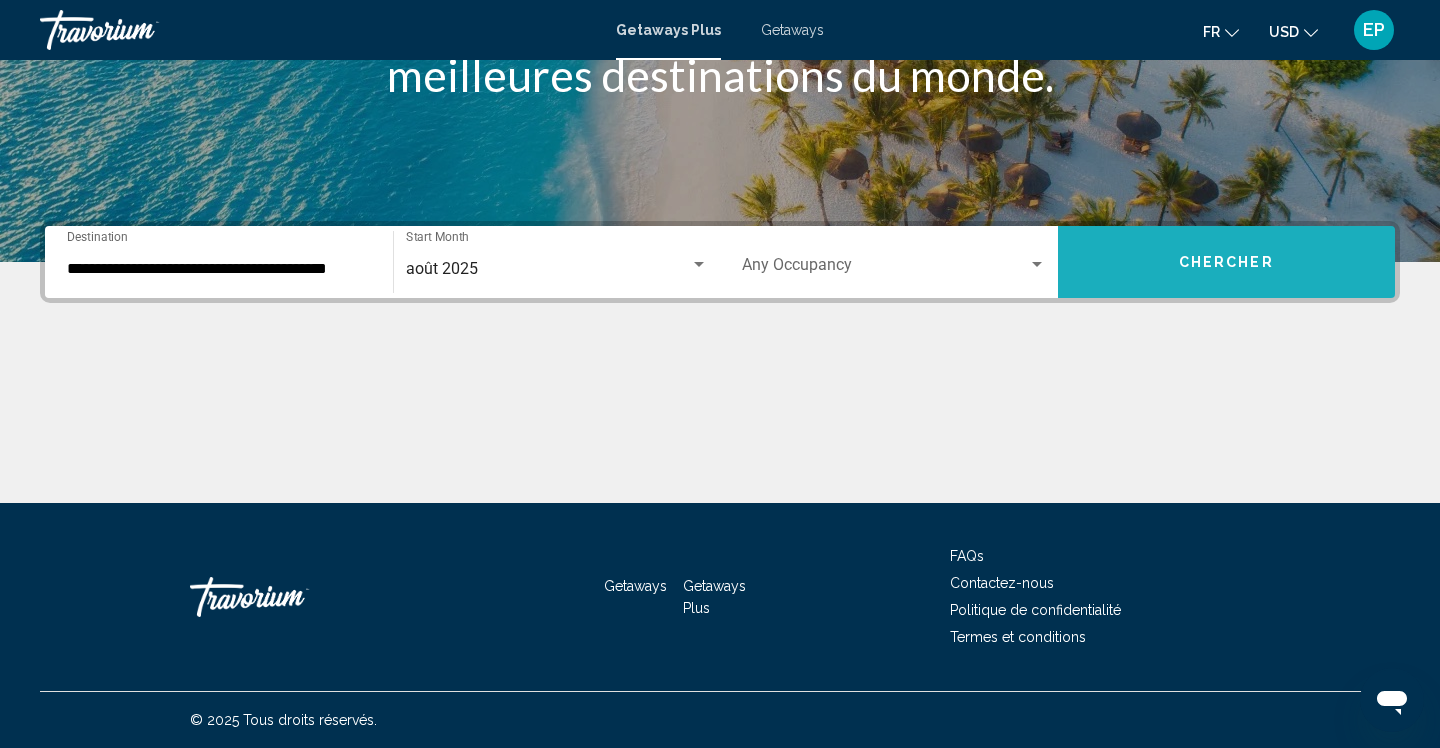 click on "Chercher" at bounding box center (1227, 262) 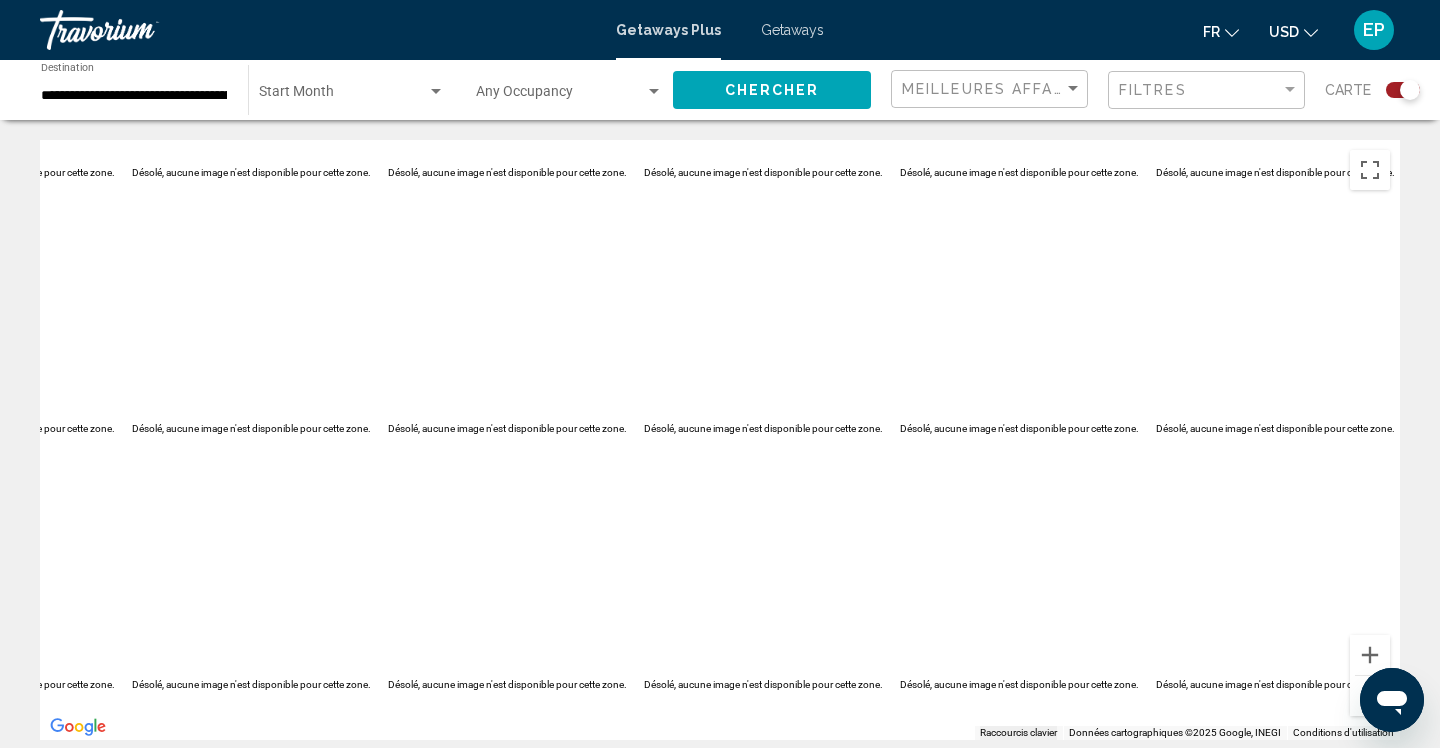 scroll, scrollTop: 0, scrollLeft: 0, axis: both 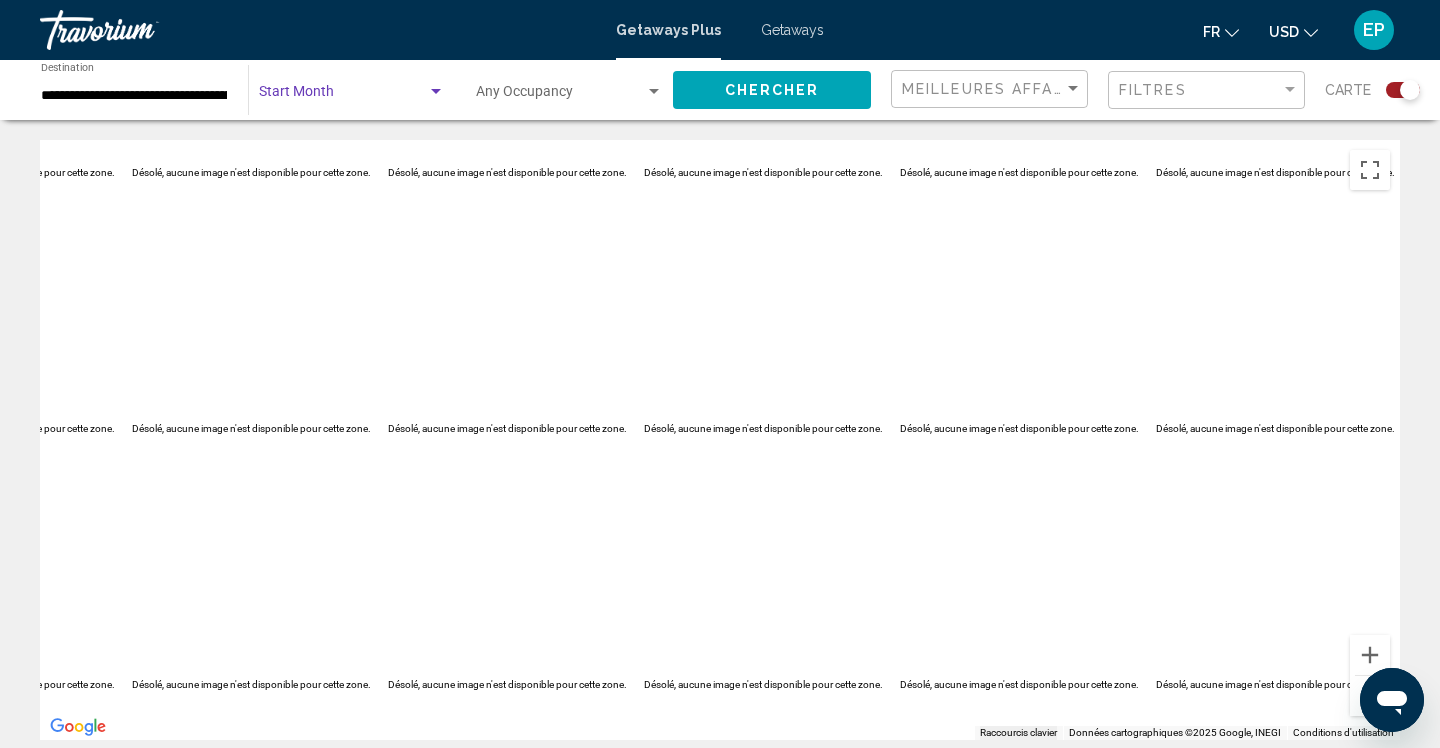click at bounding box center [343, 96] 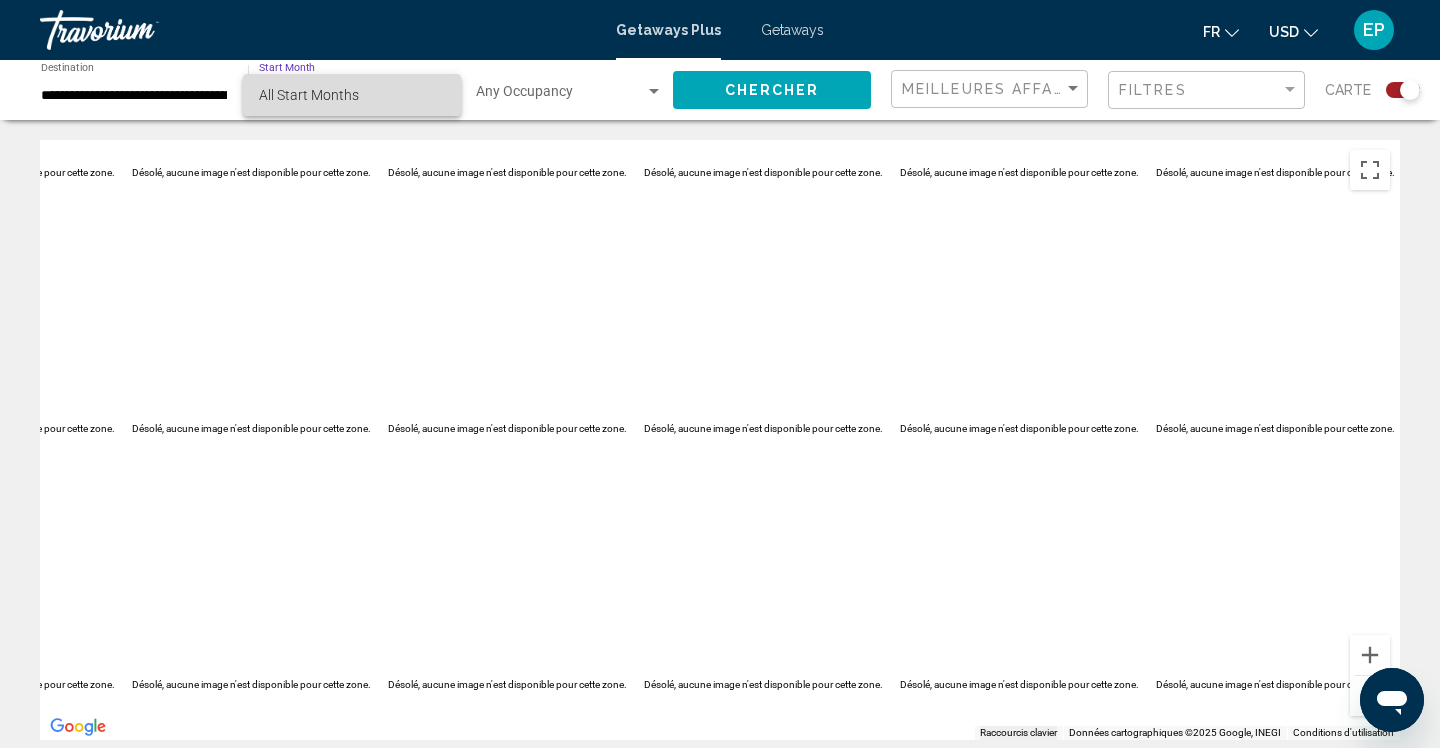 click on "All Start Months" at bounding box center [309, 95] 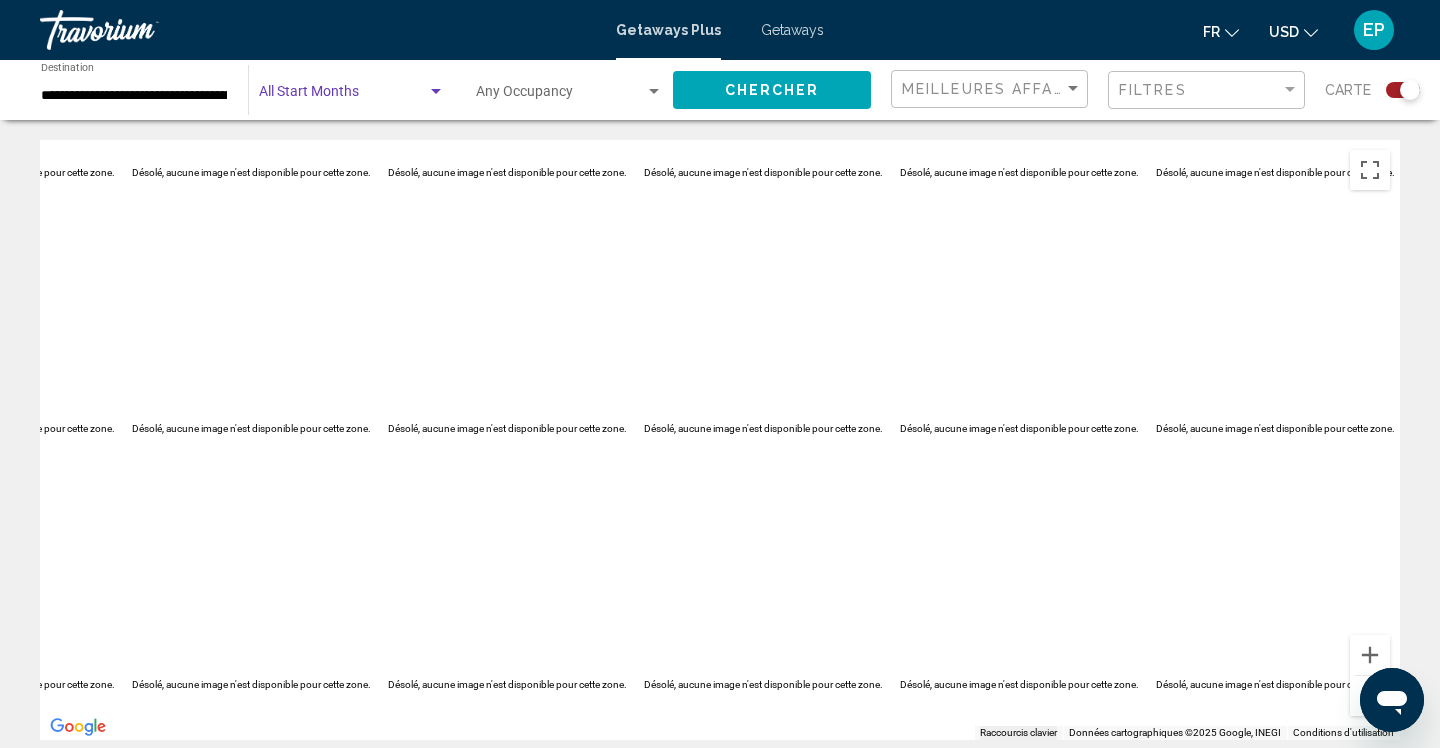 click on "Chercher" 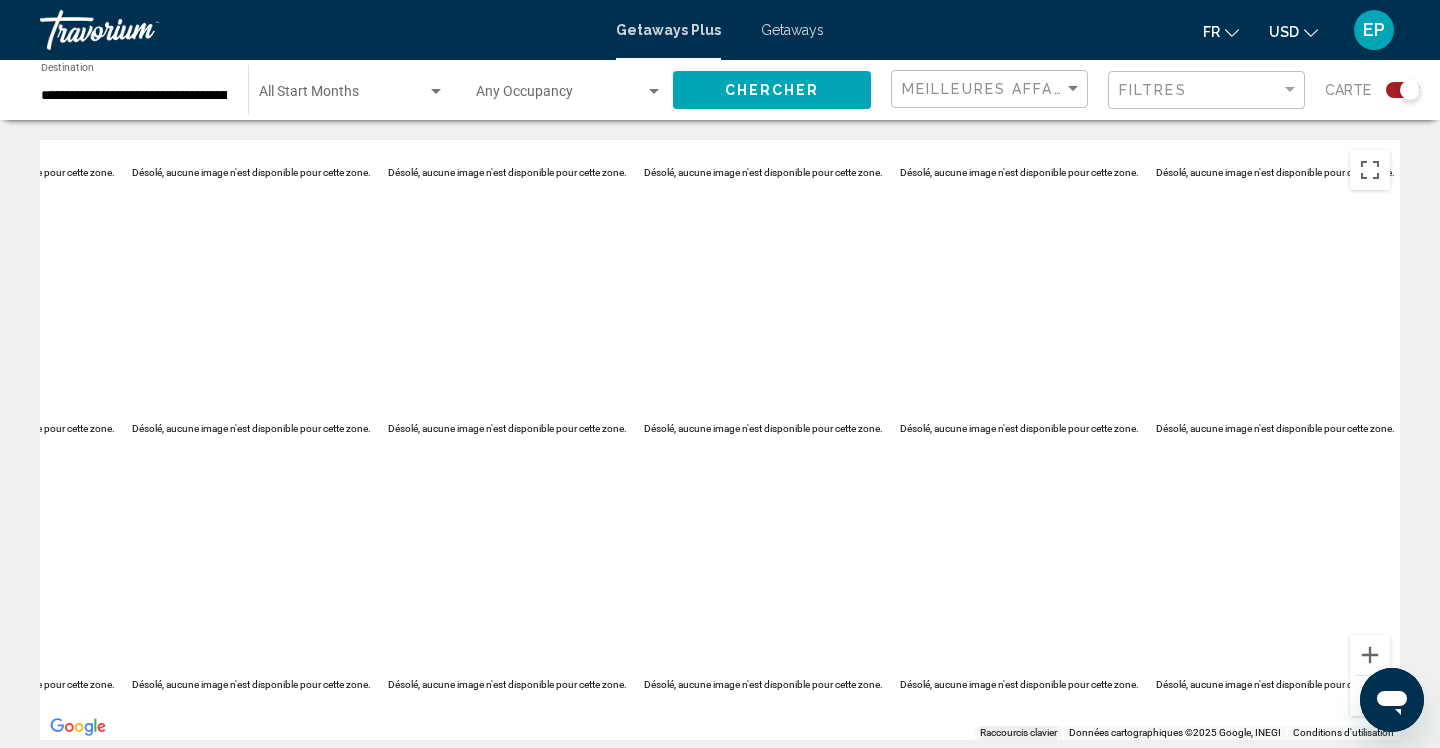 scroll, scrollTop: 0, scrollLeft: 0, axis: both 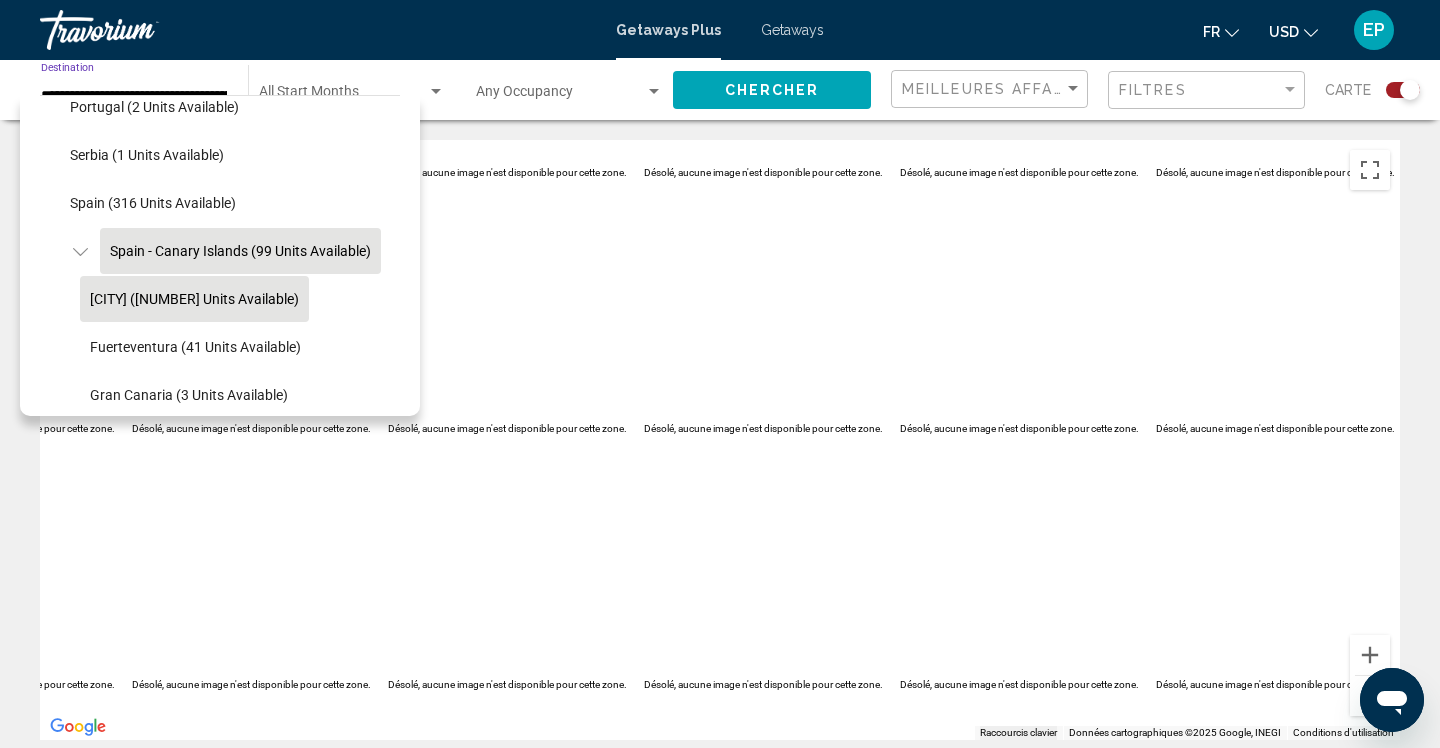 click on "[CITY] ([NUMBER] units available)" 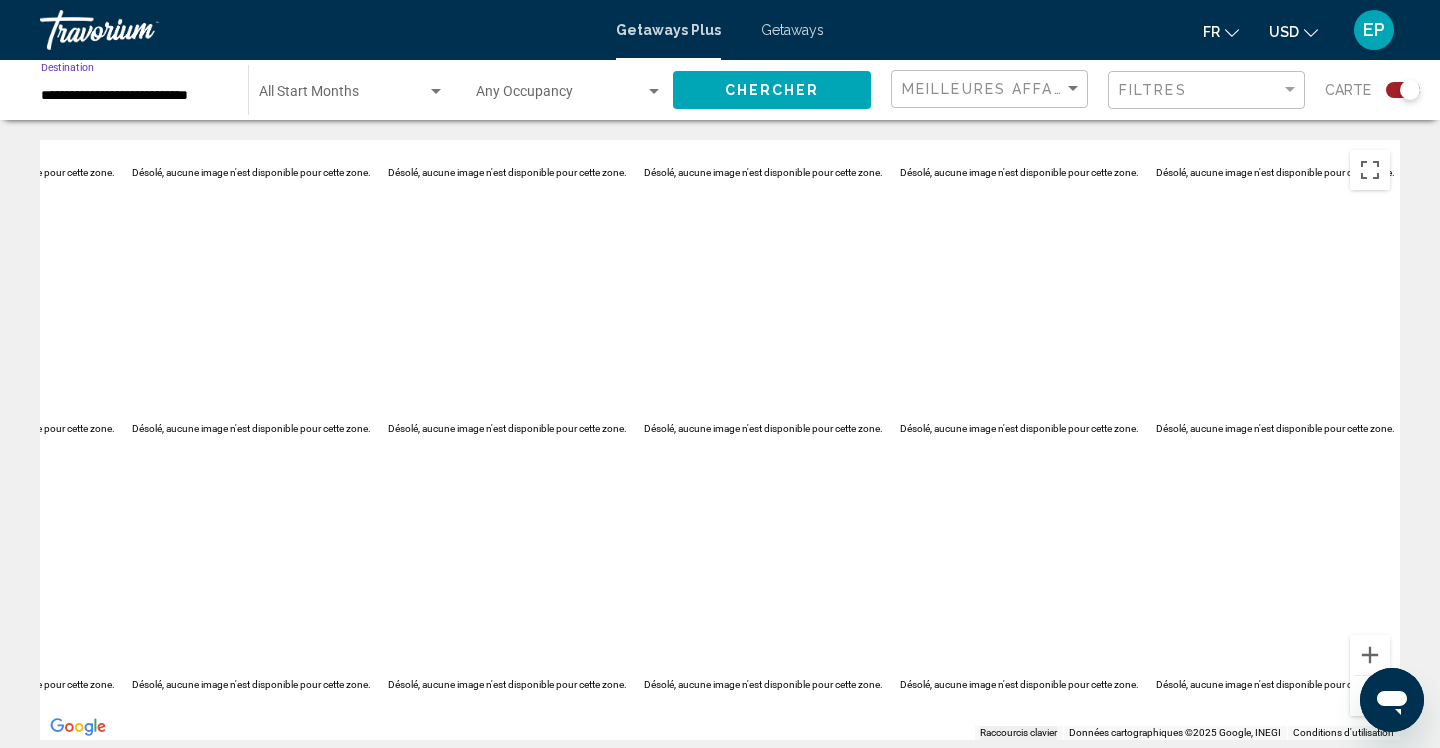 click on "Chercher" 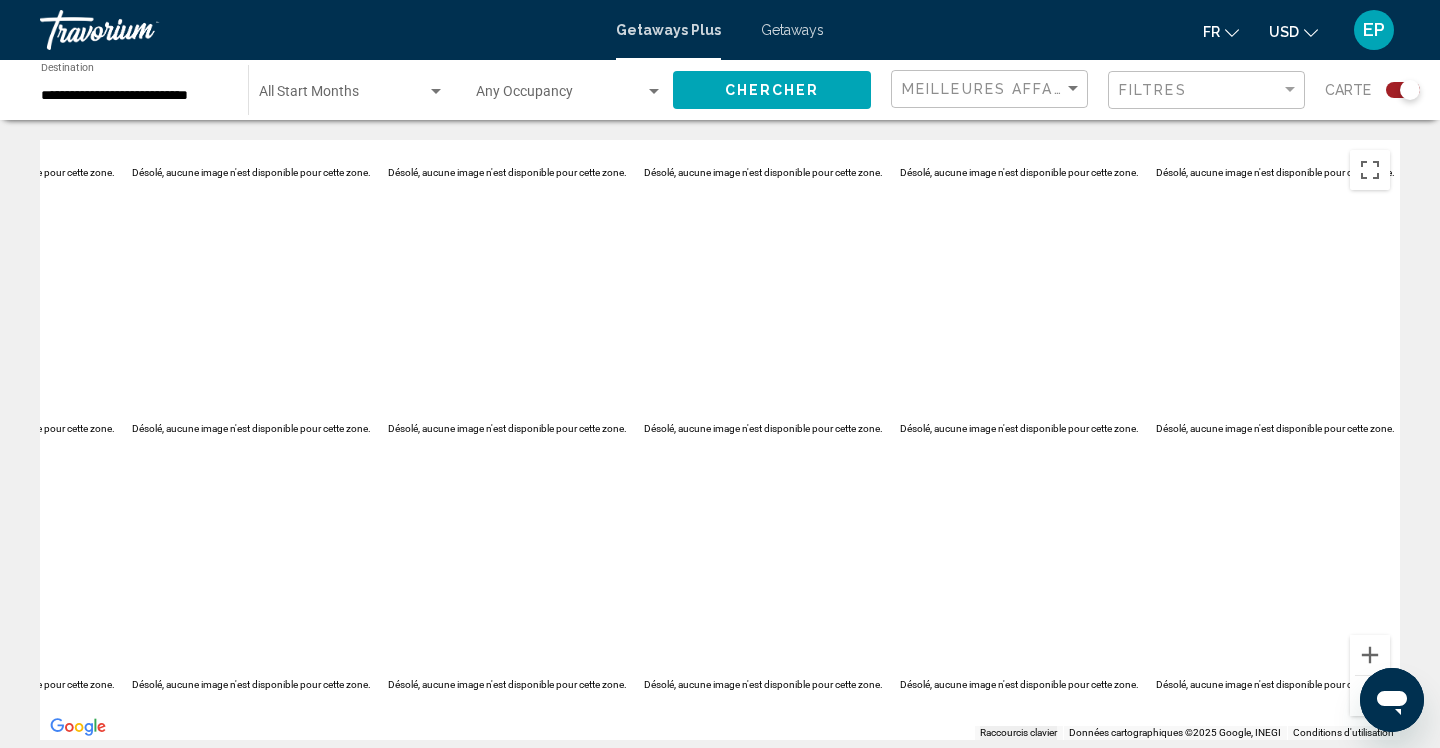 click at bounding box center (560, 96) 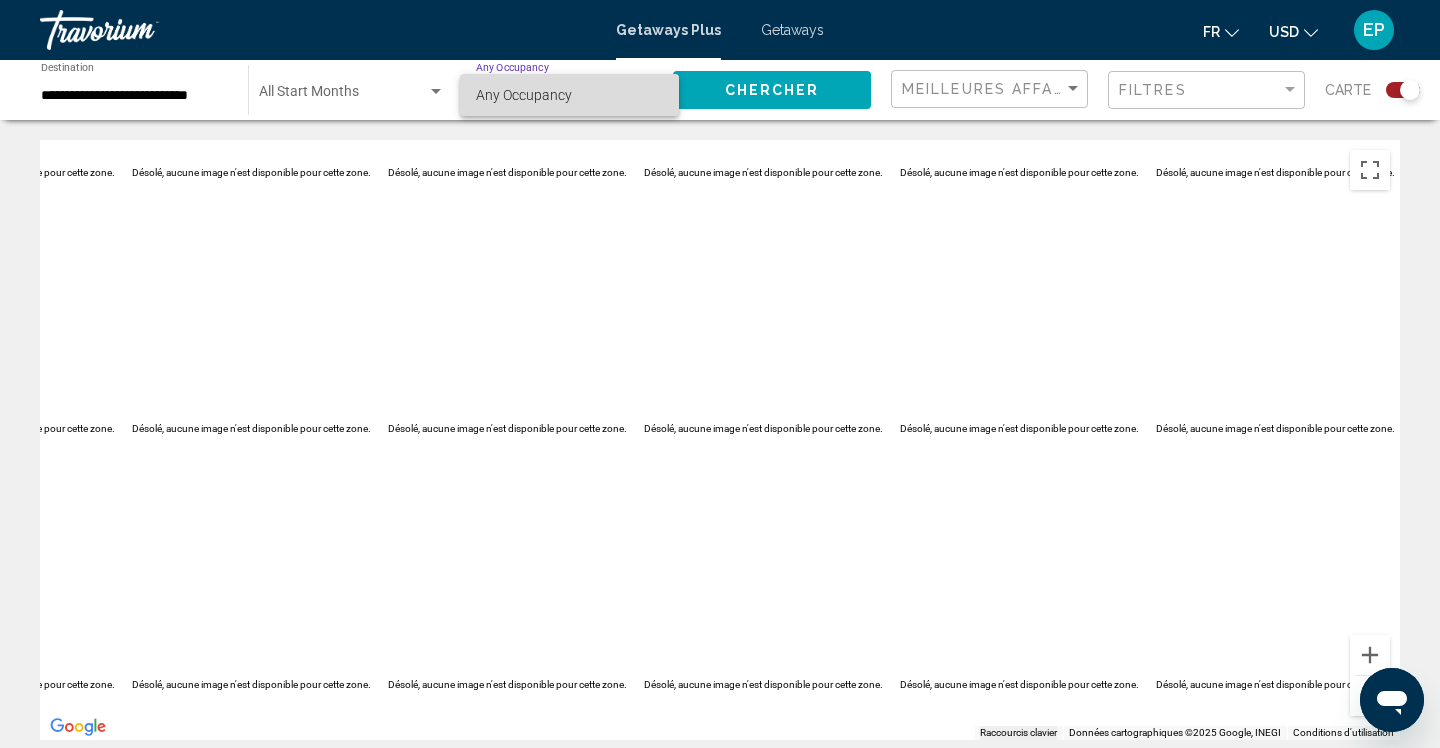 click on "Any Occupancy" at bounding box center (569, 95) 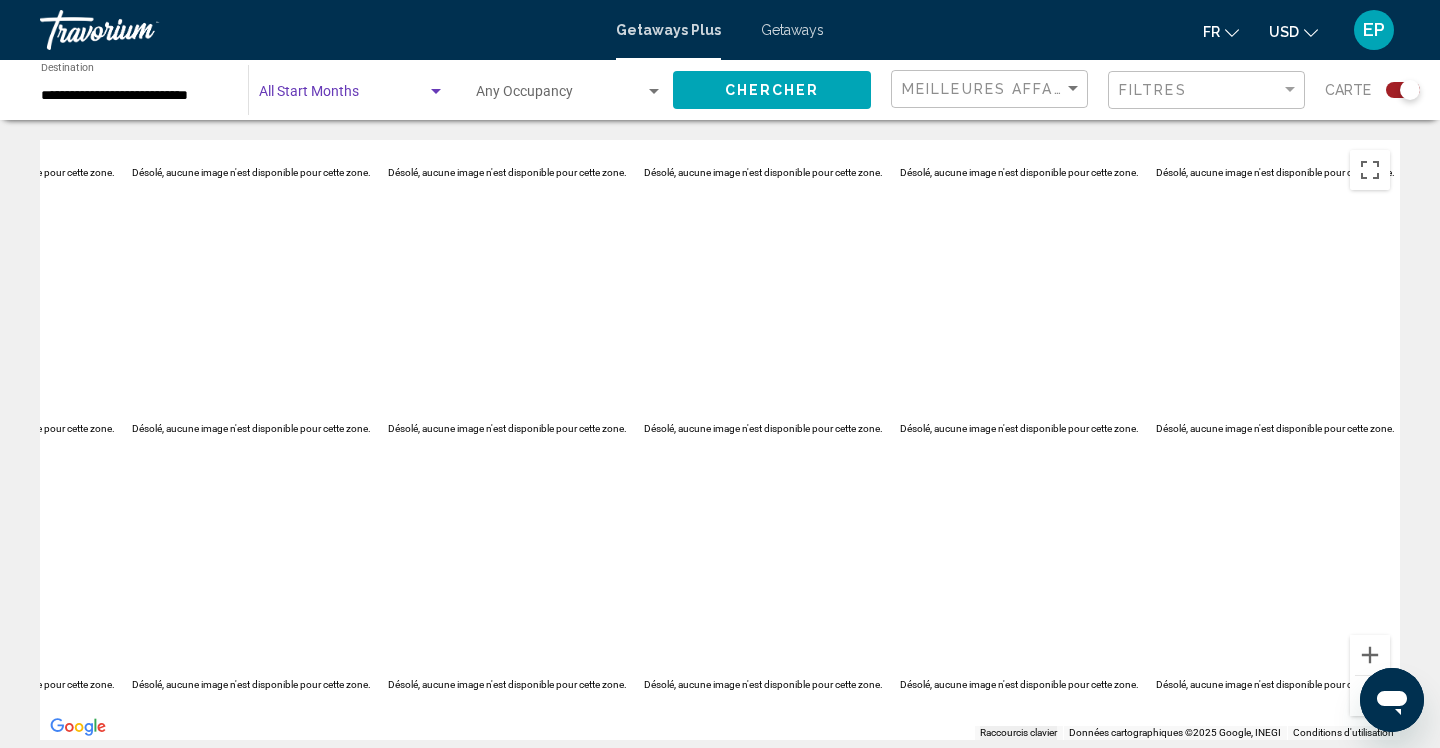 click at bounding box center (352, 96) 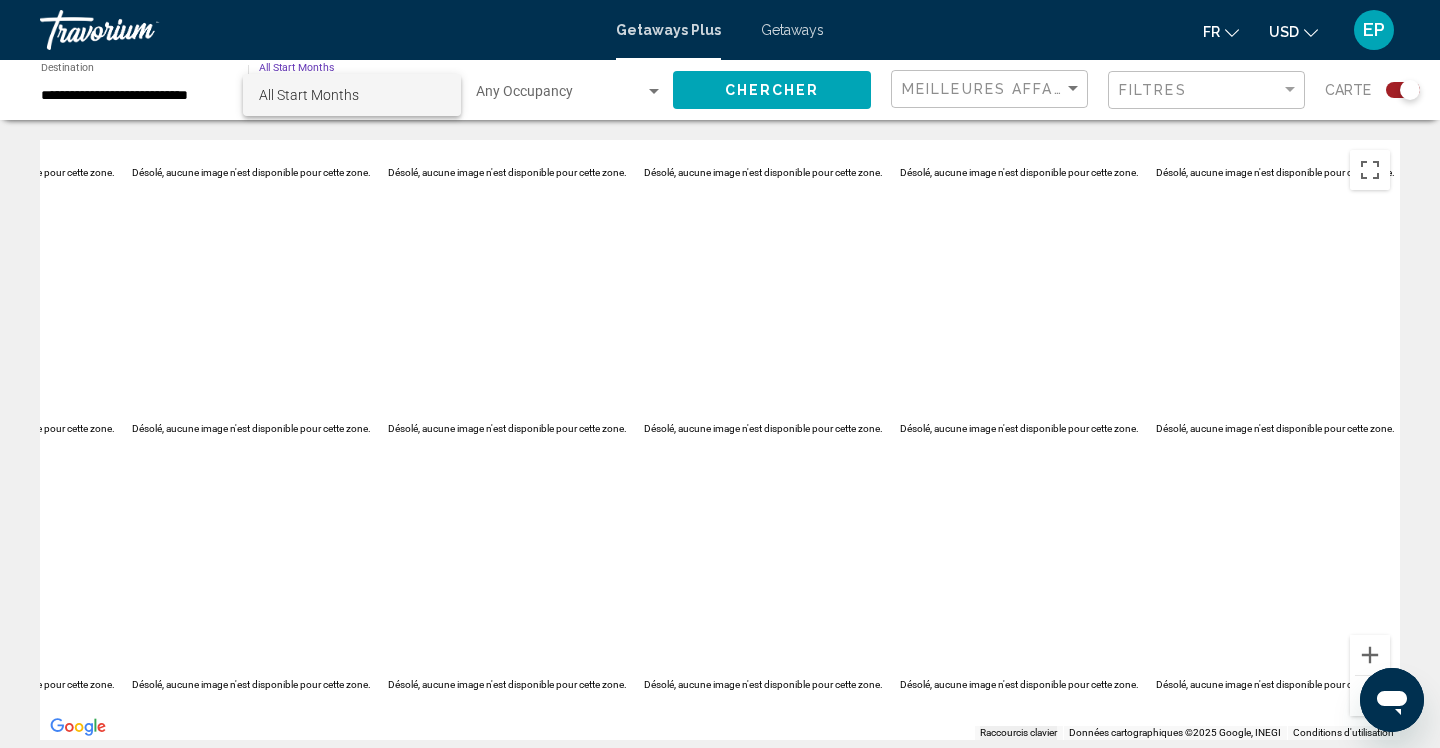 click at bounding box center (720, 374) 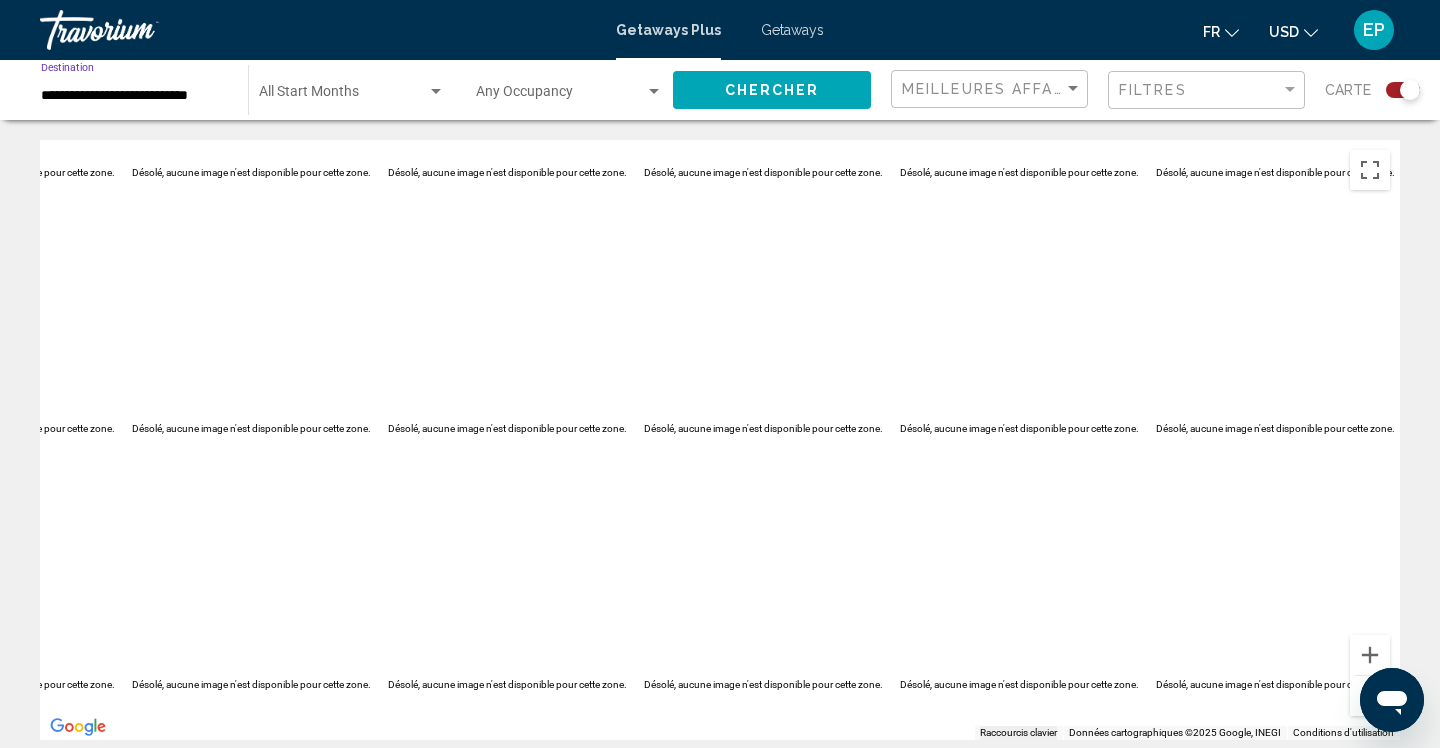 click on "**********" at bounding box center [134, 96] 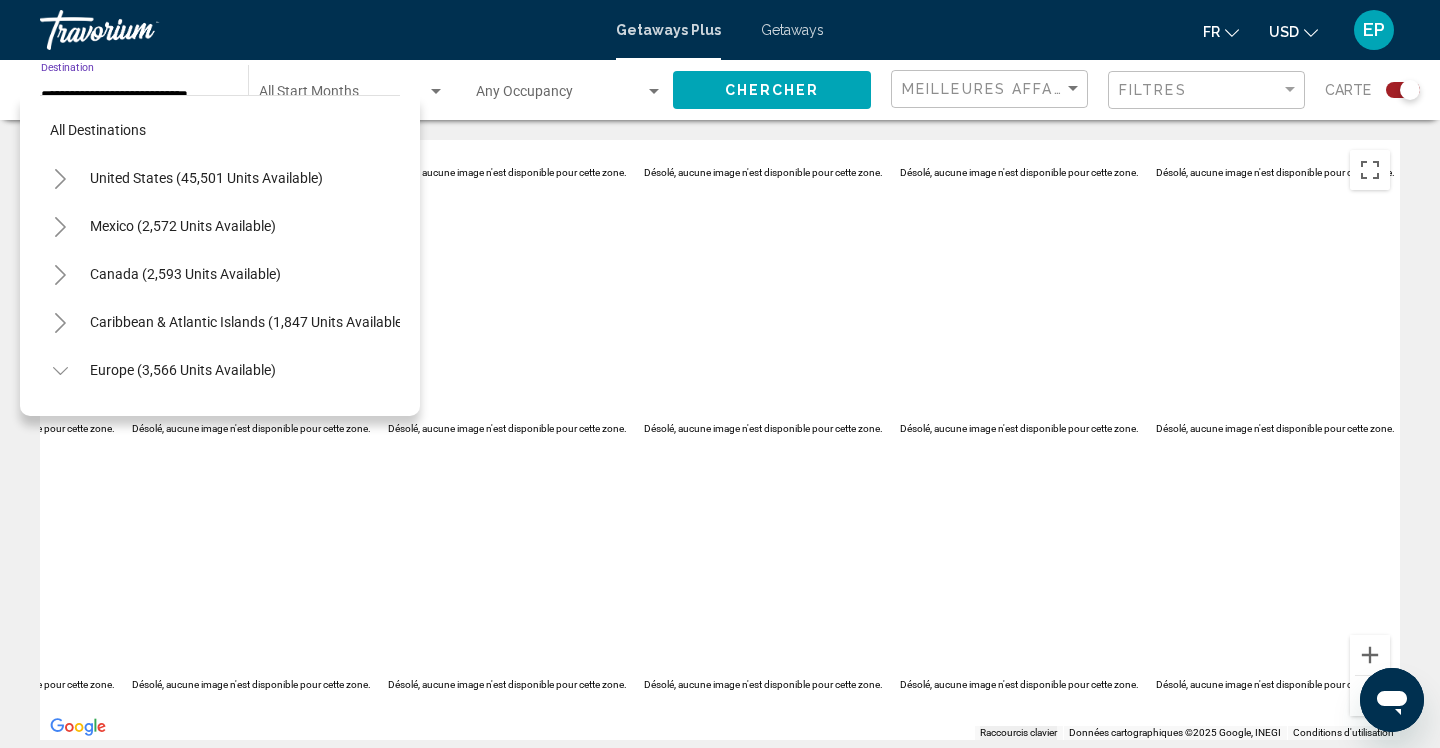 scroll, scrollTop: 791, scrollLeft: 0, axis: vertical 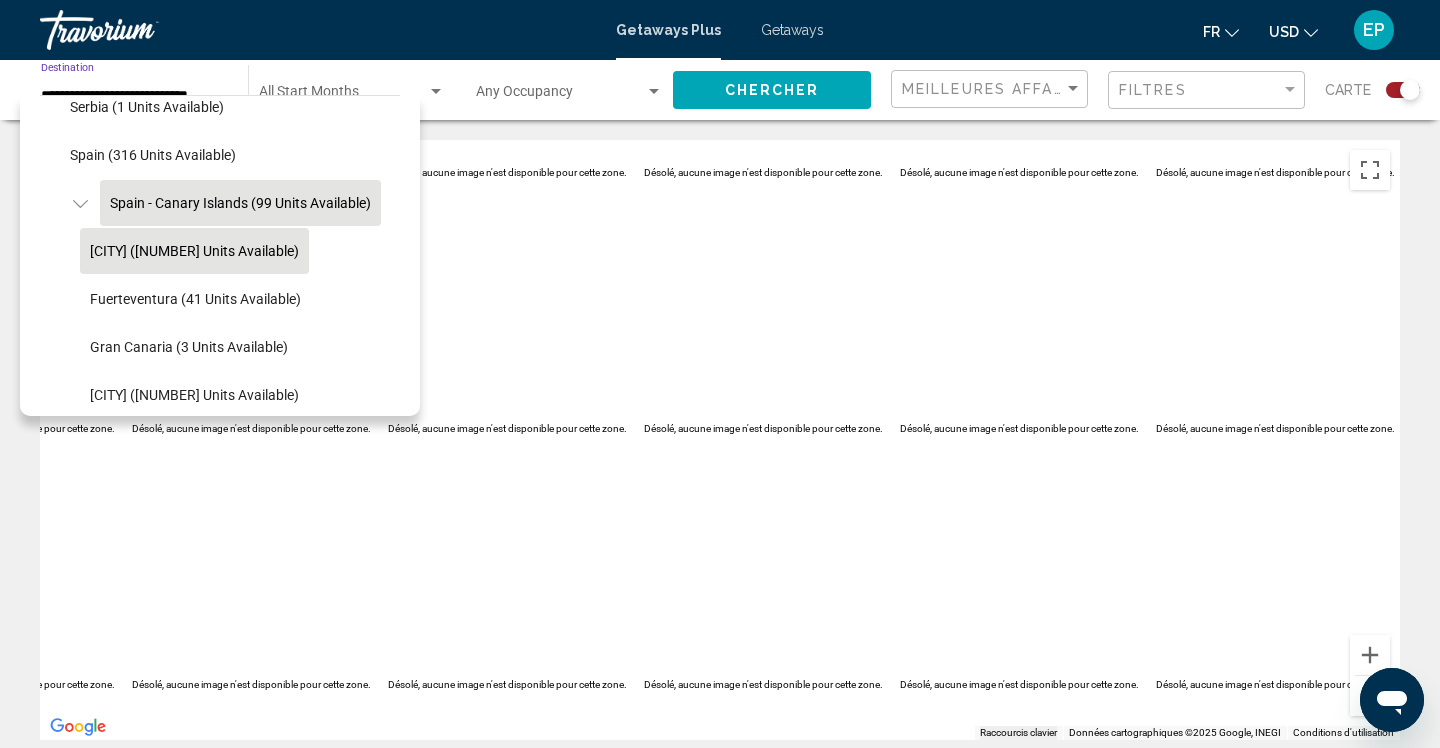 click on "Spain - Canary Islands (99 units available)" 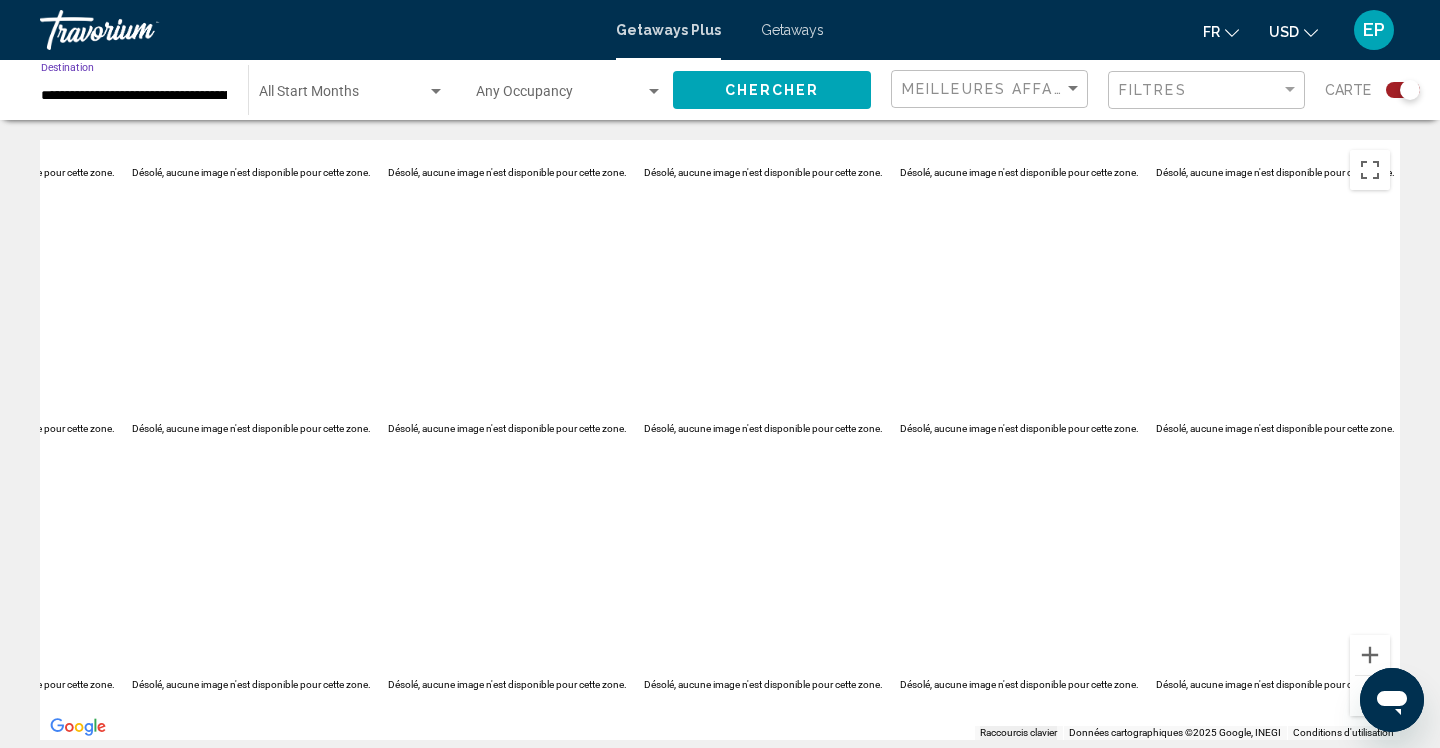 click at bounding box center (436, 92) 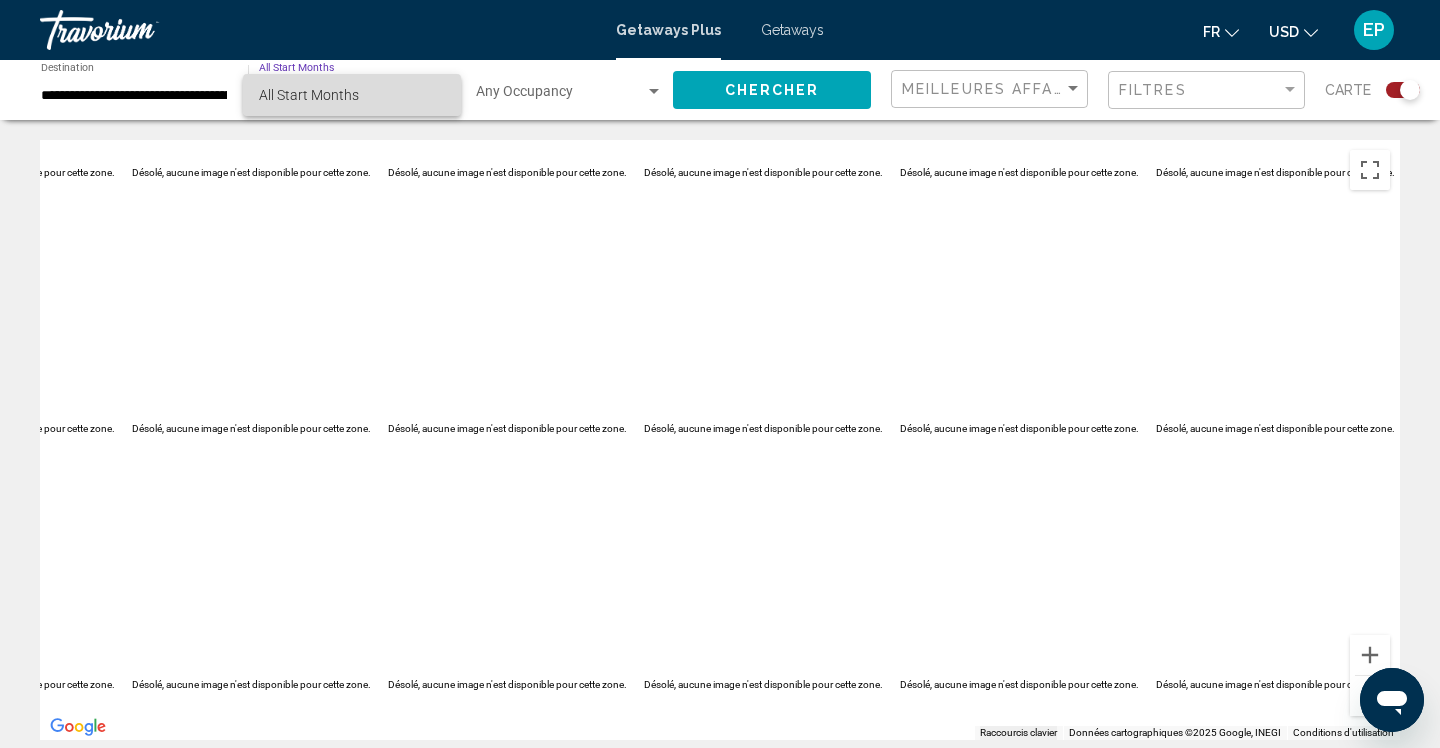 click on "All Start Months" at bounding box center [352, 95] 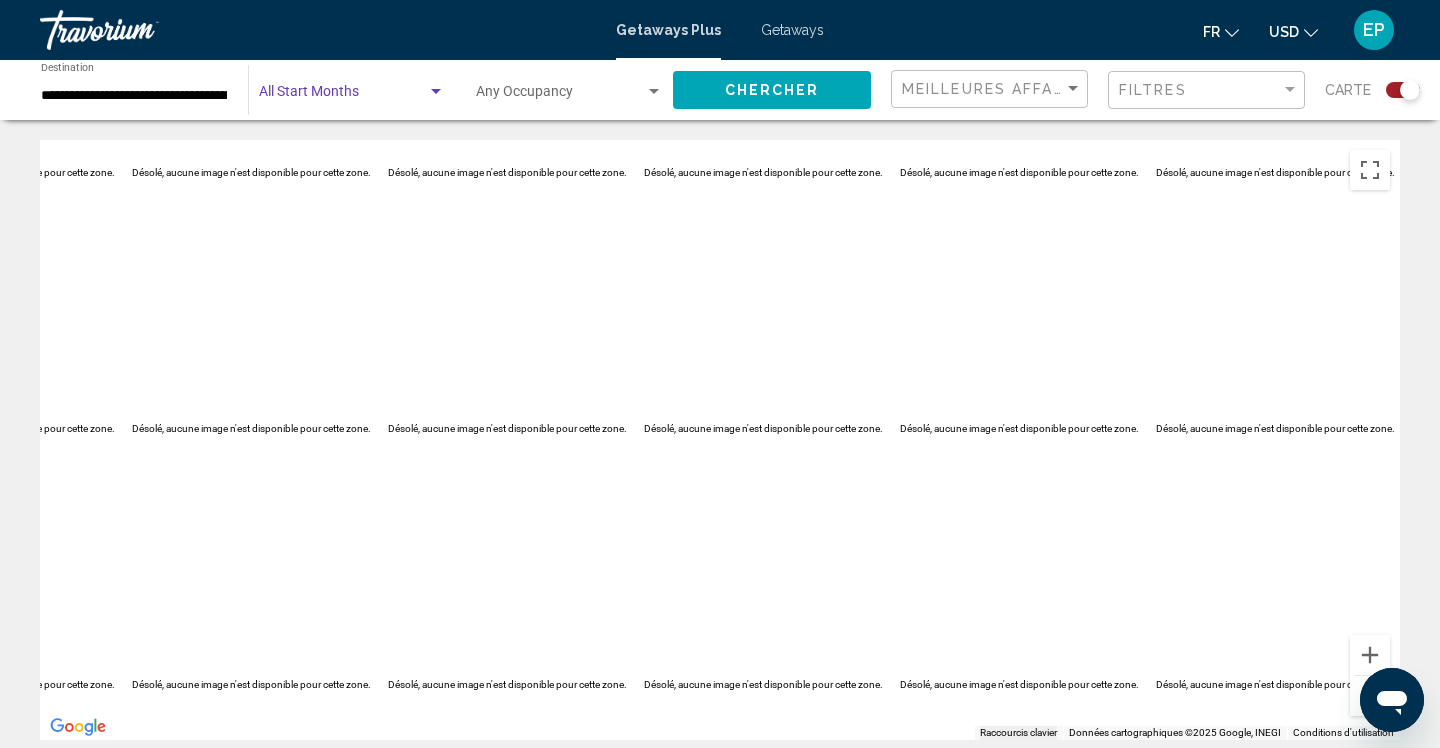 click at bounding box center (560, 96) 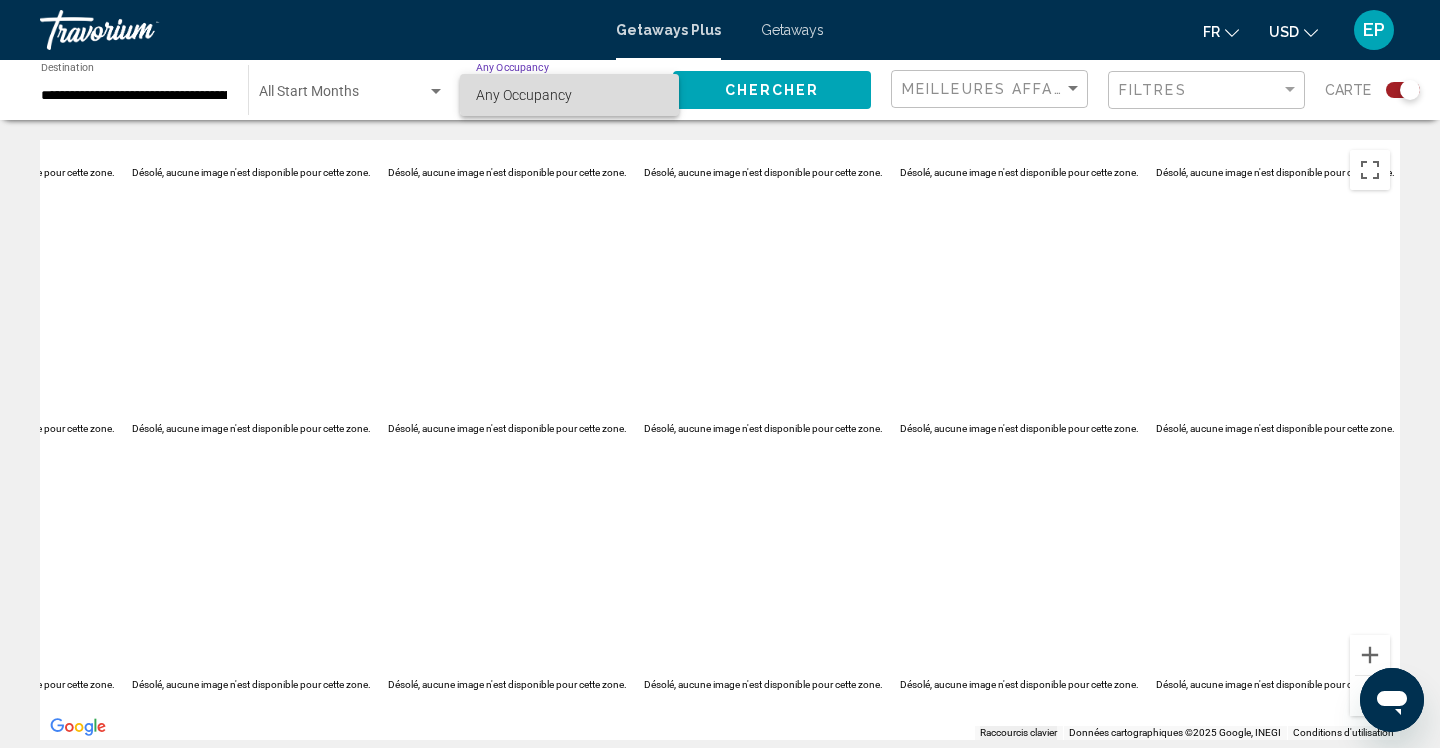 click on "Any Occupancy" at bounding box center (569, 95) 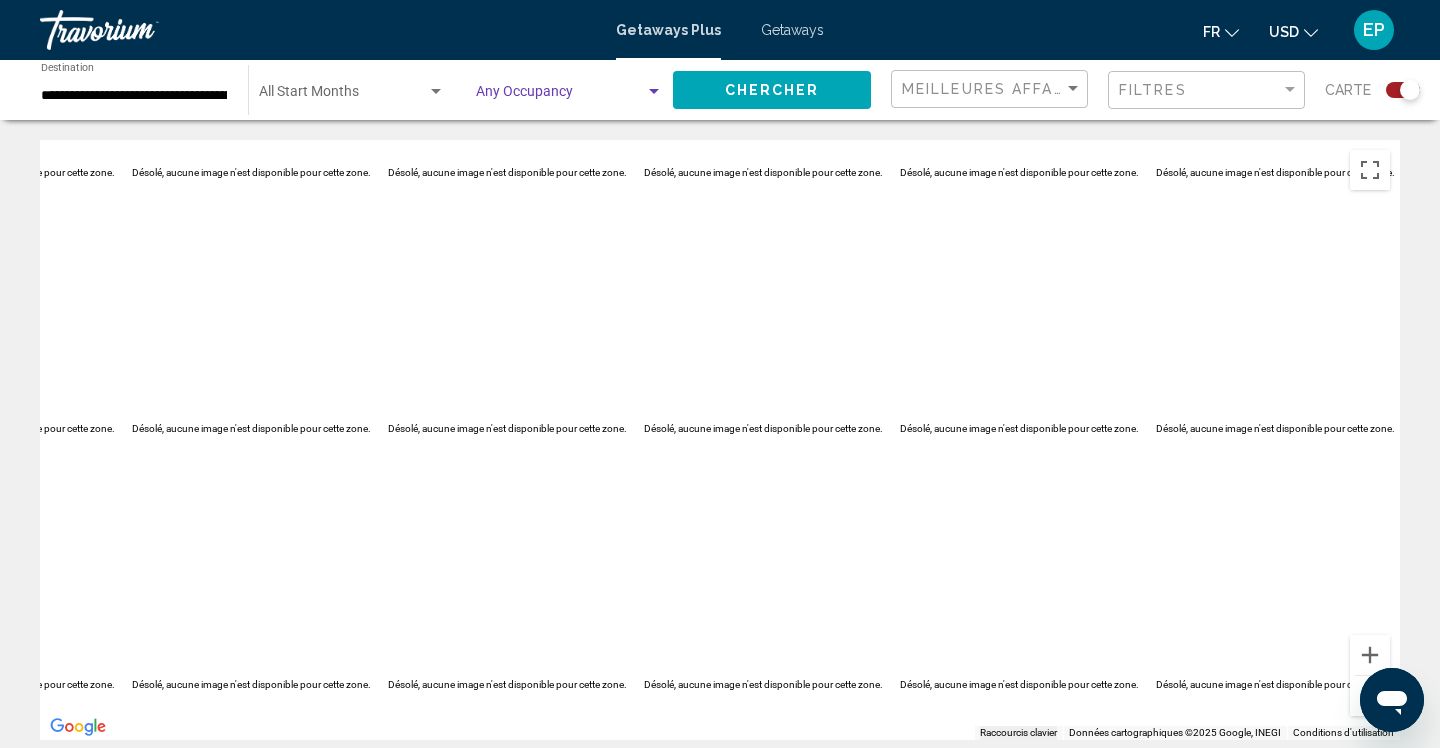 scroll, scrollTop: 0, scrollLeft: 0, axis: both 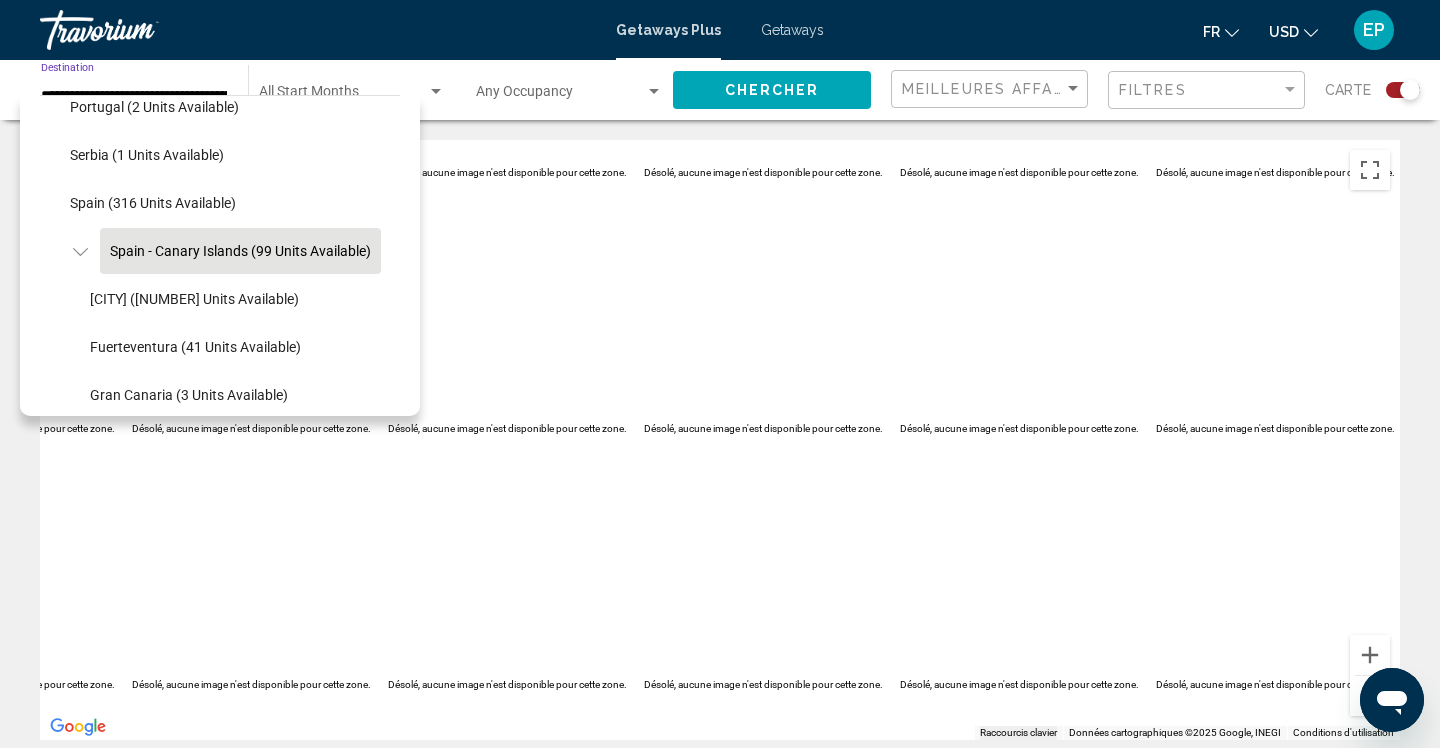 click 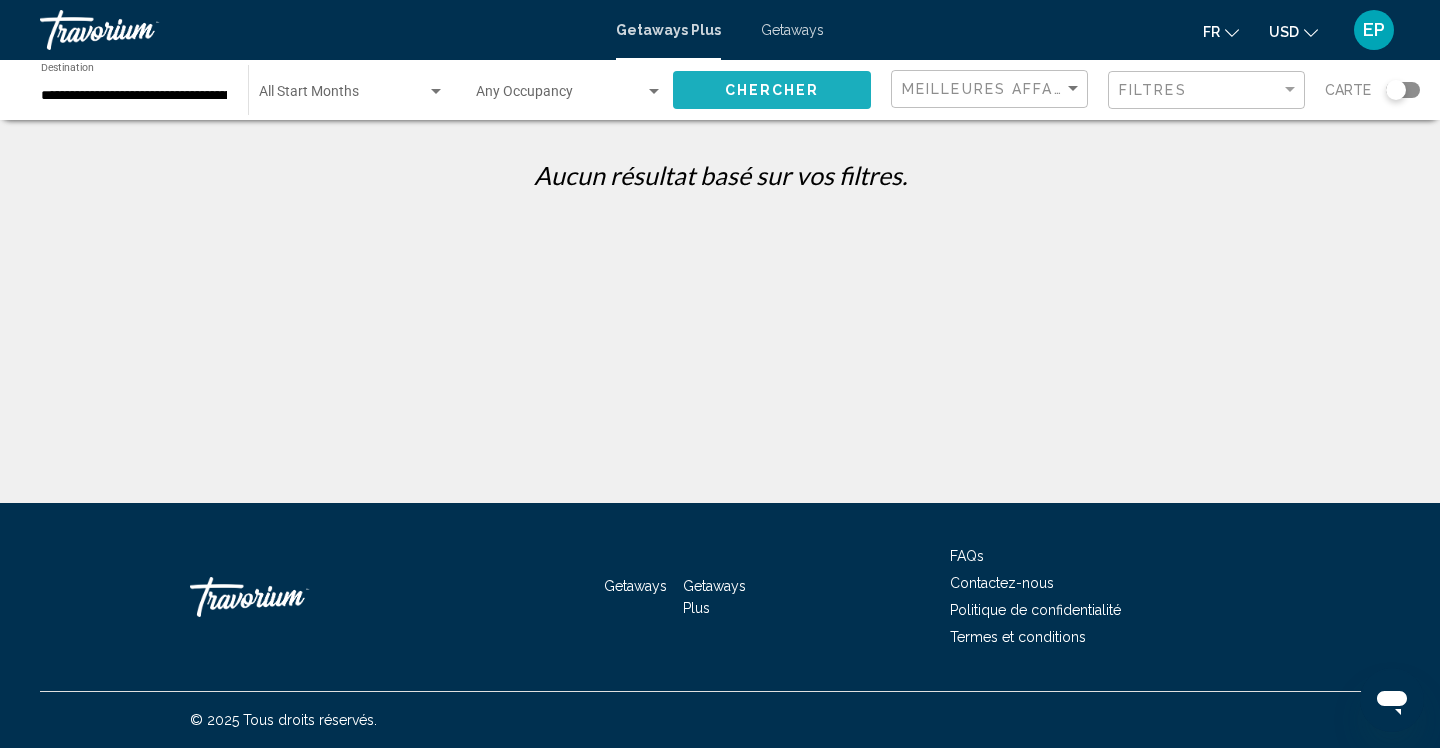 click on "Chercher" 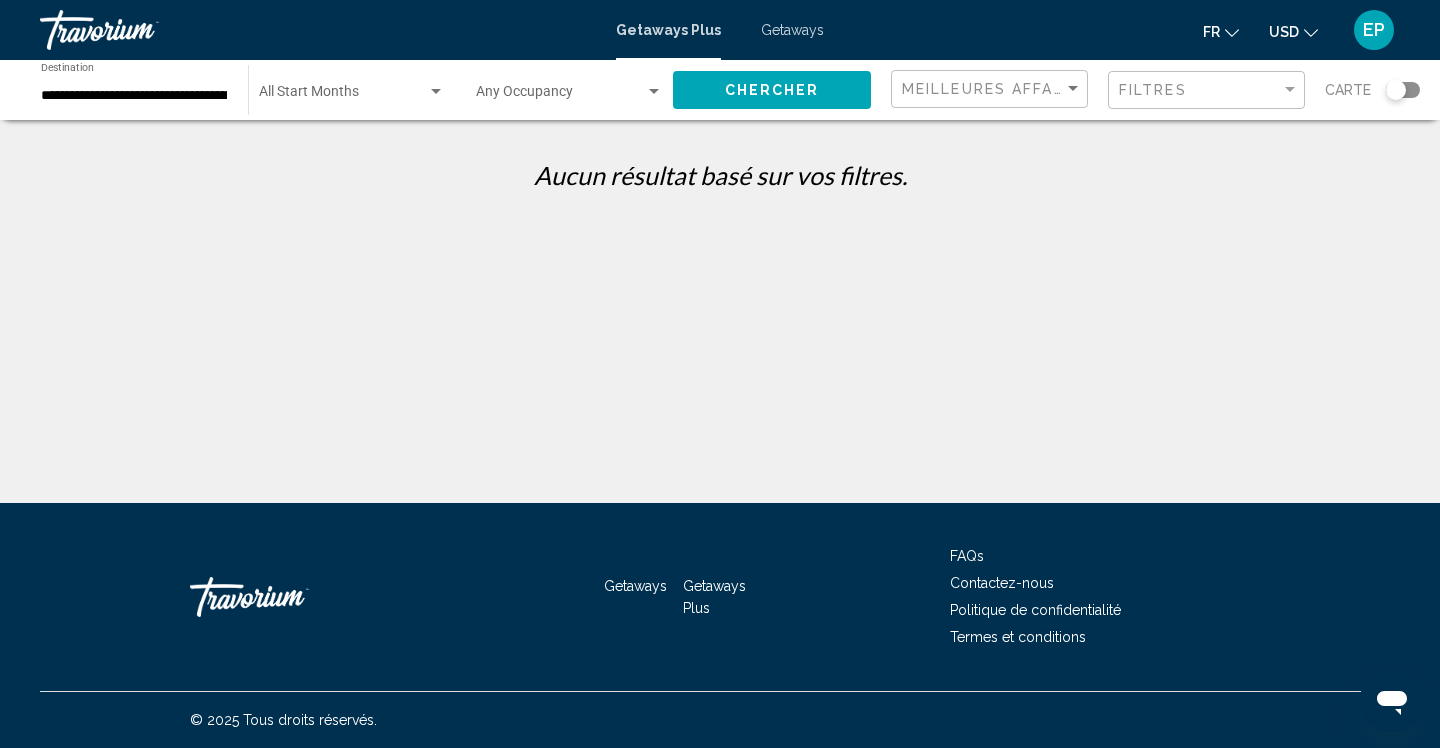 click on "**********" 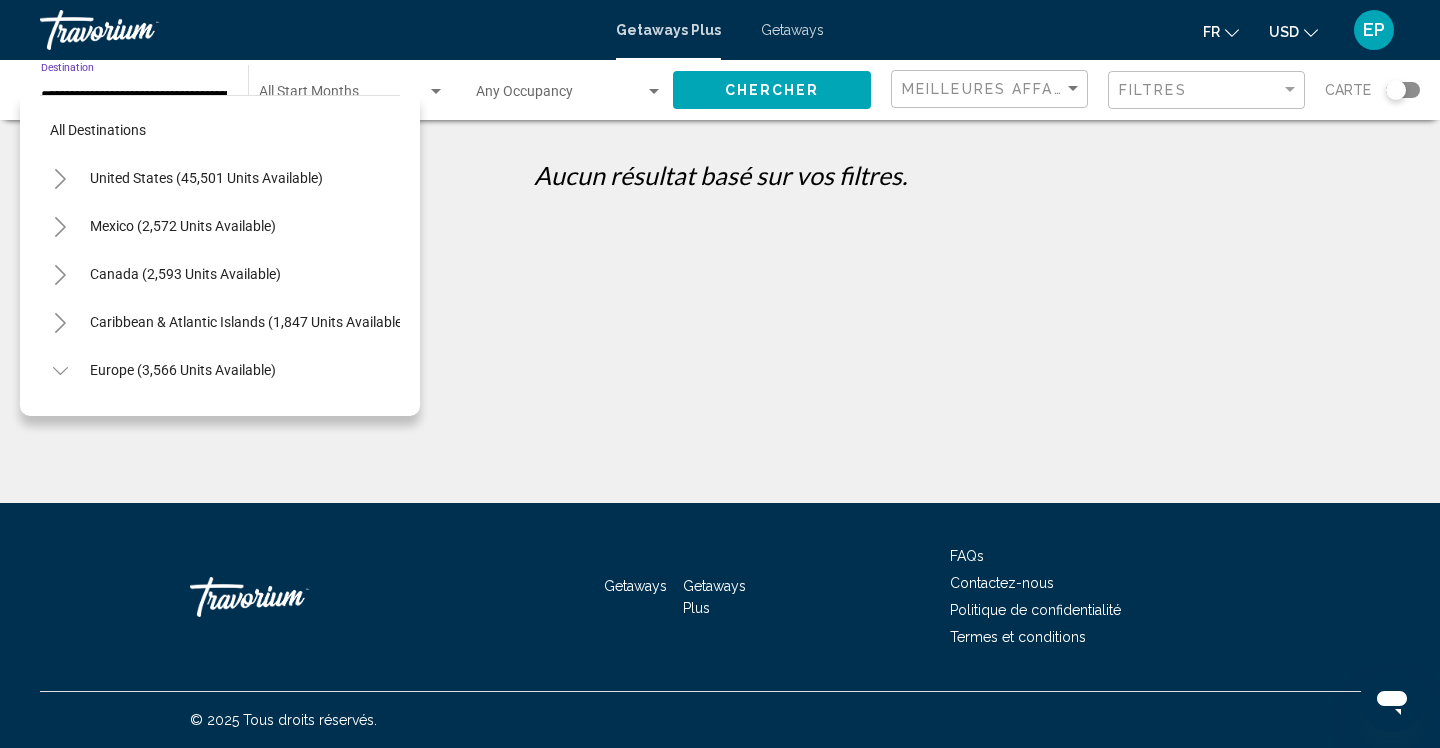 scroll, scrollTop: 743, scrollLeft: 0, axis: vertical 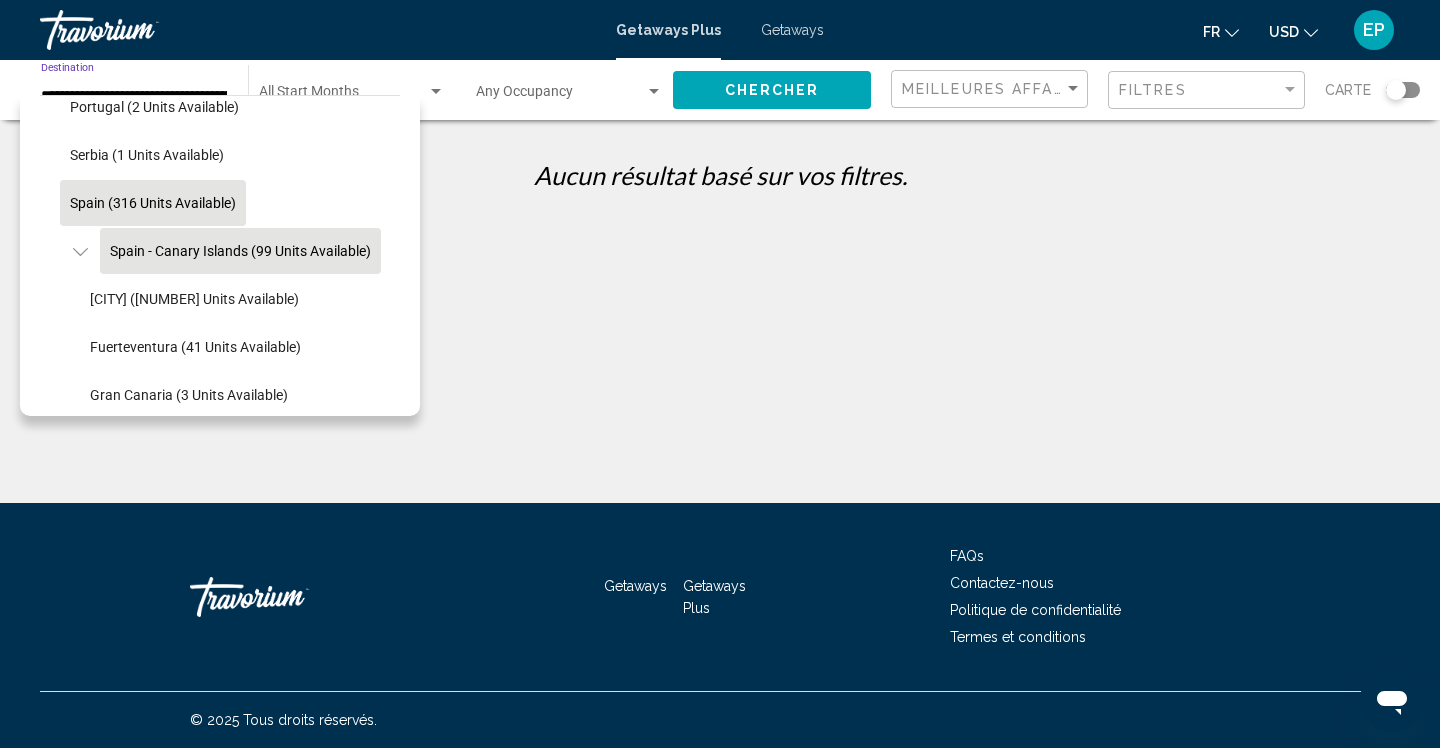 click on "Spain (316 units available)" 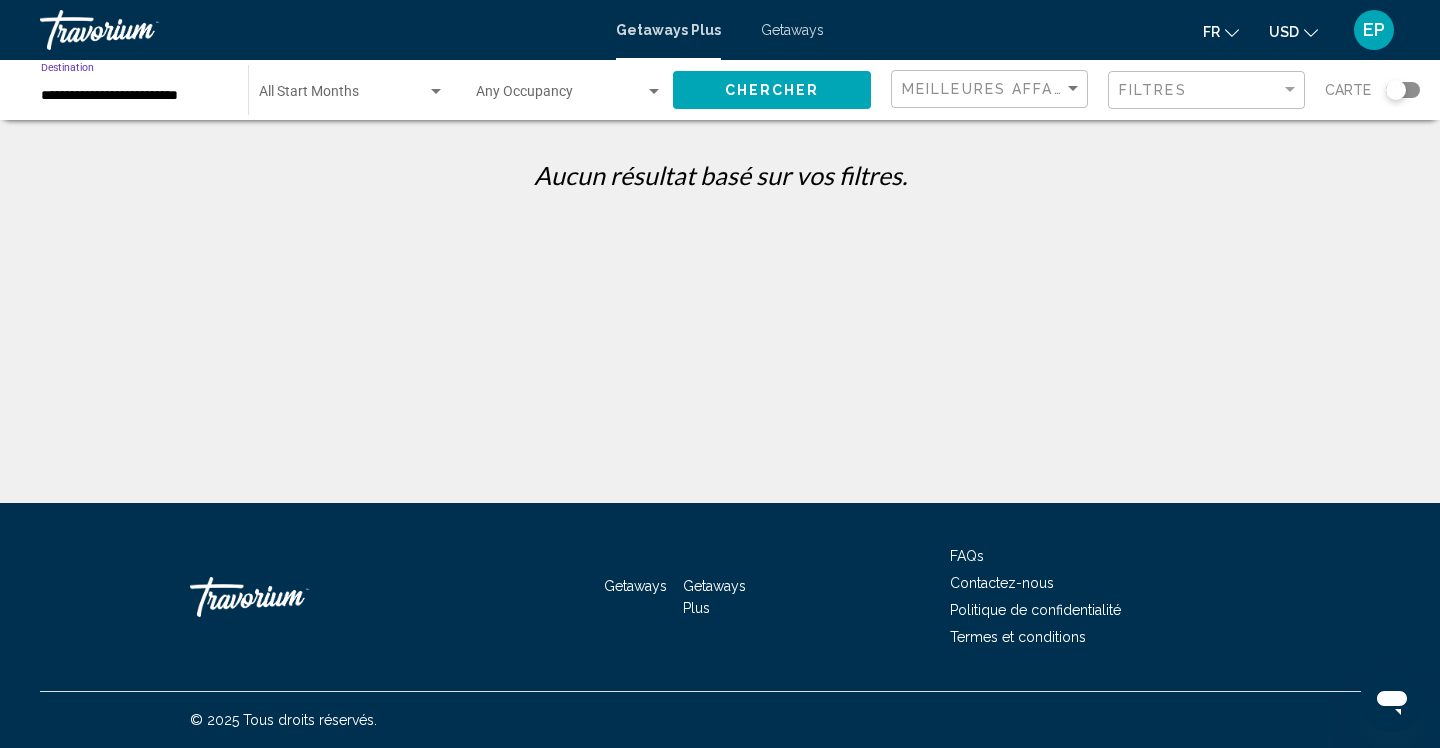 click at bounding box center (343, 96) 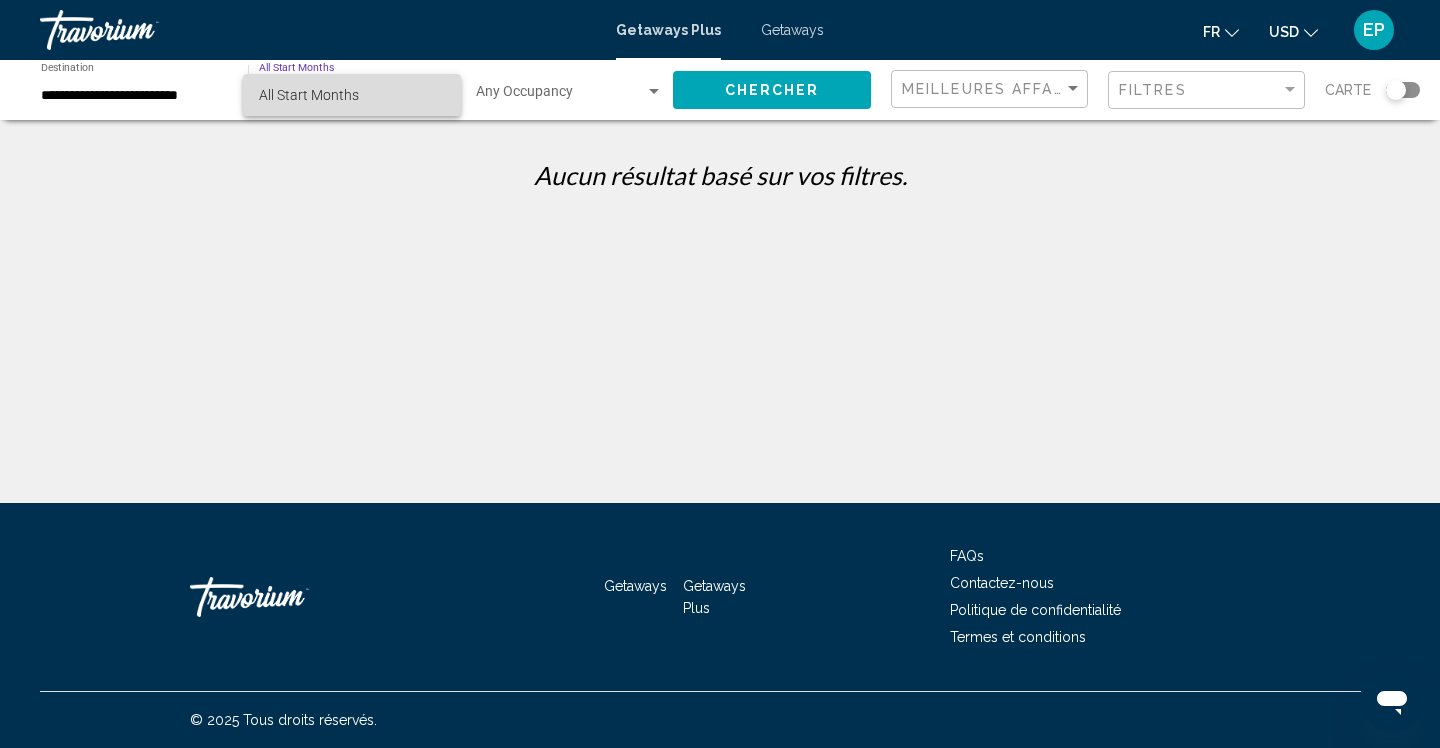 click on "All Start Months" at bounding box center [352, 95] 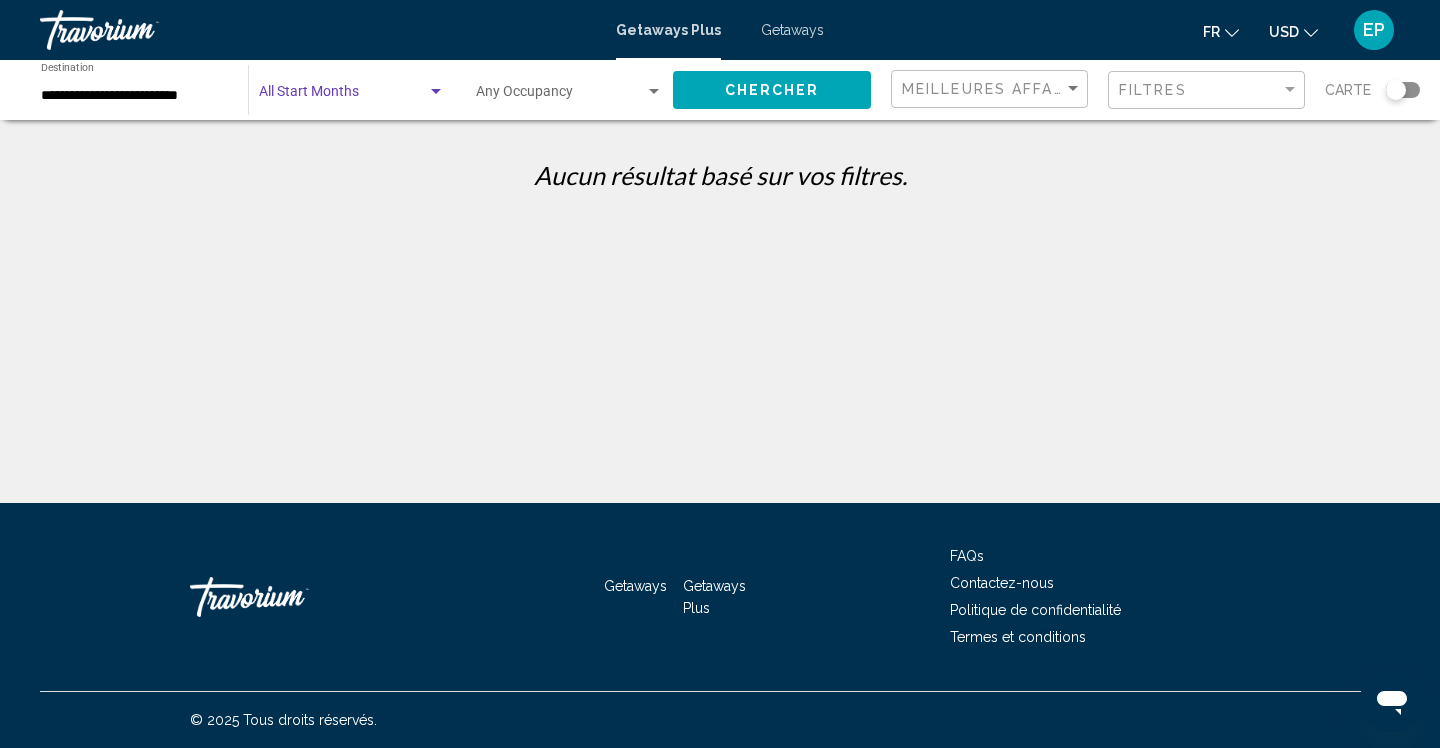 click on "Occupancy Any Occupancy" 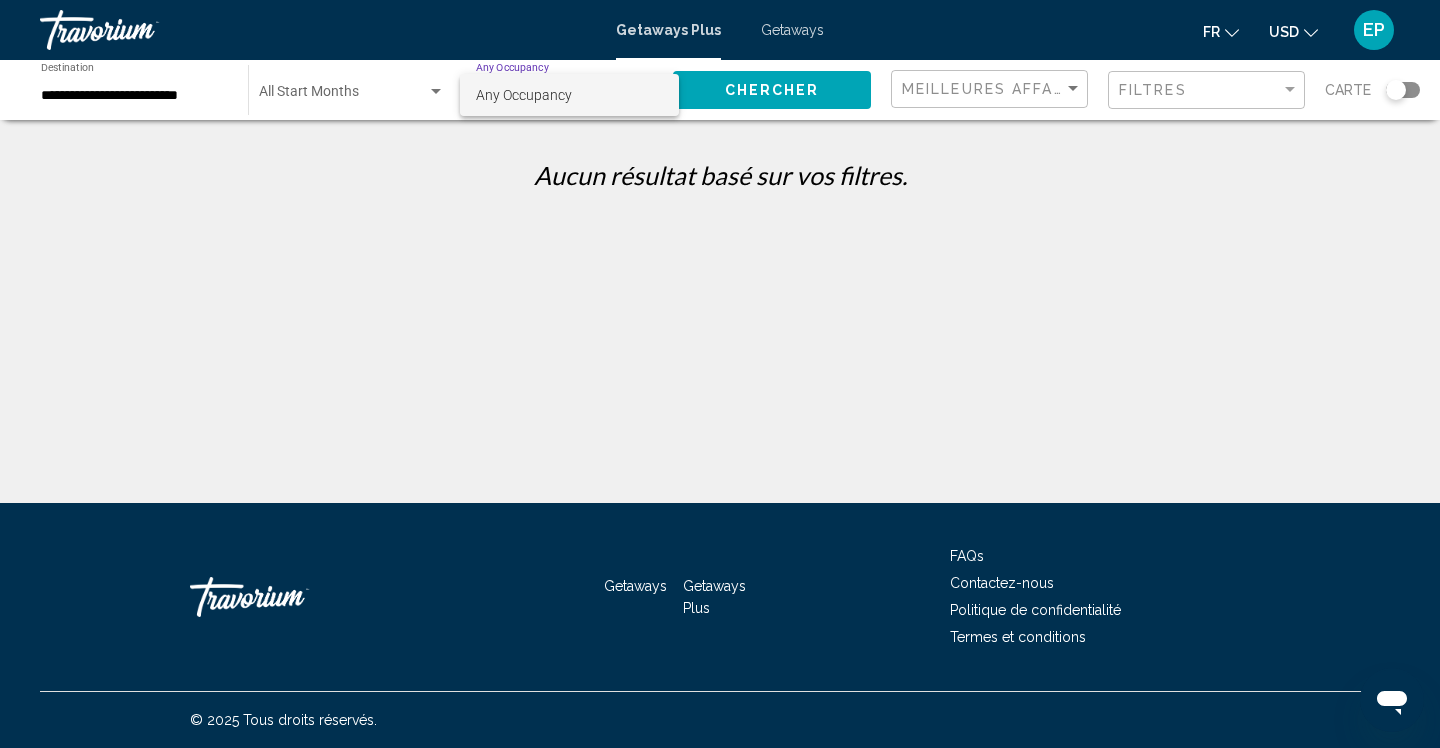 click at bounding box center [720, 374] 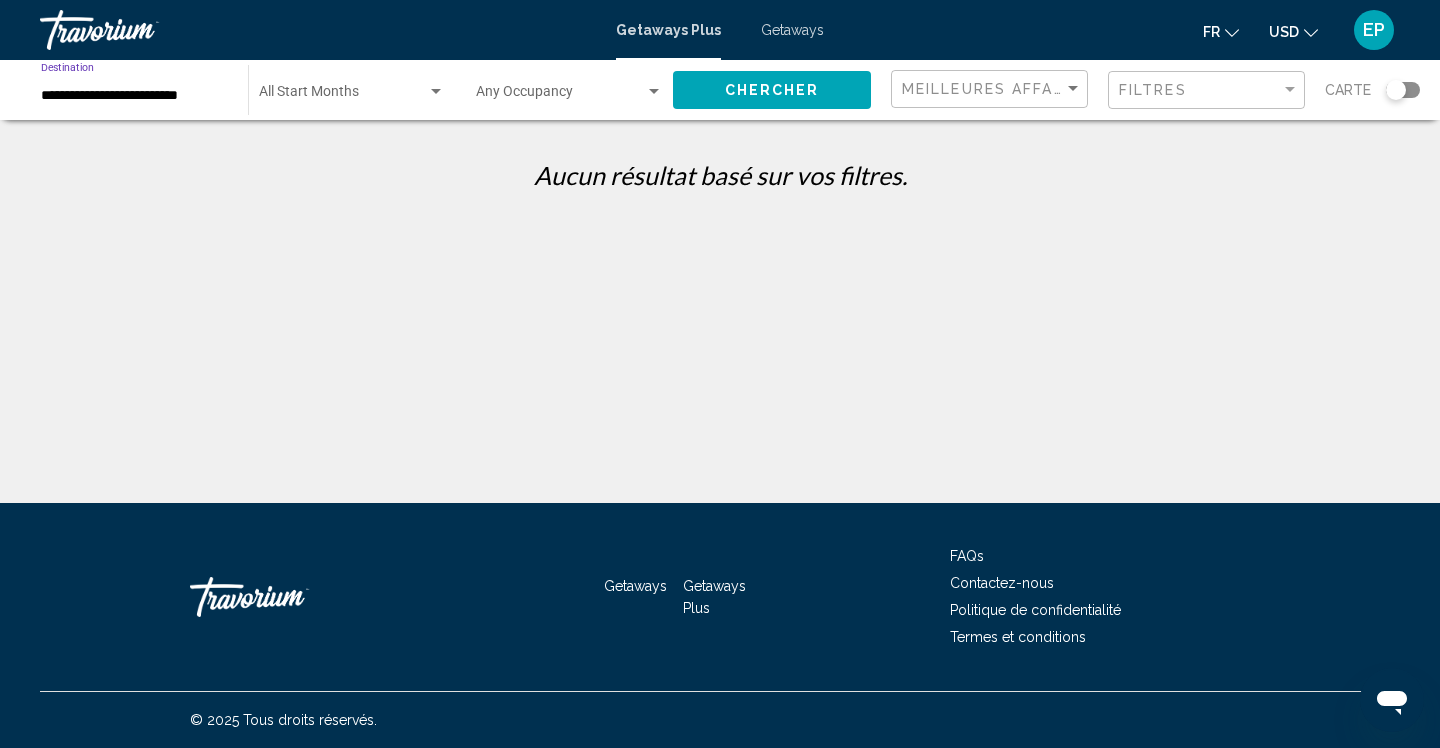 click on "**********" at bounding box center [134, 96] 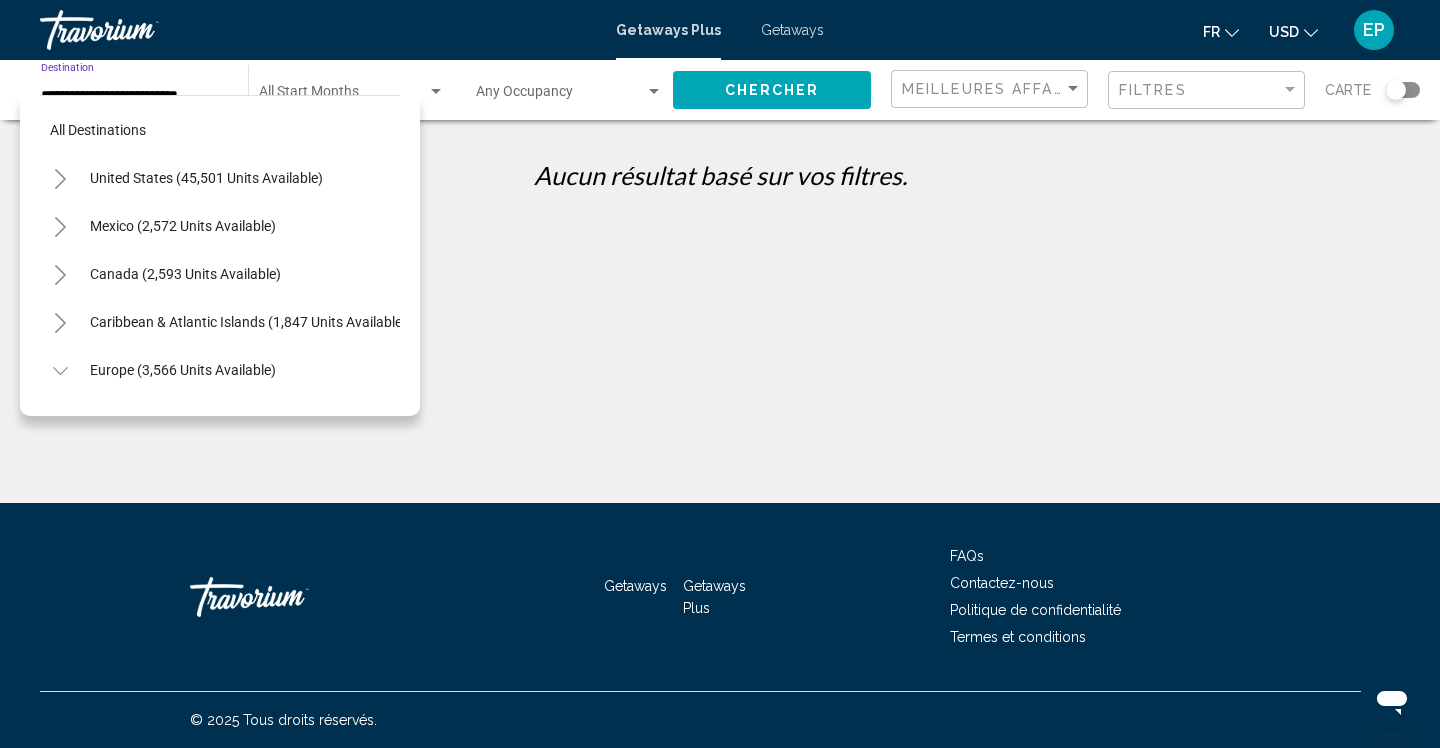 scroll, scrollTop: 695, scrollLeft: 0, axis: vertical 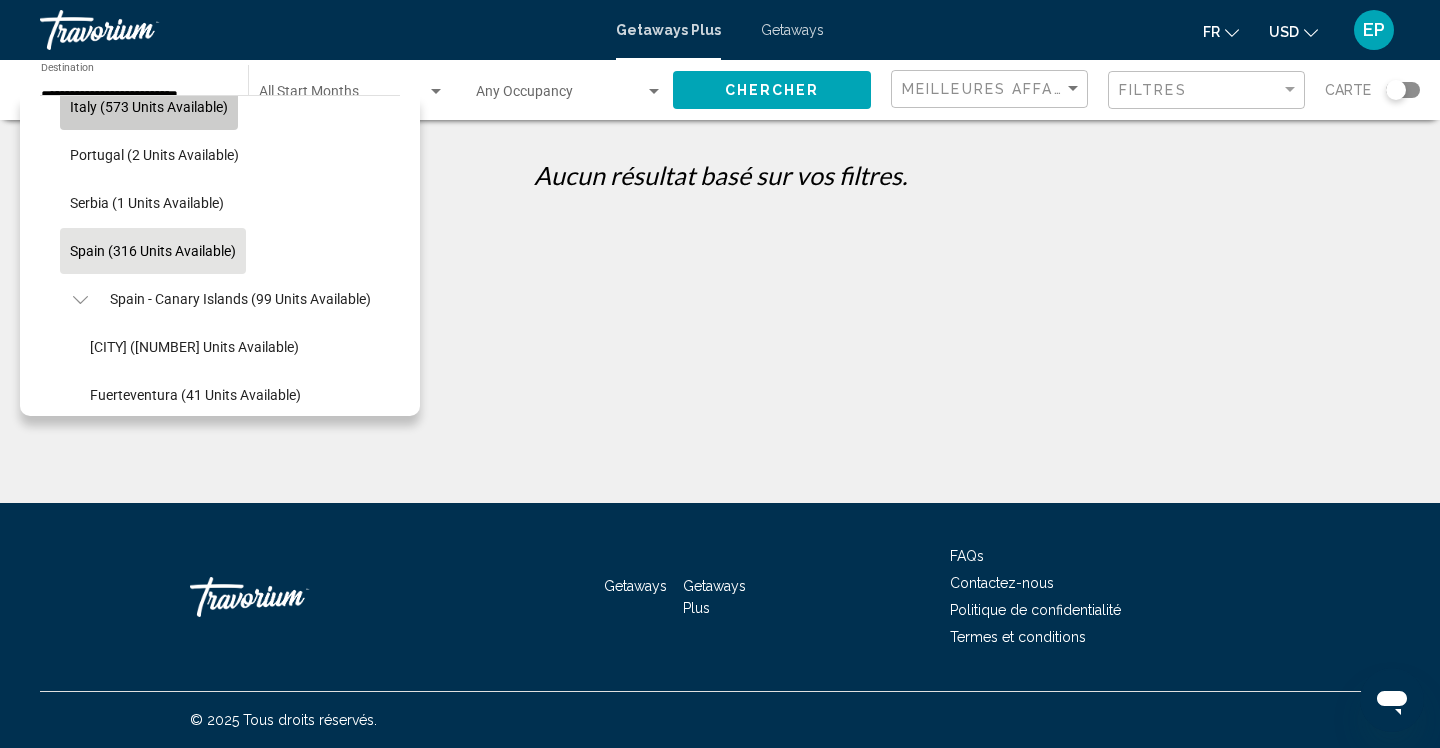 click on "Italy (573 units available)" 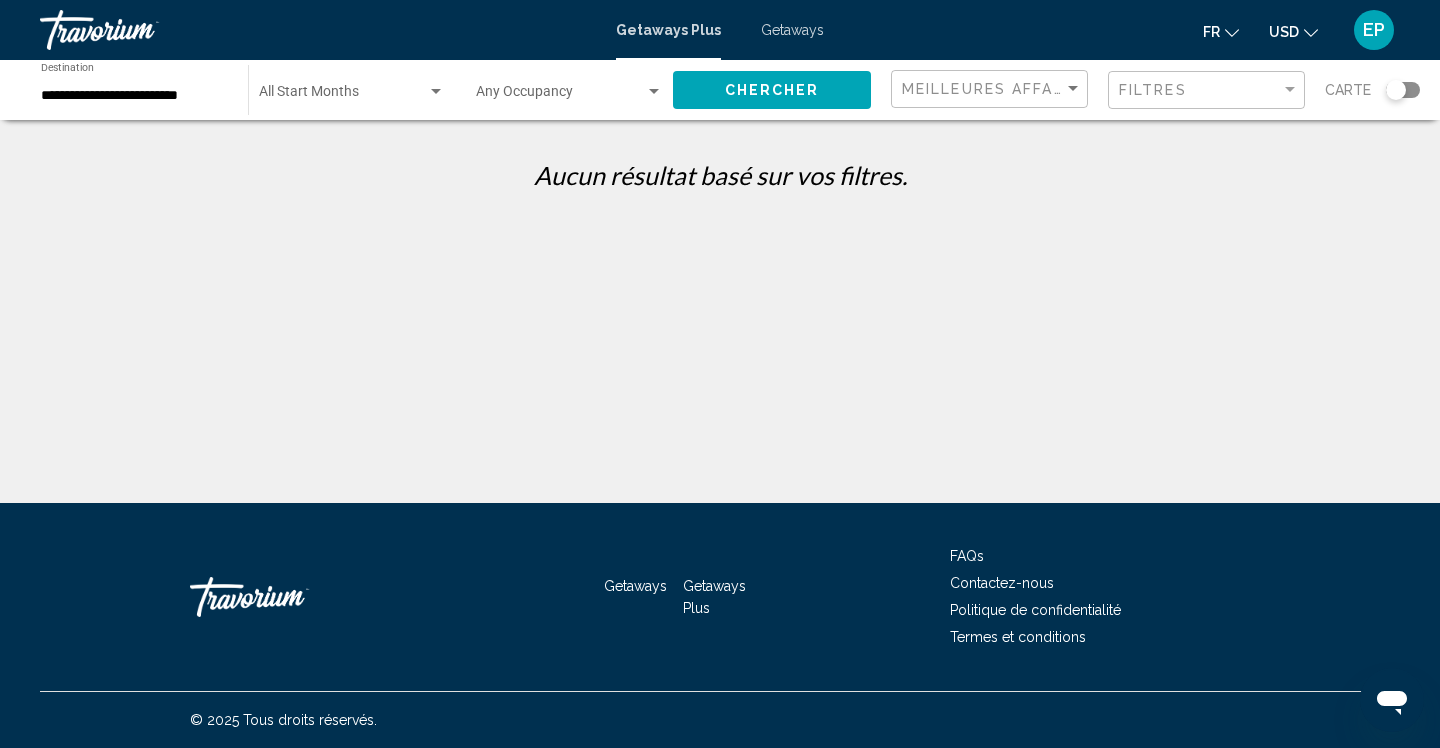 click on "Start Month All Start Months" 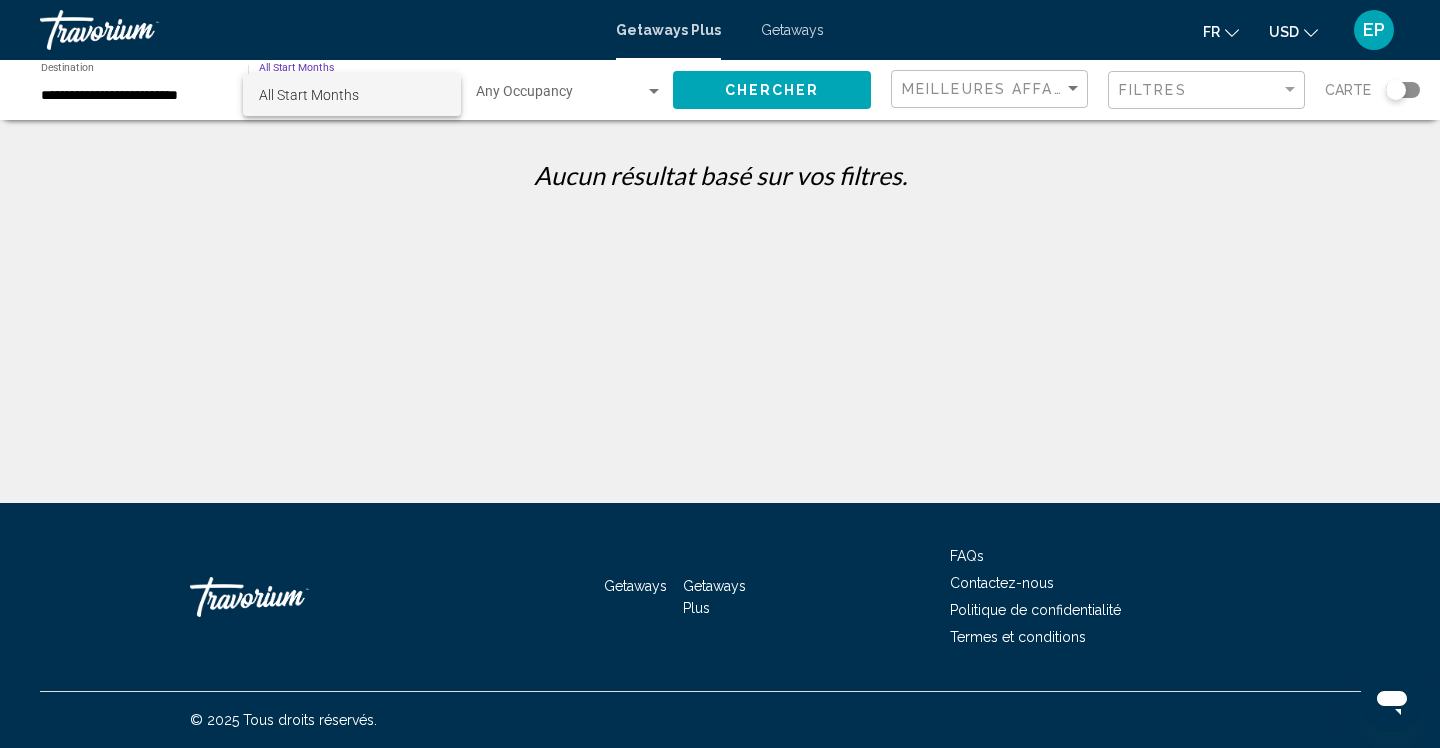 click on "All Start Months" at bounding box center (352, 95) 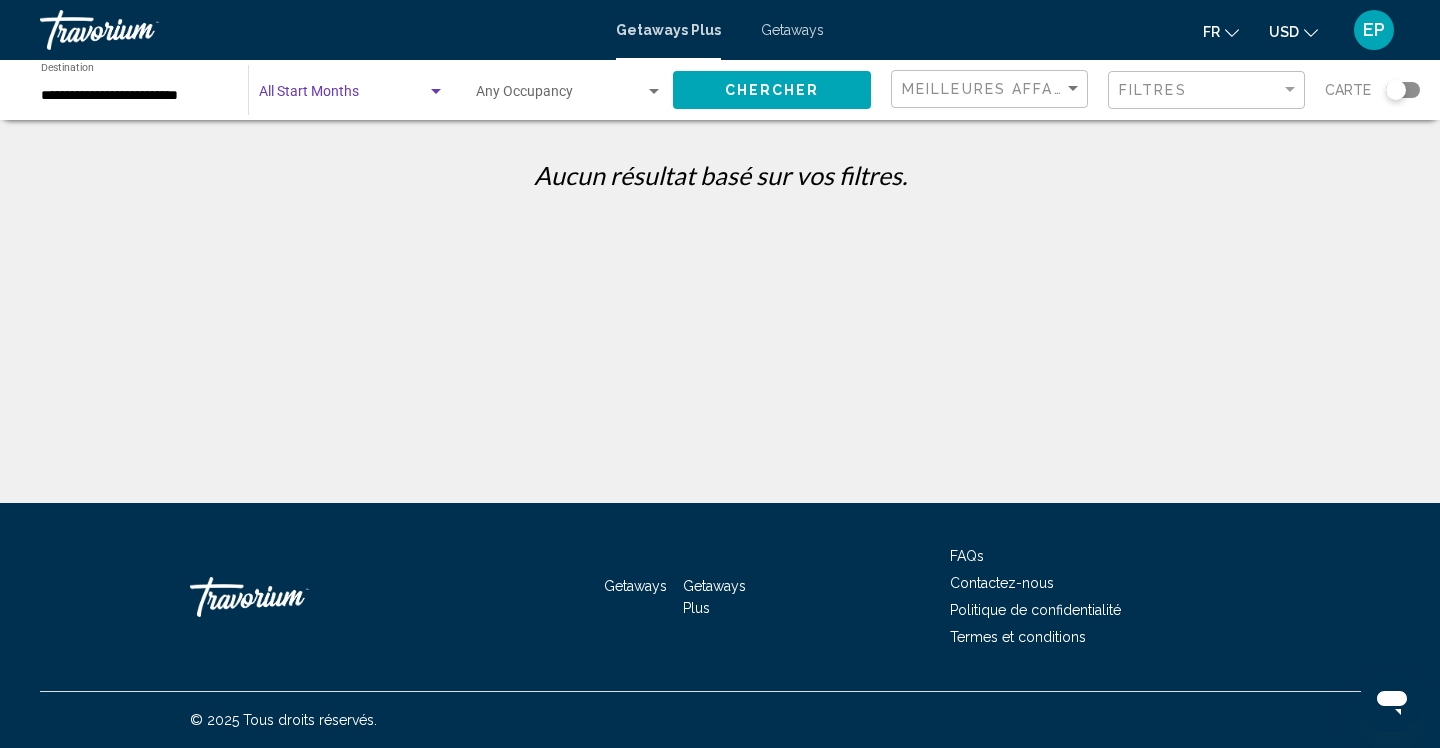 click on "**********" at bounding box center [134, 96] 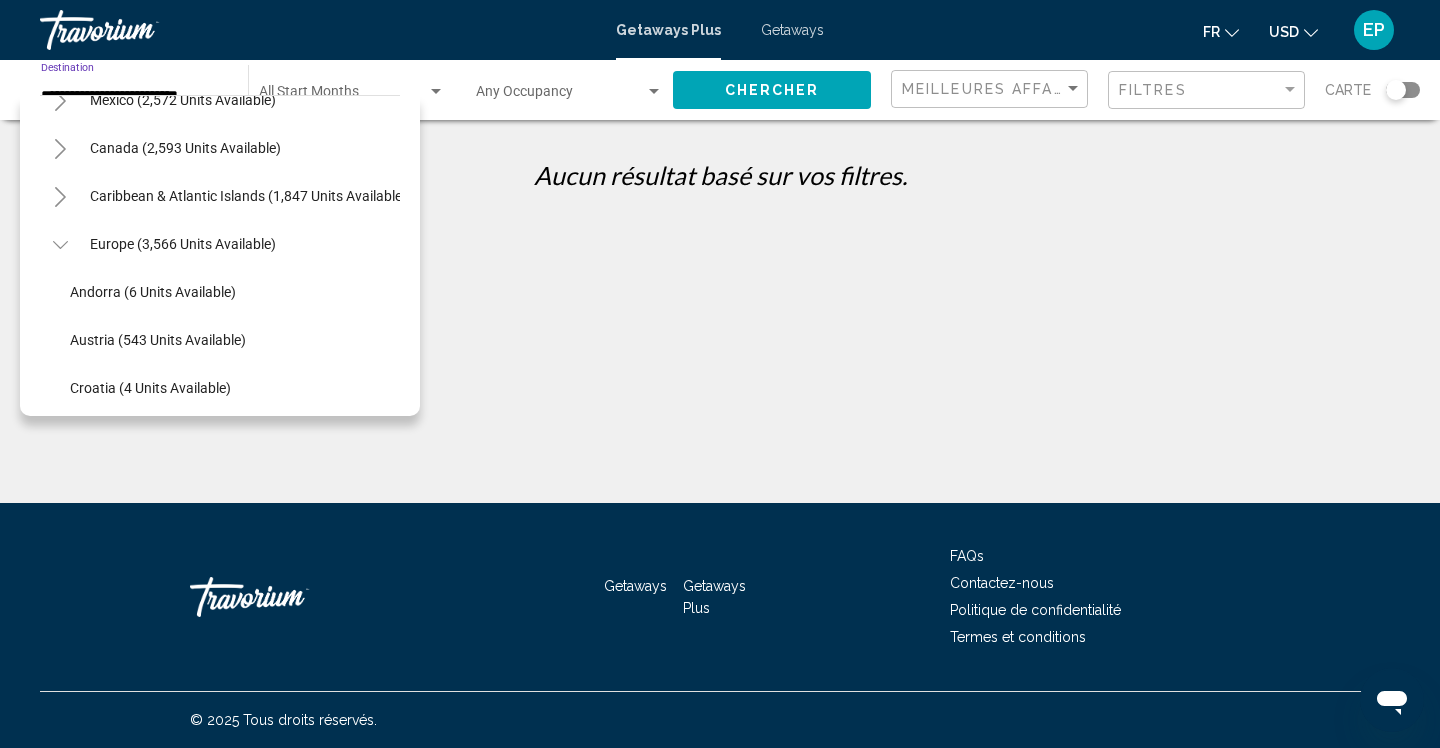 scroll, scrollTop: 115, scrollLeft: 0, axis: vertical 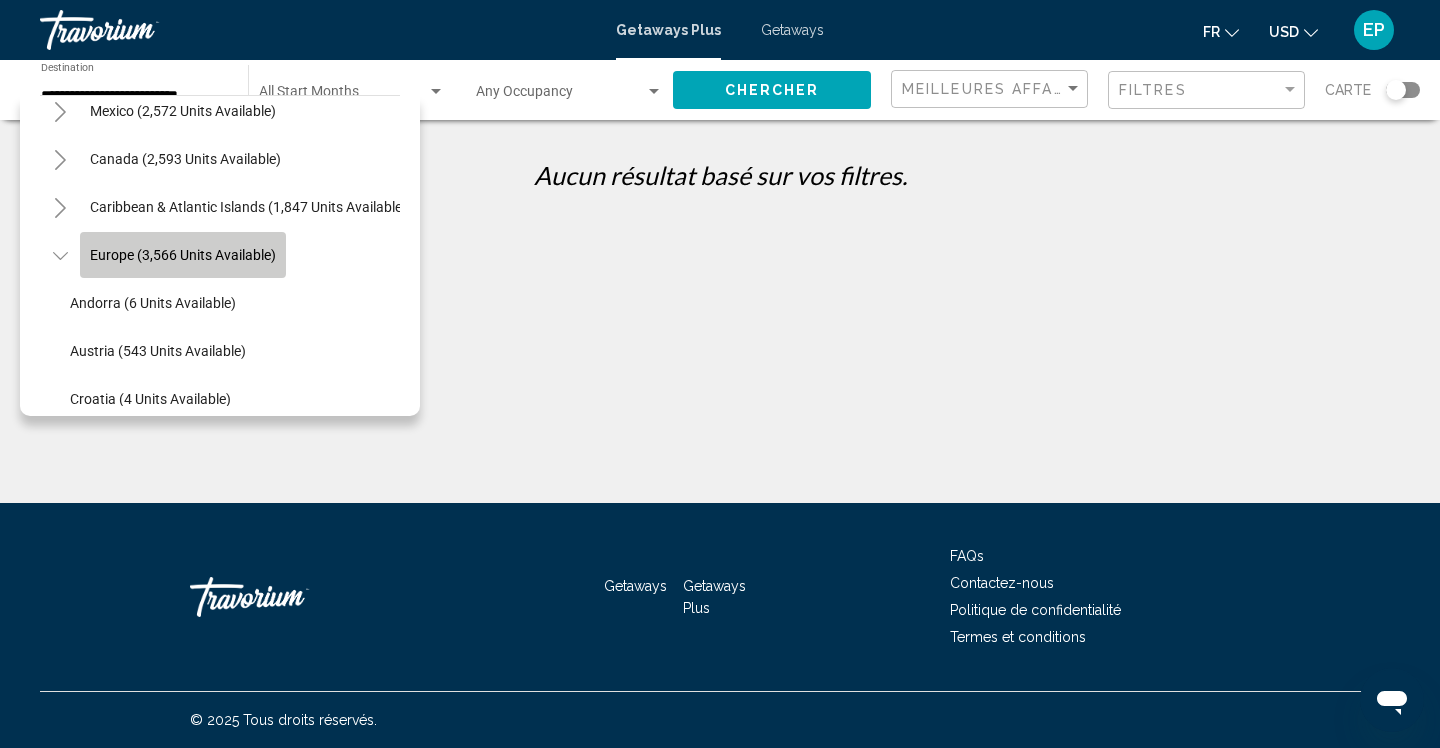 click on "Europe (3,566 units available)" at bounding box center (183, 1359) 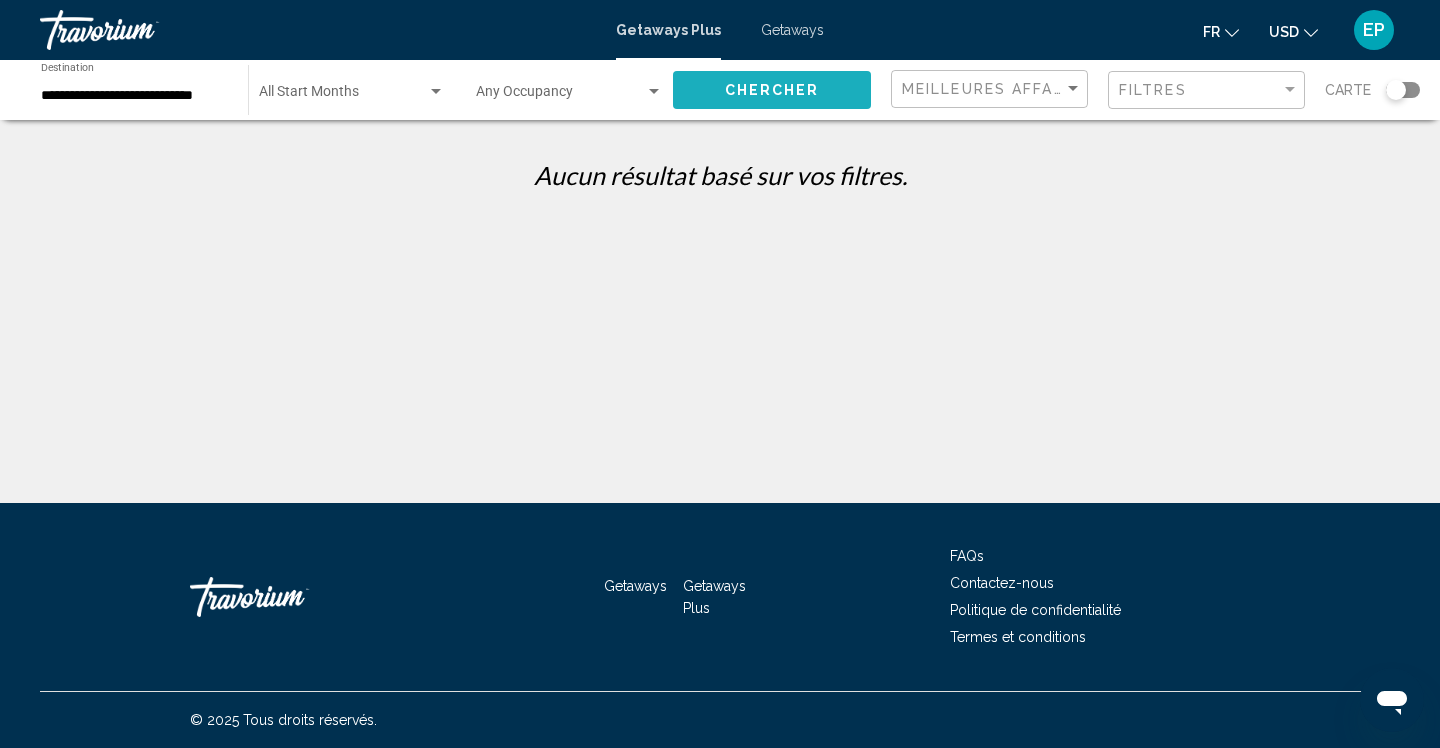 click on "Chercher" 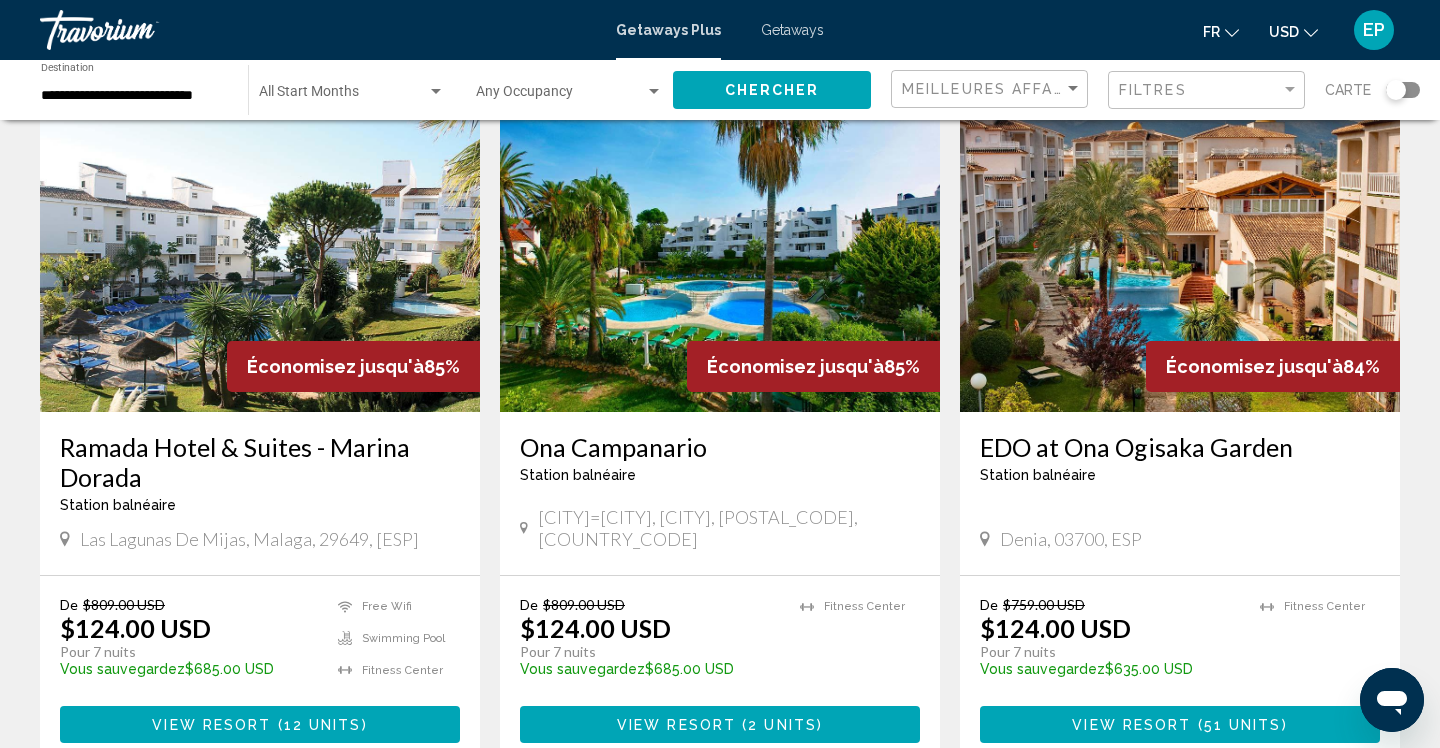 scroll, scrollTop: 122, scrollLeft: 0, axis: vertical 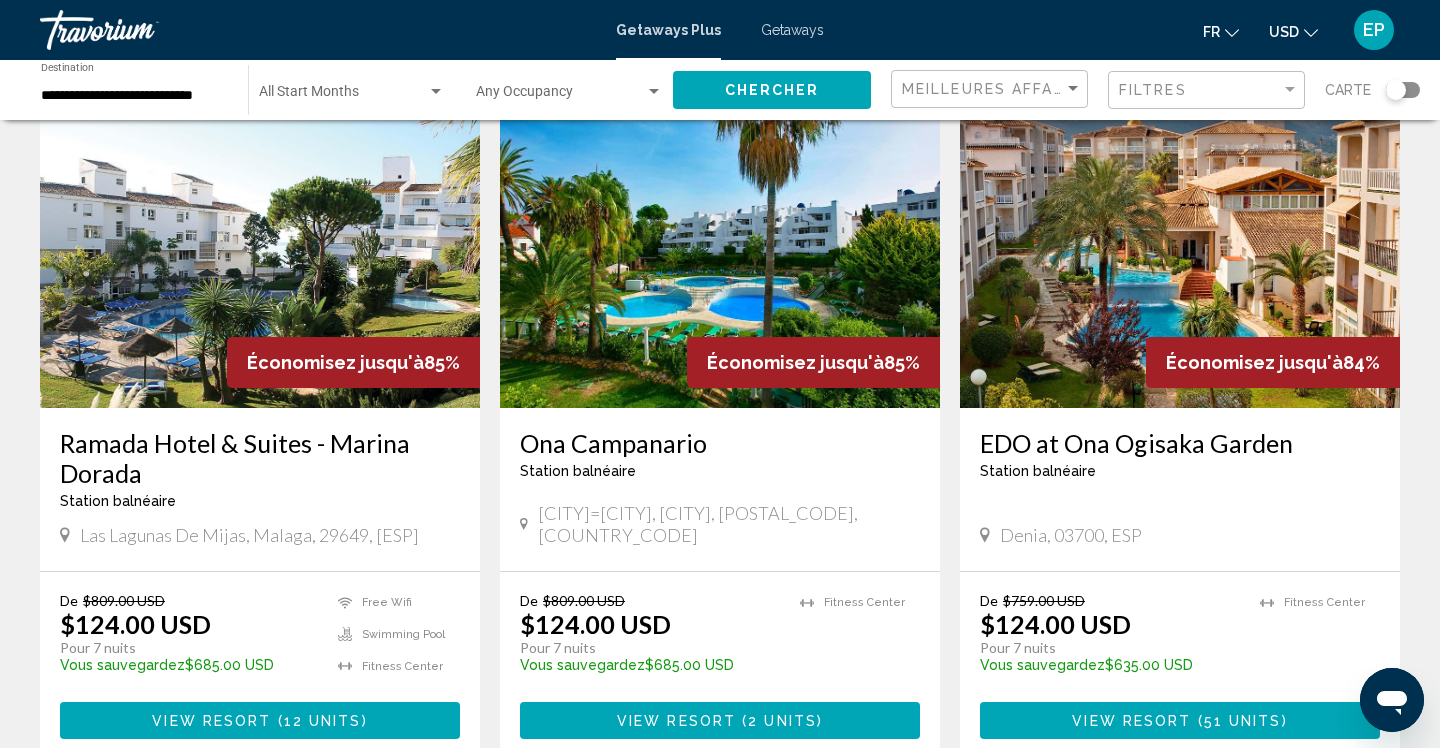 click at bounding box center (260, 248) 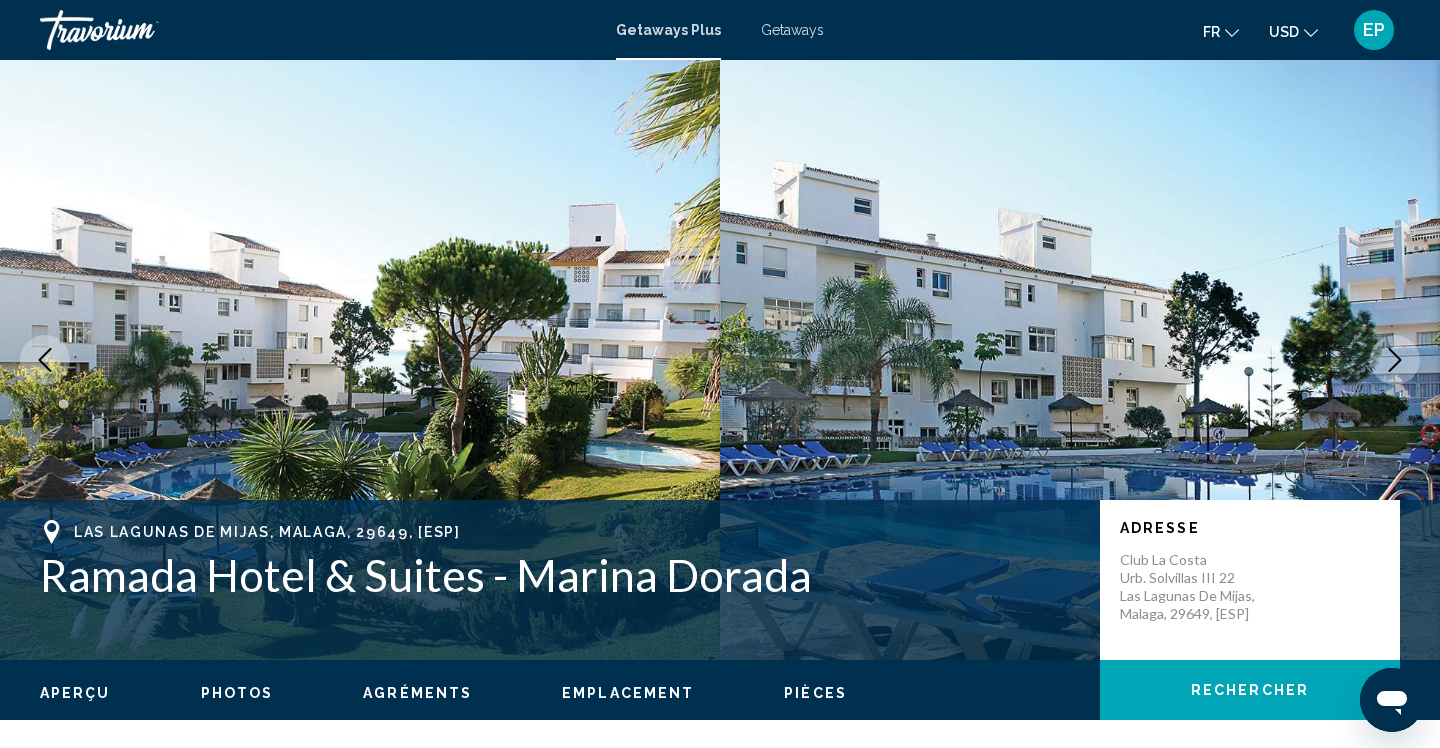 scroll, scrollTop: 0, scrollLeft: 0, axis: both 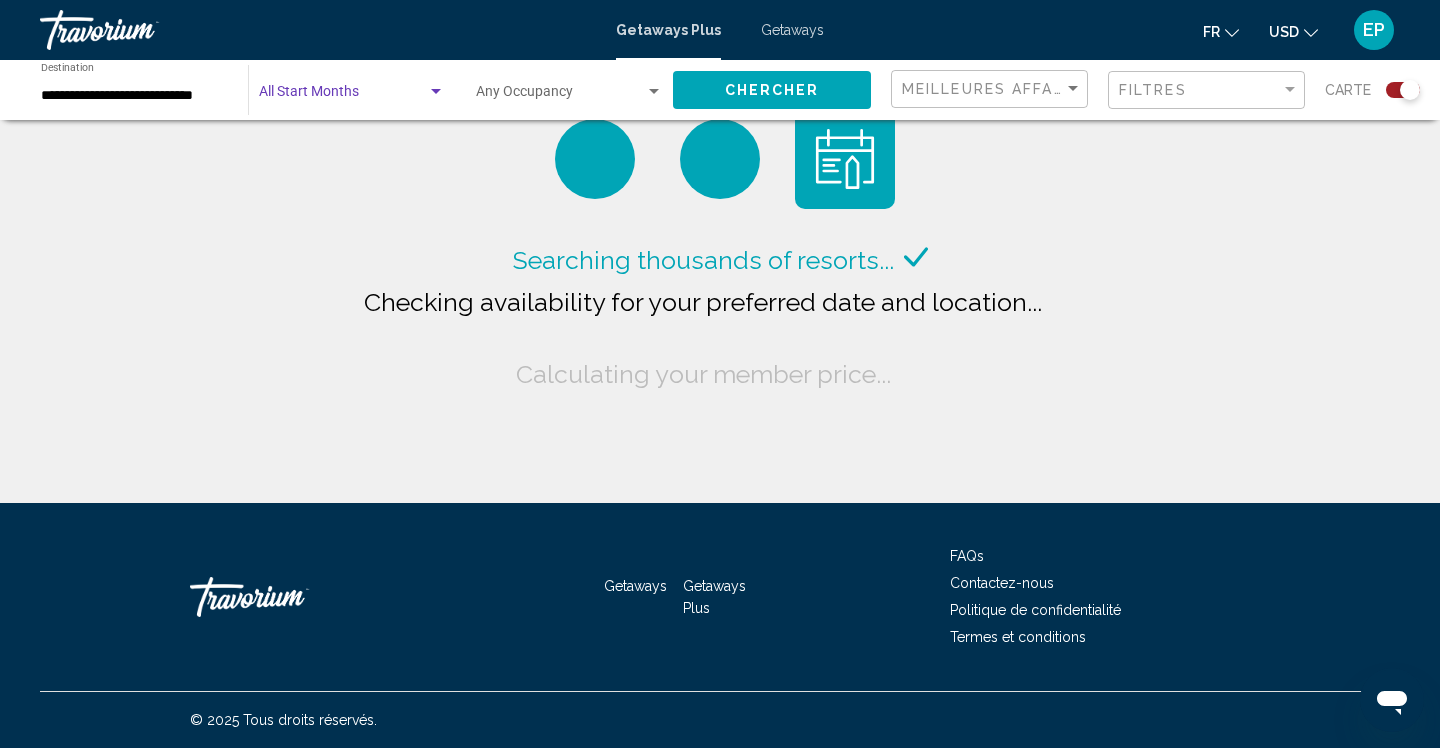 click at bounding box center (343, 96) 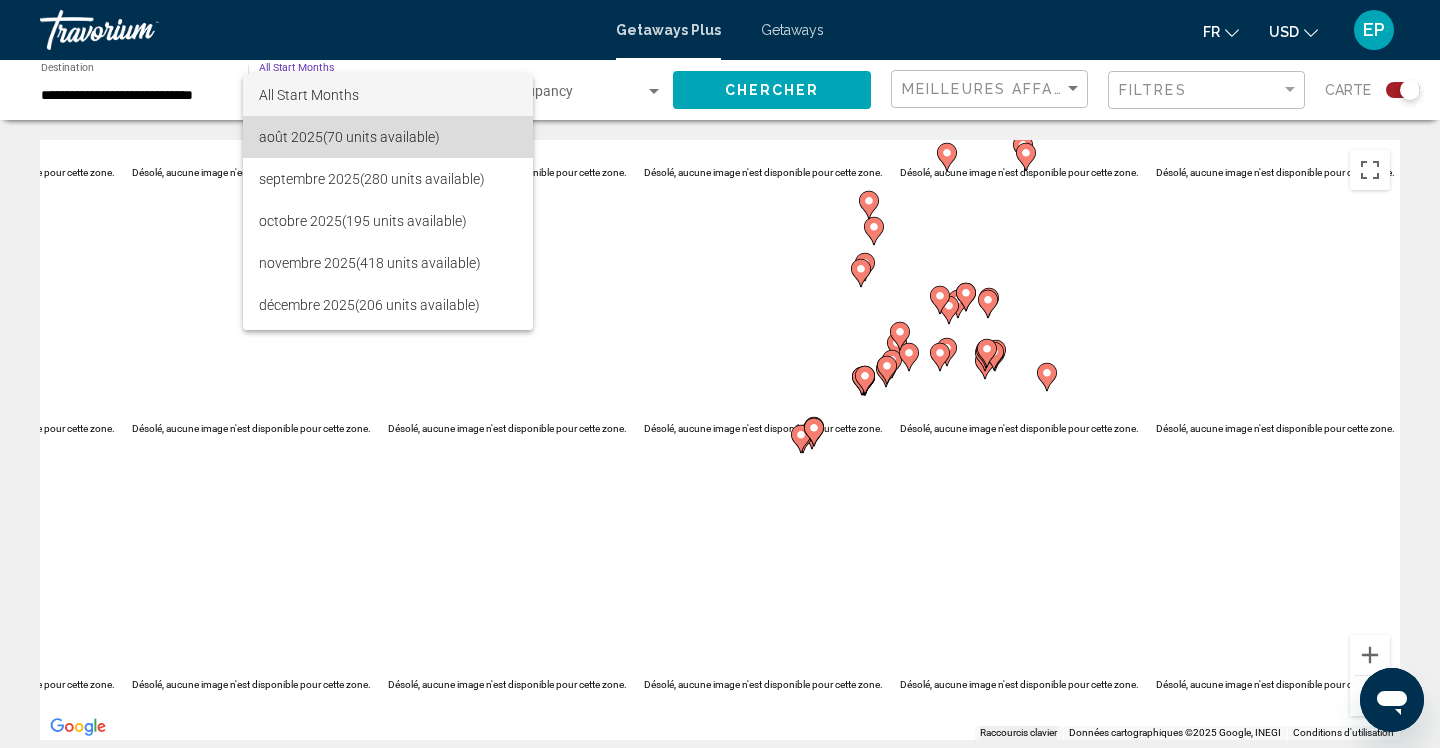 click on "août 2025  (70 units available)" at bounding box center [388, 137] 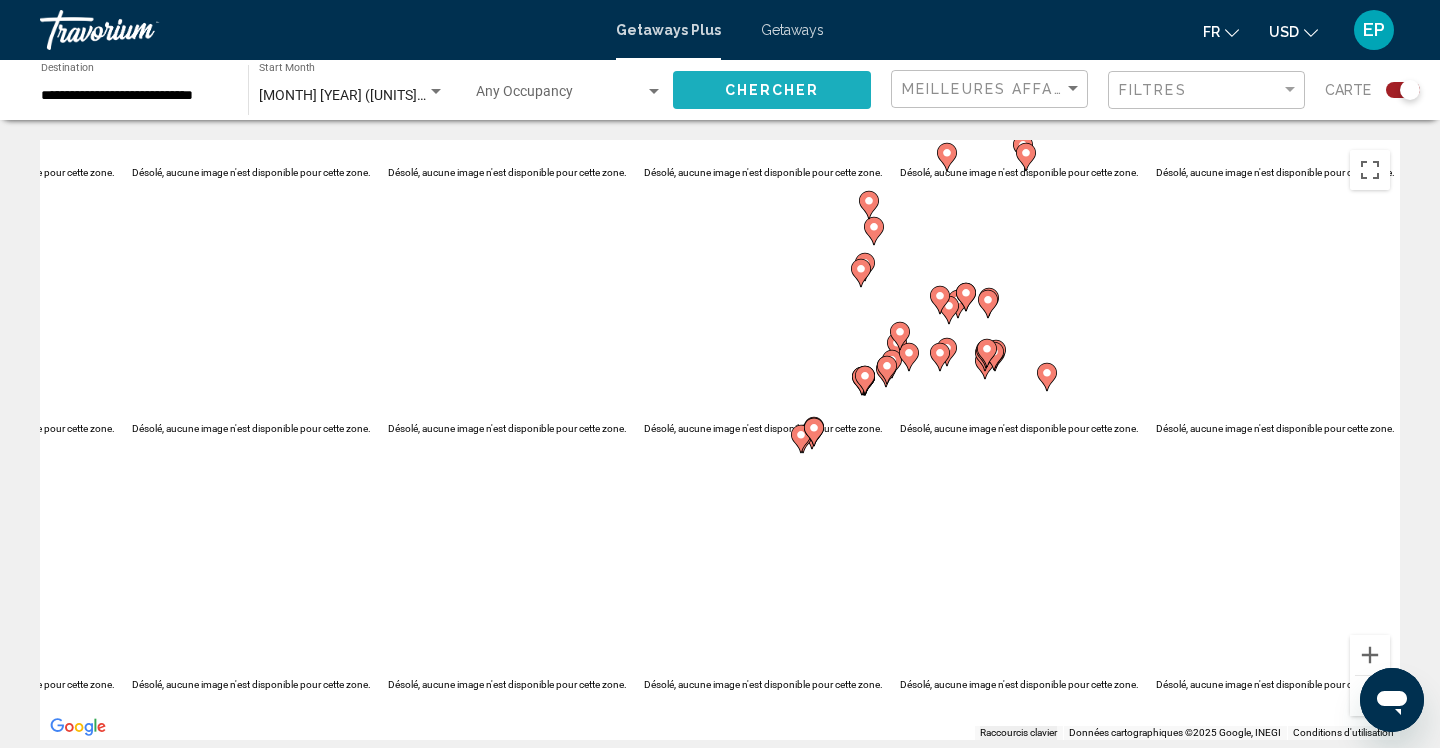 click on "Chercher" 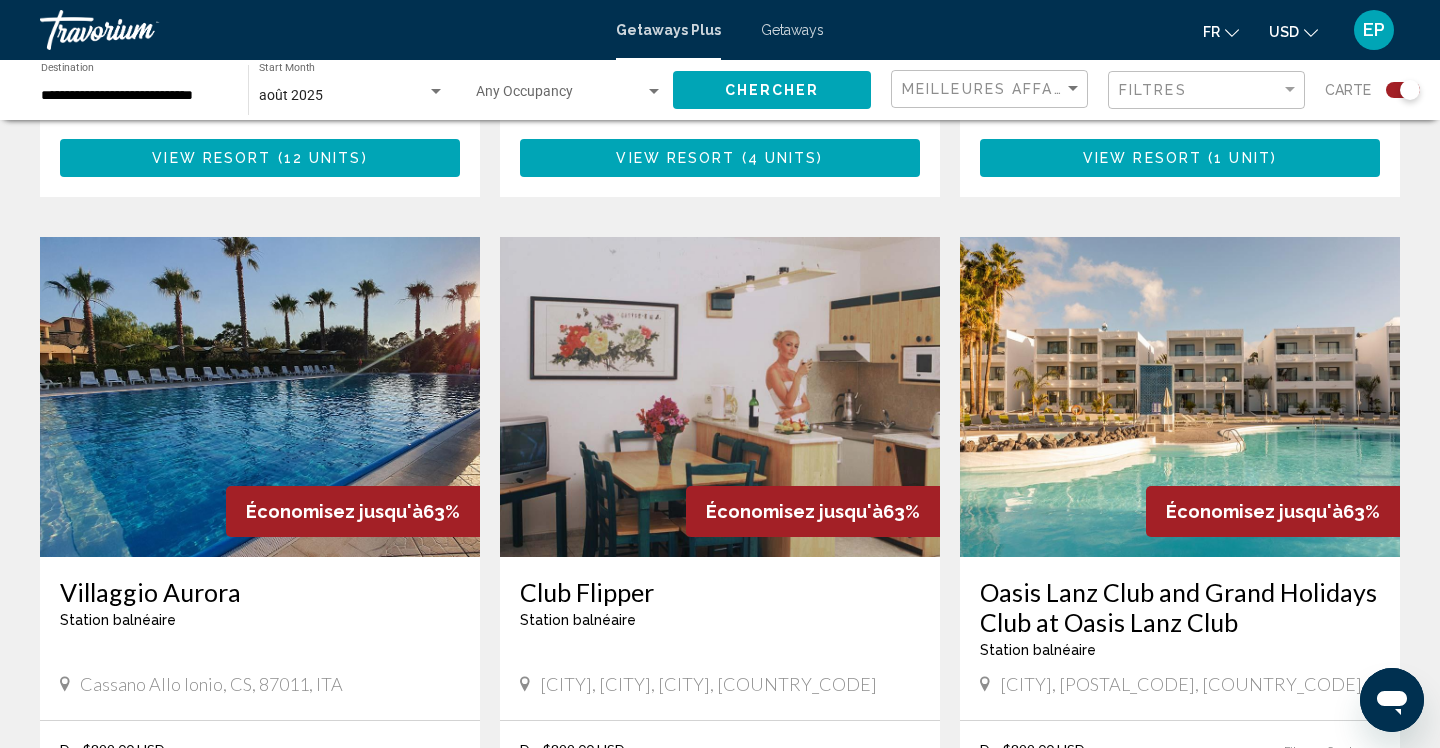 scroll, scrollTop: 2047, scrollLeft: 0, axis: vertical 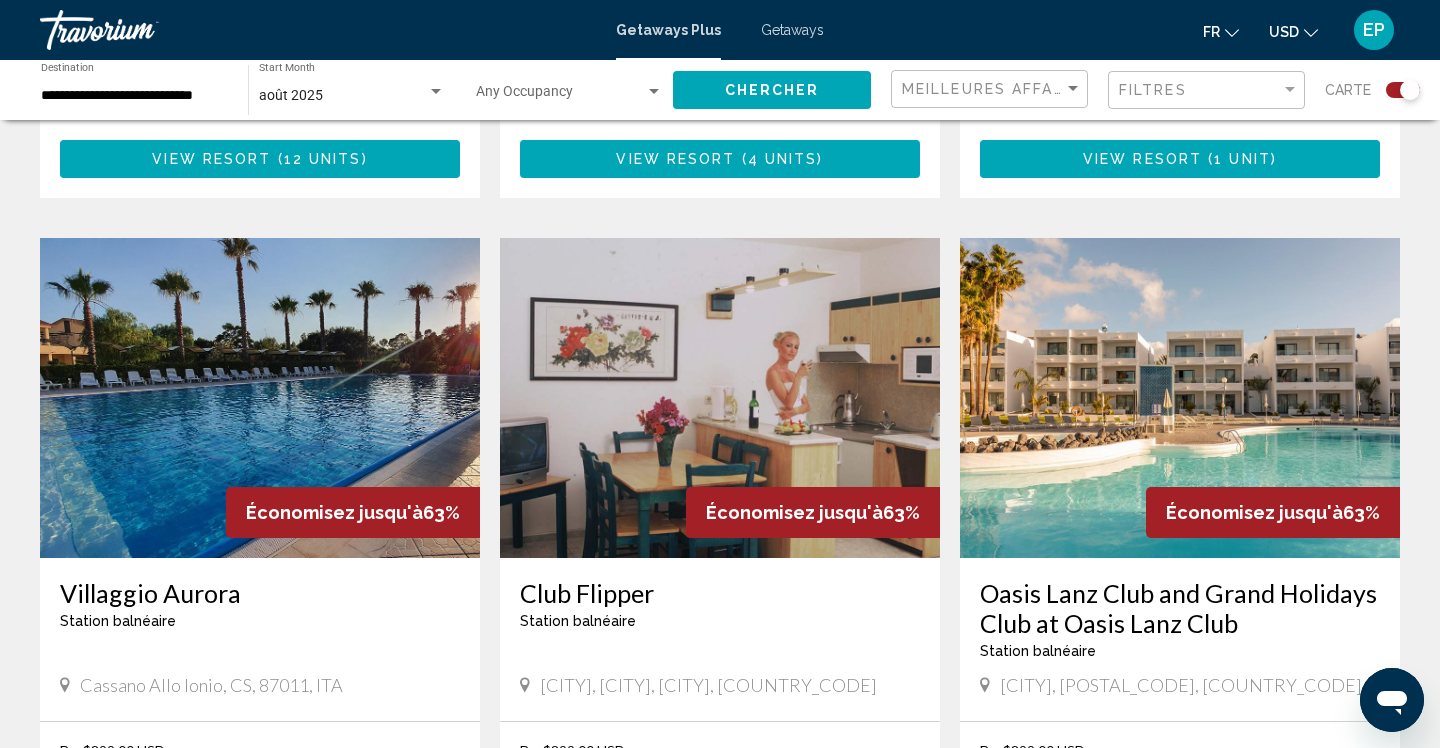 click at bounding box center [260, 398] 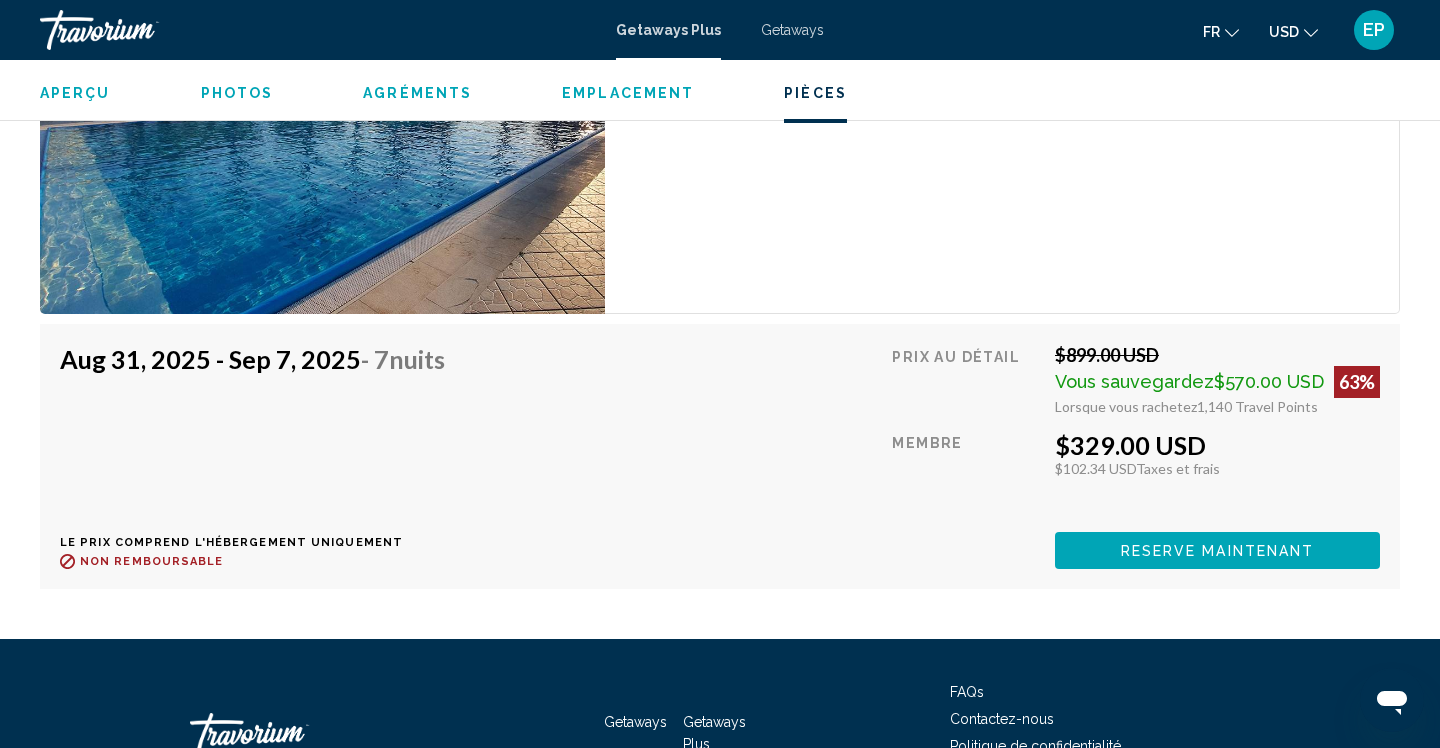 scroll, scrollTop: 3464, scrollLeft: 0, axis: vertical 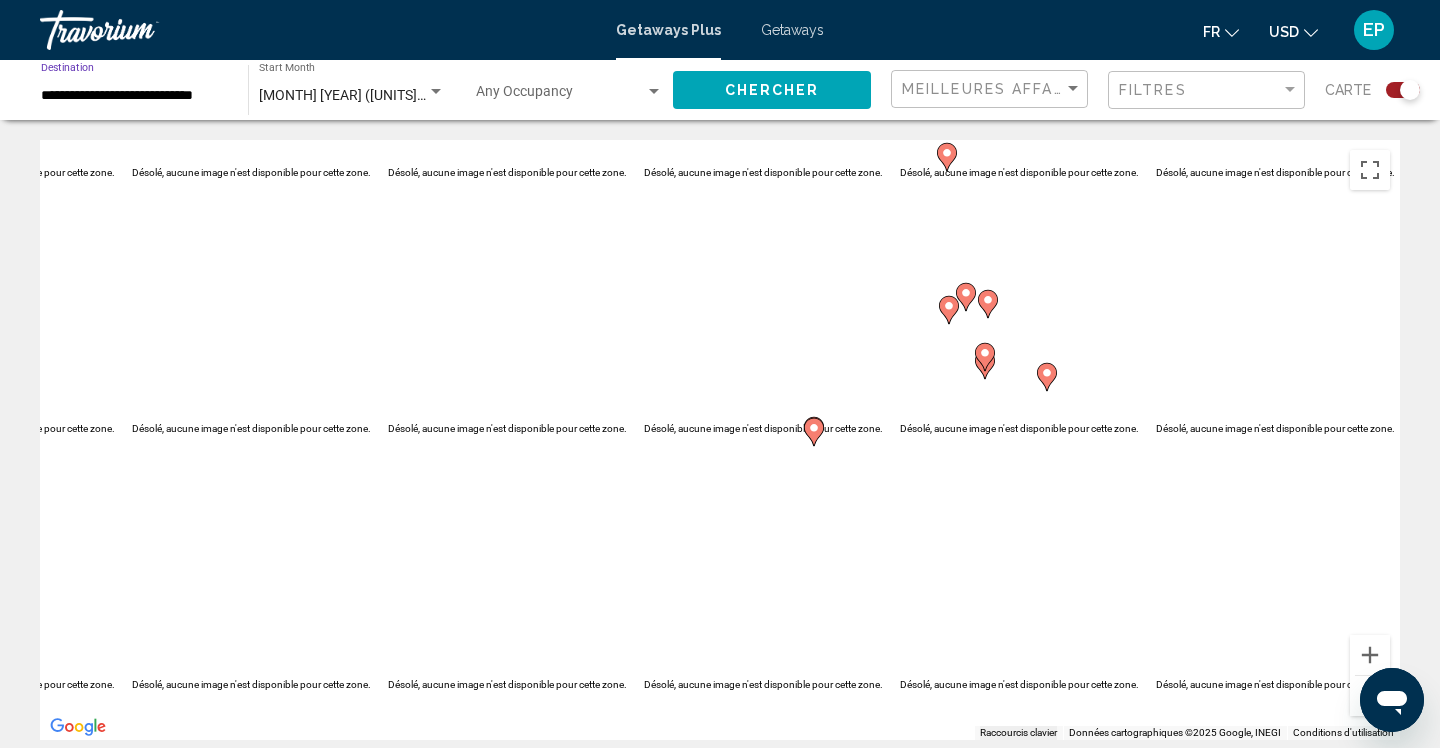 click on "**********" at bounding box center [134, 96] 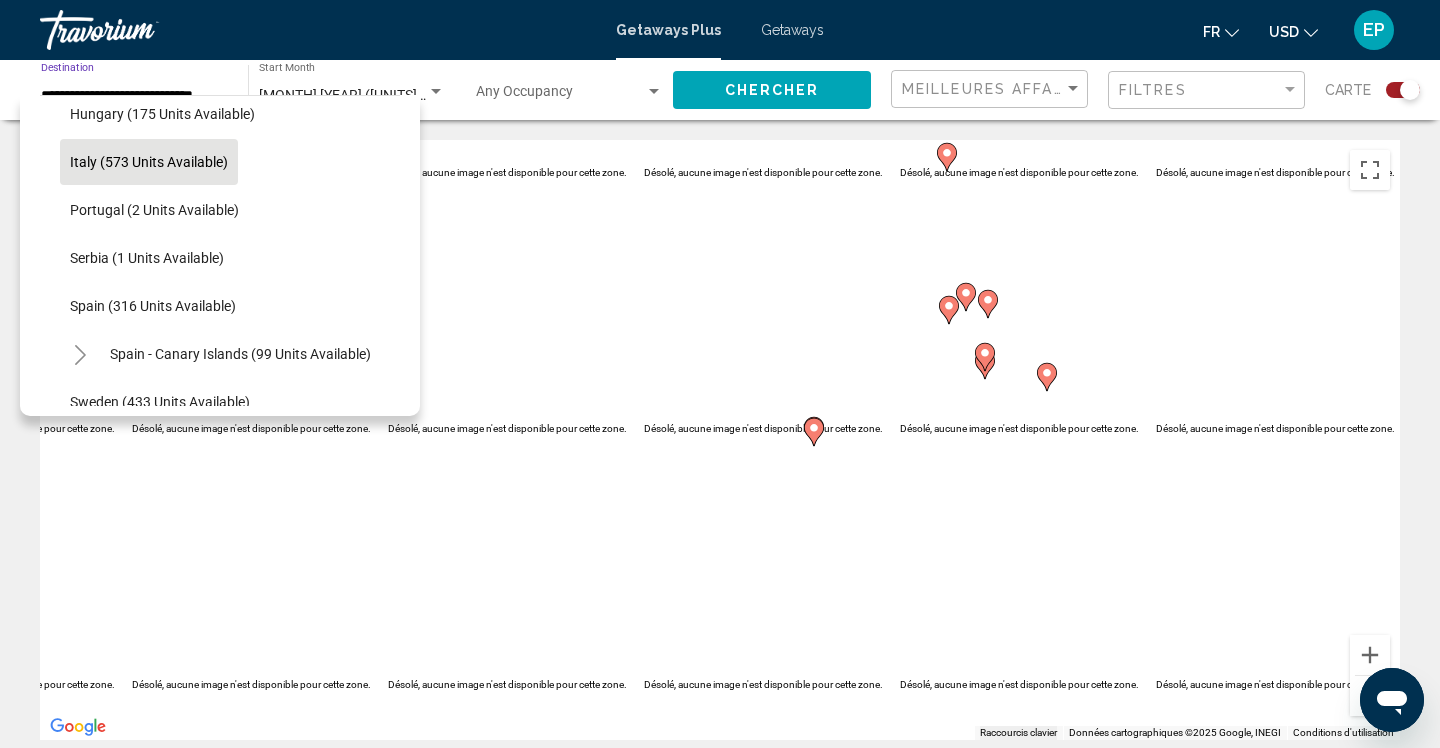 scroll, scrollTop: 653, scrollLeft: 0, axis: vertical 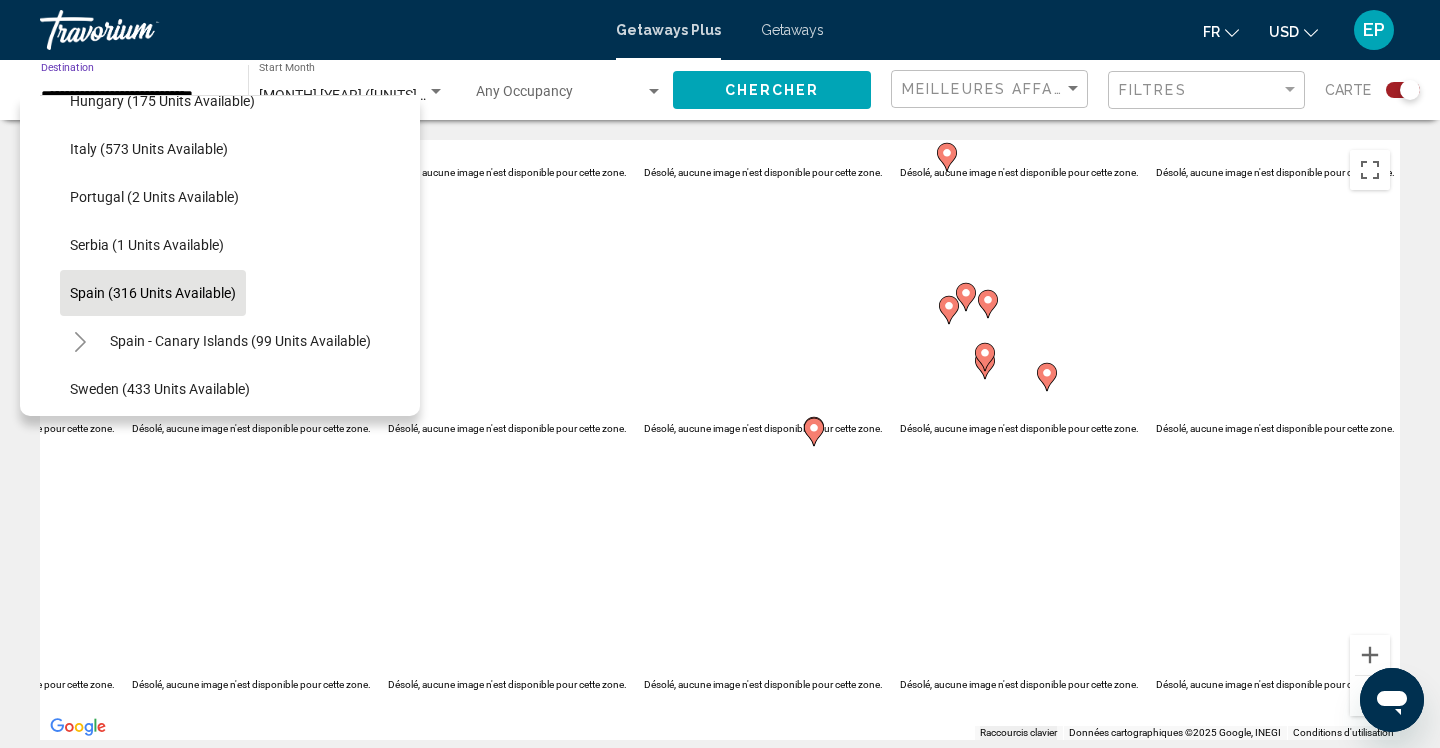 click on "Spain (316 units available)" 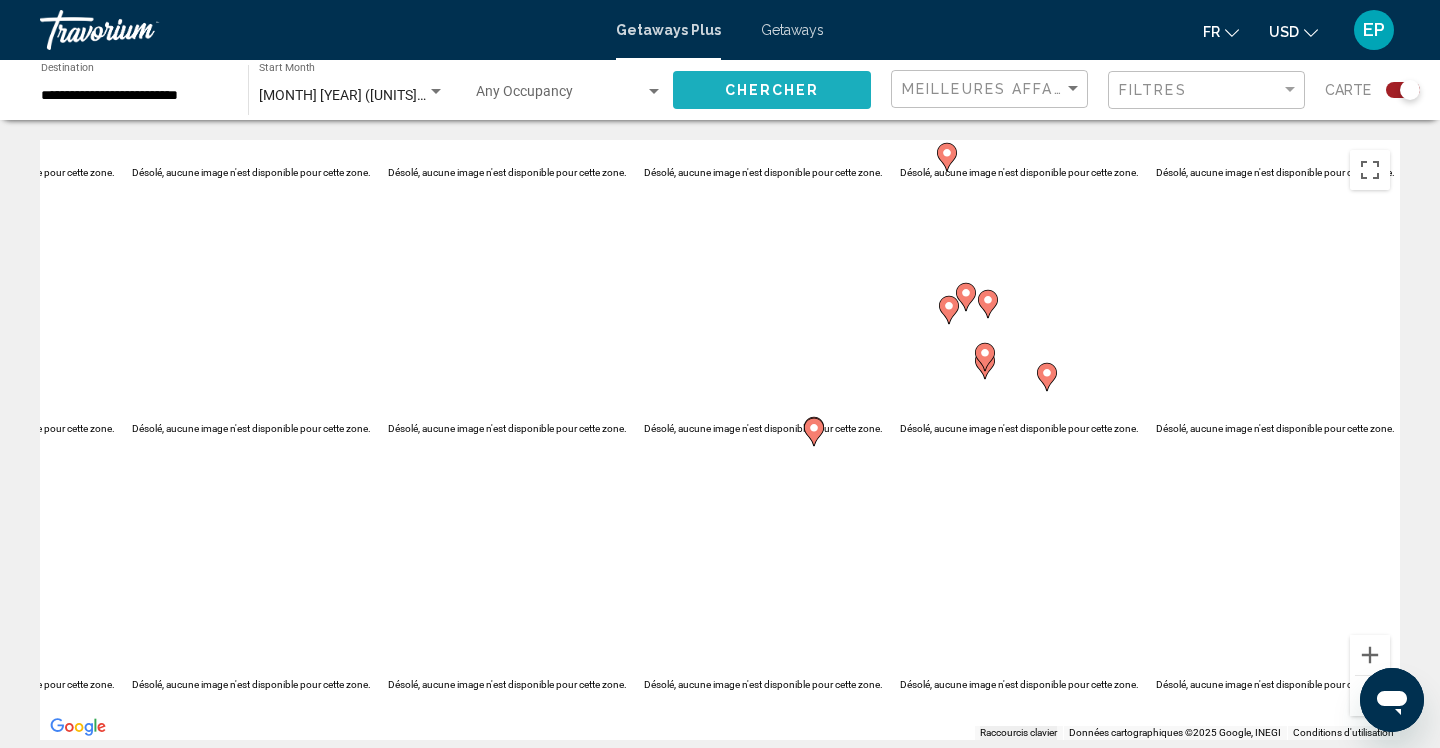 click on "Chercher" 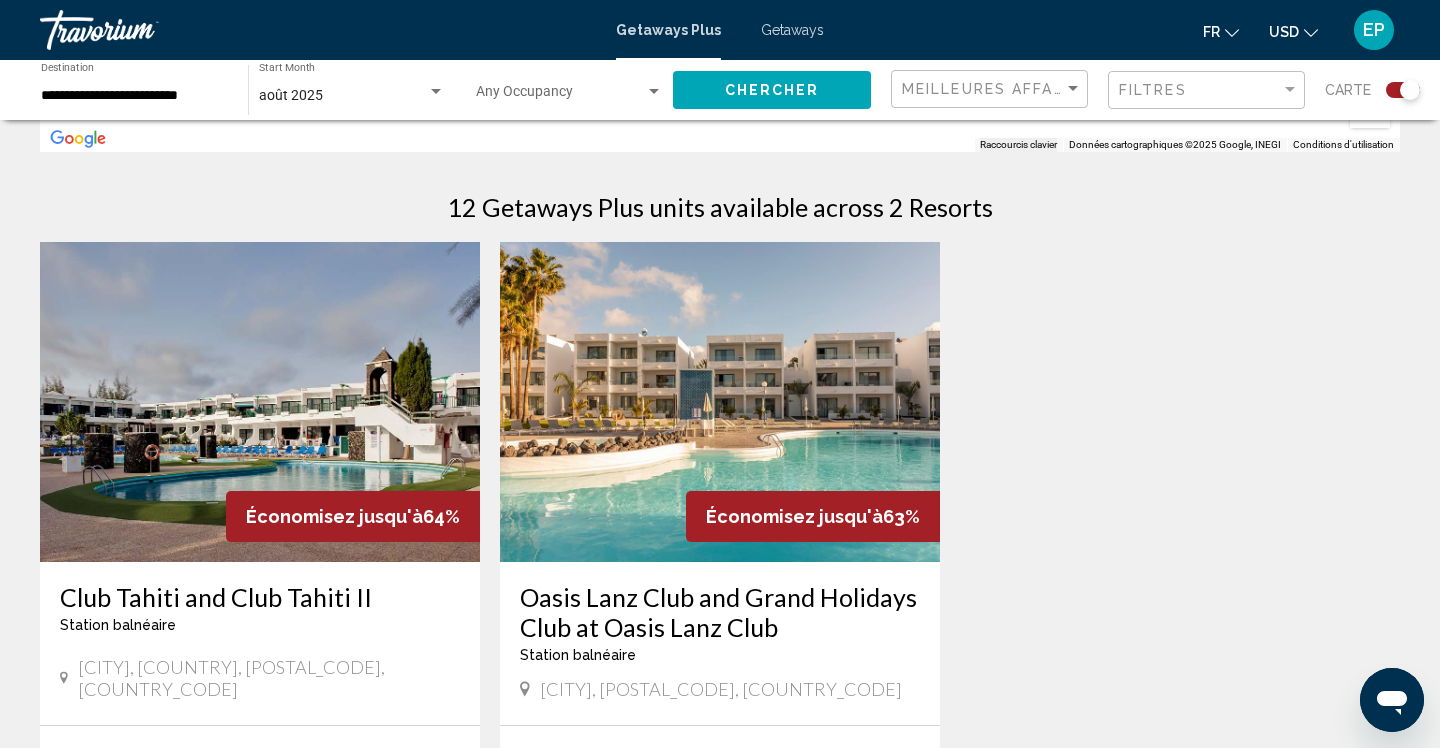 scroll, scrollTop: 591, scrollLeft: 0, axis: vertical 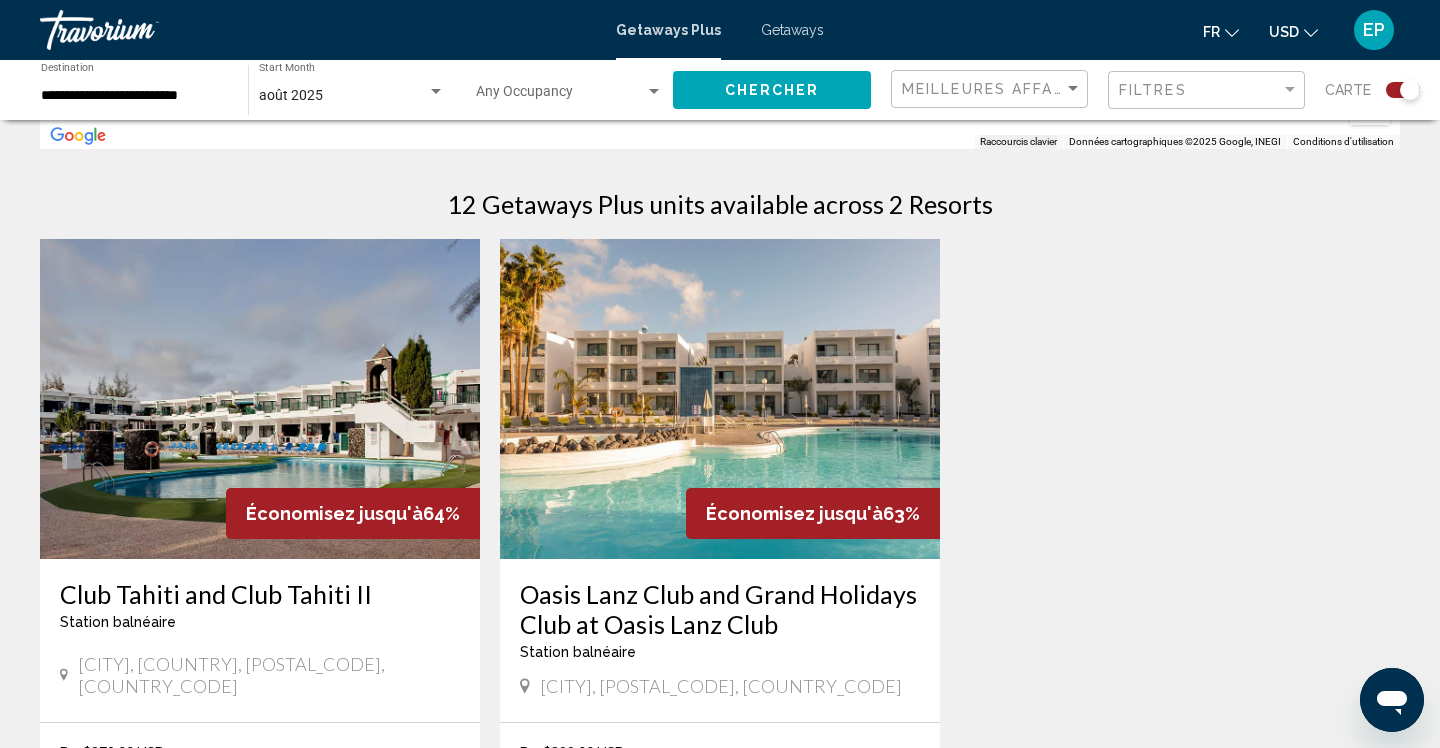 click on "Getaways" at bounding box center (792, 30) 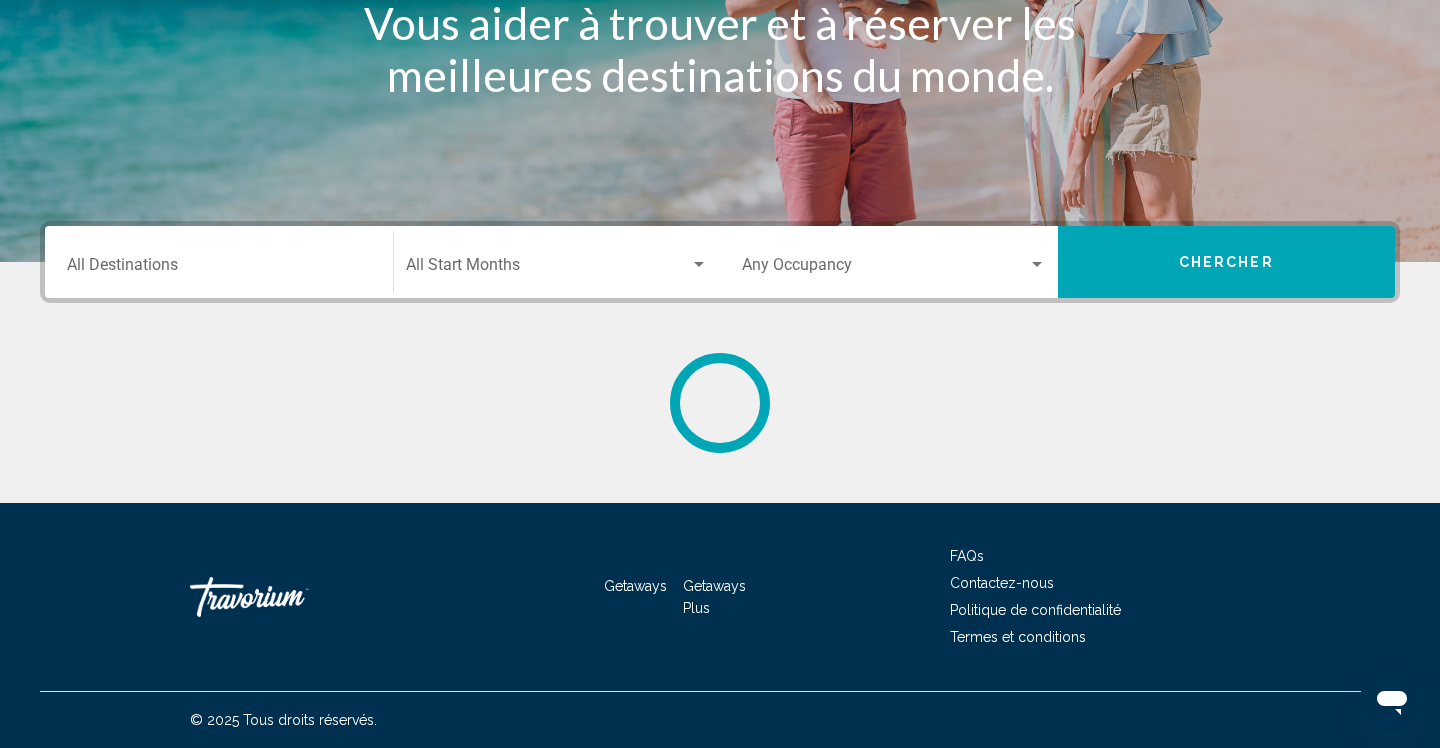 scroll, scrollTop: 0, scrollLeft: 0, axis: both 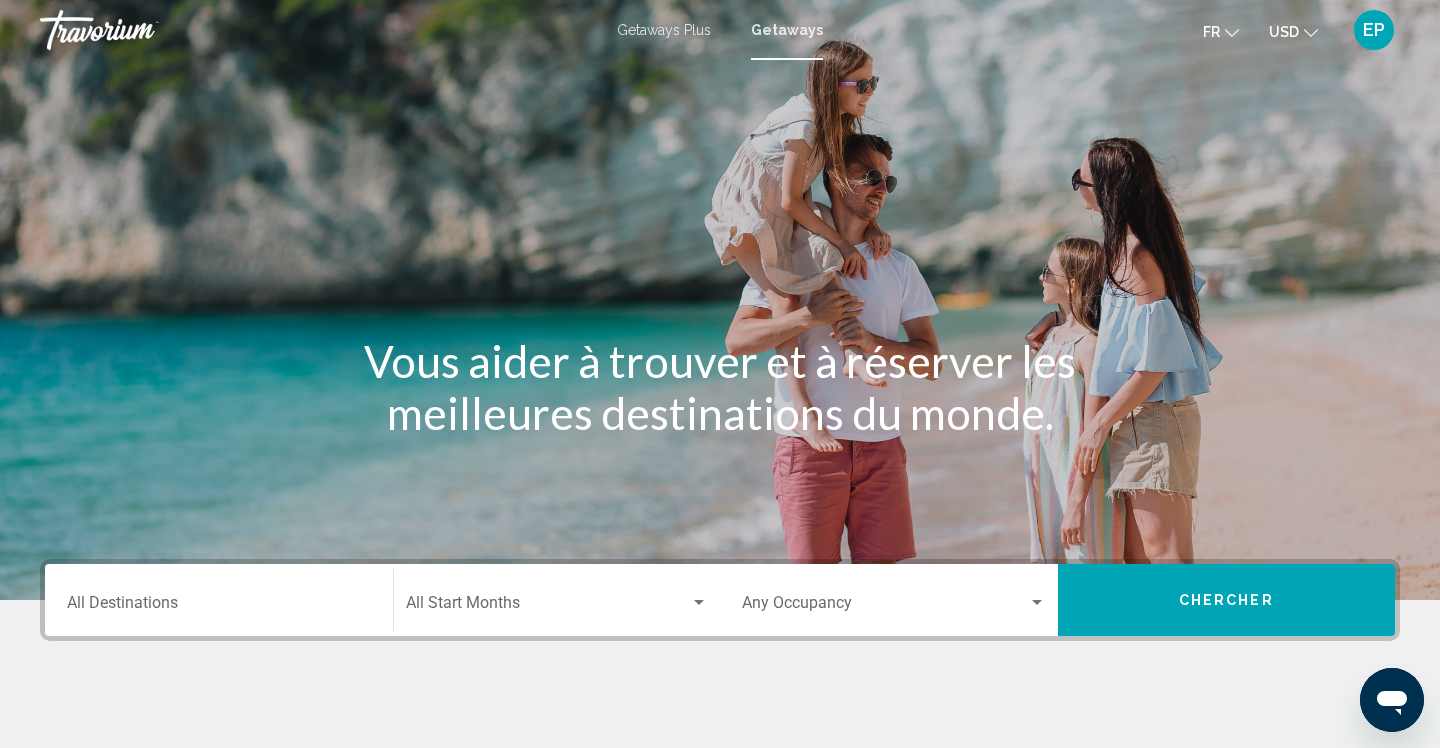 click on "Destination All Destinations" at bounding box center (219, 607) 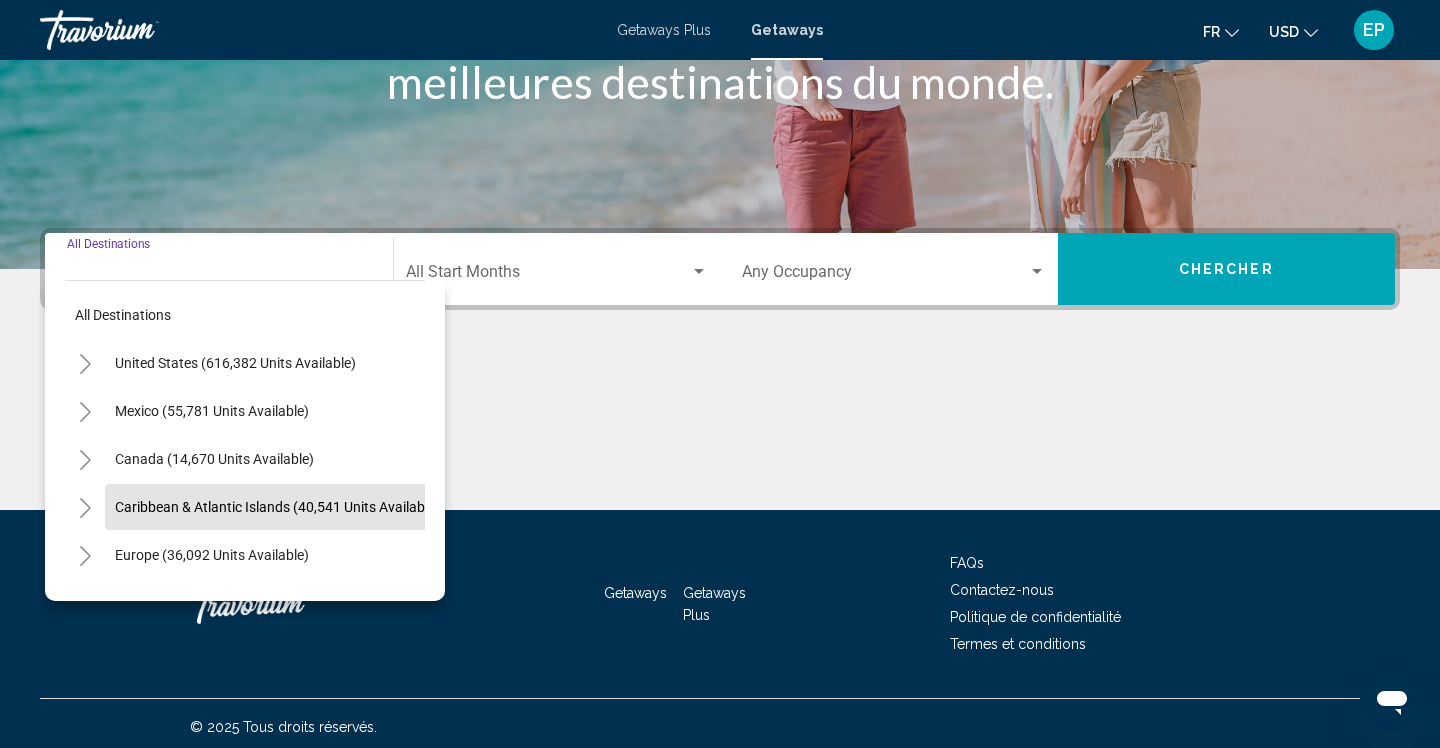 scroll, scrollTop: 338, scrollLeft: 0, axis: vertical 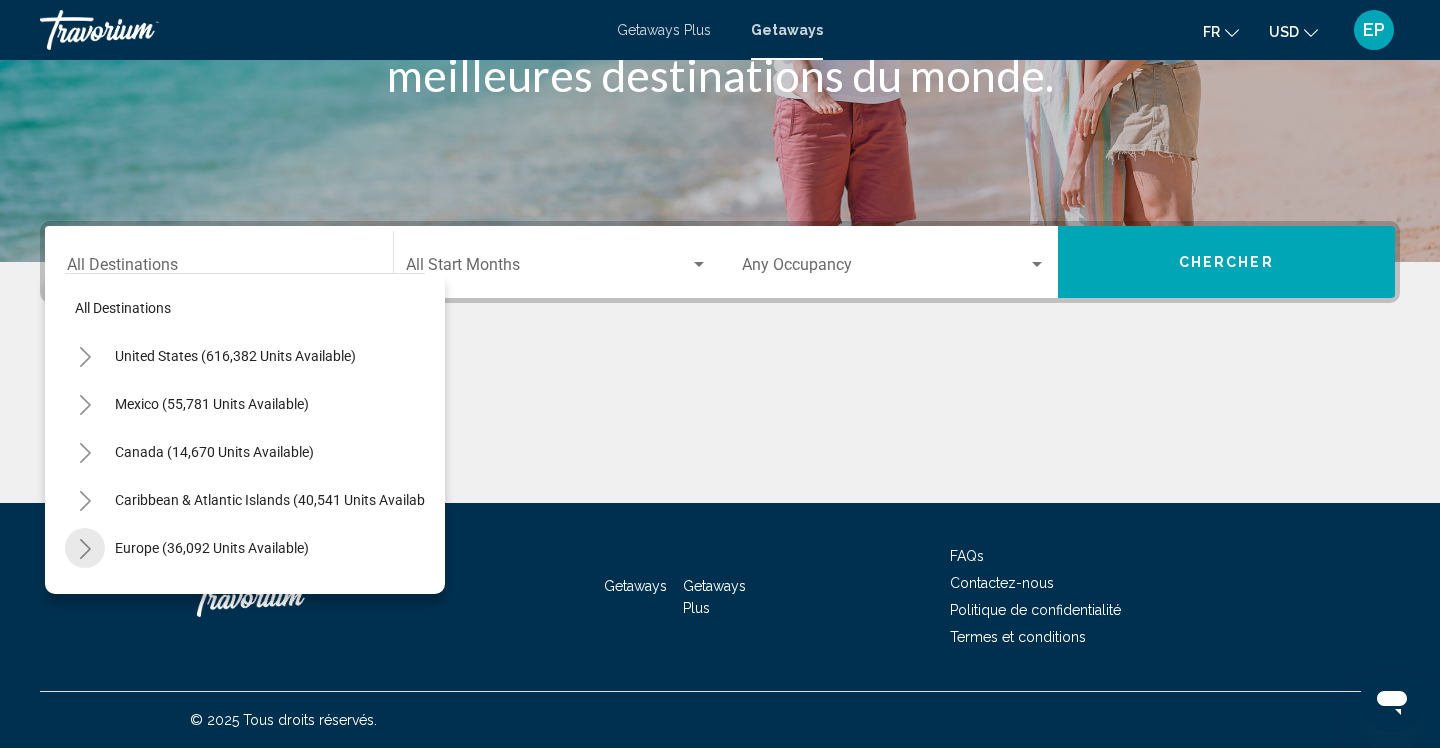 click 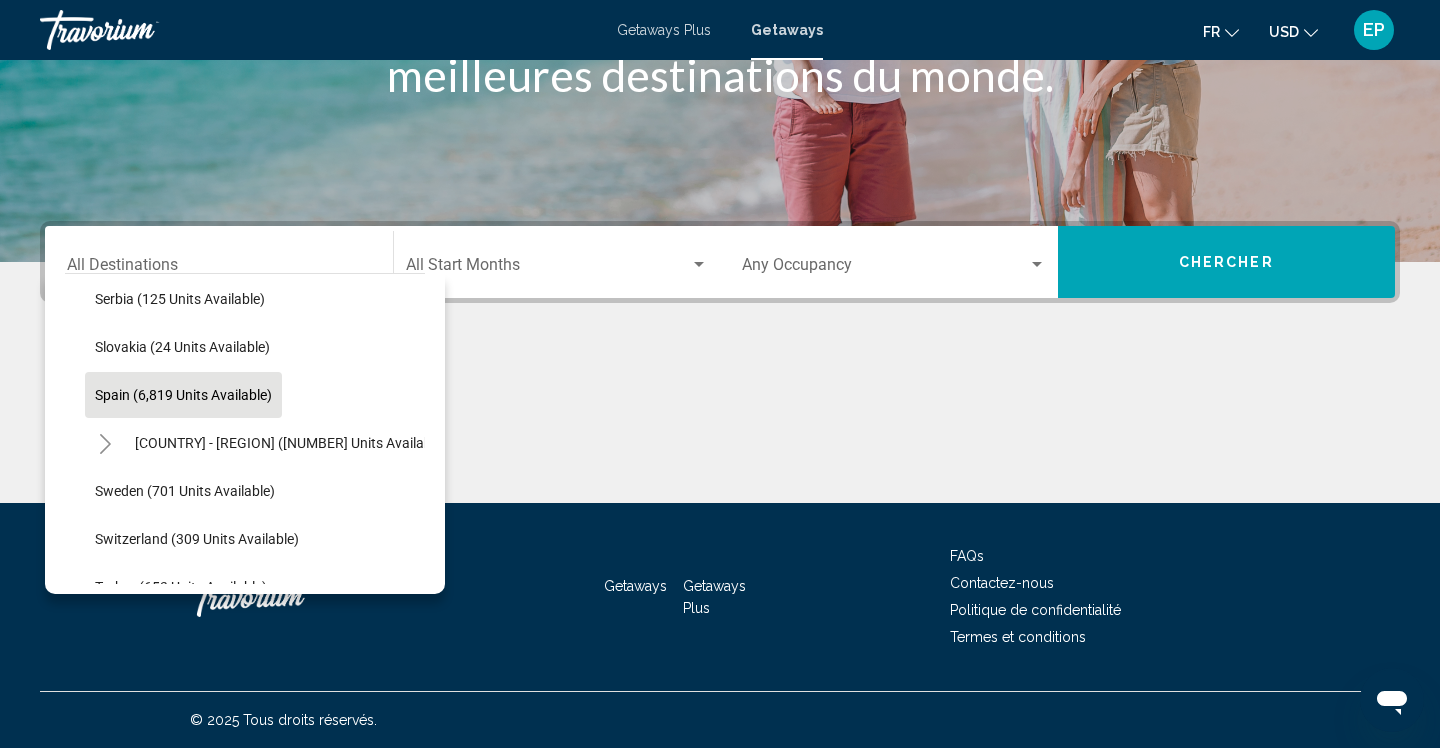 scroll, scrollTop: 977, scrollLeft: 0, axis: vertical 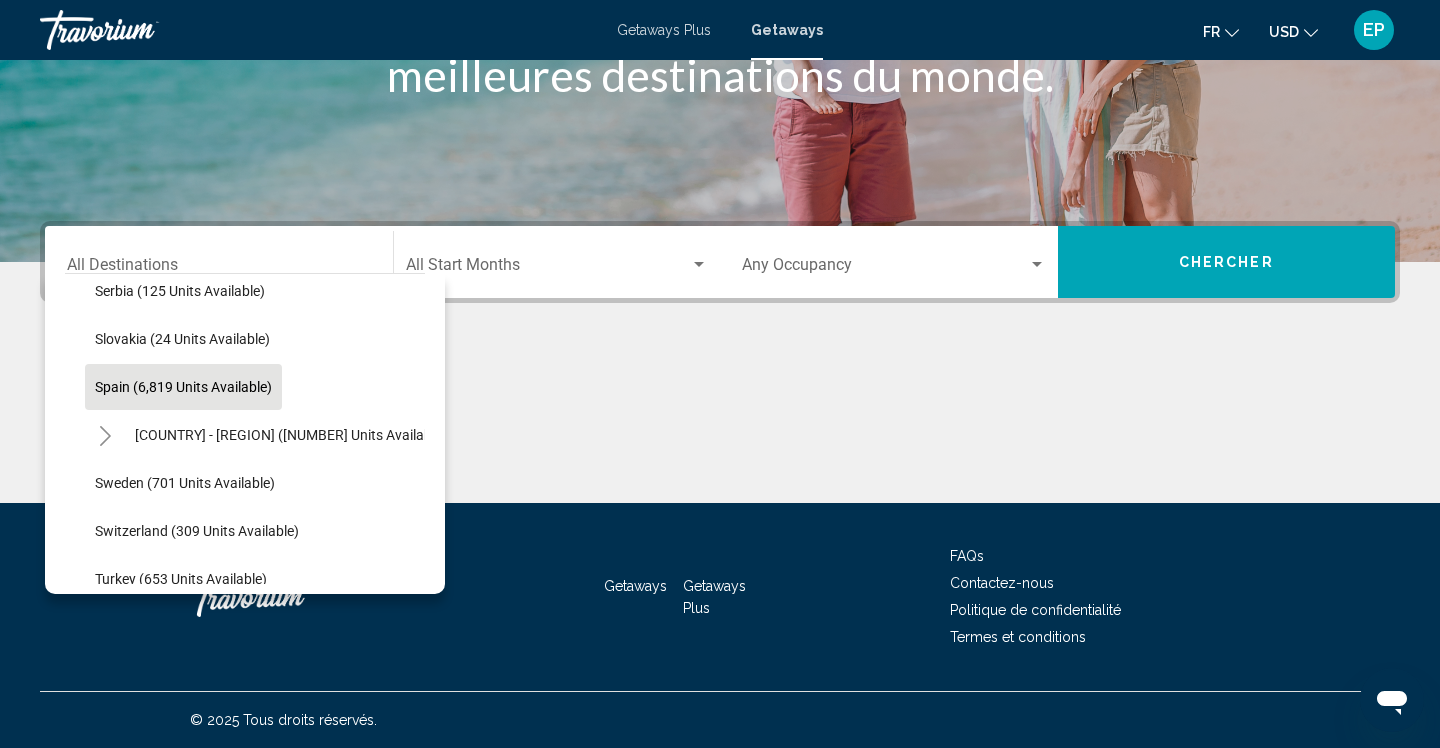click on "Spain (6,819 units available)" 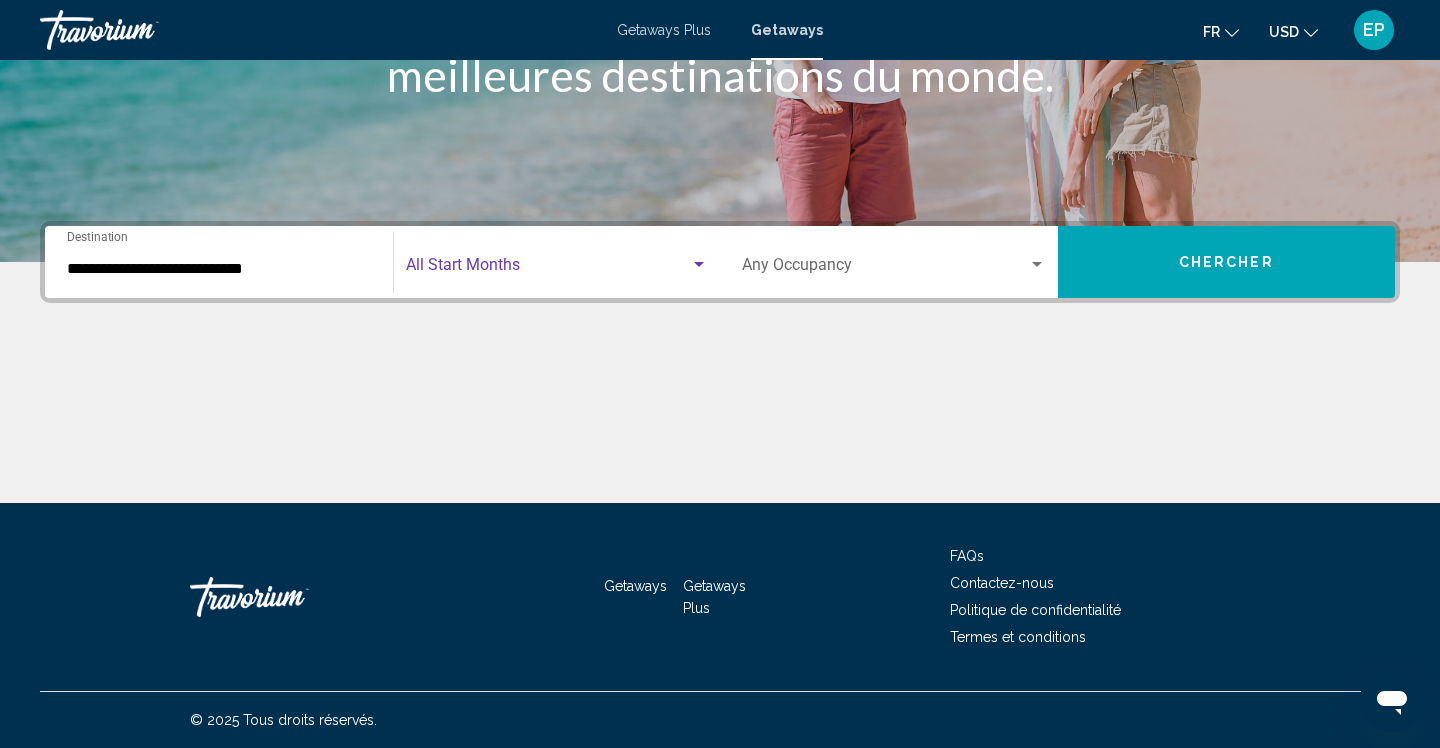 click at bounding box center [548, 269] 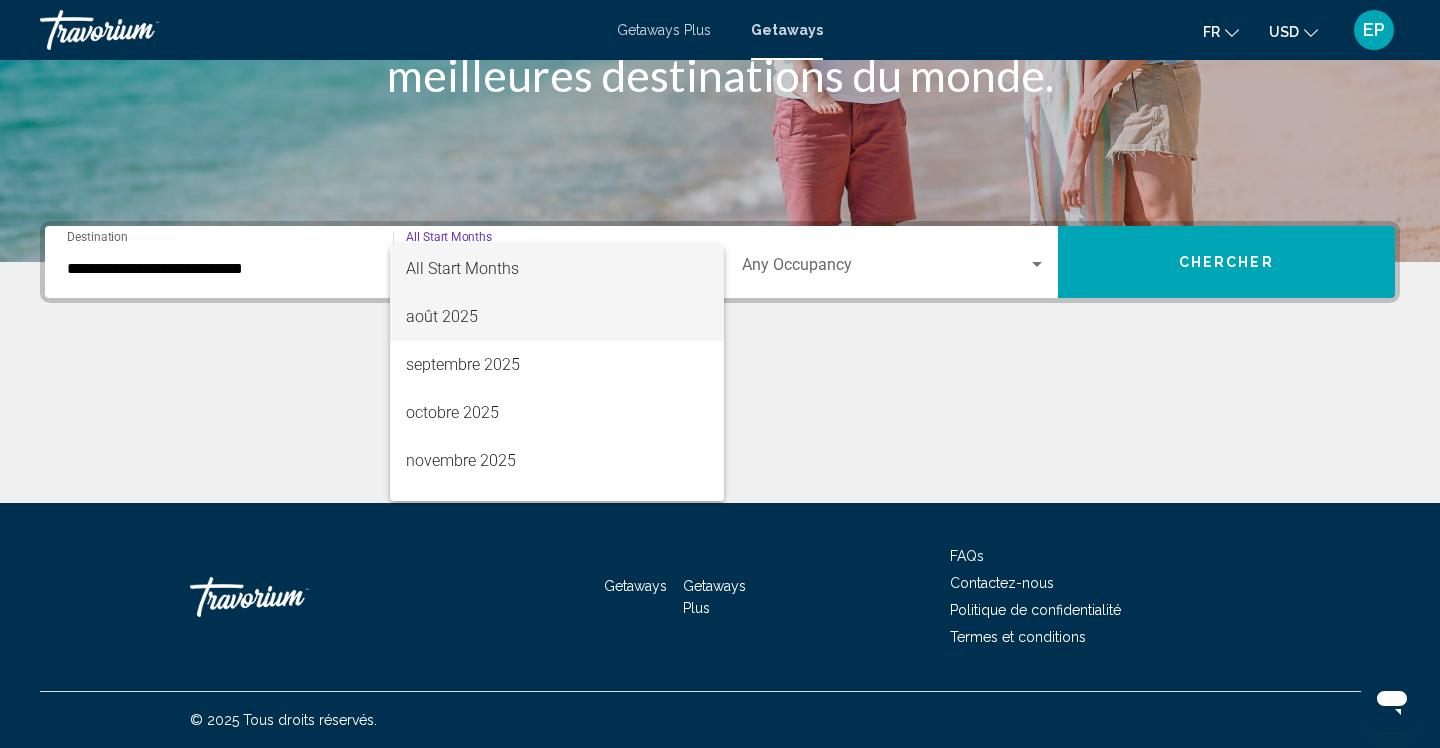 click on "août 2025" at bounding box center [557, 317] 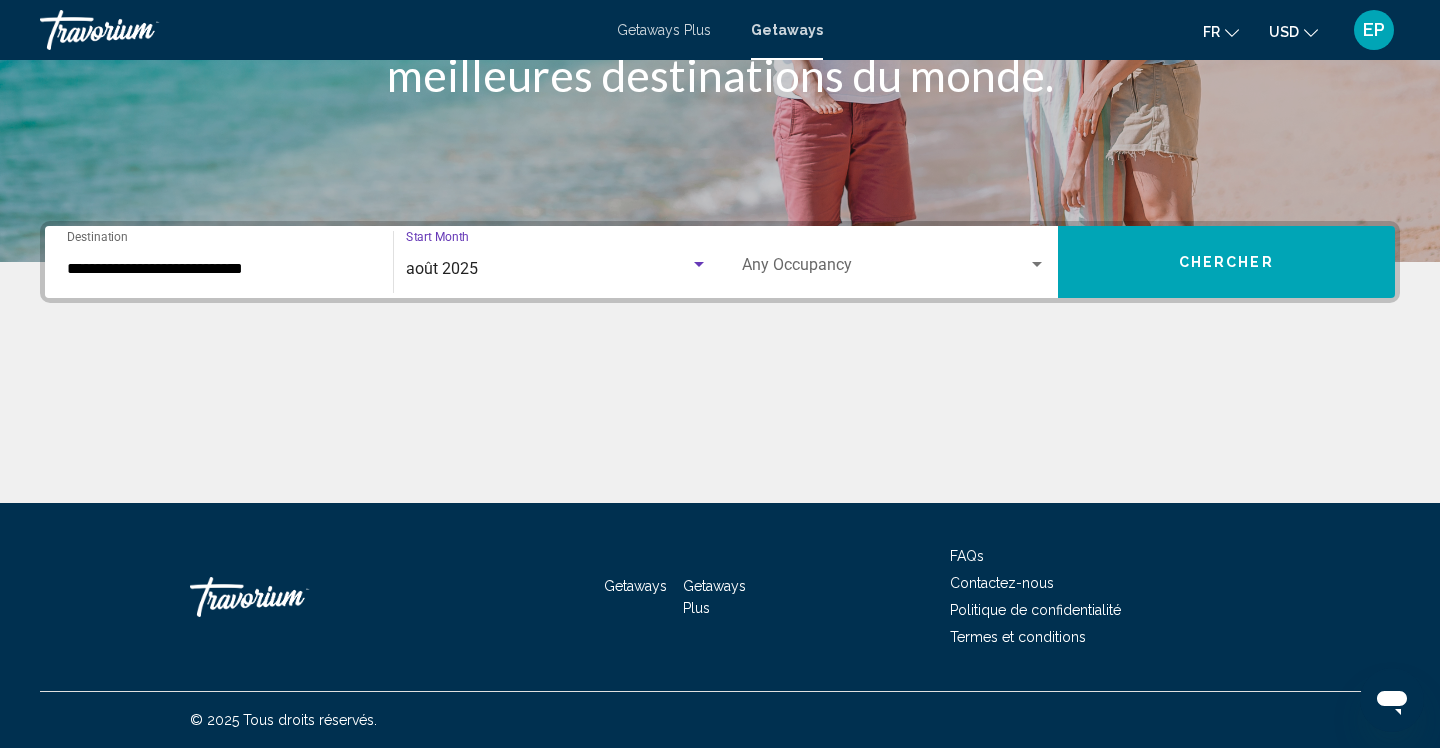 click on "Chercher" at bounding box center [1227, 262] 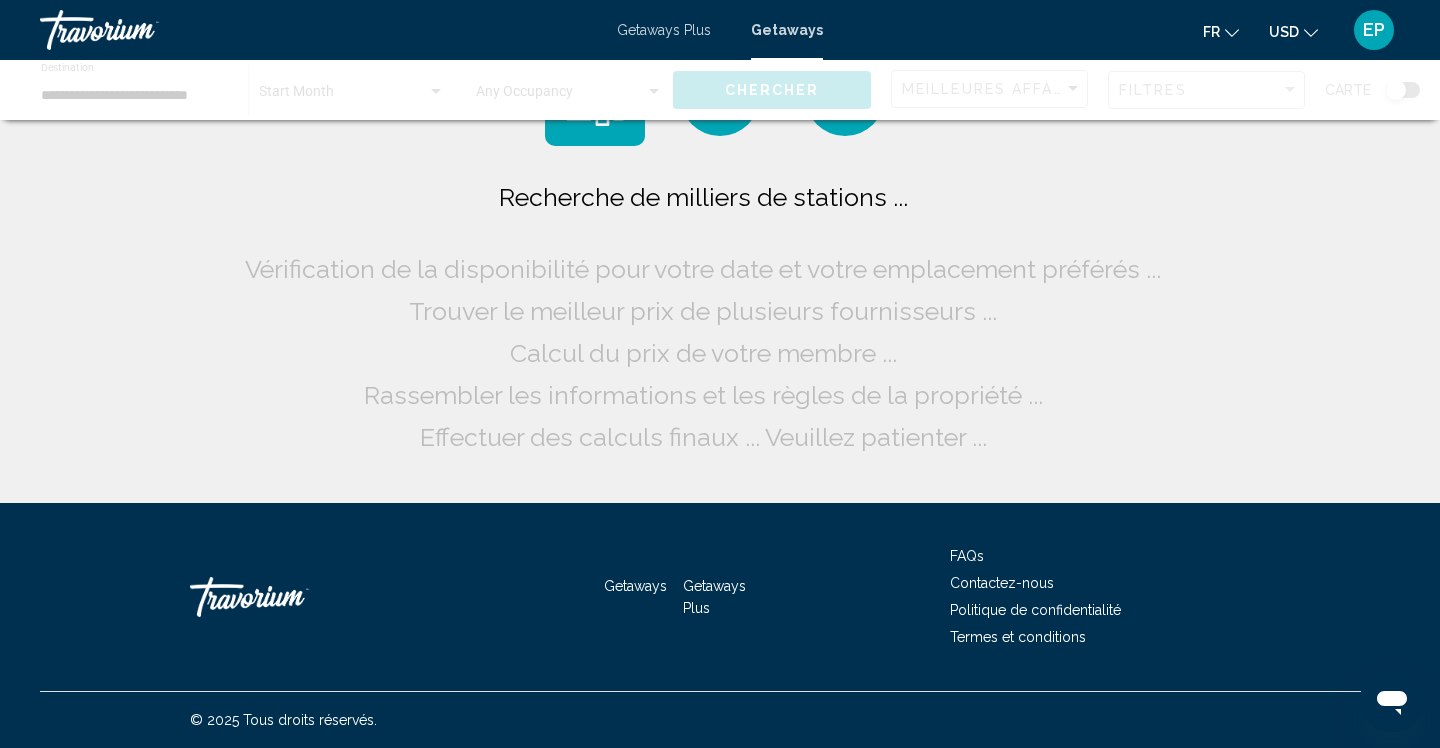 scroll, scrollTop: 0, scrollLeft: 0, axis: both 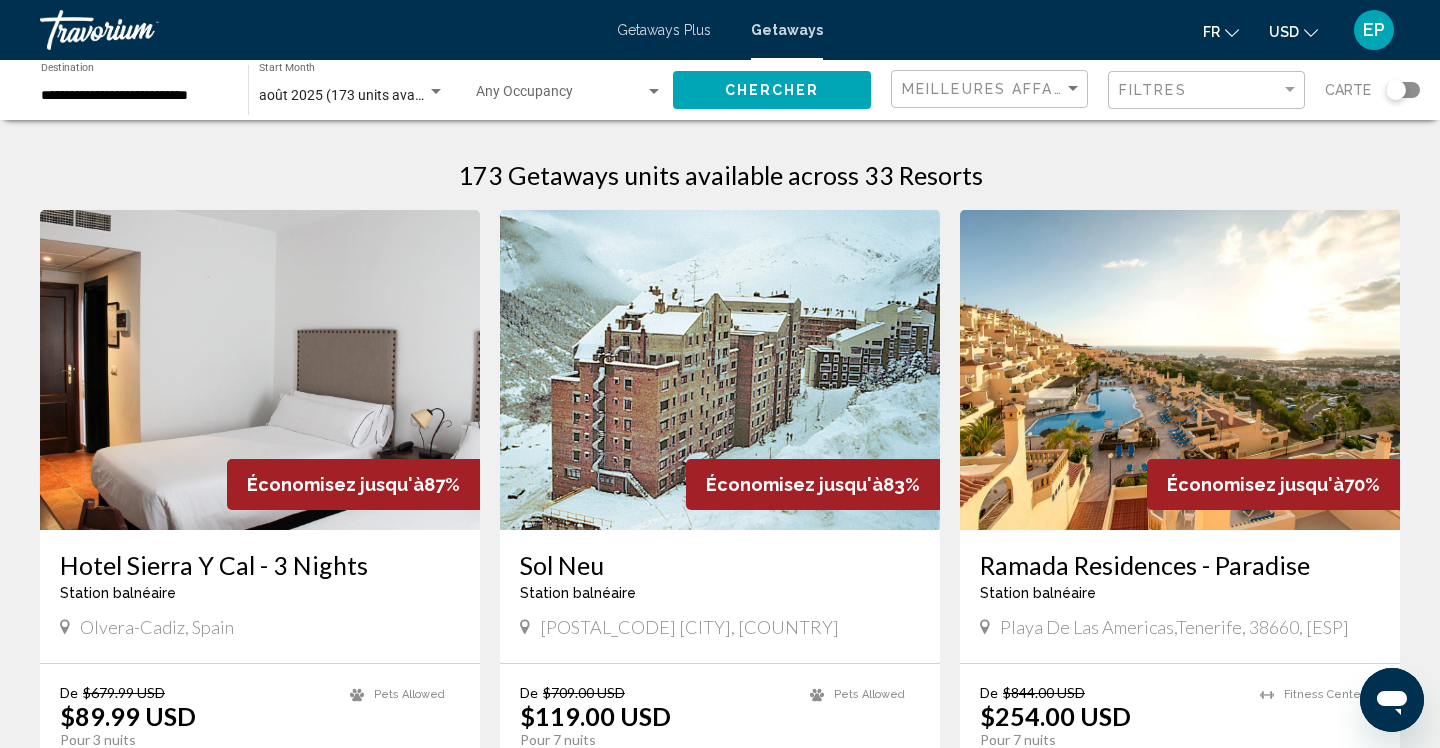 click on "**********" 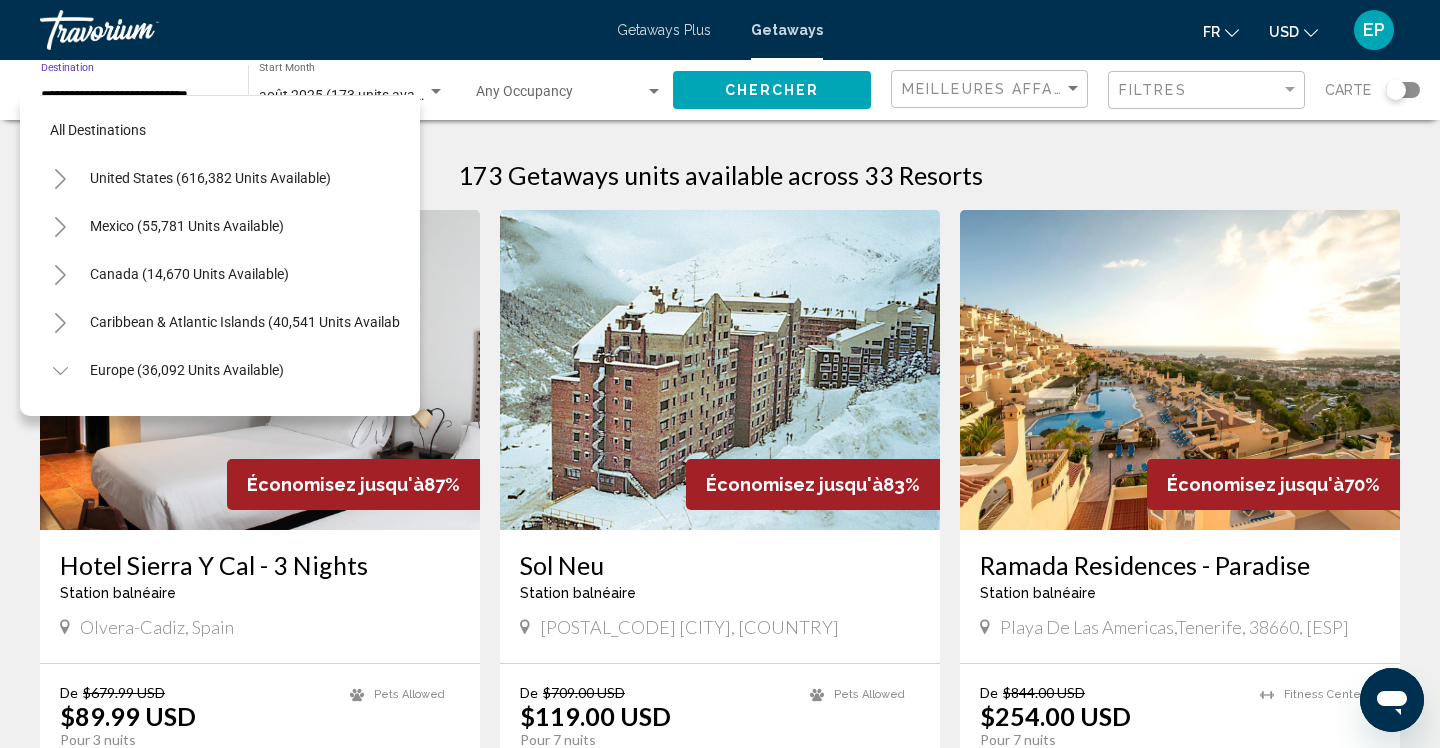 scroll, scrollTop: 935, scrollLeft: 0, axis: vertical 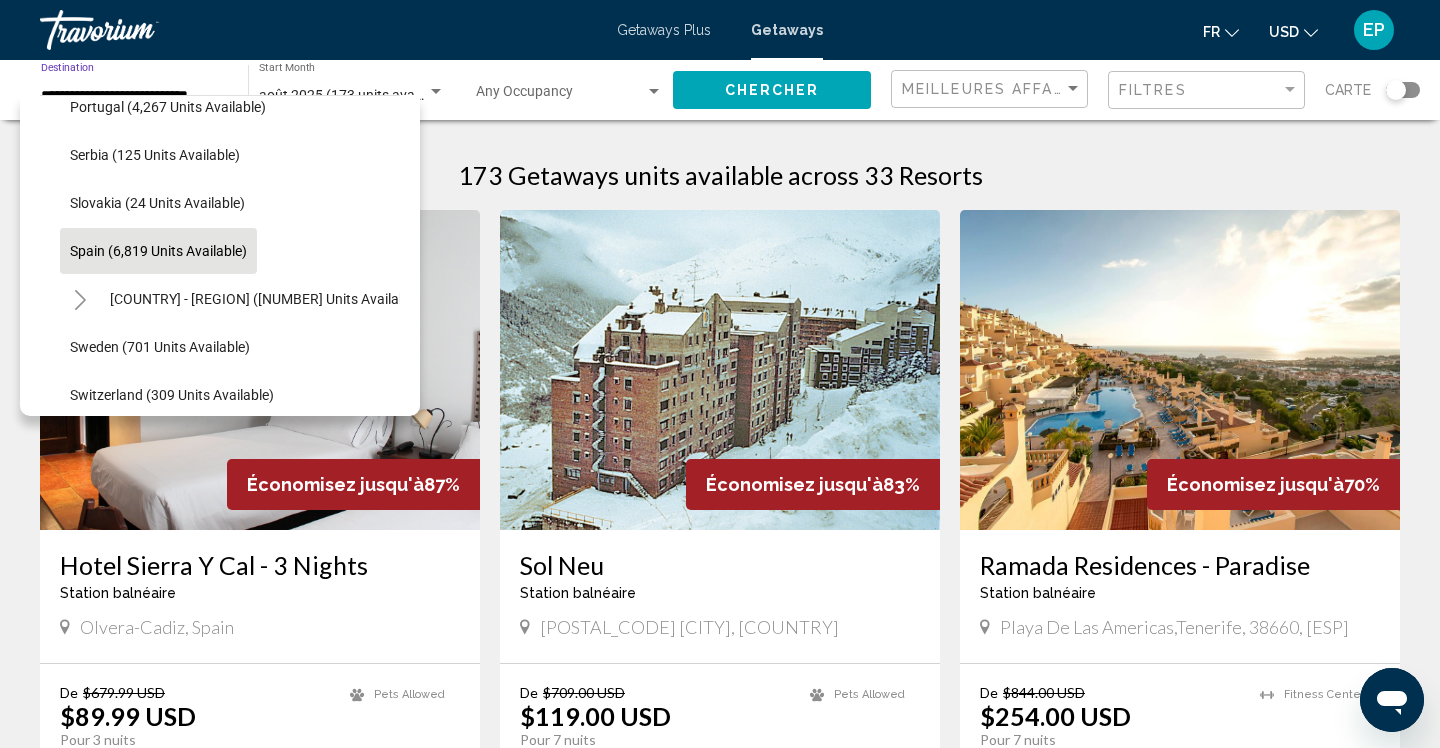 click on "173 Getaways units available across 33 Resorts Économisez jusqu'à  87%   Hotel Sierra Y Cal - 3 Nights  Station balnéaire  -  Ceci est une station d'adultes seulement
Olvera-Cadiz, [SPAIN]  De $679.99 USD $89.99 USD  Pour 3 nuits Vous sauvegardez  $590.00 USD   temp
Pets Allowed View Resort    ( 14 units )  Économisez jusqu'à  83%   Sol Neu  Station balnéaire  -  Ceci est une station d'adultes seulement
25598 Lerida, [SPAIN]  De $709.00 USD $119.00 USD  Pour 7 nuits Vous sauvegardez  $590.00 USD   temp  3.4
Pets Allowed View Resort    ( 2 units )  Économisez jusqu'à  70%   Ramada Residences - Paradise  Station balnéaire  -  Ceci est une station d'adultes seulement
Playa de las Americas,Tenerife, 38660, [ESP]  De $844.00 USD $254.00 USD  Pour 7 nuits Vous sauvegardez  $590.00 USD   temp  2
Fitness Center    (" at bounding box center (720, 1620) 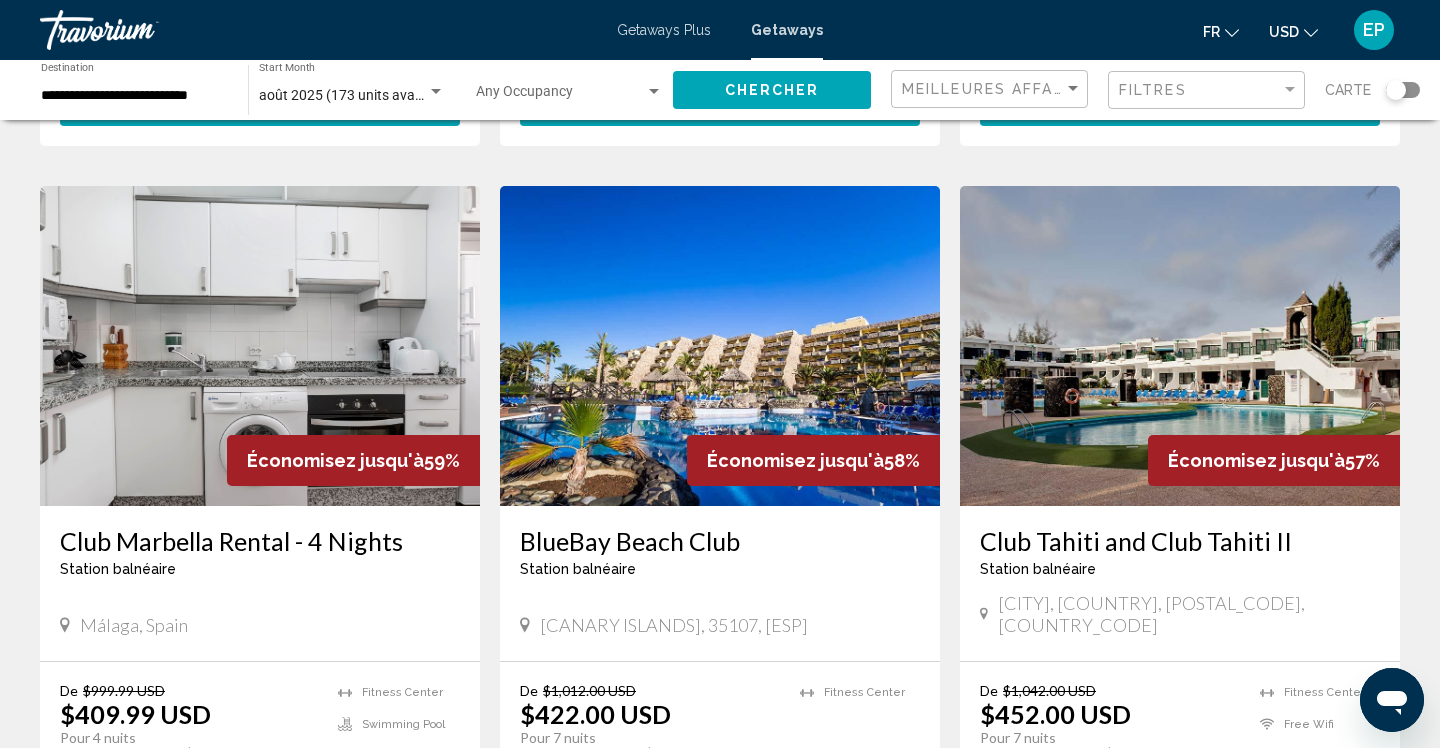scroll, scrollTop: 1440, scrollLeft: 0, axis: vertical 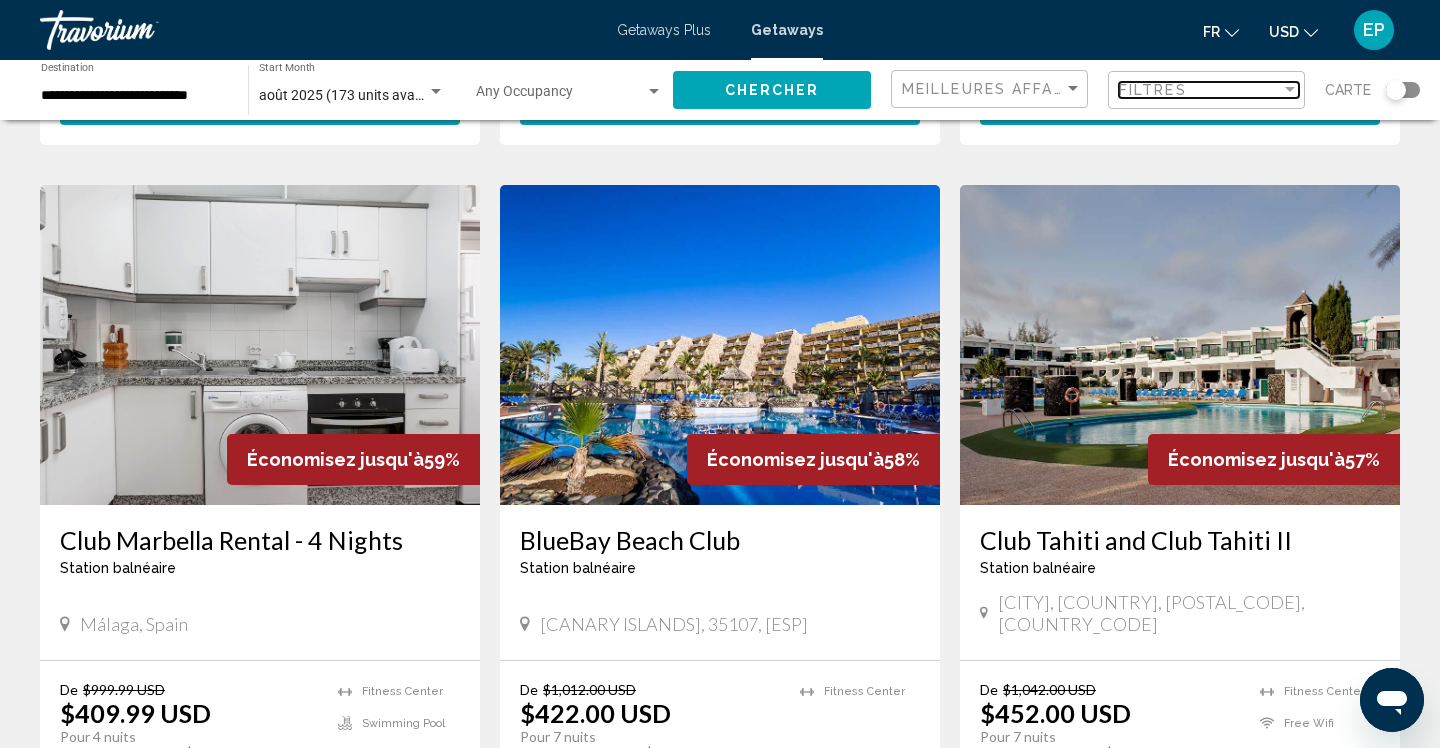 click on "Filtres" at bounding box center [1200, 90] 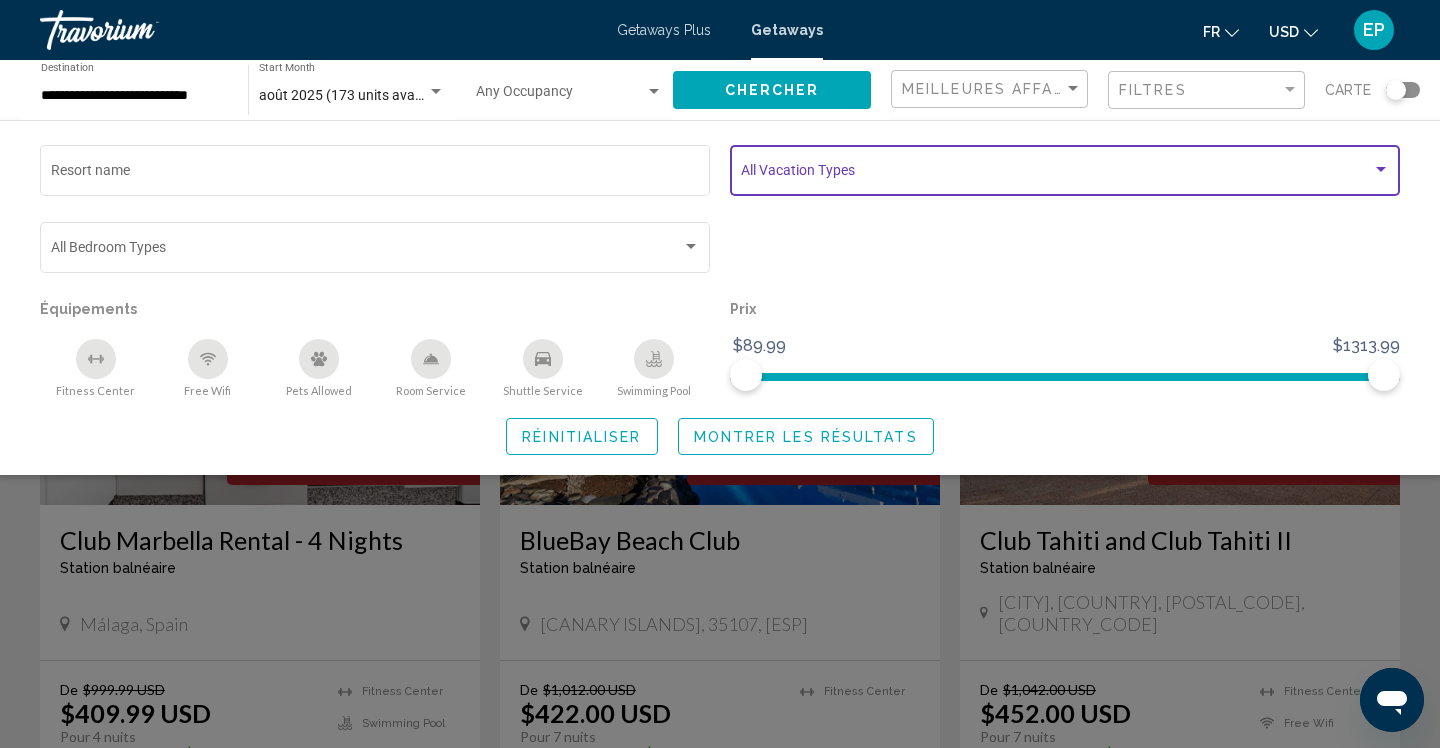 click at bounding box center (1056, 174) 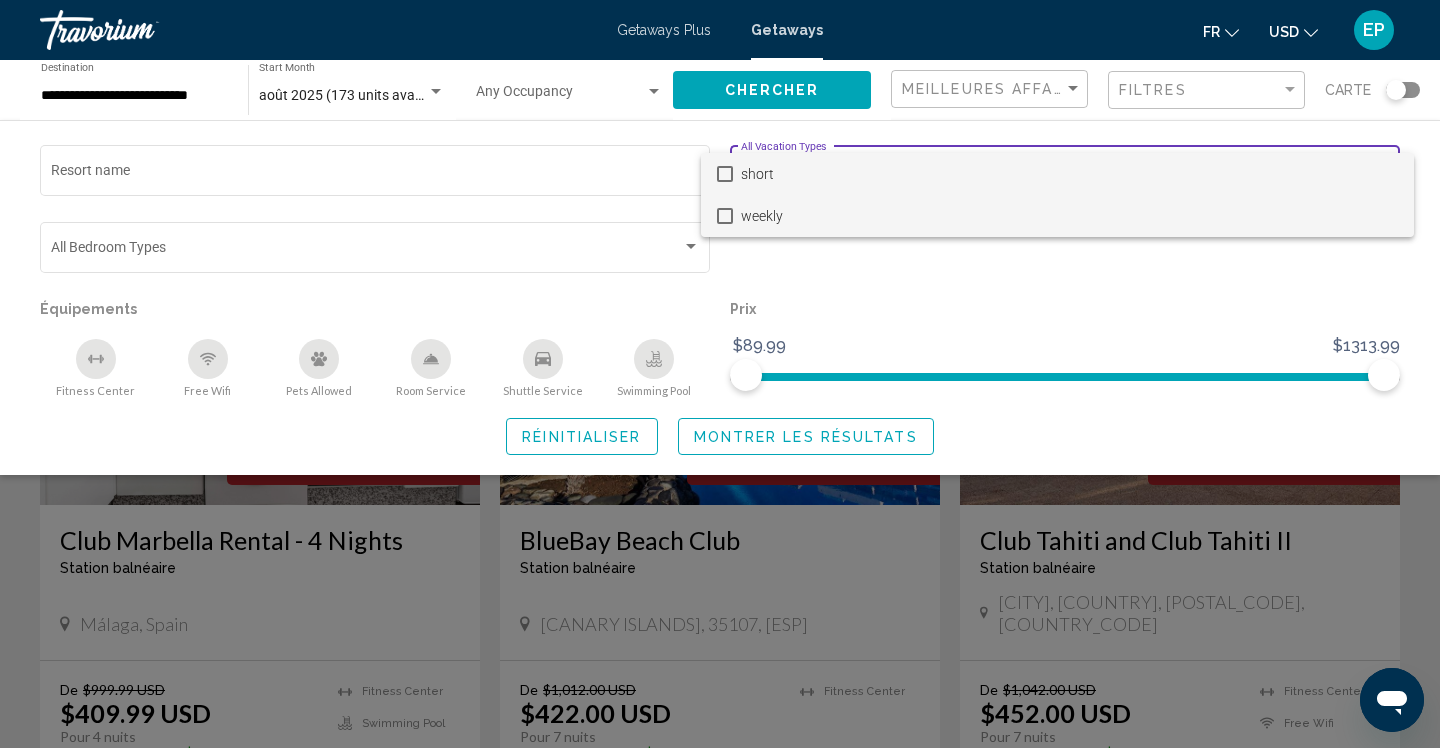 click on "weekly" at bounding box center (1069, 216) 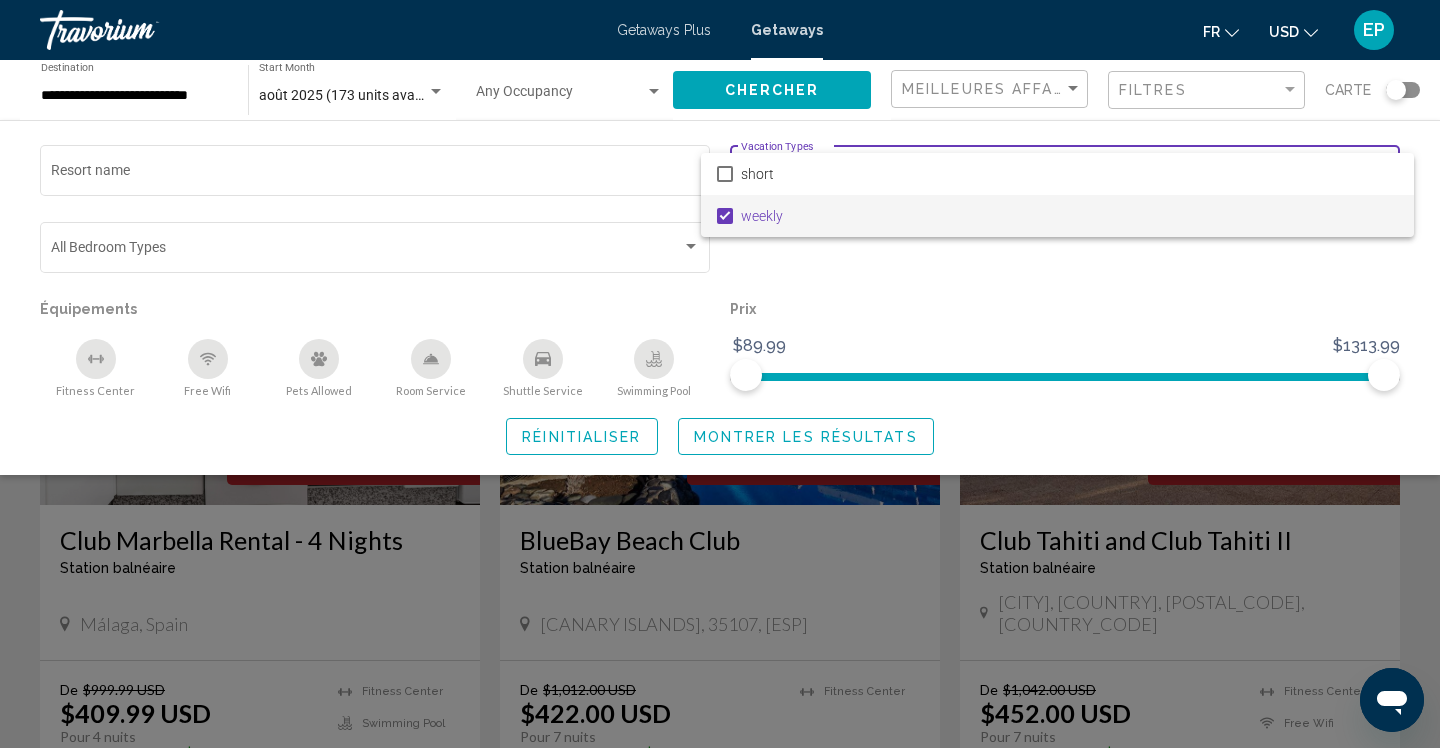 click at bounding box center [720, 374] 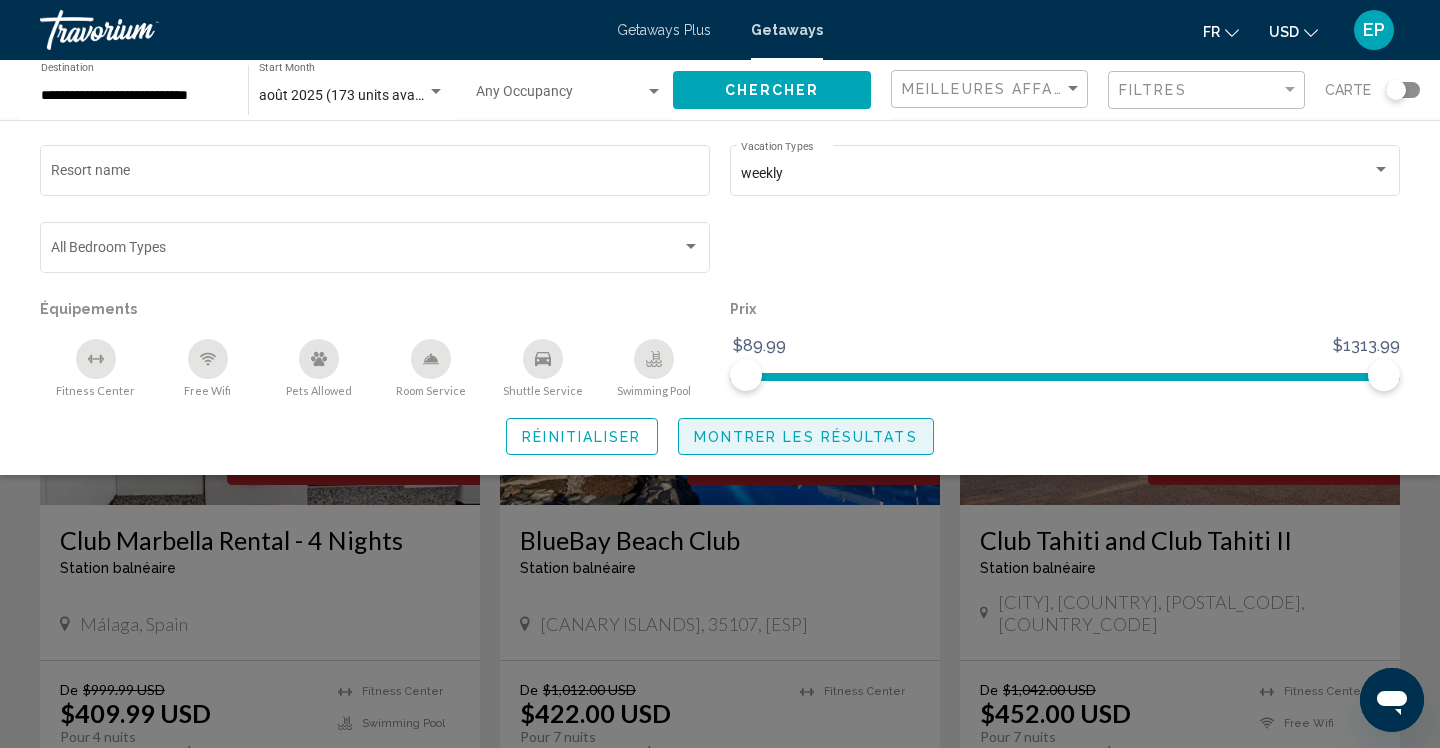 click on "Montrer les résultats" 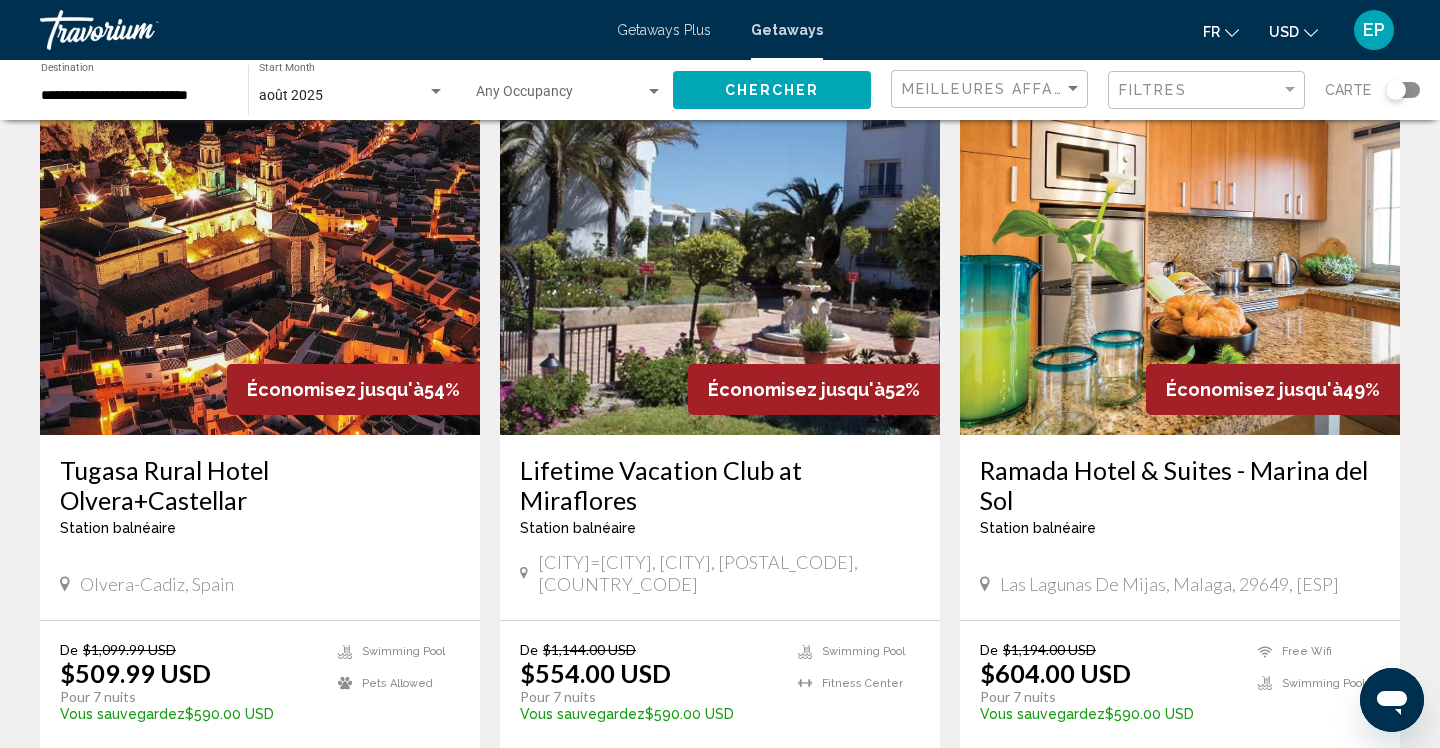 scroll, scrollTop: 1533, scrollLeft: 0, axis: vertical 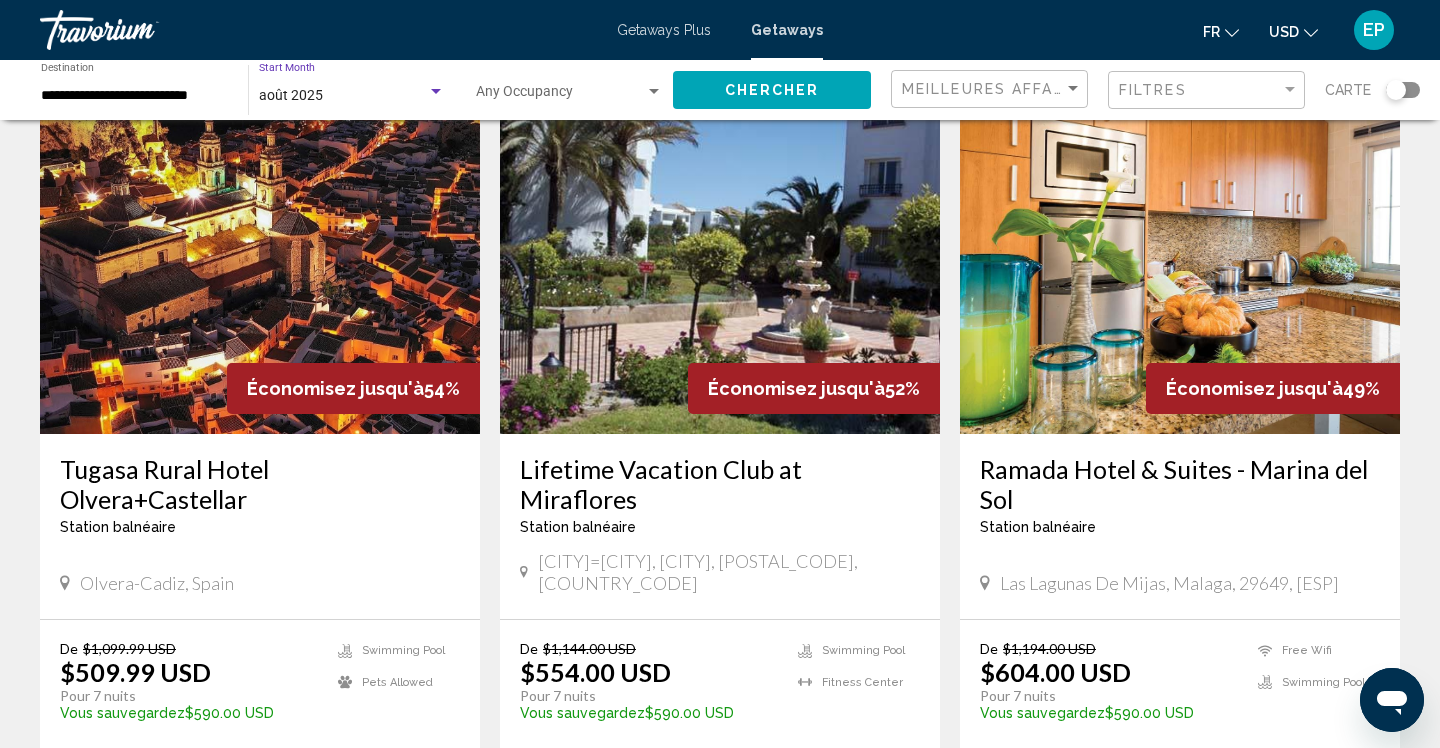 click at bounding box center [436, 92] 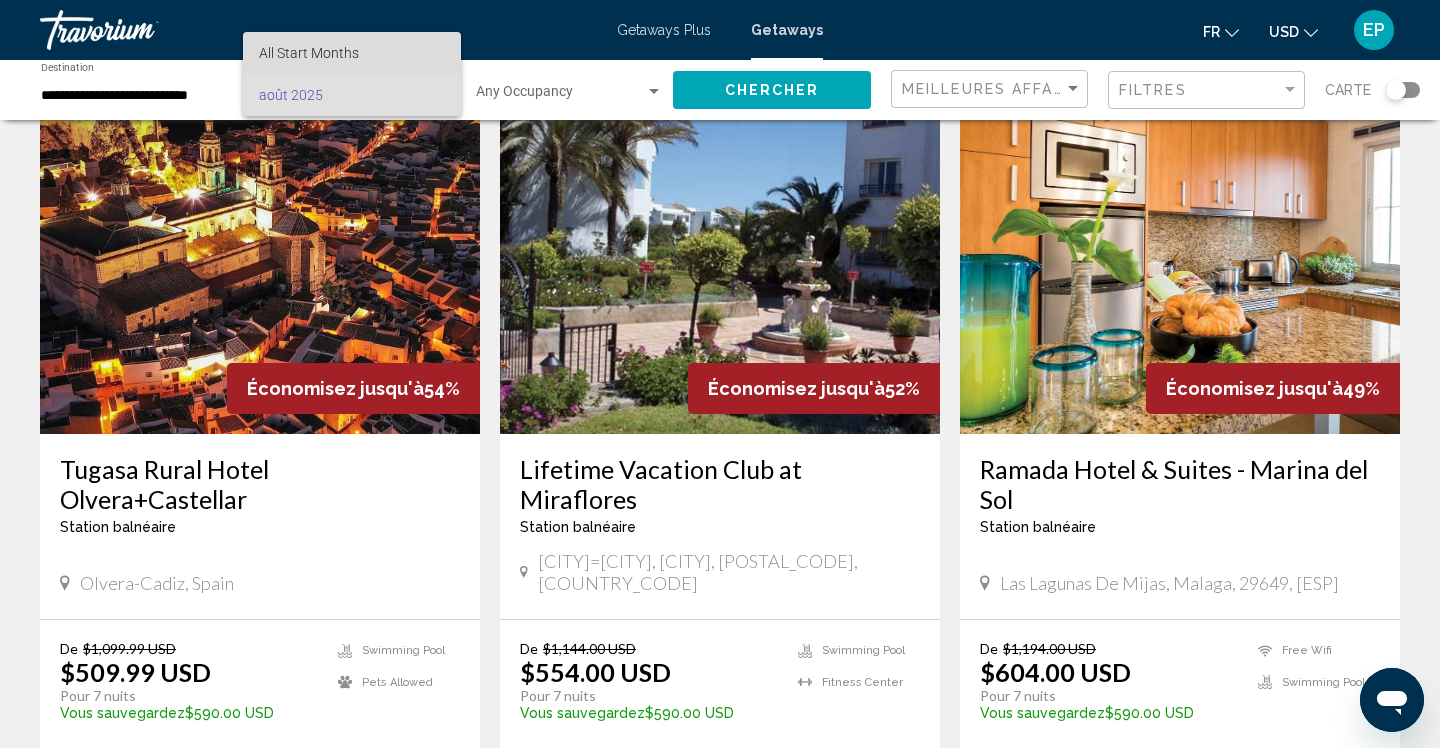 click on "All Start Months" at bounding box center (352, 53) 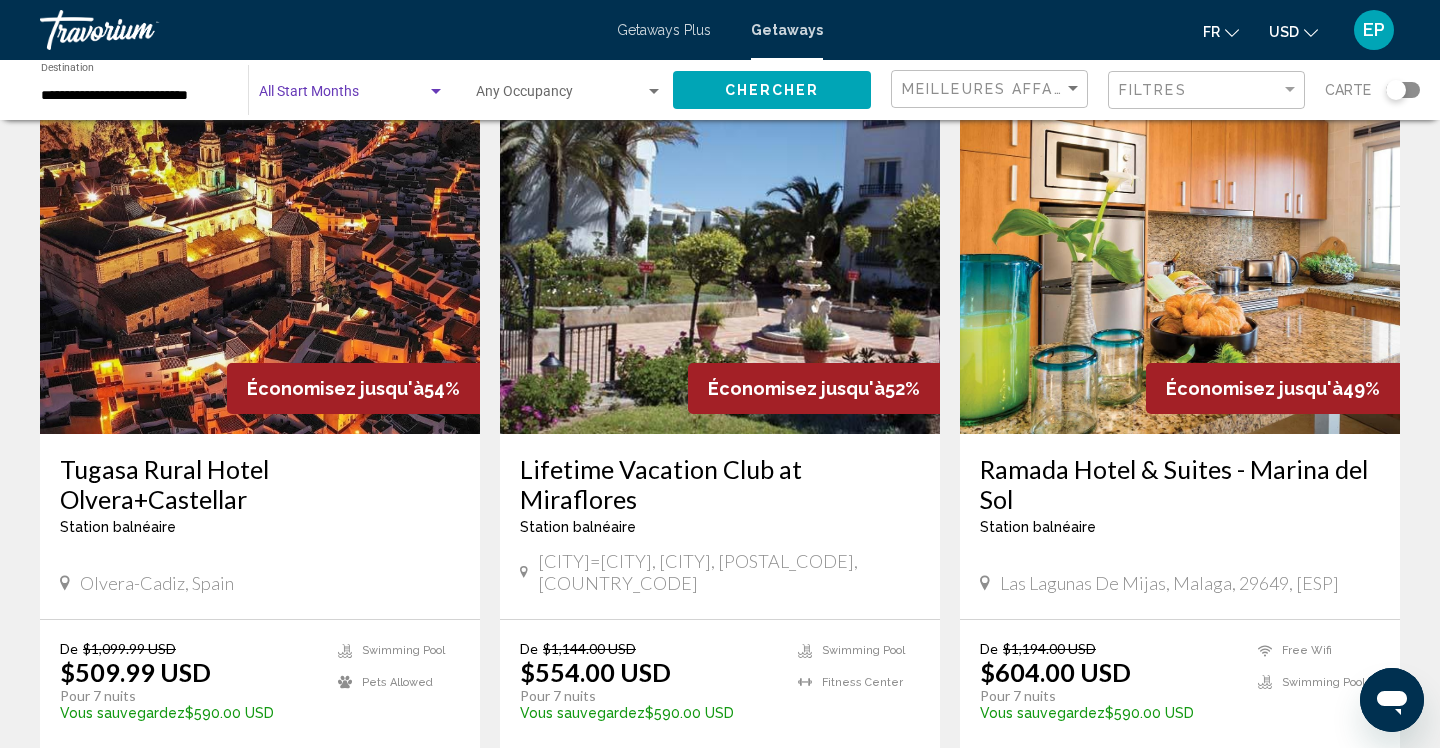 click at bounding box center [436, 92] 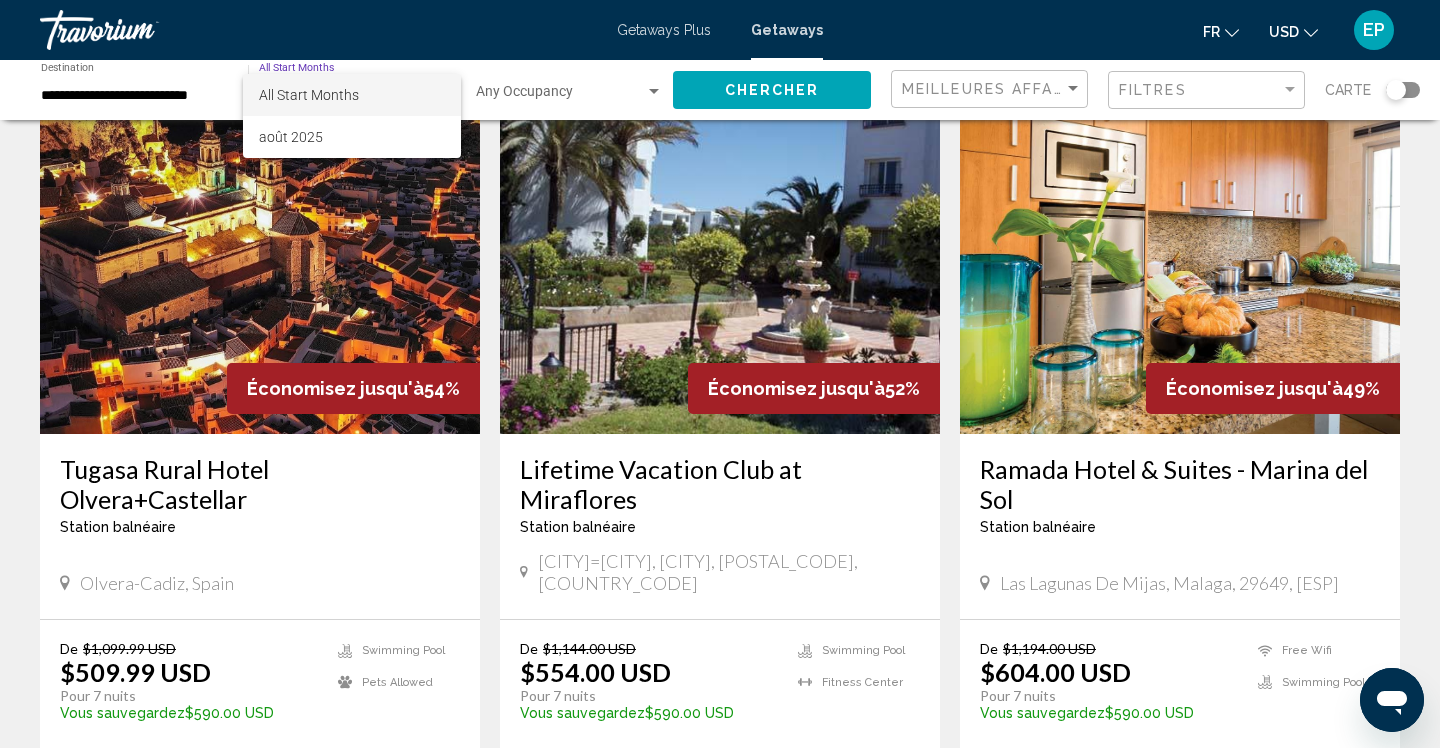click at bounding box center [720, 374] 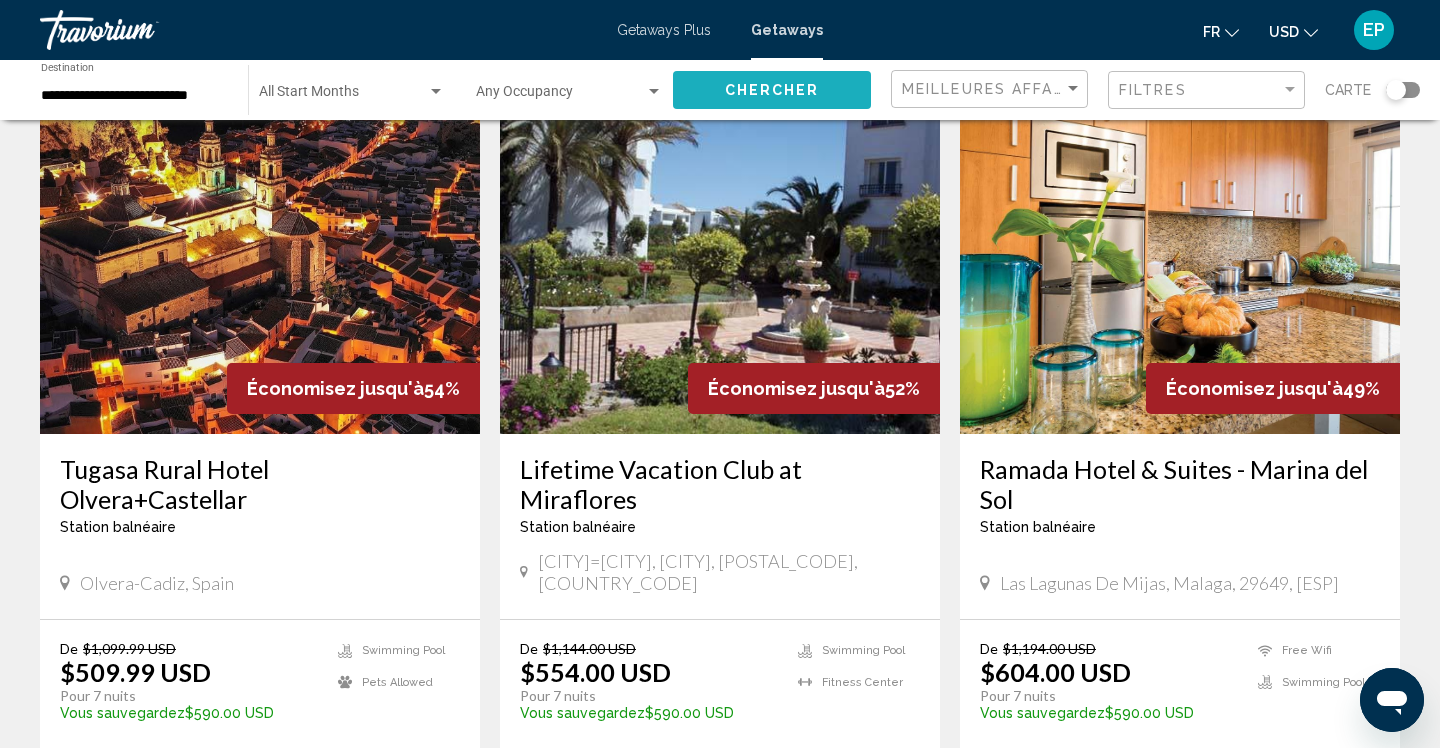 click on "Chercher" 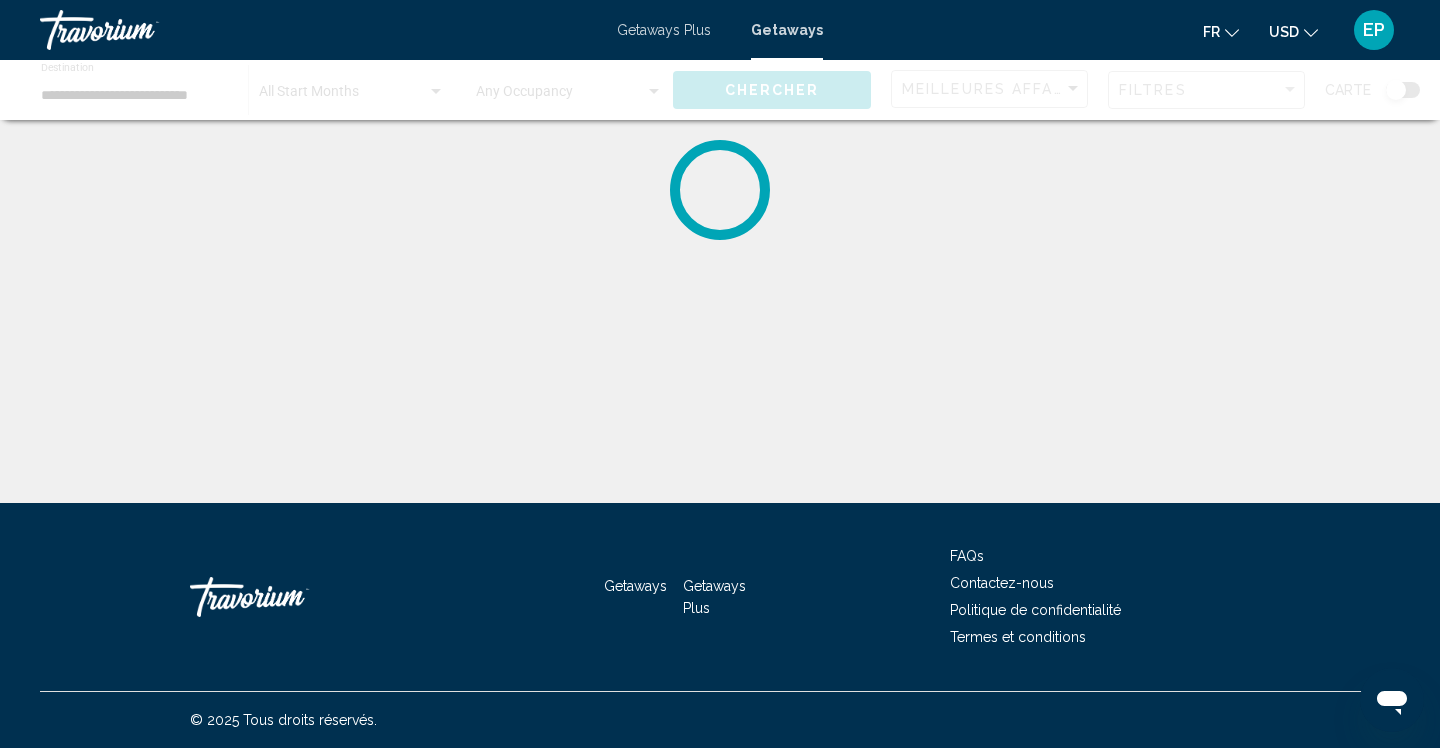 scroll, scrollTop: 0, scrollLeft: 0, axis: both 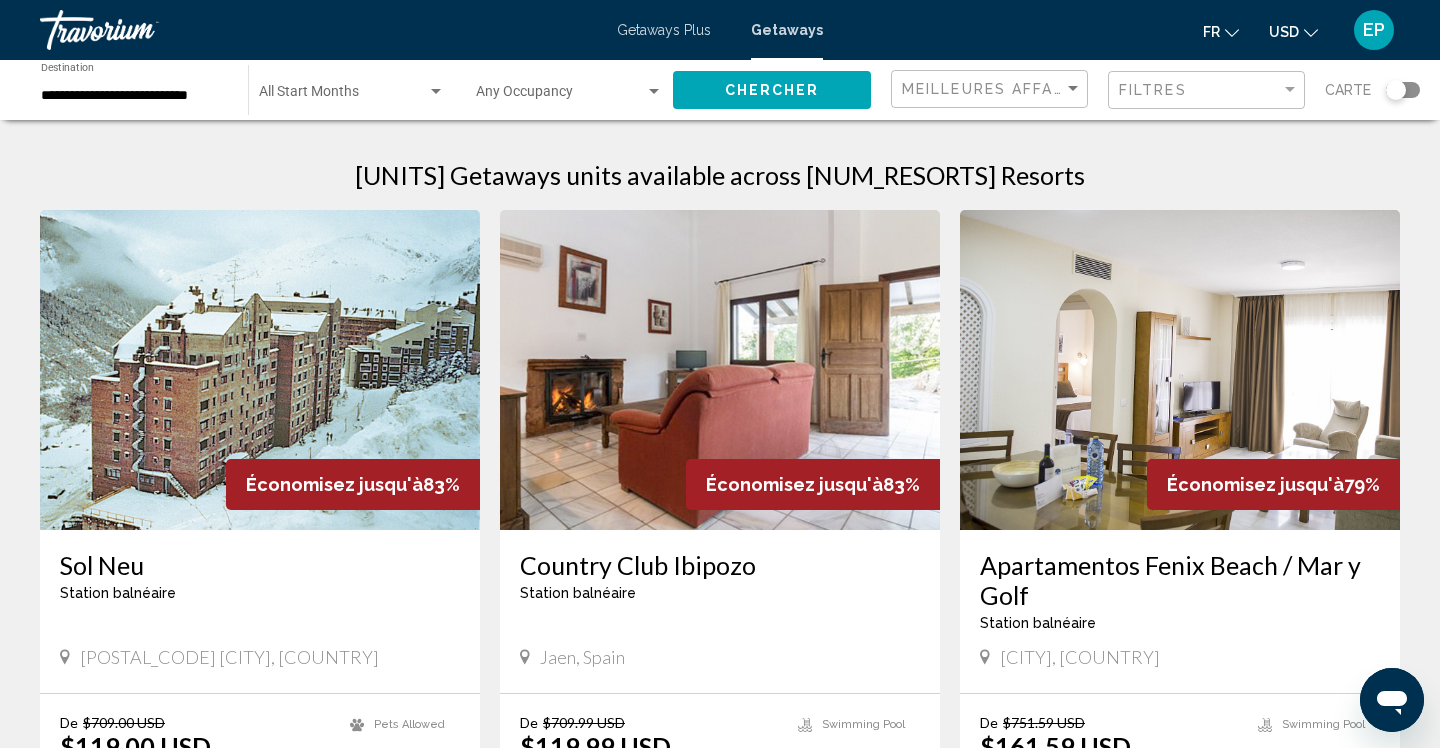 click at bounding box center [343, 96] 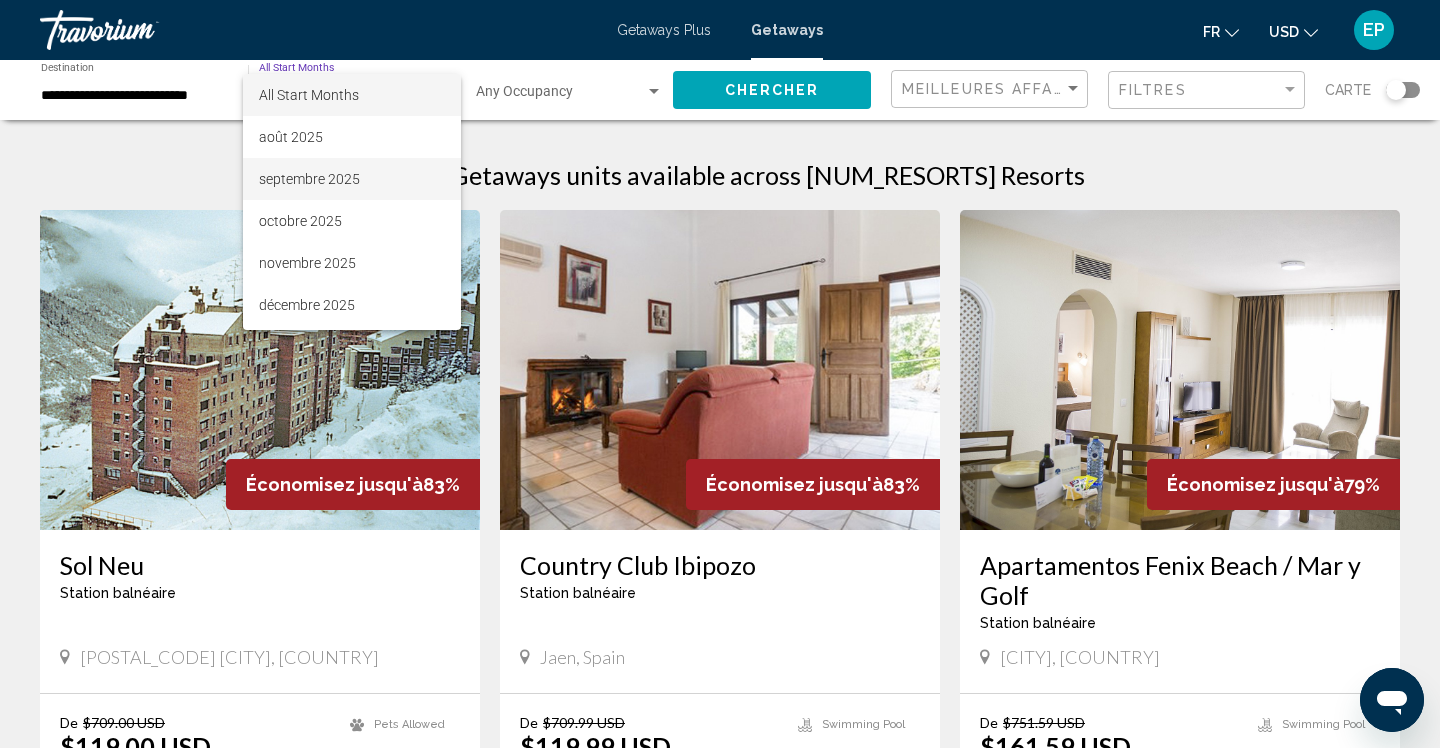 click on "septembre 2025" at bounding box center (352, 179) 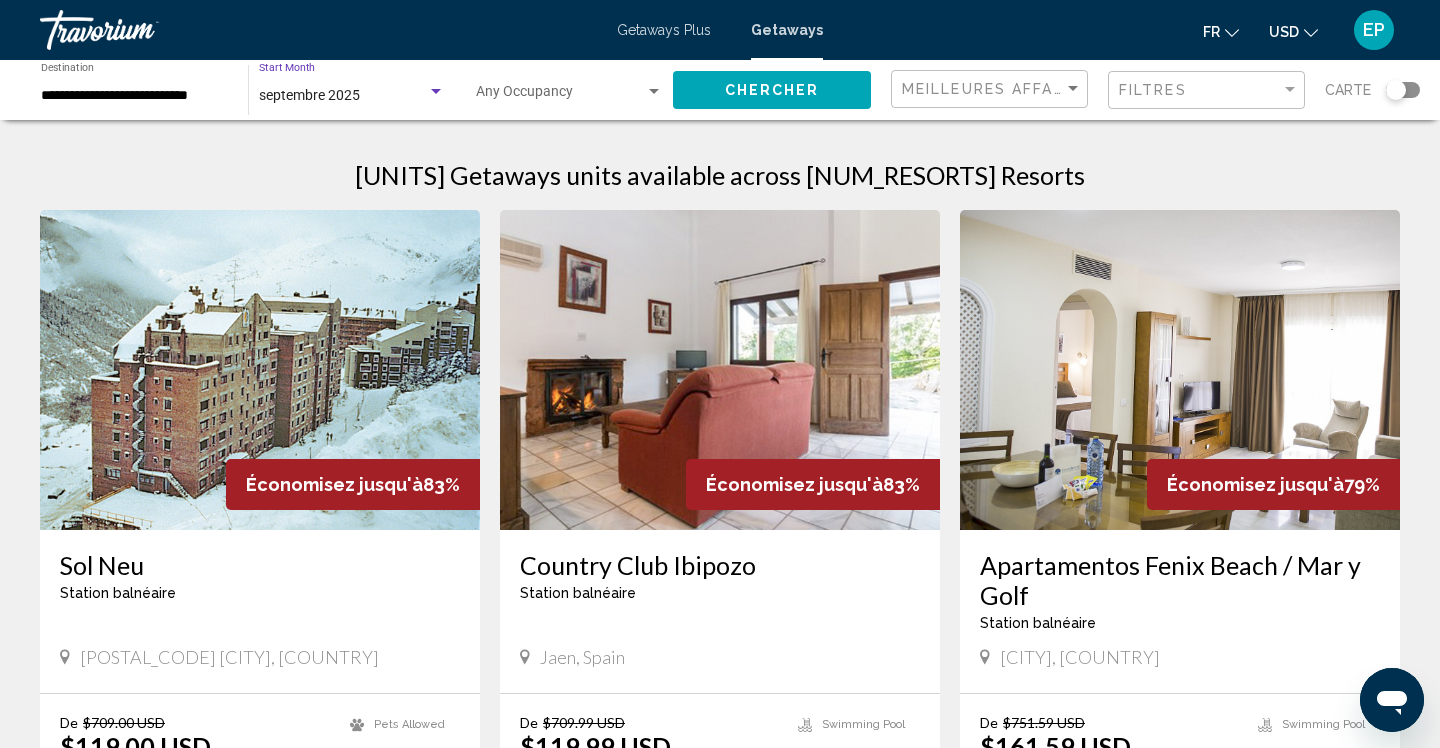 click on "Chercher" 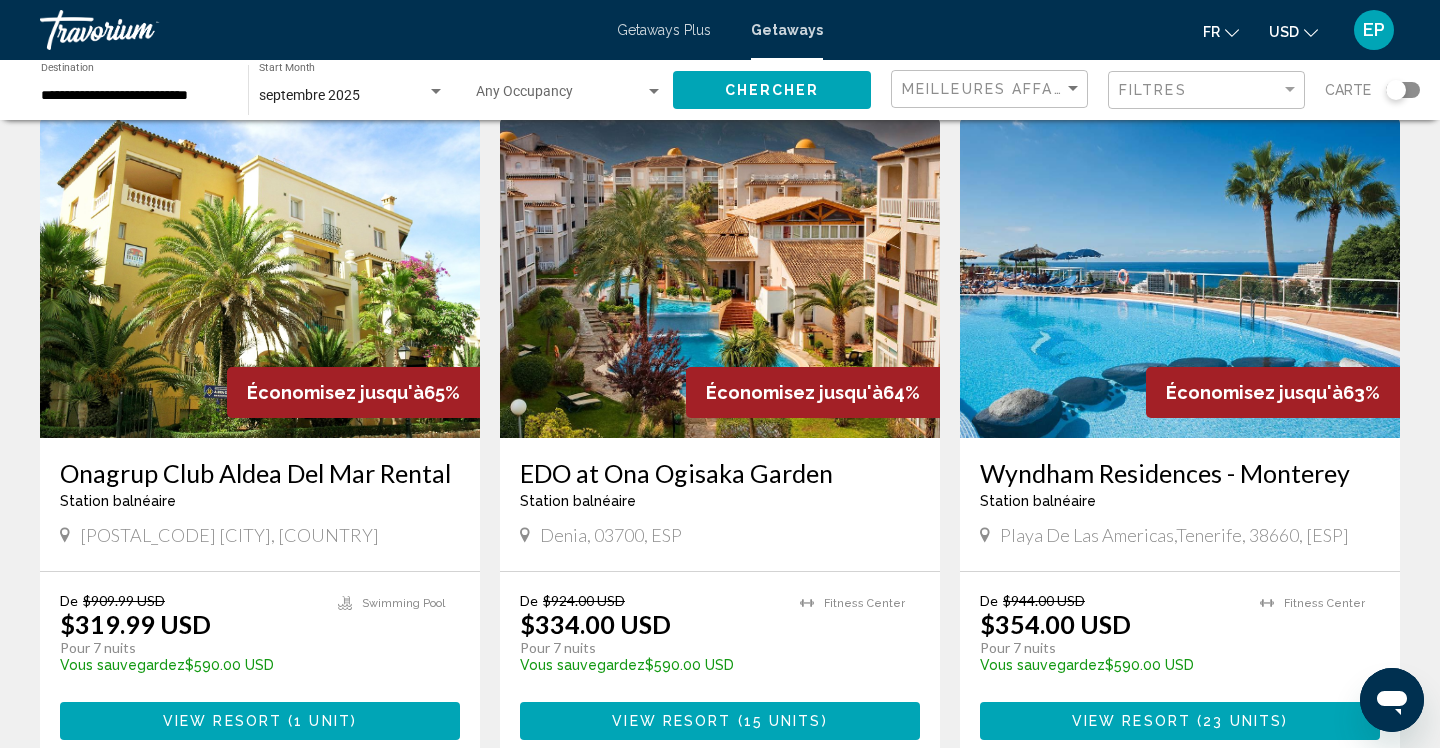 scroll, scrollTop: 764, scrollLeft: 0, axis: vertical 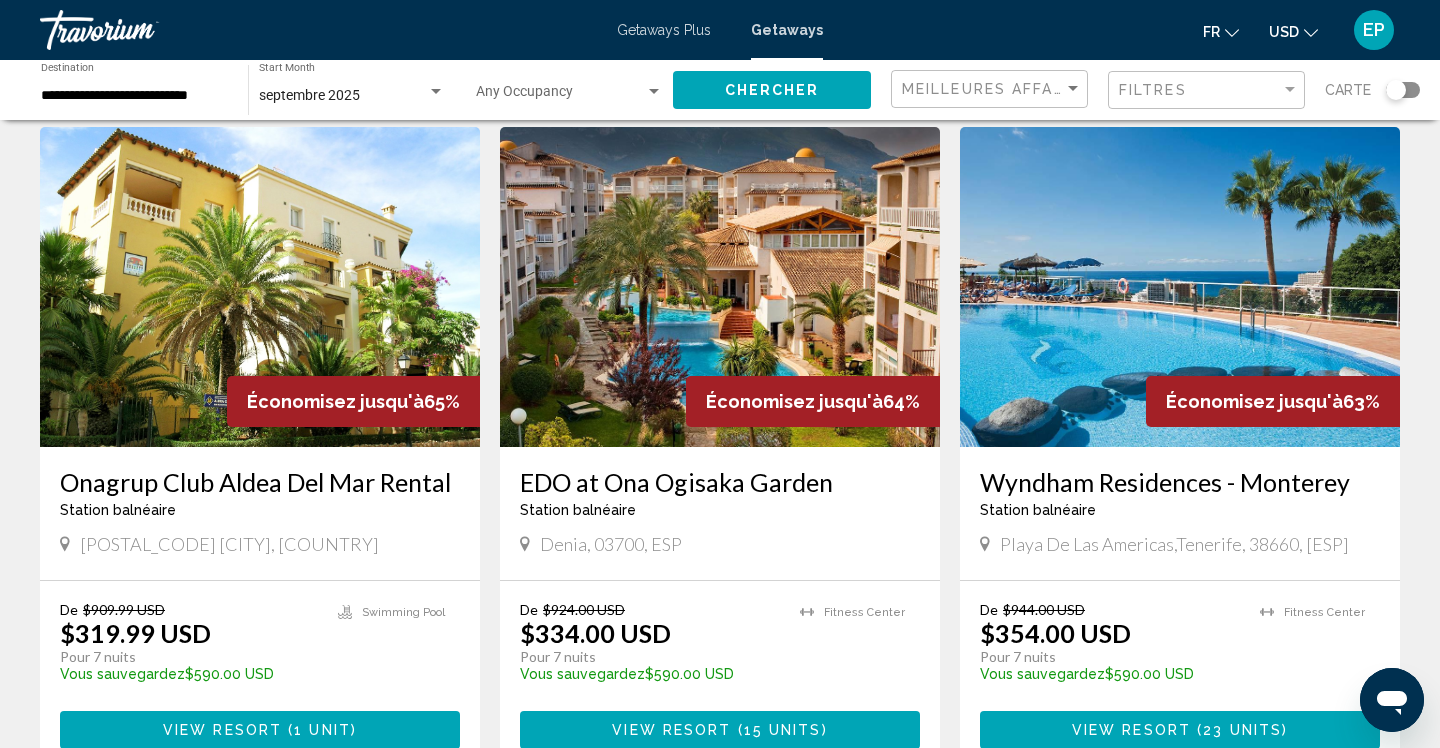 click at bounding box center (260, 287) 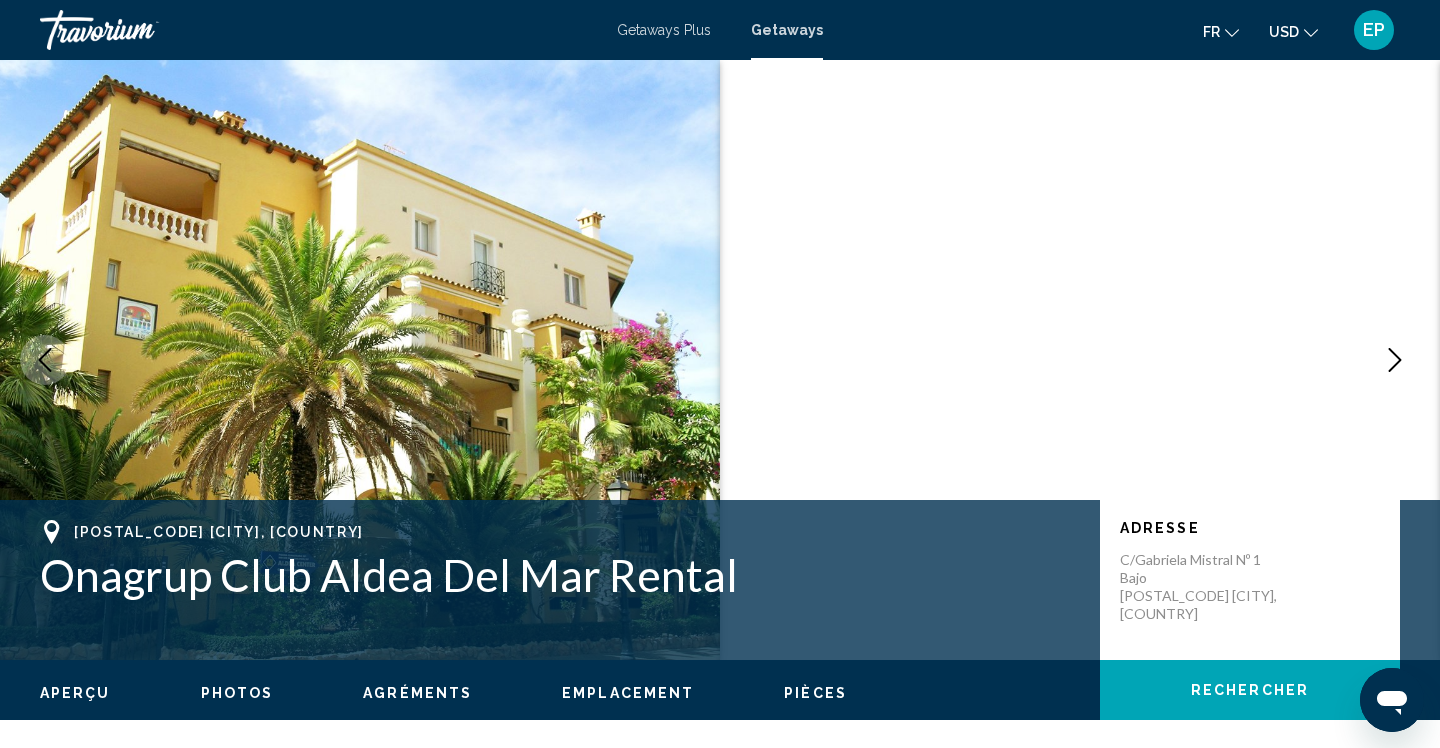 scroll, scrollTop: 0, scrollLeft: 0, axis: both 